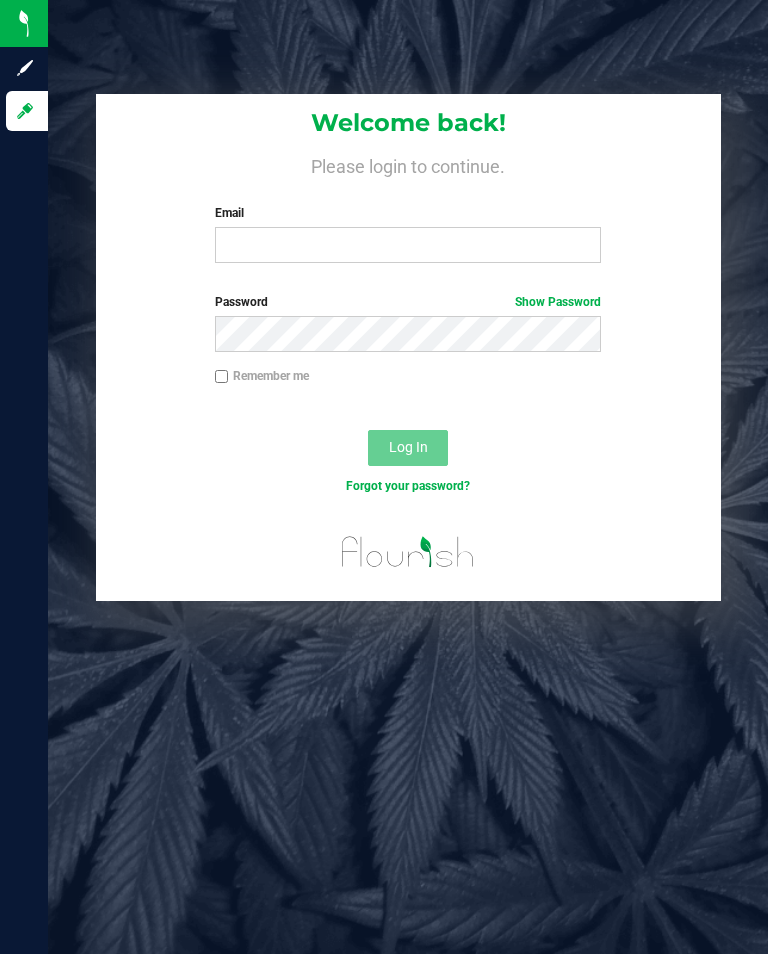 scroll, scrollTop: 0, scrollLeft: 0, axis: both 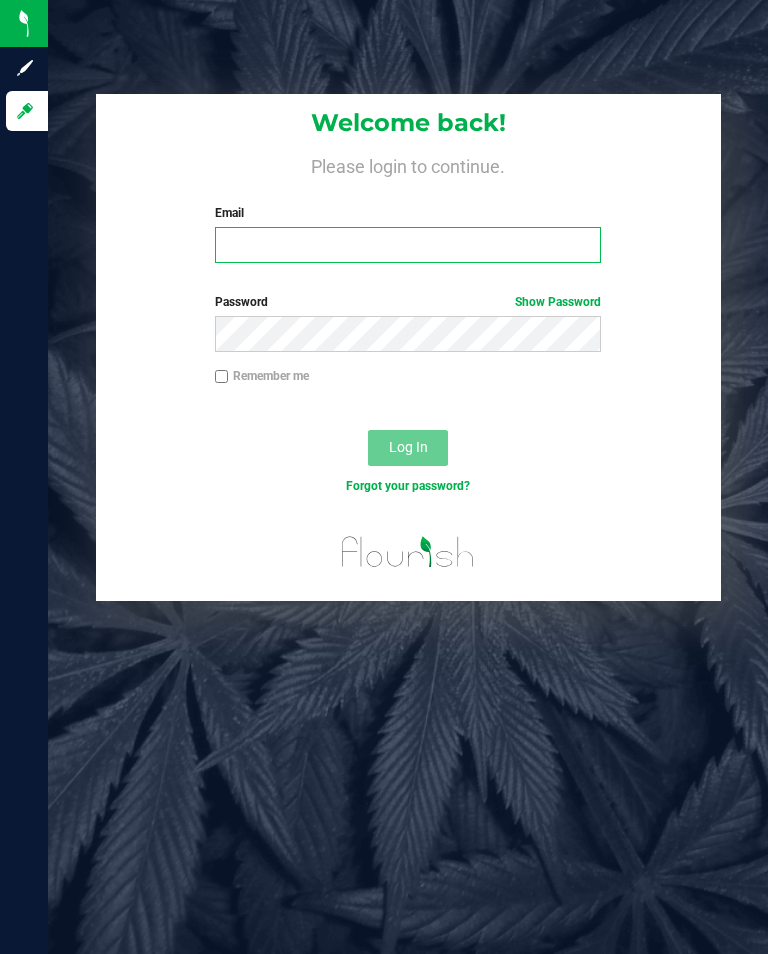 click on "Email" at bounding box center [408, 245] 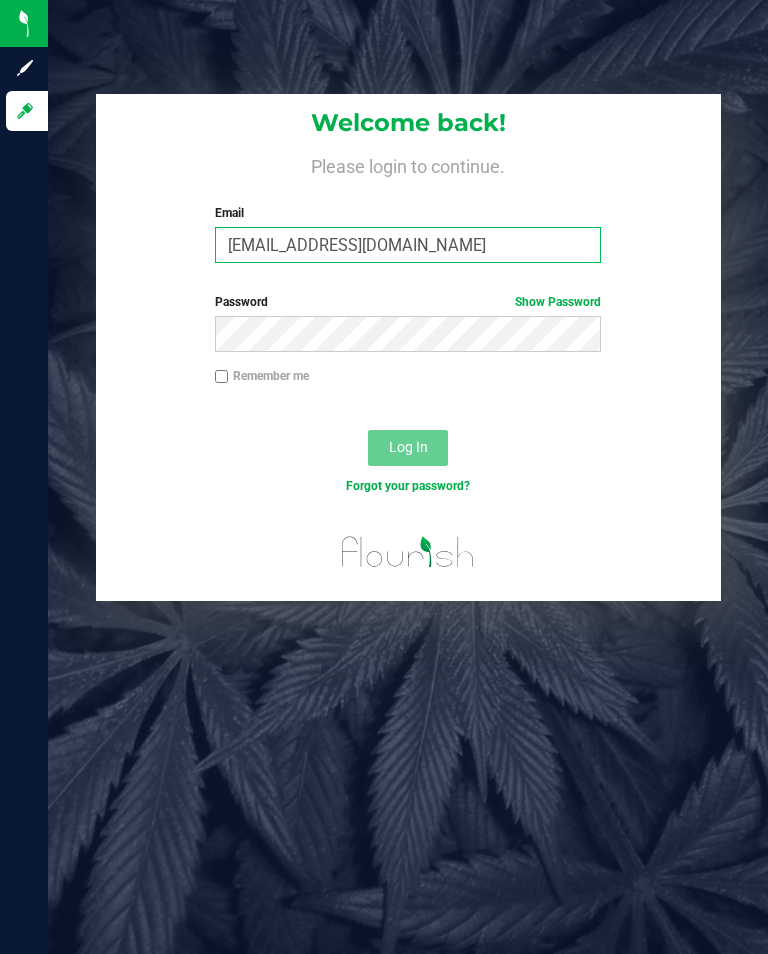 type on "[EMAIL_ADDRESS][DOMAIN_NAME]" 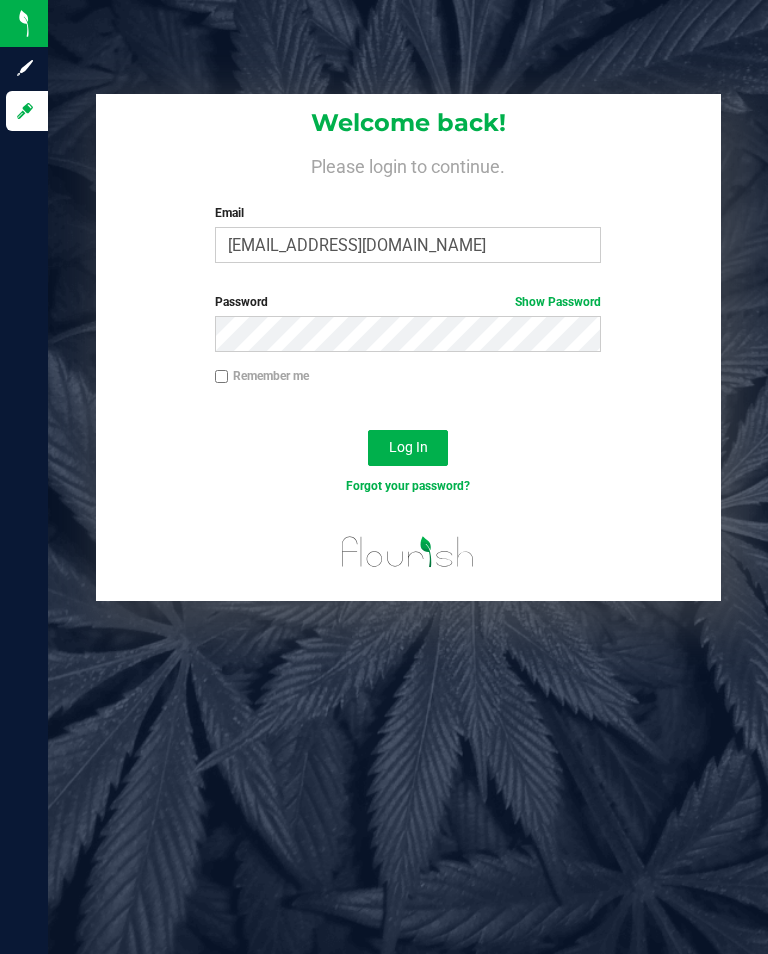 click on "Log In" at bounding box center [408, 454] 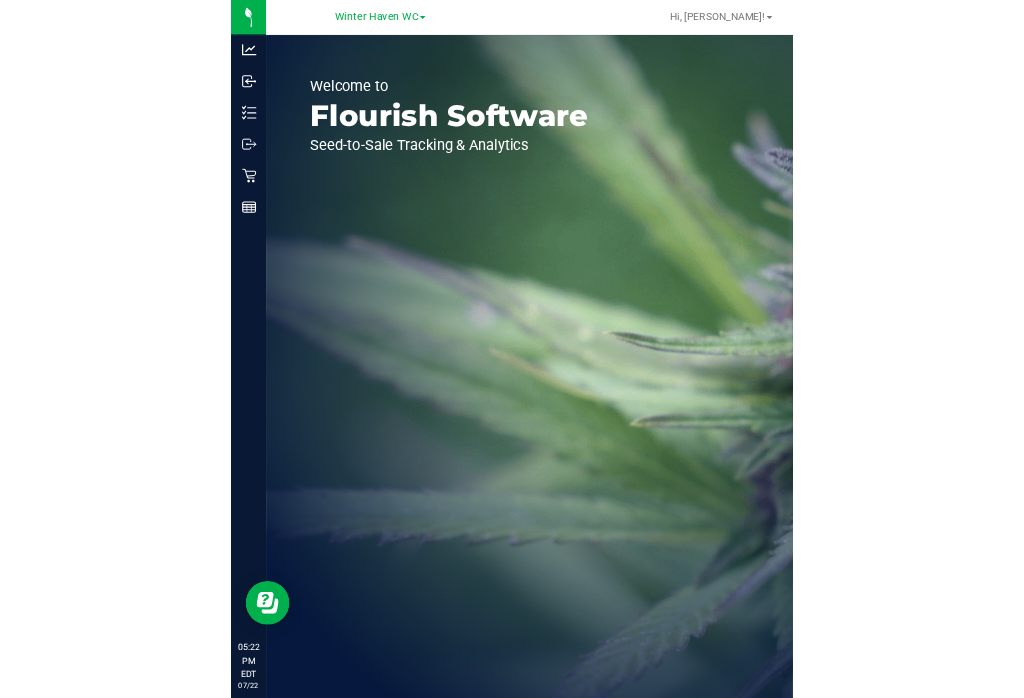 scroll, scrollTop: 0, scrollLeft: 0, axis: both 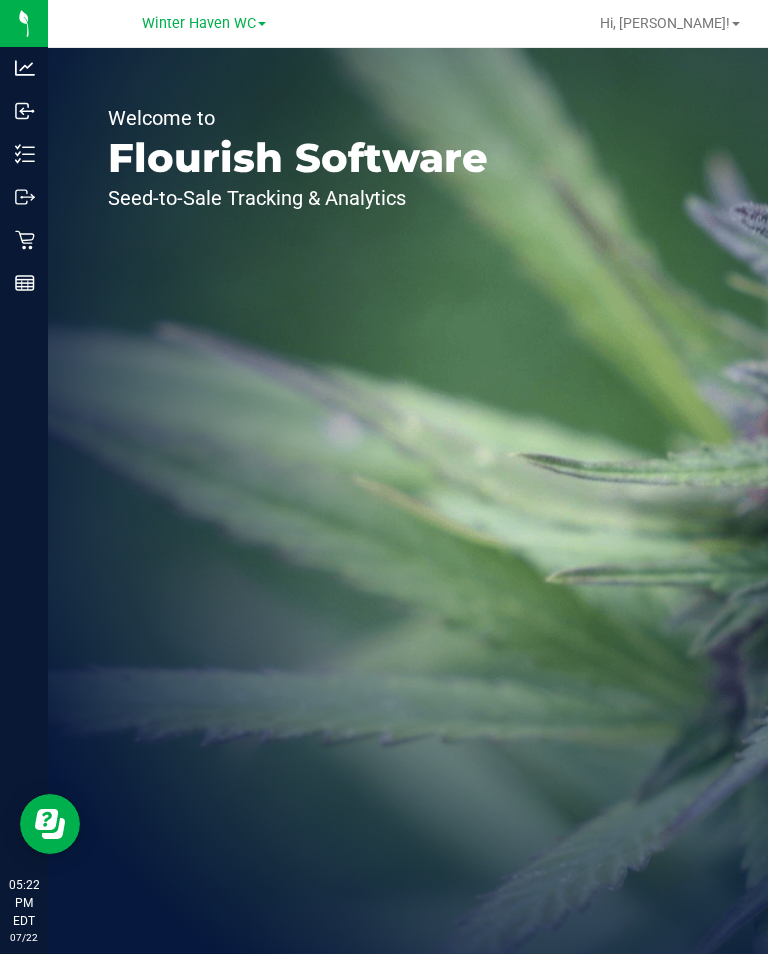 click 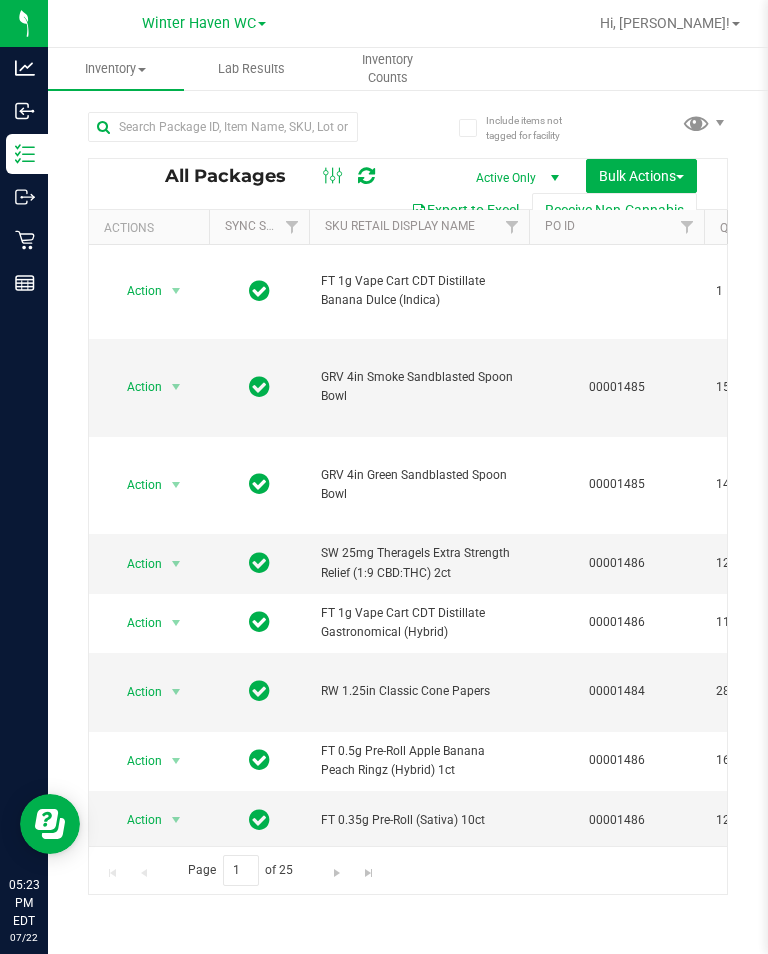 click on "Inventory Counts" at bounding box center [388, 69] 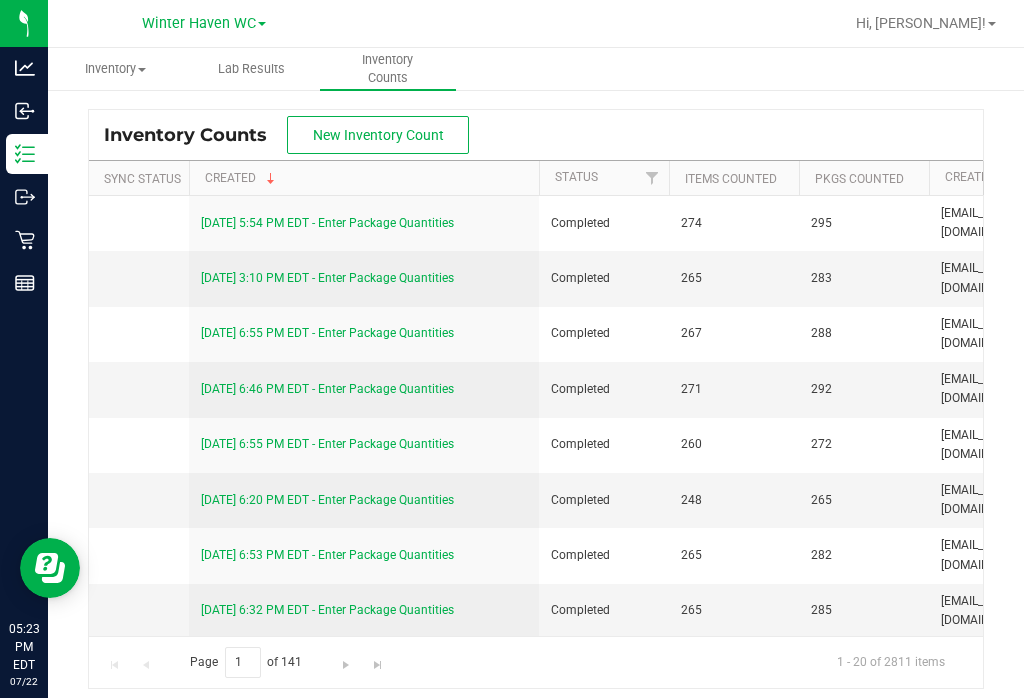 scroll, scrollTop: -35, scrollLeft: 191, axis: both 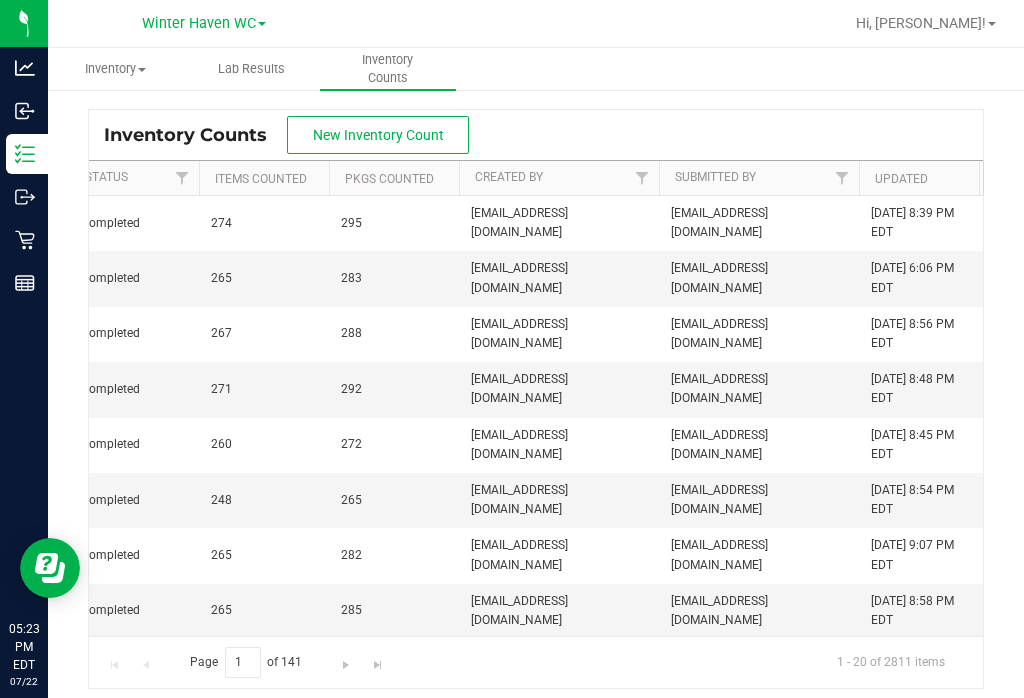 click on "New Inventory Count" at bounding box center [378, 135] 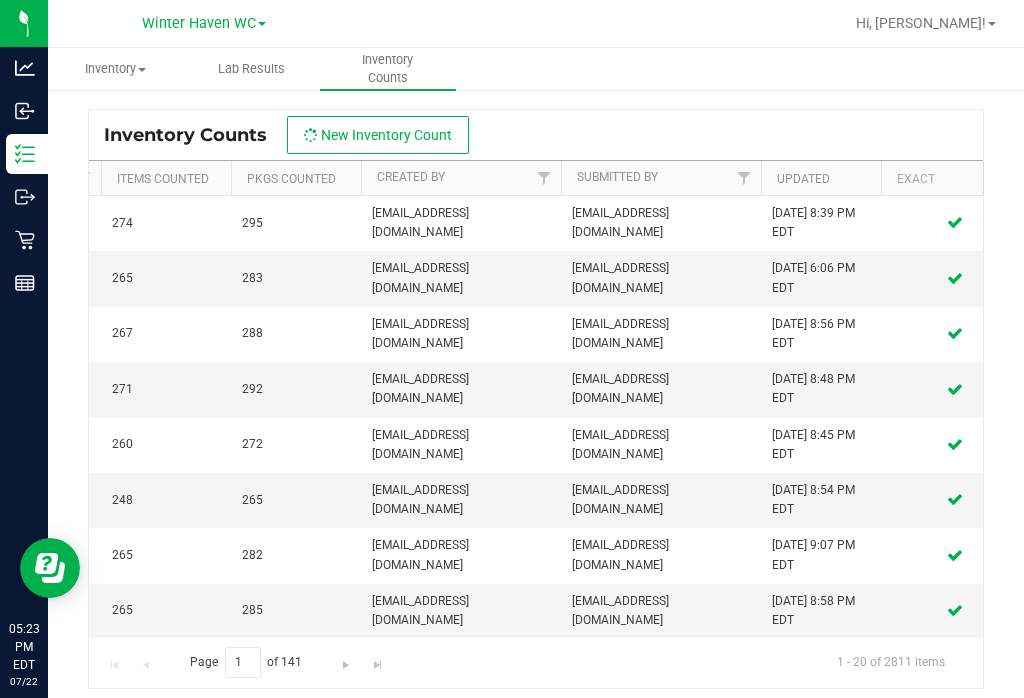 scroll, scrollTop: 0, scrollLeft: 575, axis: horizontal 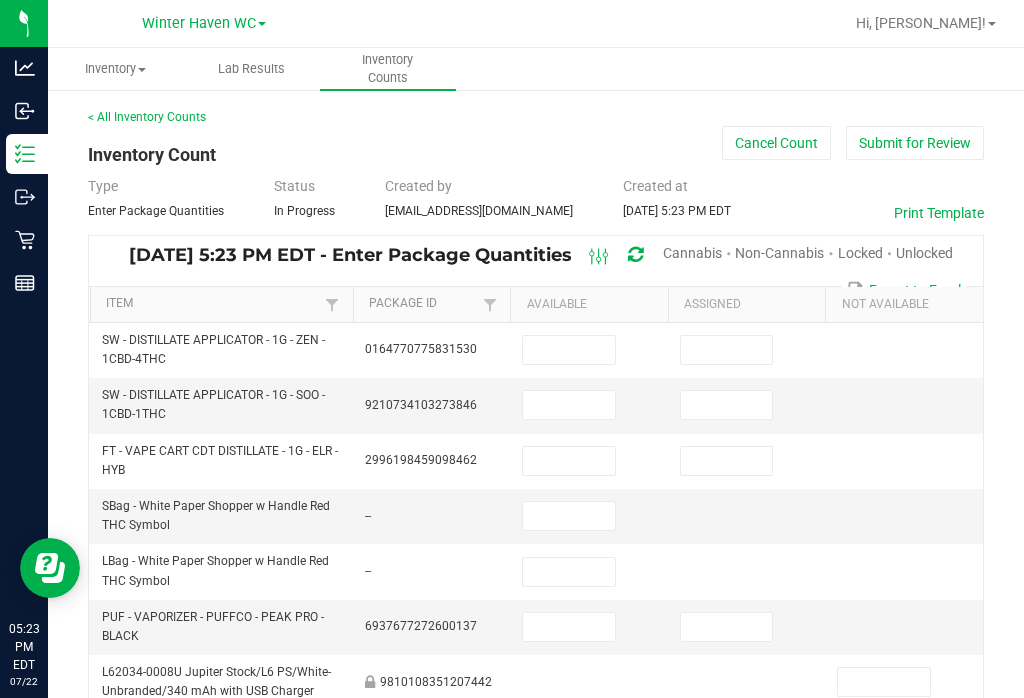 click on "Unlocked" at bounding box center (924, 253) 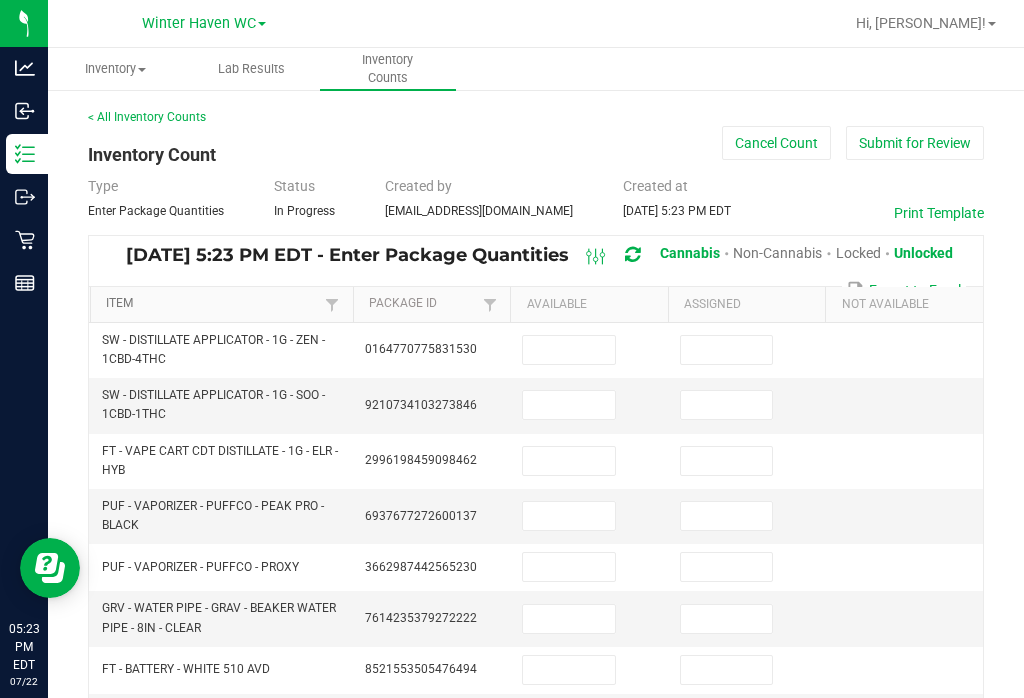 click on "Item" at bounding box center [213, 304] 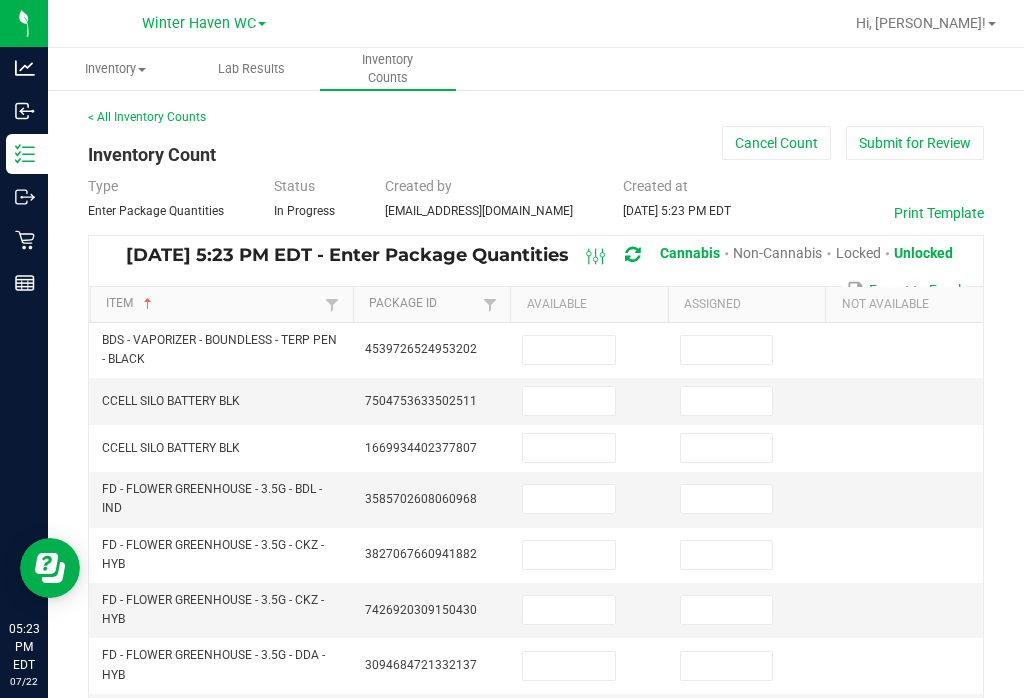 click at bounding box center (569, 350) 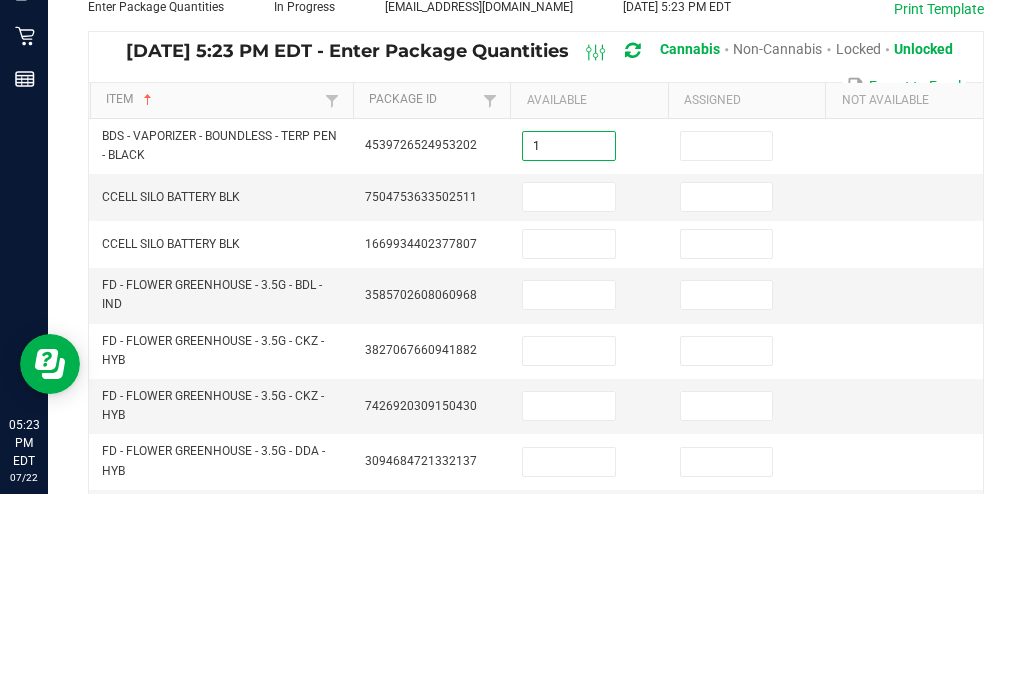 type on "1" 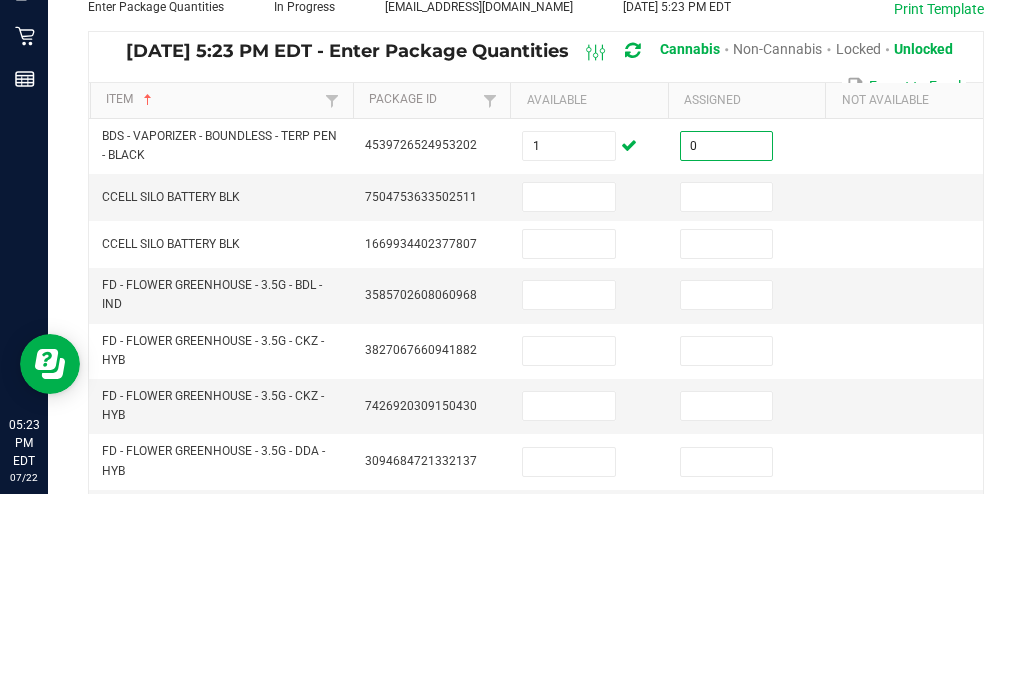 type on "0" 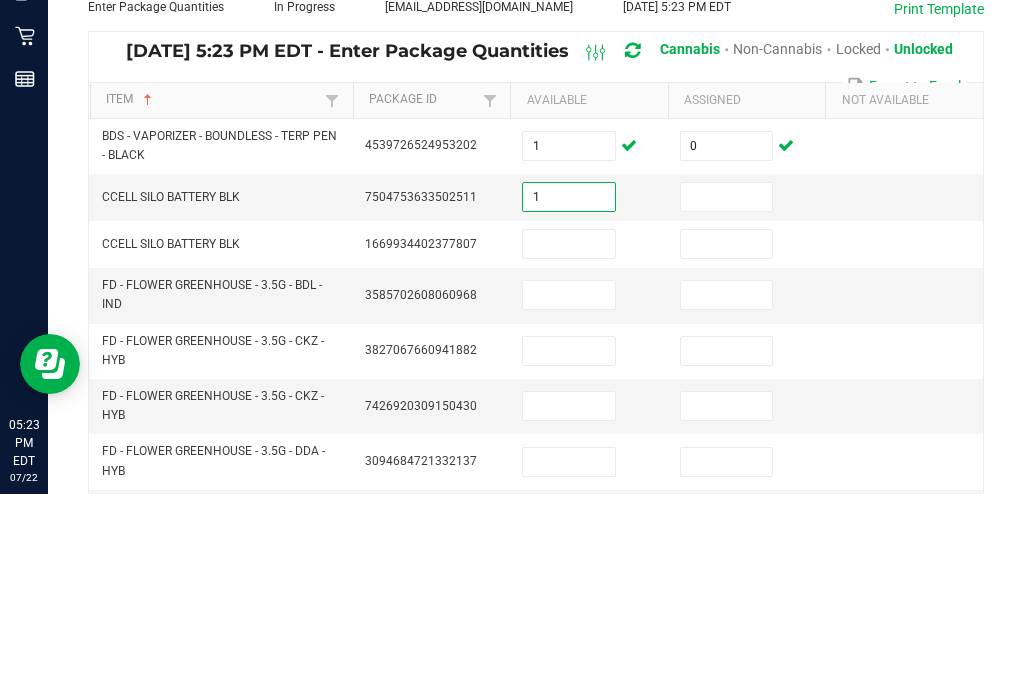 type on "1" 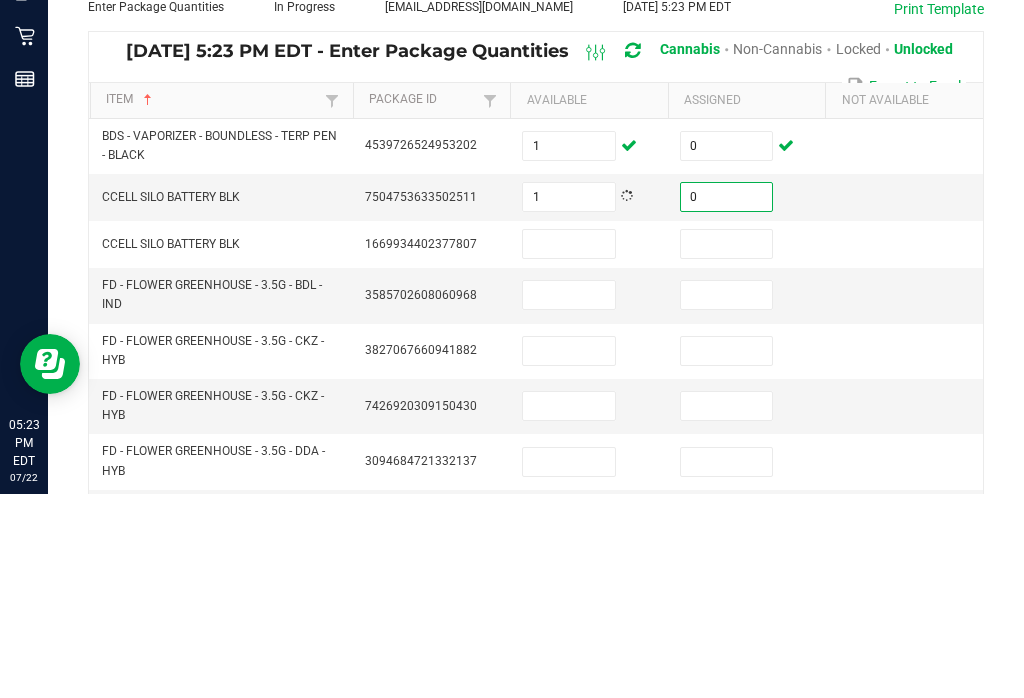 type on "0" 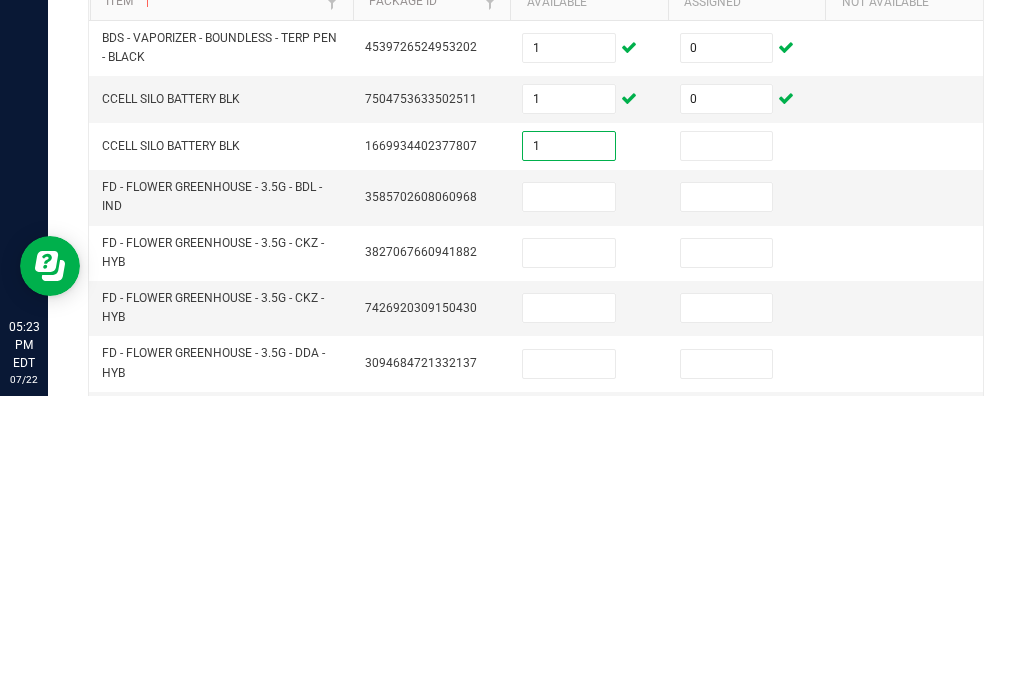 type on "1" 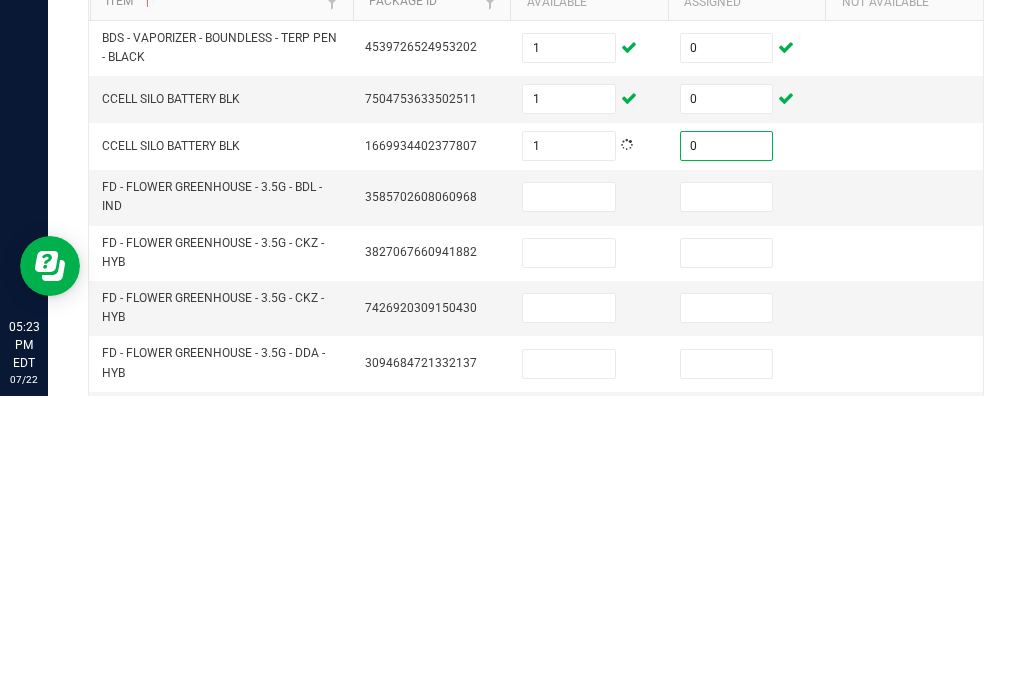 type on "0" 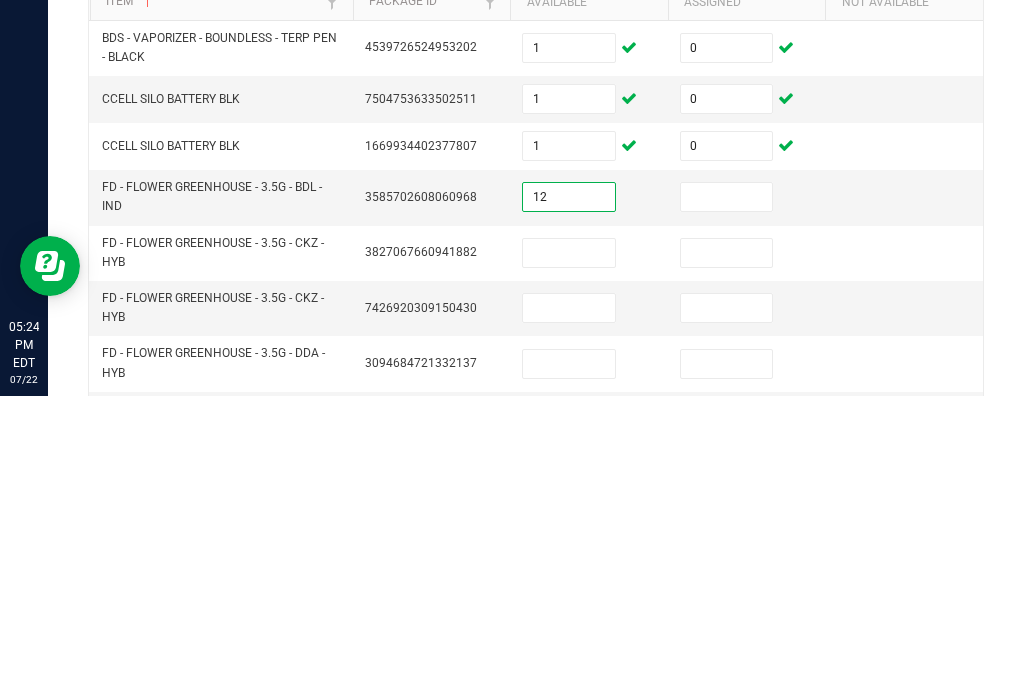 type on "12" 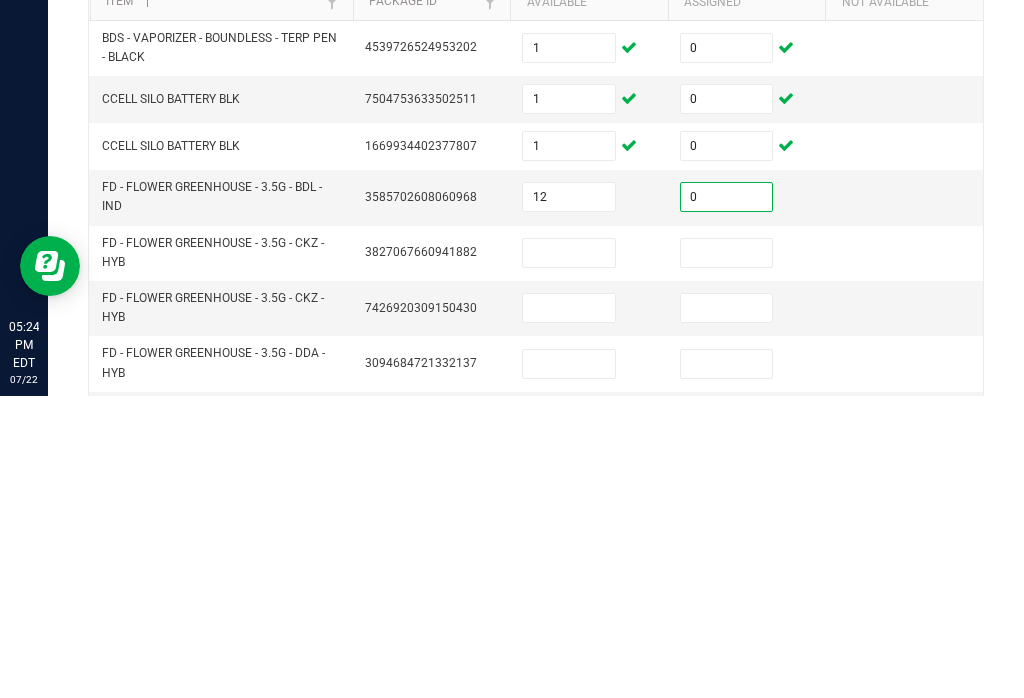 type on "0" 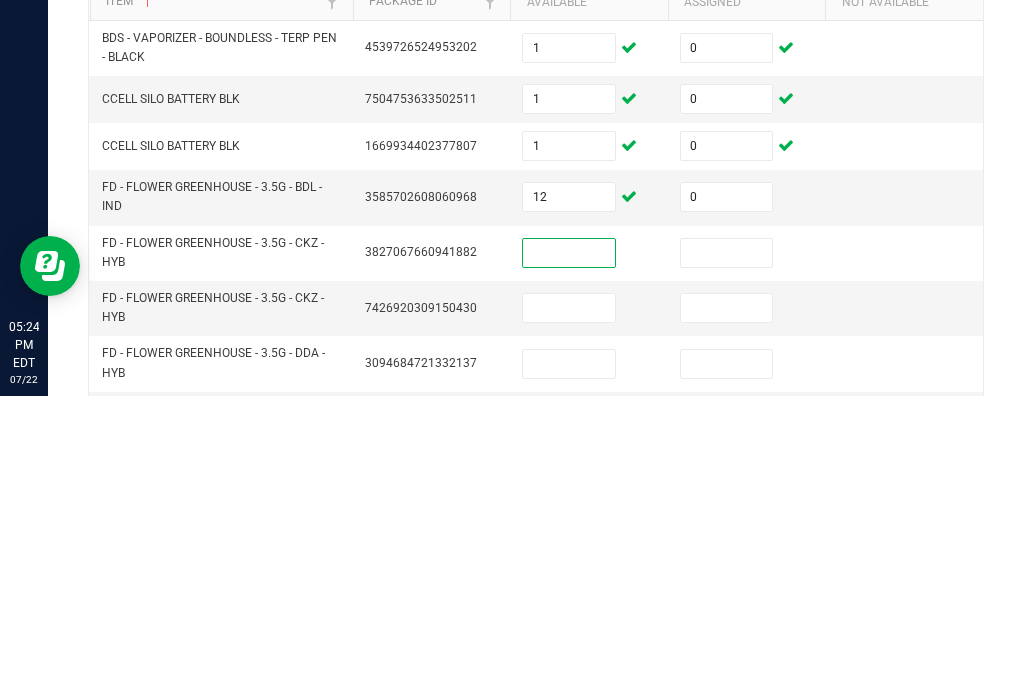 scroll, scrollTop: 0, scrollLeft: 0, axis: both 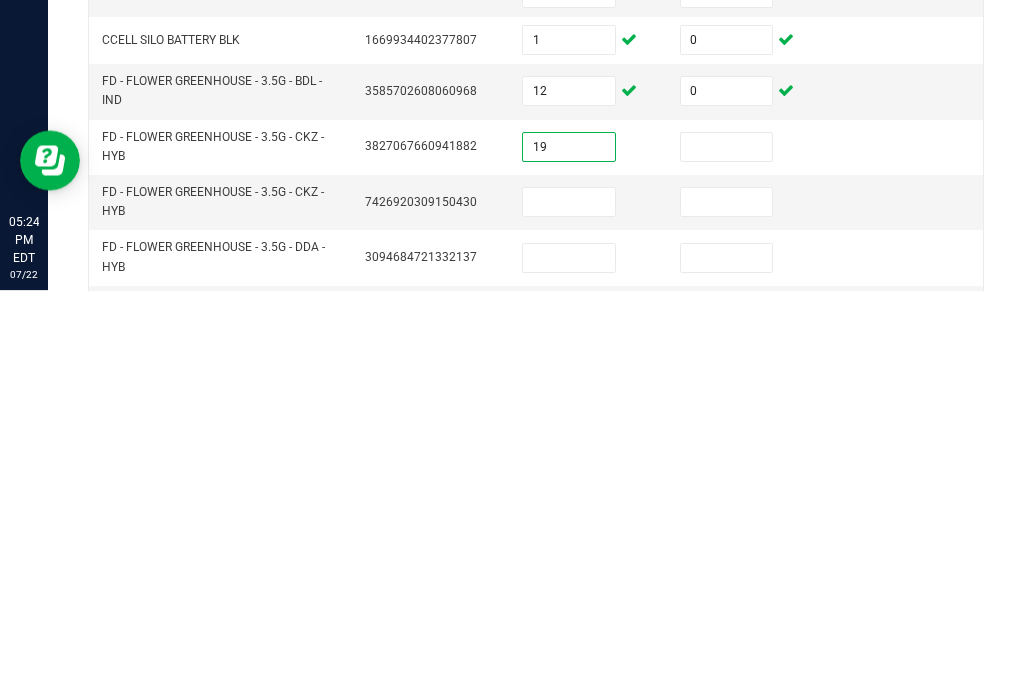 type on "19" 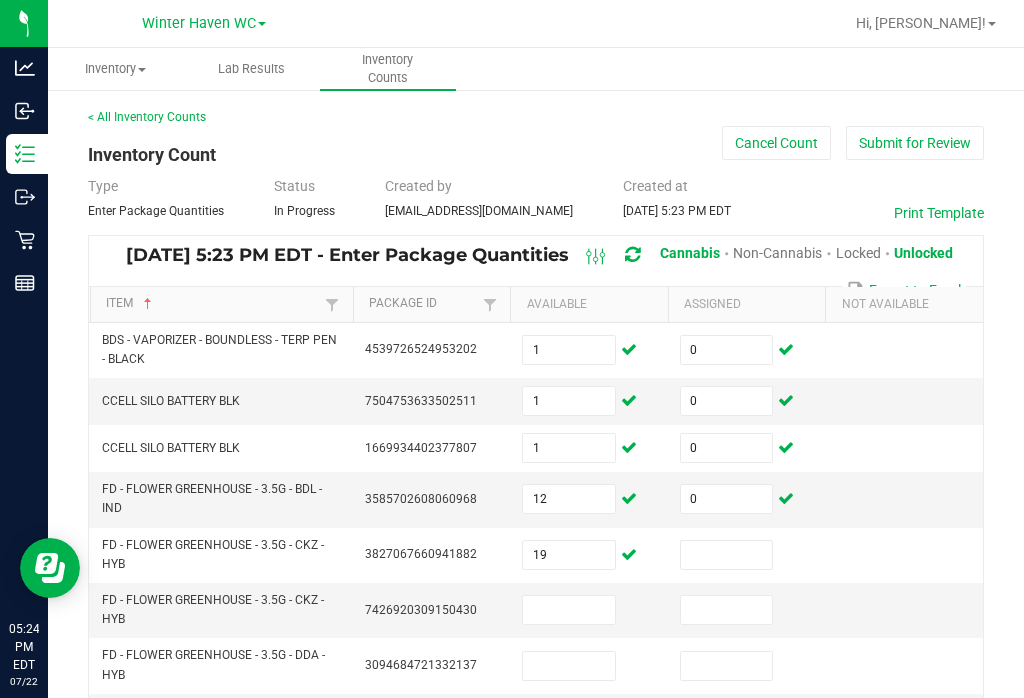click at bounding box center [727, 555] 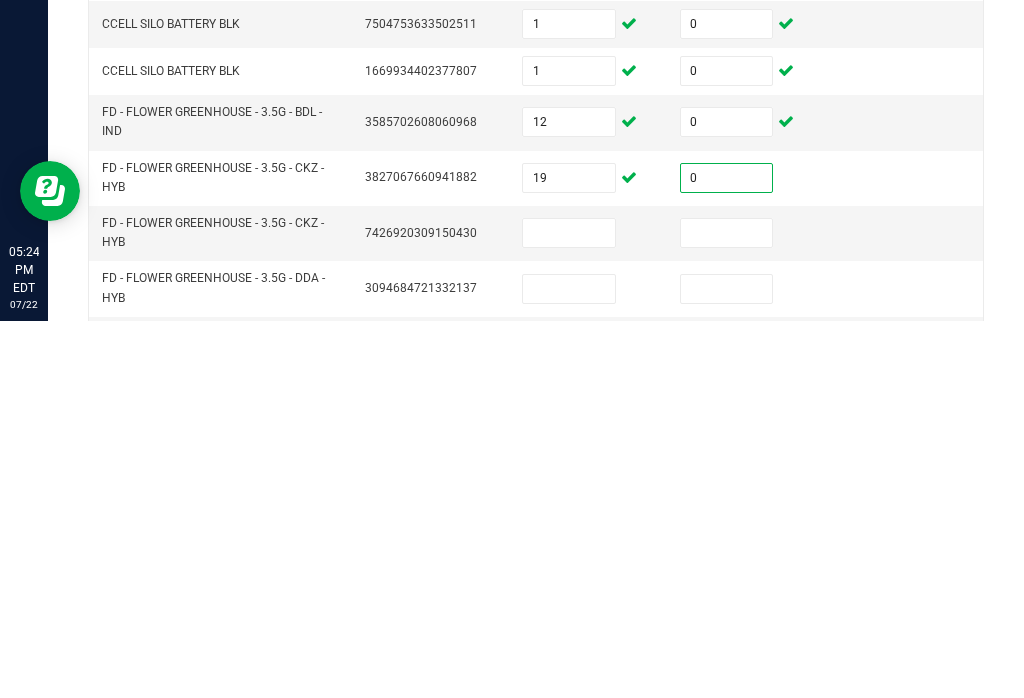 type on "0" 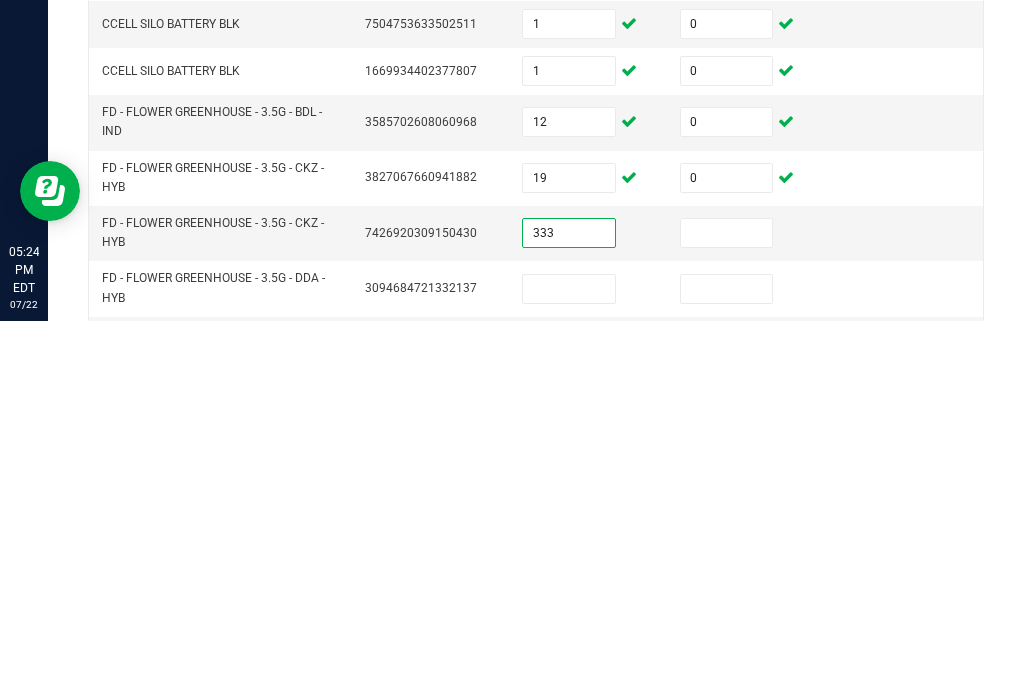 type on "333" 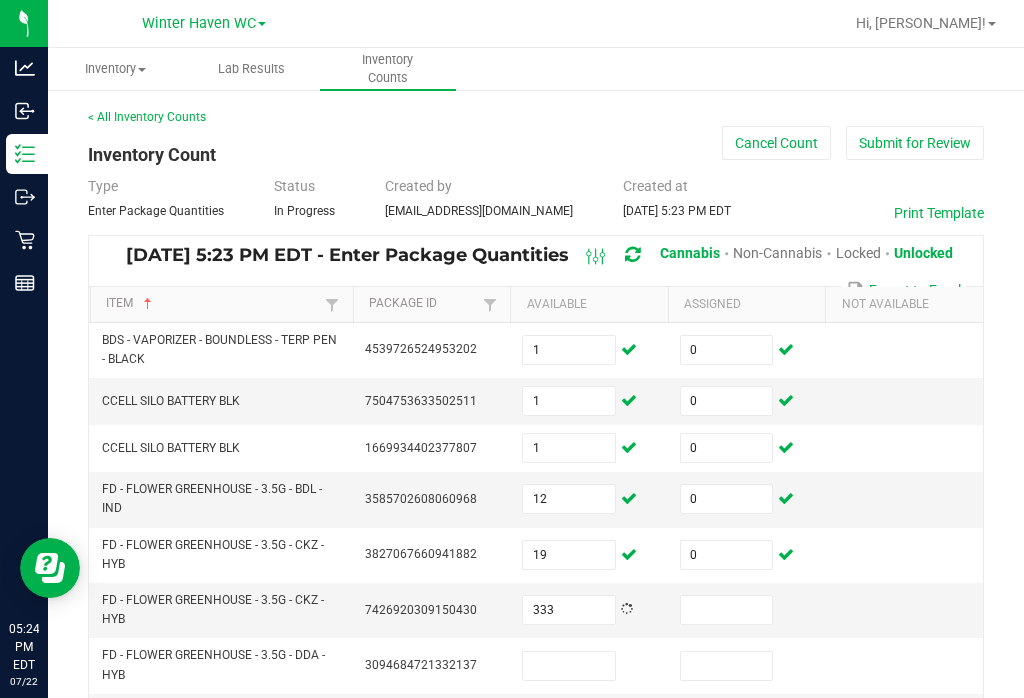 click at bounding box center (727, 610) 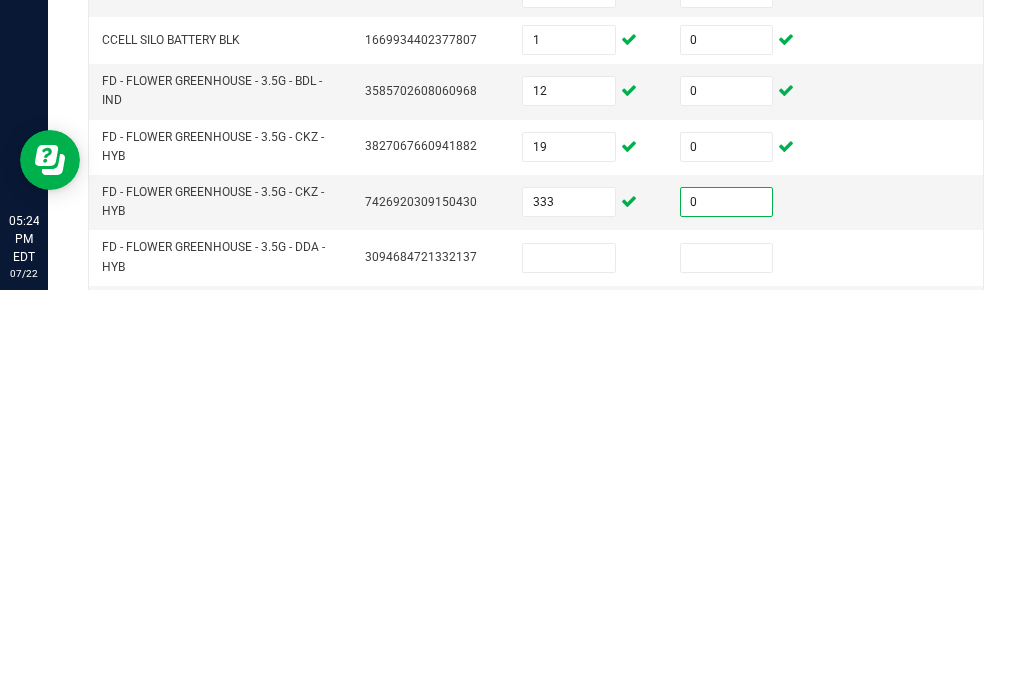 type on "0" 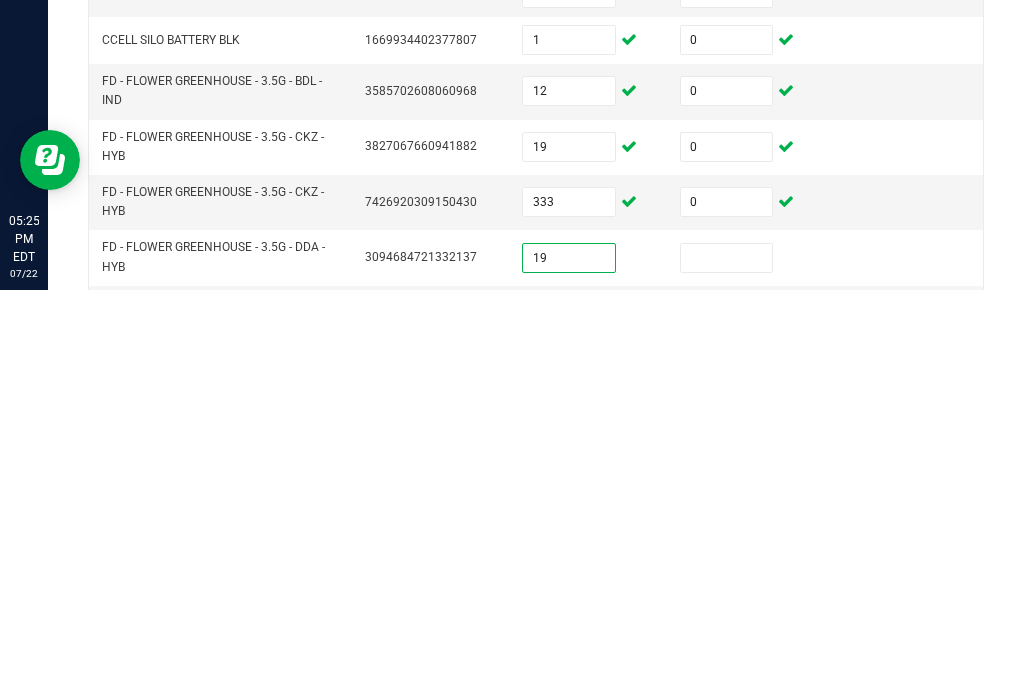 type on "19" 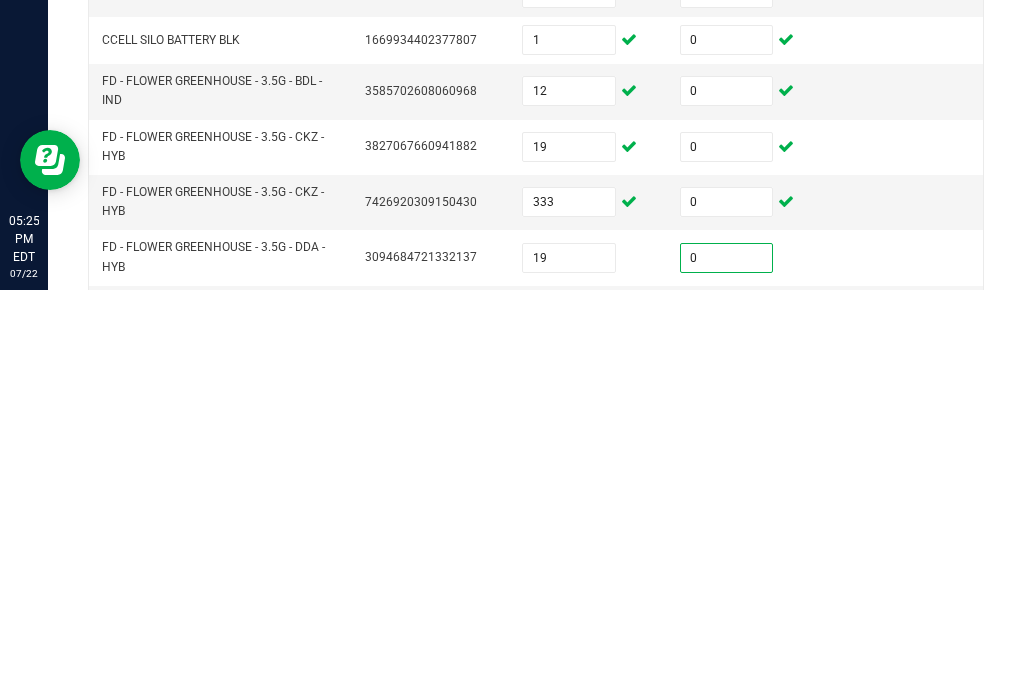 type on "0" 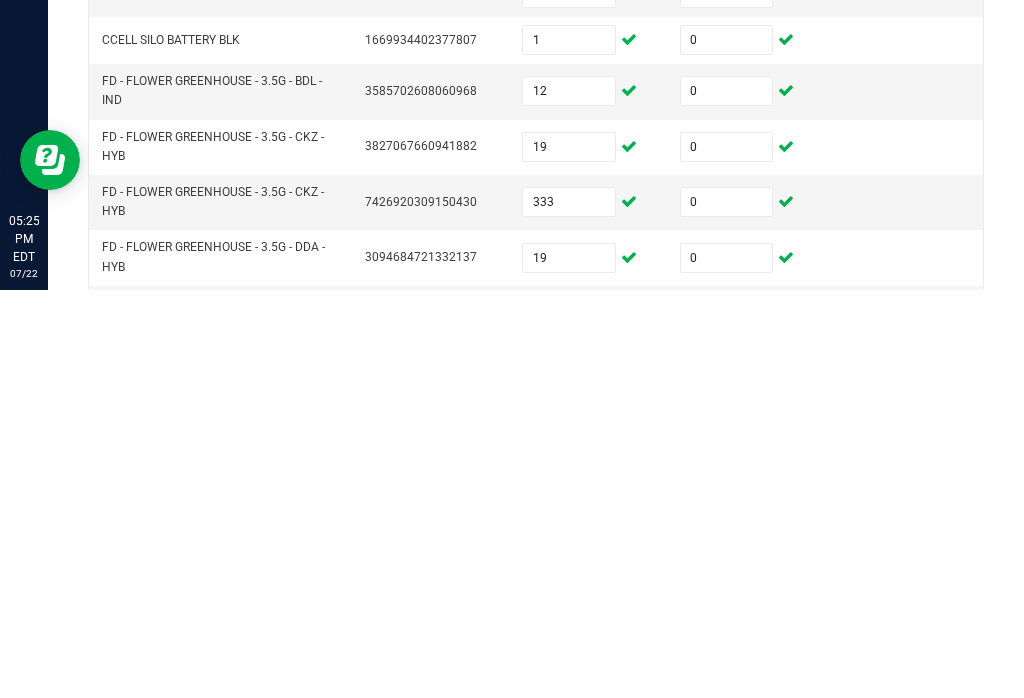 type on "333" 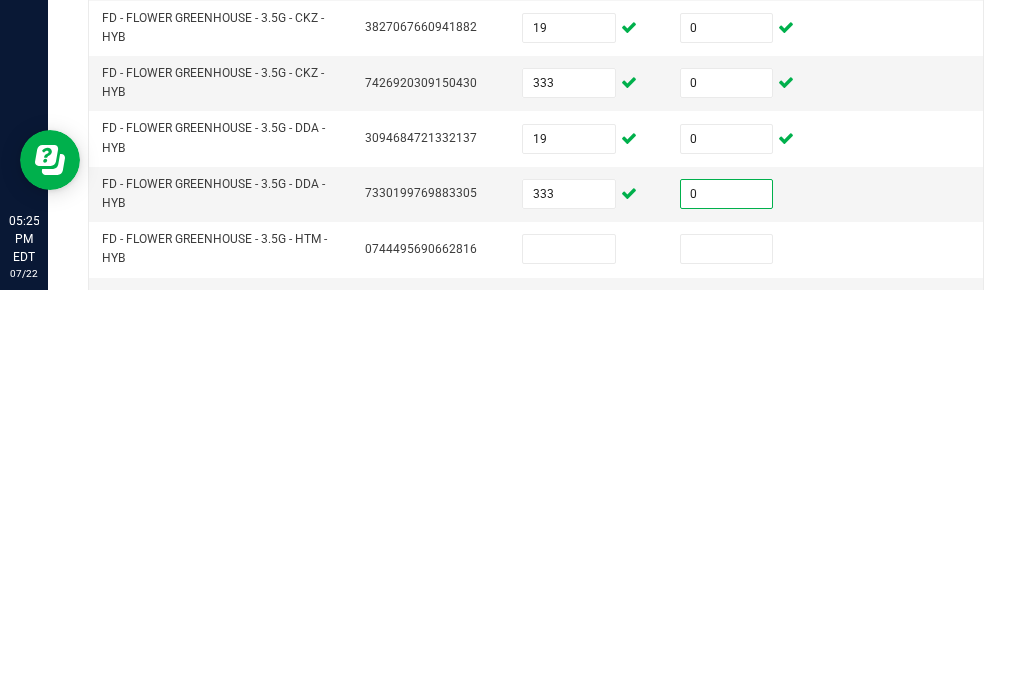 scroll, scrollTop: 128, scrollLeft: 0, axis: vertical 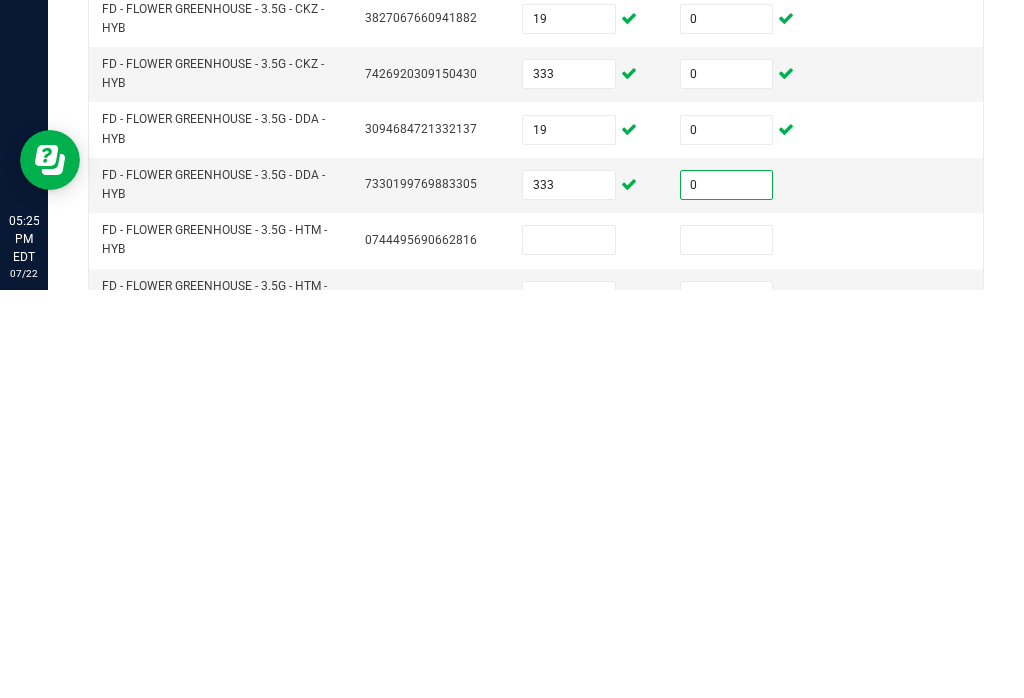 type on "0" 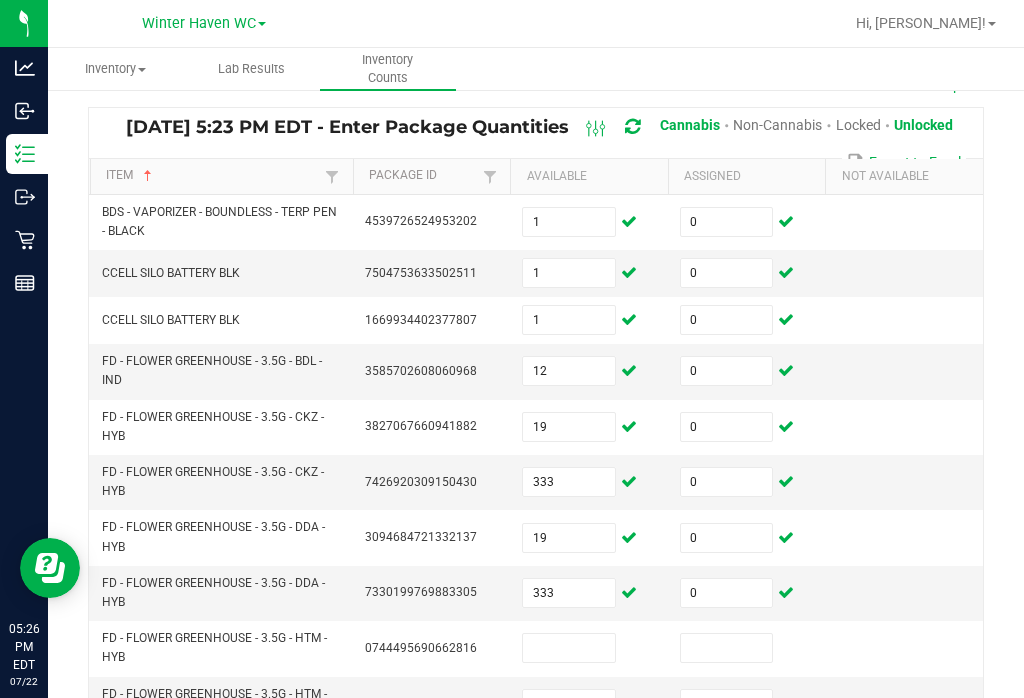 click at bounding box center (569, 648) 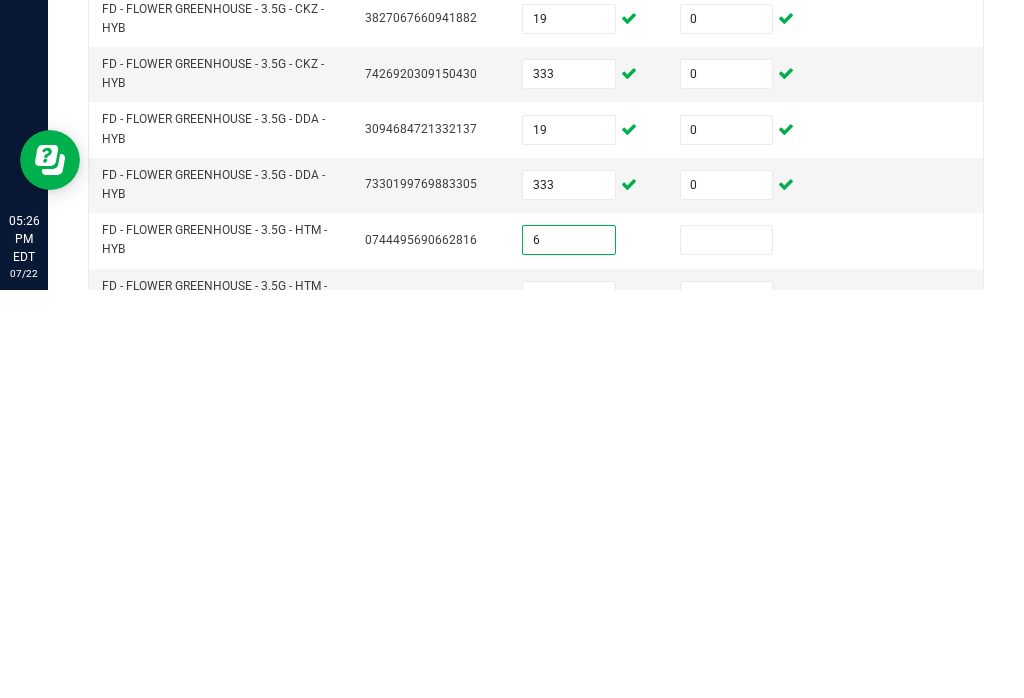 type on "6" 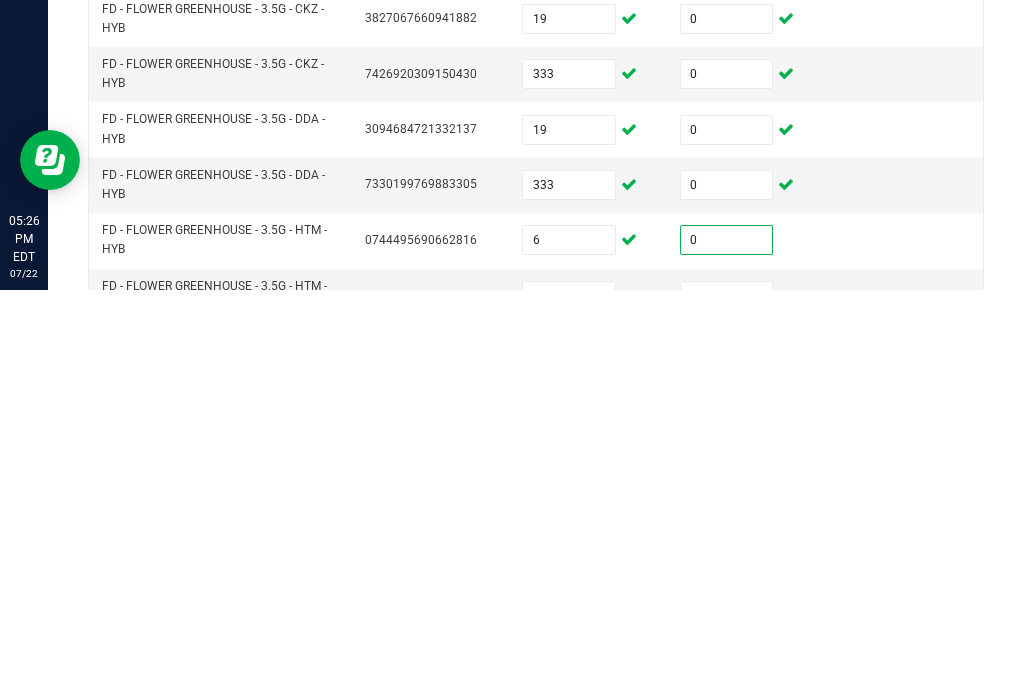 type on "0" 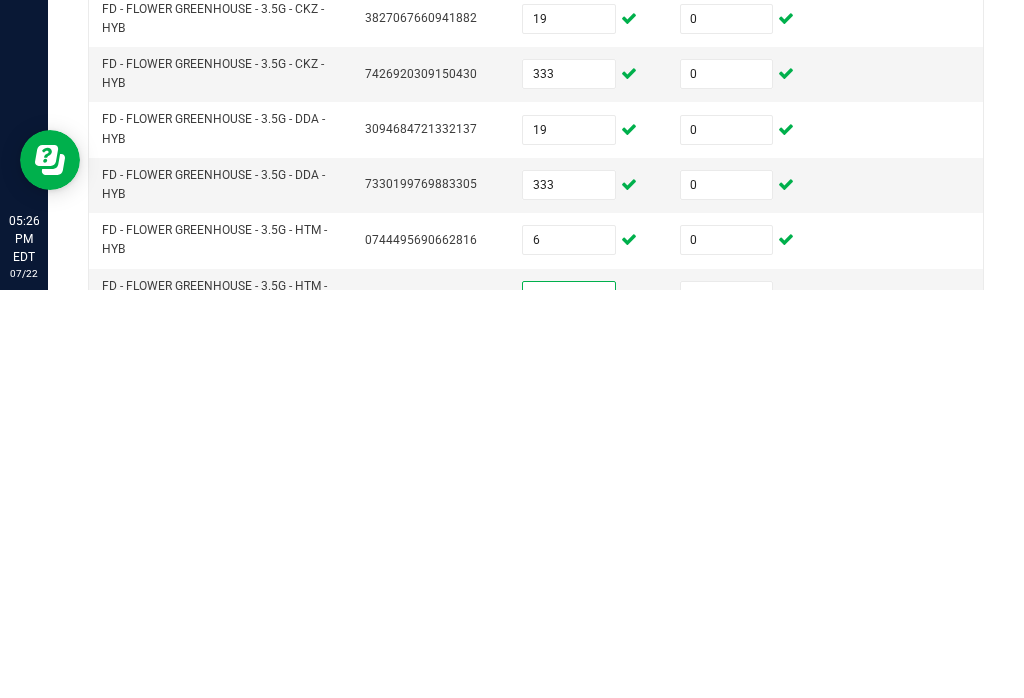 type on "333" 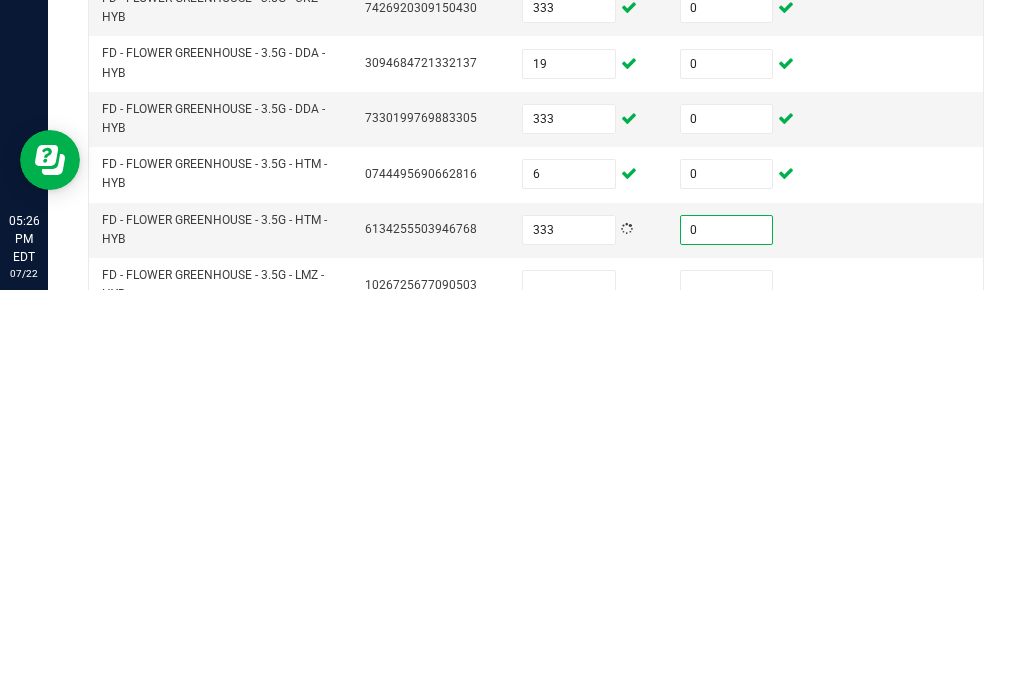 scroll, scrollTop: 215, scrollLeft: 0, axis: vertical 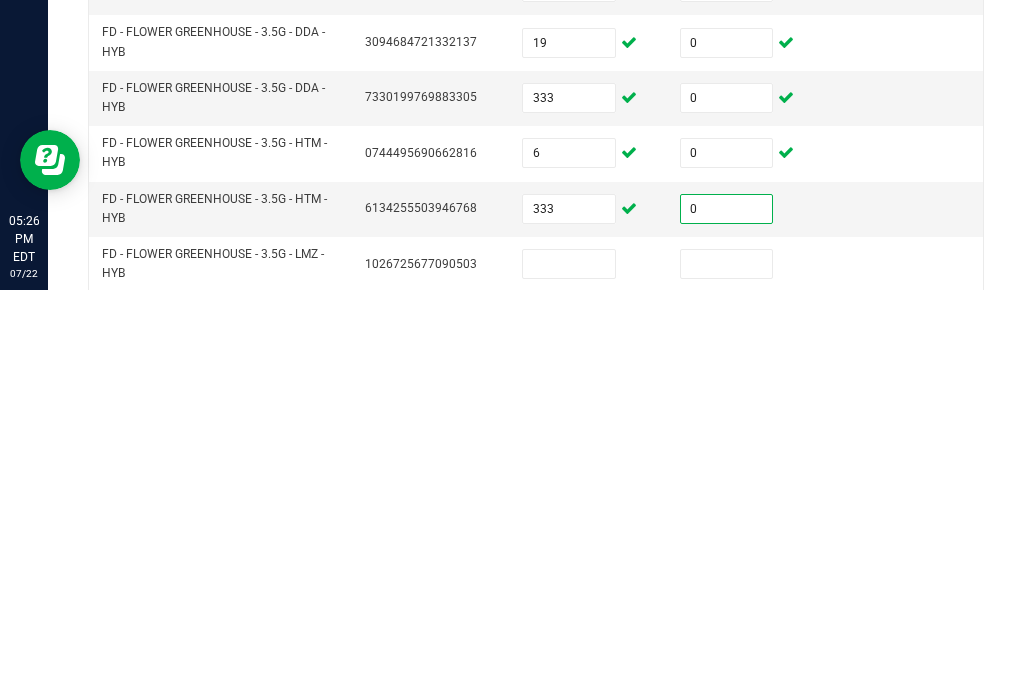 type on "0" 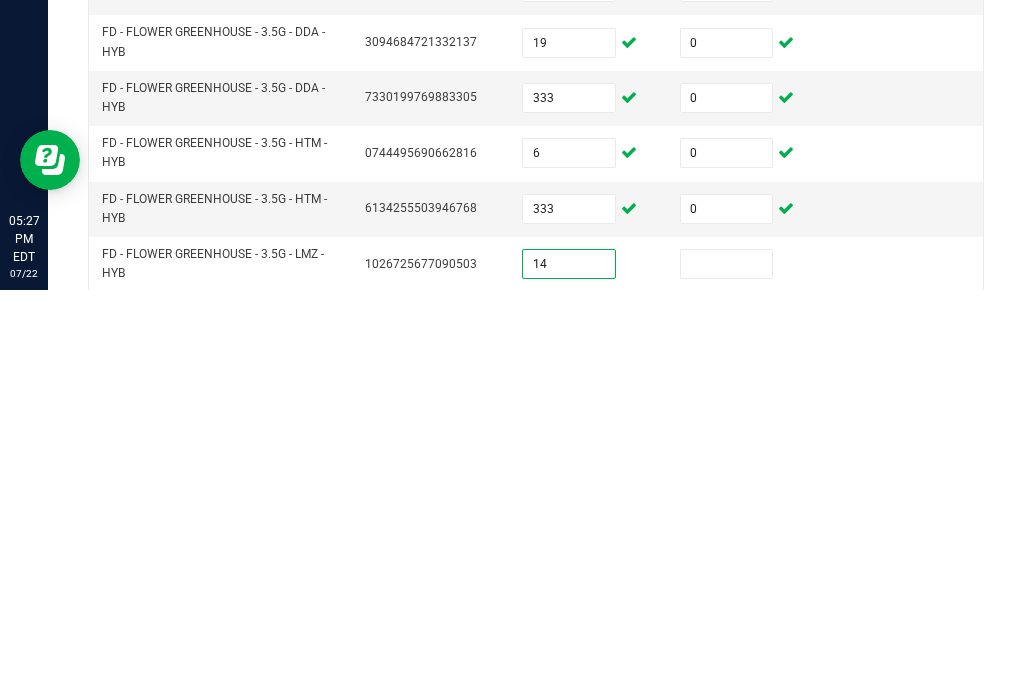 type on "14" 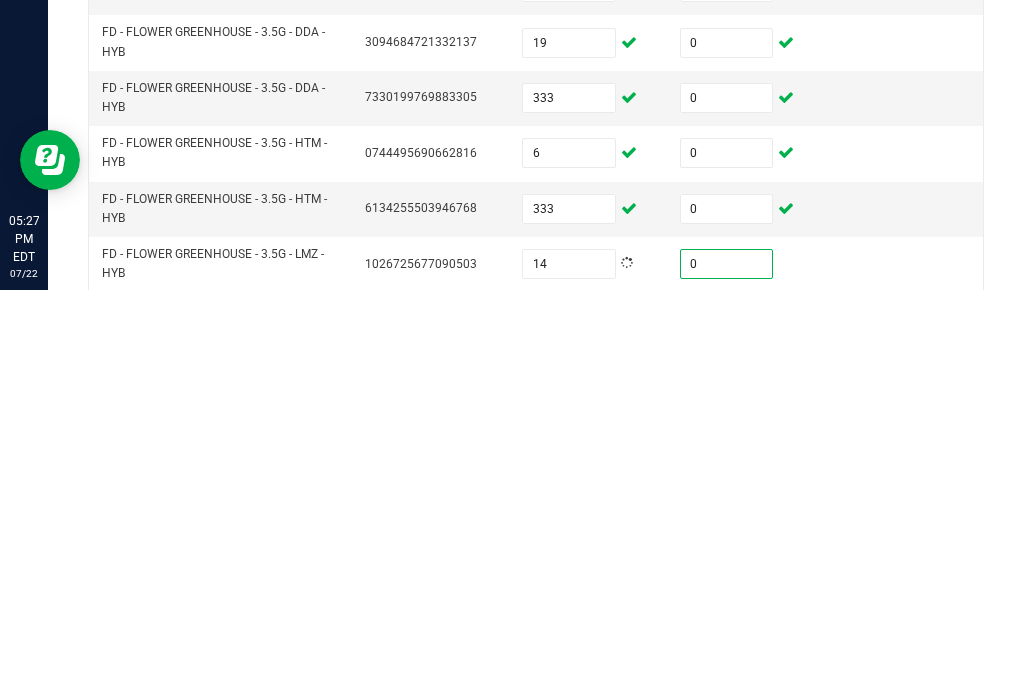 scroll, scrollTop: 282, scrollLeft: 0, axis: vertical 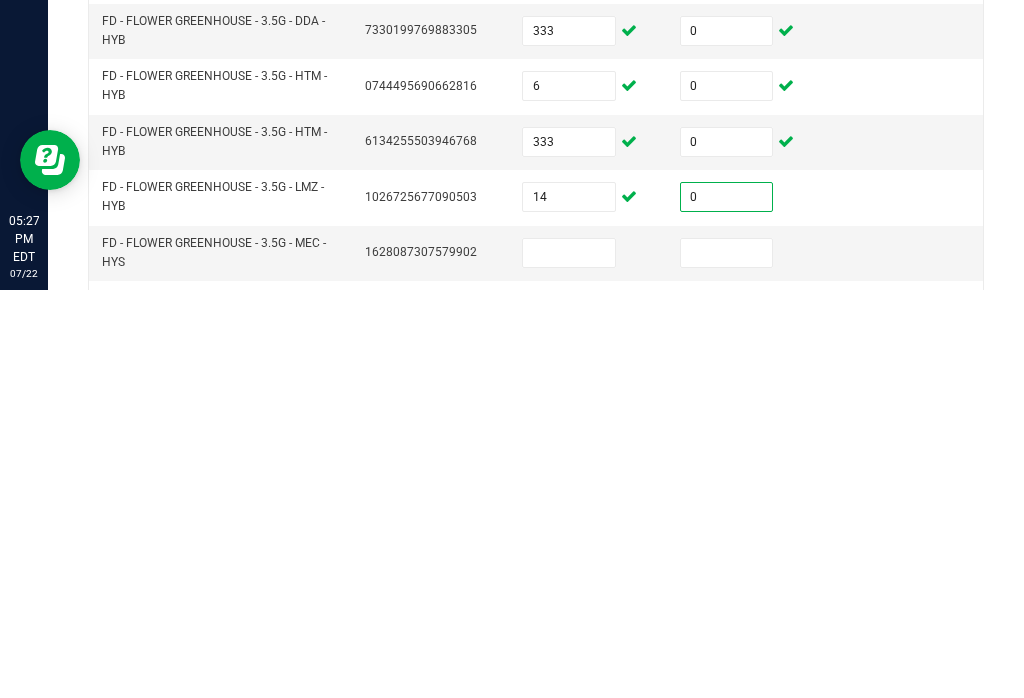 type on "0" 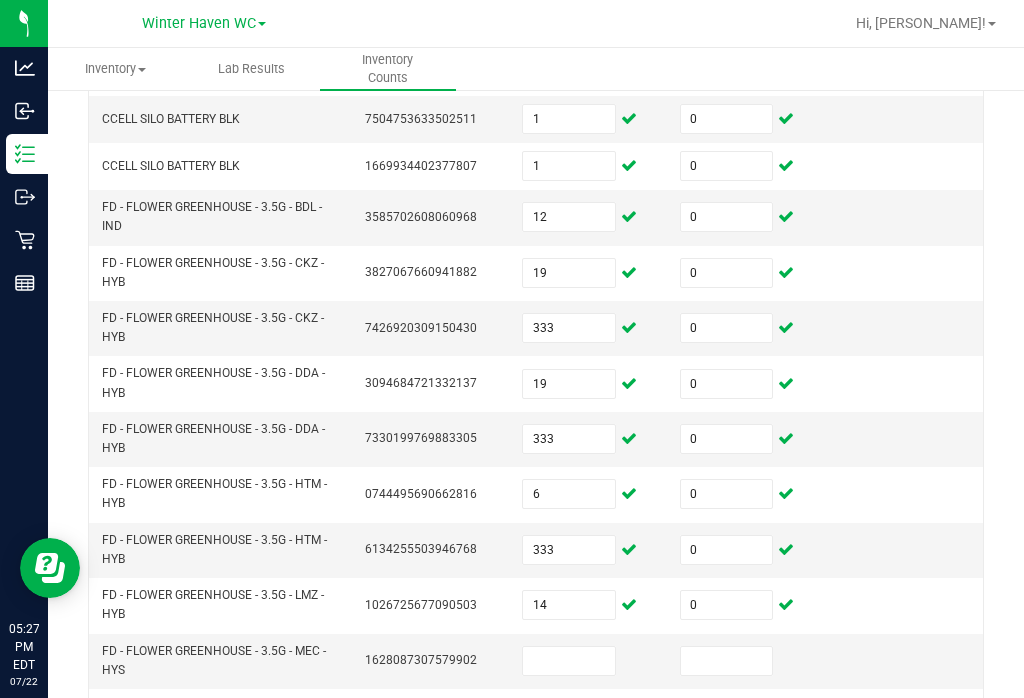 click at bounding box center (569, 661) 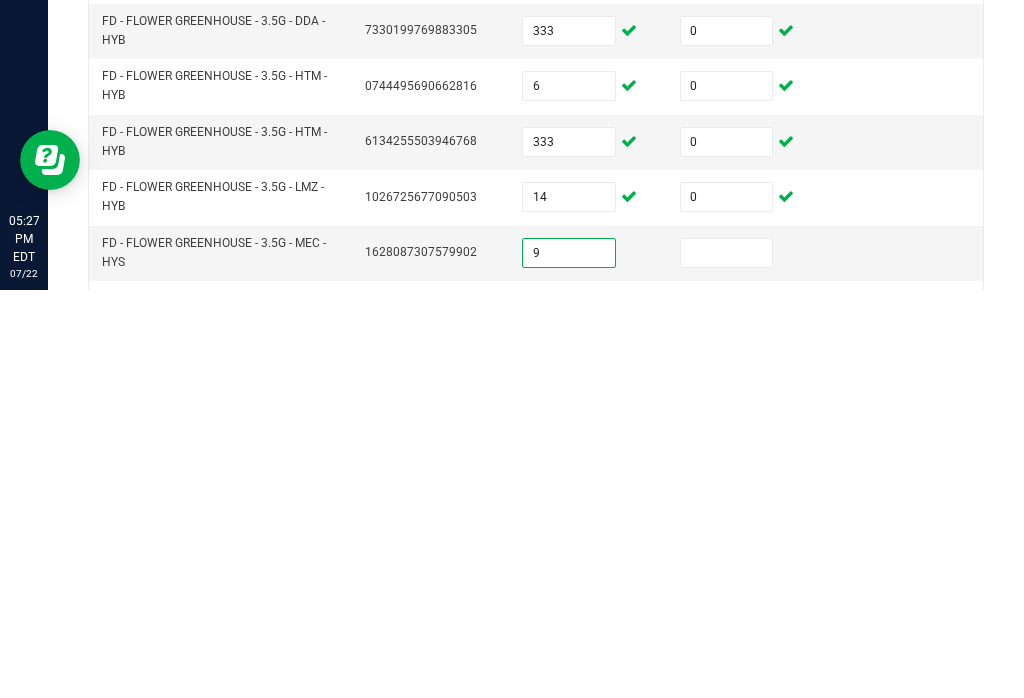 type on "9" 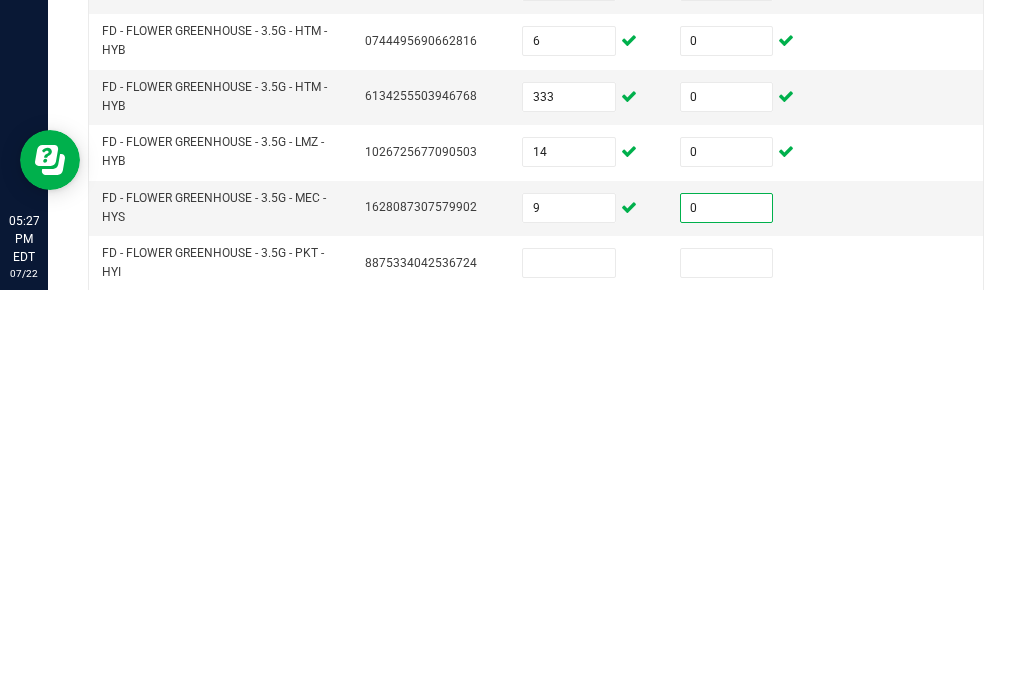 scroll, scrollTop: 350, scrollLeft: 0, axis: vertical 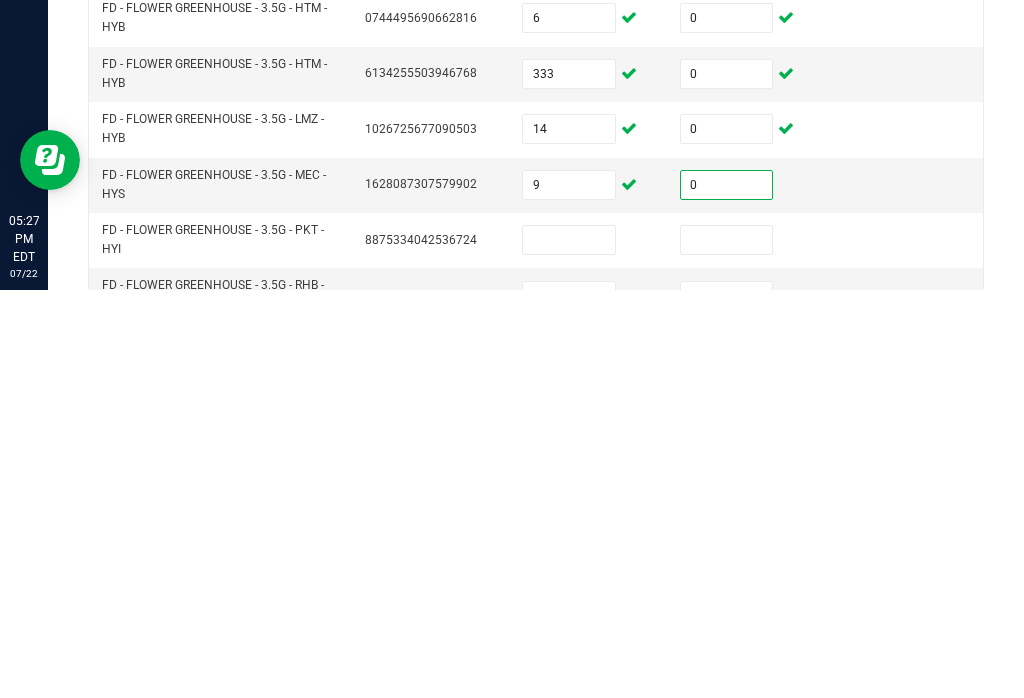 type on "0" 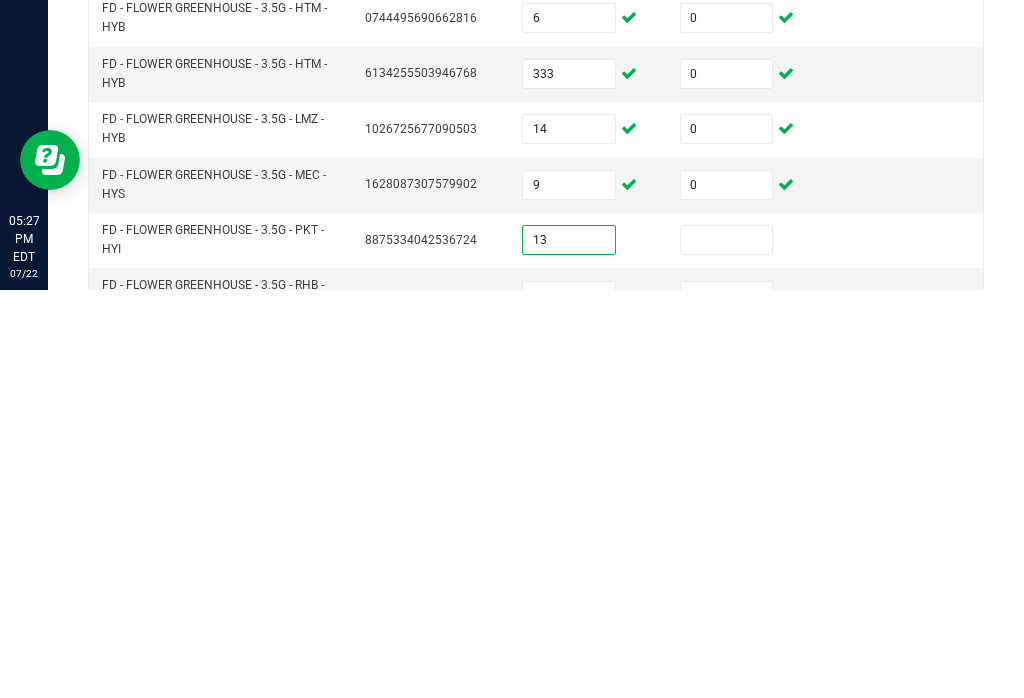 type on "13" 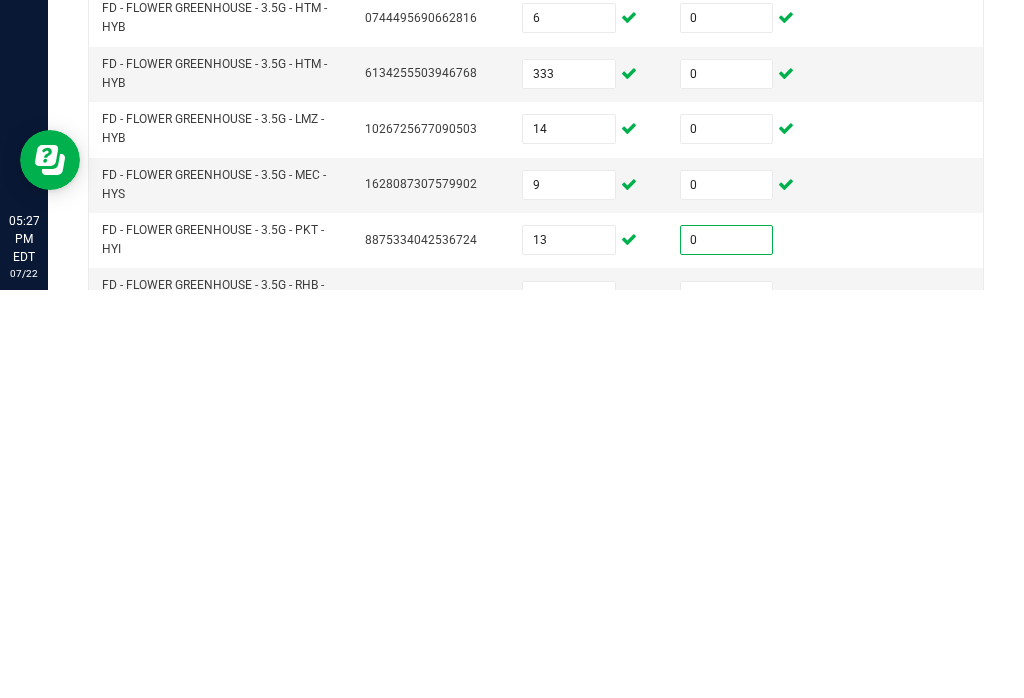 type on "0" 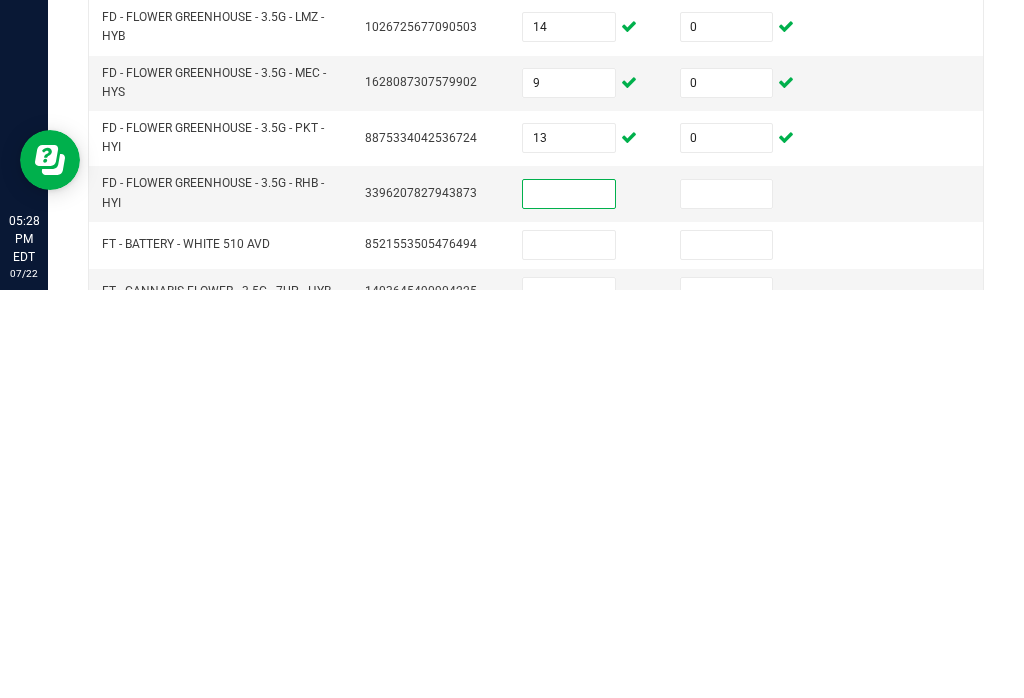 scroll, scrollTop: 452, scrollLeft: 0, axis: vertical 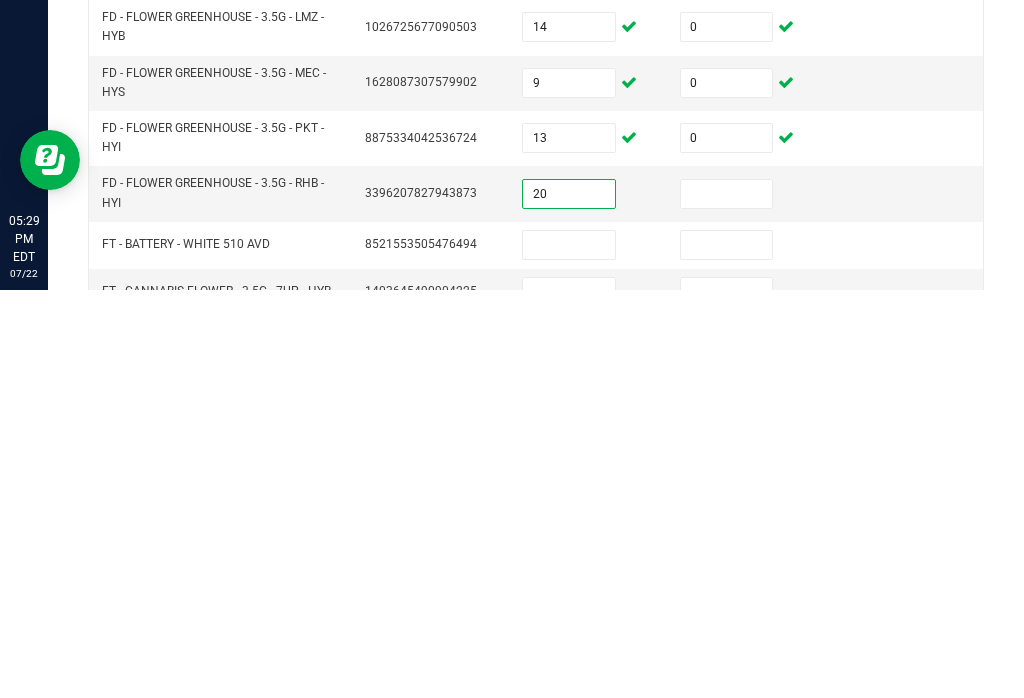 type on "20" 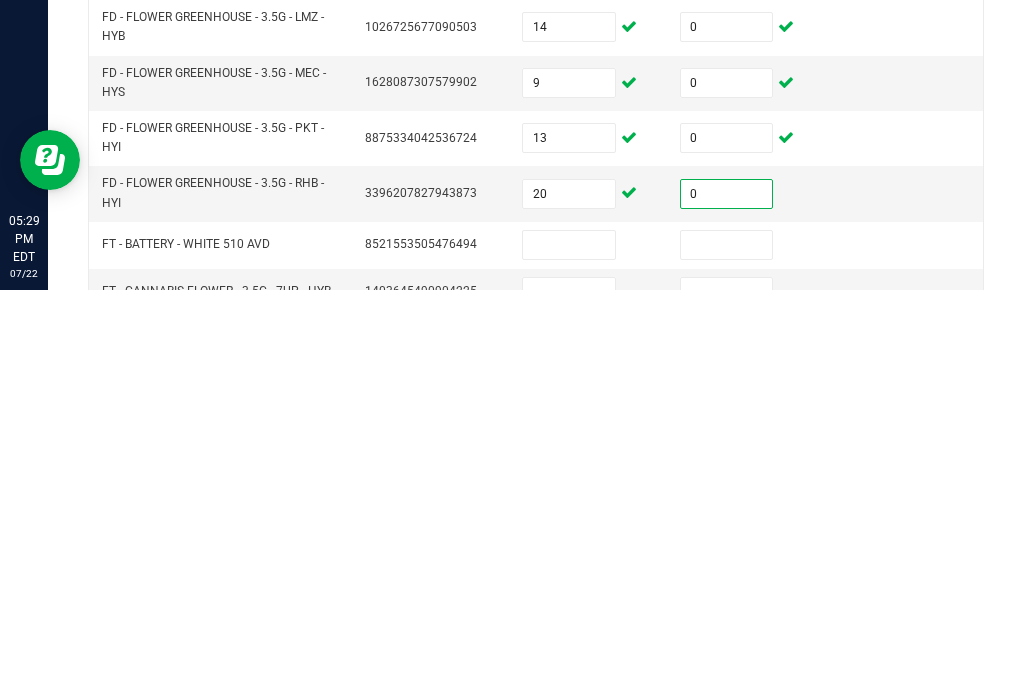 type on "0" 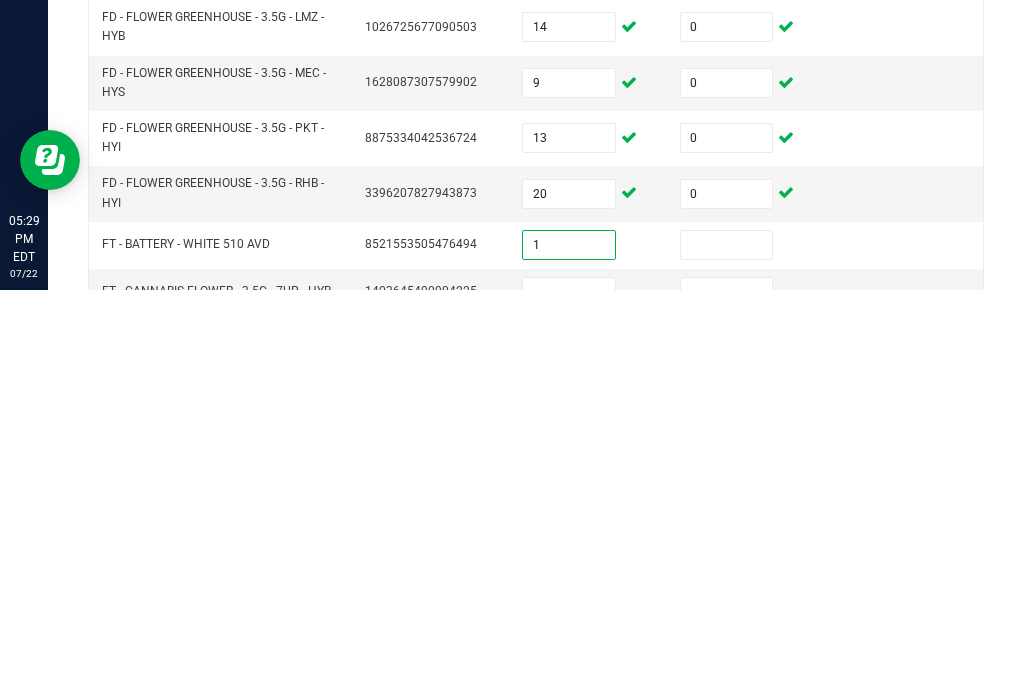 type on "1" 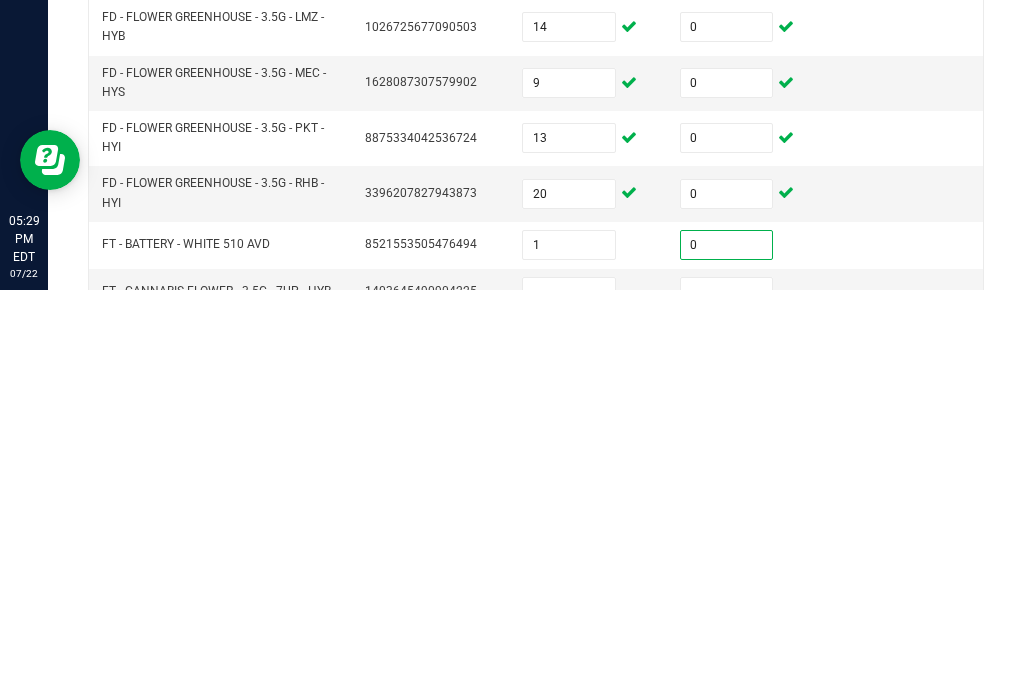 type on "0" 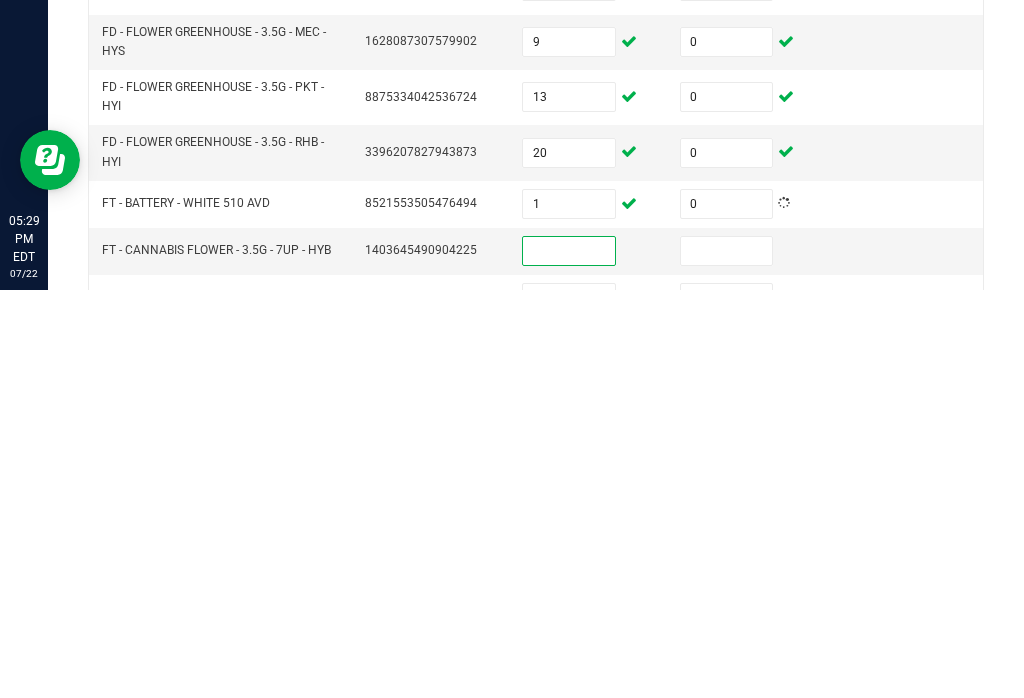 scroll, scrollTop: 496, scrollLeft: 0, axis: vertical 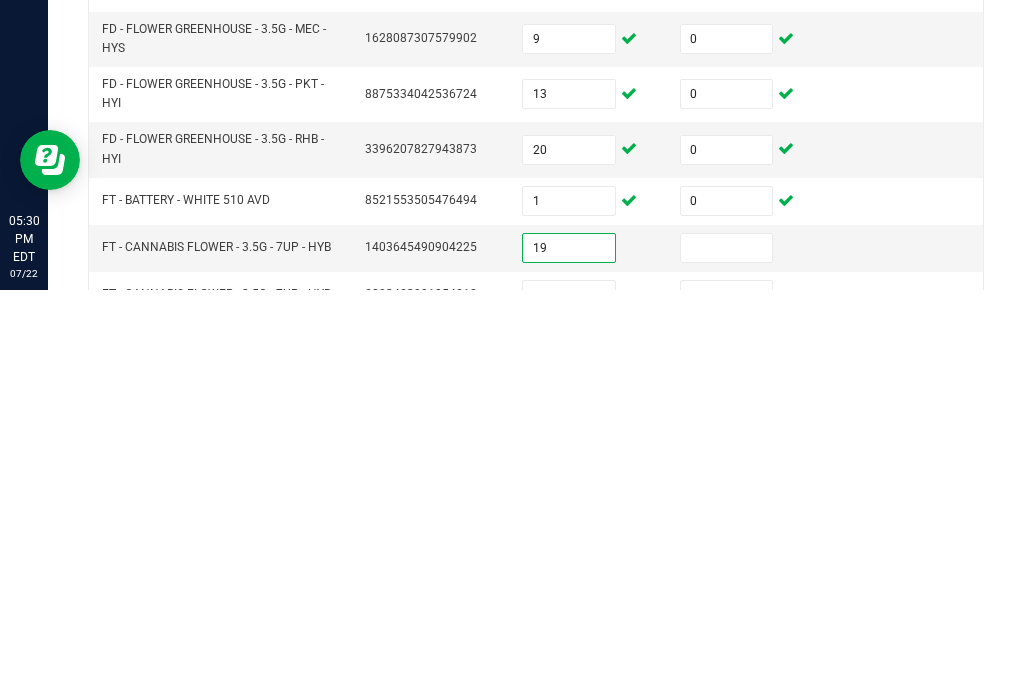 type on "19" 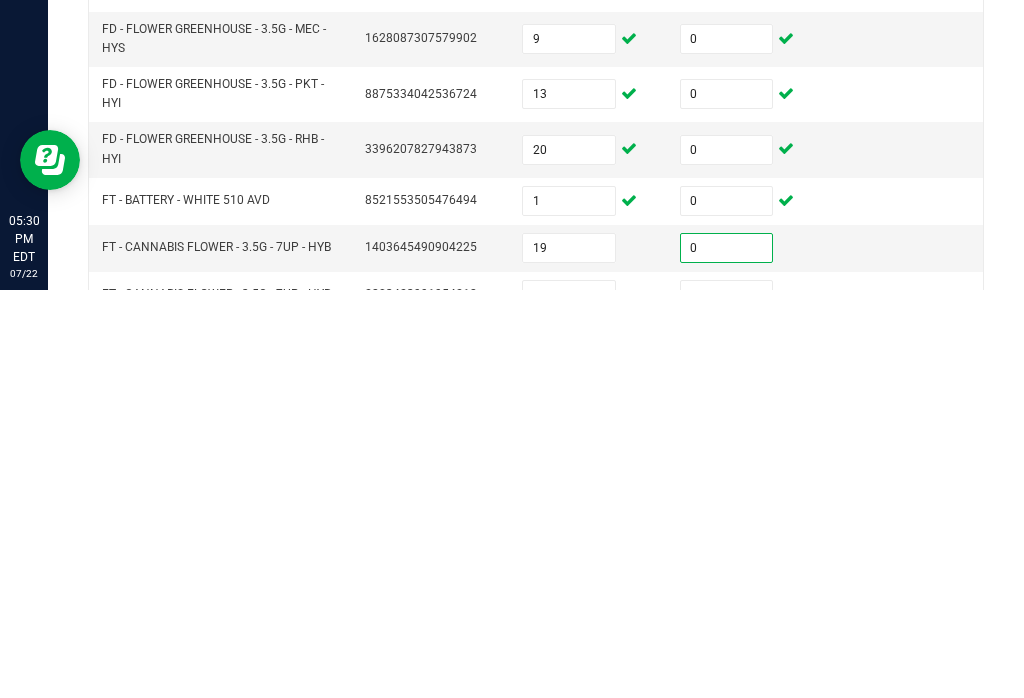 type on "0" 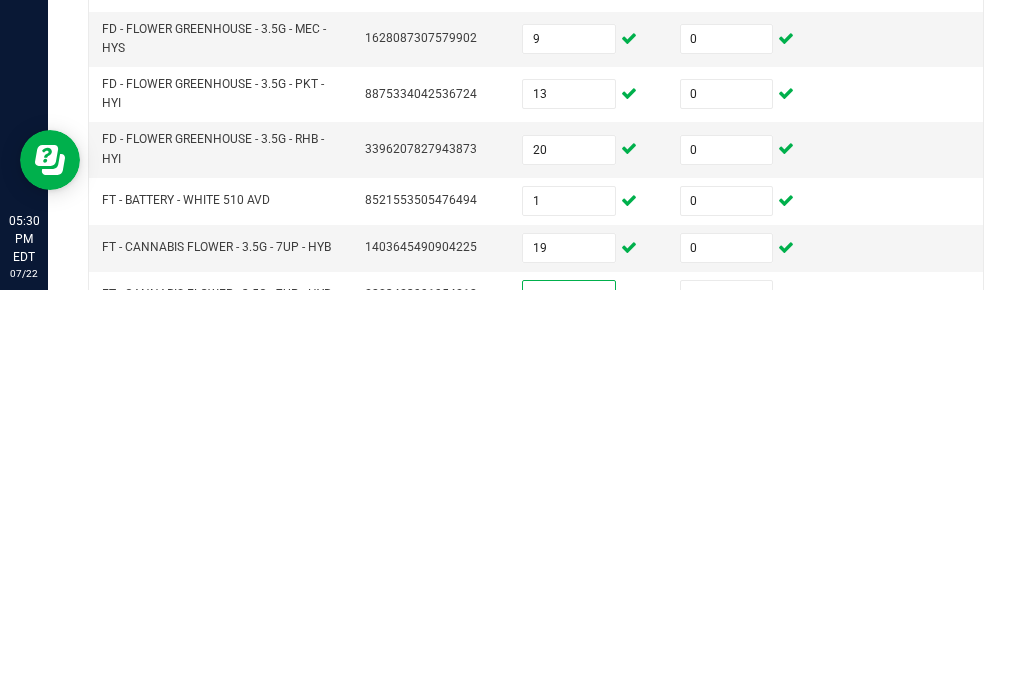 type on "333" 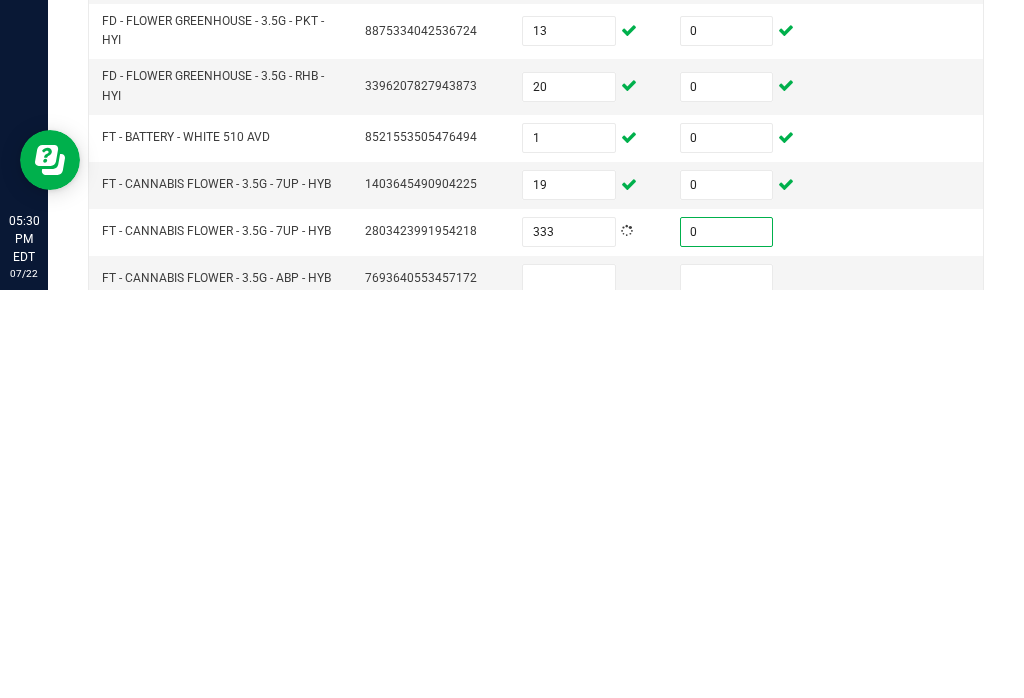 scroll, scrollTop: 559, scrollLeft: 0, axis: vertical 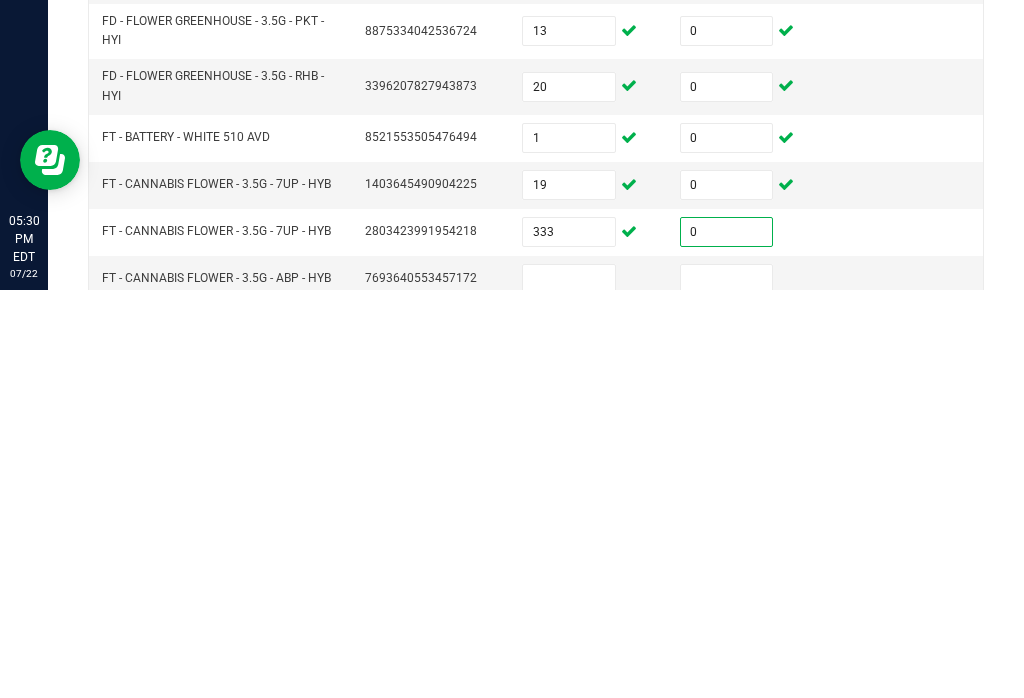 type on "0" 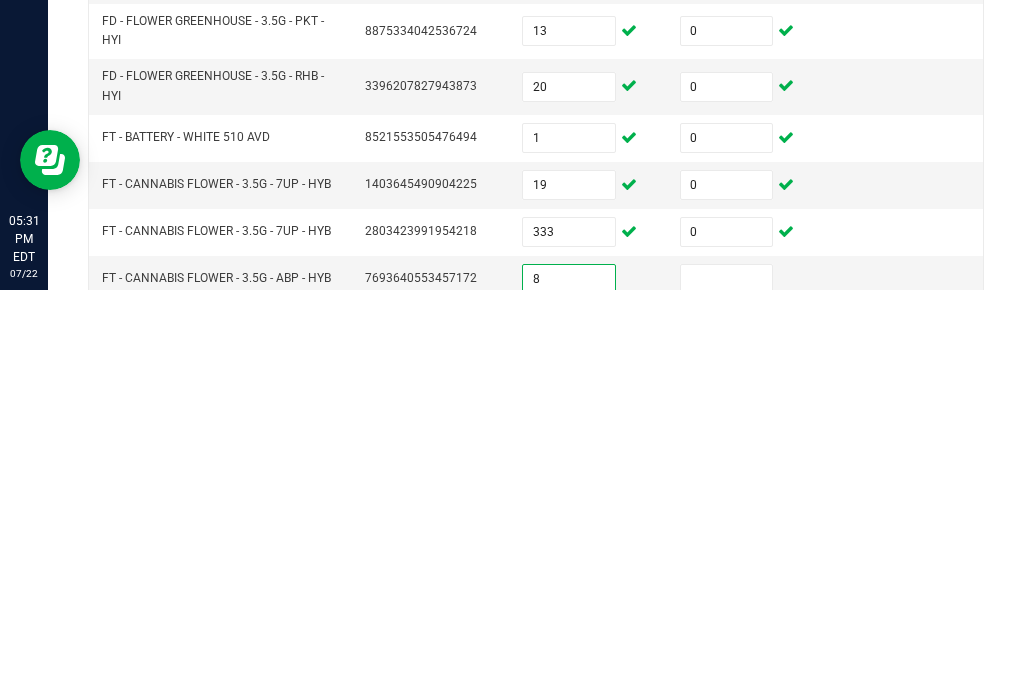 type on "8" 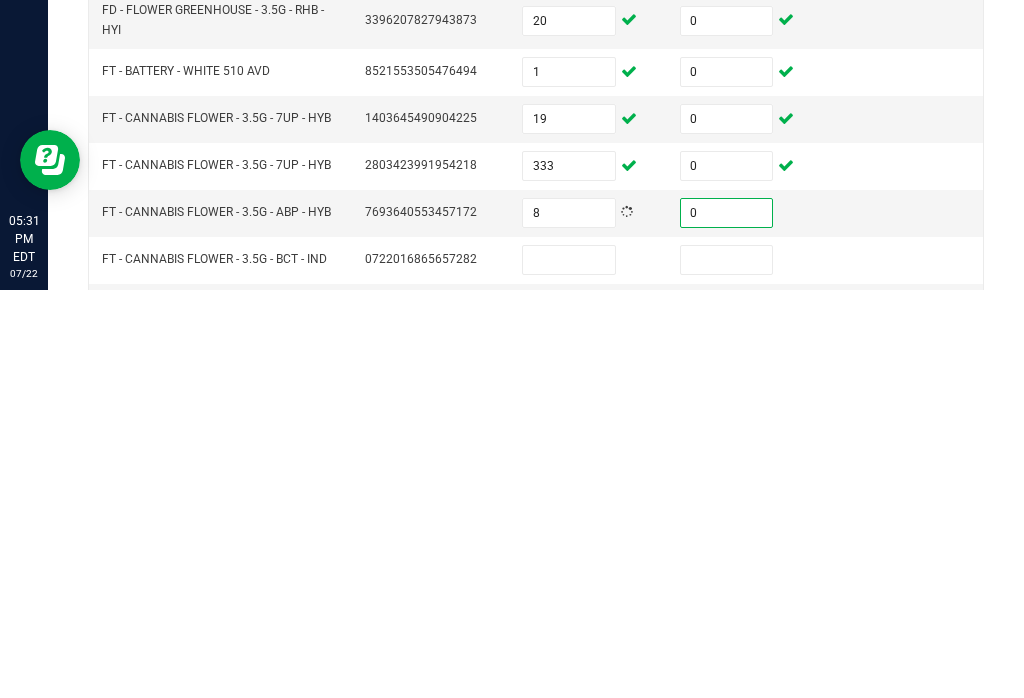 scroll, scrollTop: 628, scrollLeft: 0, axis: vertical 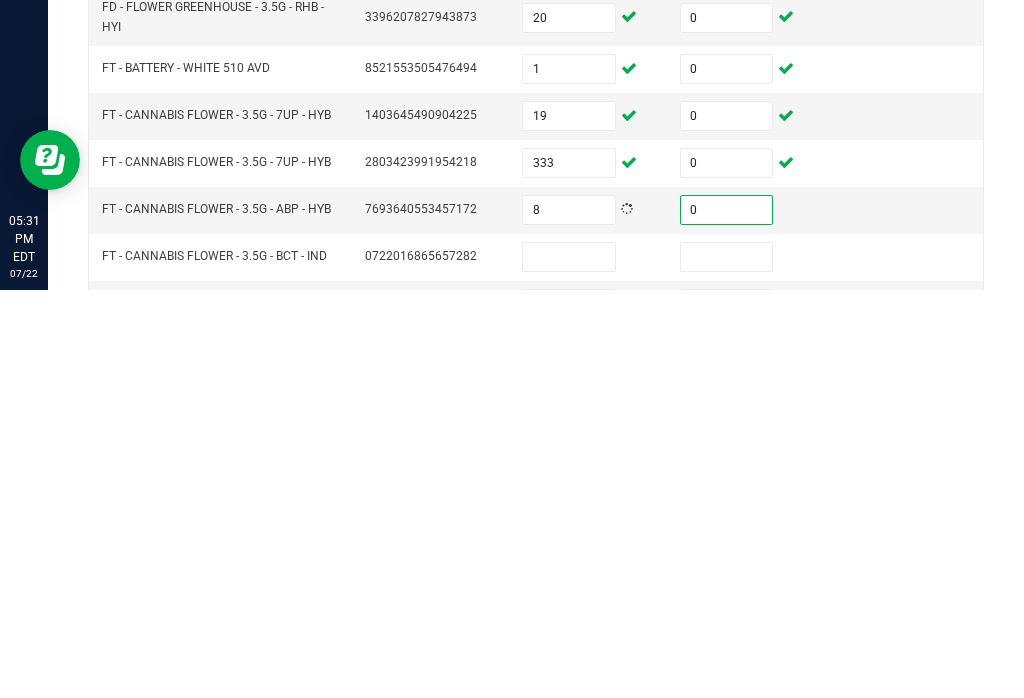 type on "0" 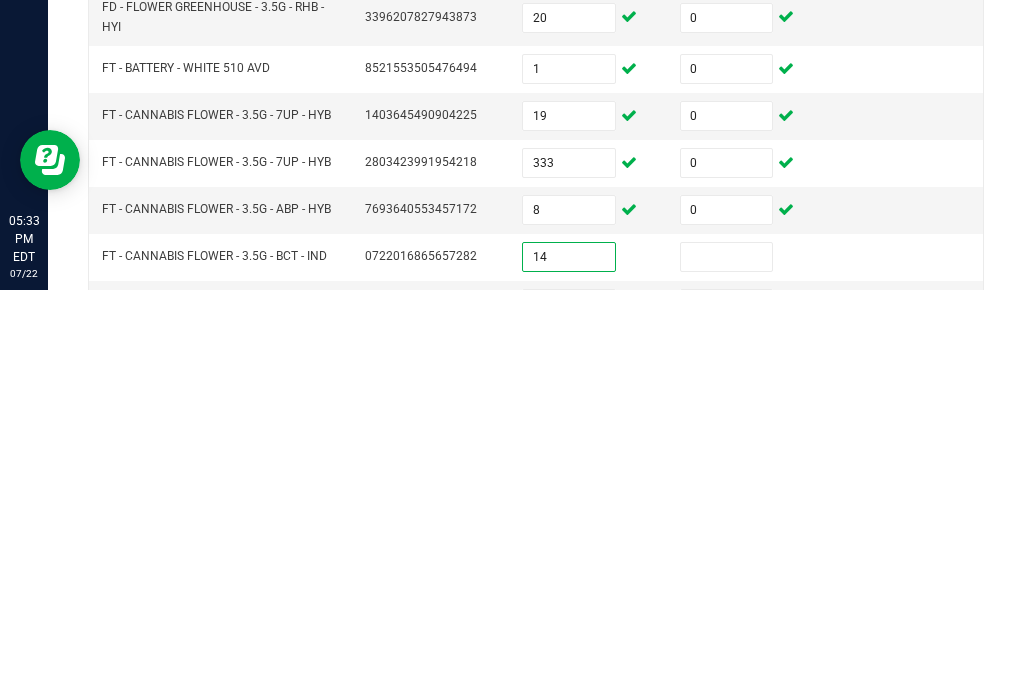 type on "14" 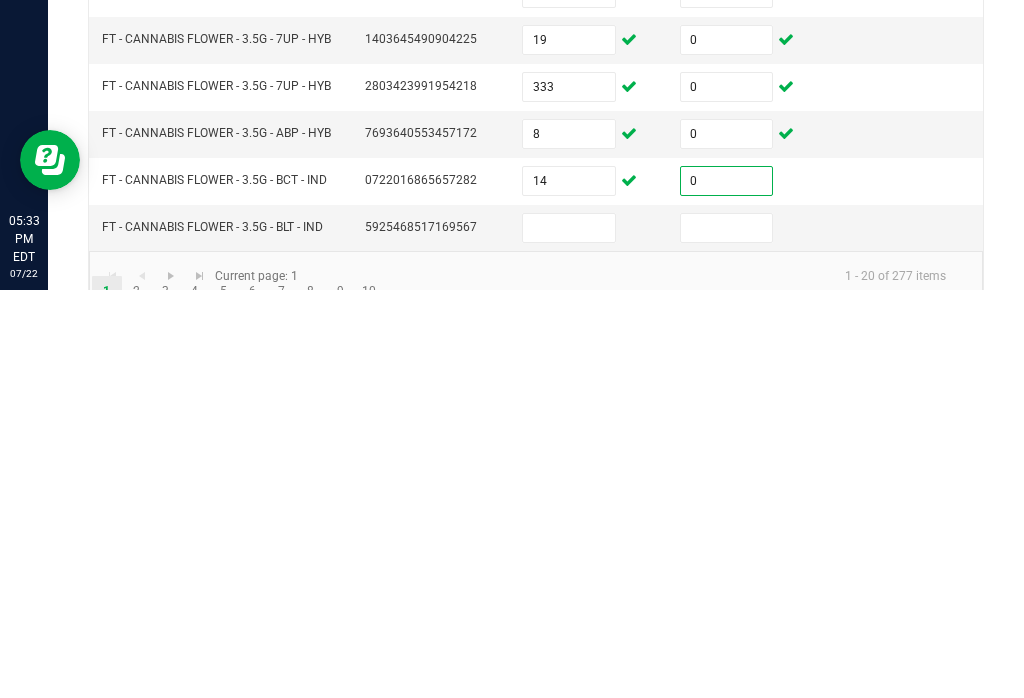 scroll, scrollTop: 701, scrollLeft: 0, axis: vertical 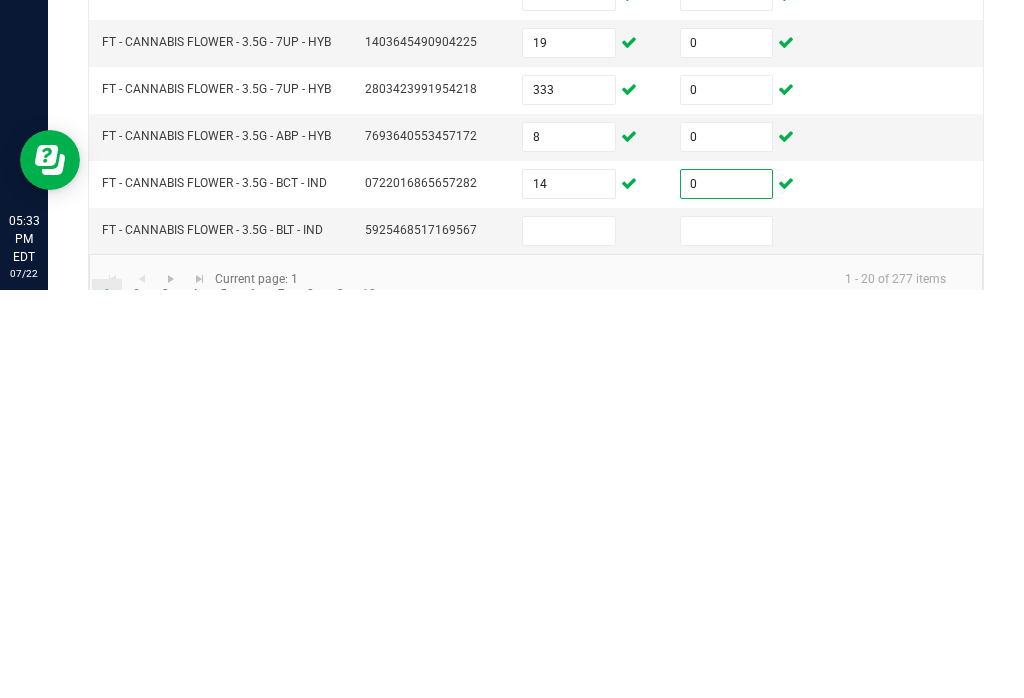 type on "0" 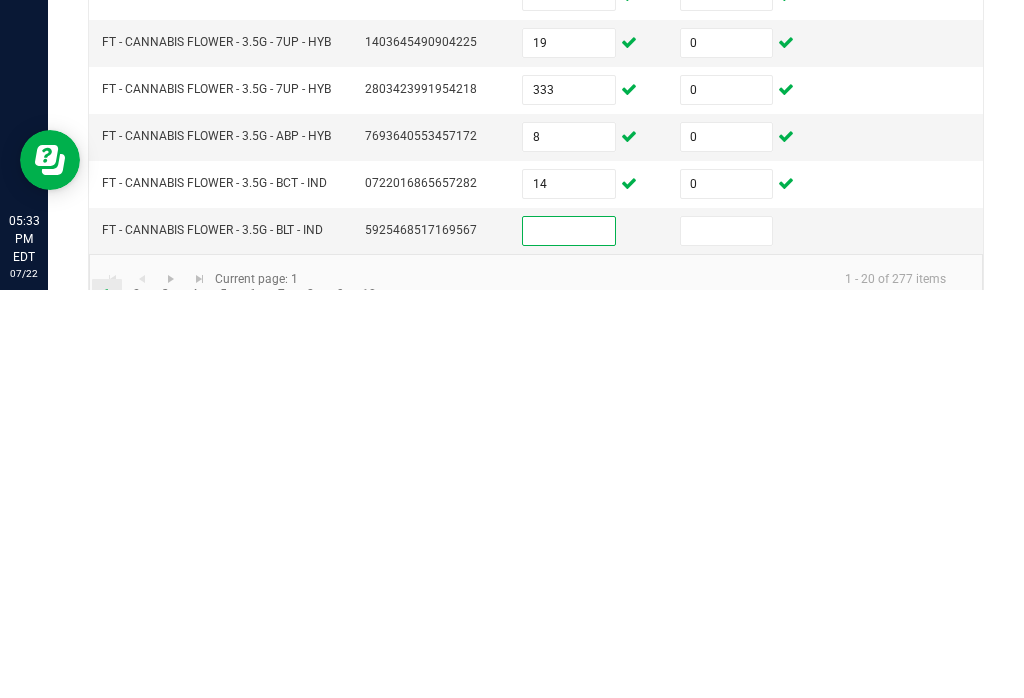click at bounding box center (569, 639) 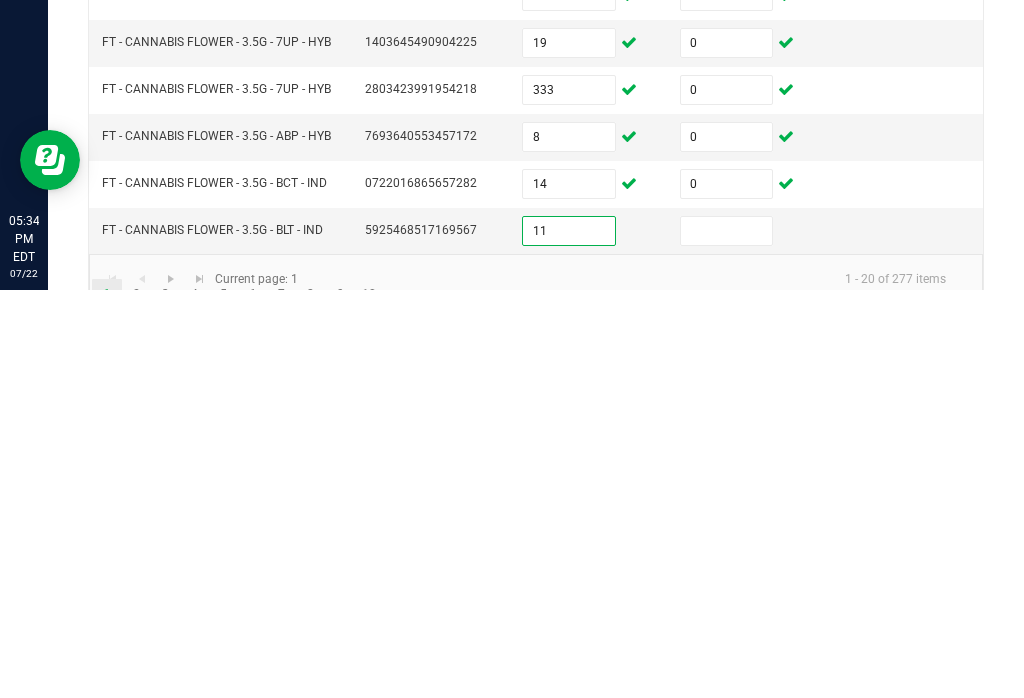 type on "11" 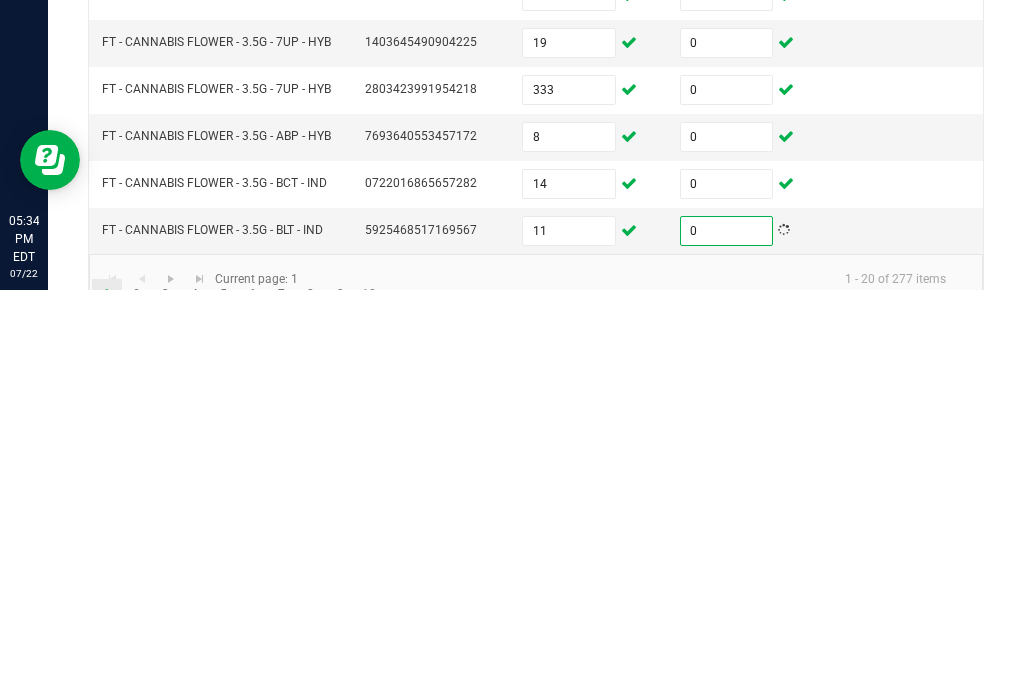 type on "0" 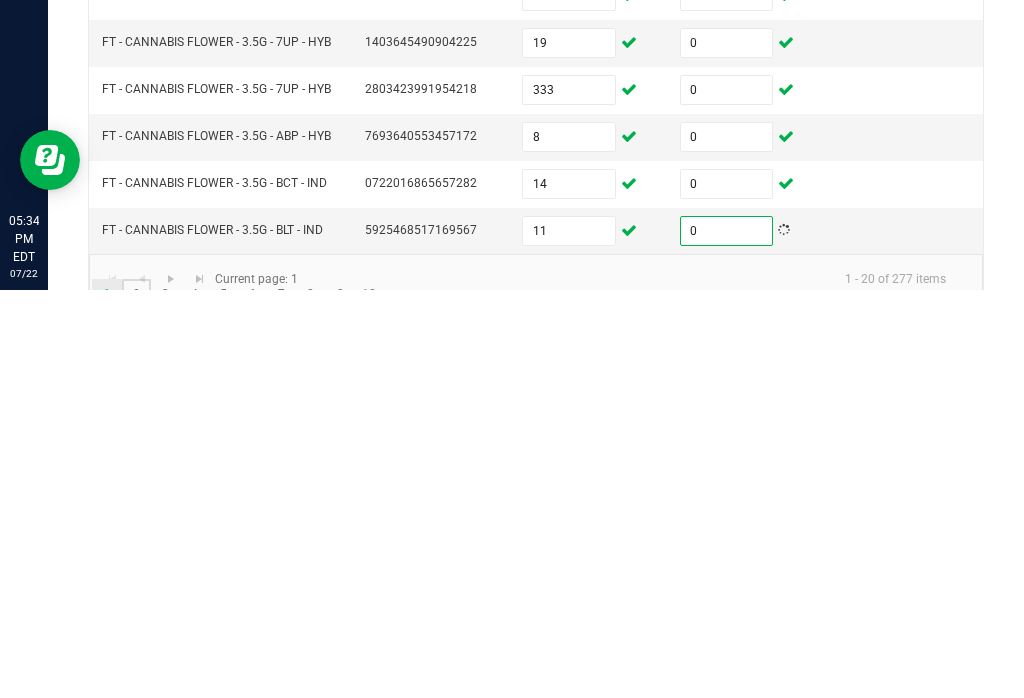 click on "2" 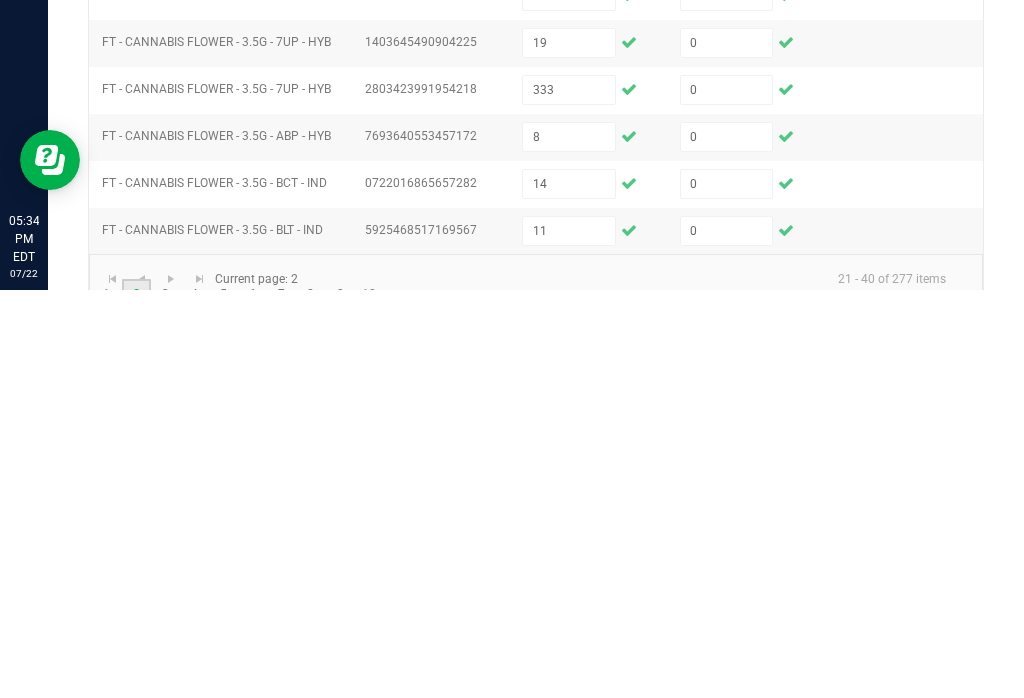 type 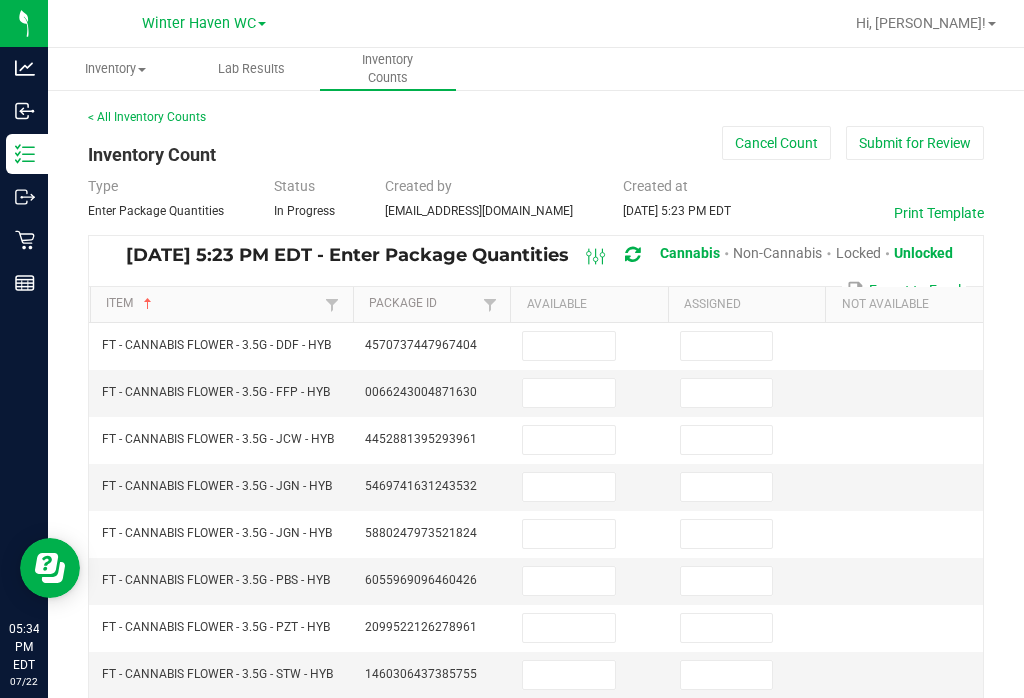 scroll, scrollTop: -1, scrollLeft: 0, axis: vertical 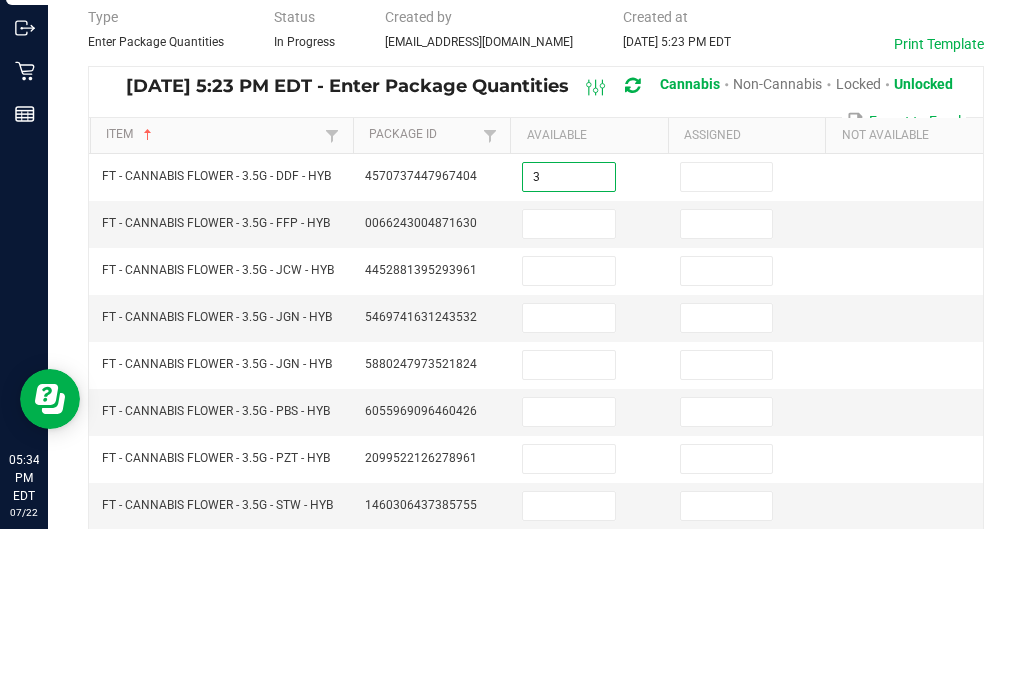 type on "3" 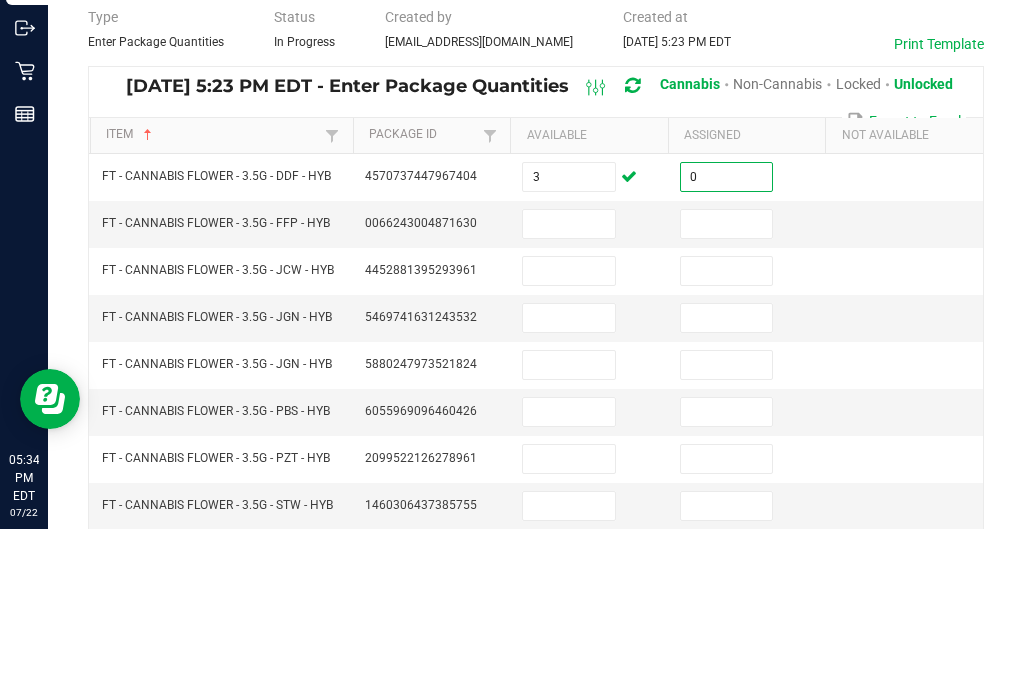 type on "0" 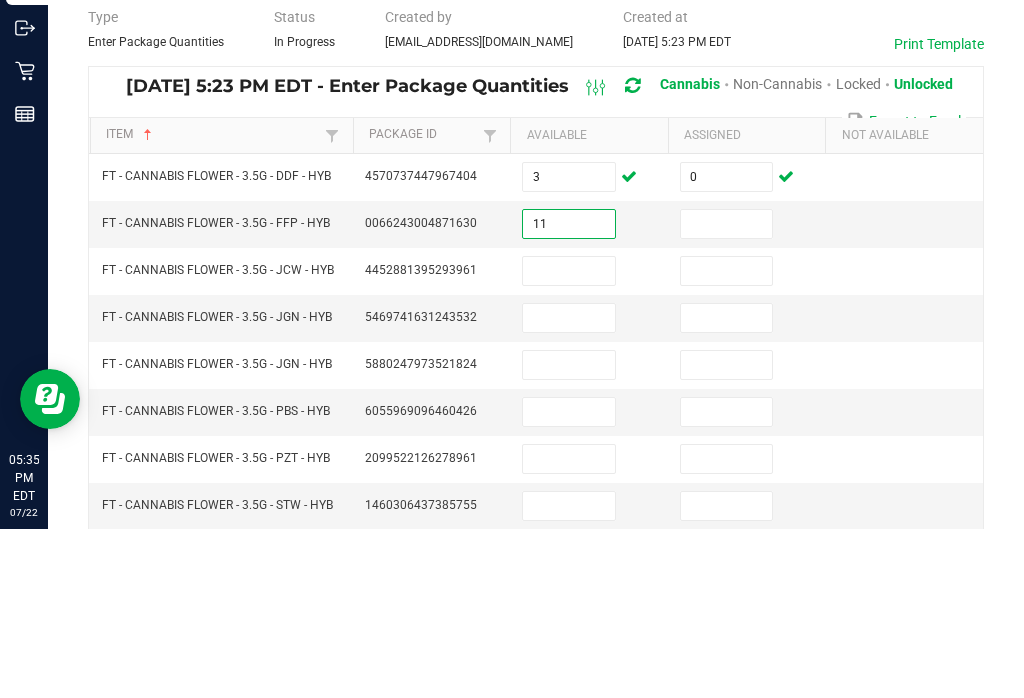 type on "11" 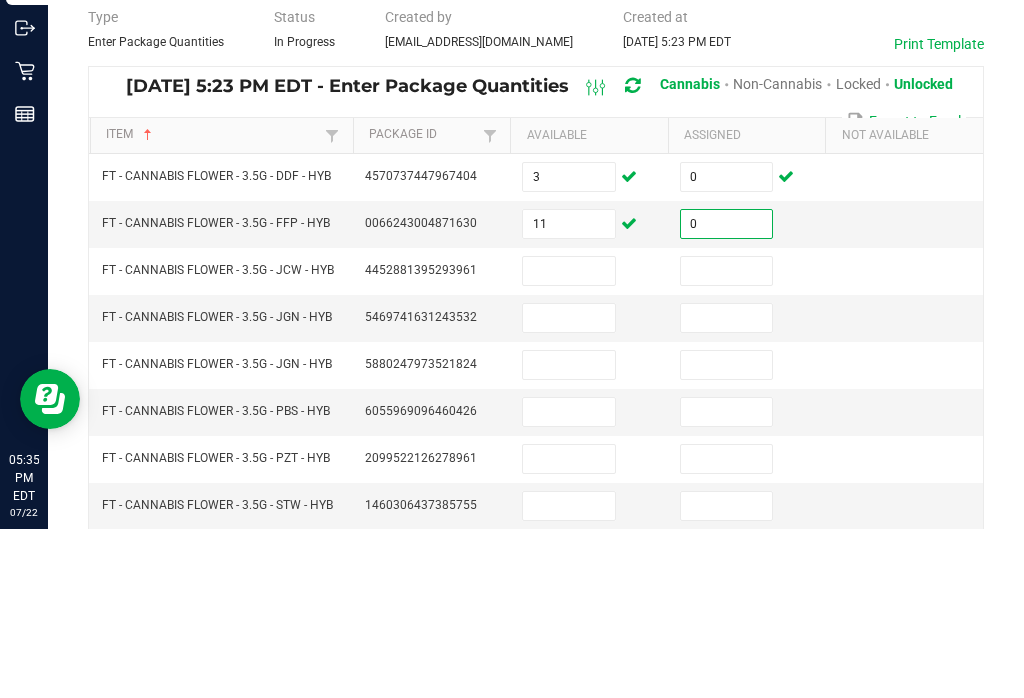 type on "0" 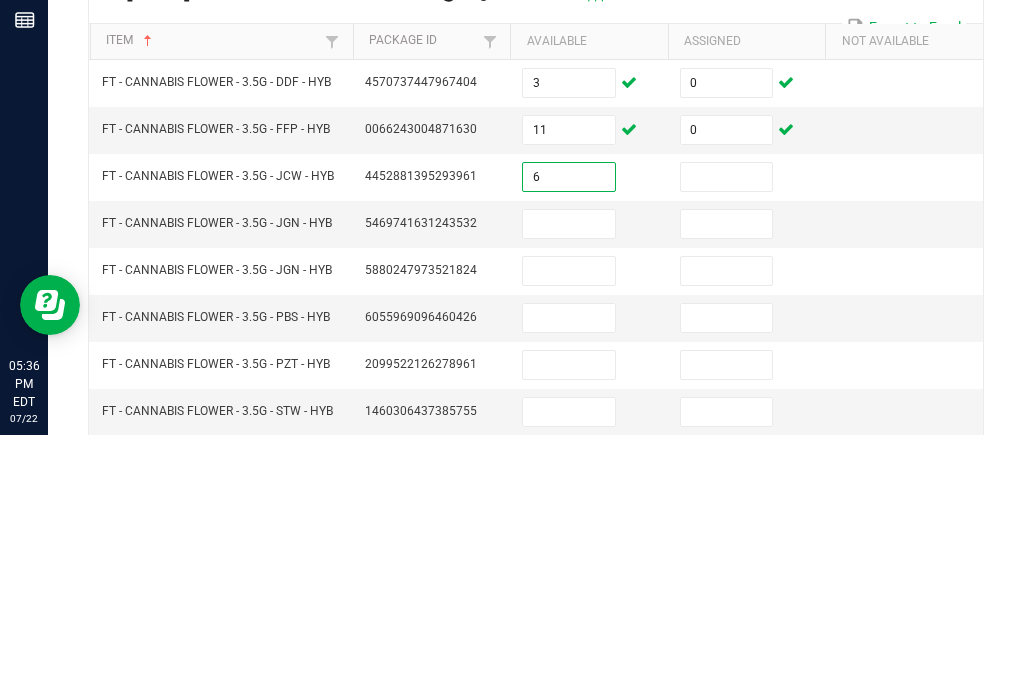 type on "6" 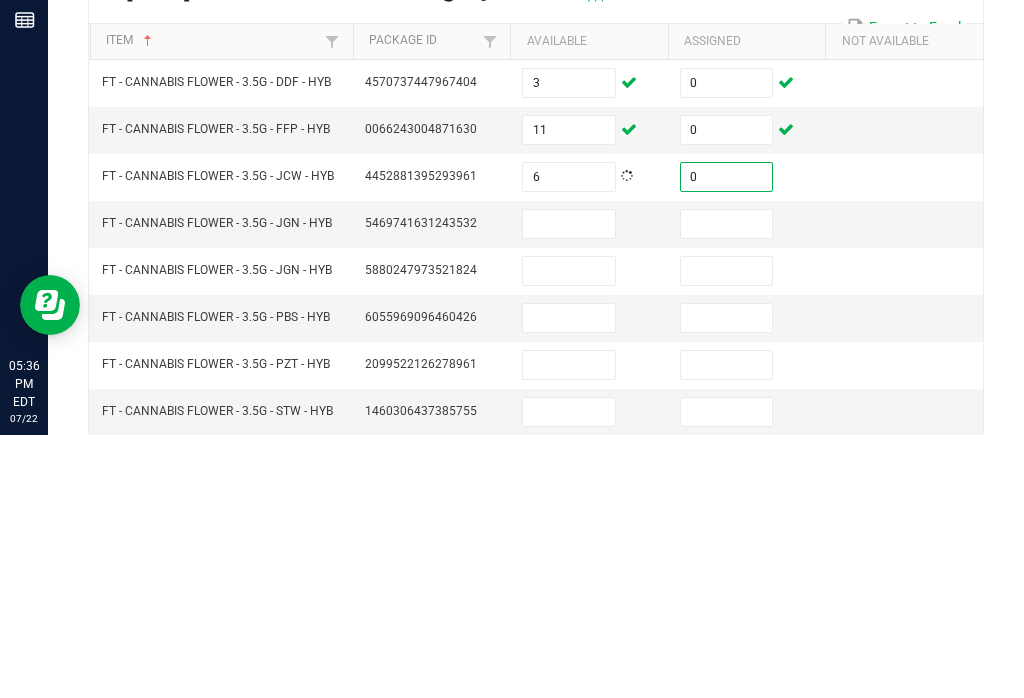 type on "0" 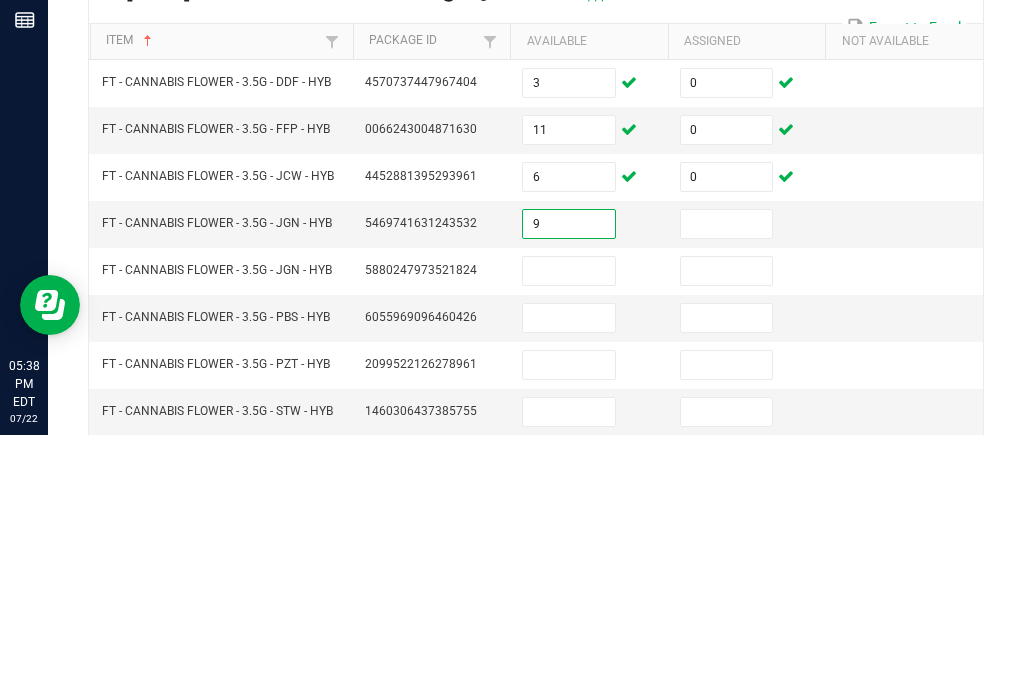 type on "9" 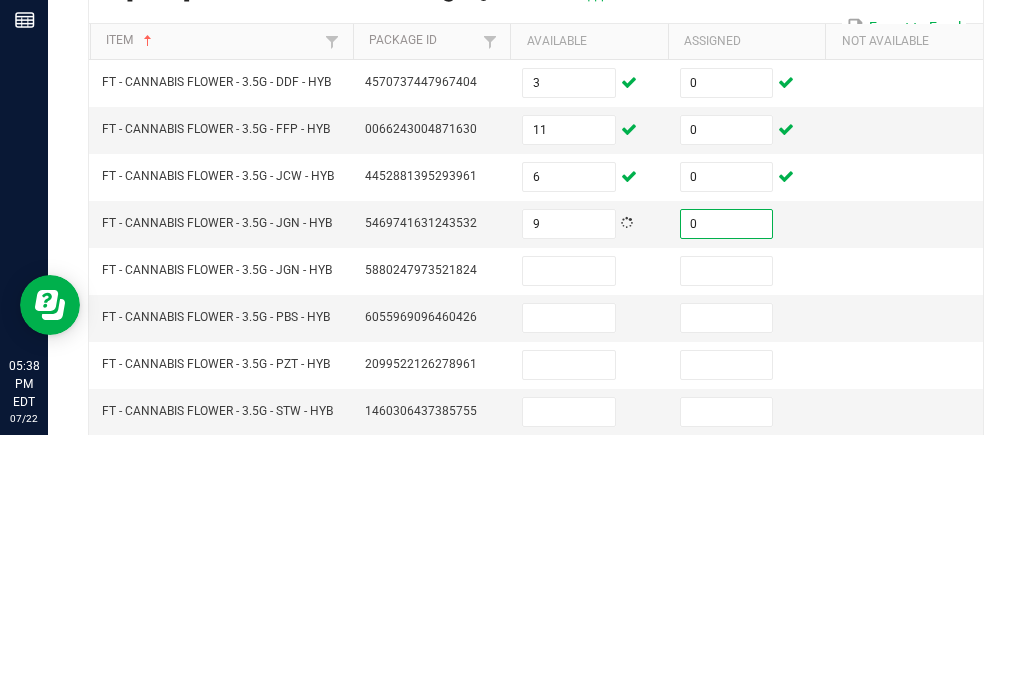 type on "0" 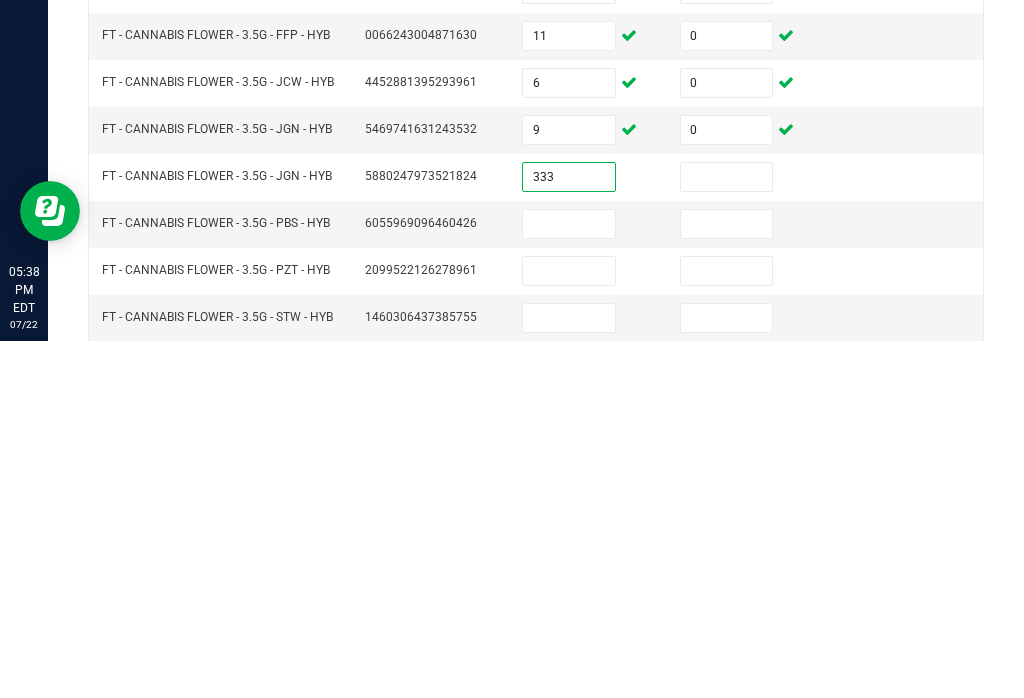 type on "333" 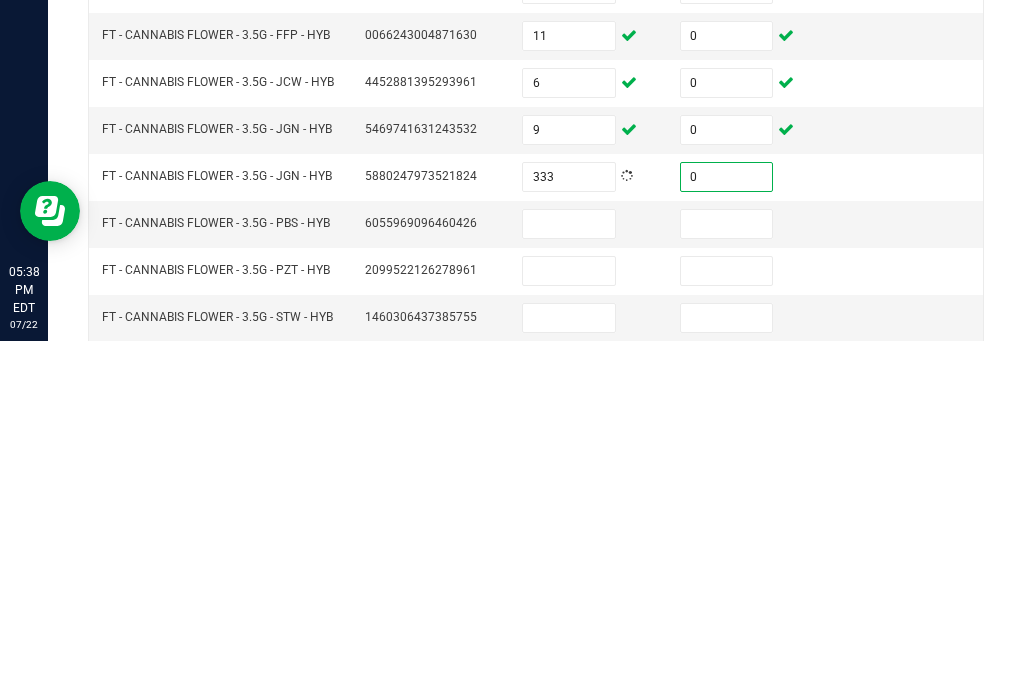 type on "0" 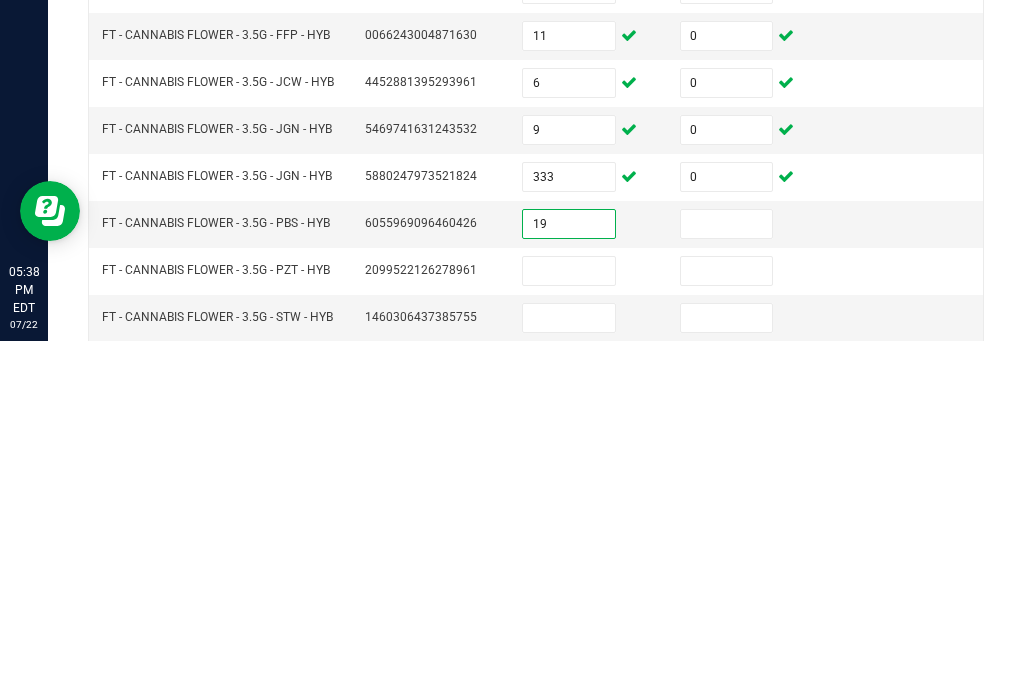type on "19" 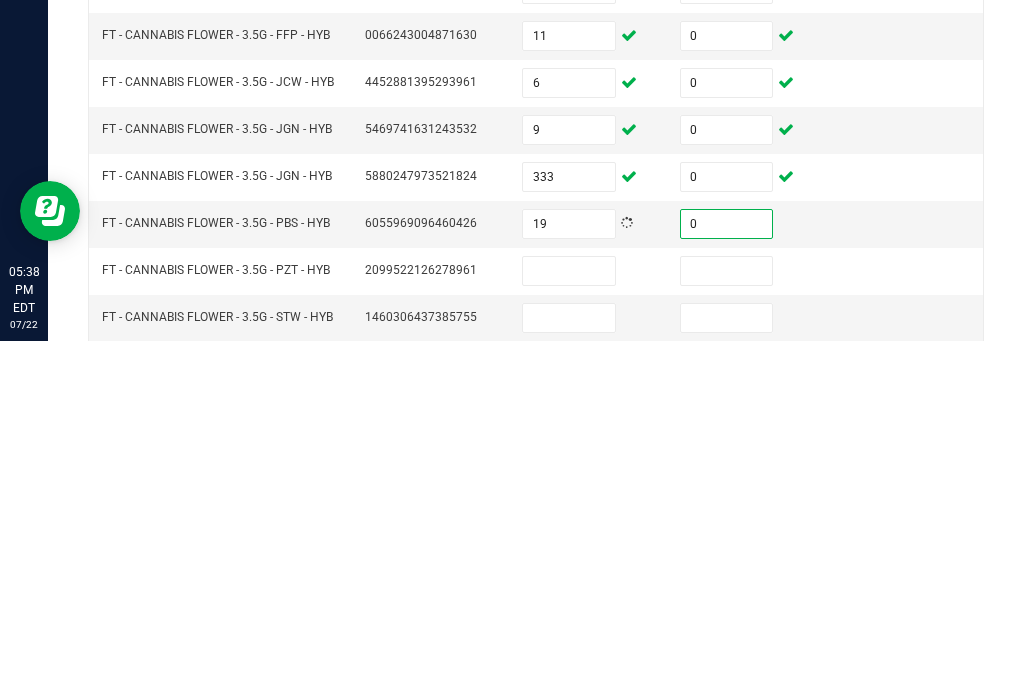 type on "0" 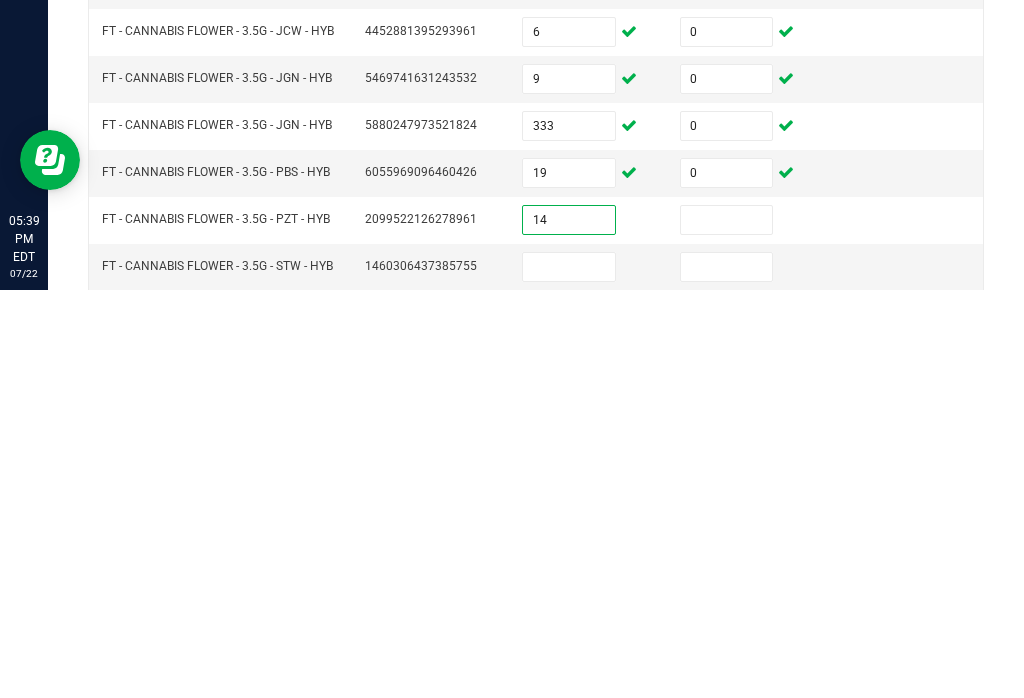 type on "14" 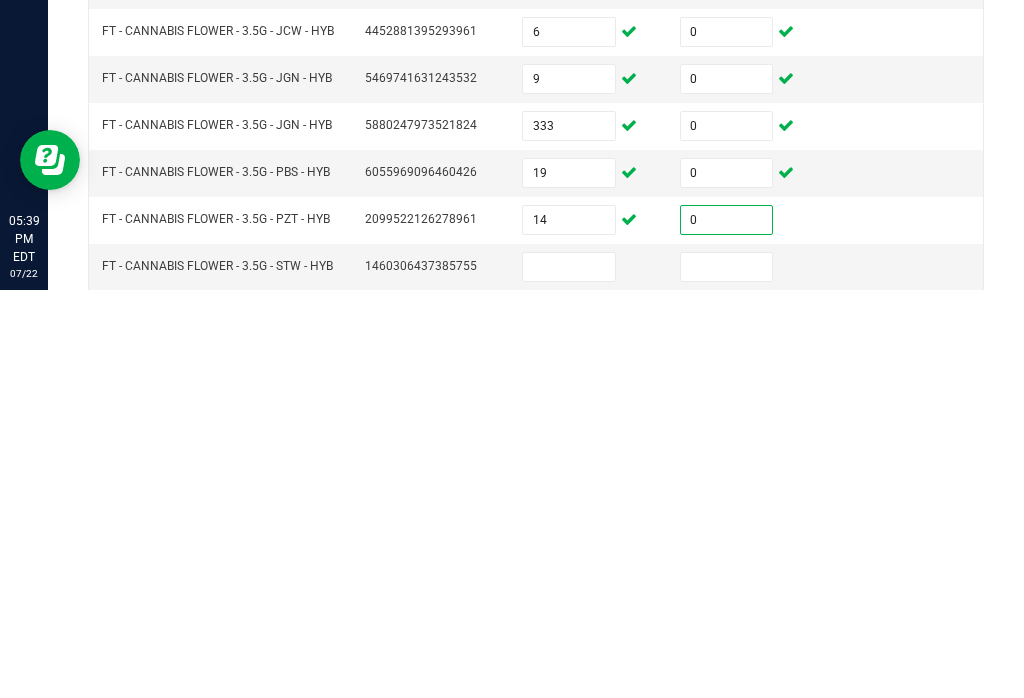 type on "0" 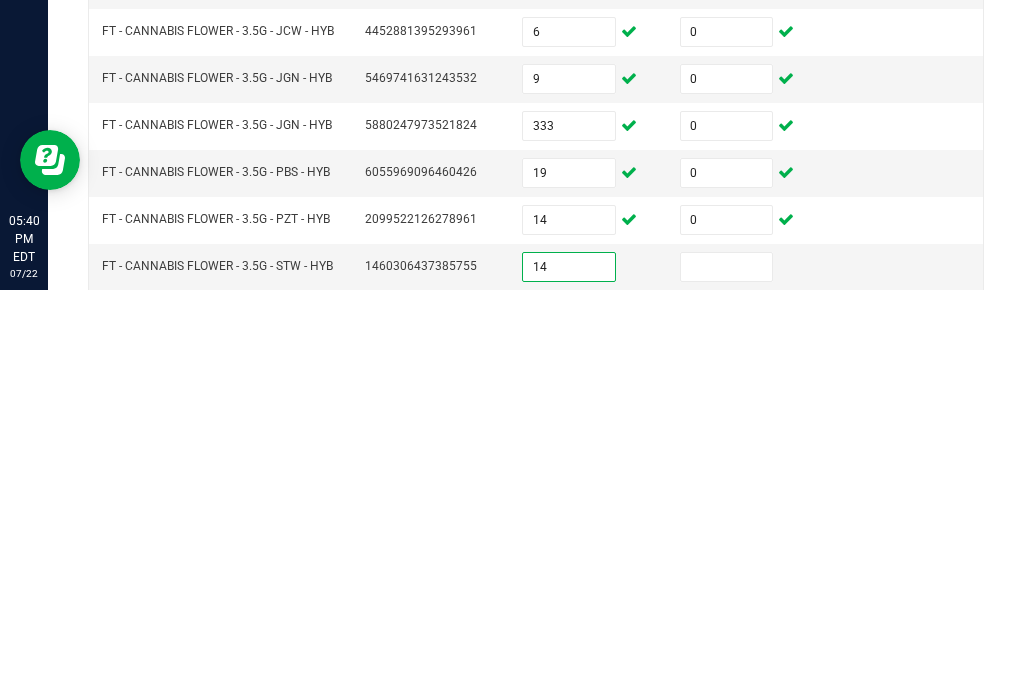 type on "14" 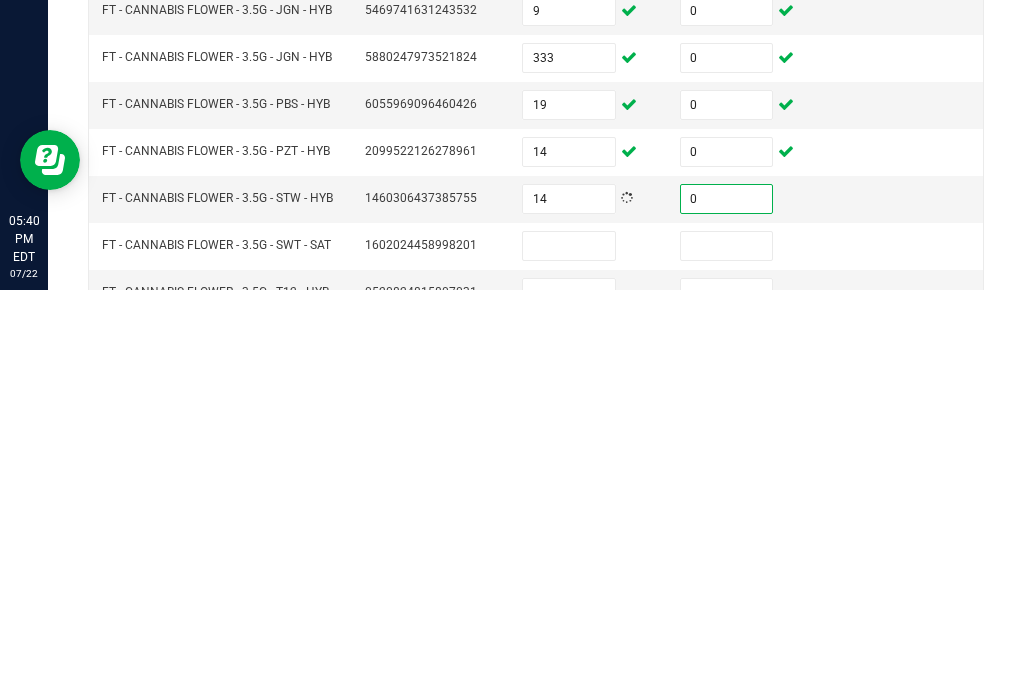 scroll, scrollTop: 71, scrollLeft: 0, axis: vertical 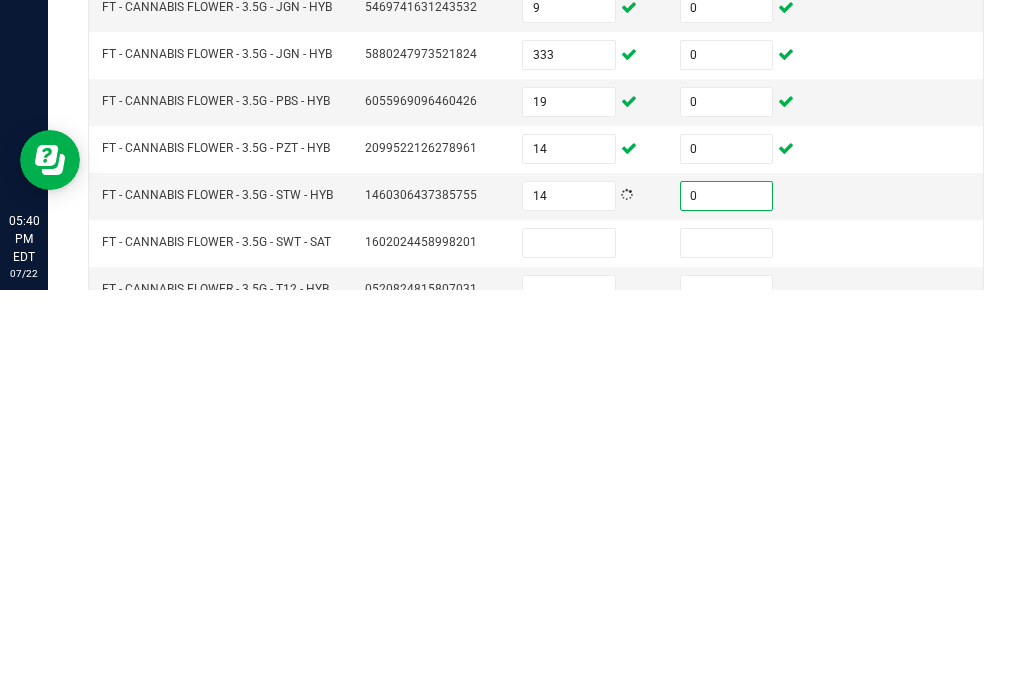 type on "0" 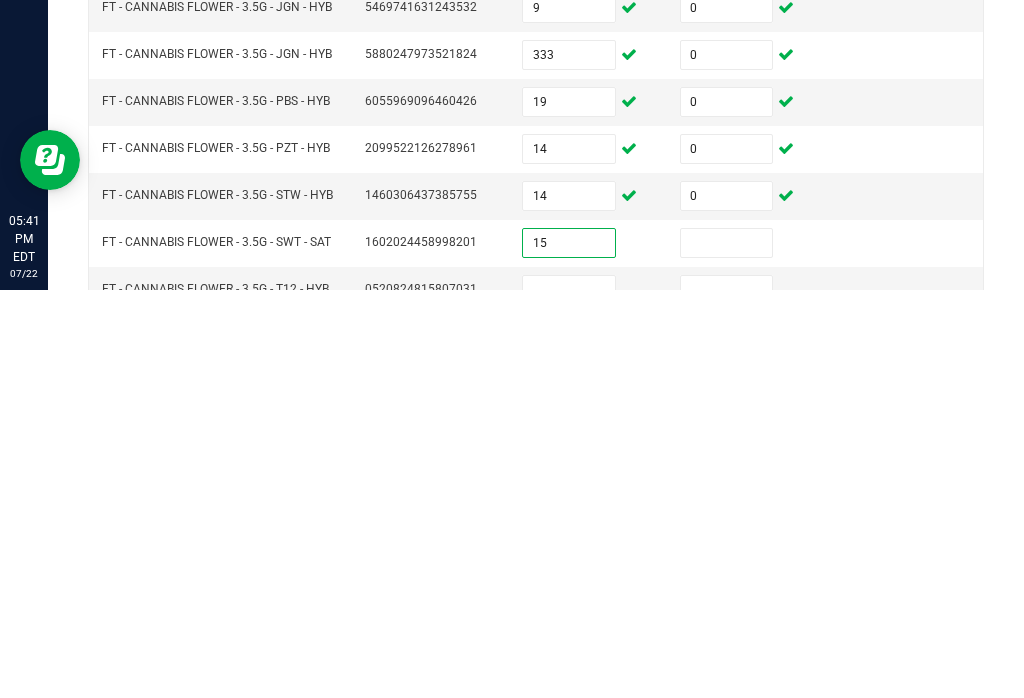 type on "15" 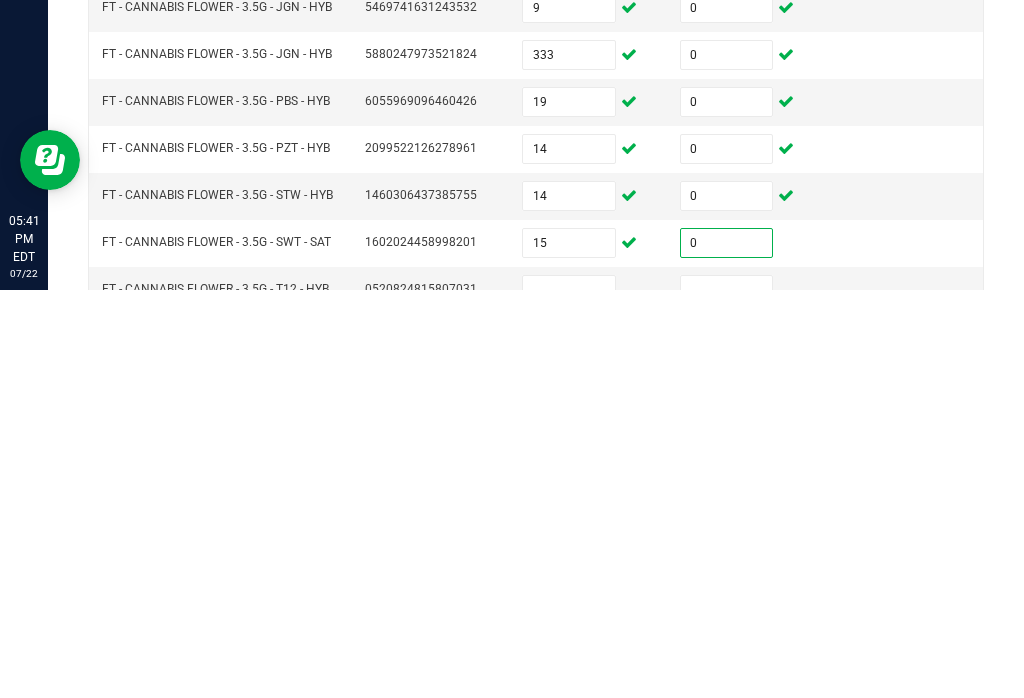 type on "0" 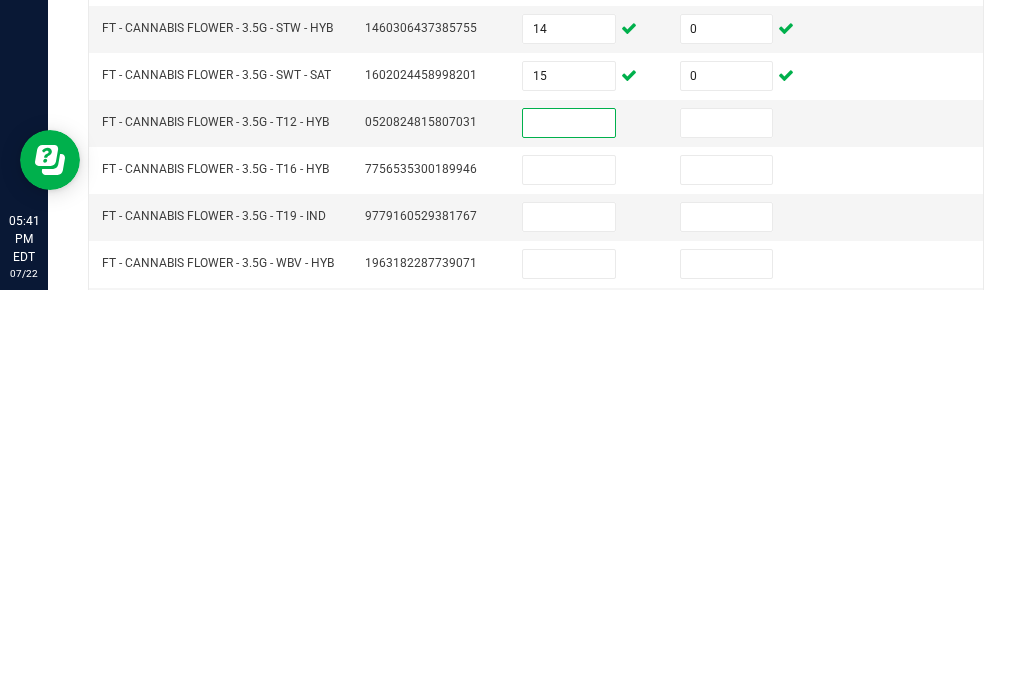 scroll, scrollTop: 240, scrollLeft: 0, axis: vertical 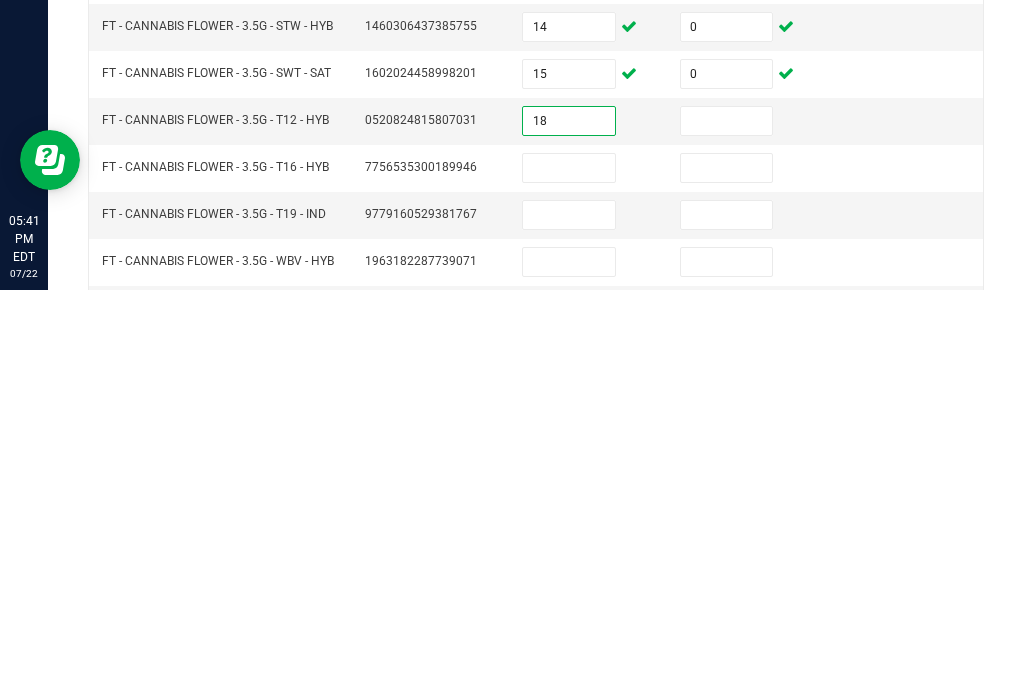 type on "18" 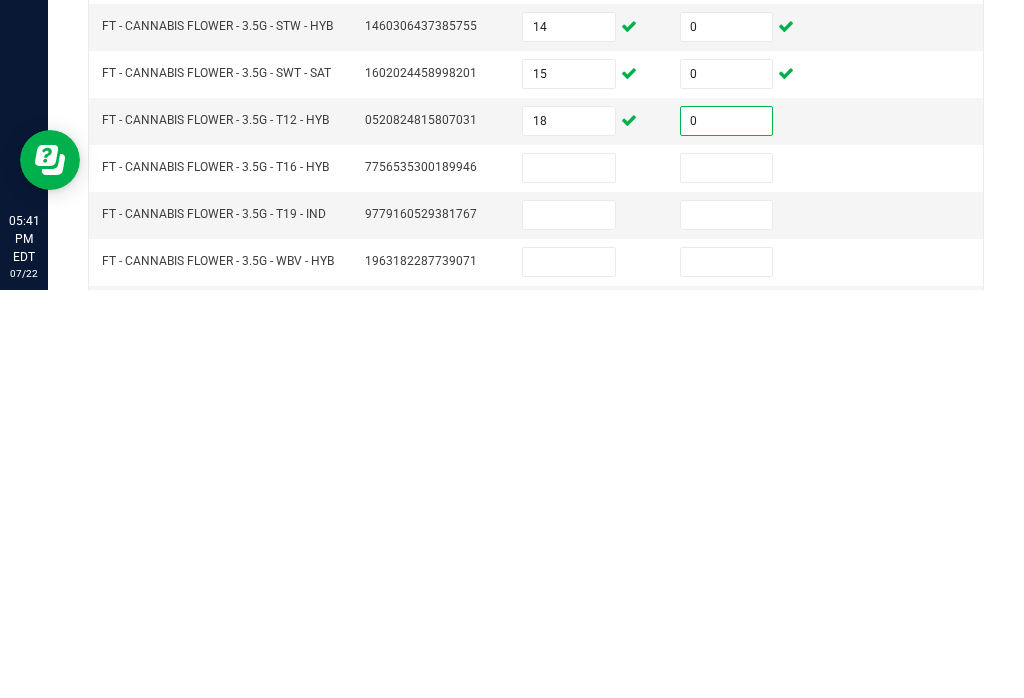 type on "0" 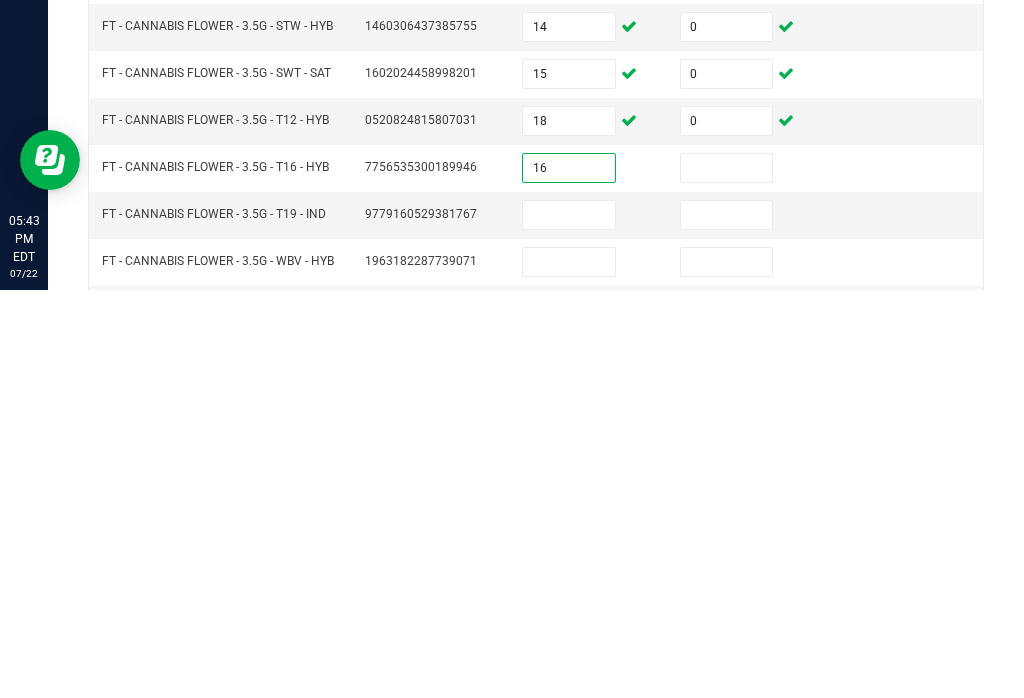 type on "16" 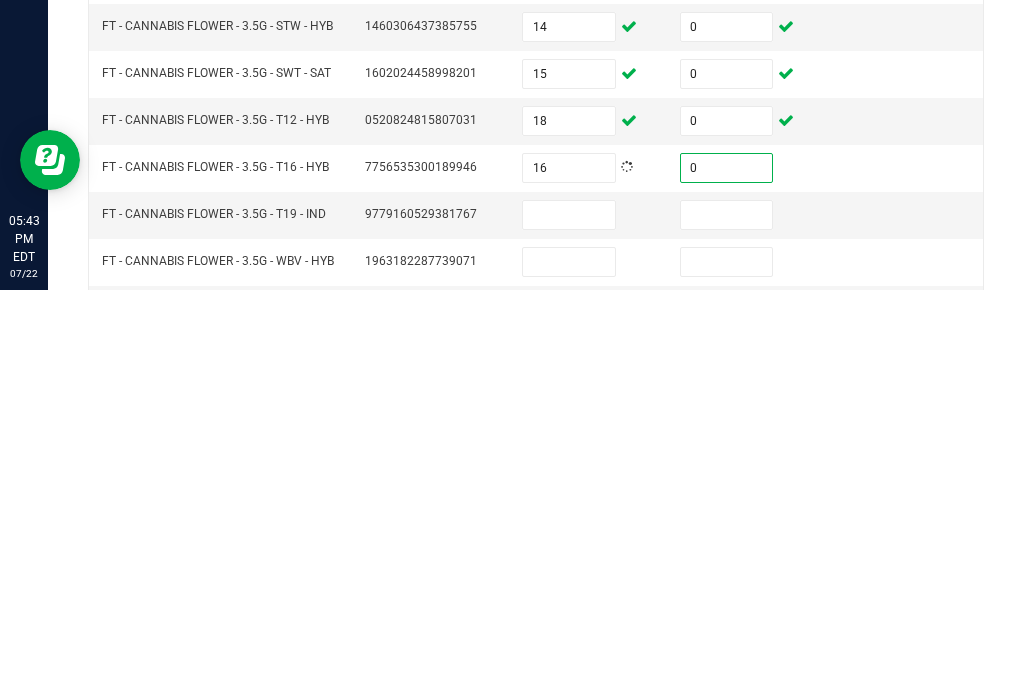type on "0" 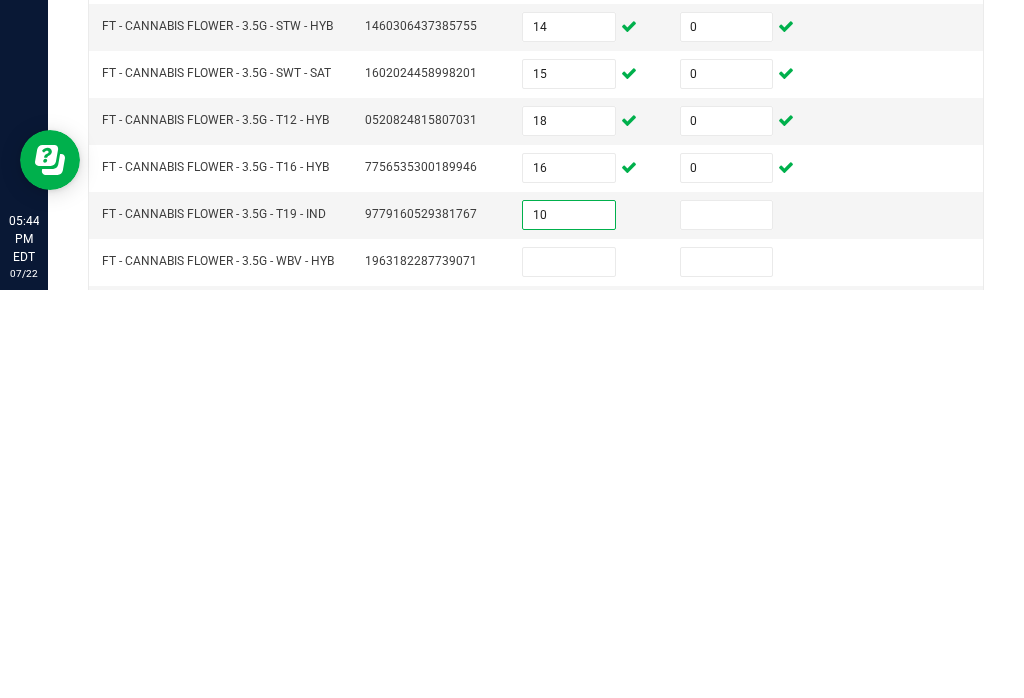 type on "10" 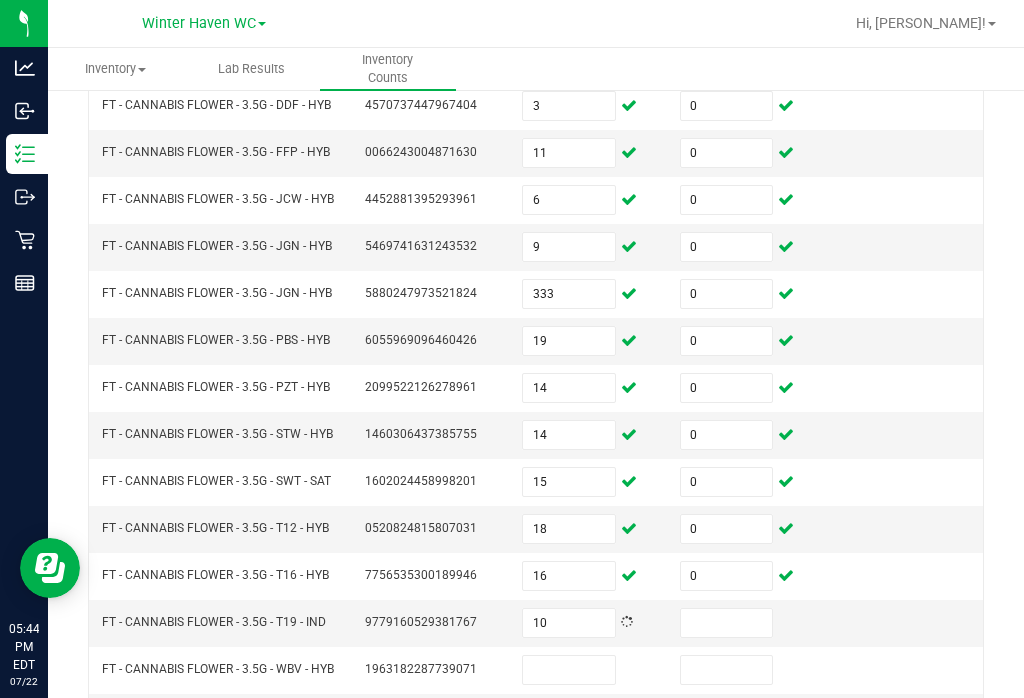 click at bounding box center [727, 623] 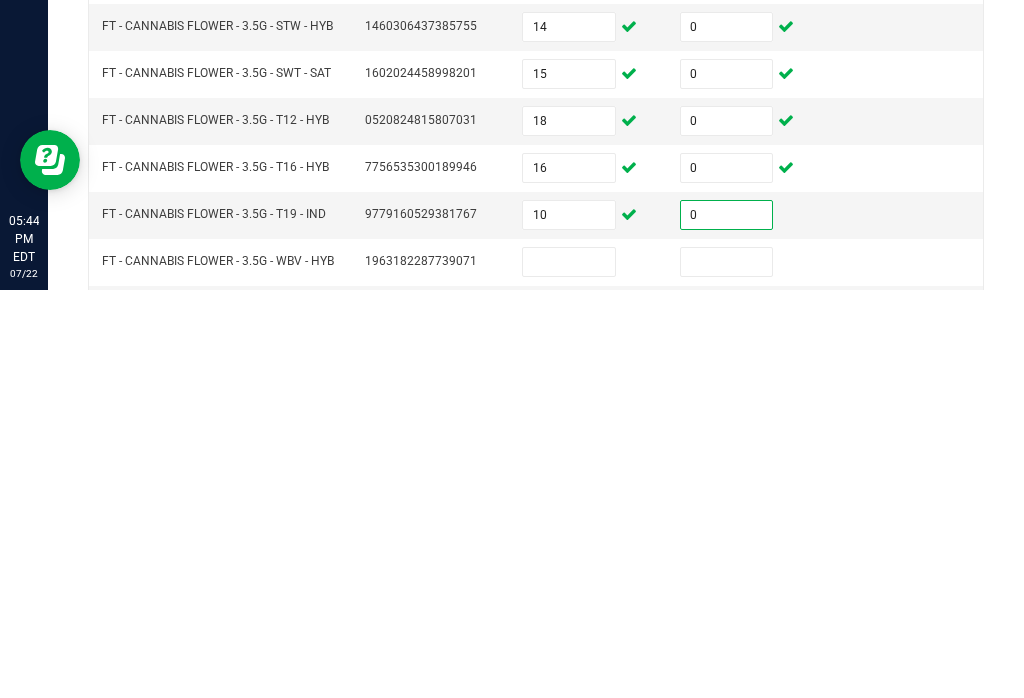 type on "0" 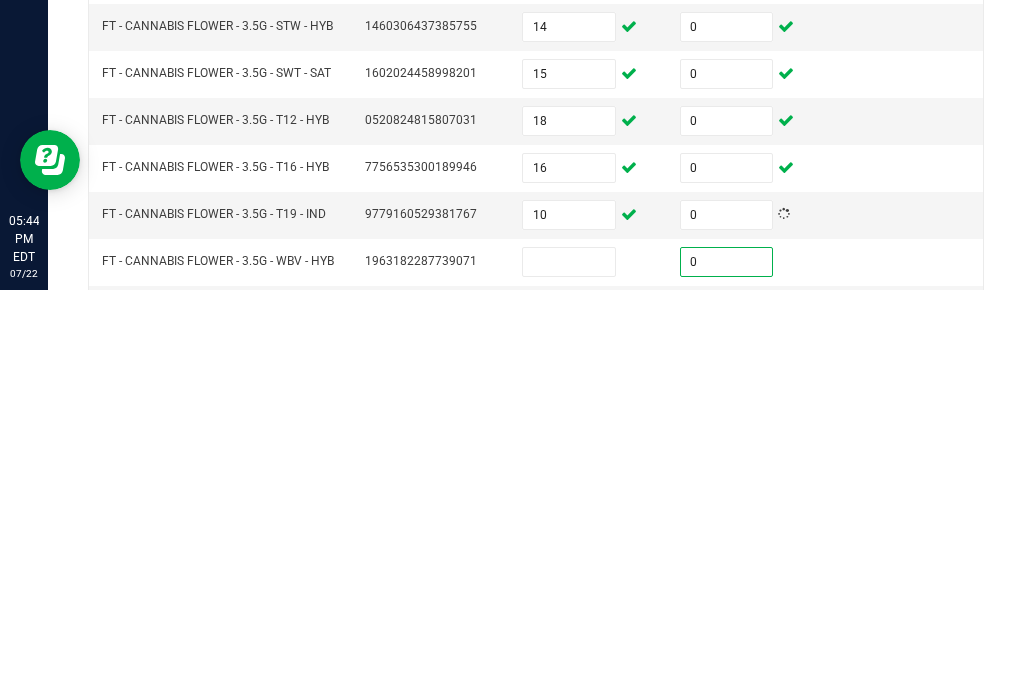 type on "0" 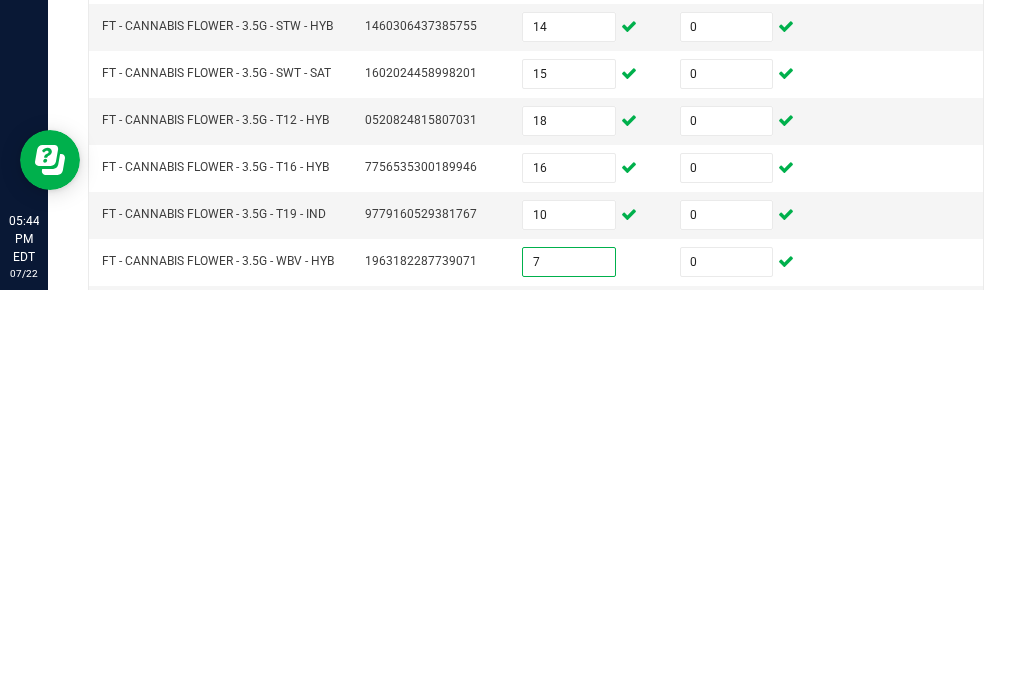 type on "7" 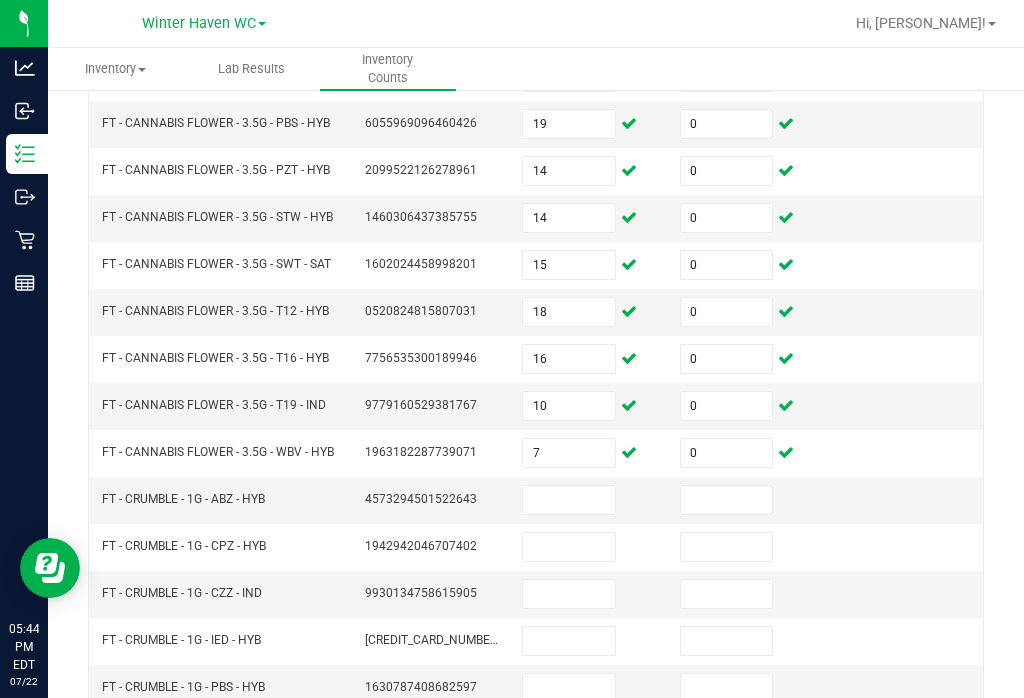 scroll, scrollTop: 458, scrollLeft: 0, axis: vertical 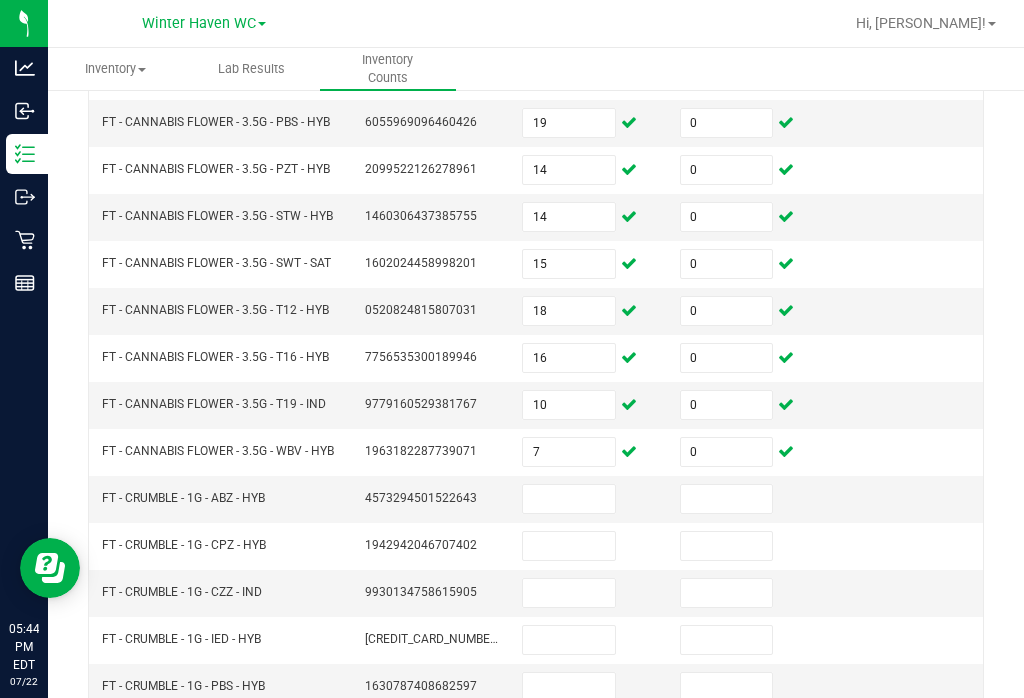 click at bounding box center [569, 499] 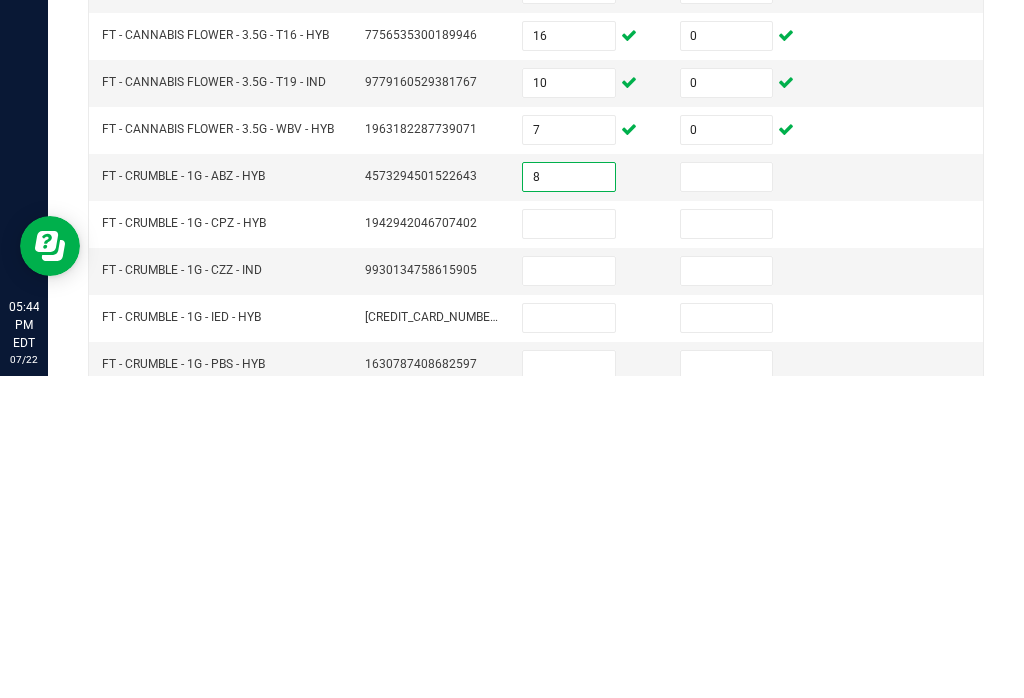 type on "8" 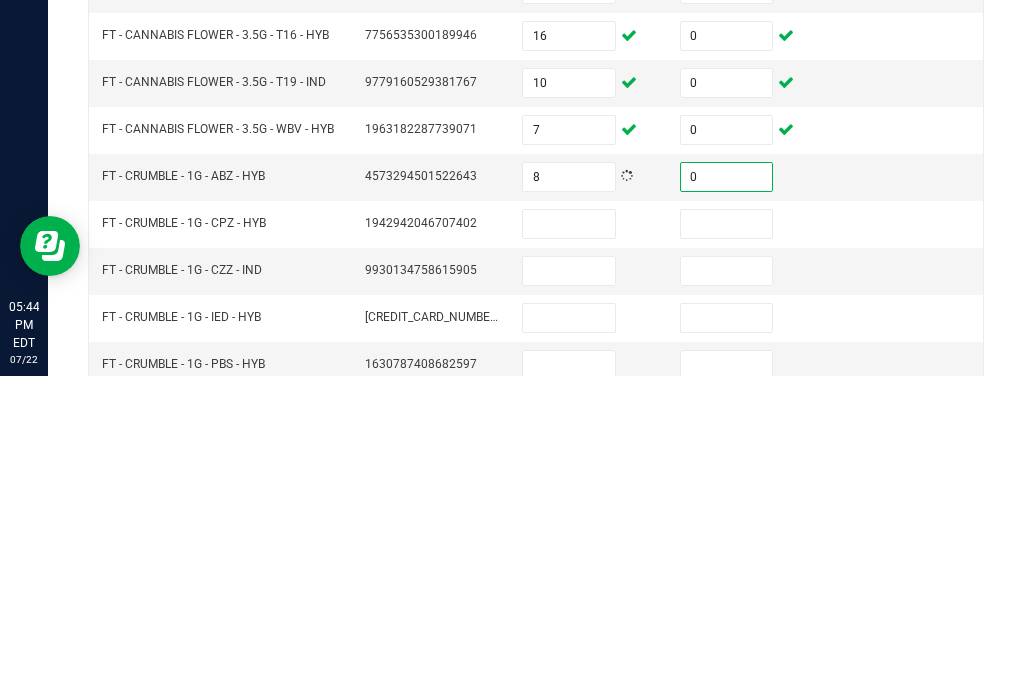type on "0" 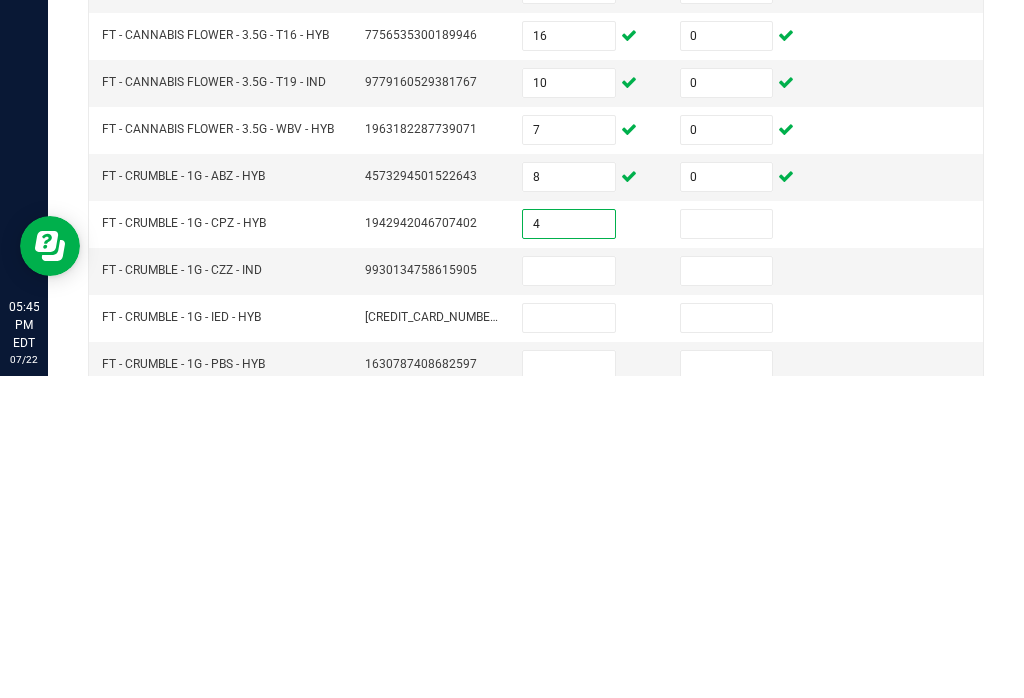 type on "4" 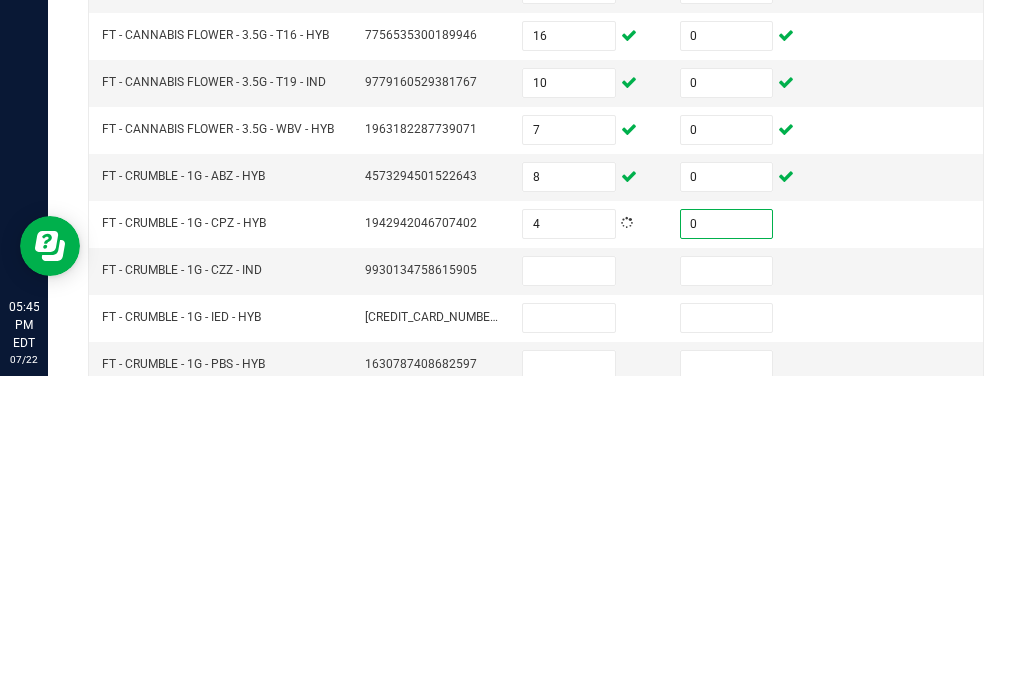 type on "0" 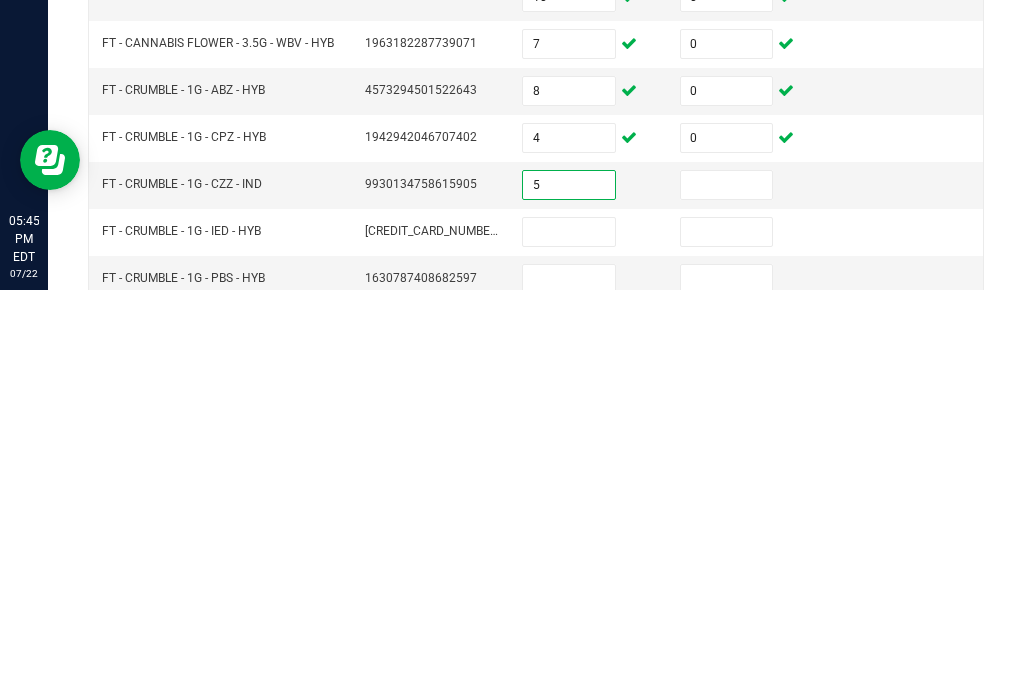 type on "5" 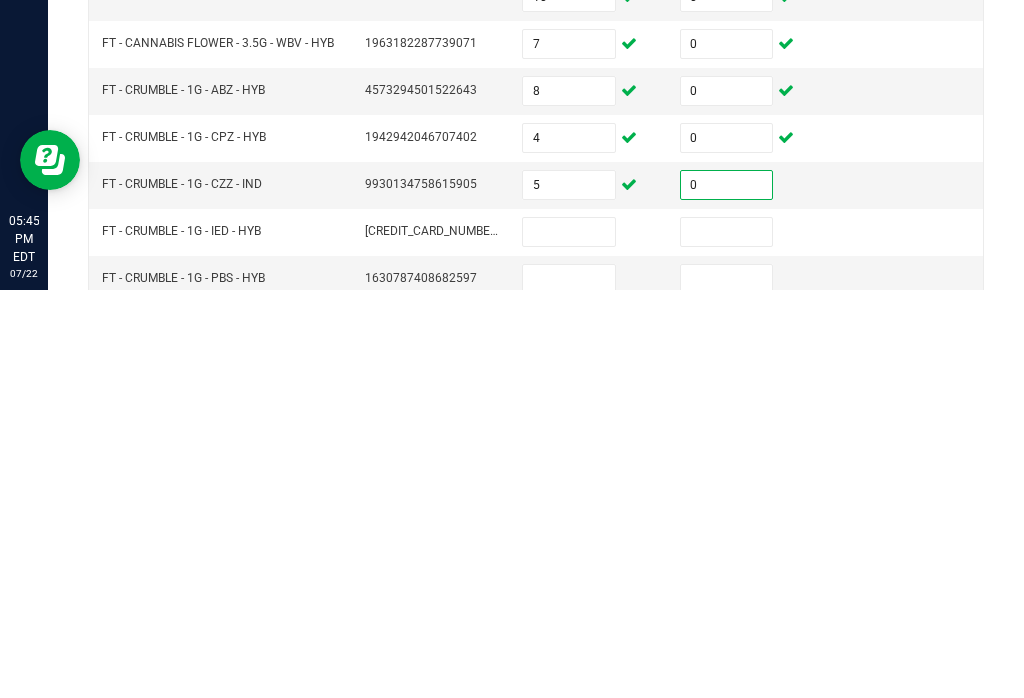 type on "0" 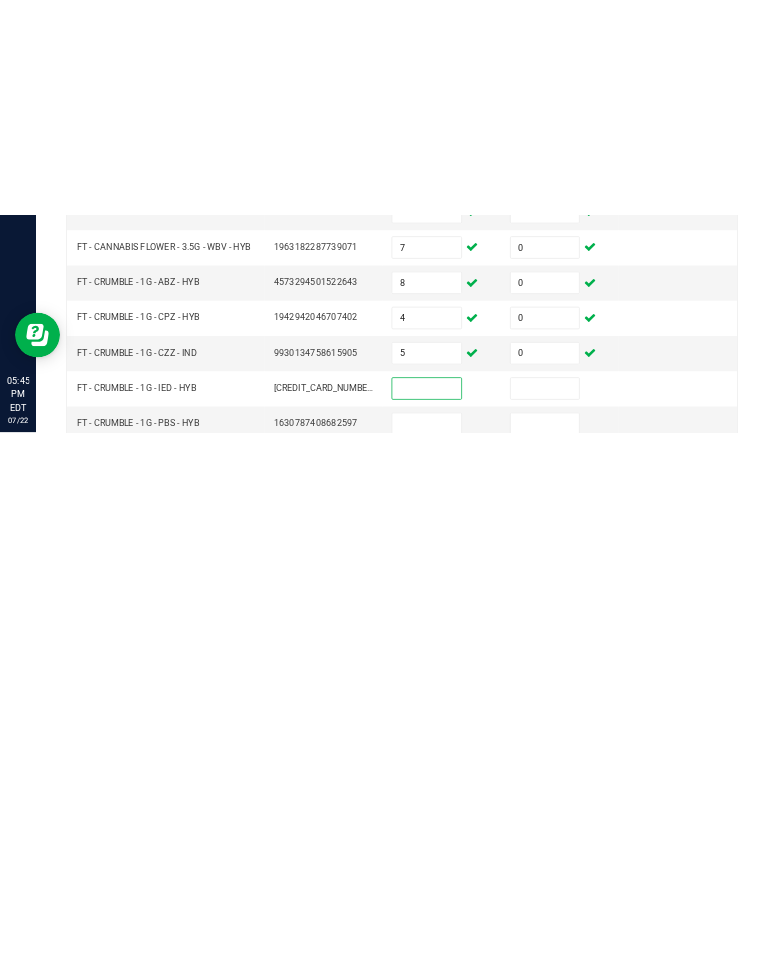 scroll, scrollTop: 0, scrollLeft: 0, axis: both 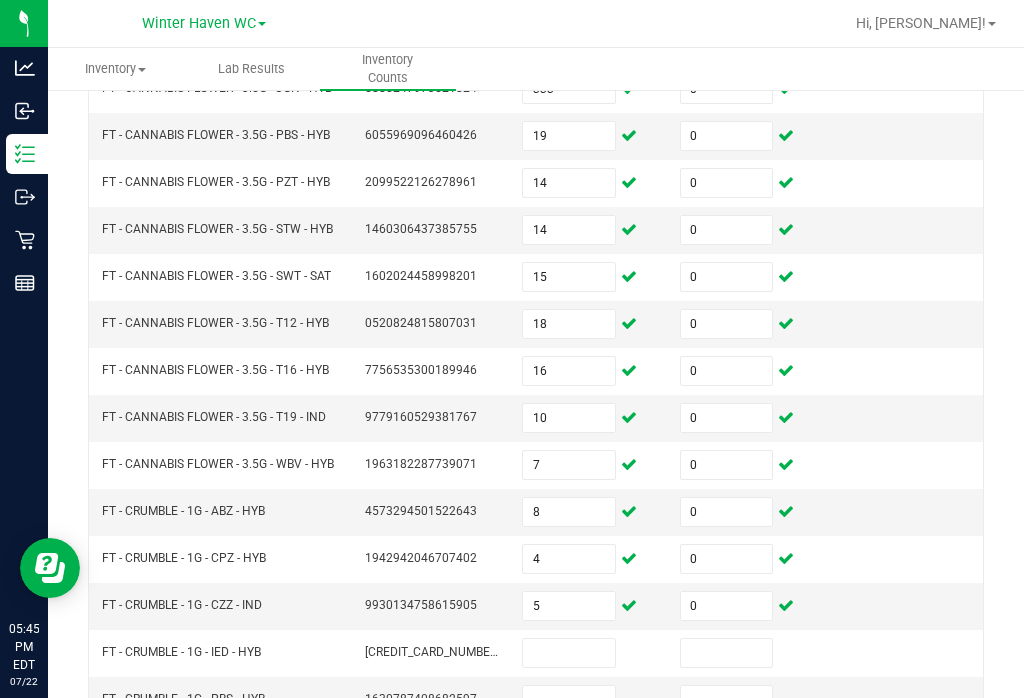click at bounding box center (569, 653) 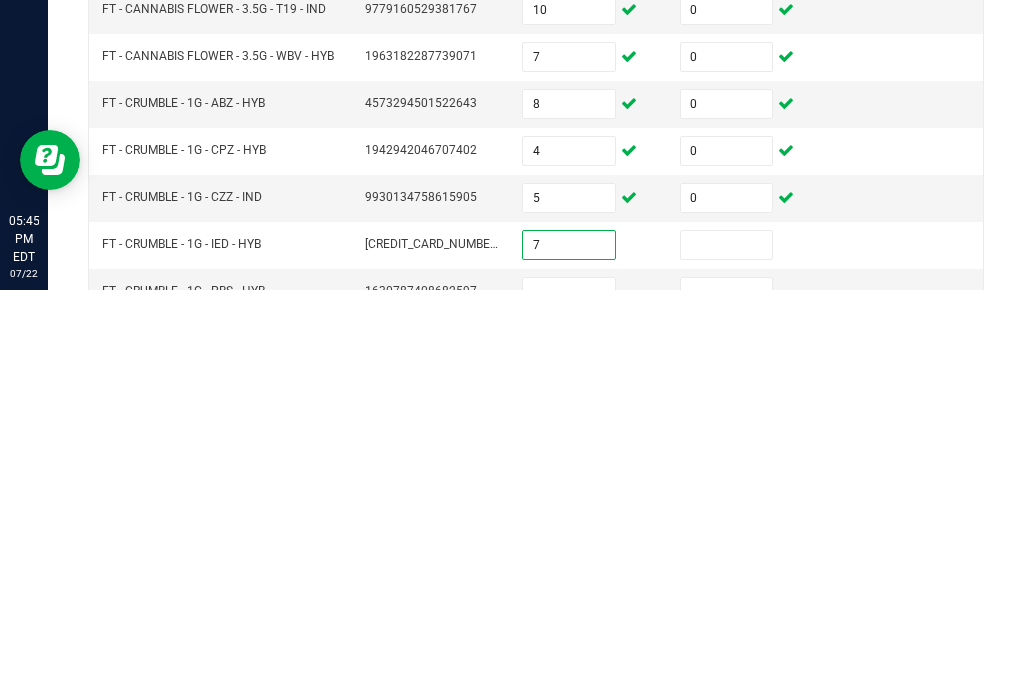 type on "7" 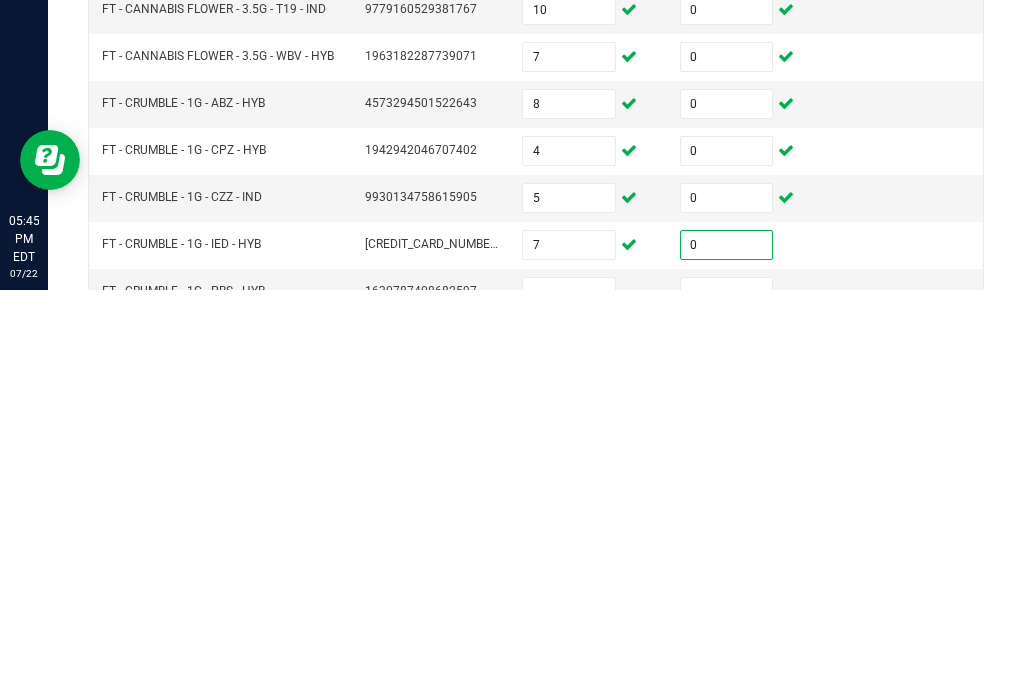 type on "0" 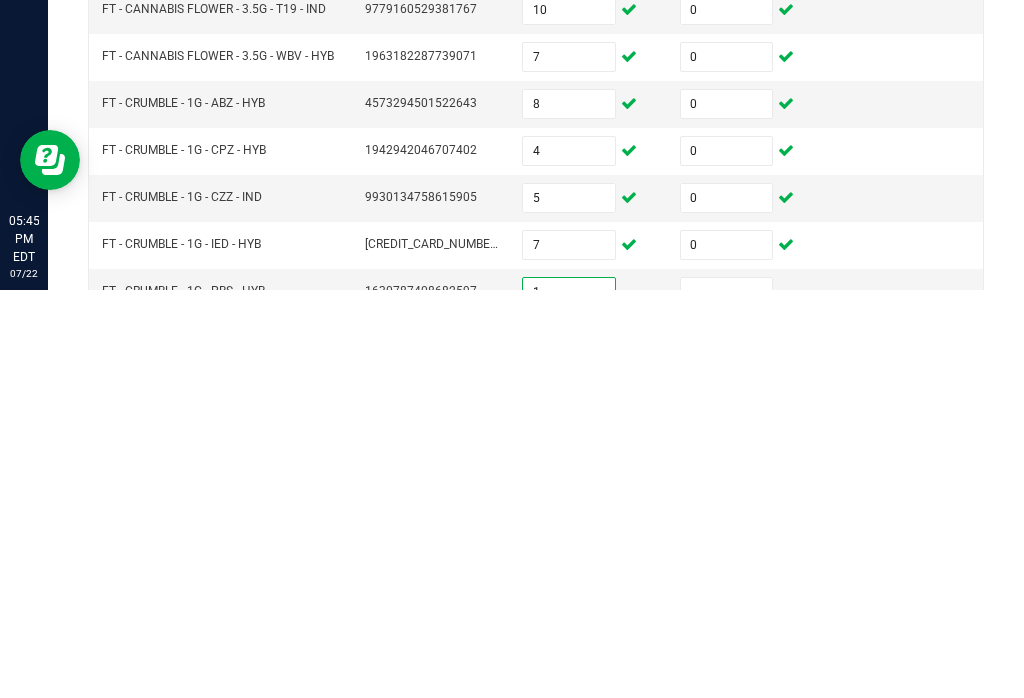 type on "1" 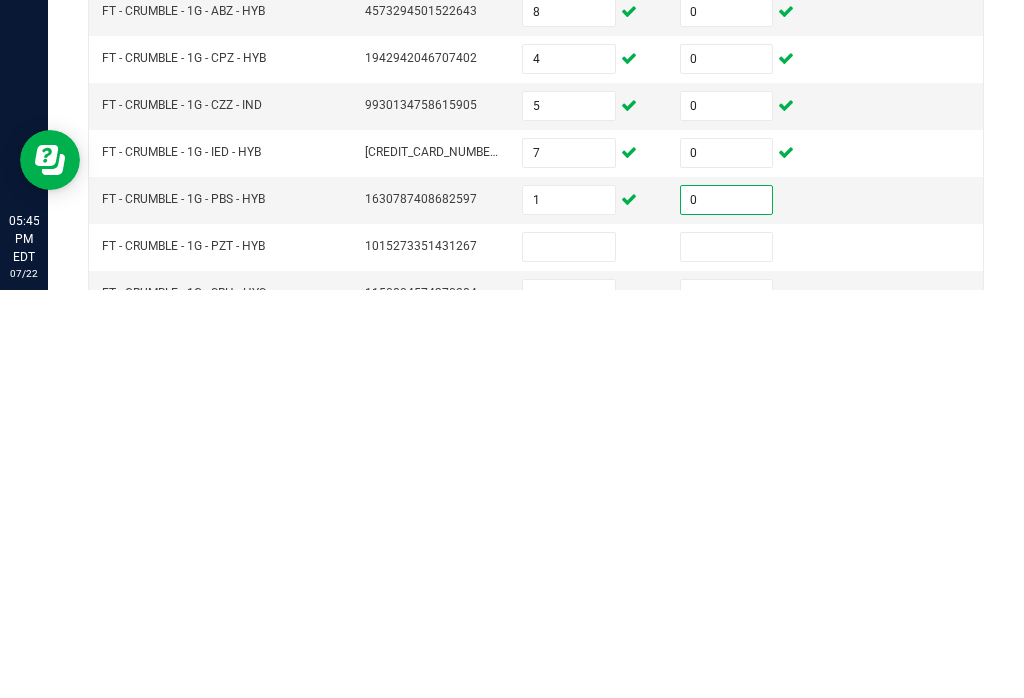 scroll, scrollTop: 554, scrollLeft: 0, axis: vertical 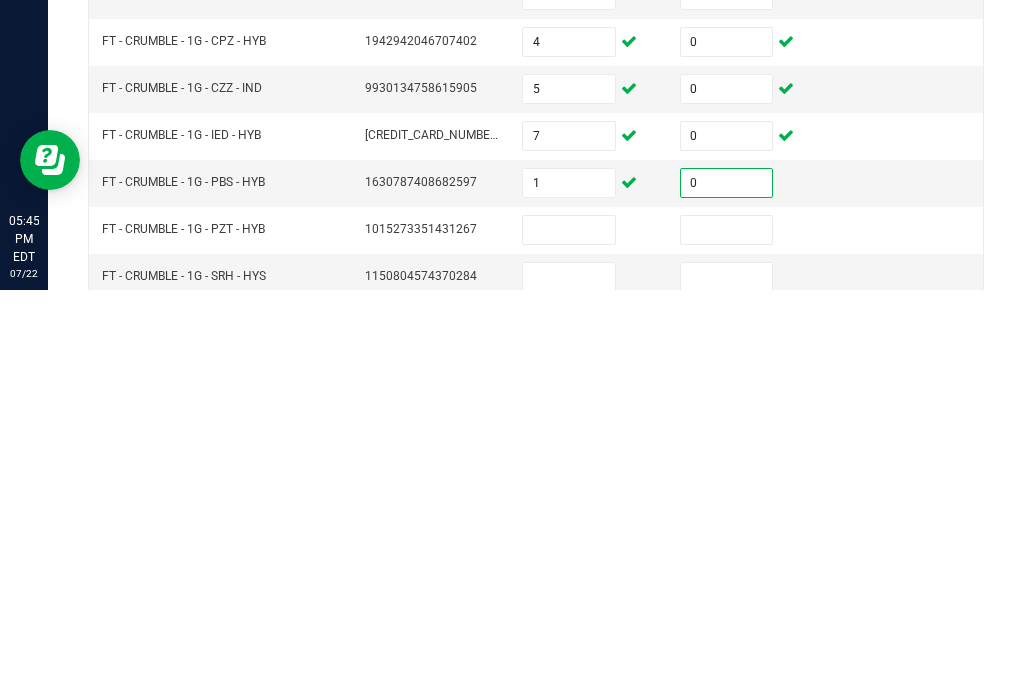 type on "0" 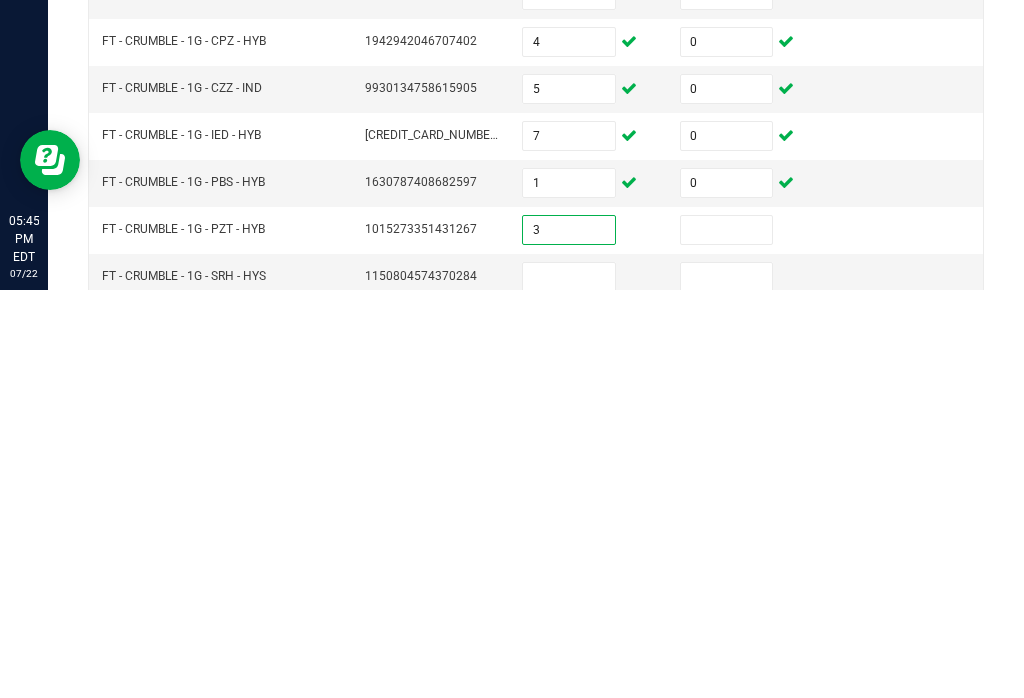 type on "3" 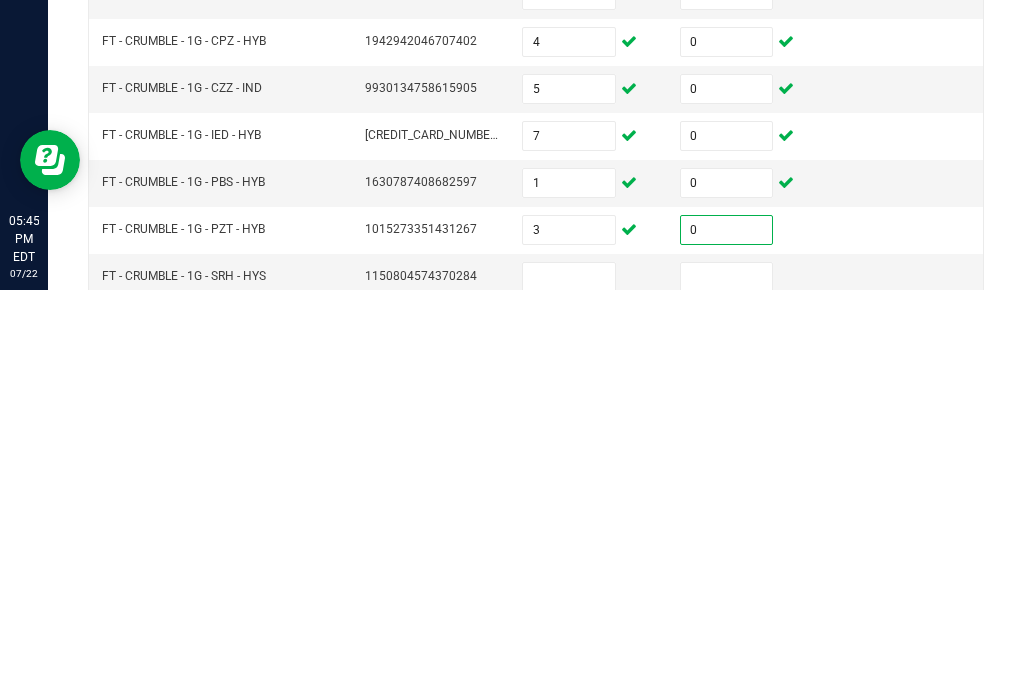 type on "0" 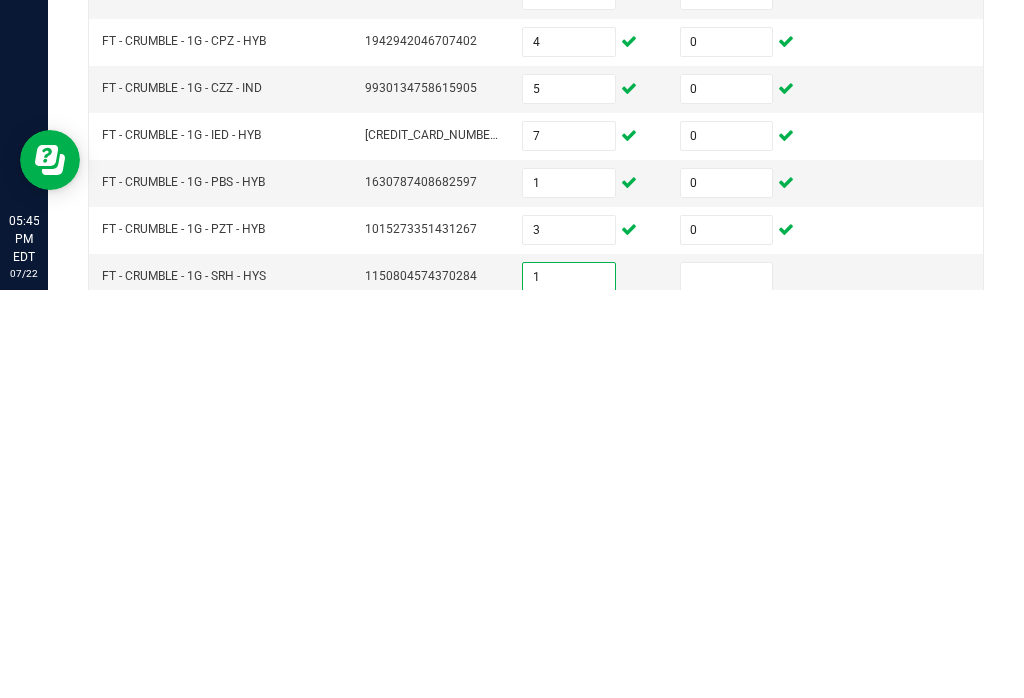 type on "1" 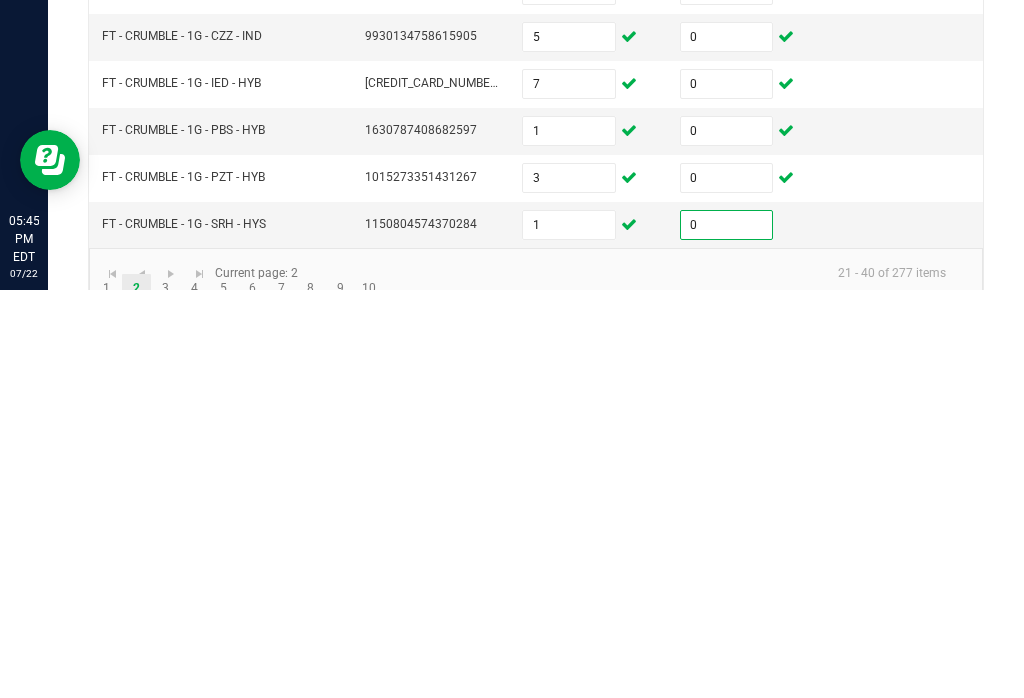 scroll, scrollTop: 605, scrollLeft: 0, axis: vertical 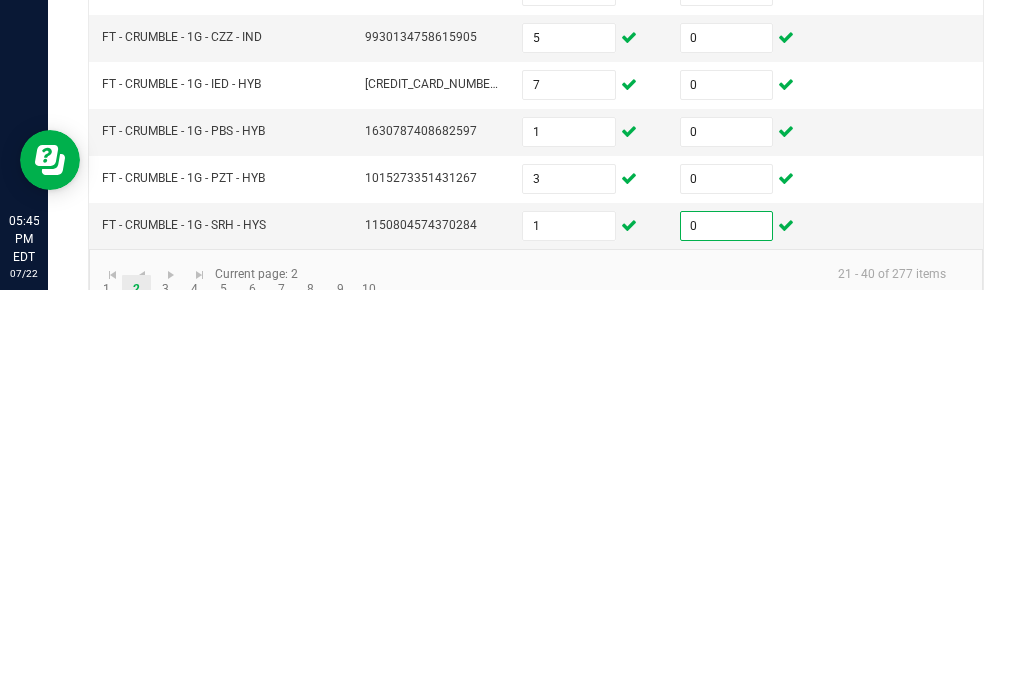 type on "0" 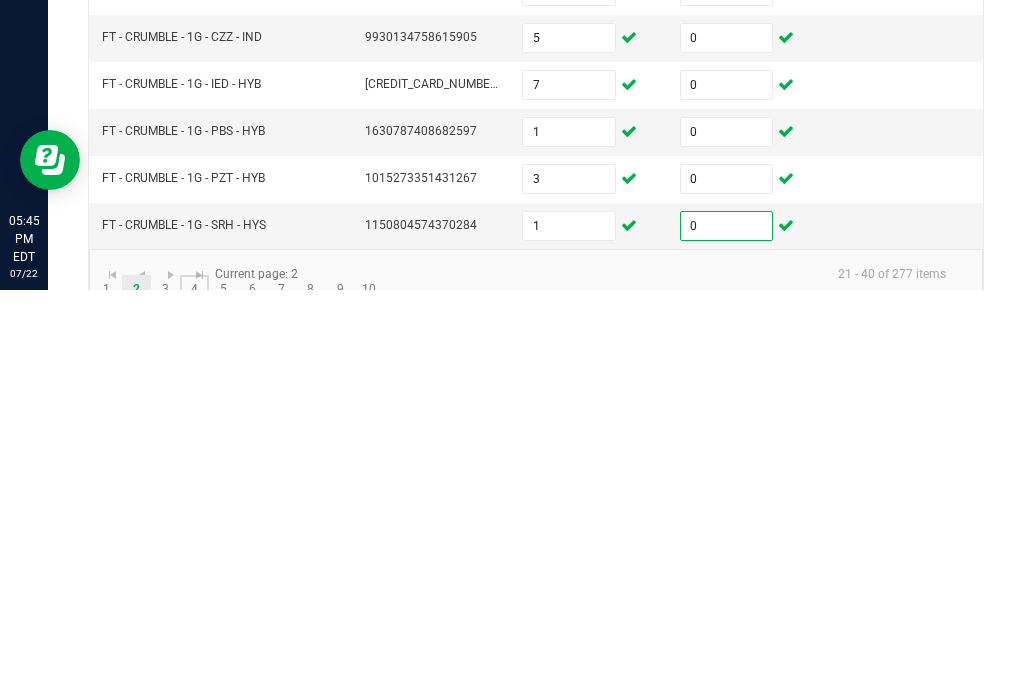 click on "4" 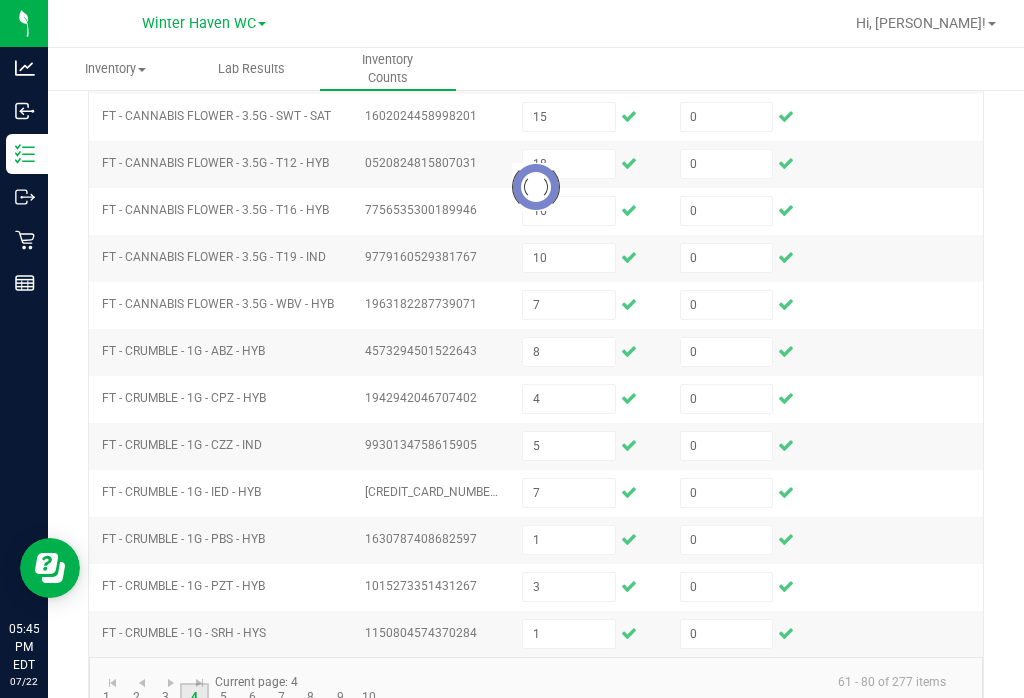 type 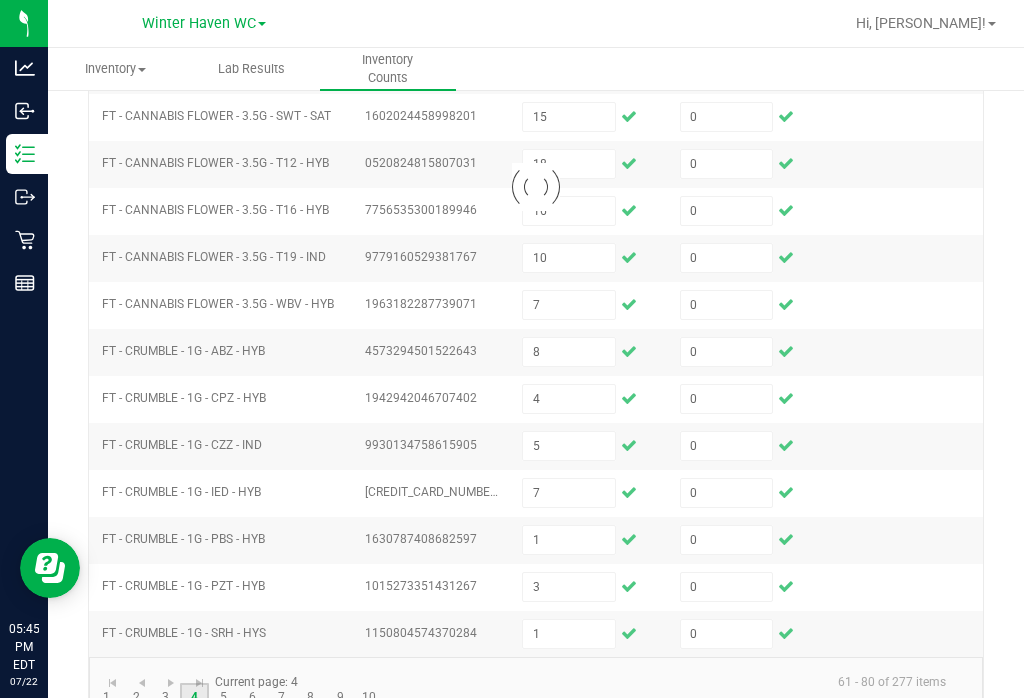 type 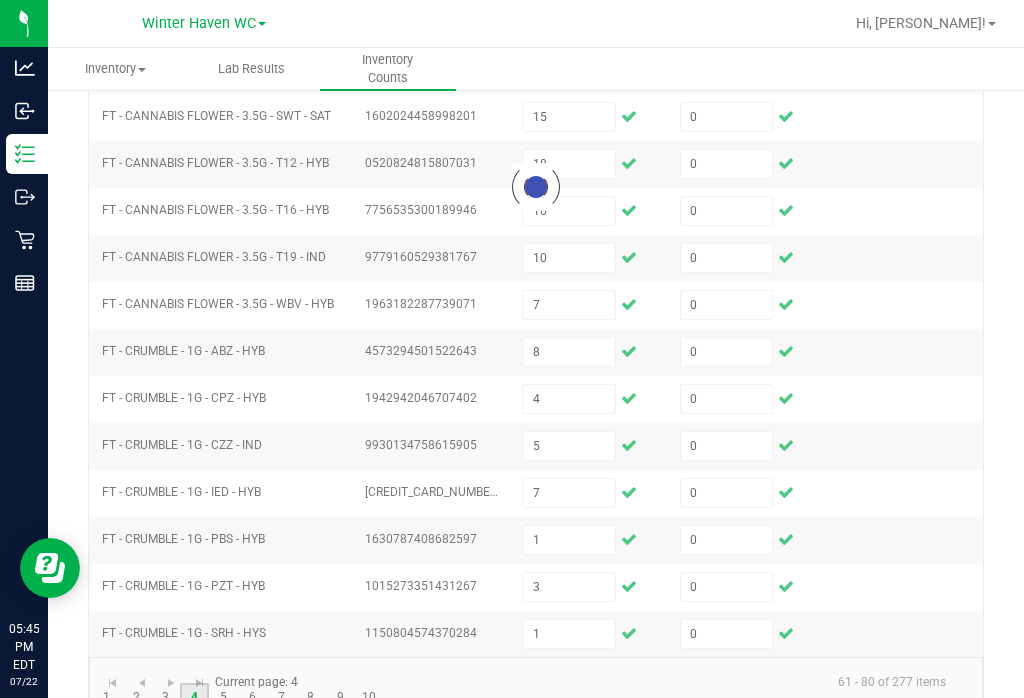 type 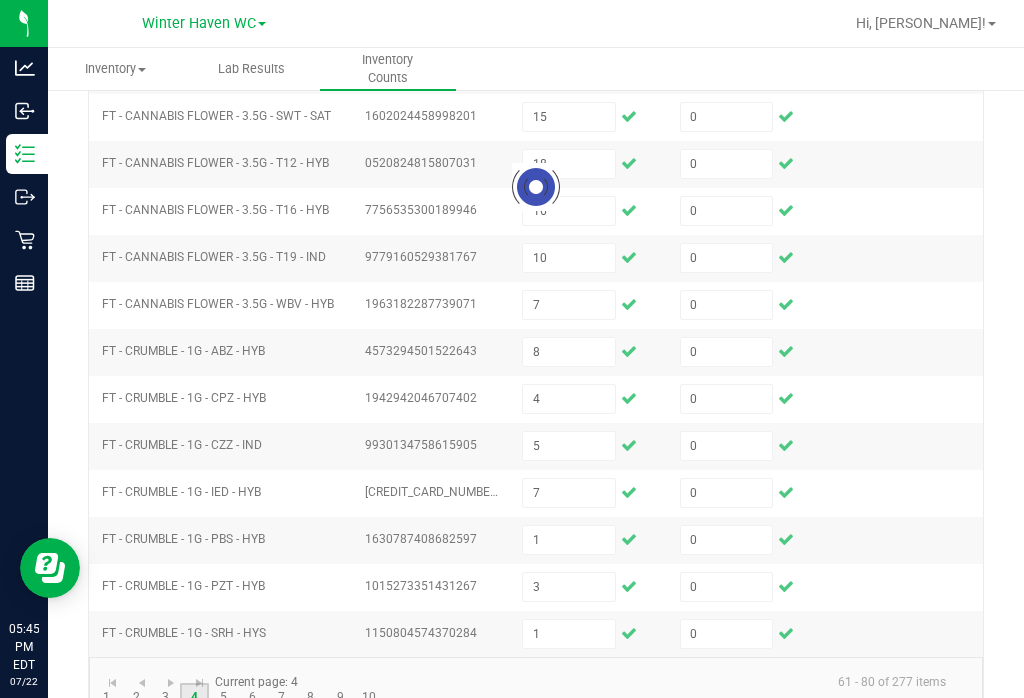 type 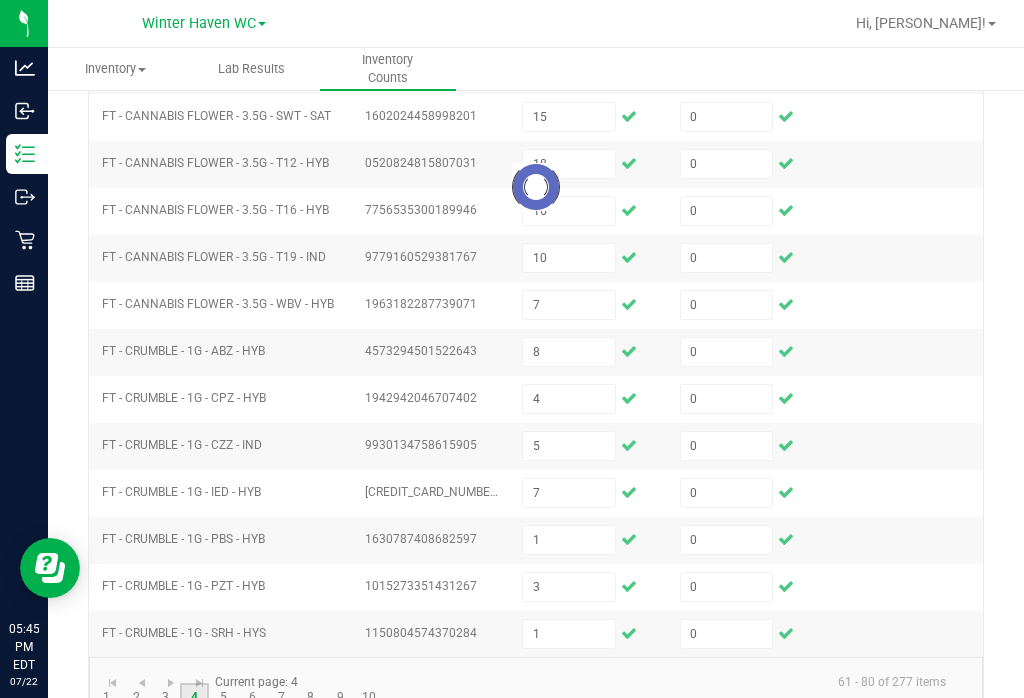 type 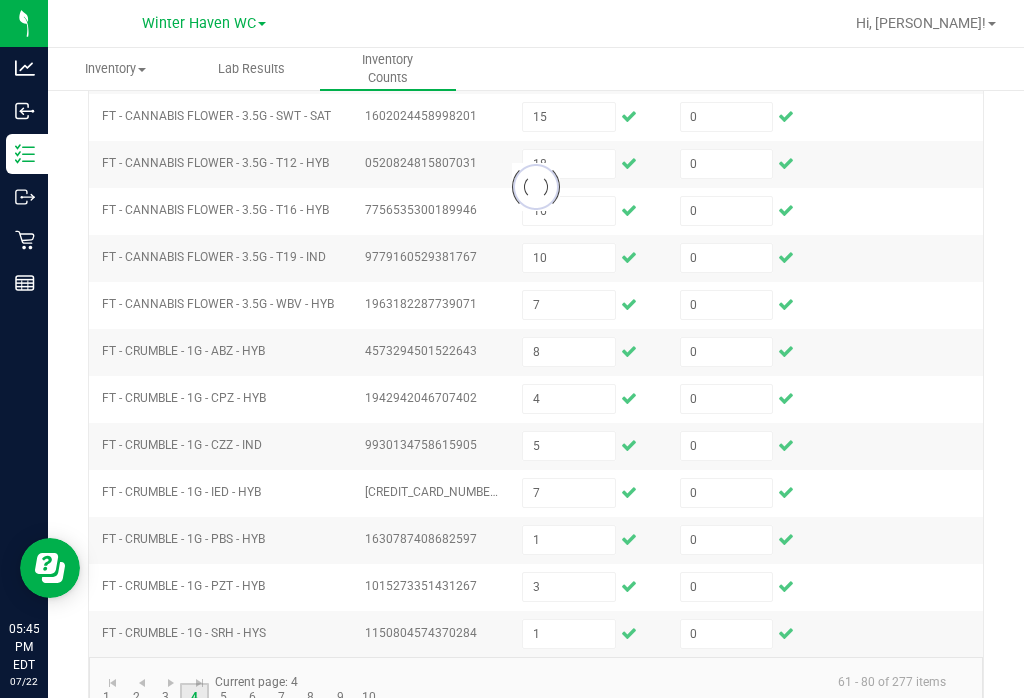 type 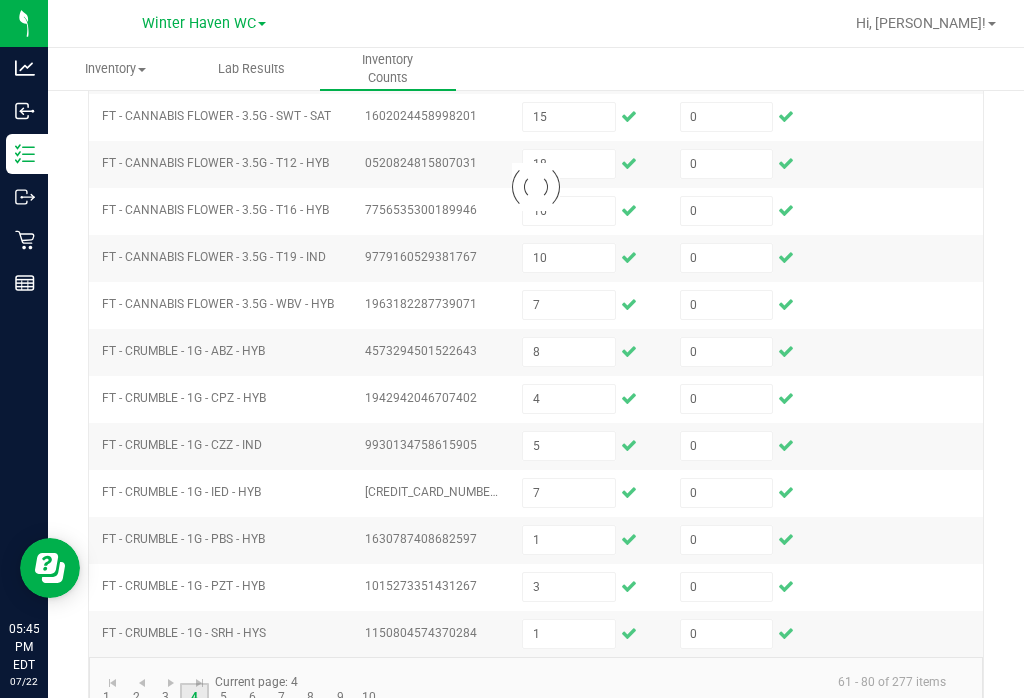 type 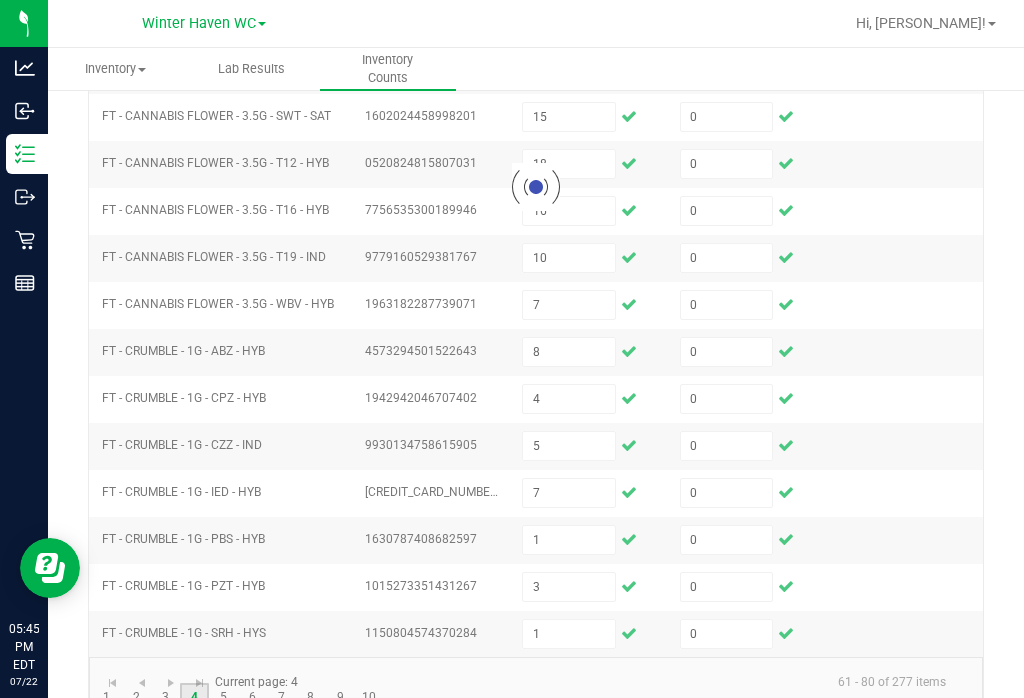 type 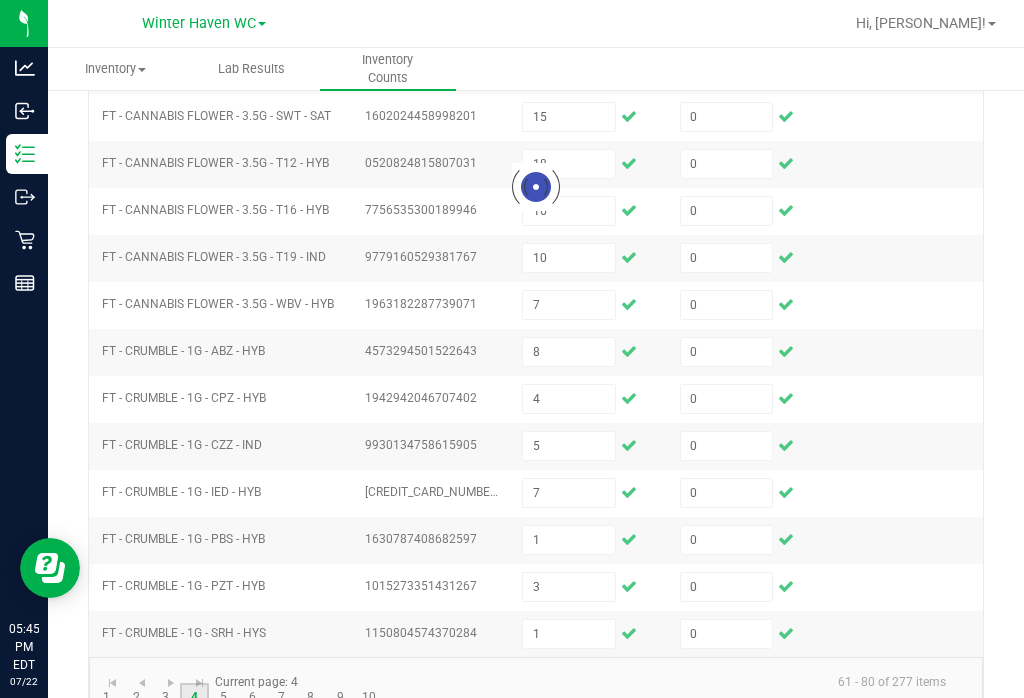 type 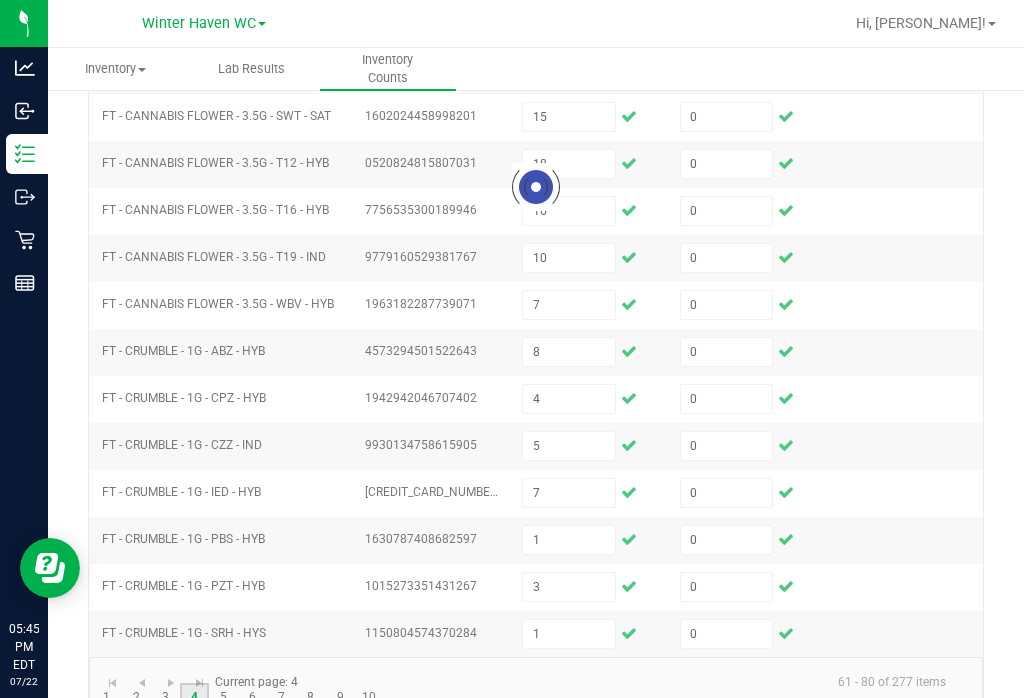 type 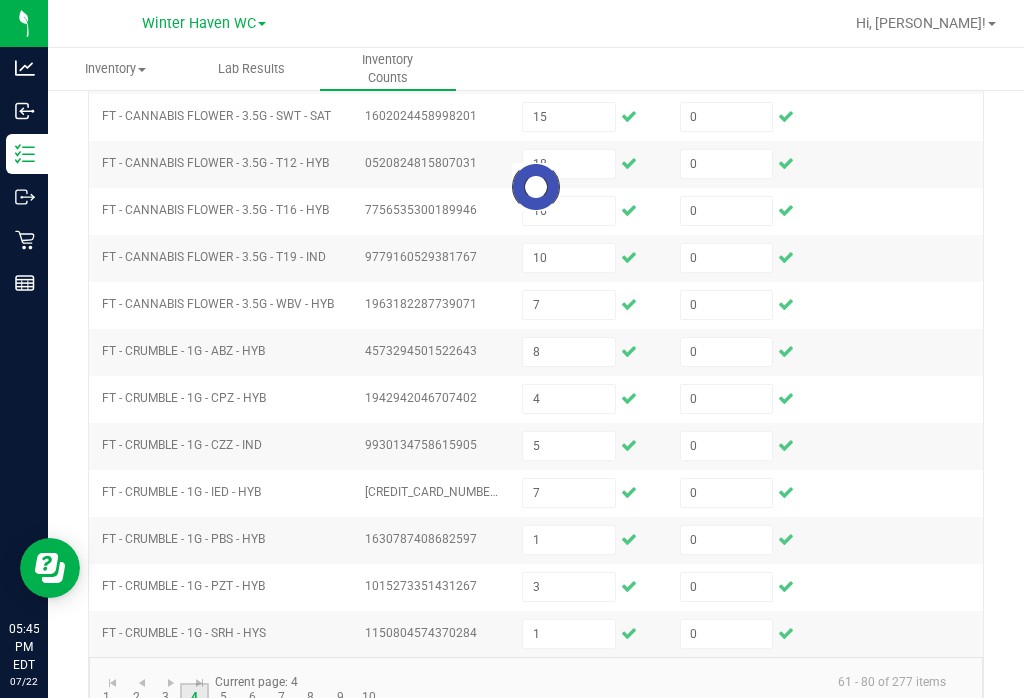 type 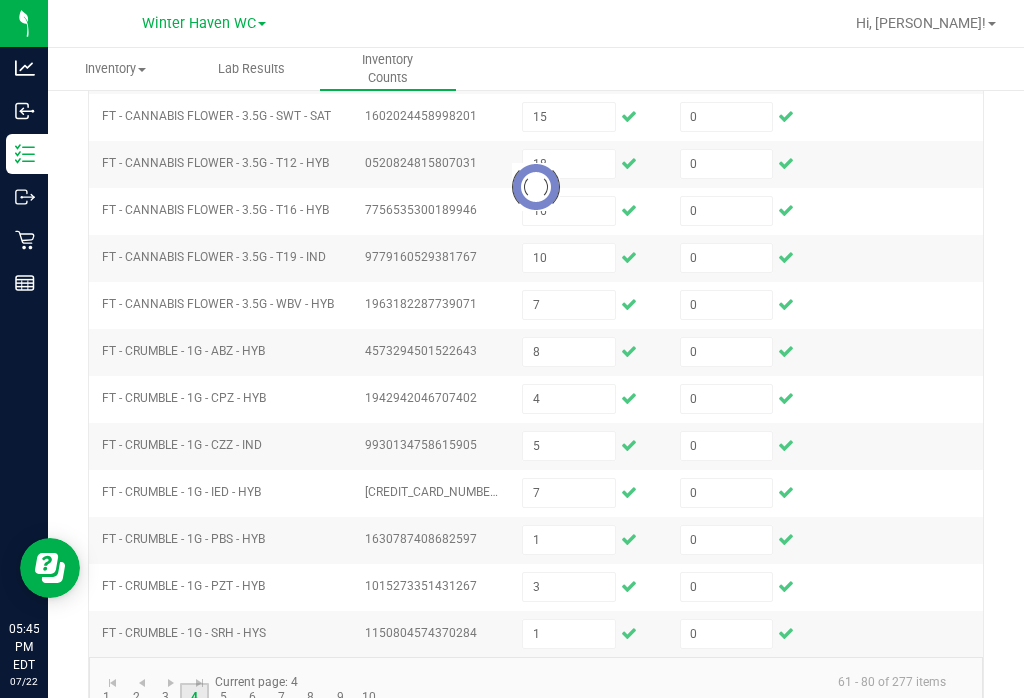 type 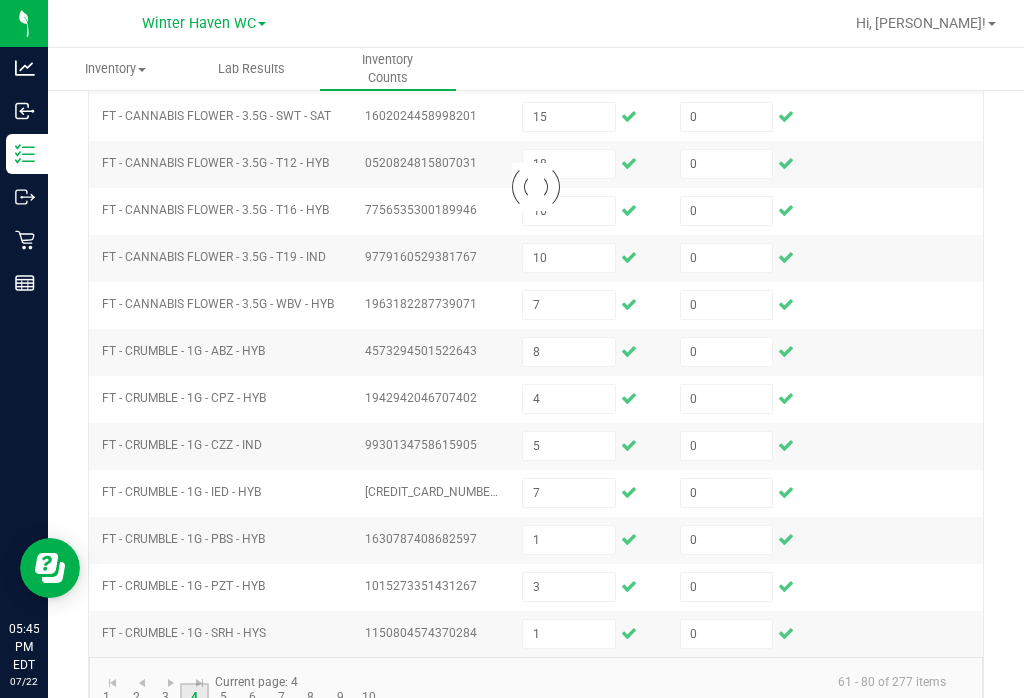 type 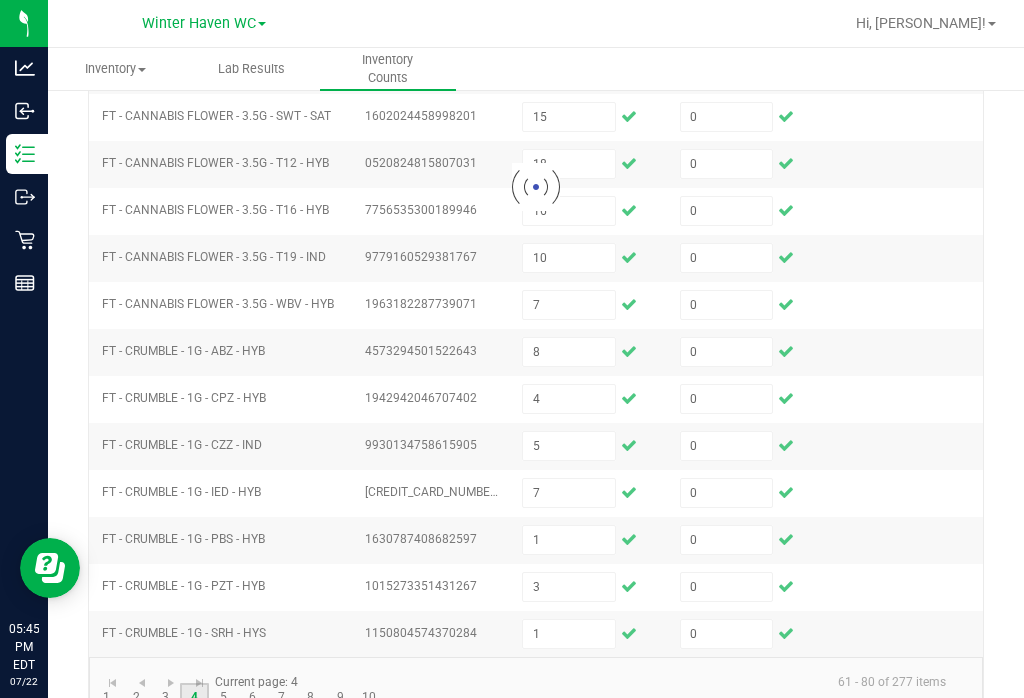 type 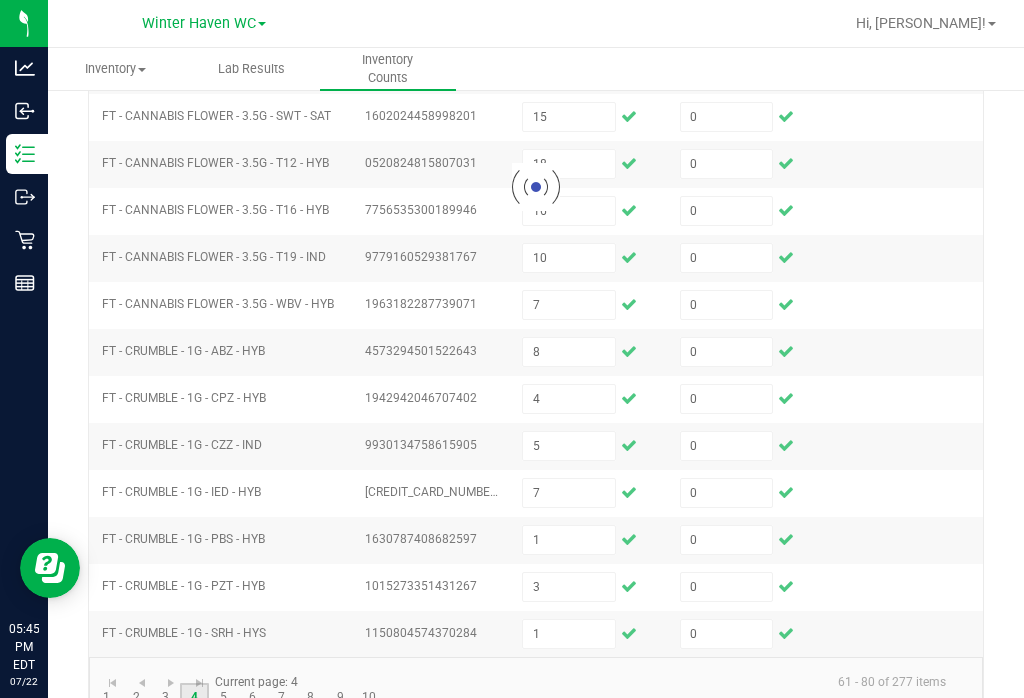 type 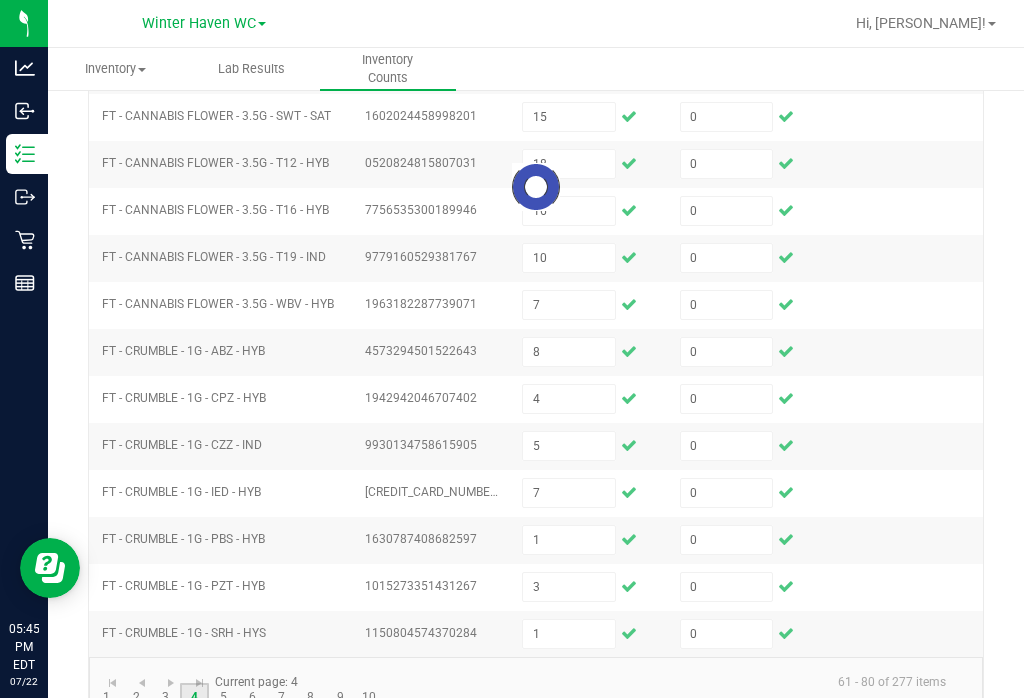 type 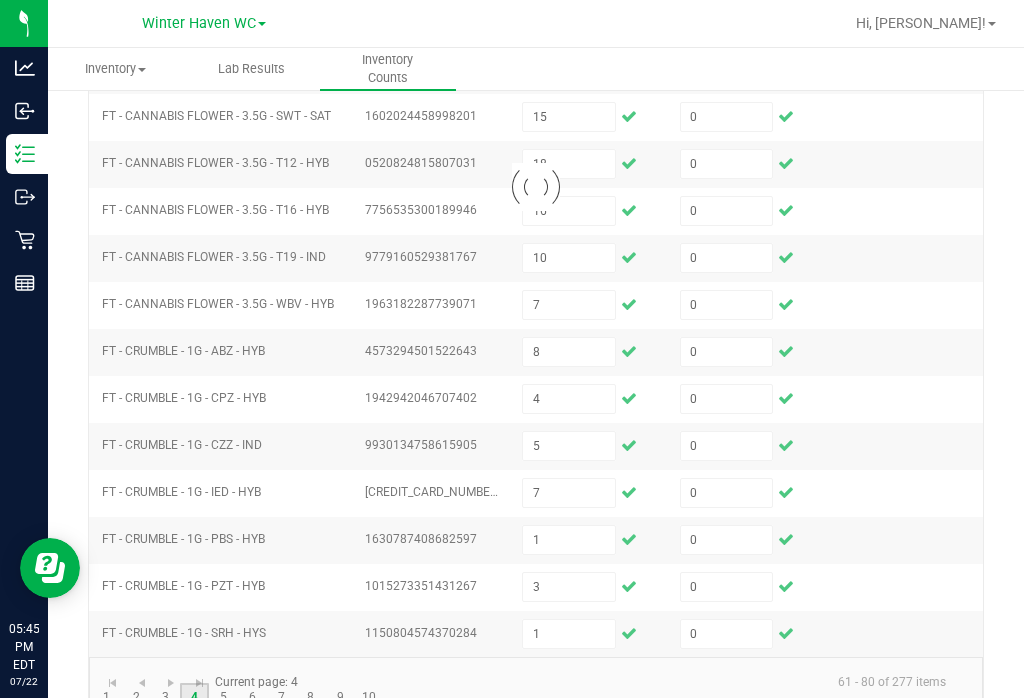 type 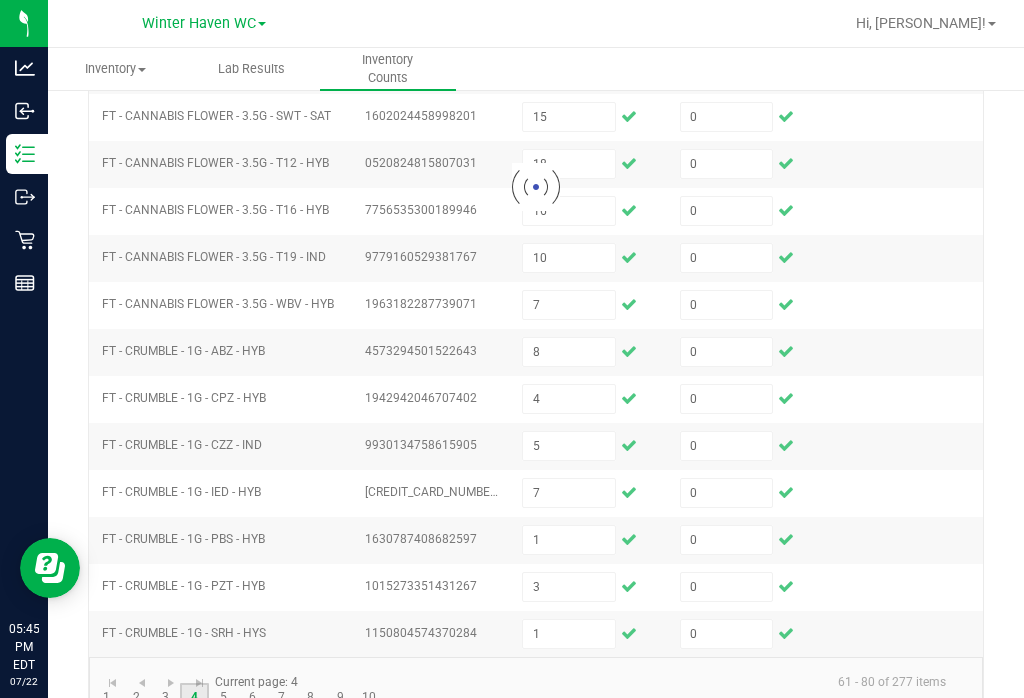 type 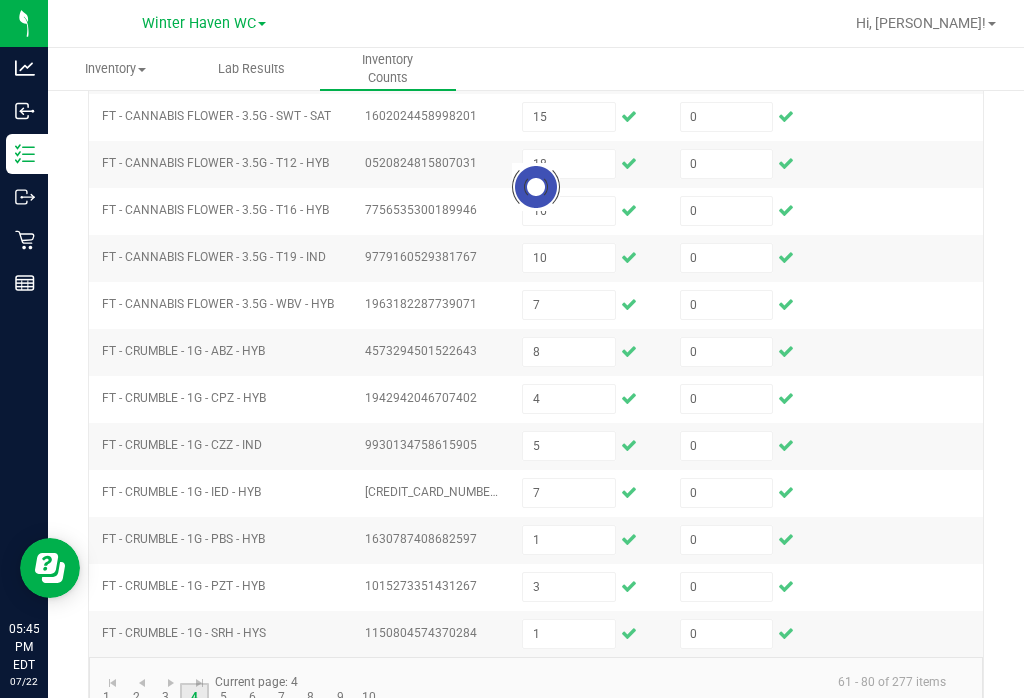 type 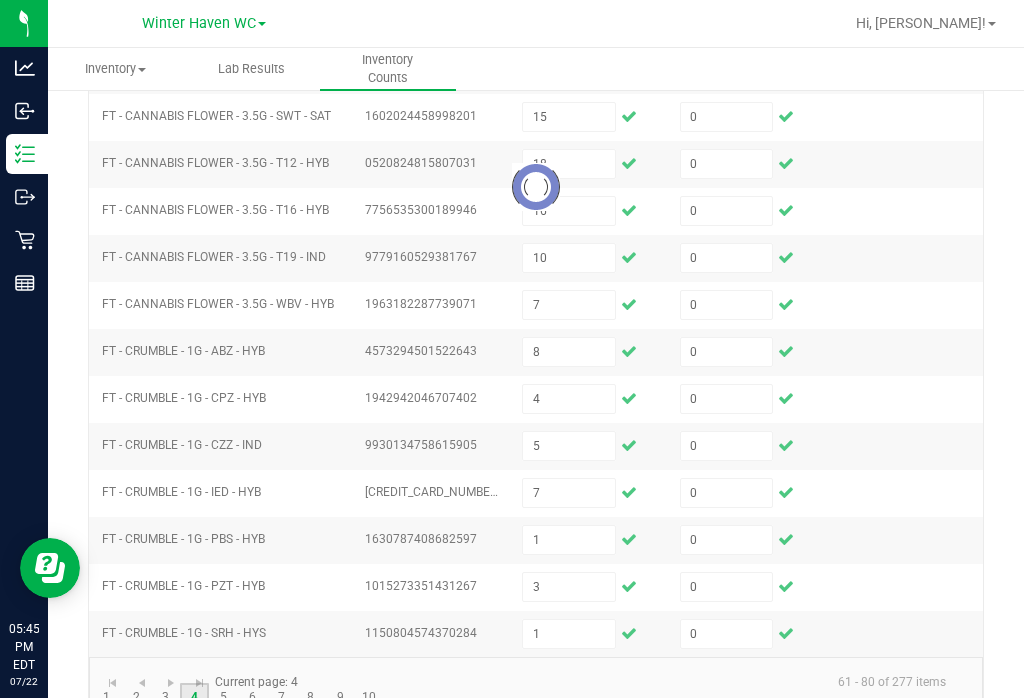type 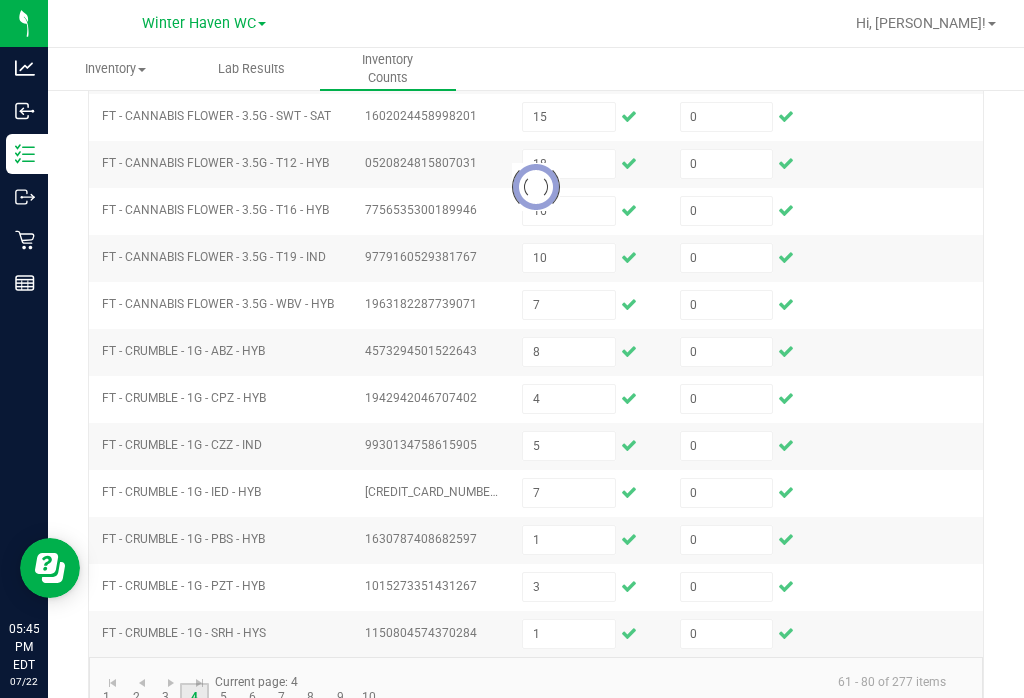 type 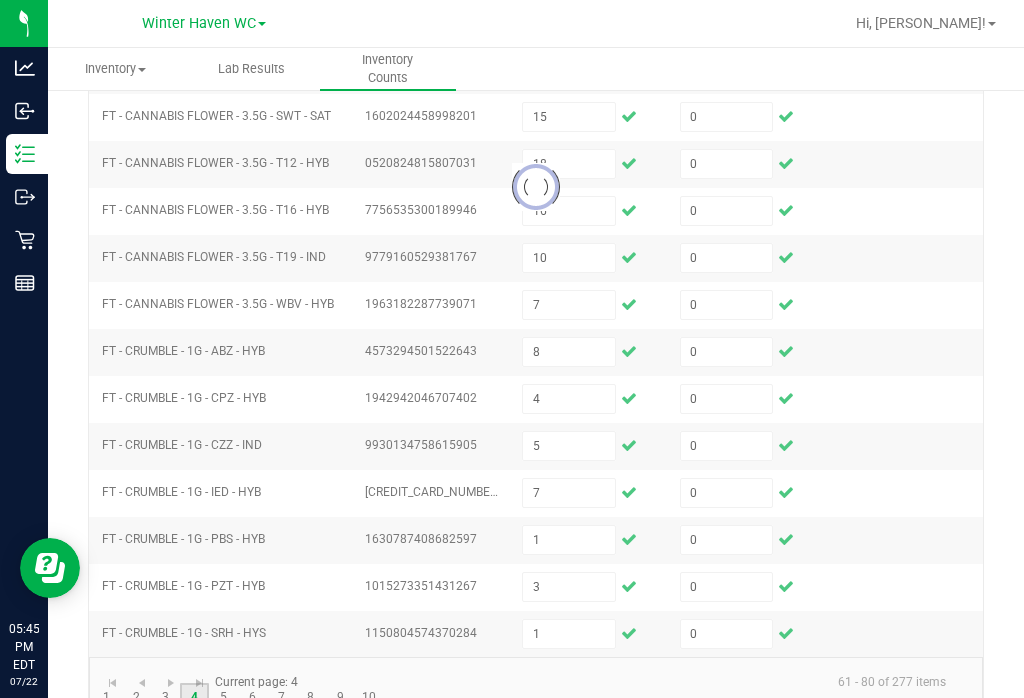 type 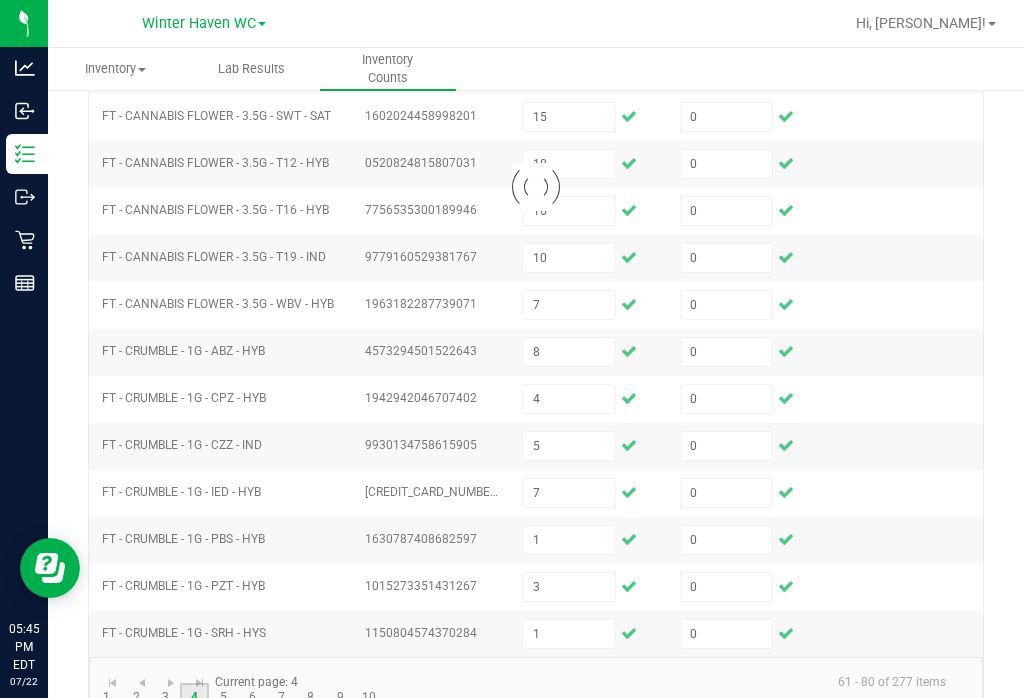 type 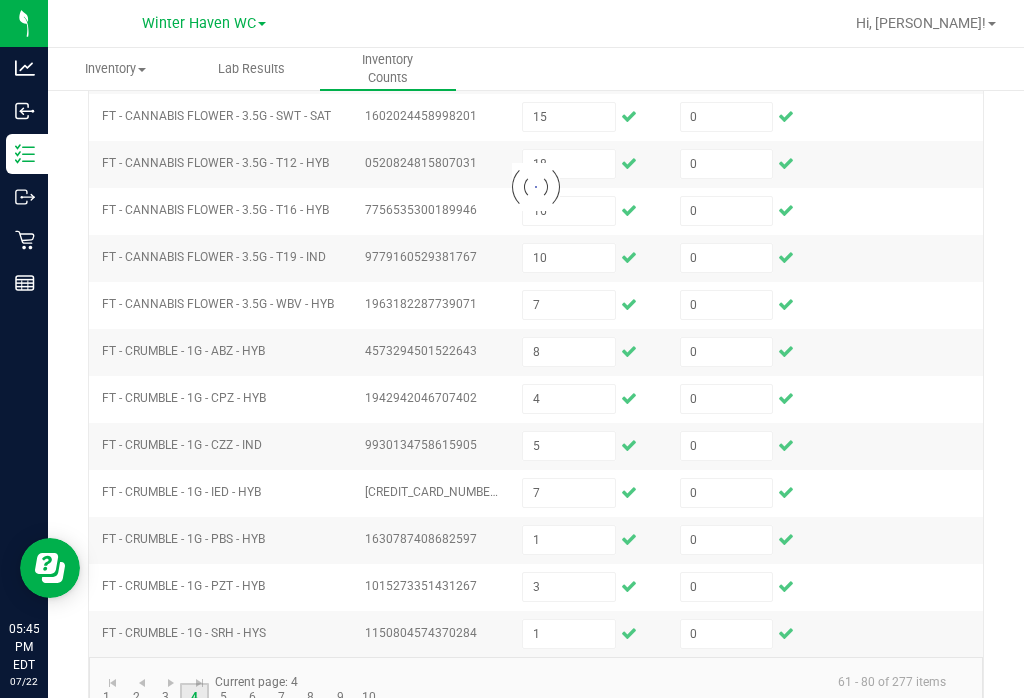 type 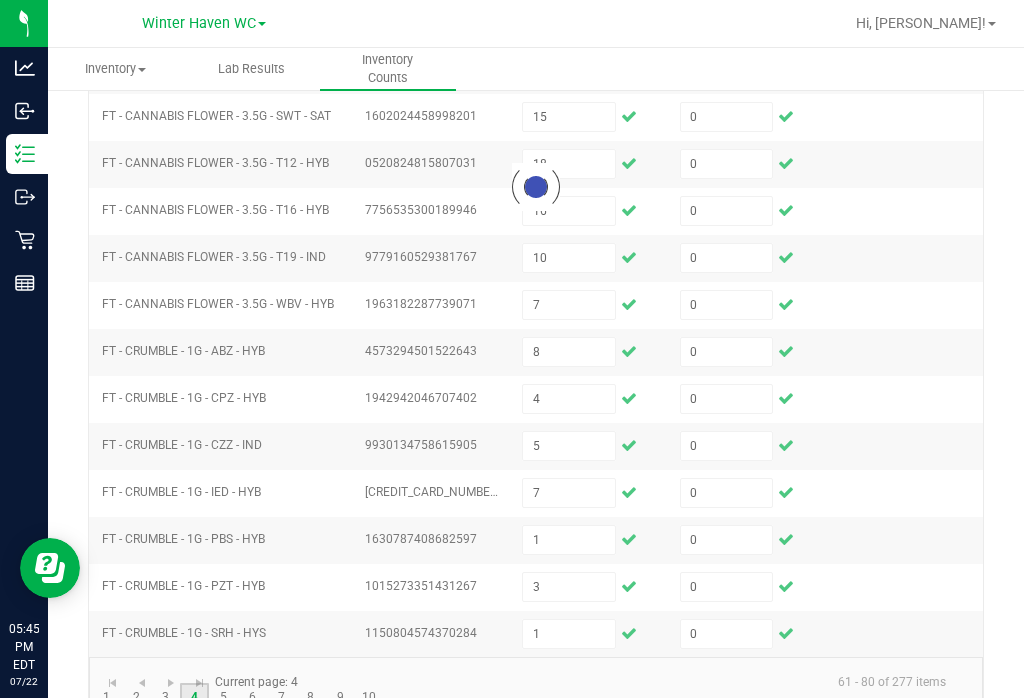 type 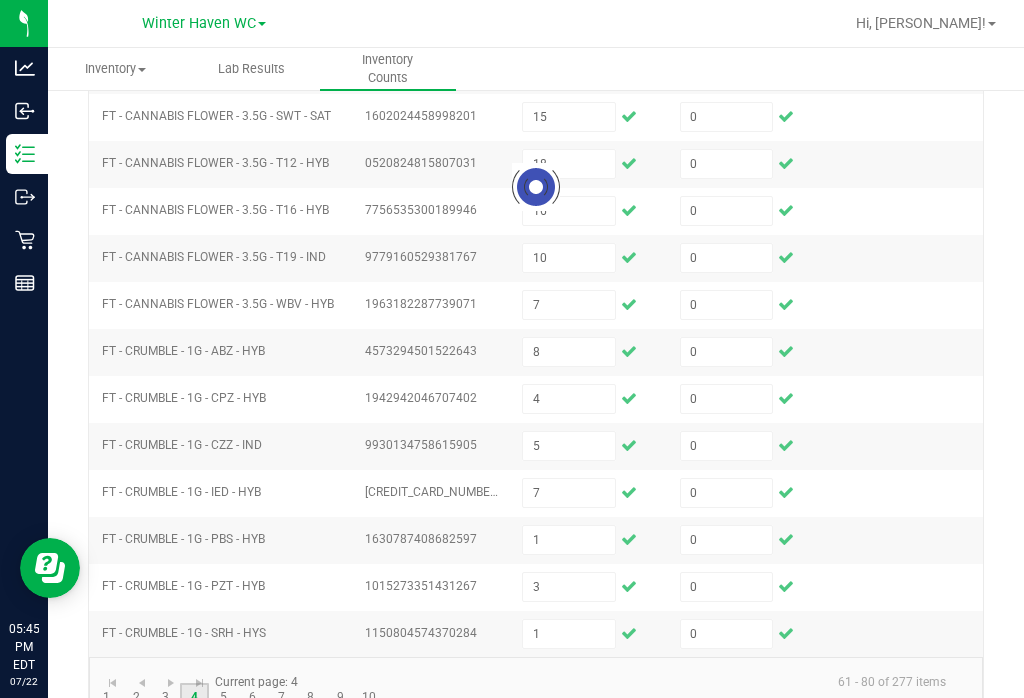 type 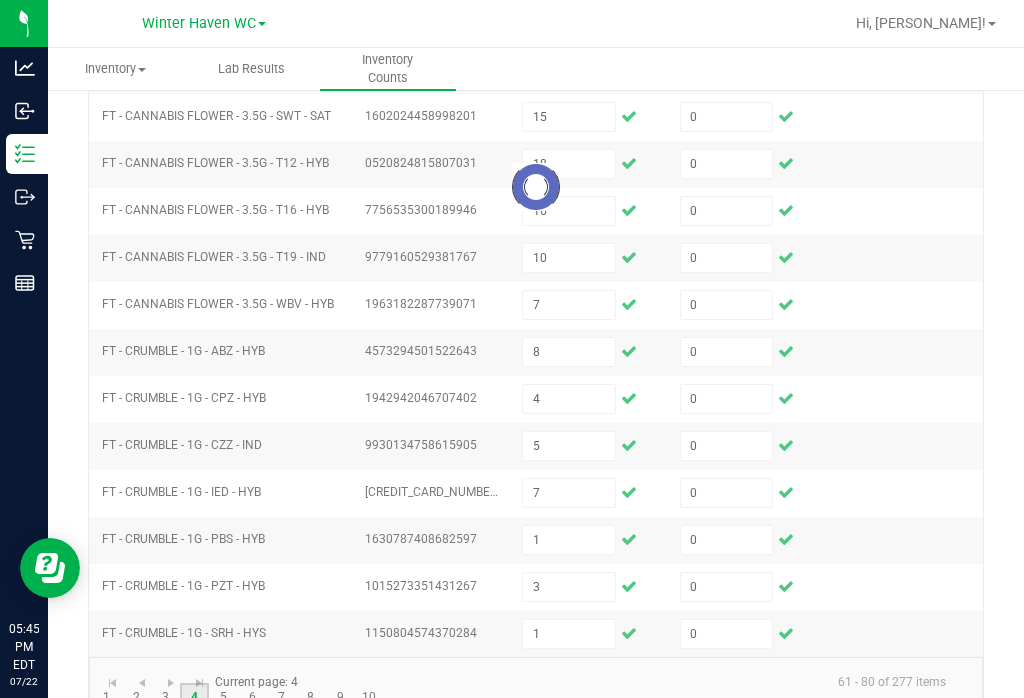 type 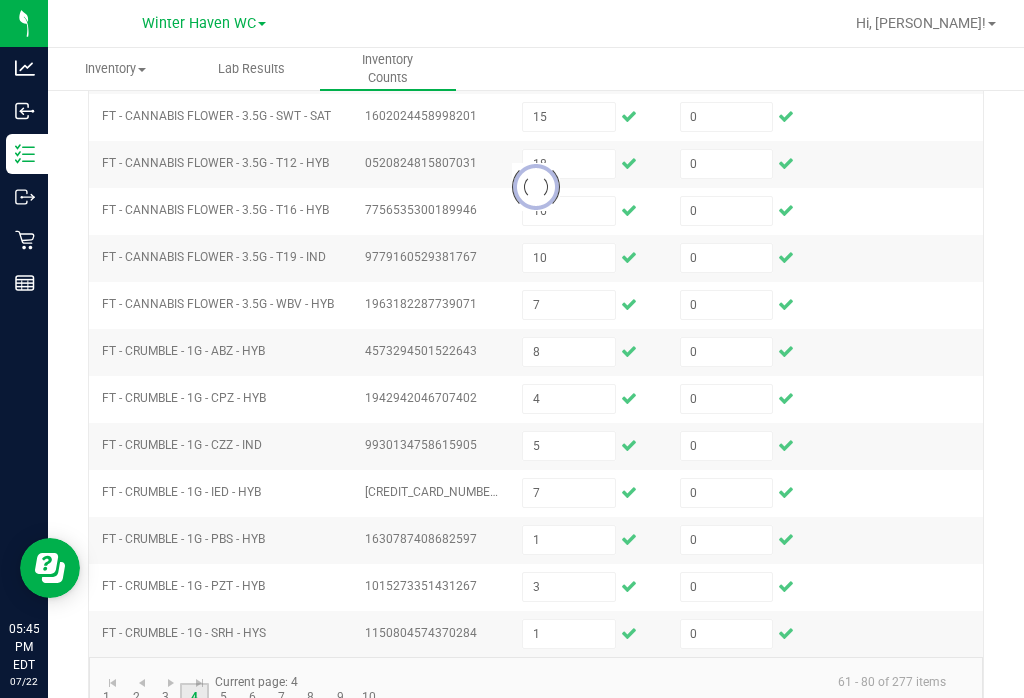 type 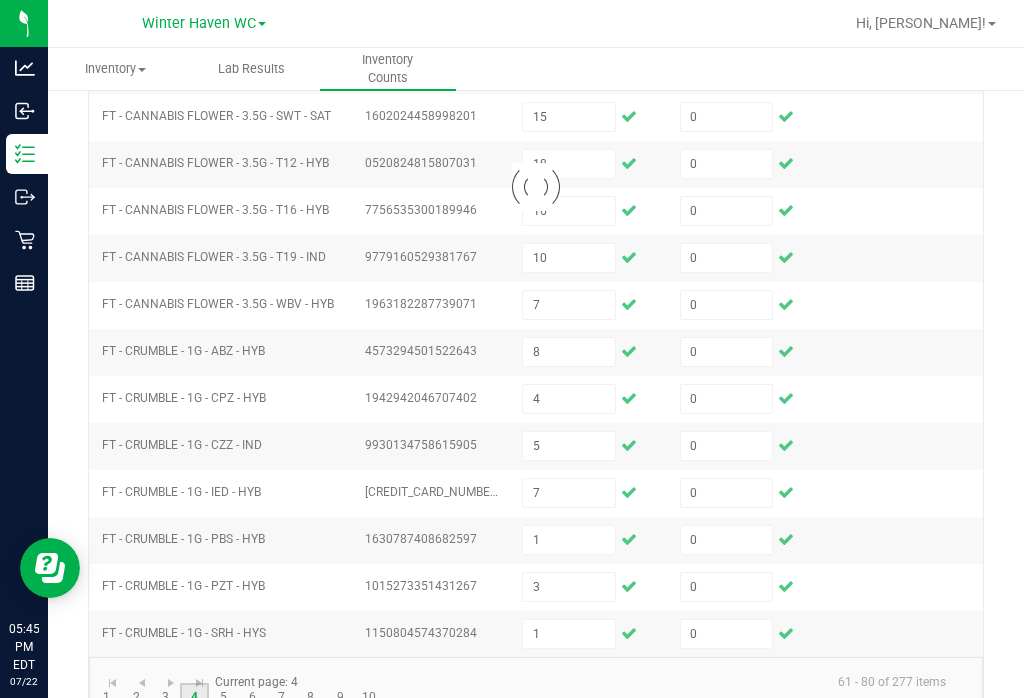 type 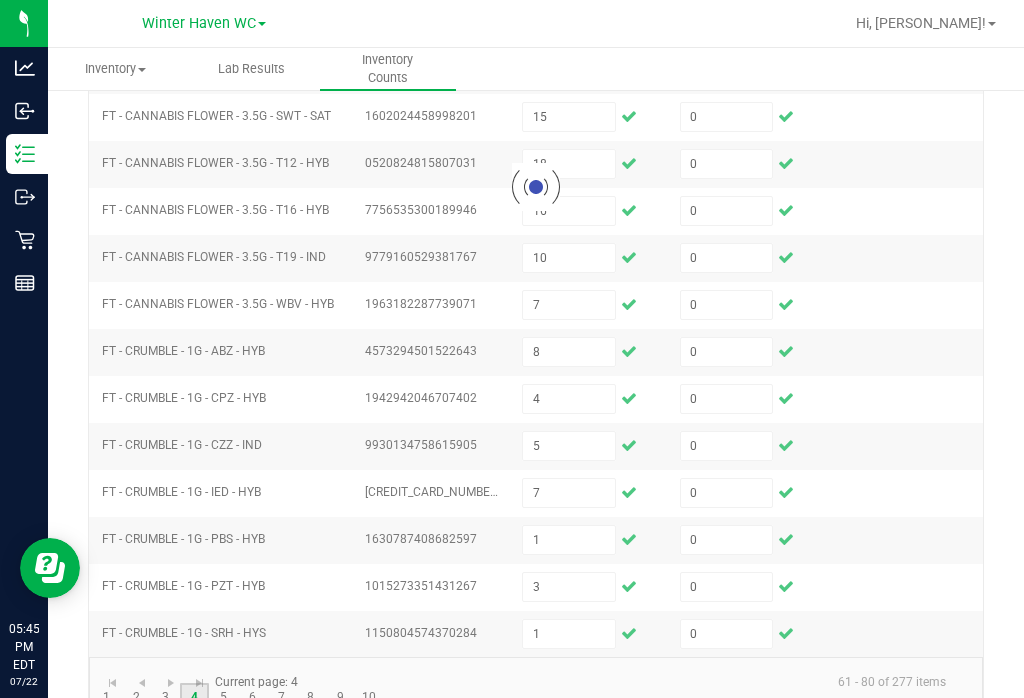 type 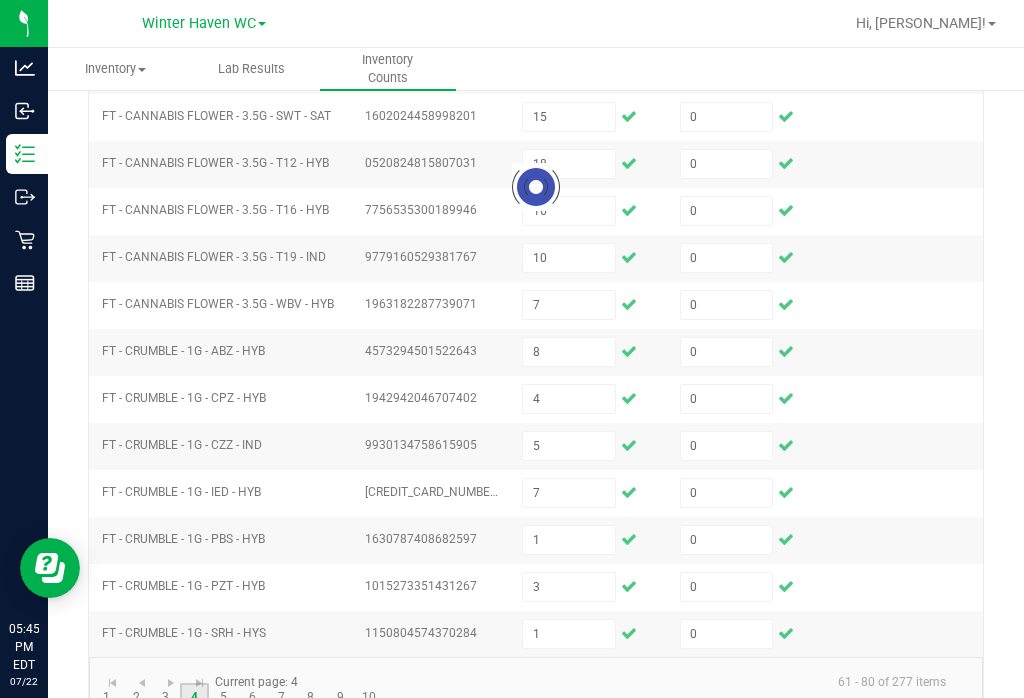 type 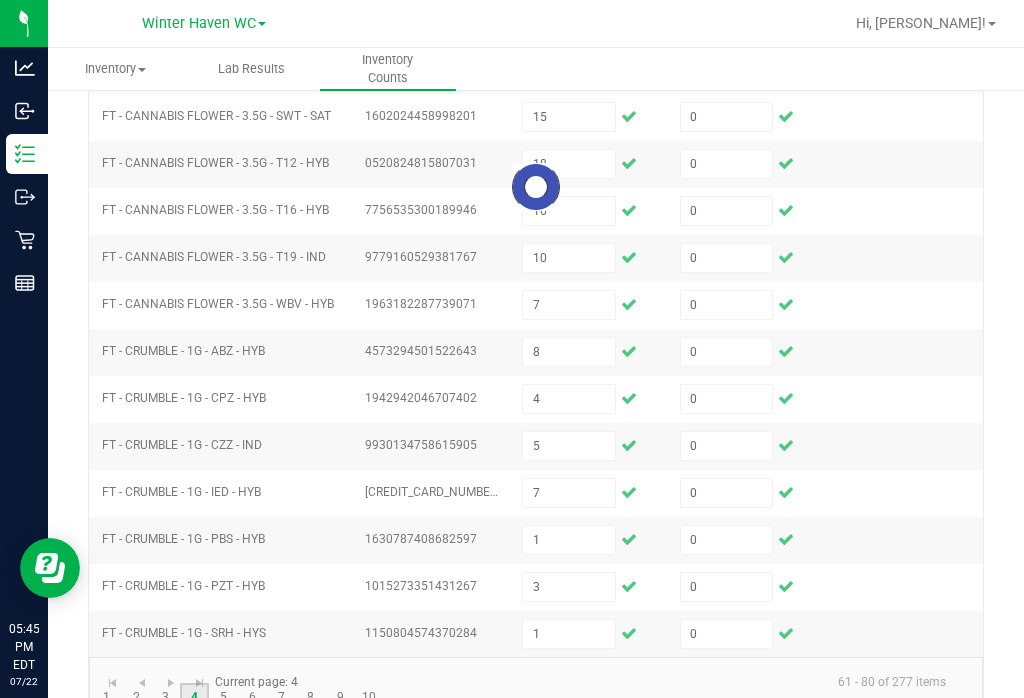 type 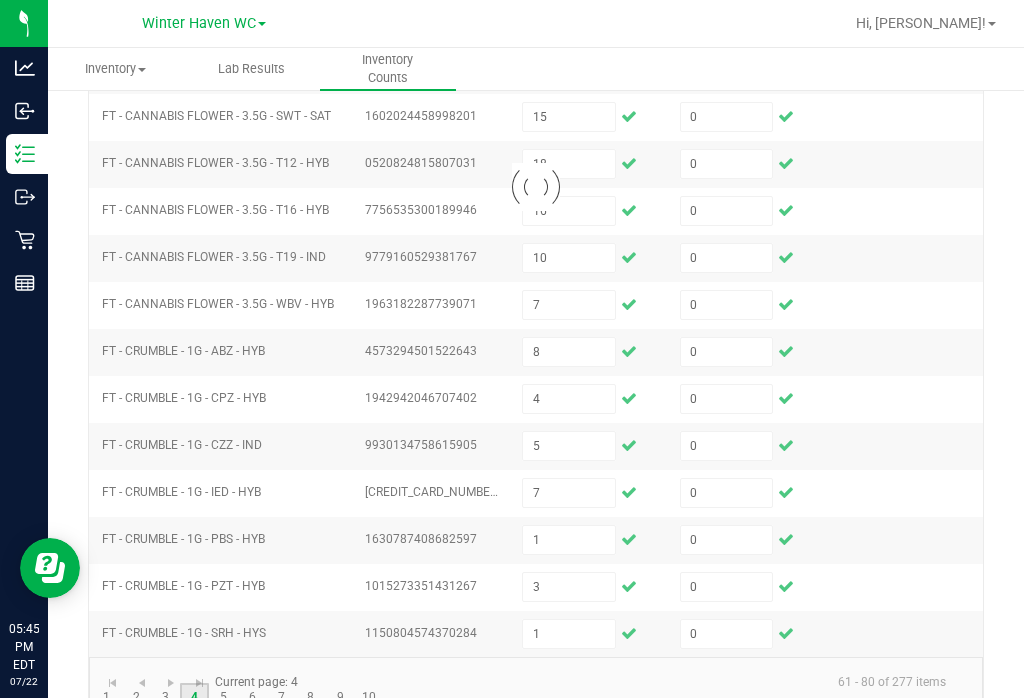 type 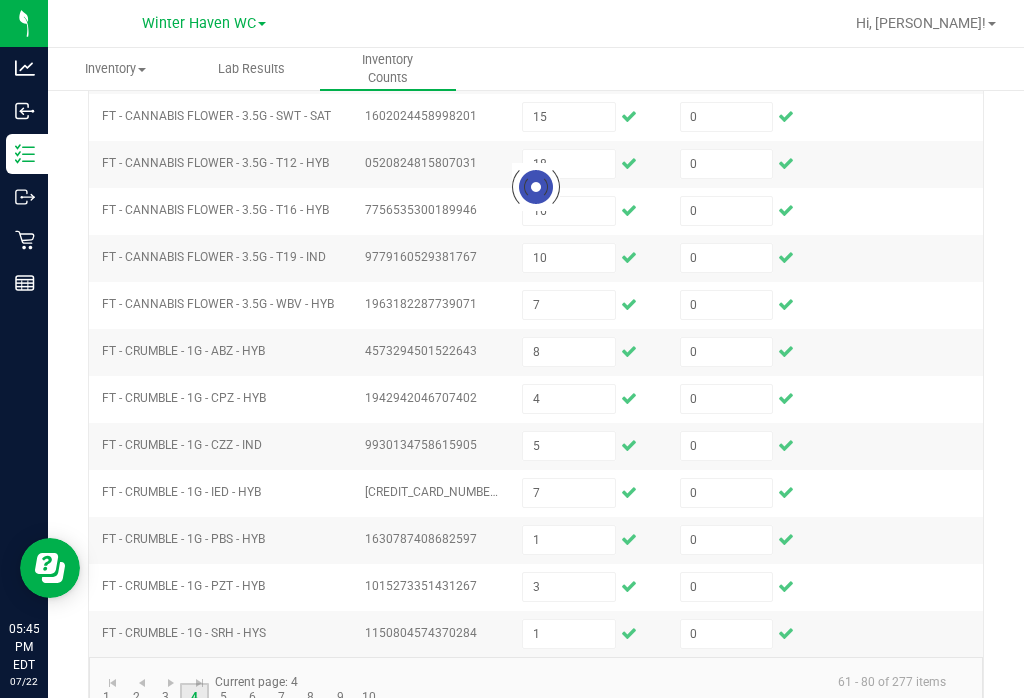 type 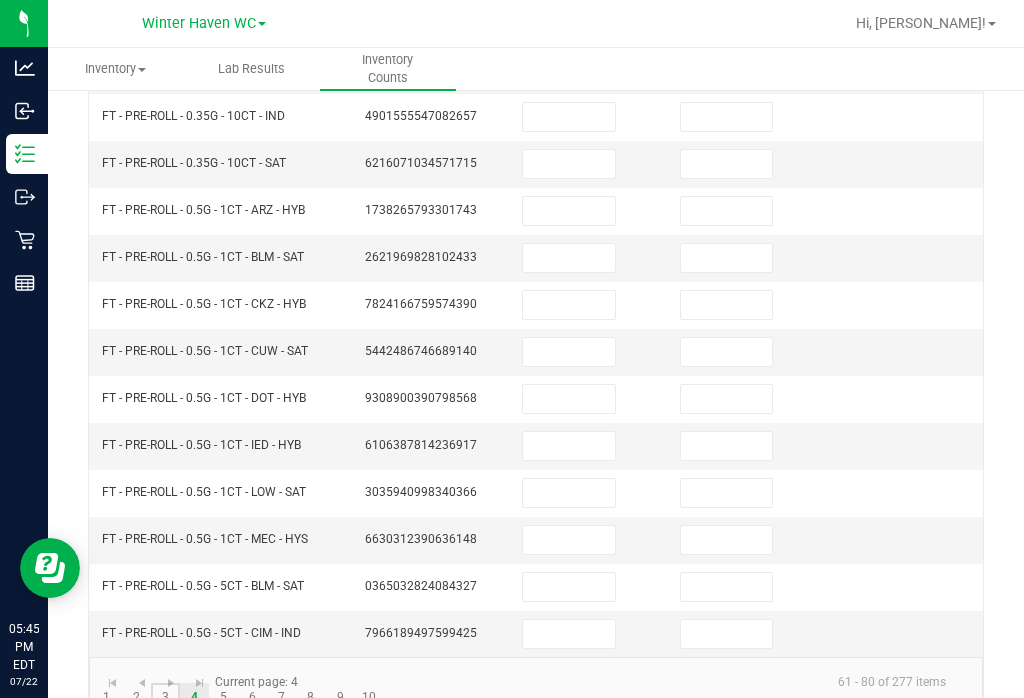 click on "3" 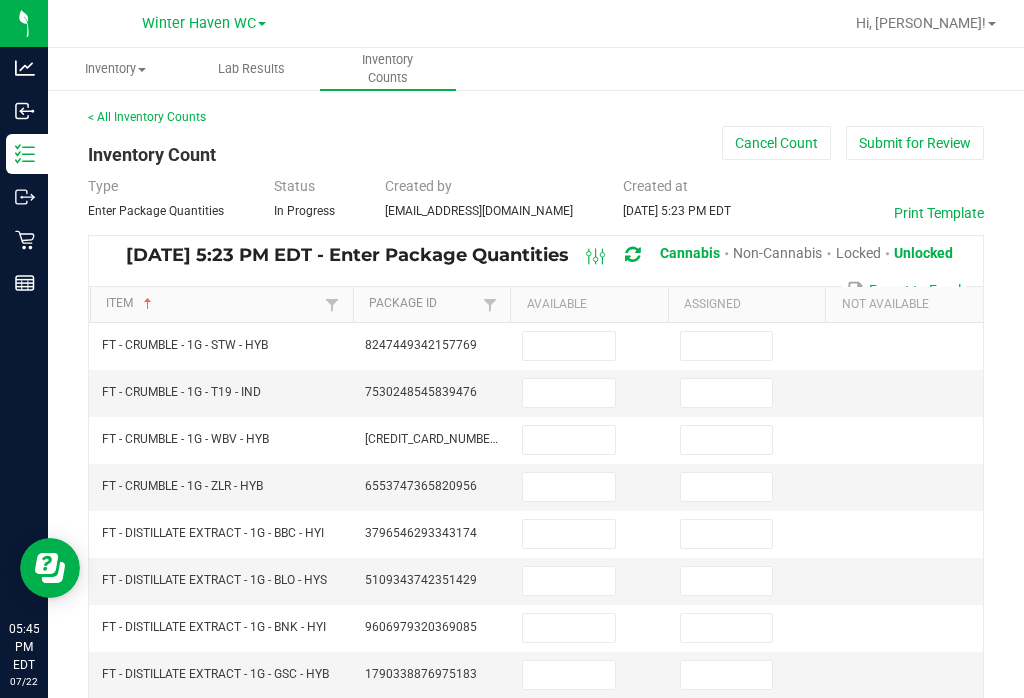 scroll, scrollTop: 0, scrollLeft: 0, axis: both 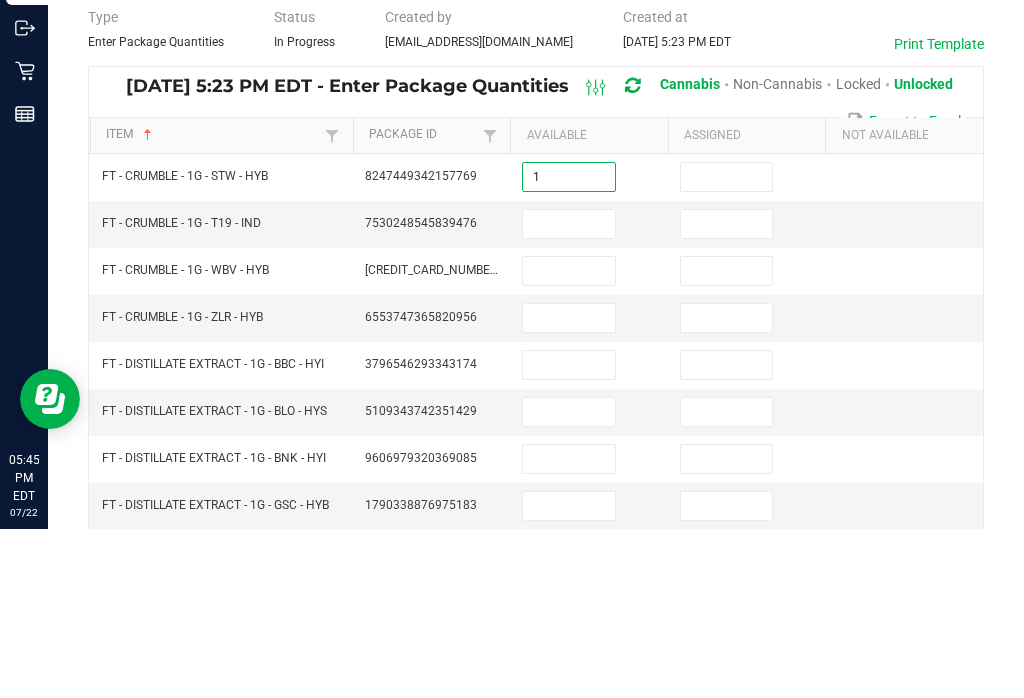 type on "1" 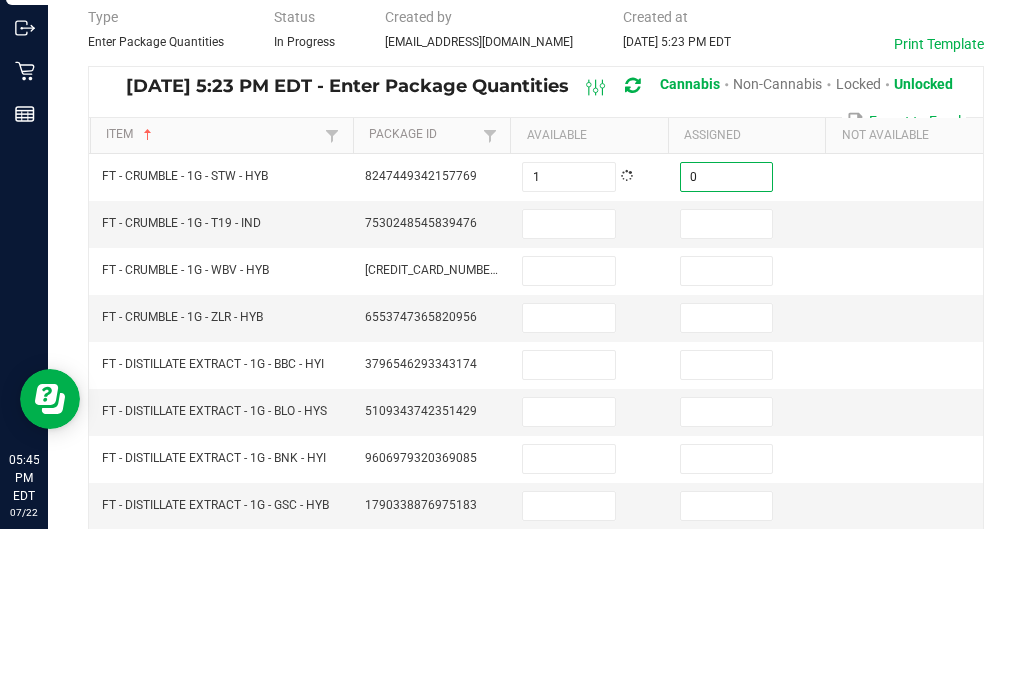 type on "0" 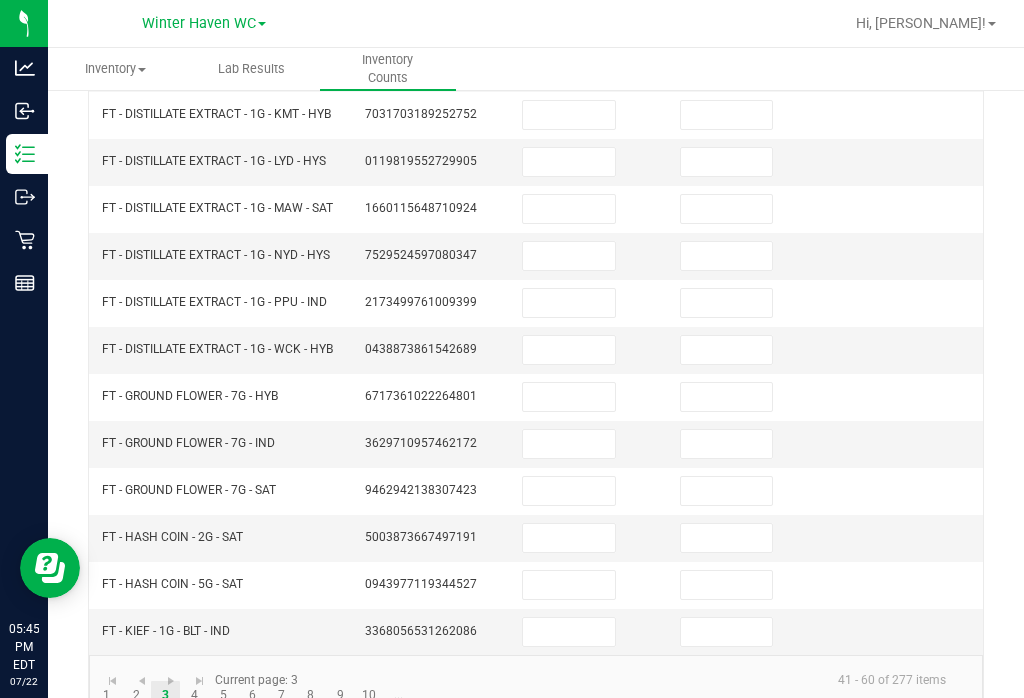 scroll, scrollTop: 605, scrollLeft: 0, axis: vertical 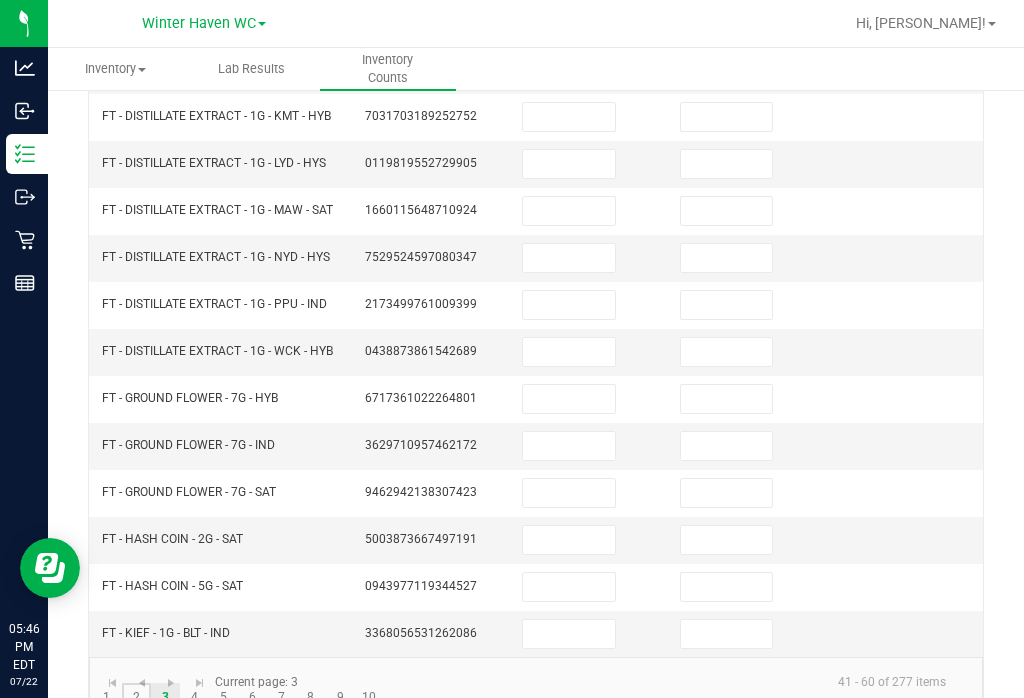 click on "2" 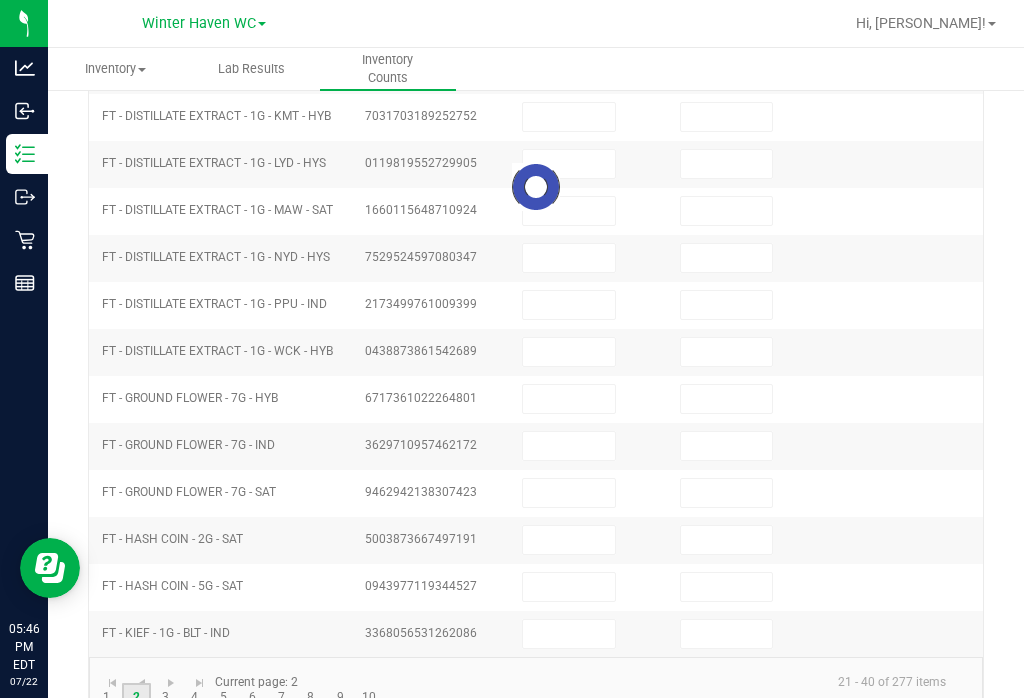 type on "3" 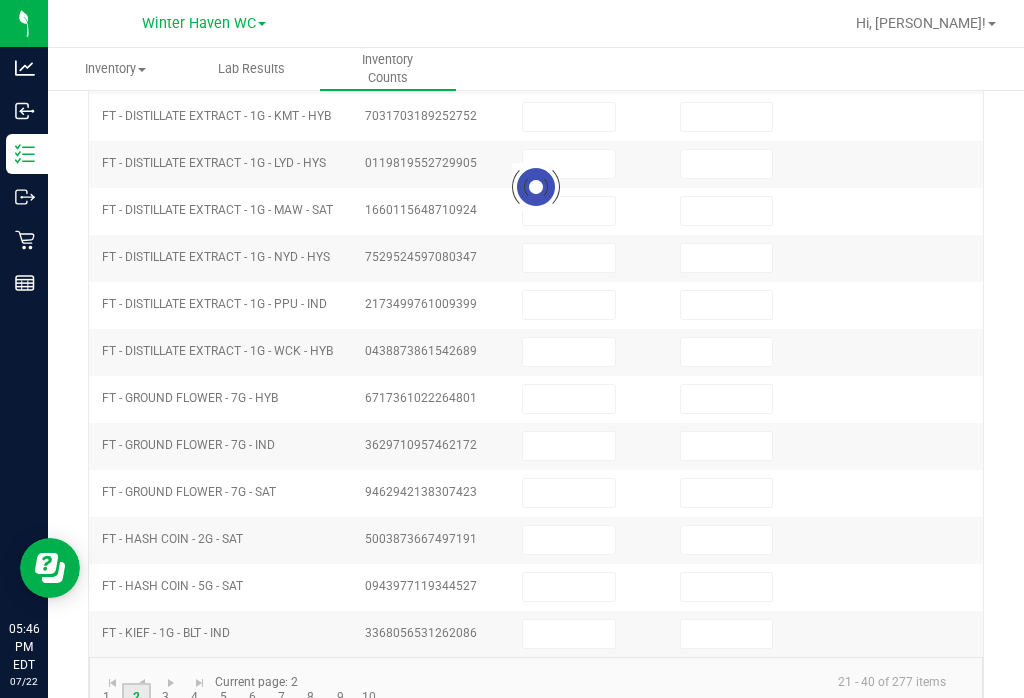 type on "0" 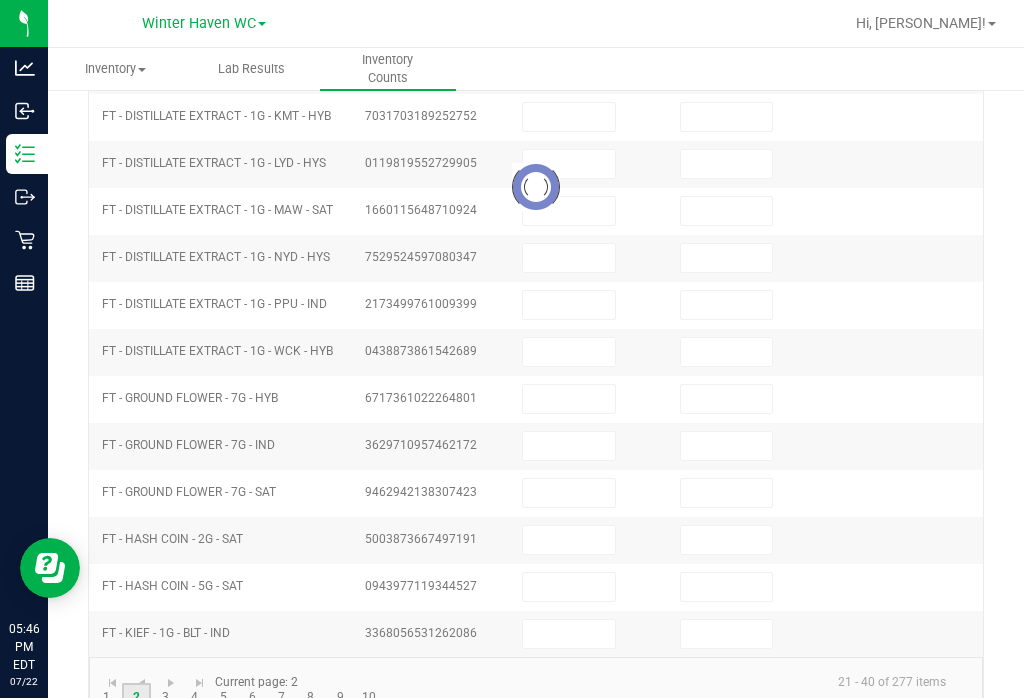 type on "6" 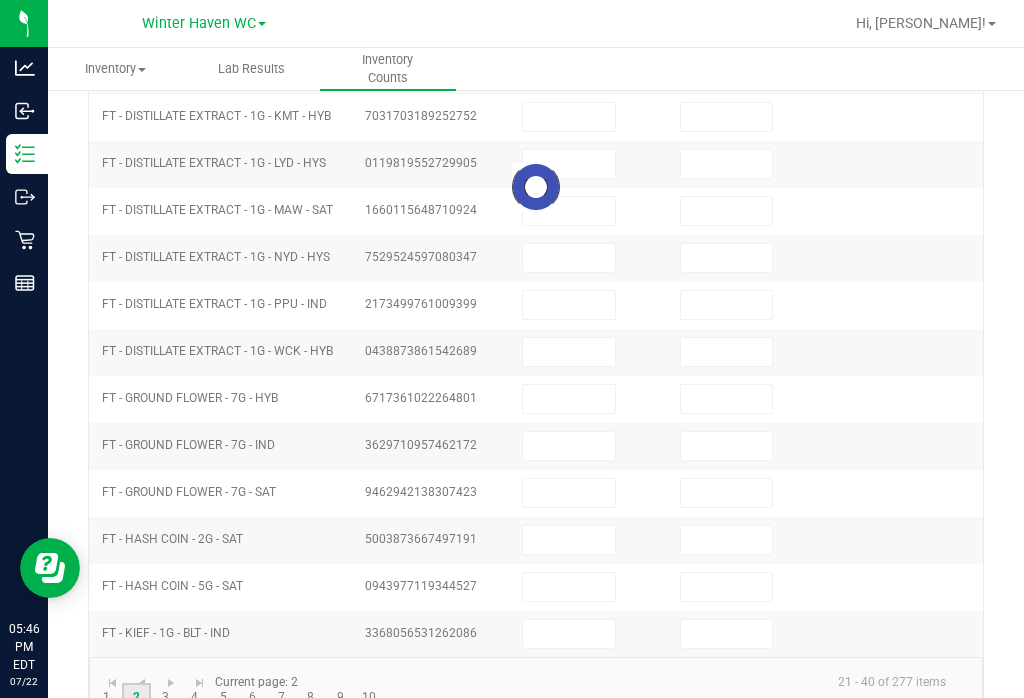 type on "0" 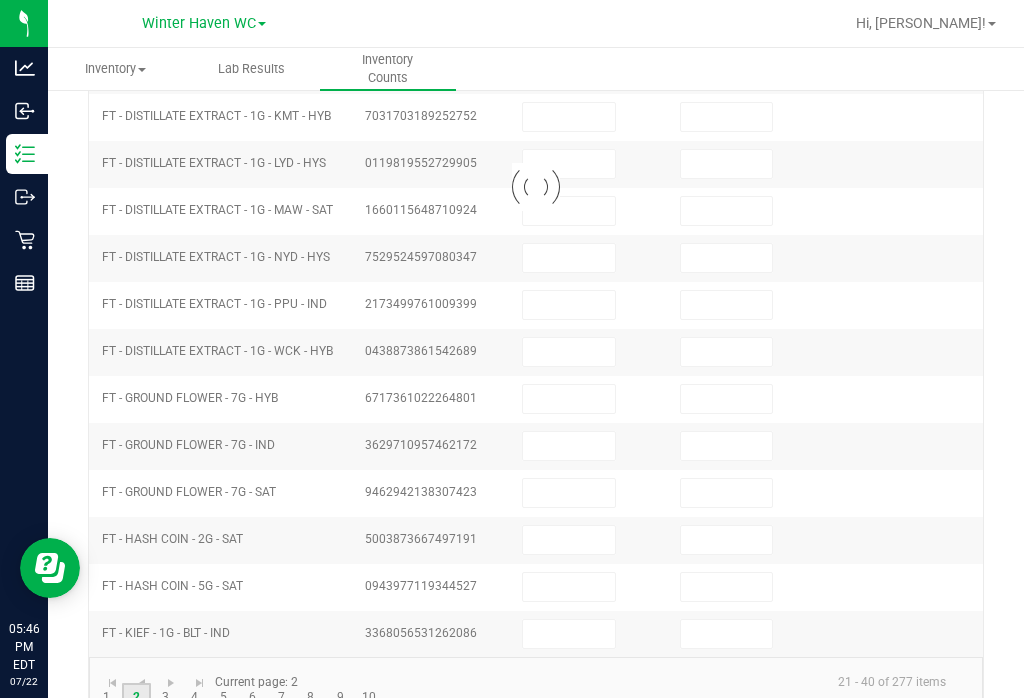 type on "9" 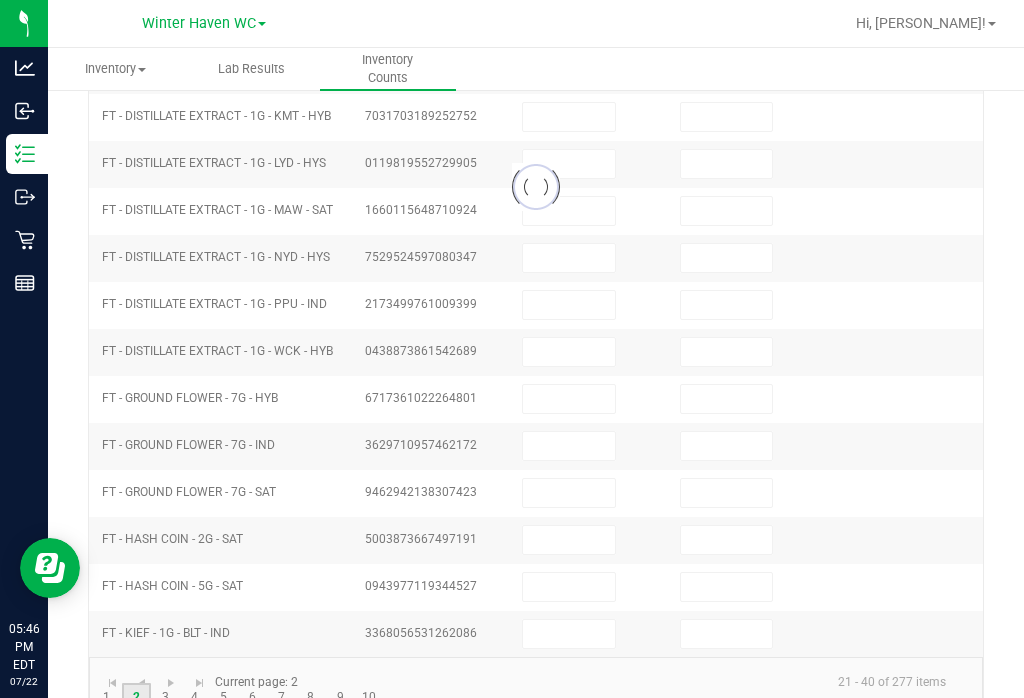 type on "333" 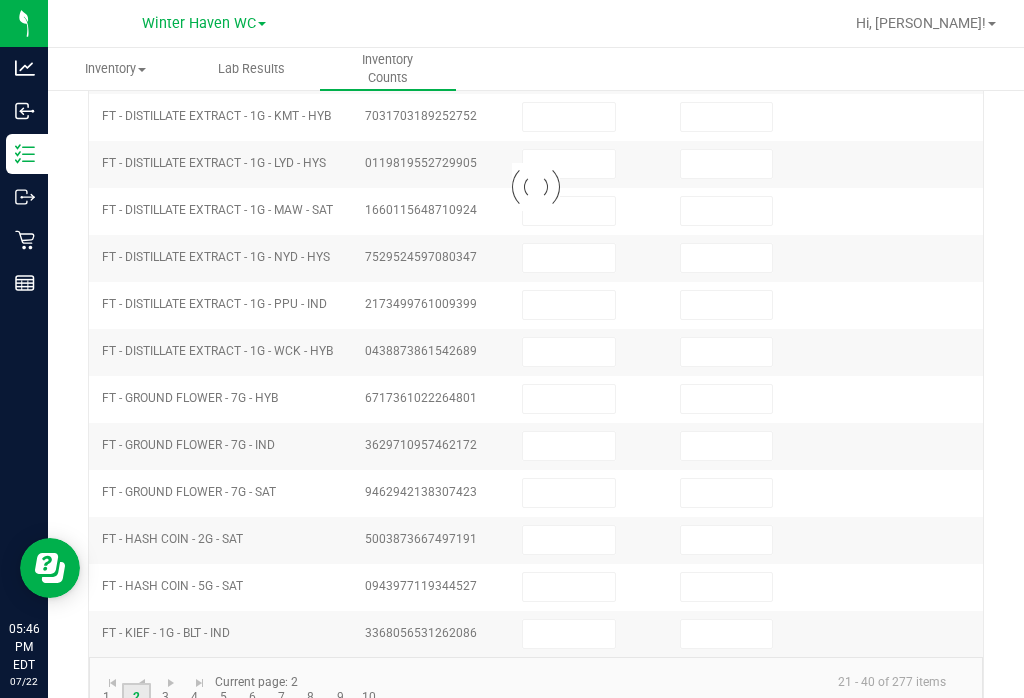 type on "19" 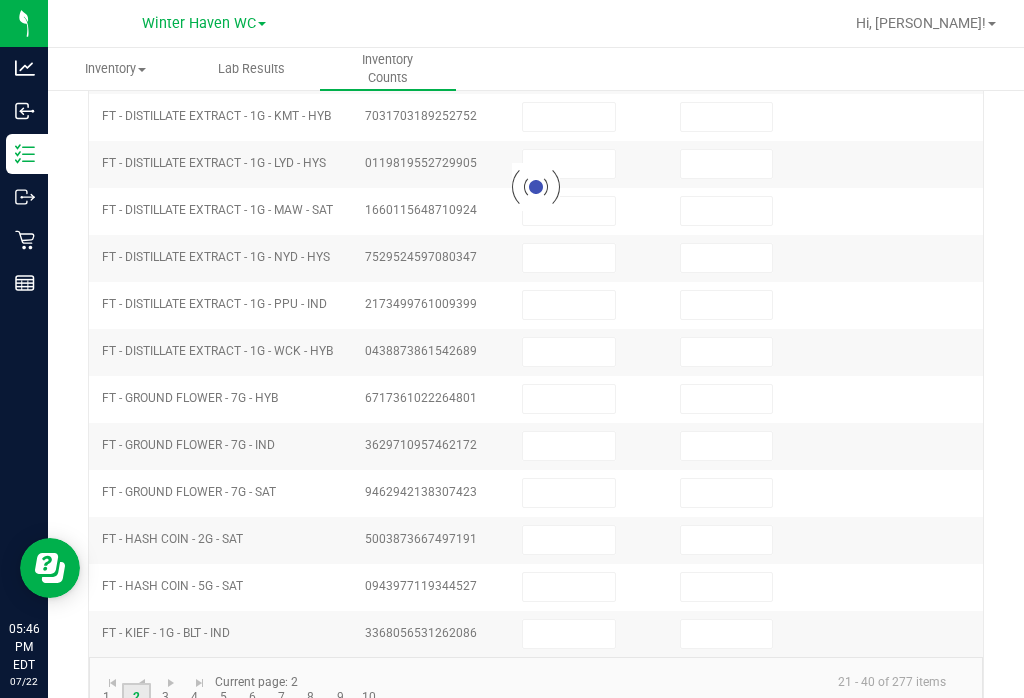 type on "18" 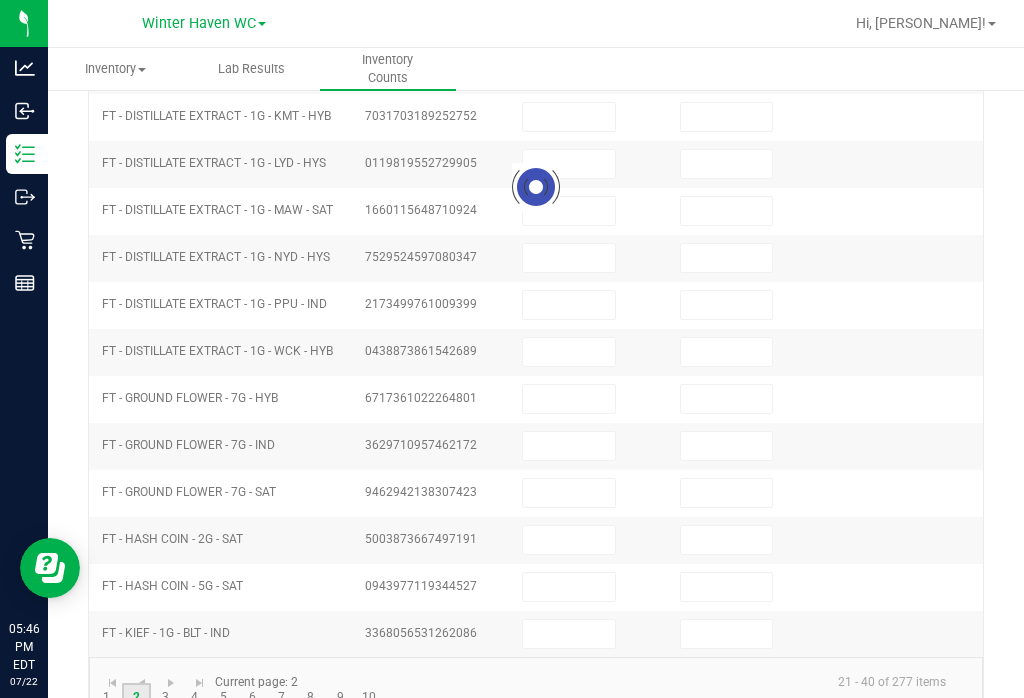 type on "0" 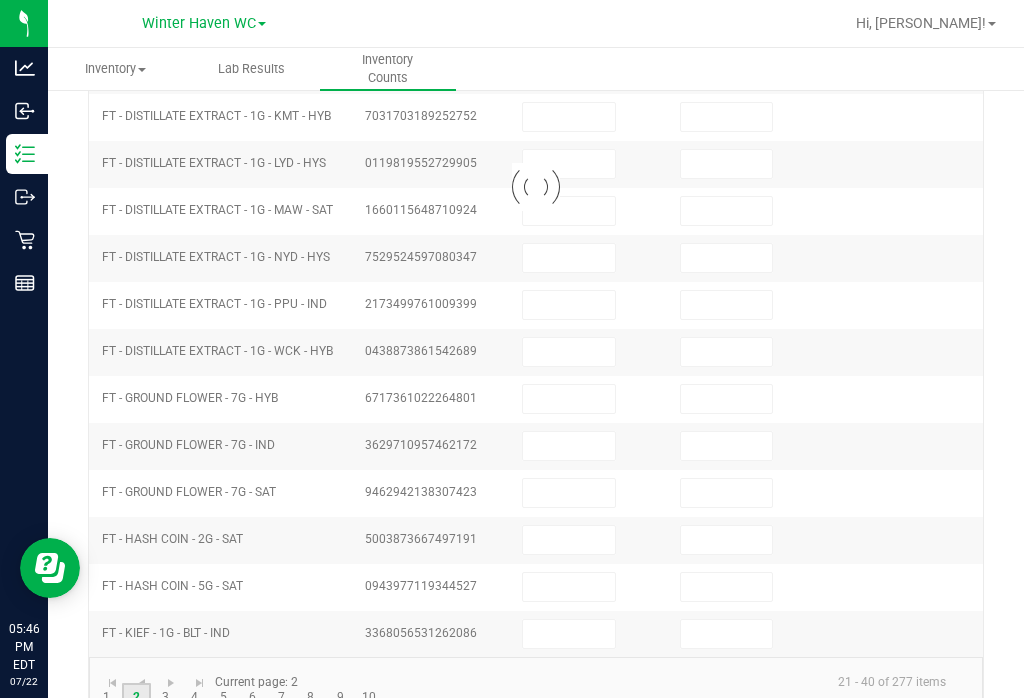 type on "16" 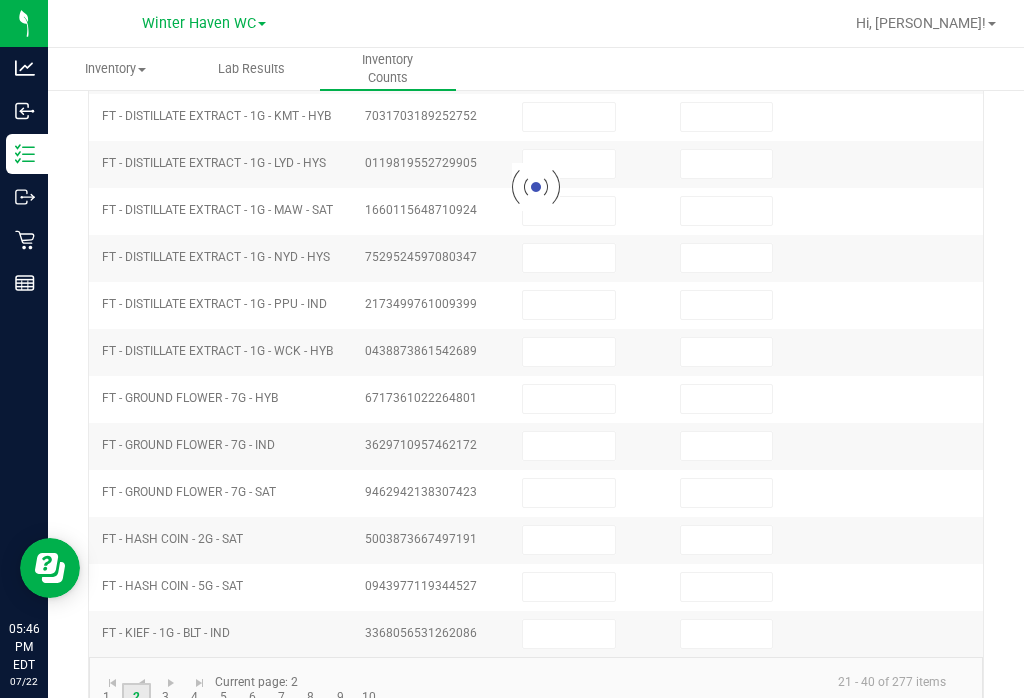 type on "5" 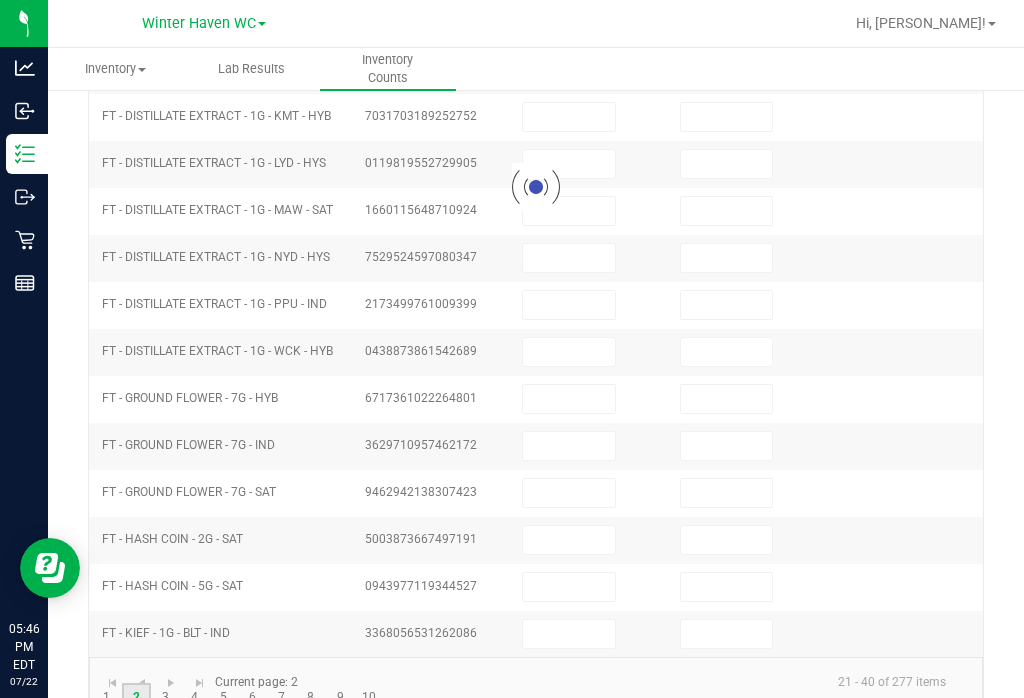 type on "0" 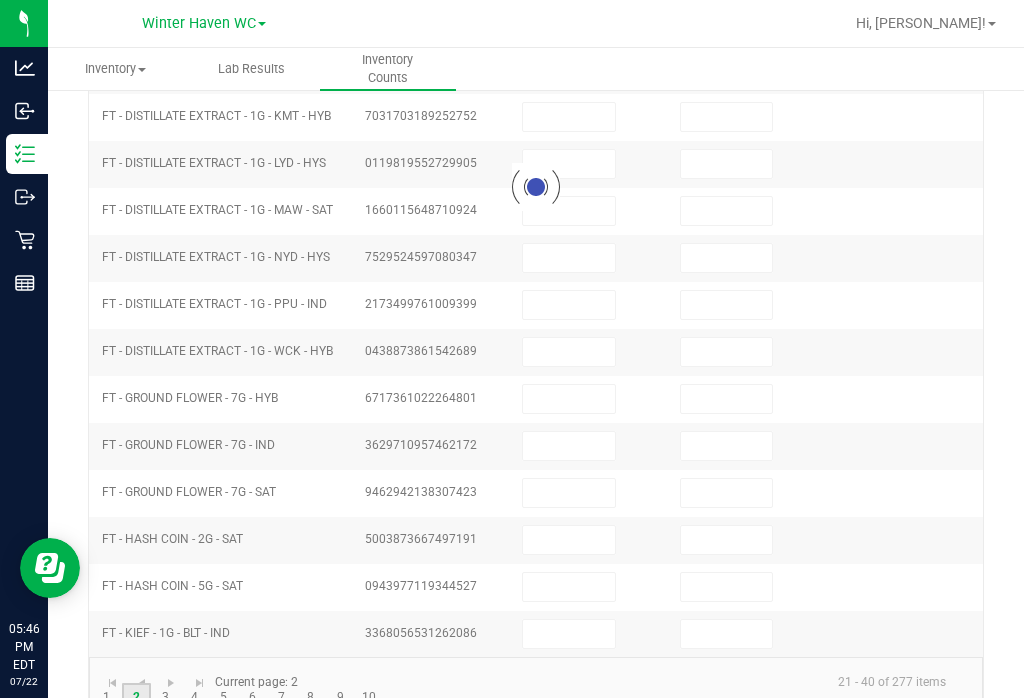 type on "1" 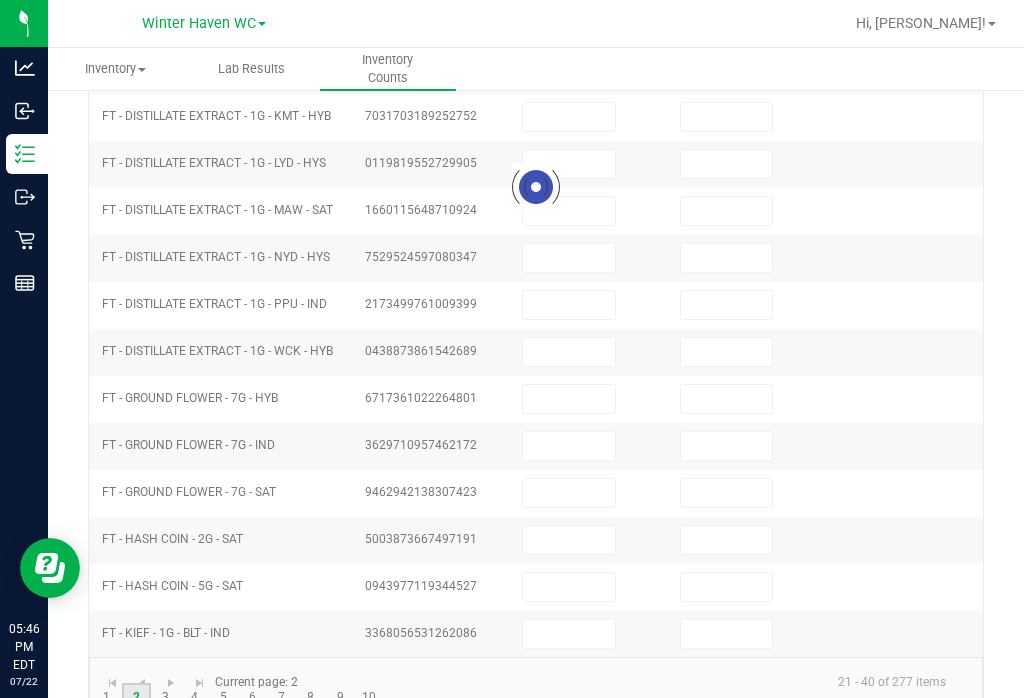 type on "0" 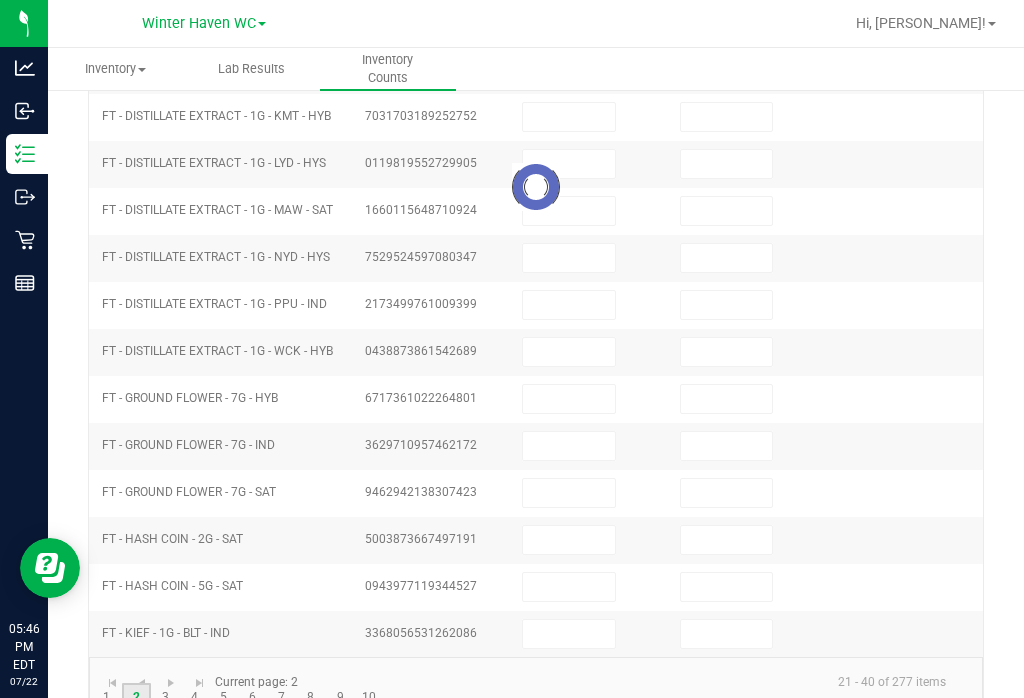 type on "0" 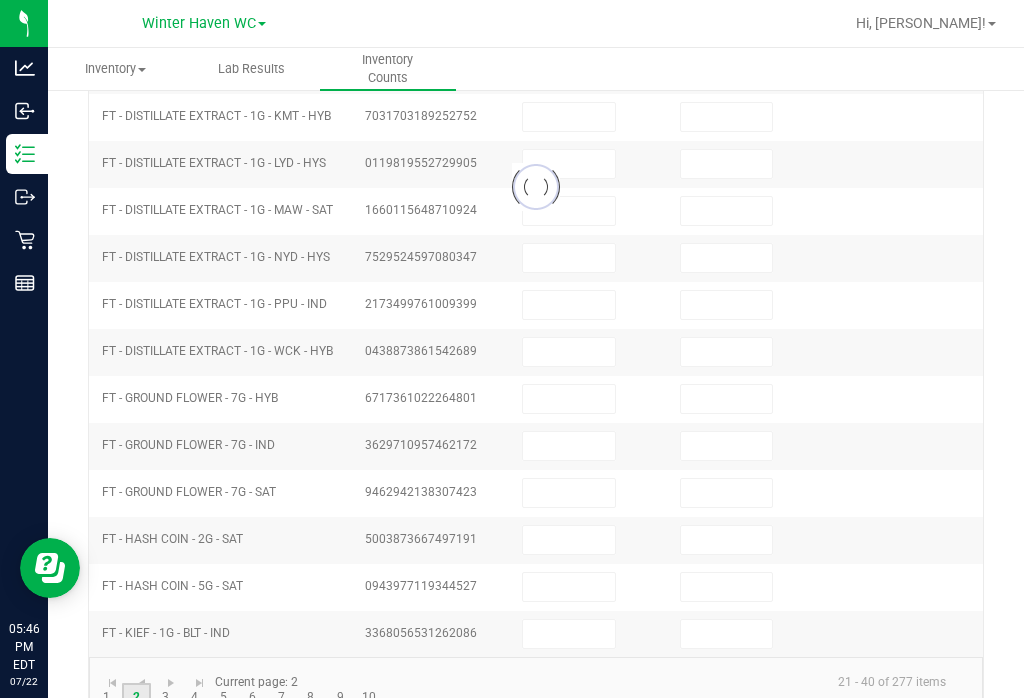 type on "1" 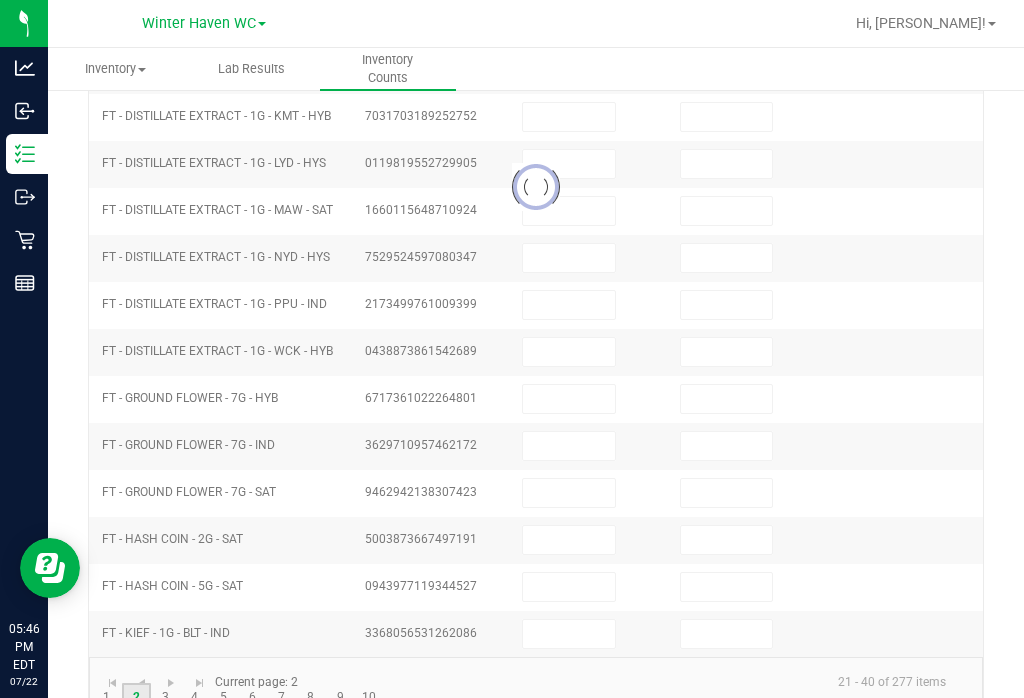 type on "0" 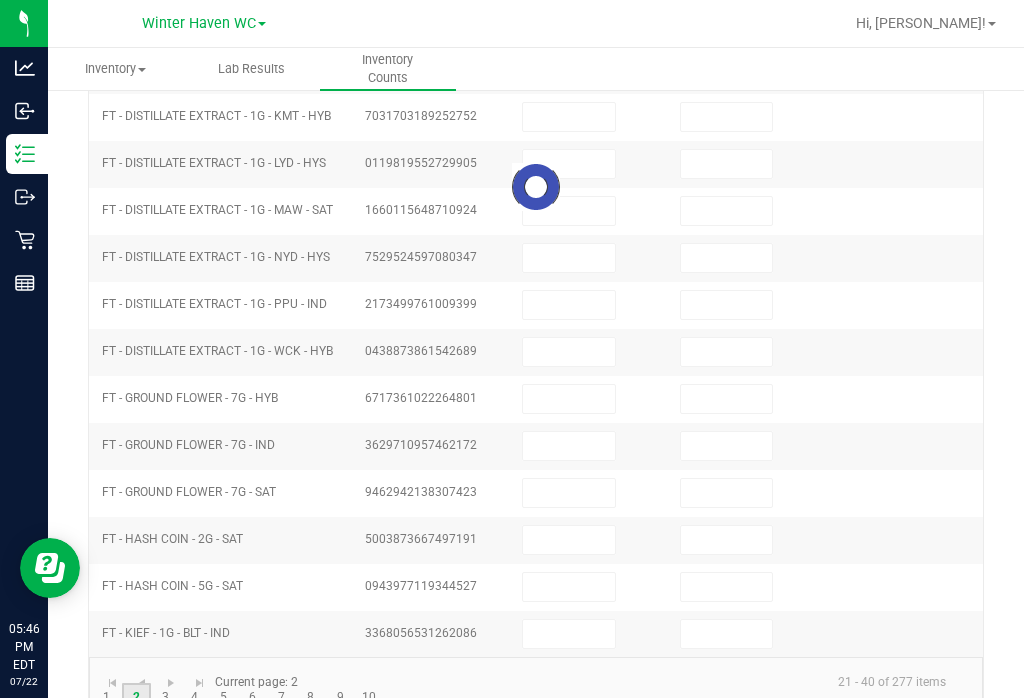 type on "0" 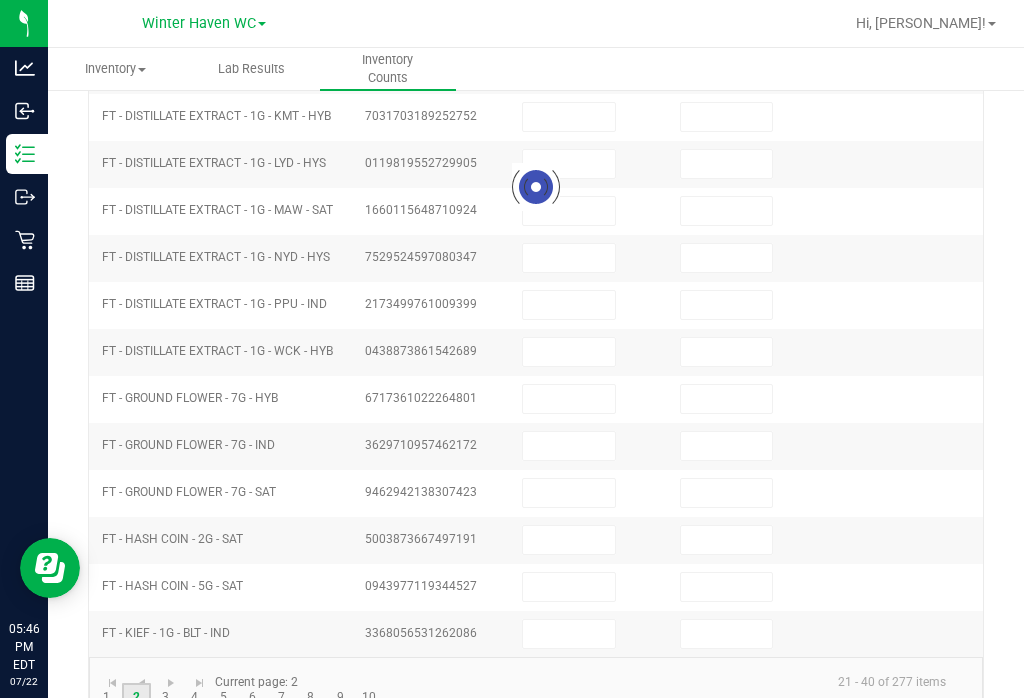 type on "0" 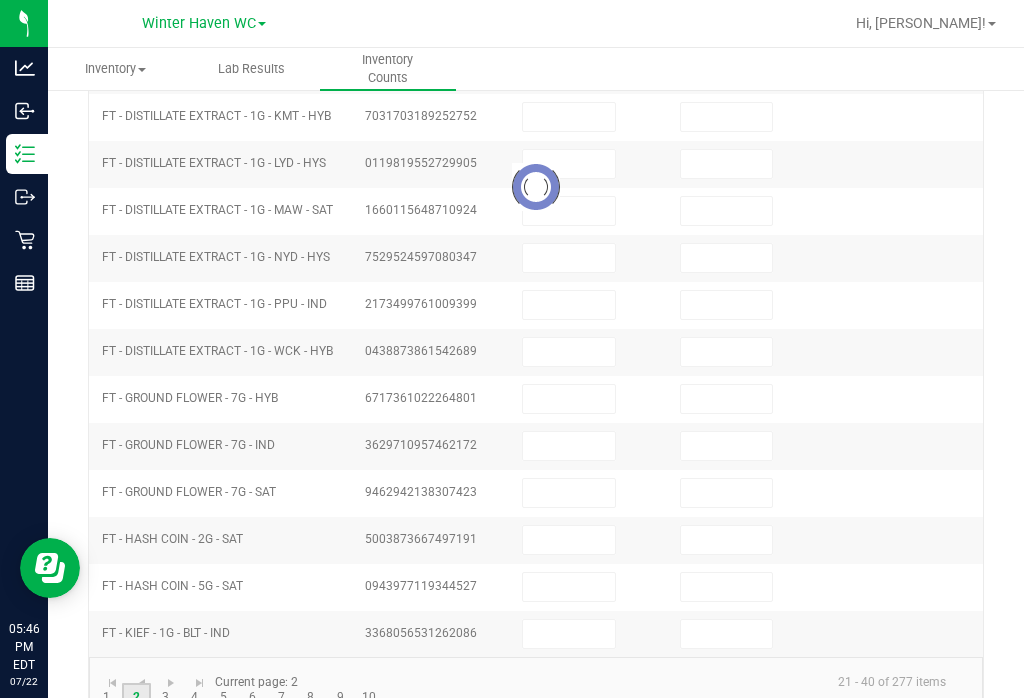 type on "10" 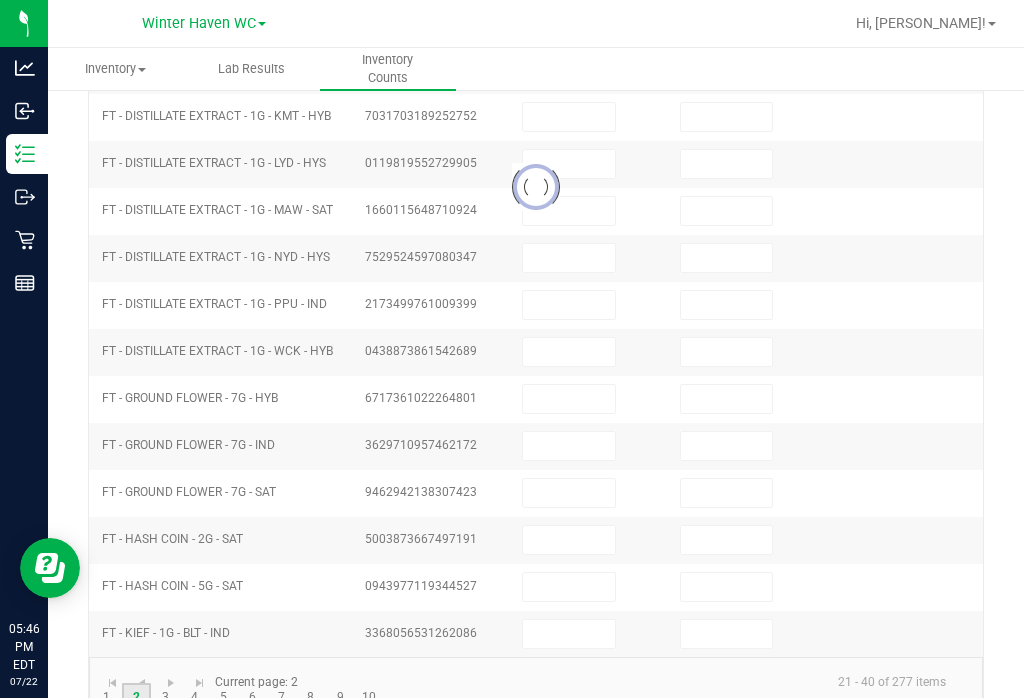 type on "0" 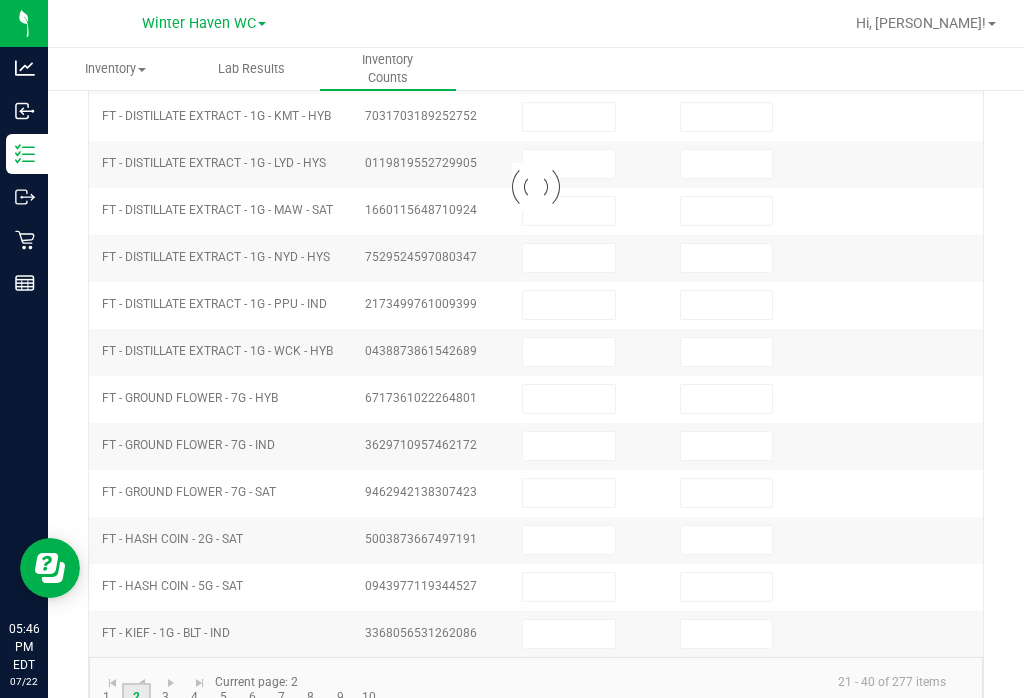 type on "0" 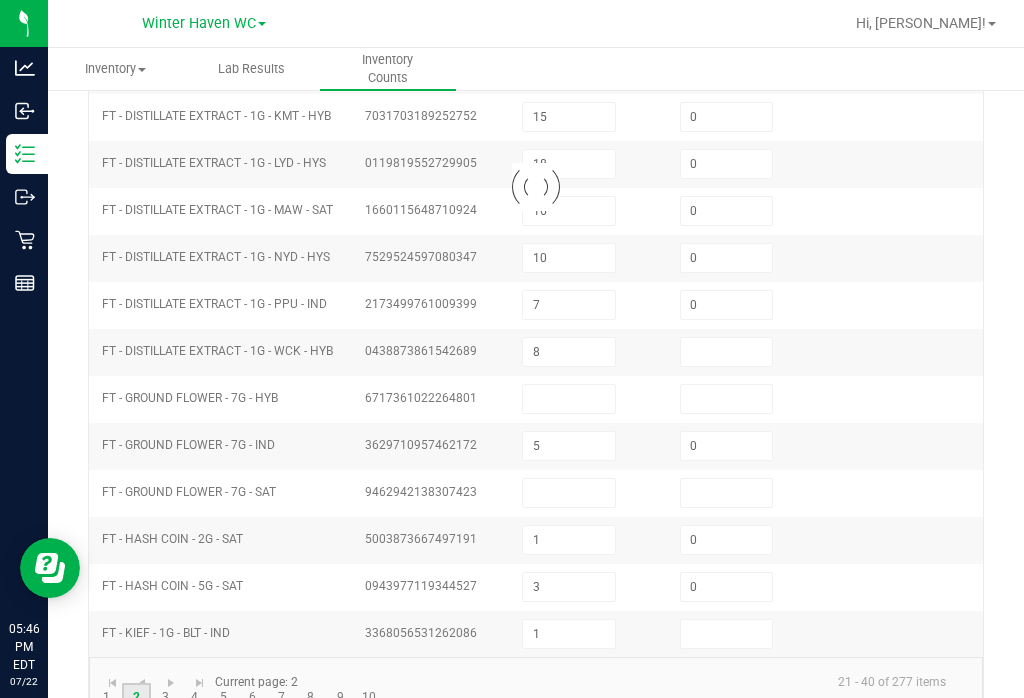 type on "0" 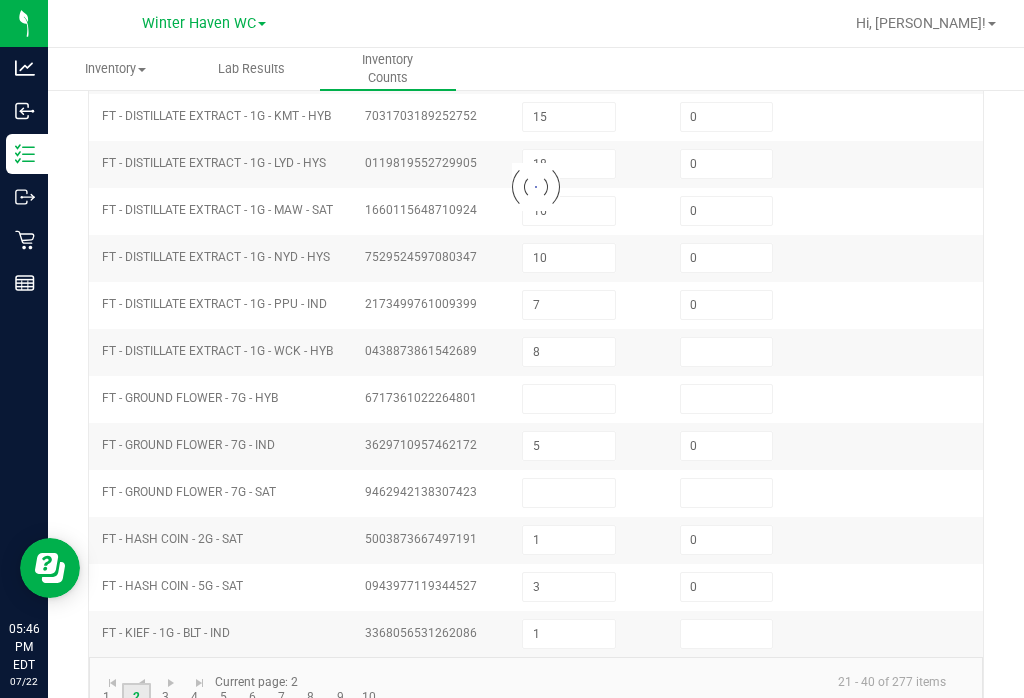 type on "0" 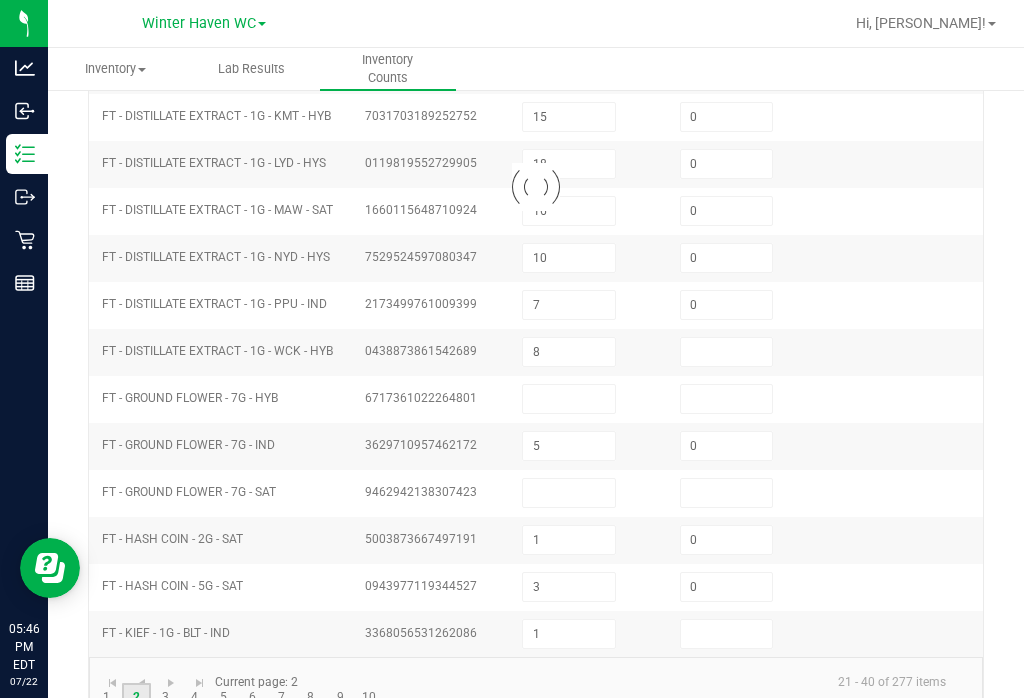 type on "7" 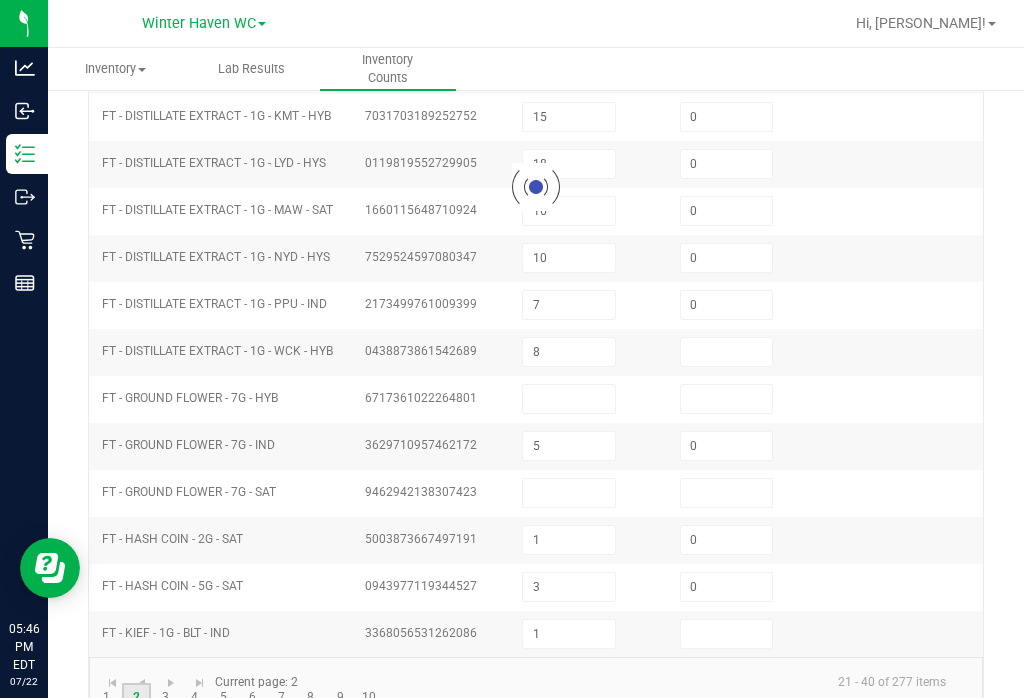 type 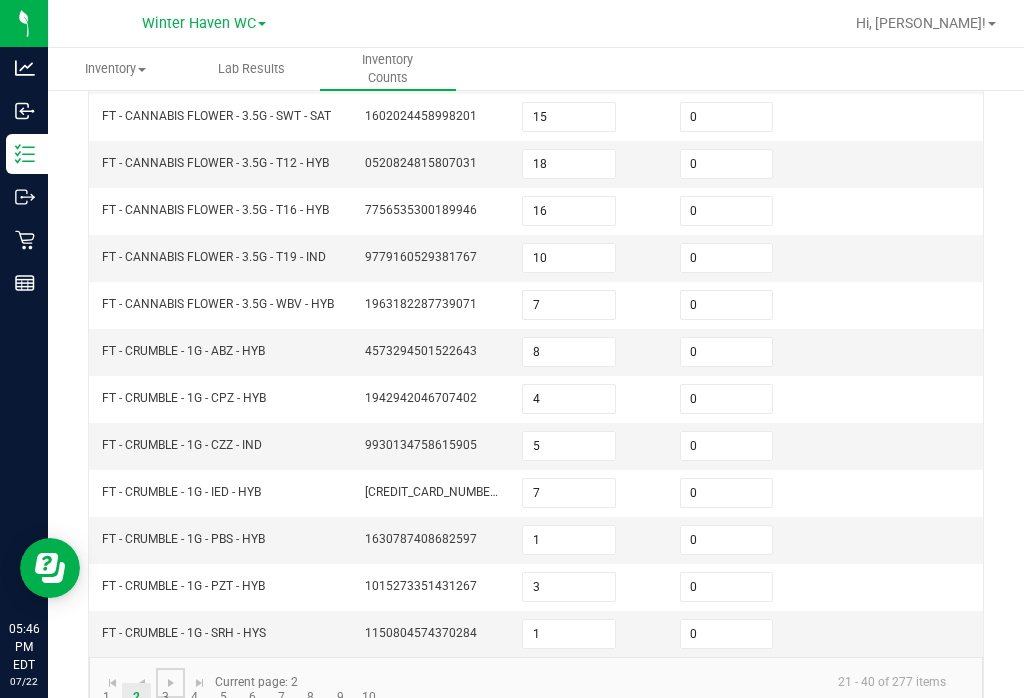 click 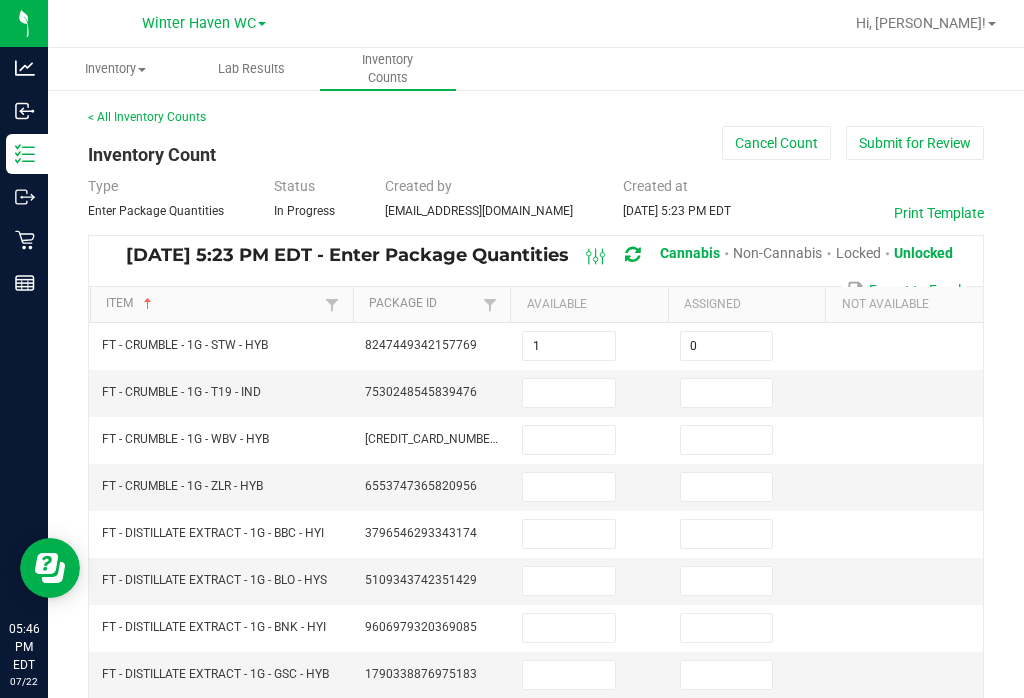 scroll, scrollTop: 0, scrollLeft: 0, axis: both 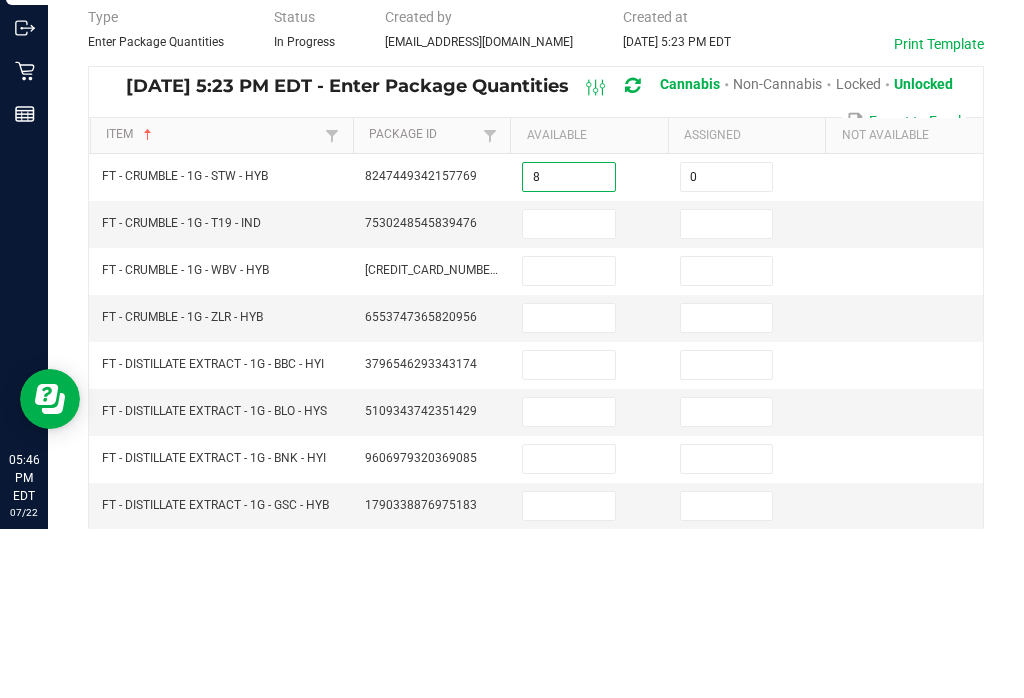 click at bounding box center (569, 393) 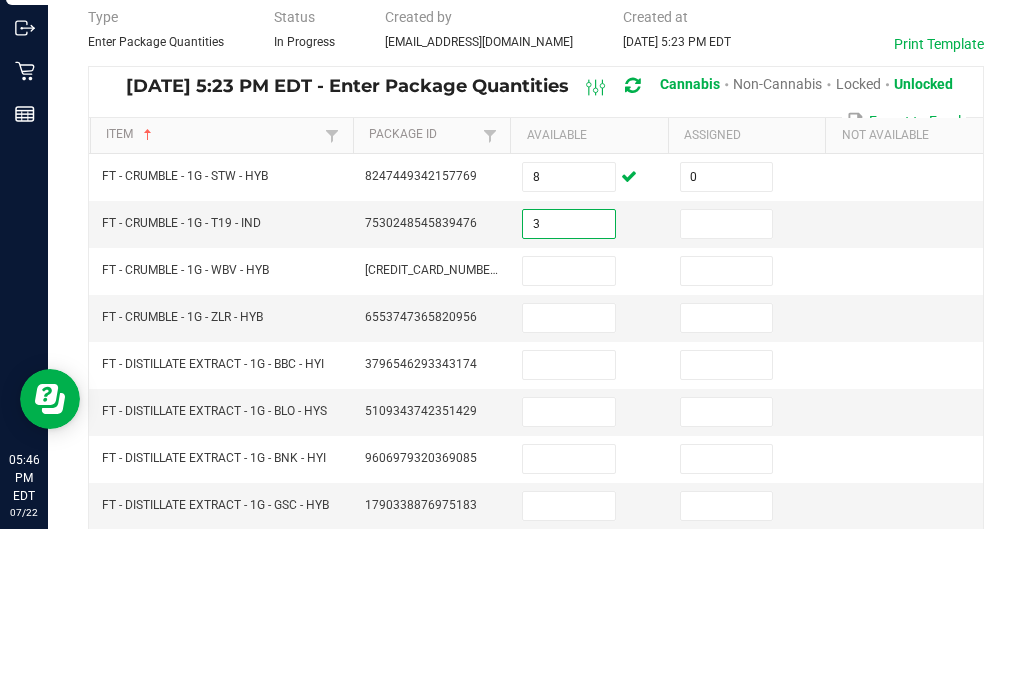 click at bounding box center (727, 393) 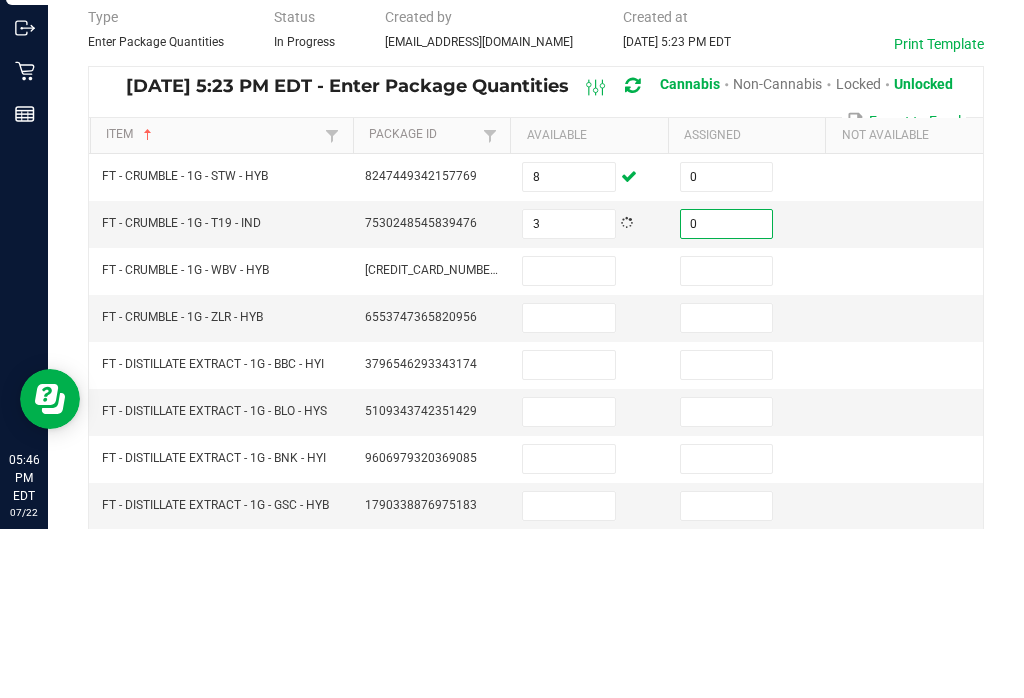 click at bounding box center (569, 440) 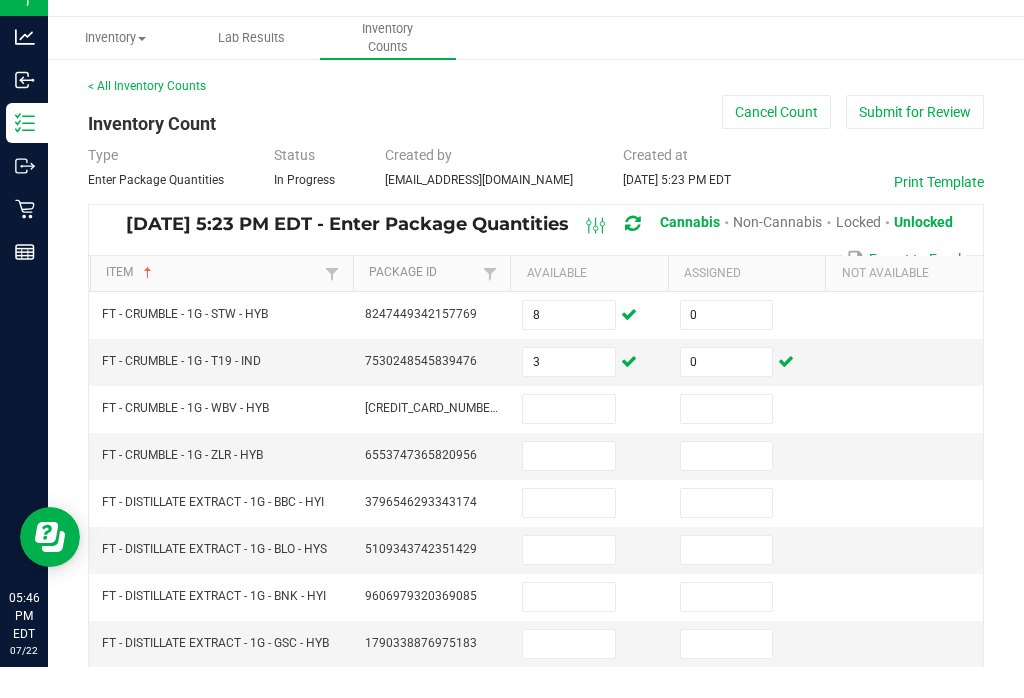 scroll, scrollTop: 31, scrollLeft: 0, axis: vertical 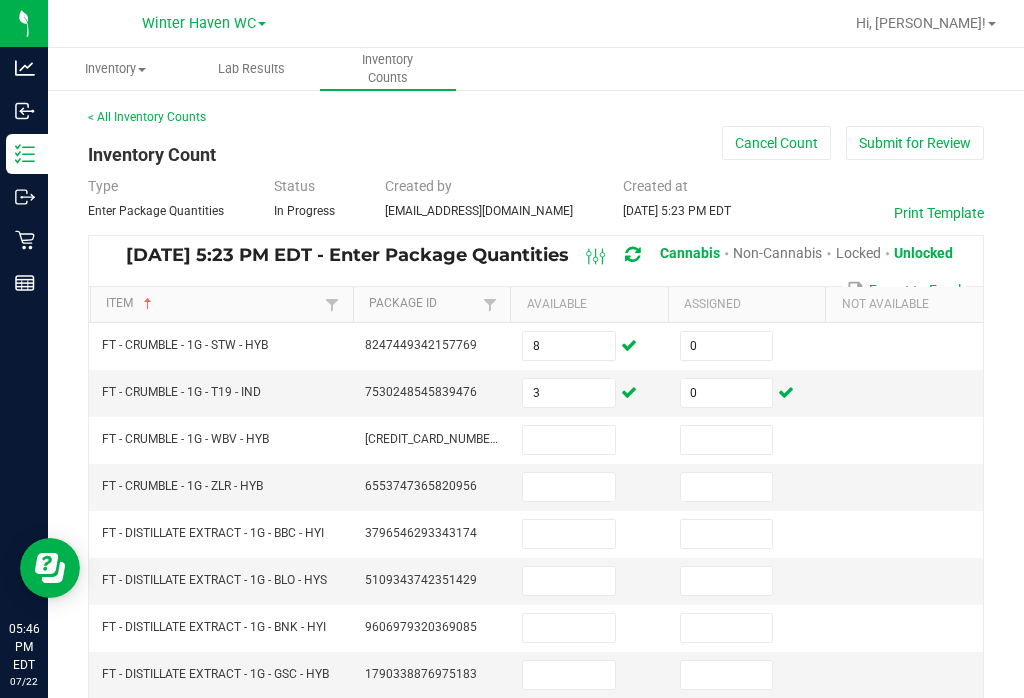 click at bounding box center (569, 440) 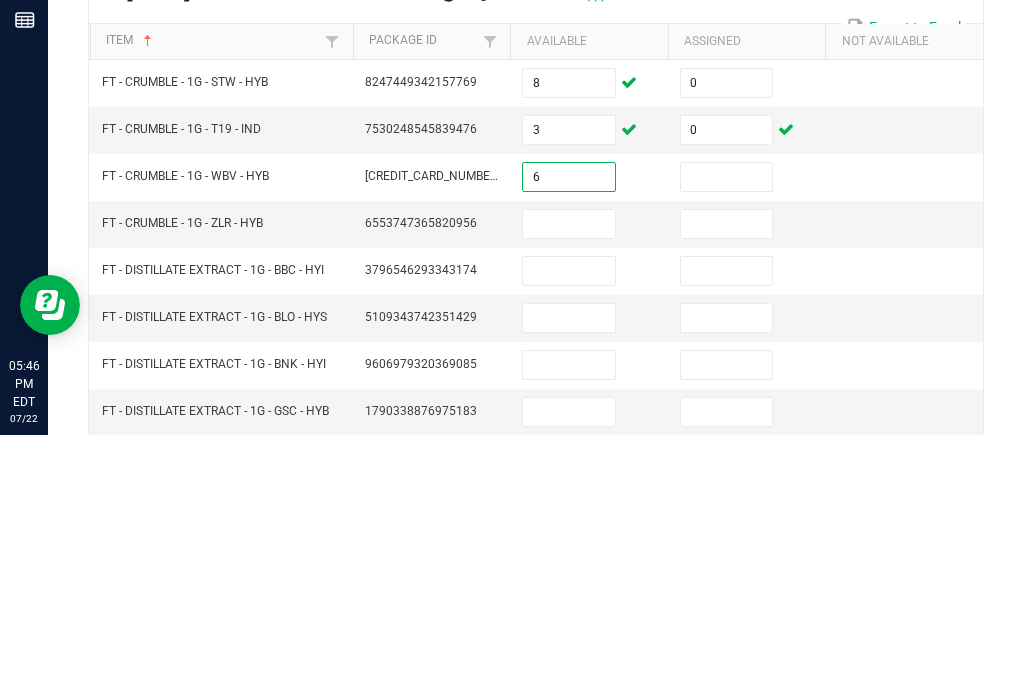 click at bounding box center (727, 440) 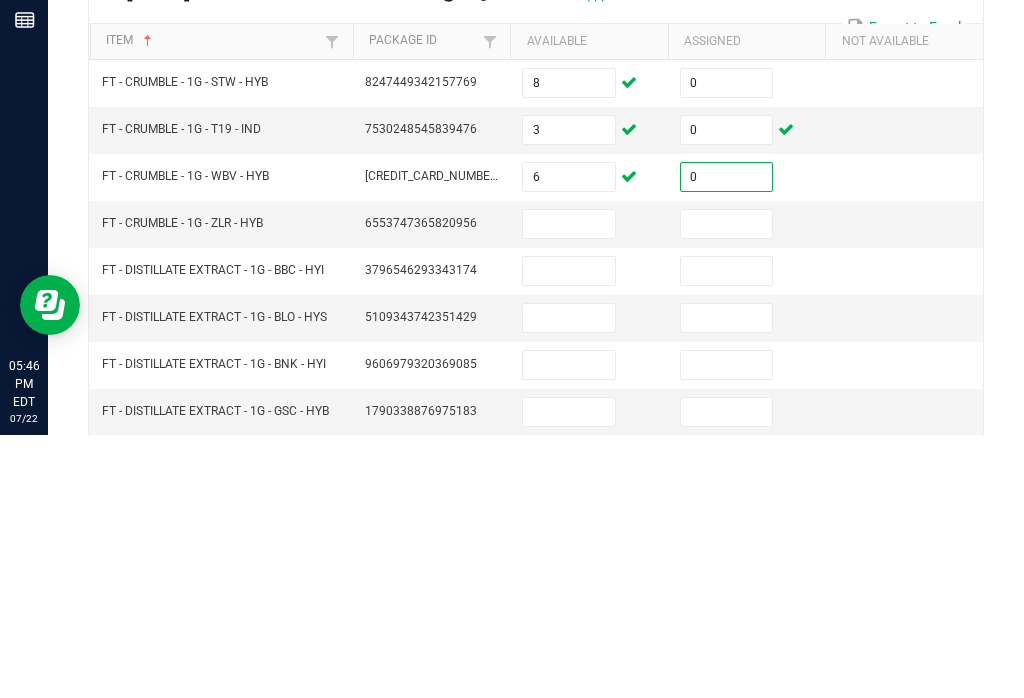 click at bounding box center [569, 487] 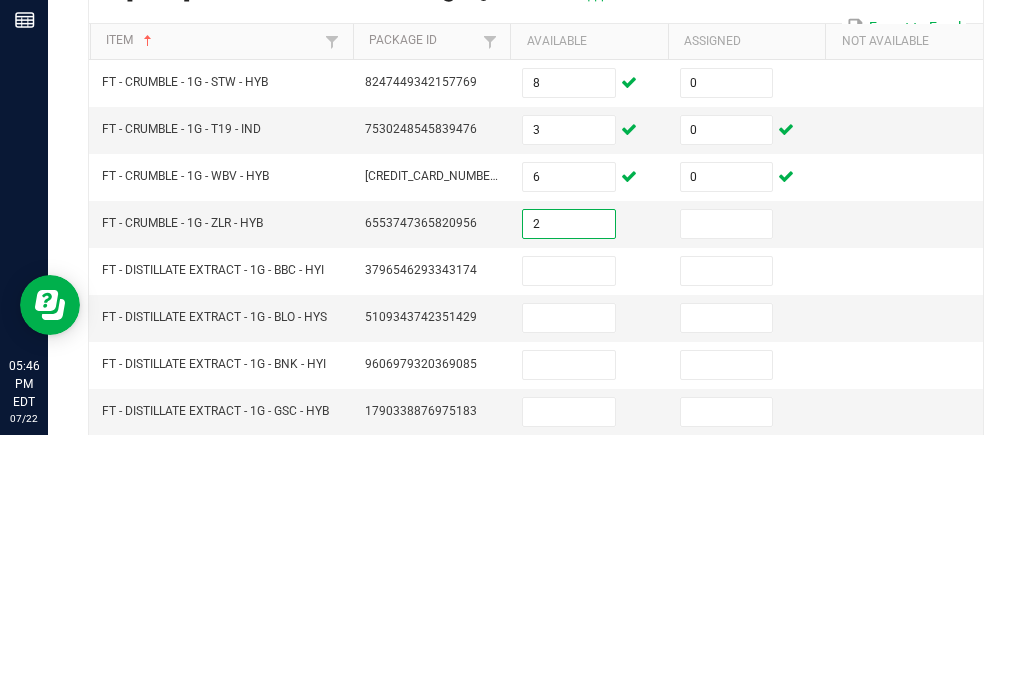 click at bounding box center [727, 487] 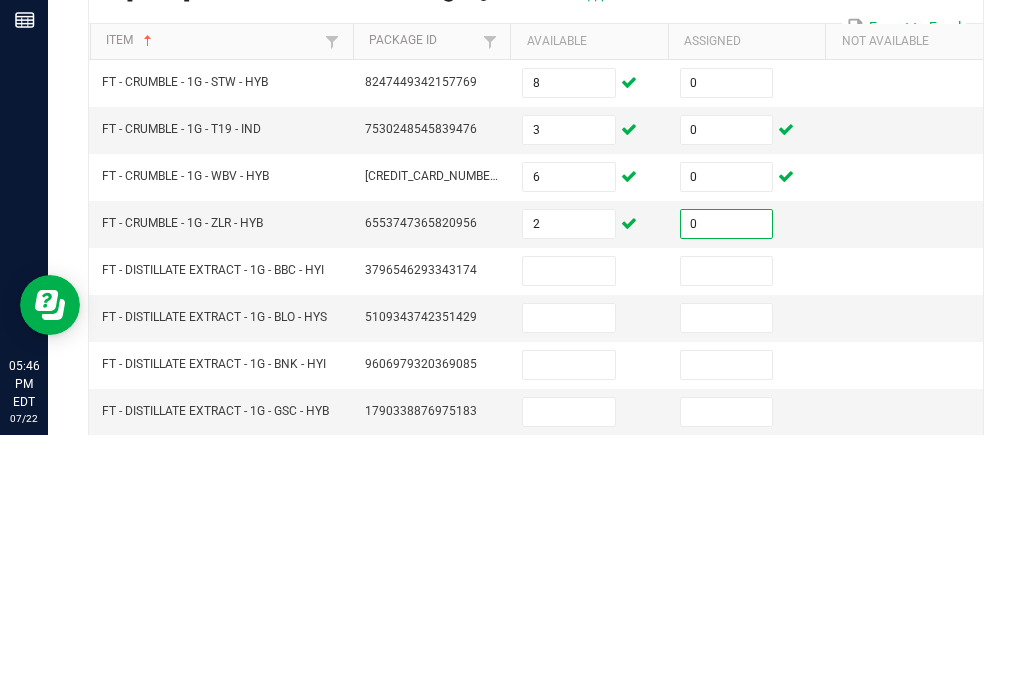 click at bounding box center (569, 534) 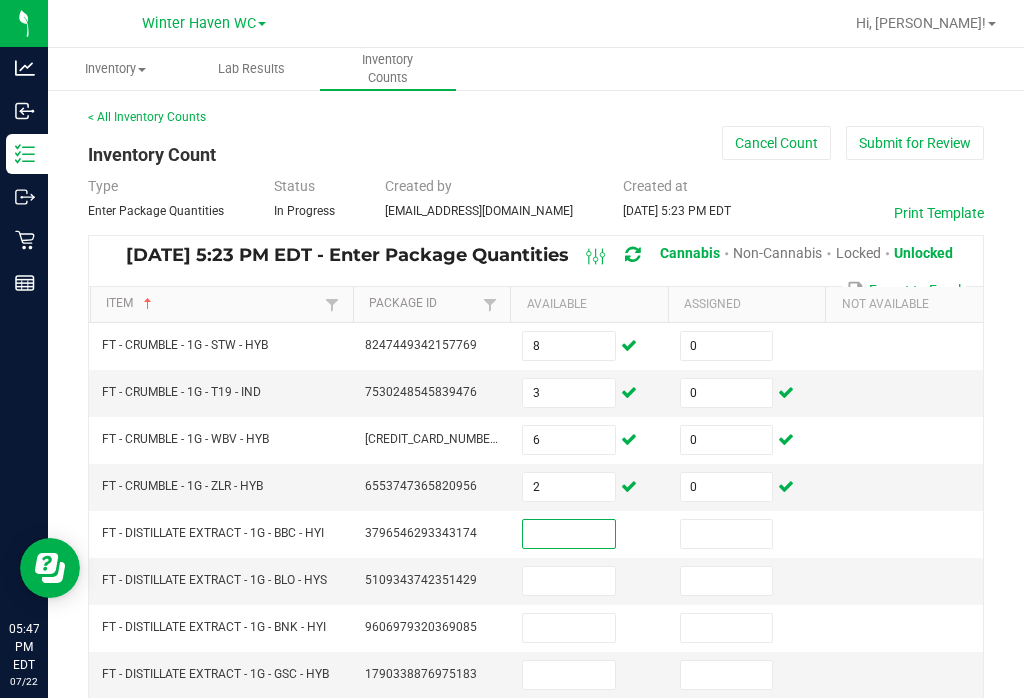 click at bounding box center [569, 534] 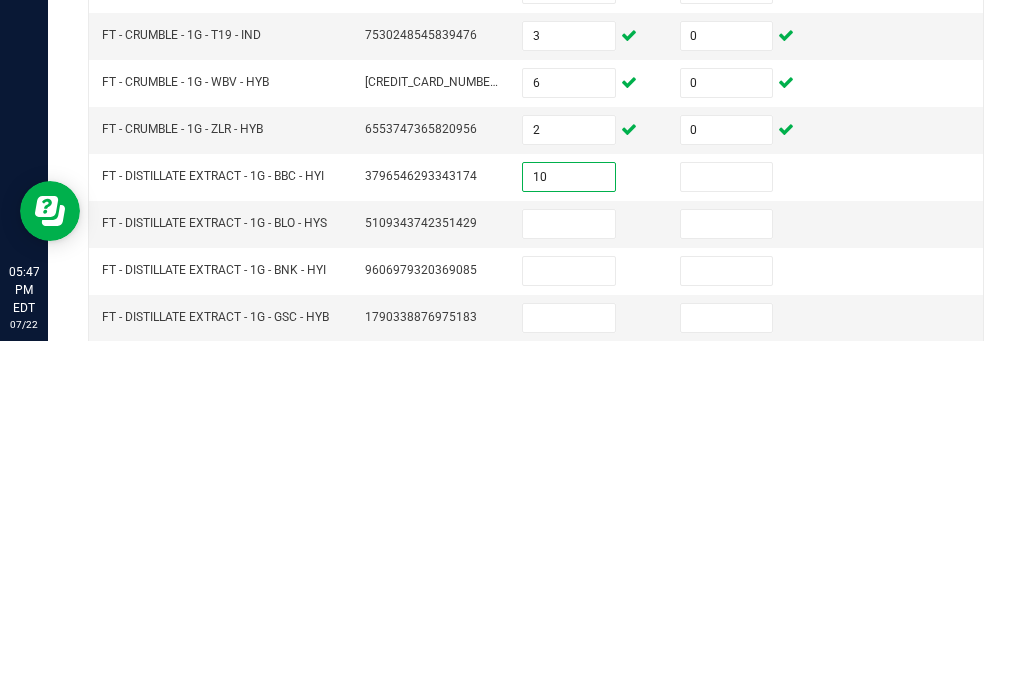 click at bounding box center [727, 534] 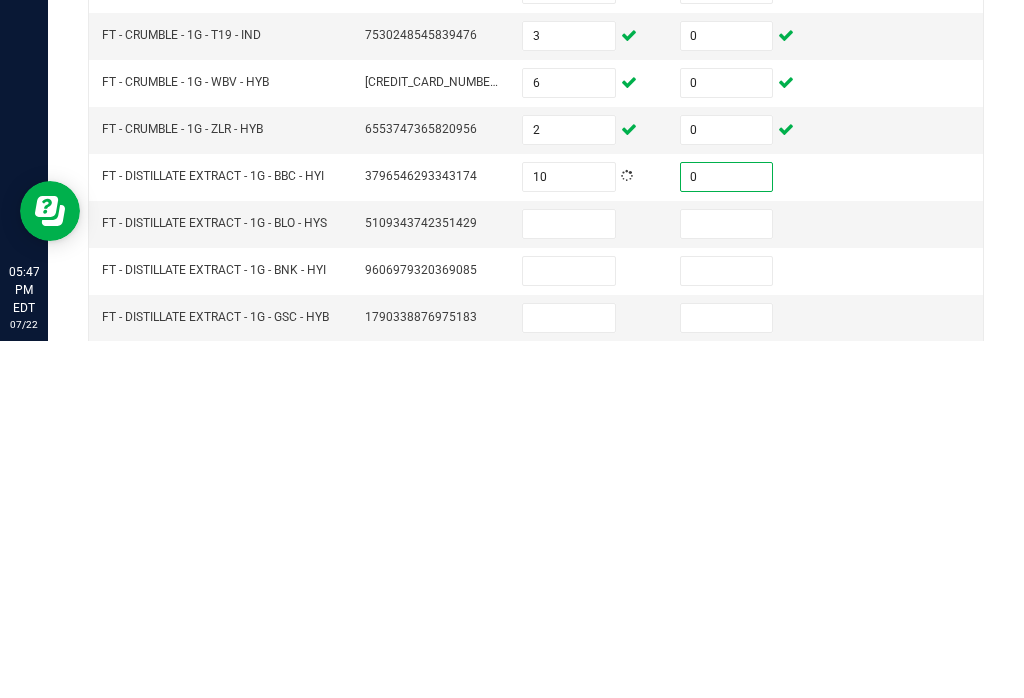 click at bounding box center [569, 581] 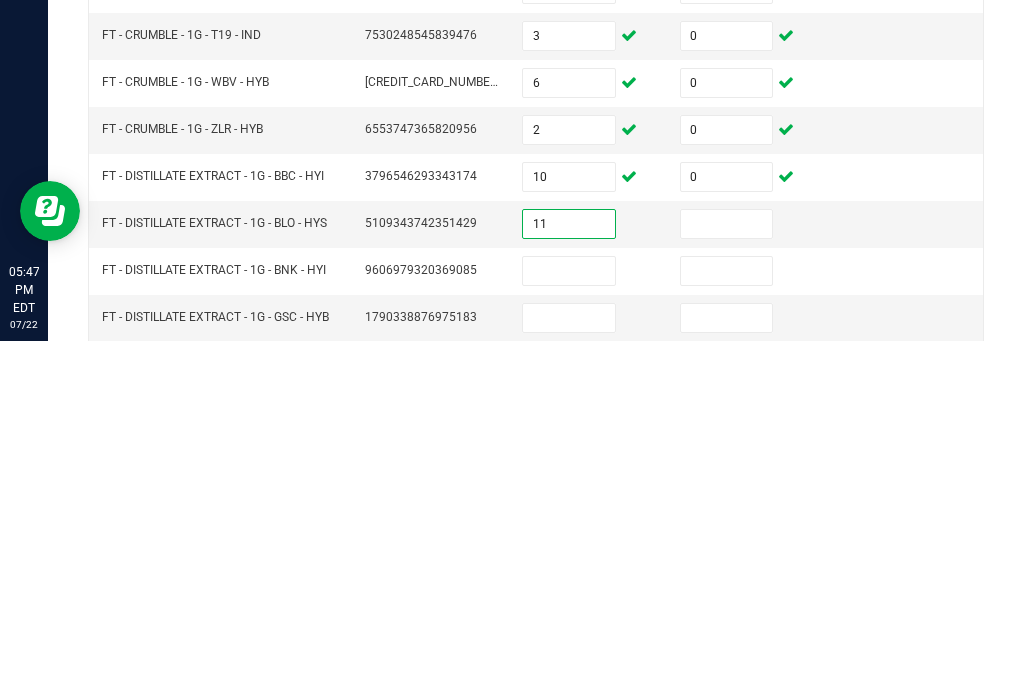 click at bounding box center (727, 581) 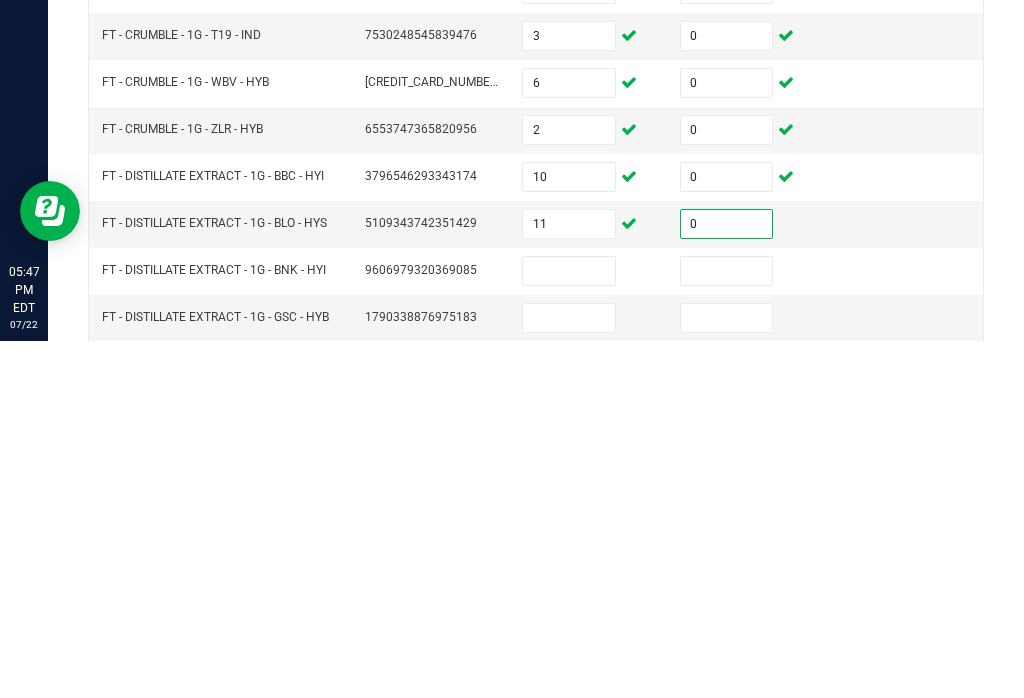 click at bounding box center (569, 628) 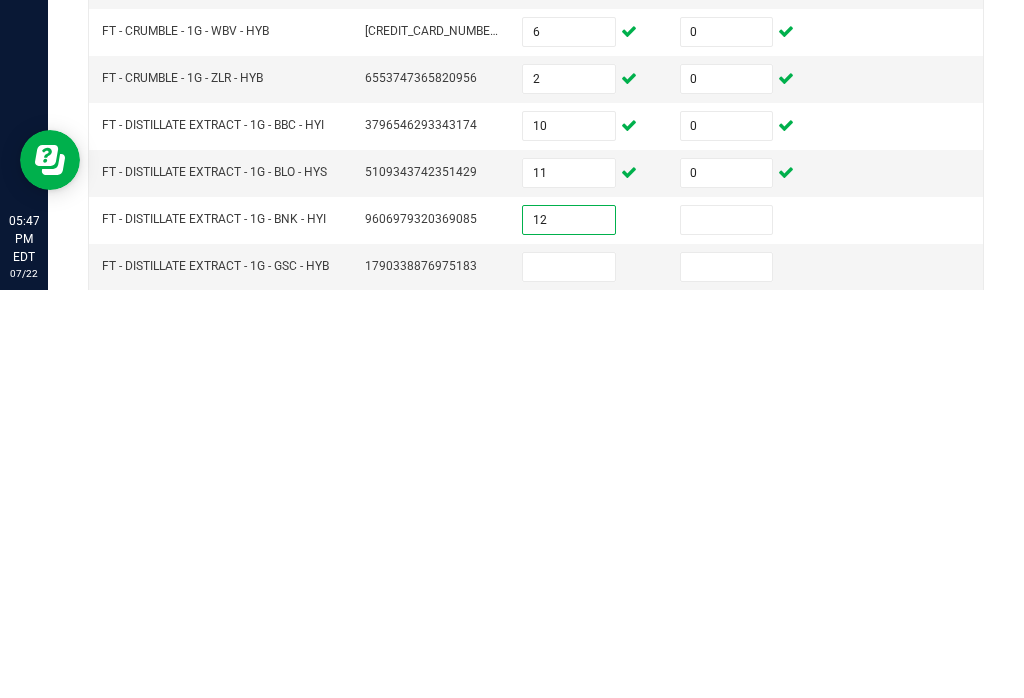 click at bounding box center (727, 628) 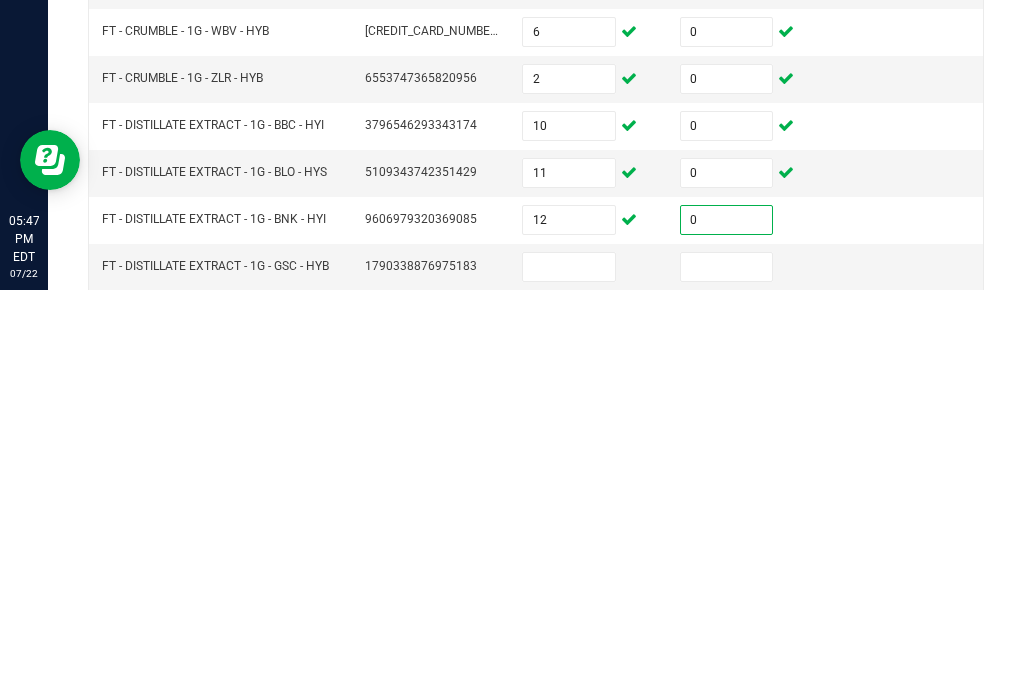 click at bounding box center [569, 675] 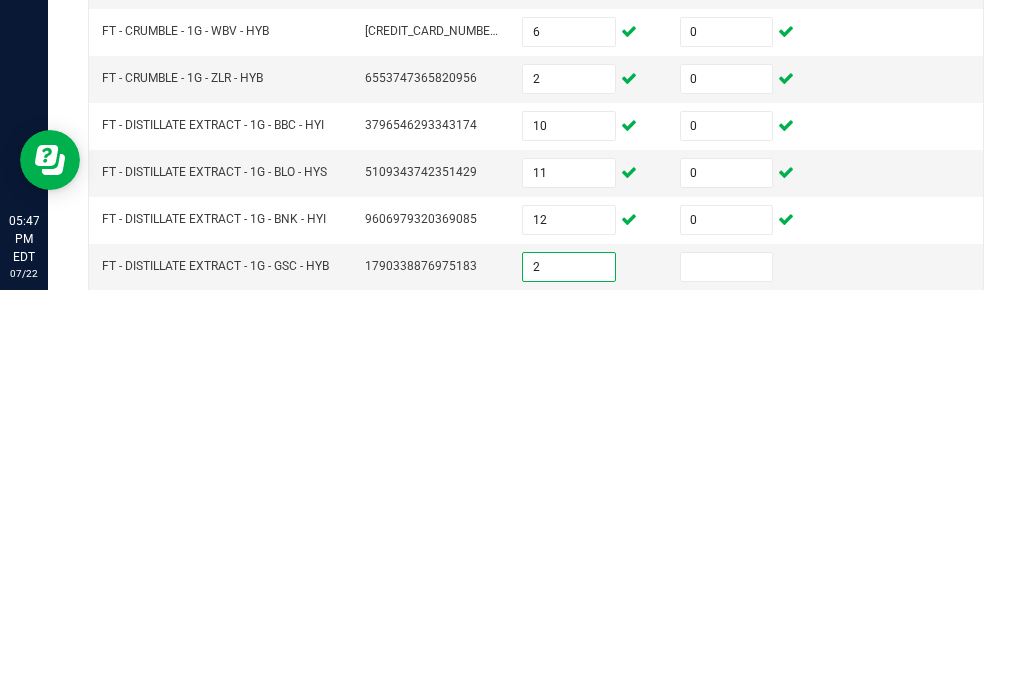 click at bounding box center [727, 675] 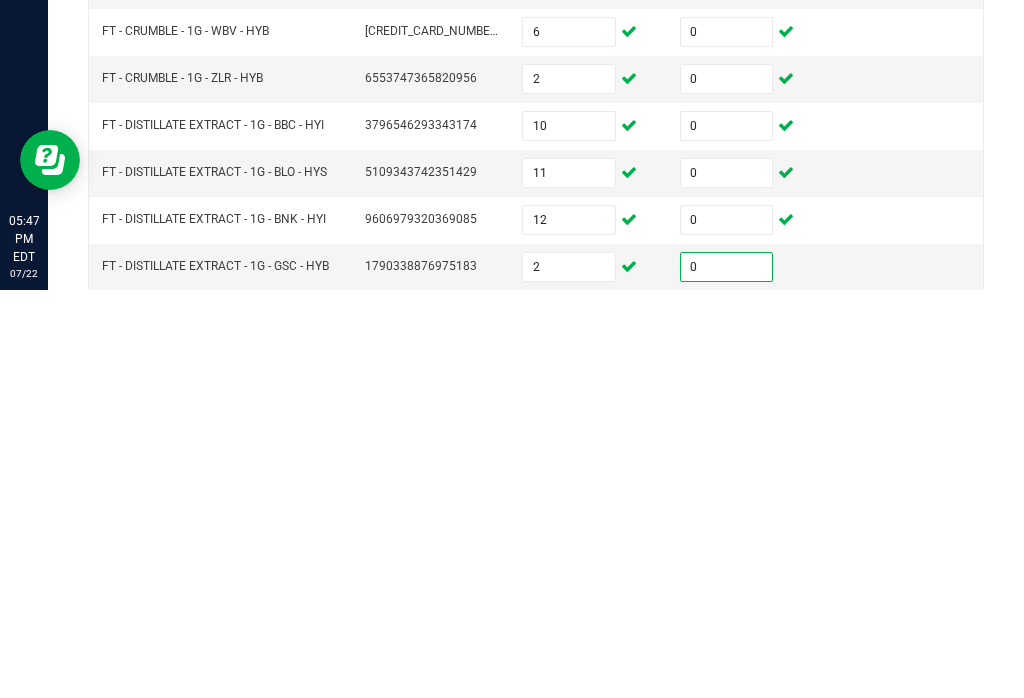 scroll, scrollTop: 50, scrollLeft: 0, axis: vertical 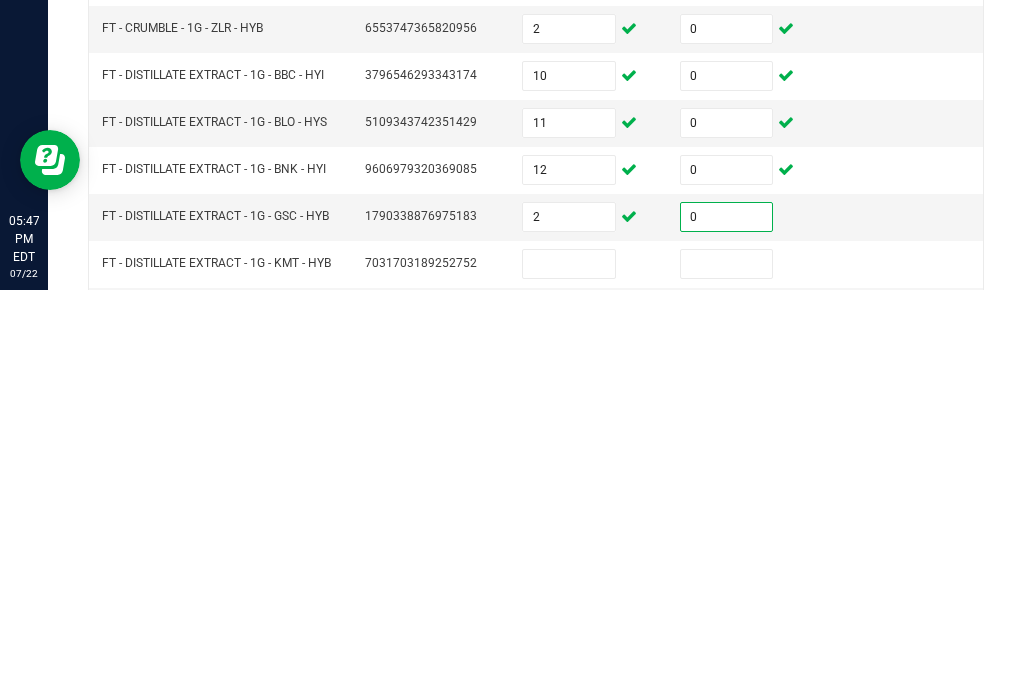click at bounding box center [569, 672] 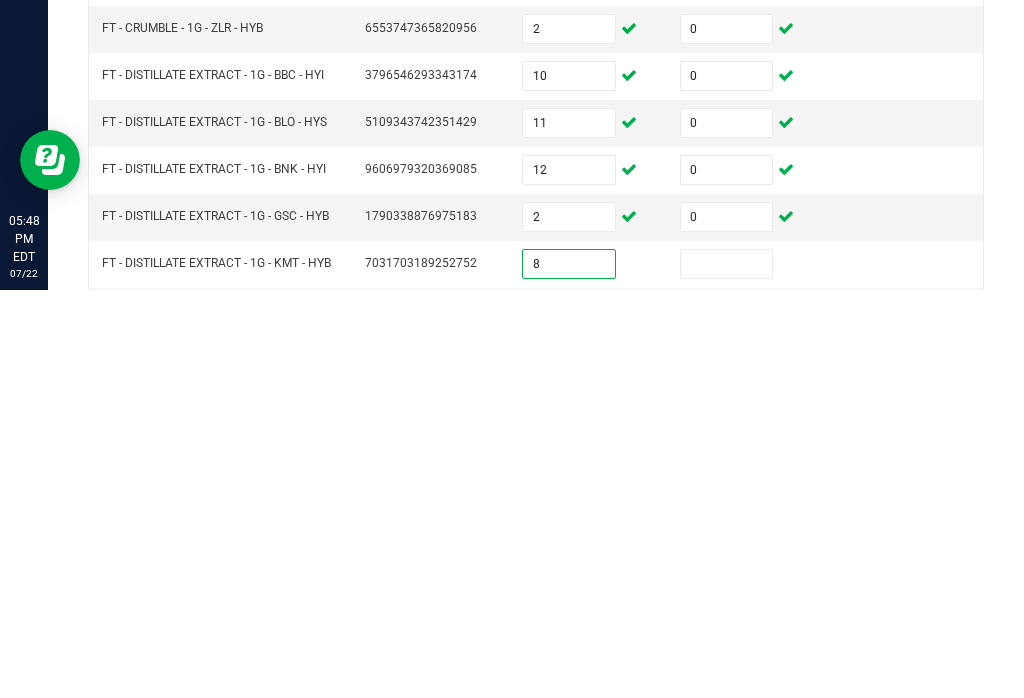 click at bounding box center (727, 672) 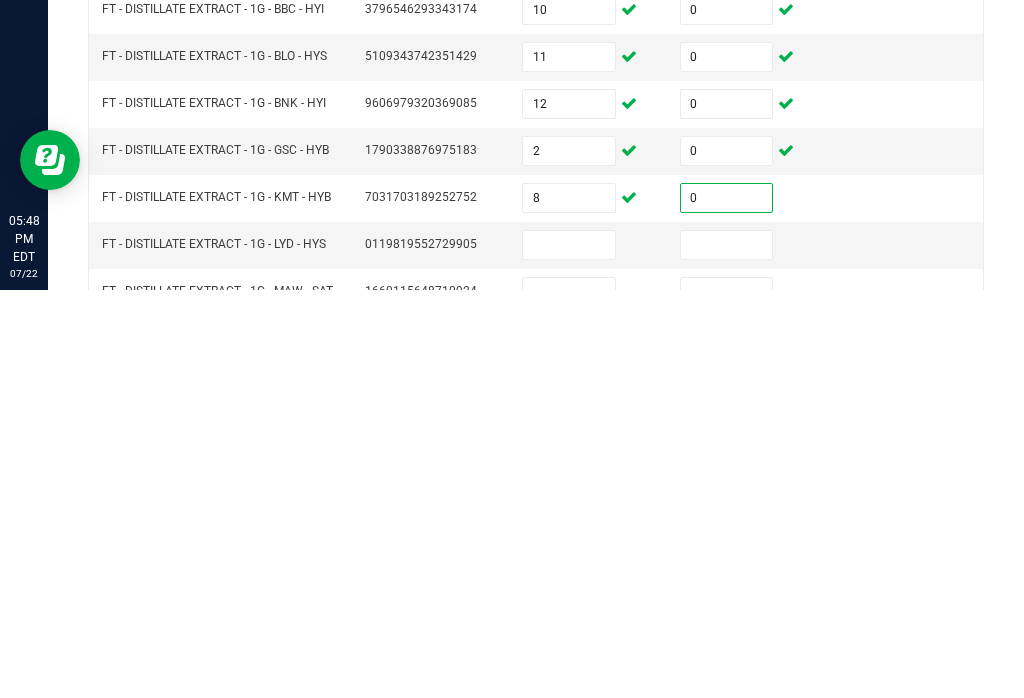 scroll, scrollTop: 130, scrollLeft: 0, axis: vertical 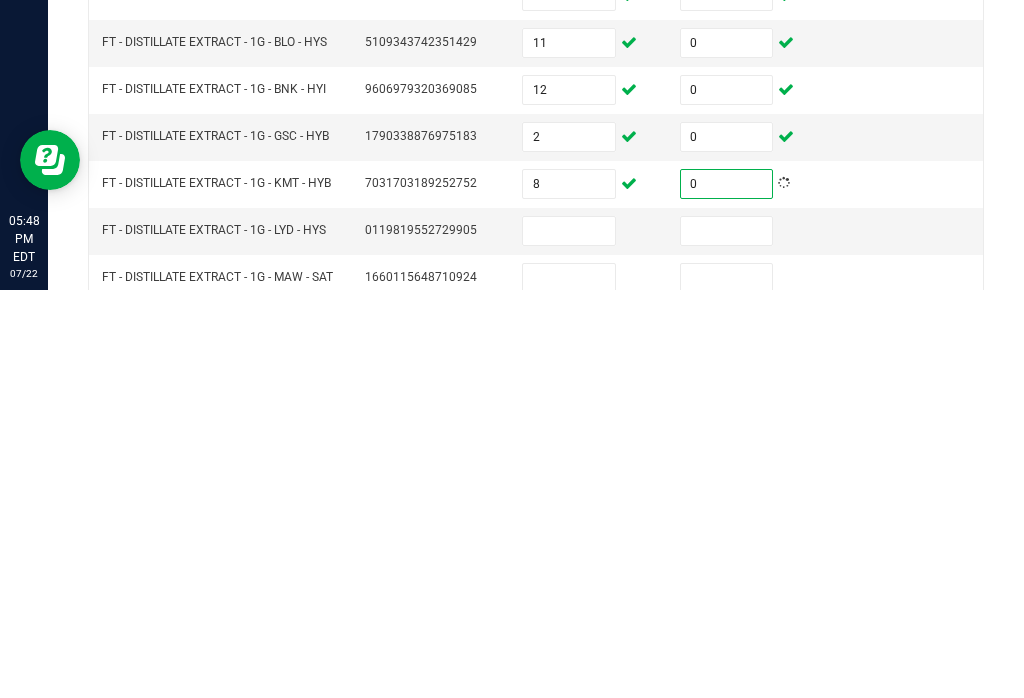 click at bounding box center (569, 639) 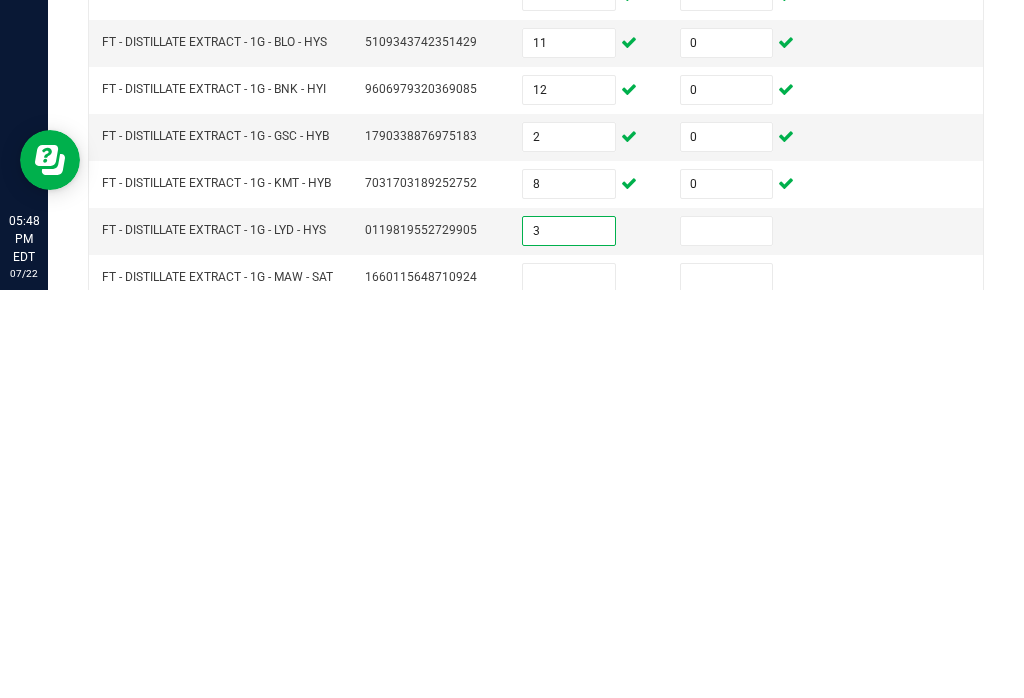 click at bounding box center [727, 639] 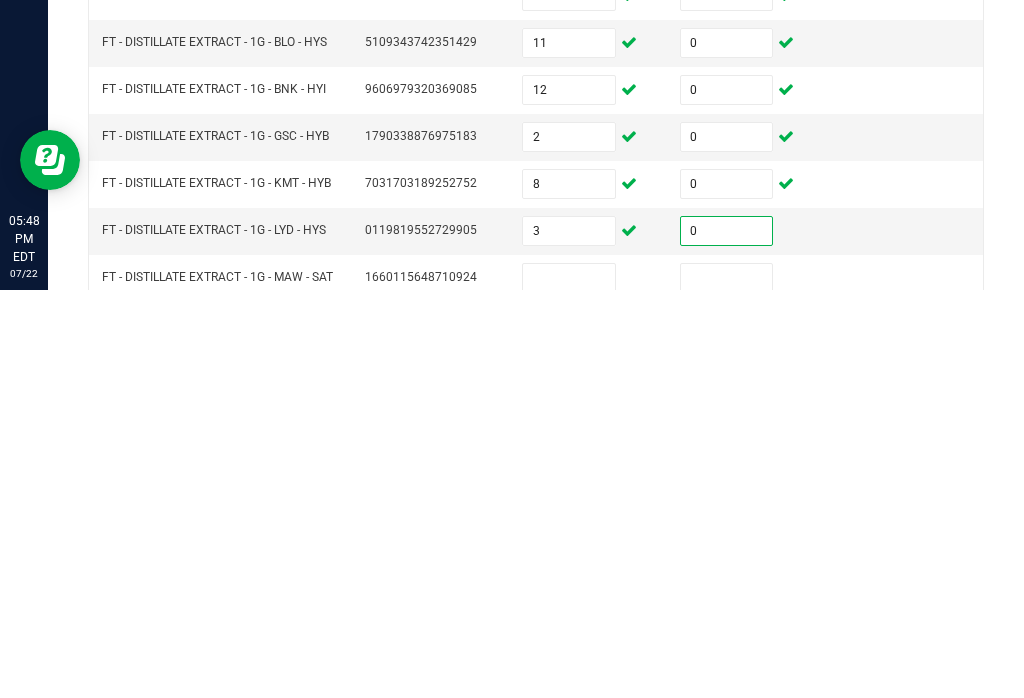 click at bounding box center (569, 686) 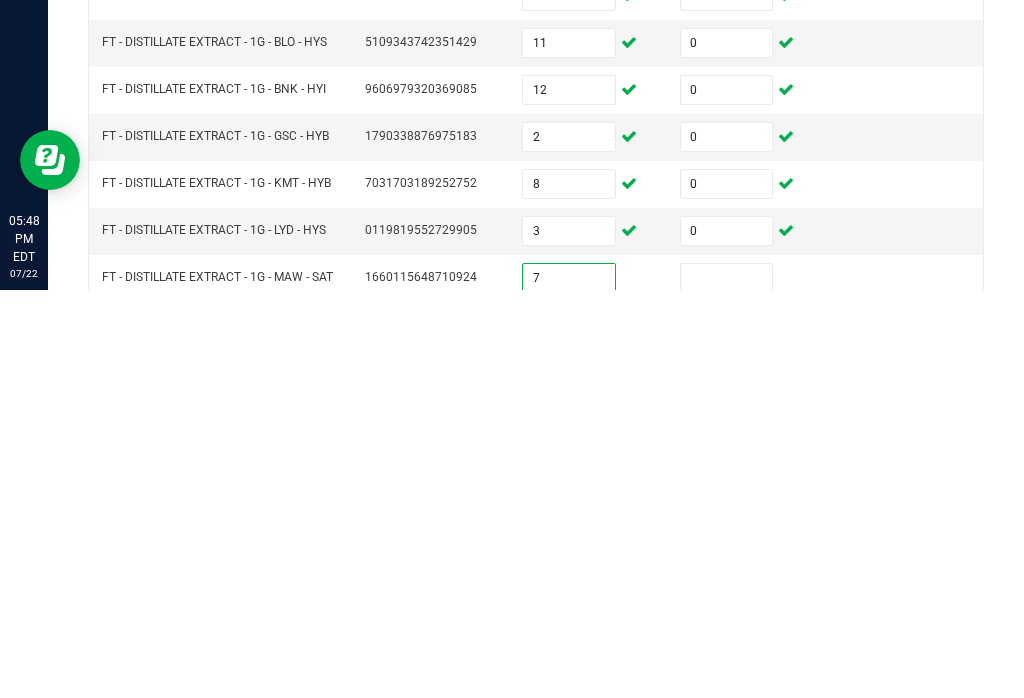 click at bounding box center (727, 686) 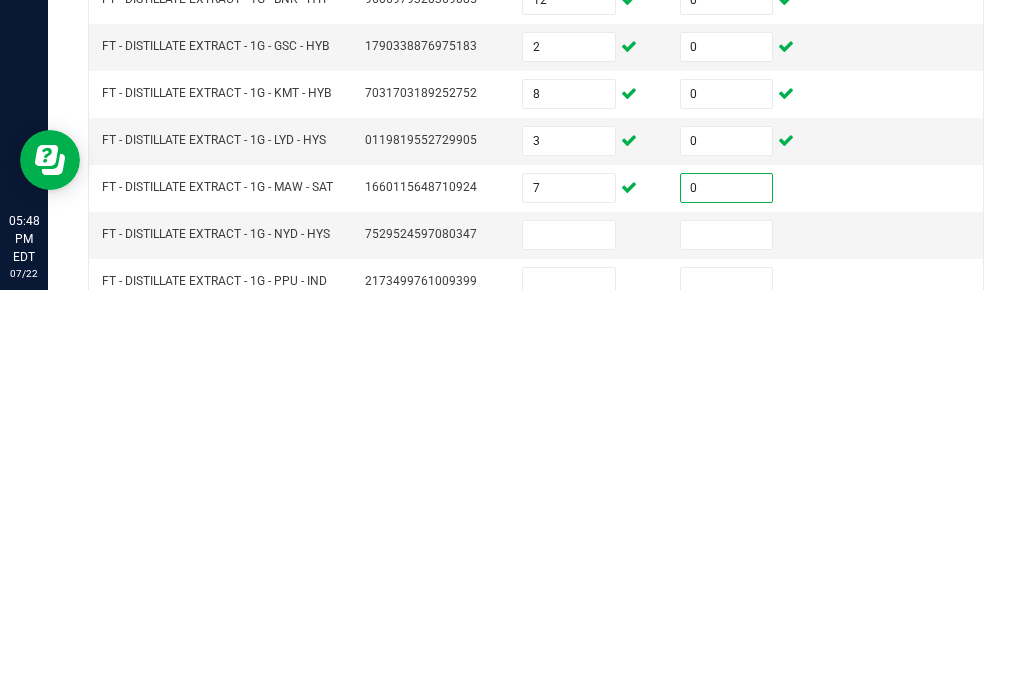 scroll, scrollTop: 231, scrollLeft: 0, axis: vertical 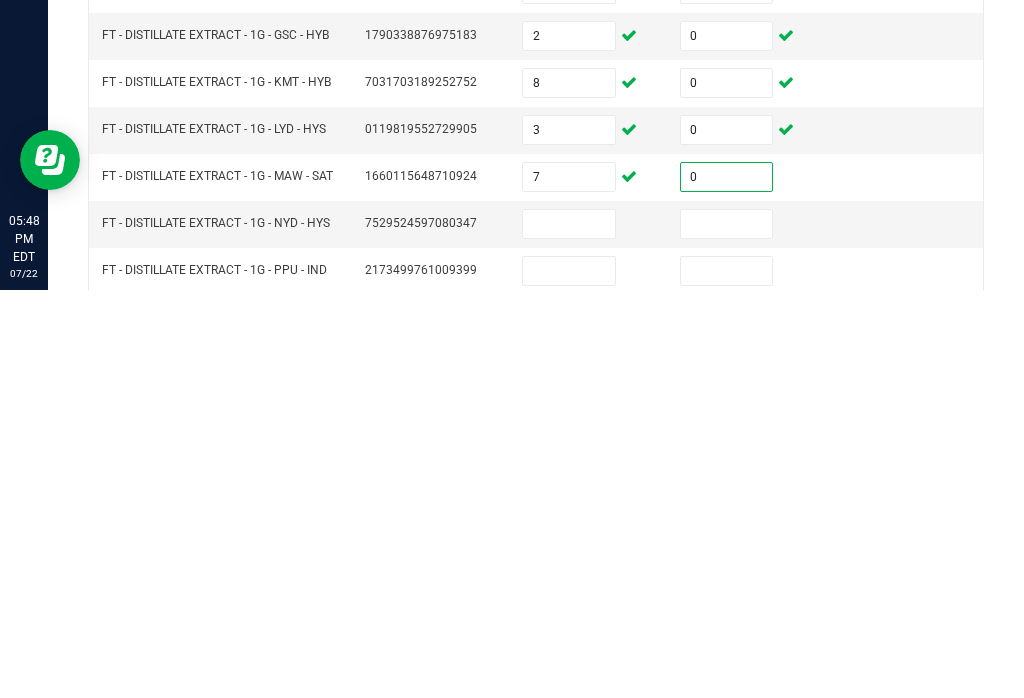 click at bounding box center [569, 632] 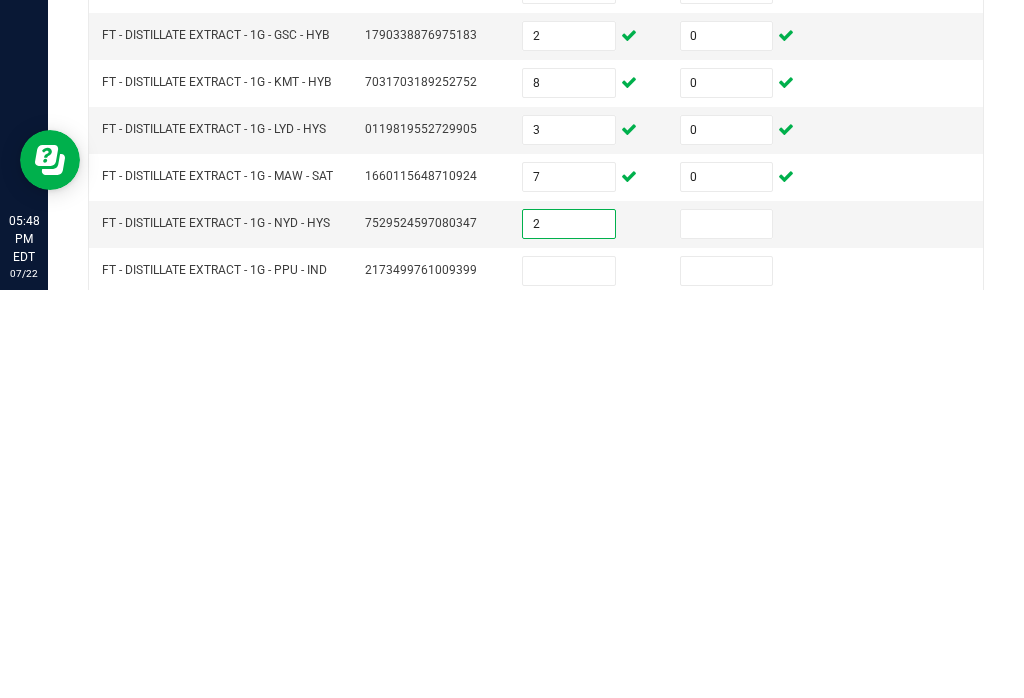 click at bounding box center (727, 632) 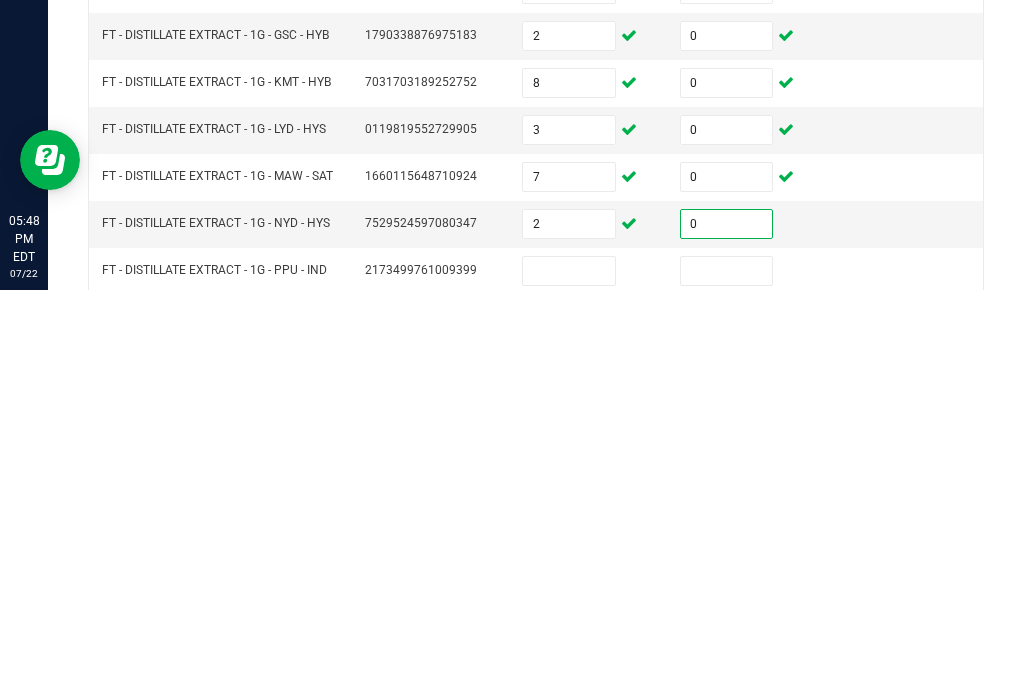 click at bounding box center [589, 679] 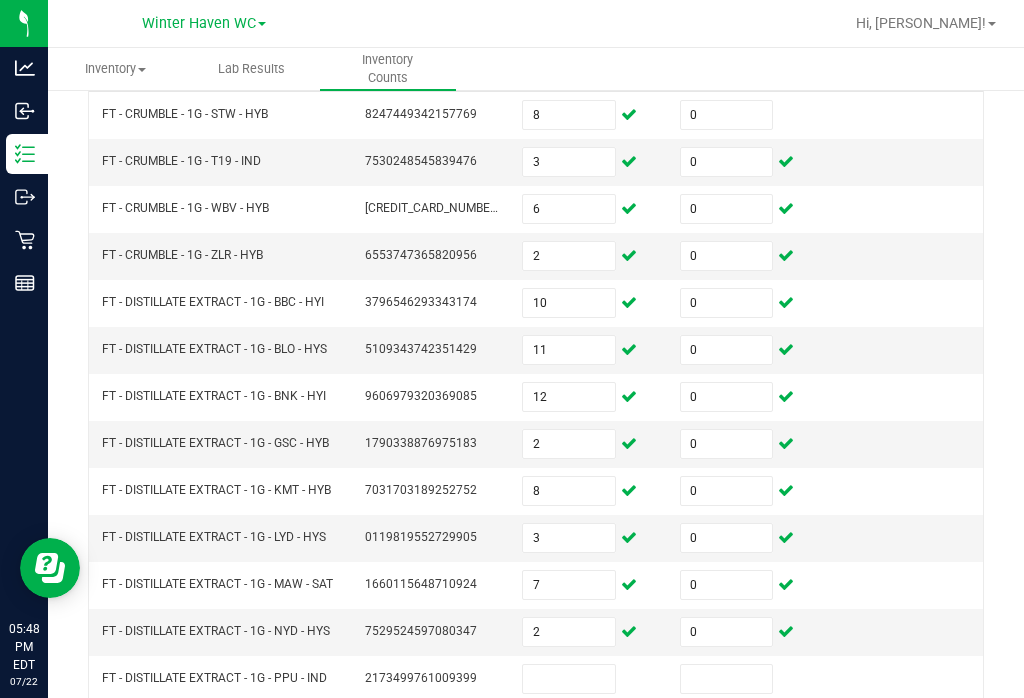 click at bounding box center [569, 679] 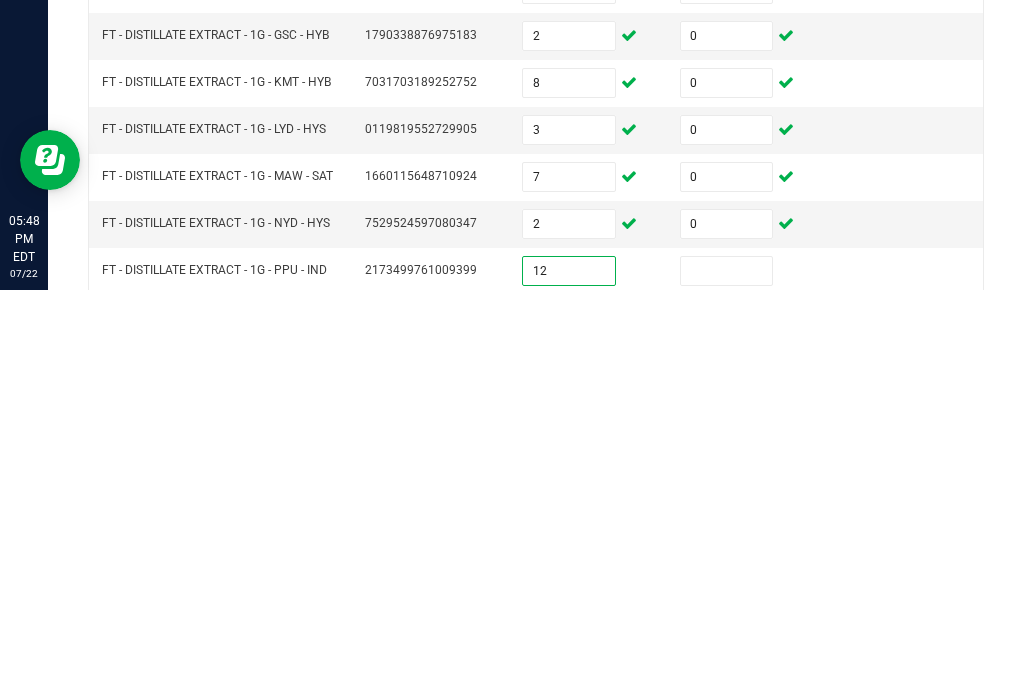click at bounding box center (727, 679) 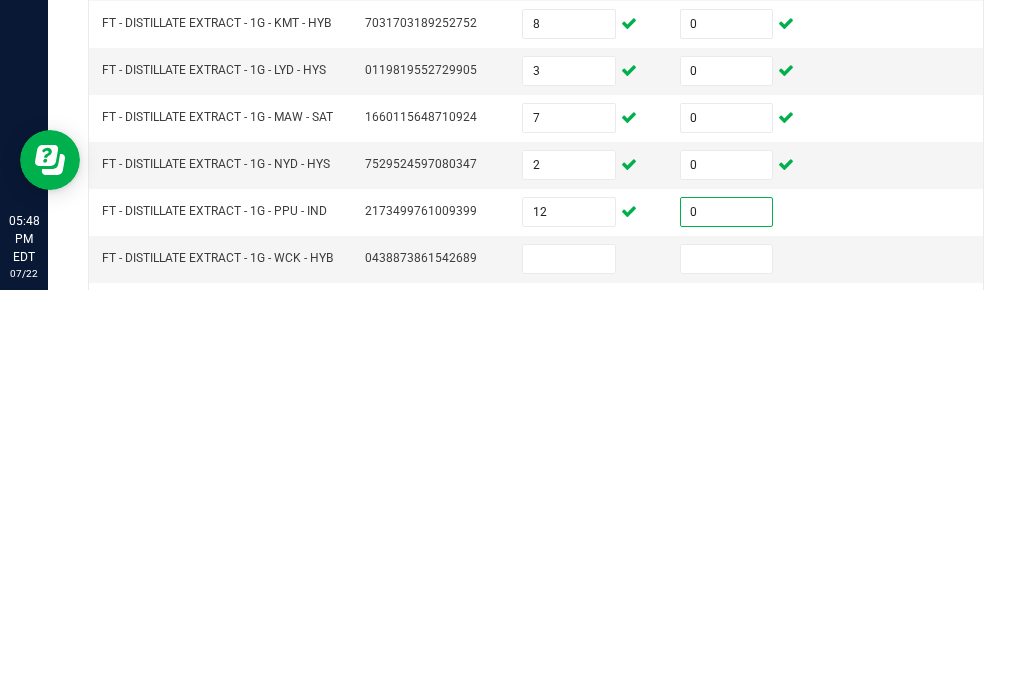 scroll, scrollTop: 291, scrollLeft: 0, axis: vertical 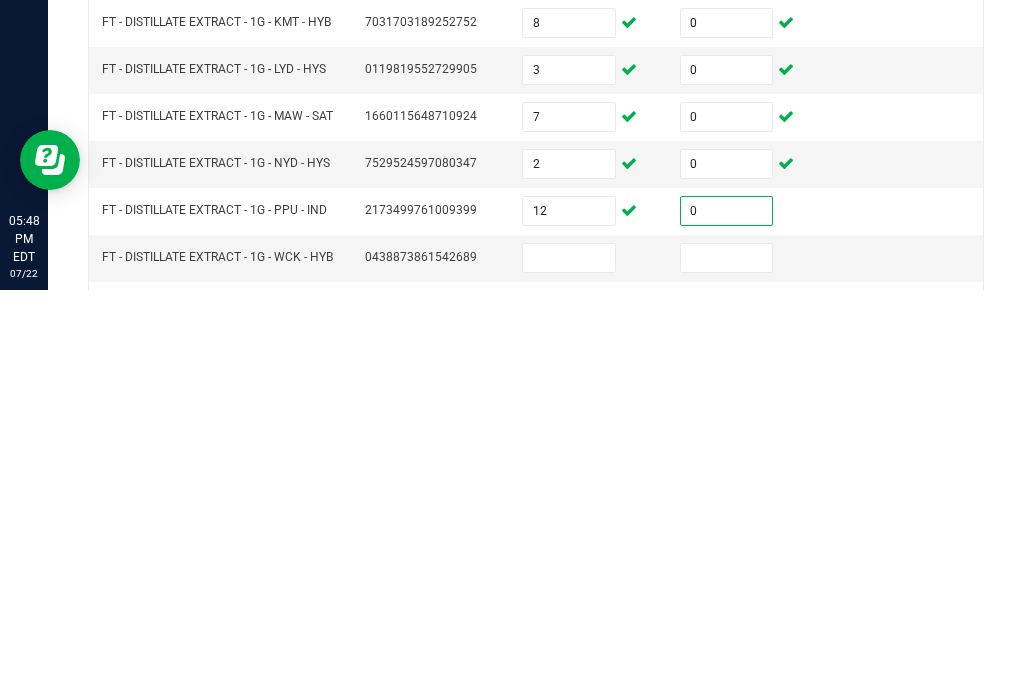 click at bounding box center (569, 666) 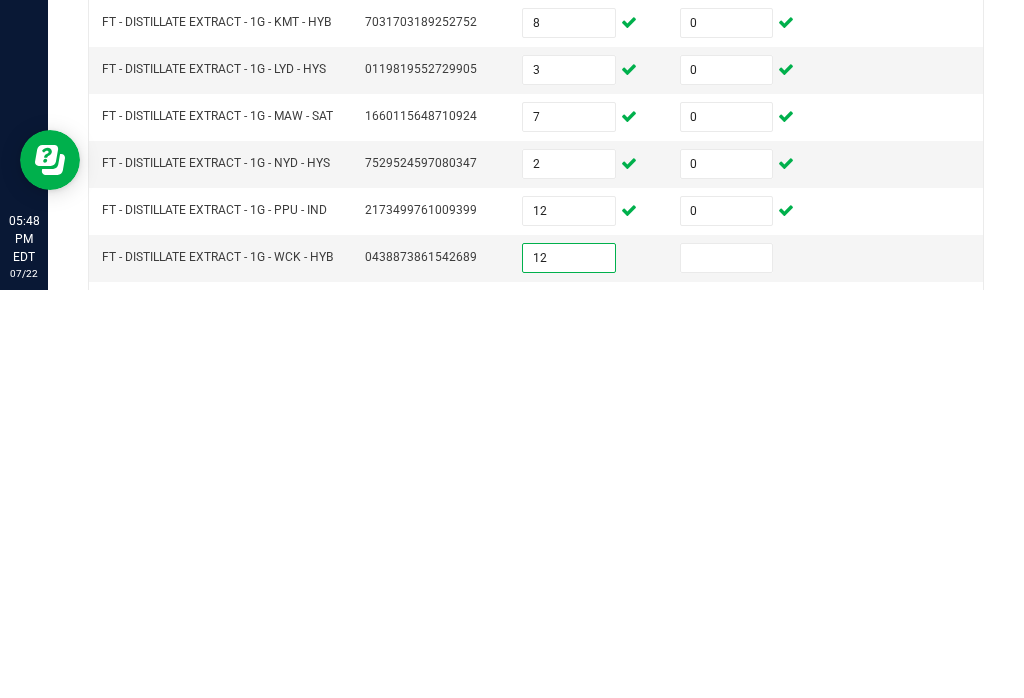 click at bounding box center [727, 666] 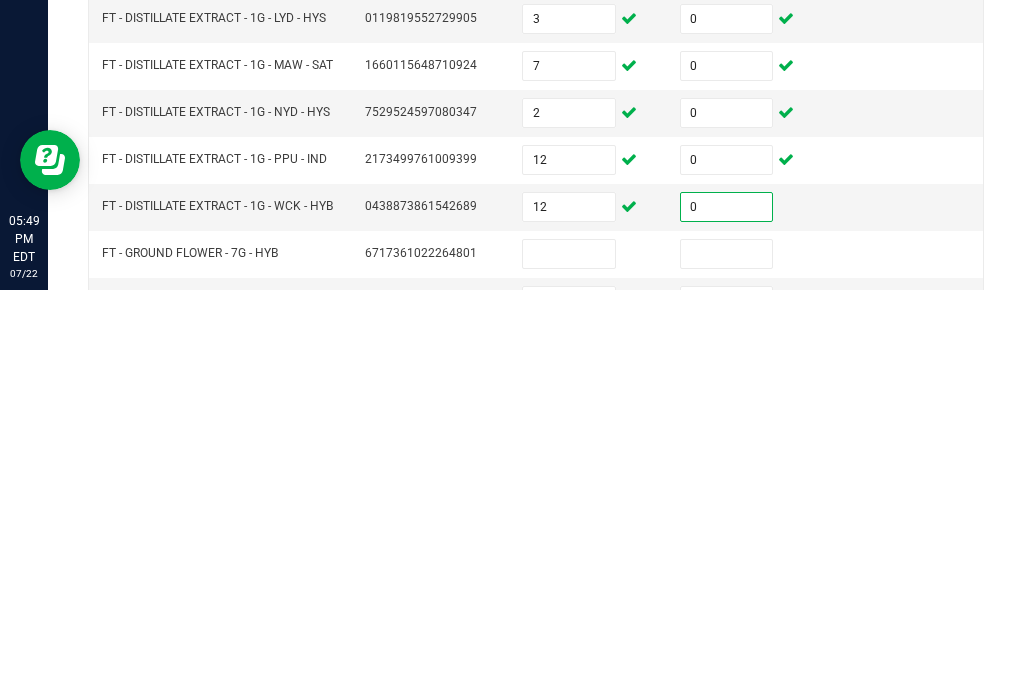 scroll, scrollTop: 370, scrollLeft: 0, axis: vertical 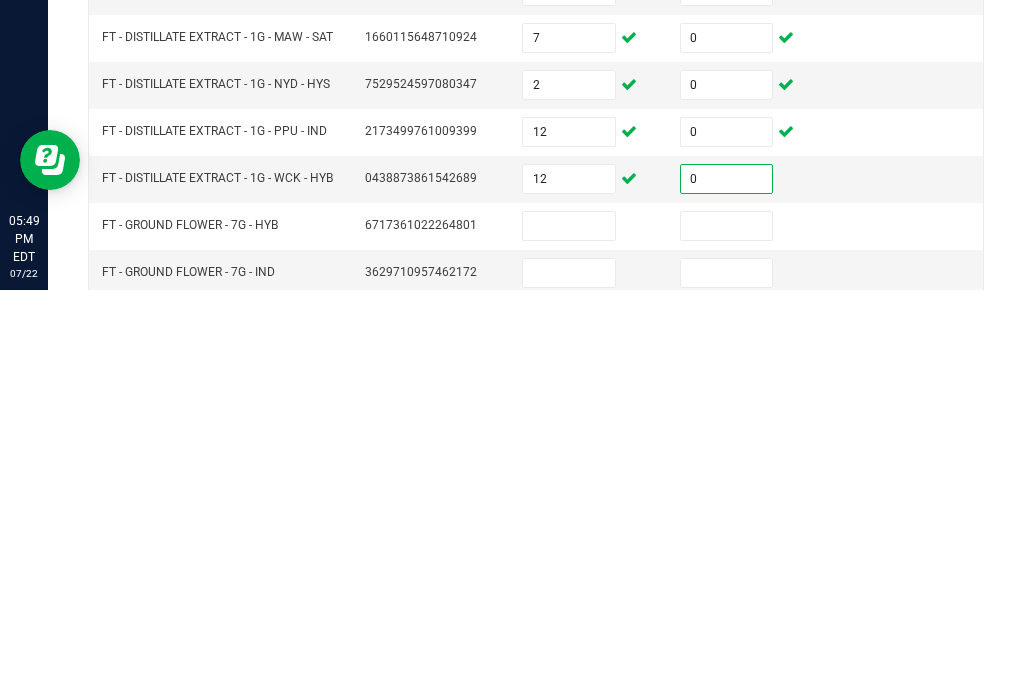 click at bounding box center (569, 634) 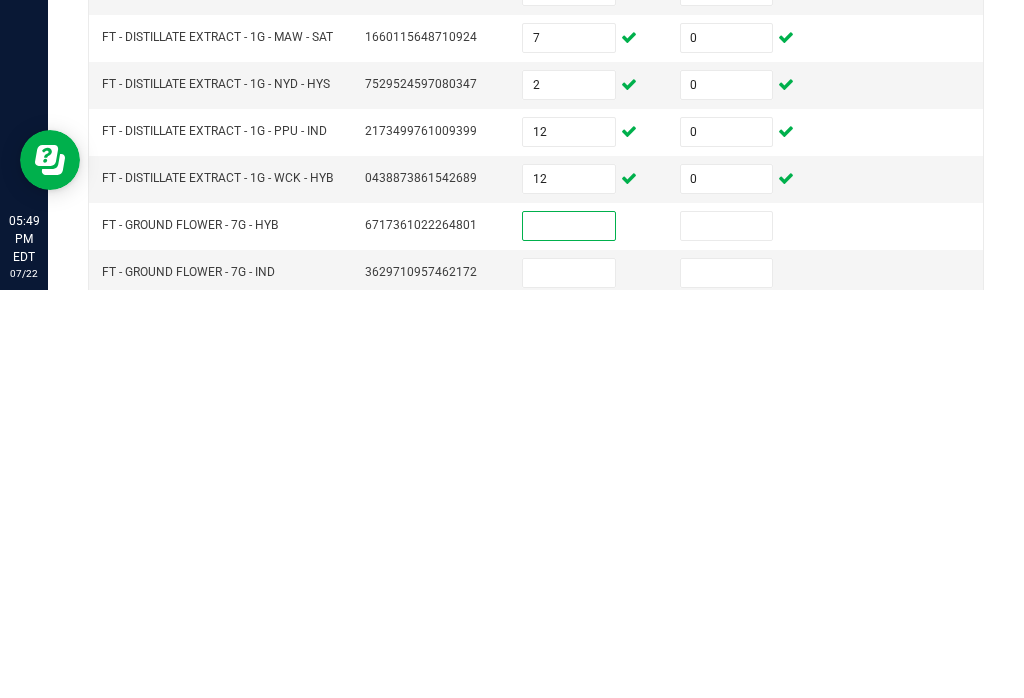 scroll, scrollTop: 0, scrollLeft: 0, axis: both 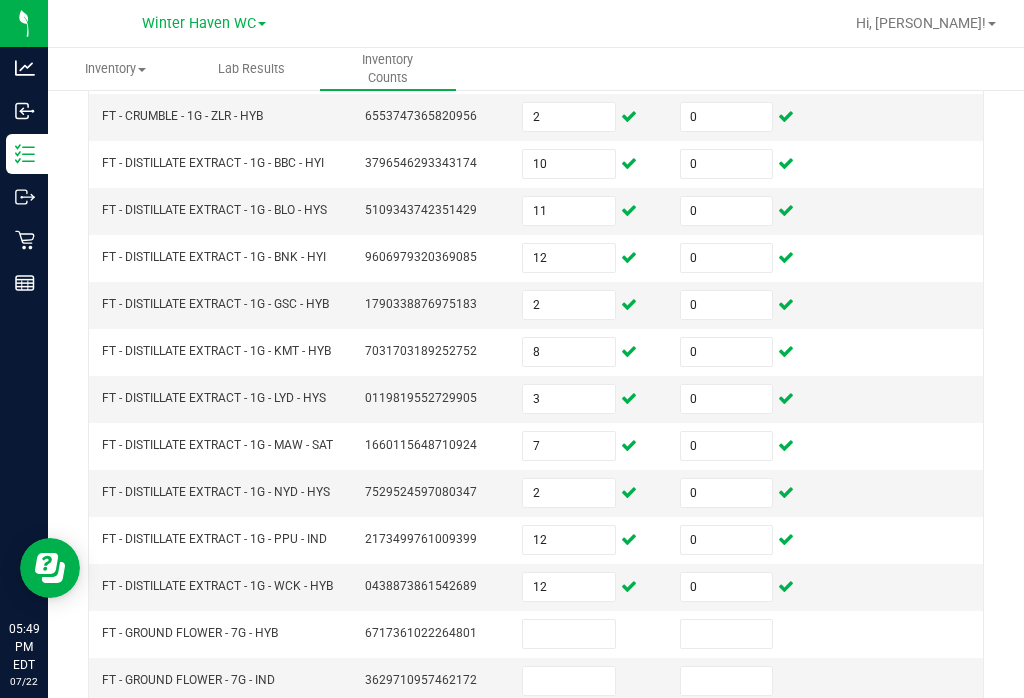 click at bounding box center [569, 634] 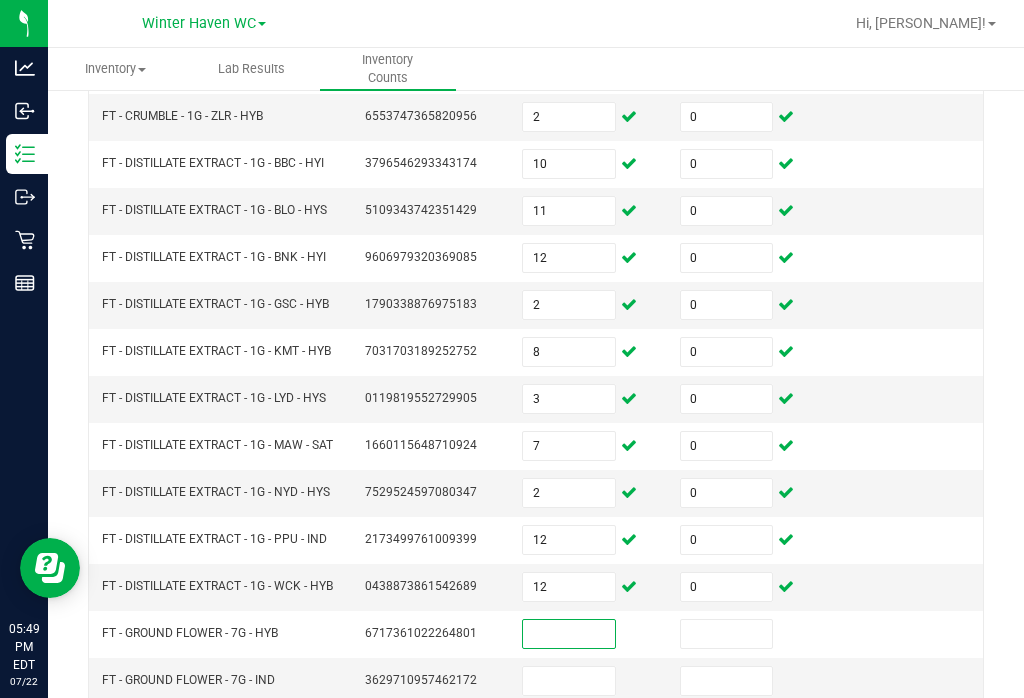 scroll, scrollTop: 31, scrollLeft: 0, axis: vertical 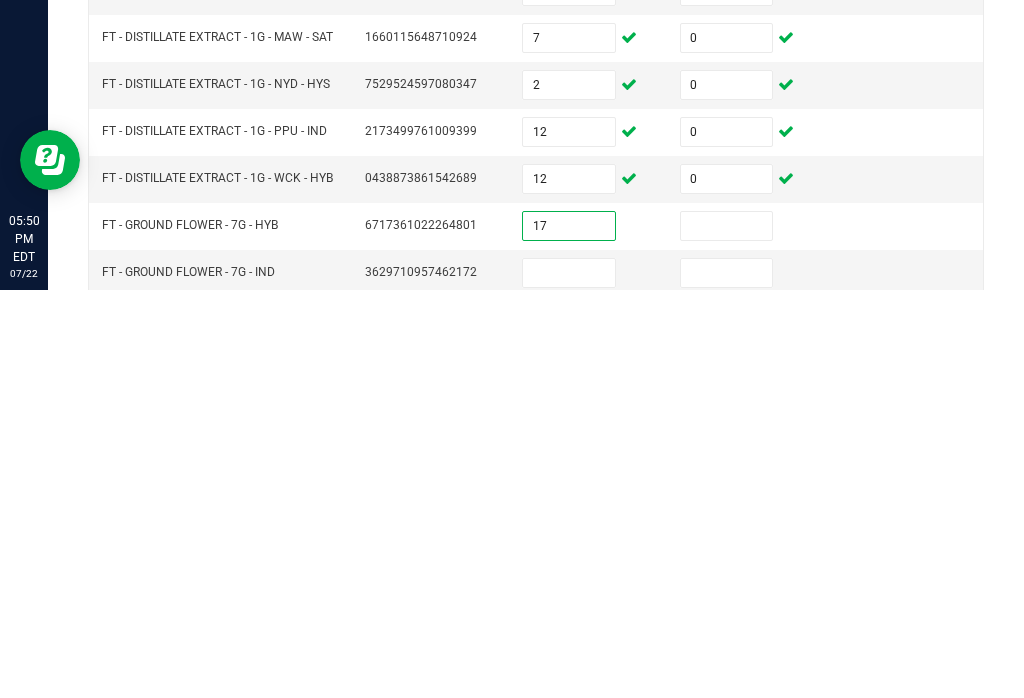 click at bounding box center [727, 634] 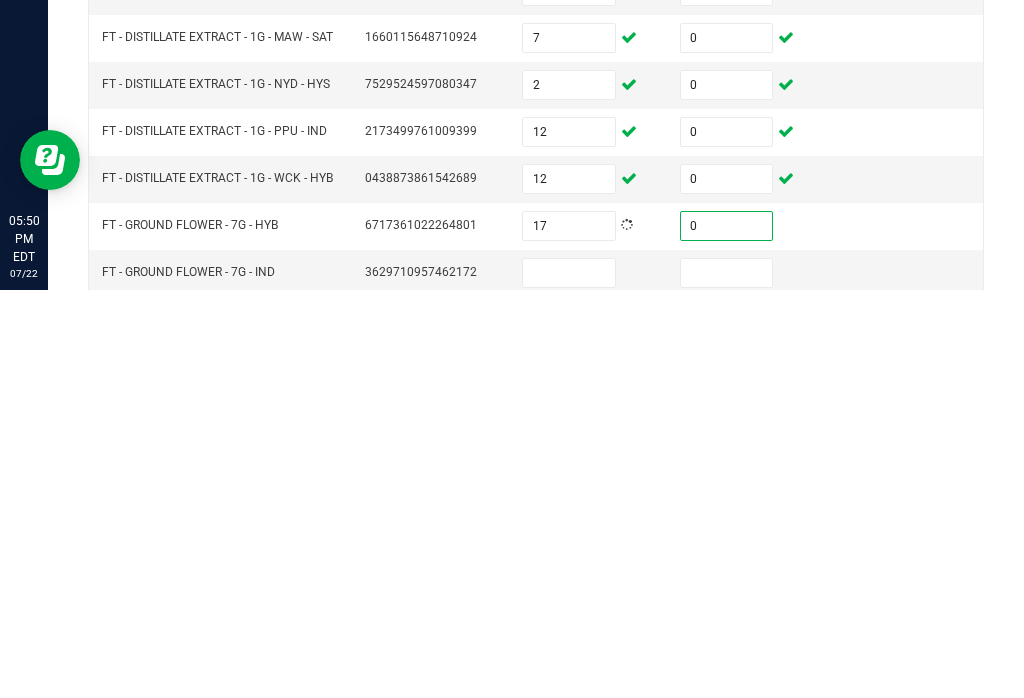 click at bounding box center [569, 681] 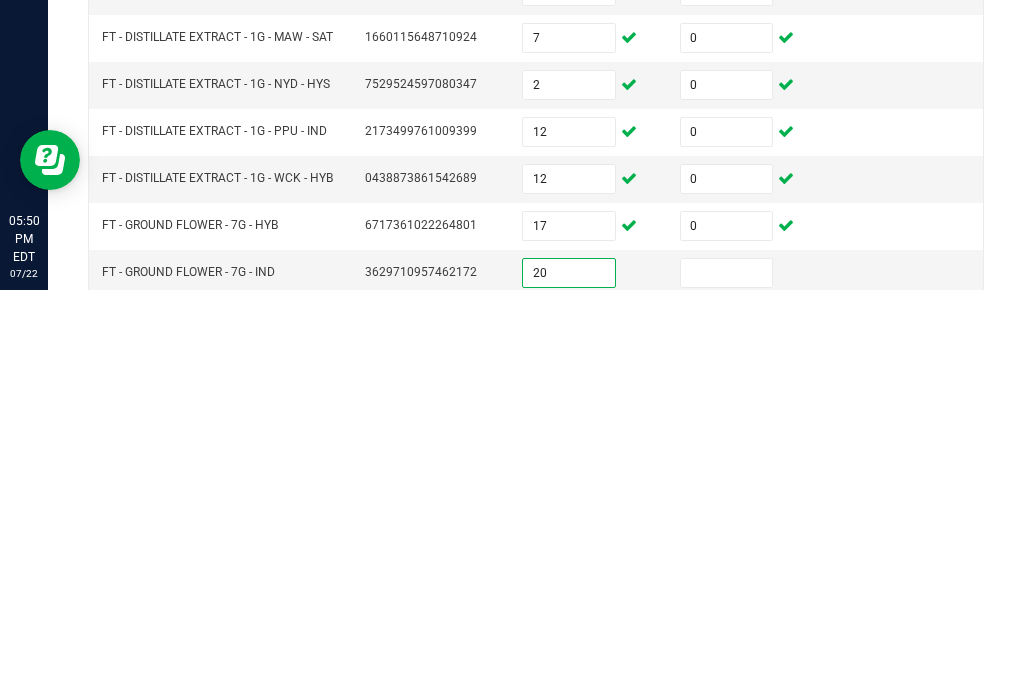 click at bounding box center (727, 681) 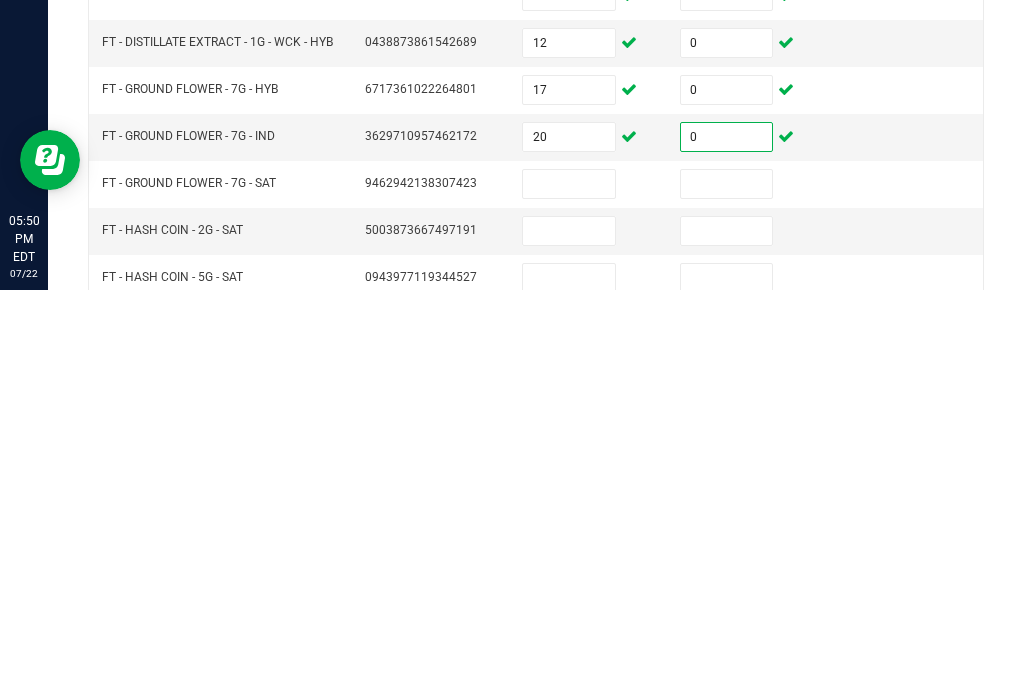 scroll, scrollTop: 519, scrollLeft: 0, axis: vertical 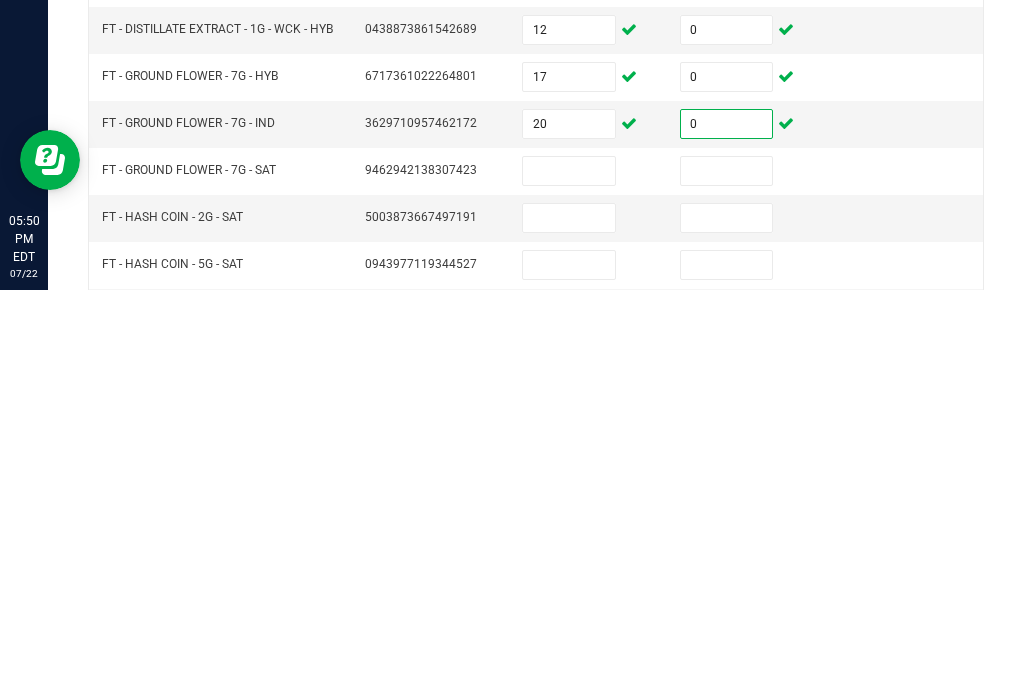 click at bounding box center [569, 579] 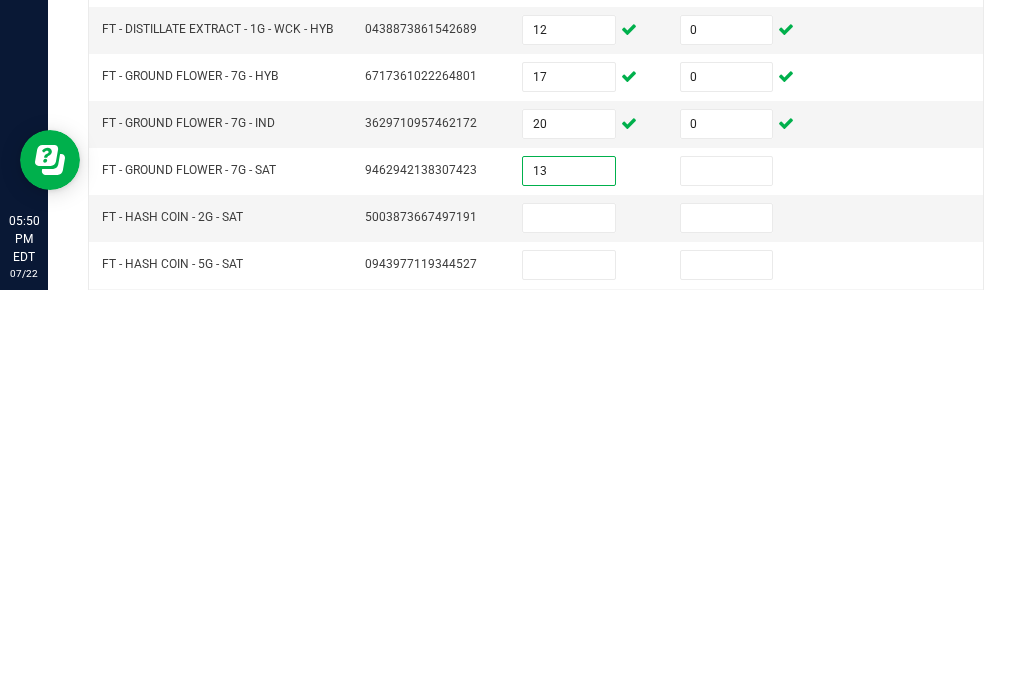 click at bounding box center (727, 579) 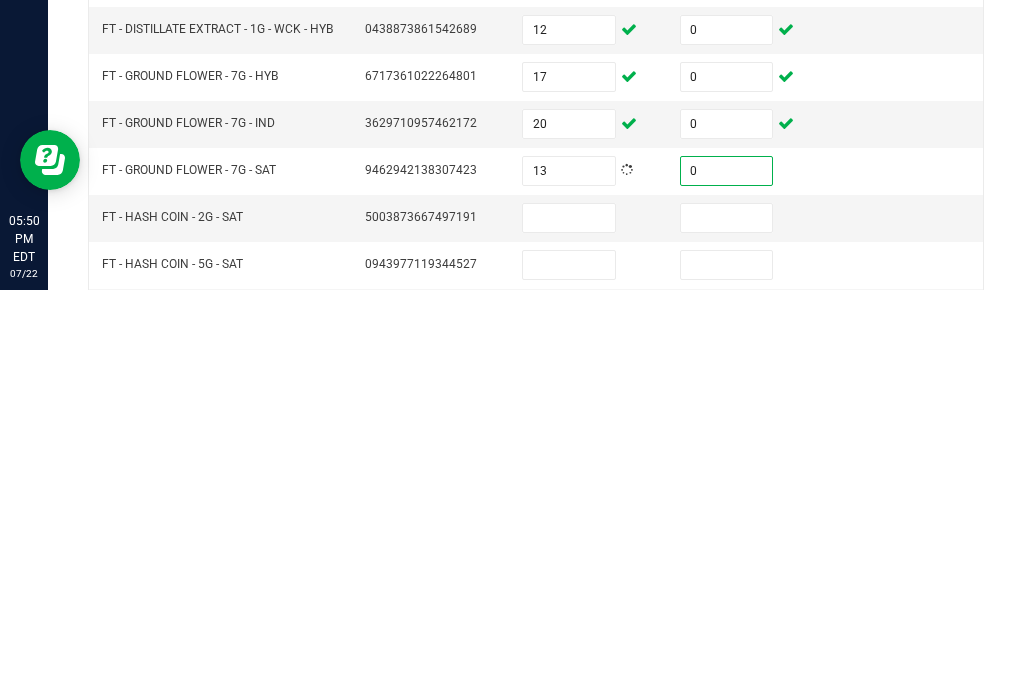 click at bounding box center [569, 626] 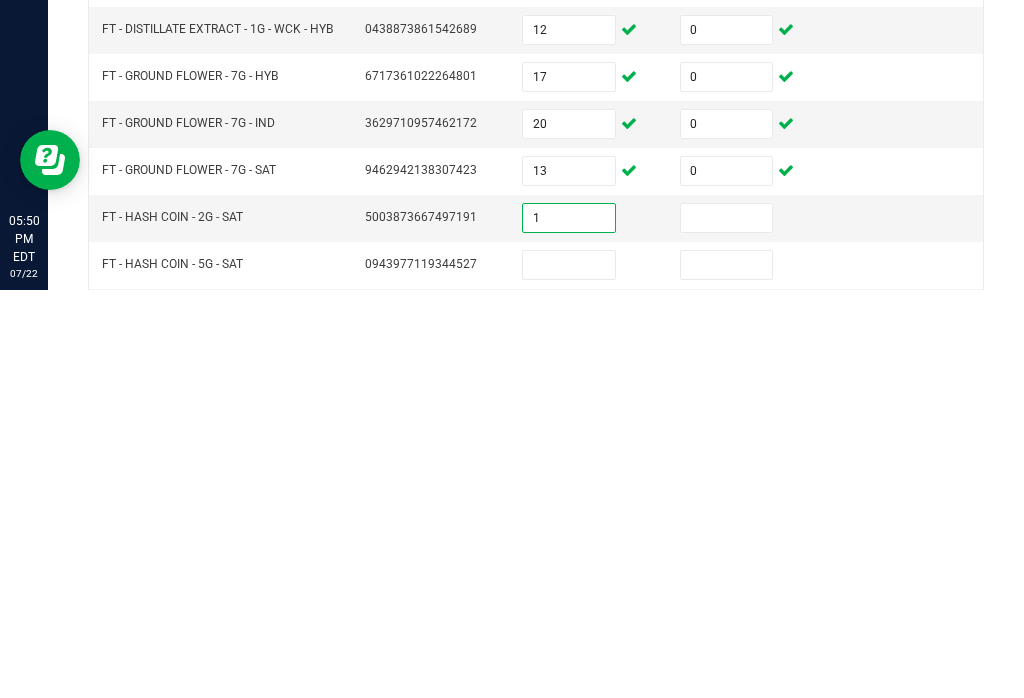click at bounding box center (727, 626) 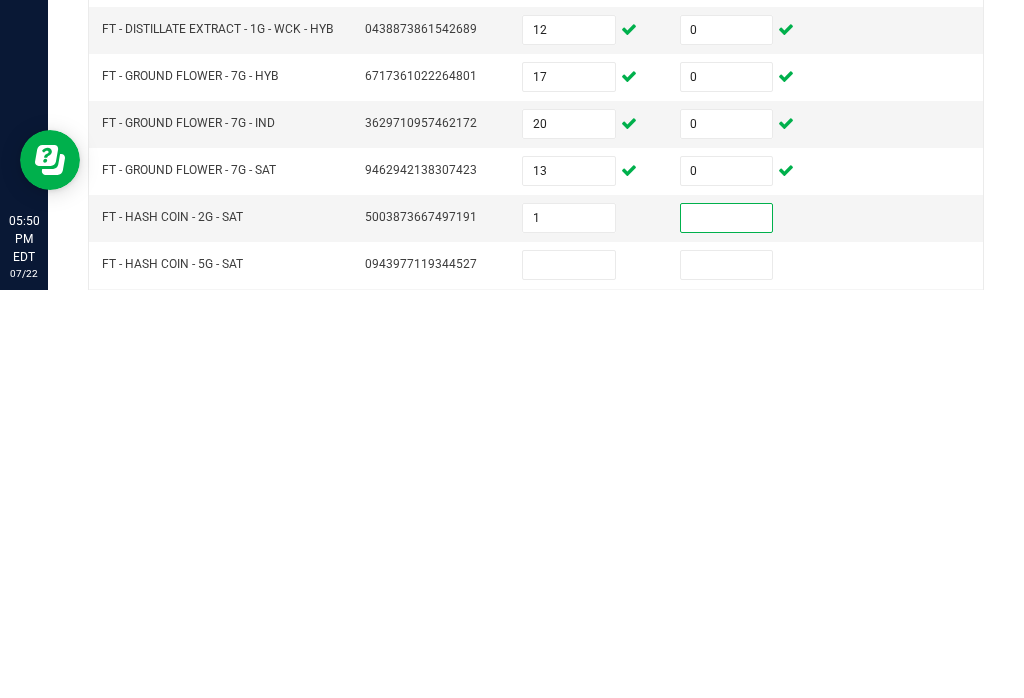 click at bounding box center (569, 673) 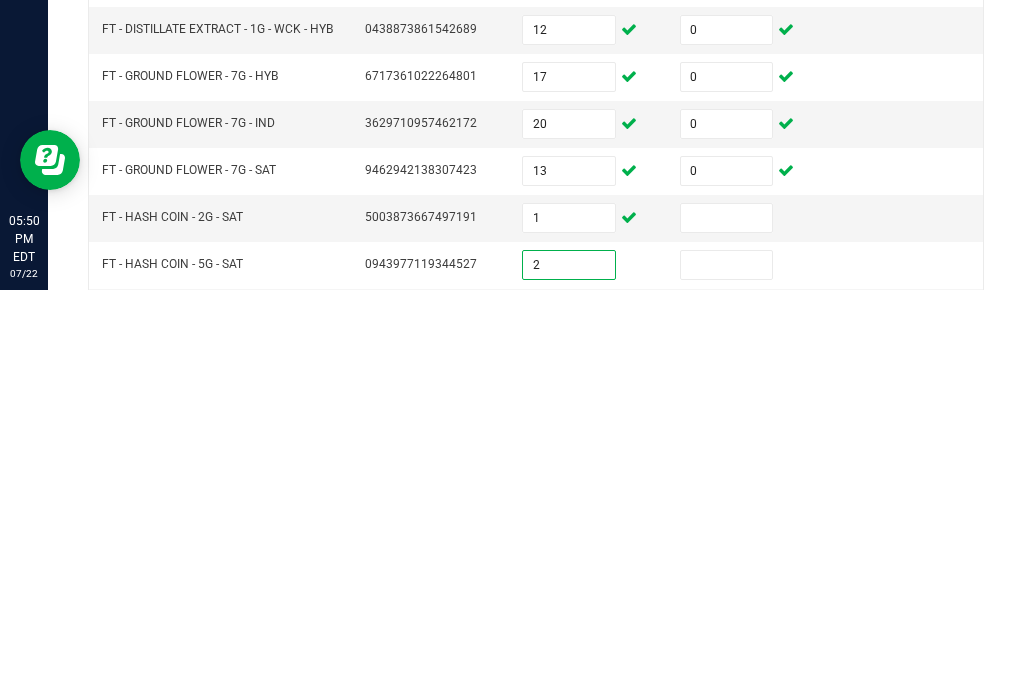 click at bounding box center [727, 626] 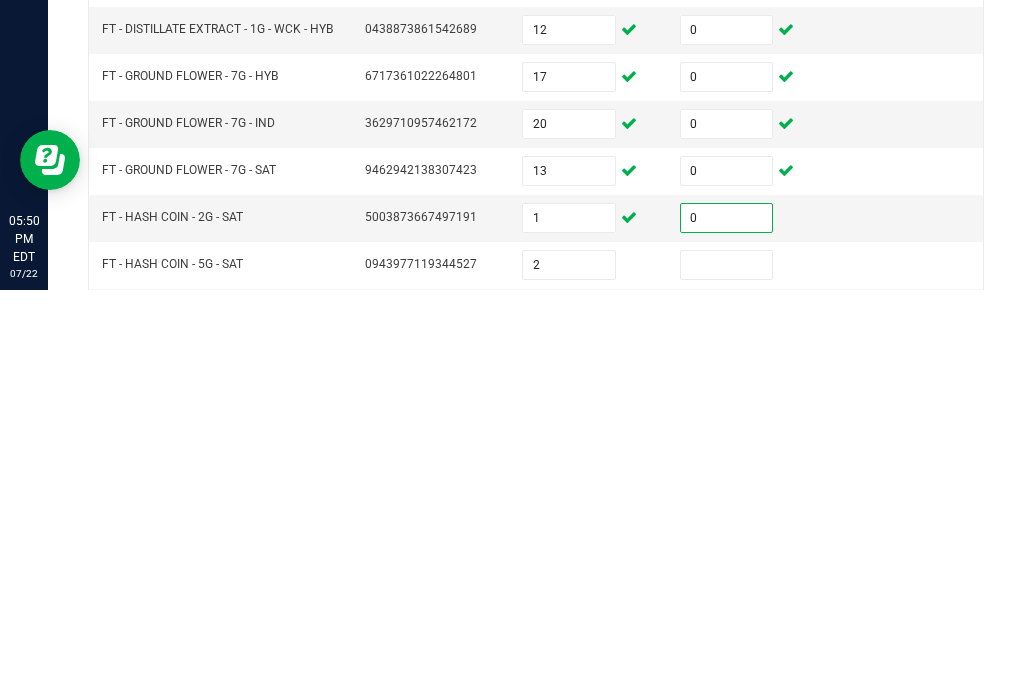 click at bounding box center [727, 673] 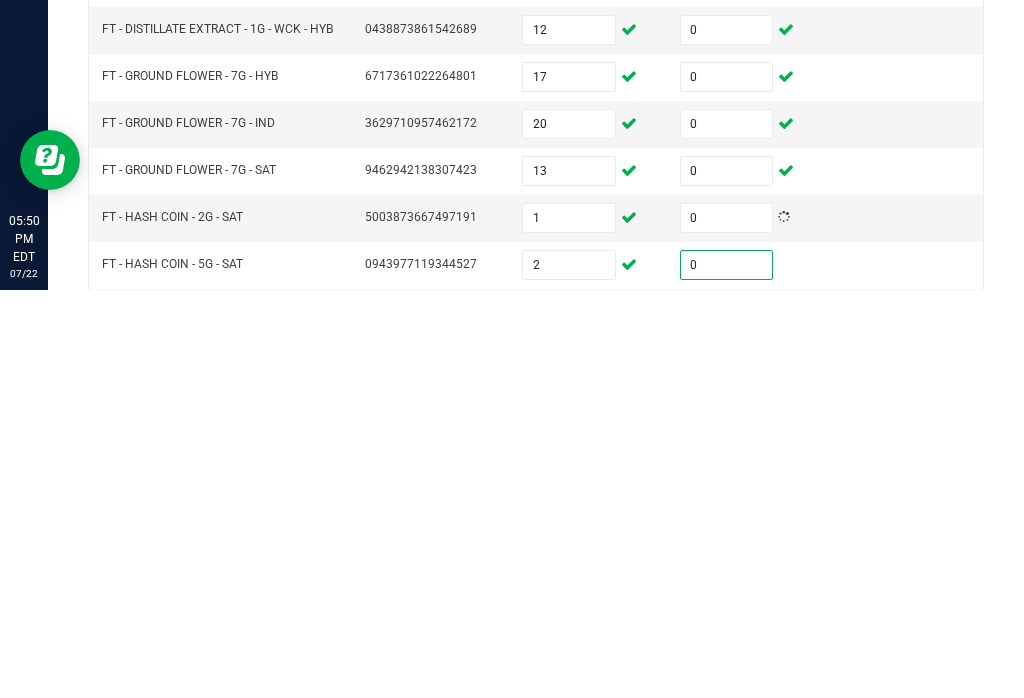 scroll, scrollTop: 564, scrollLeft: 0, axis: vertical 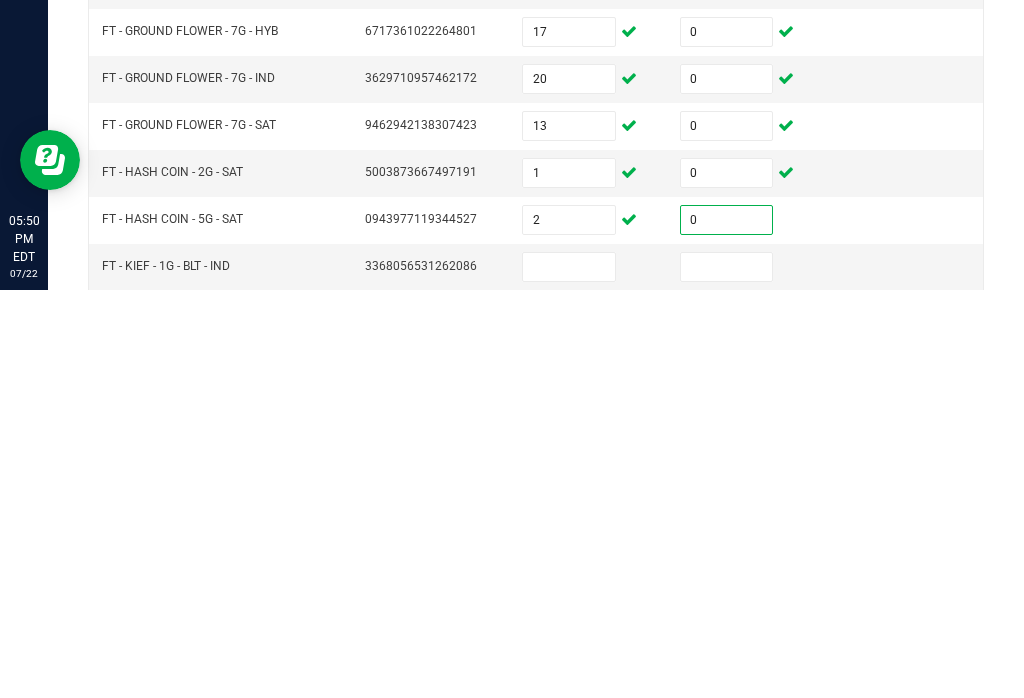 click at bounding box center [569, 675] 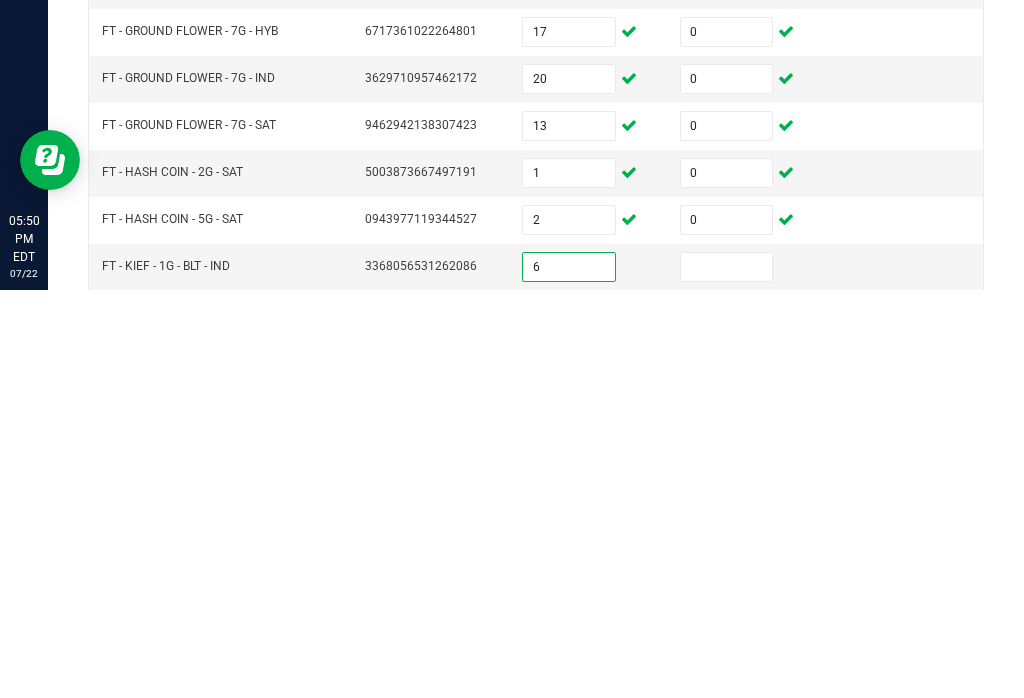 click at bounding box center (727, 675) 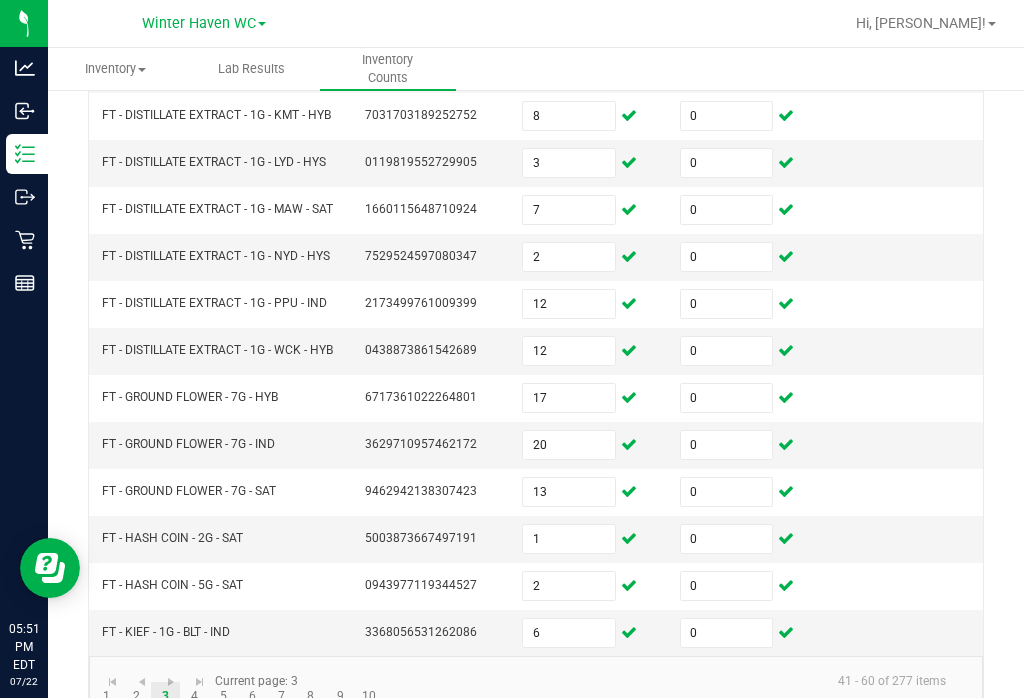 scroll, scrollTop: 605, scrollLeft: 0, axis: vertical 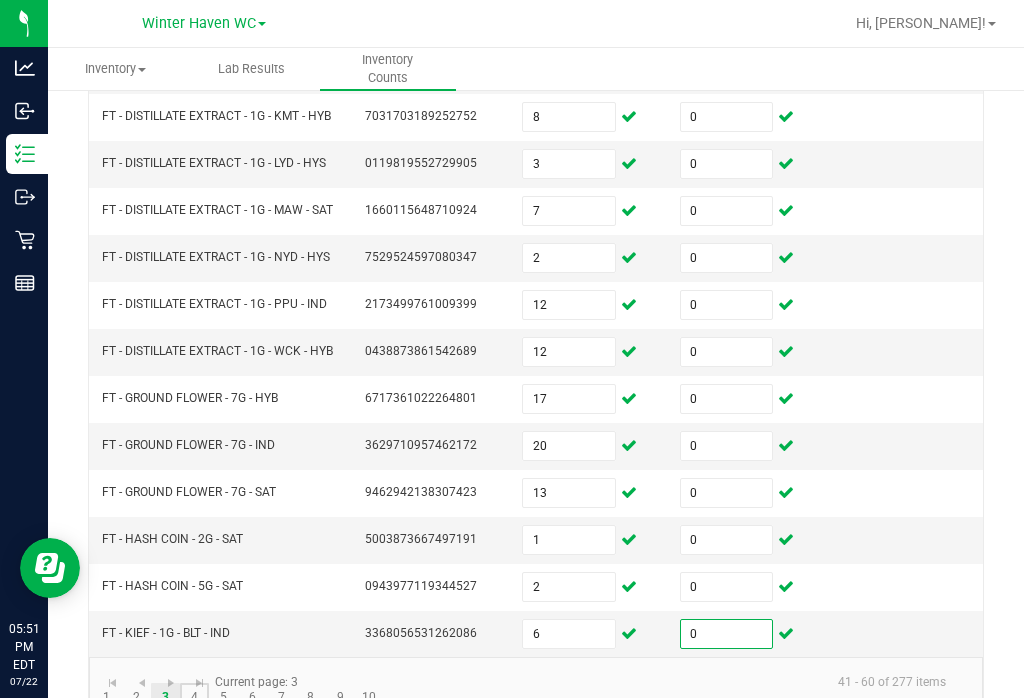 click on "4" 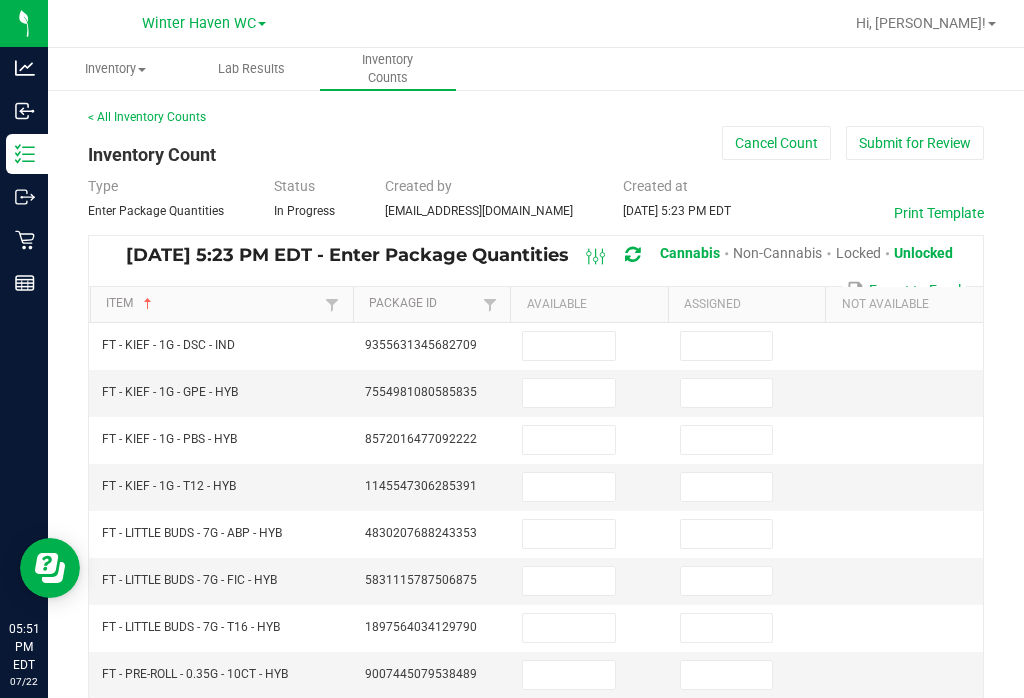 scroll, scrollTop: 0, scrollLeft: 0, axis: both 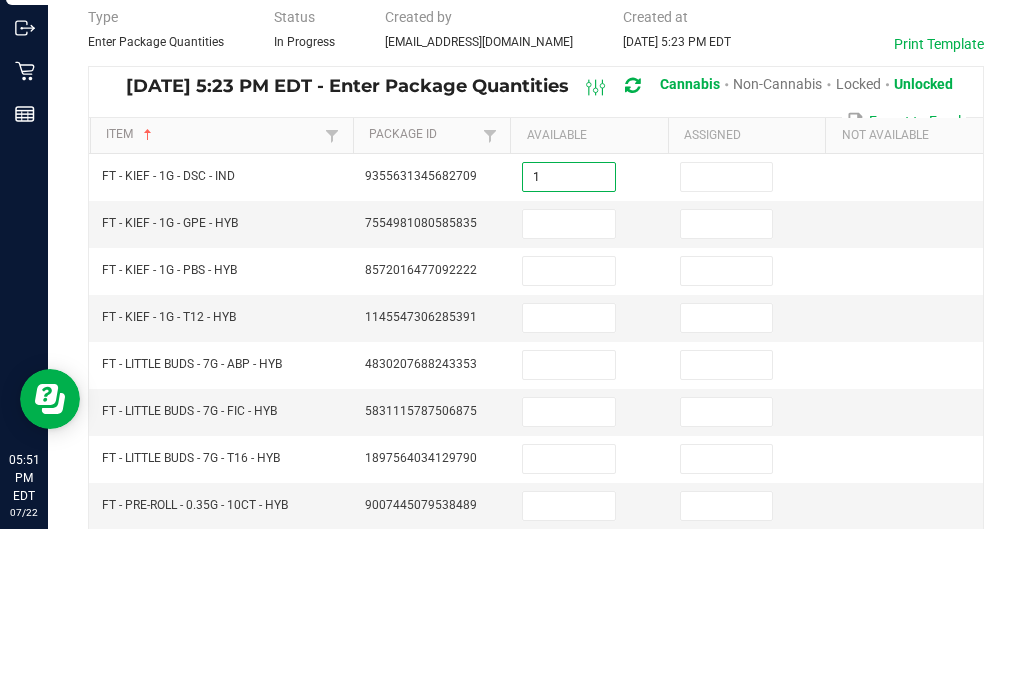 click at bounding box center (727, 346) 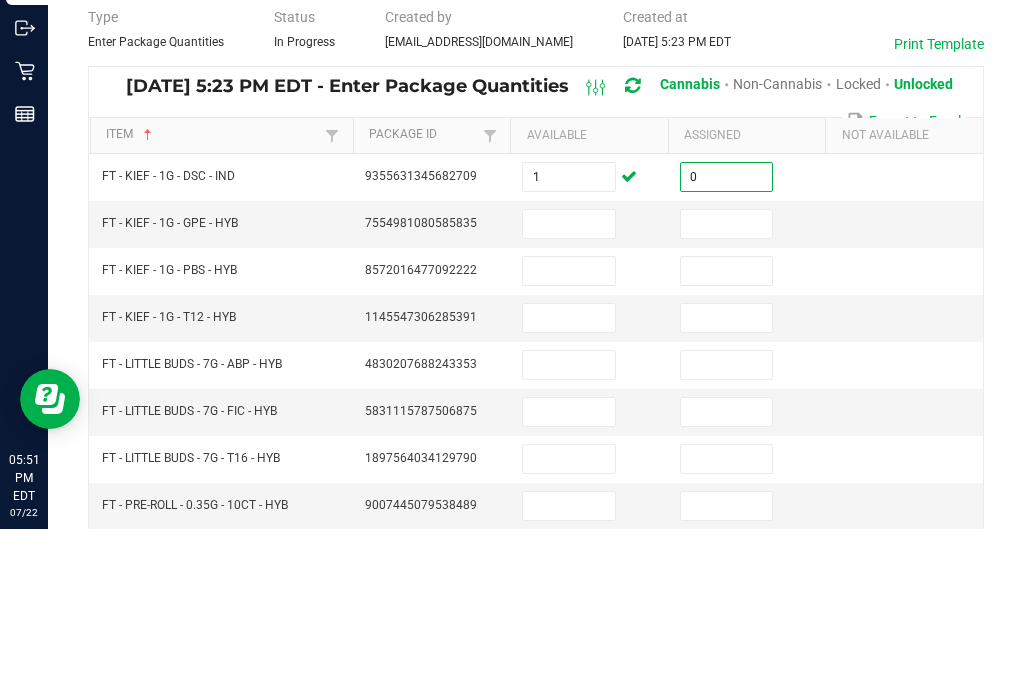 click at bounding box center (569, 393) 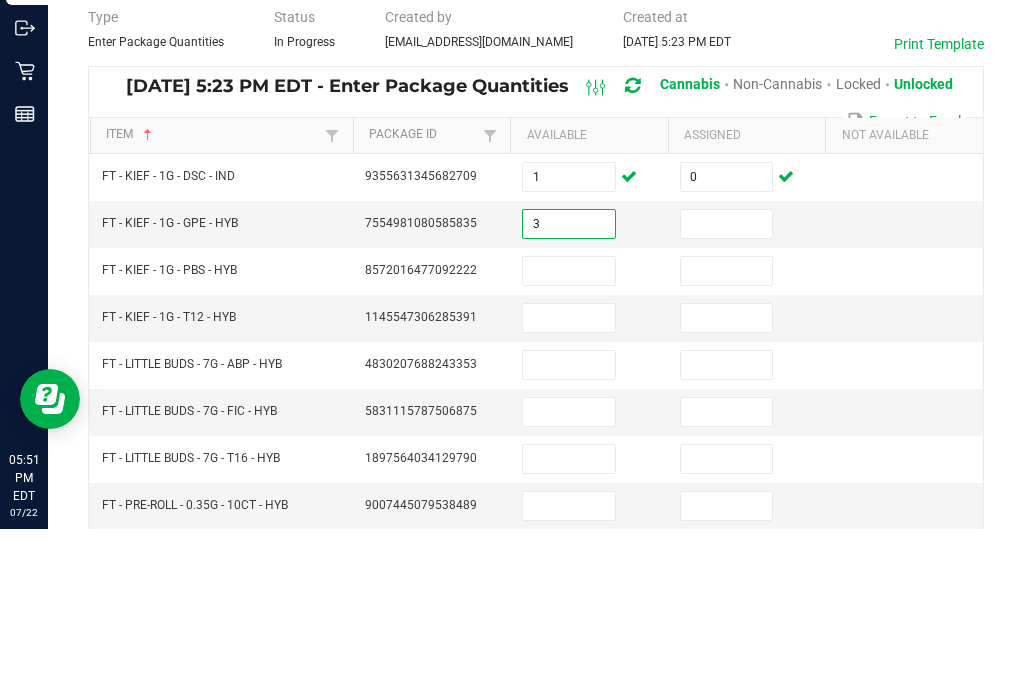 click at bounding box center (747, 440) 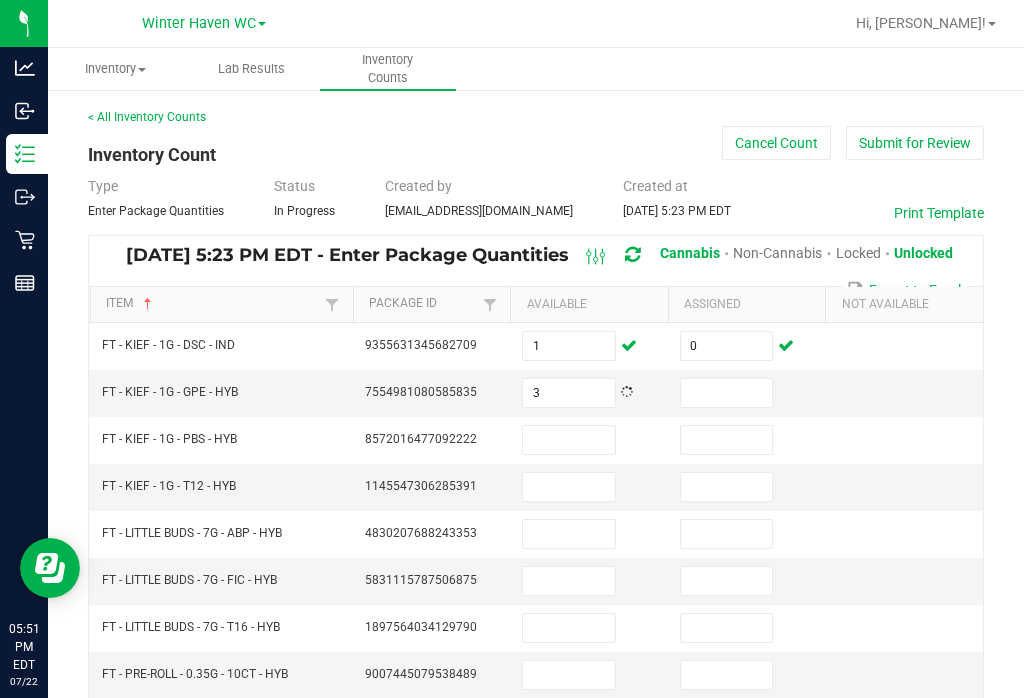 click at bounding box center [727, 393] 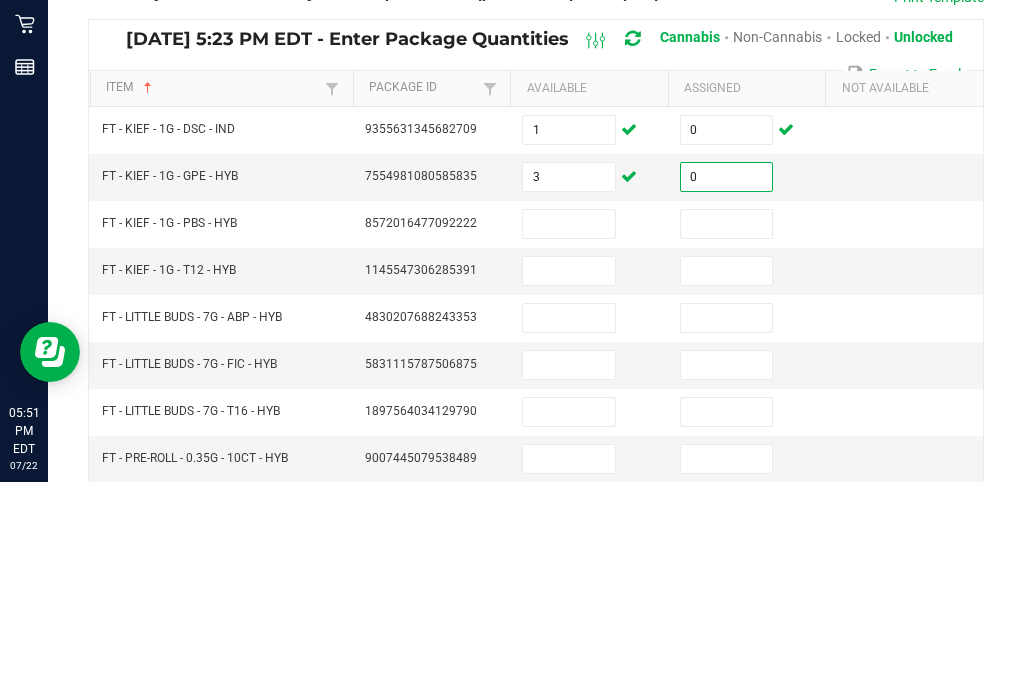 click at bounding box center [727, 440] 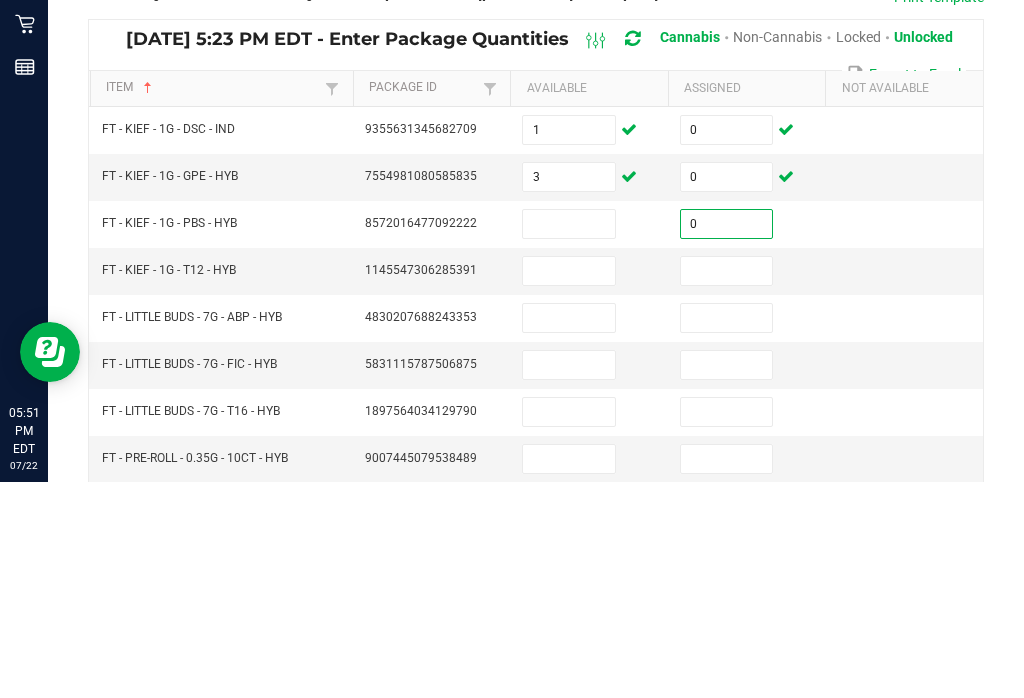 click at bounding box center (569, 440) 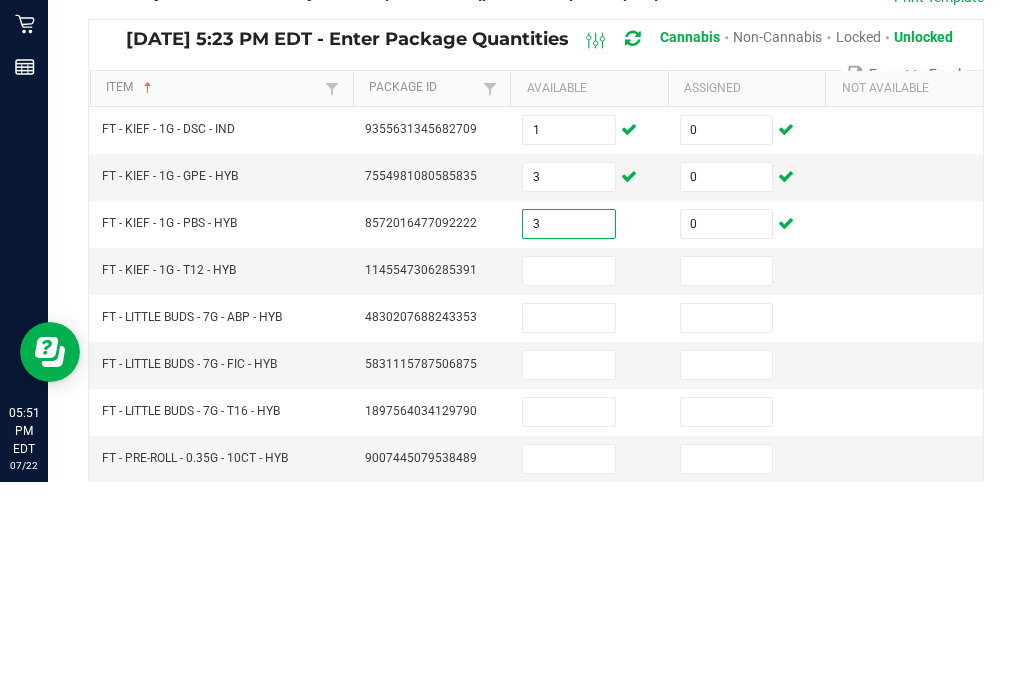 click at bounding box center (569, 487) 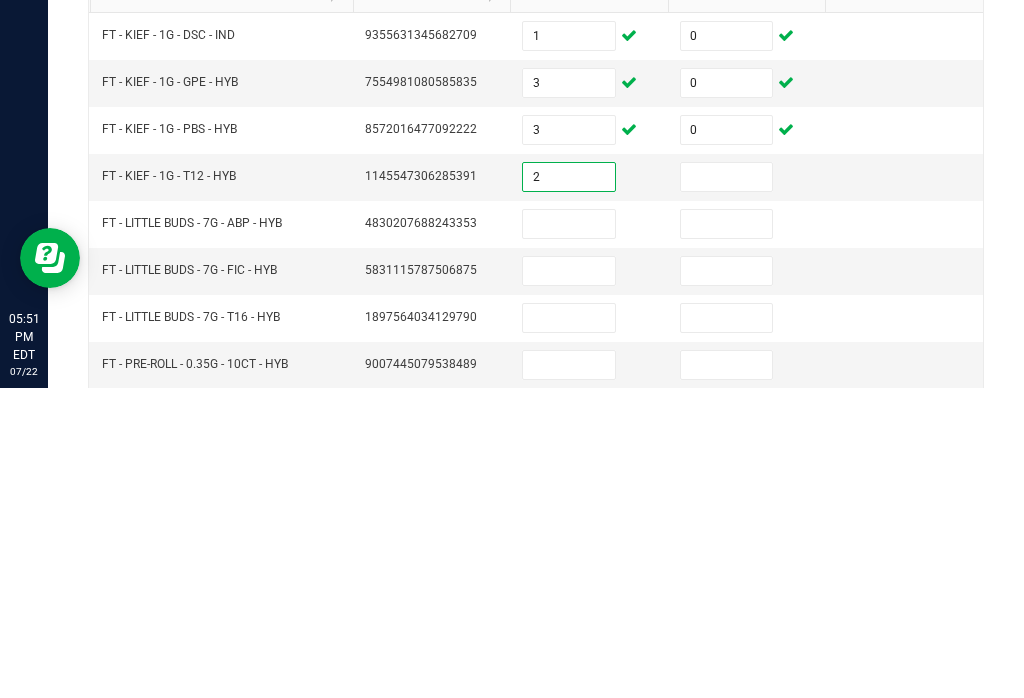 click at bounding box center (747, 487) 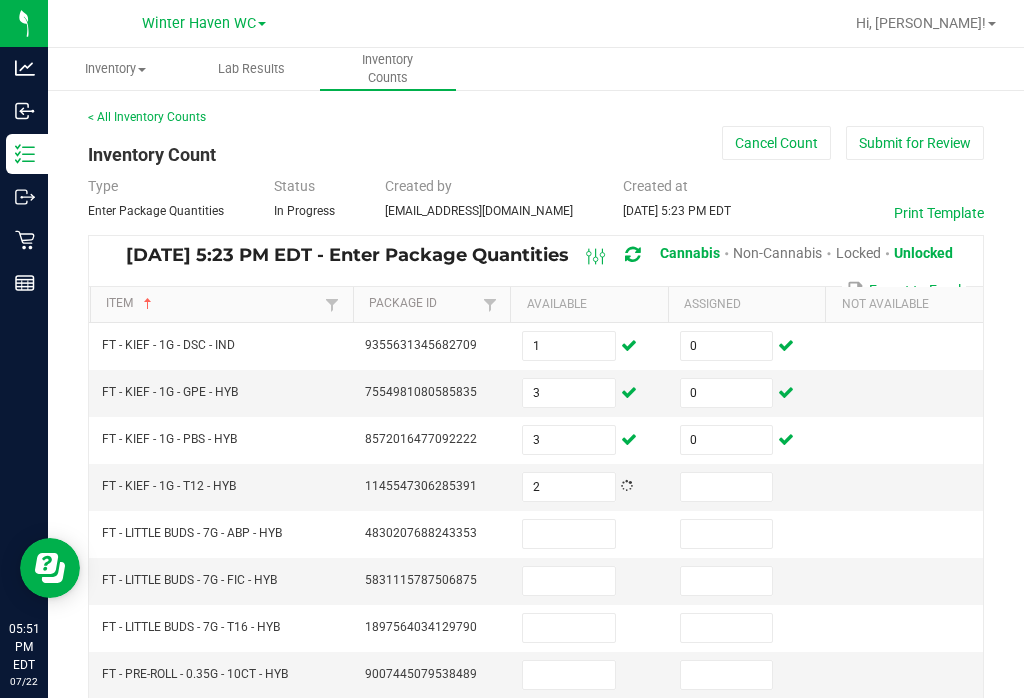 click at bounding box center (727, 487) 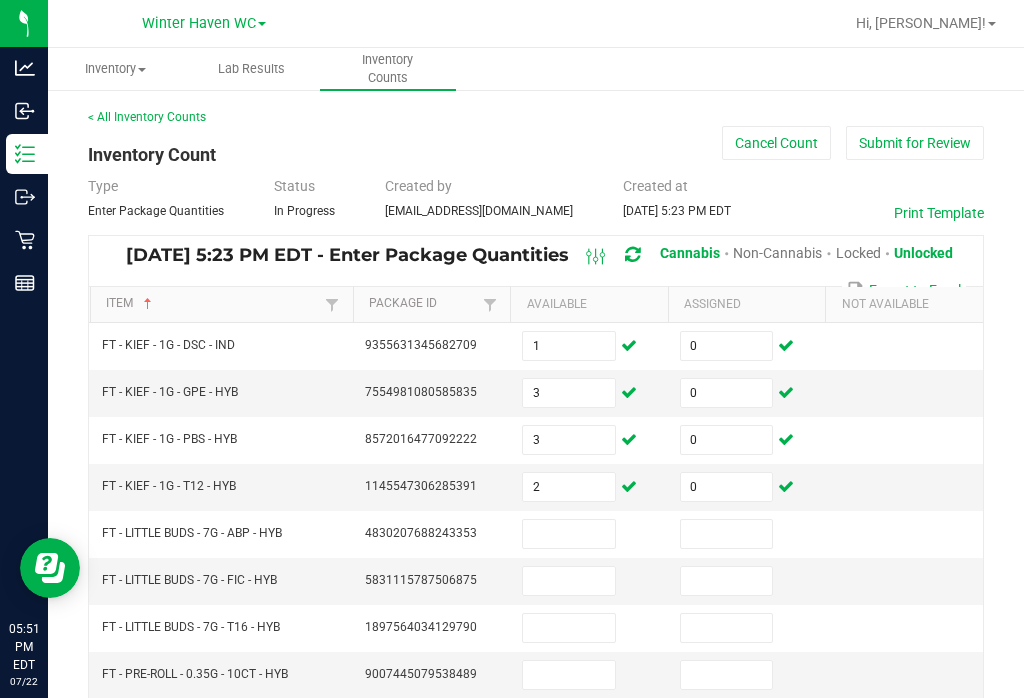click at bounding box center [569, 534] 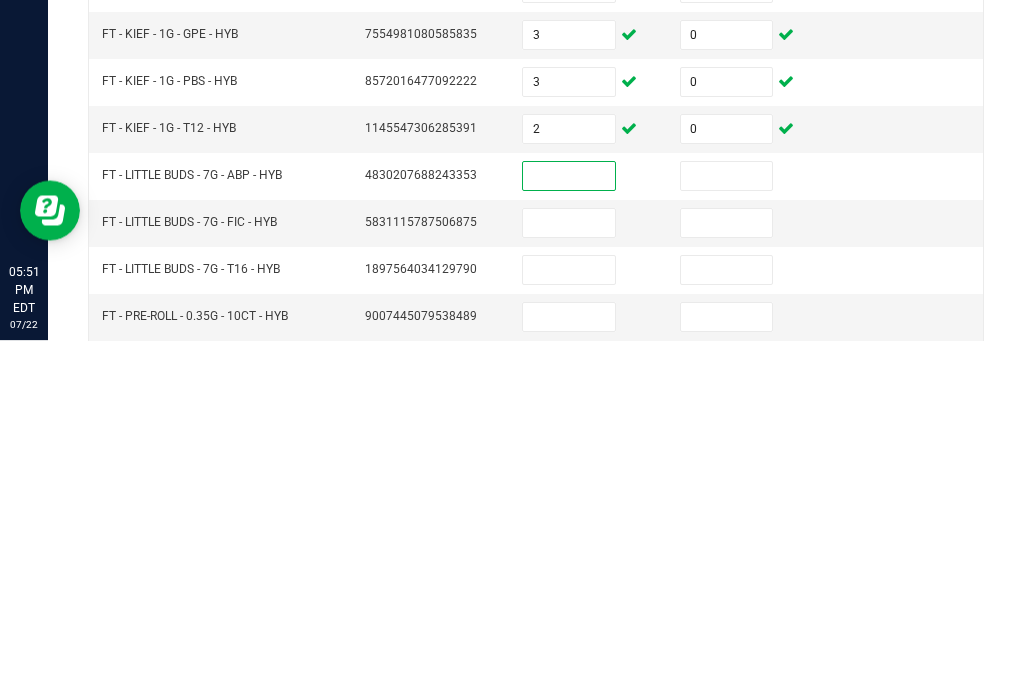 click at bounding box center (569, 581) 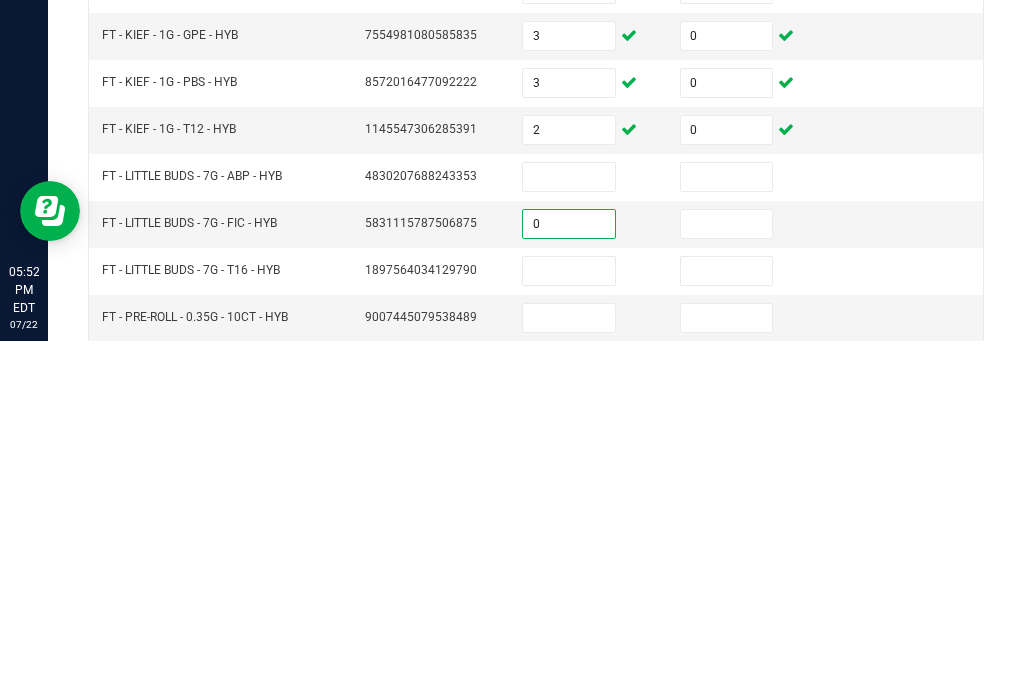 click at bounding box center (727, 581) 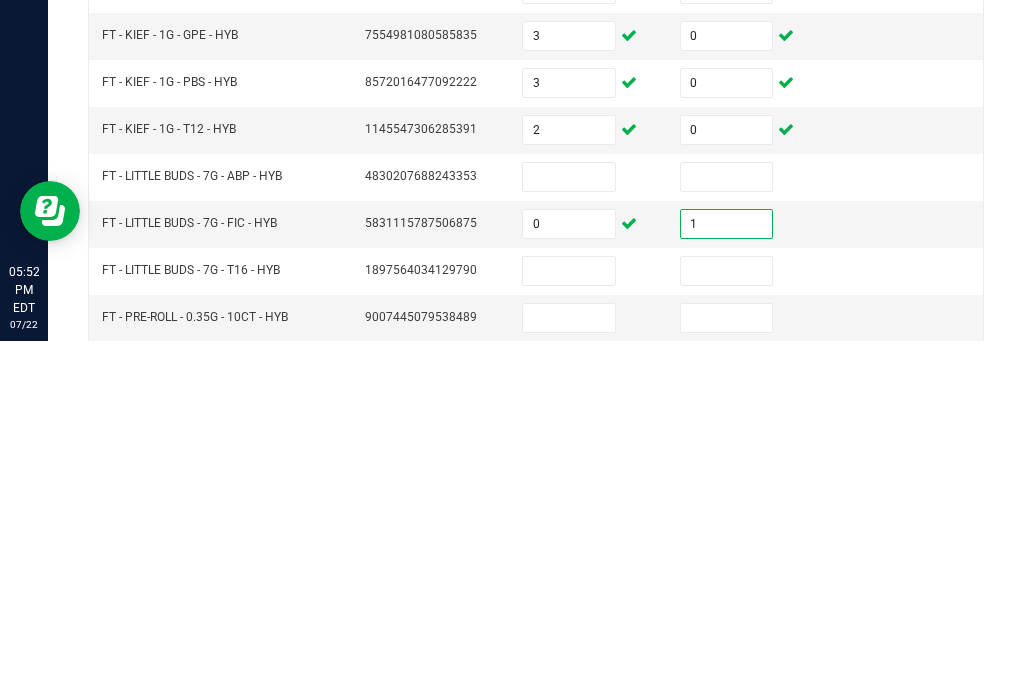 click at bounding box center [569, 534] 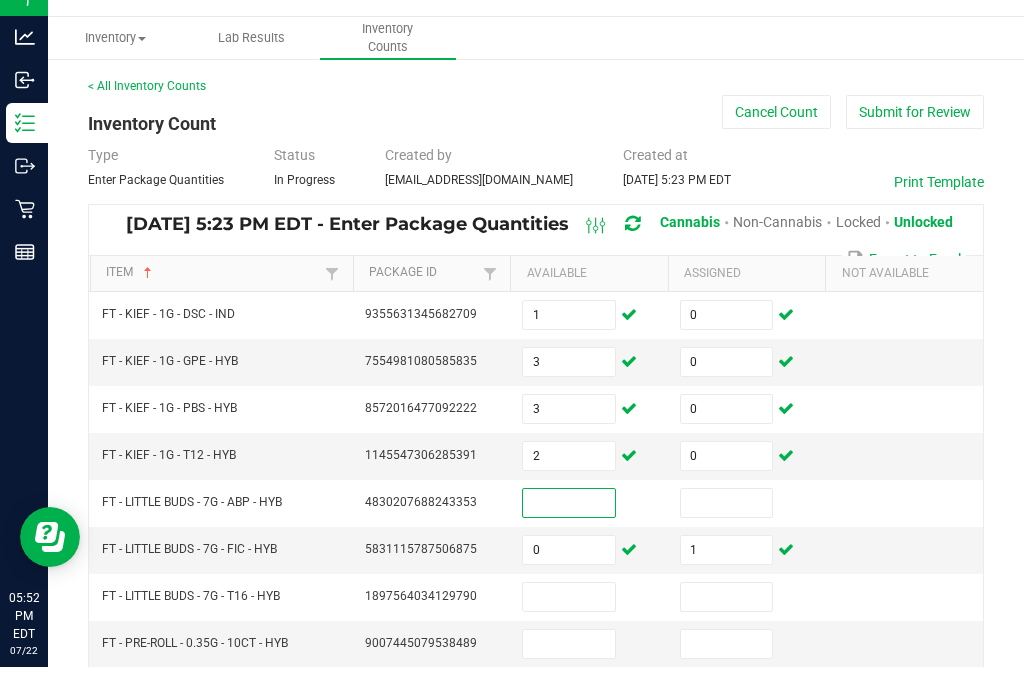 scroll, scrollTop: 31, scrollLeft: 0, axis: vertical 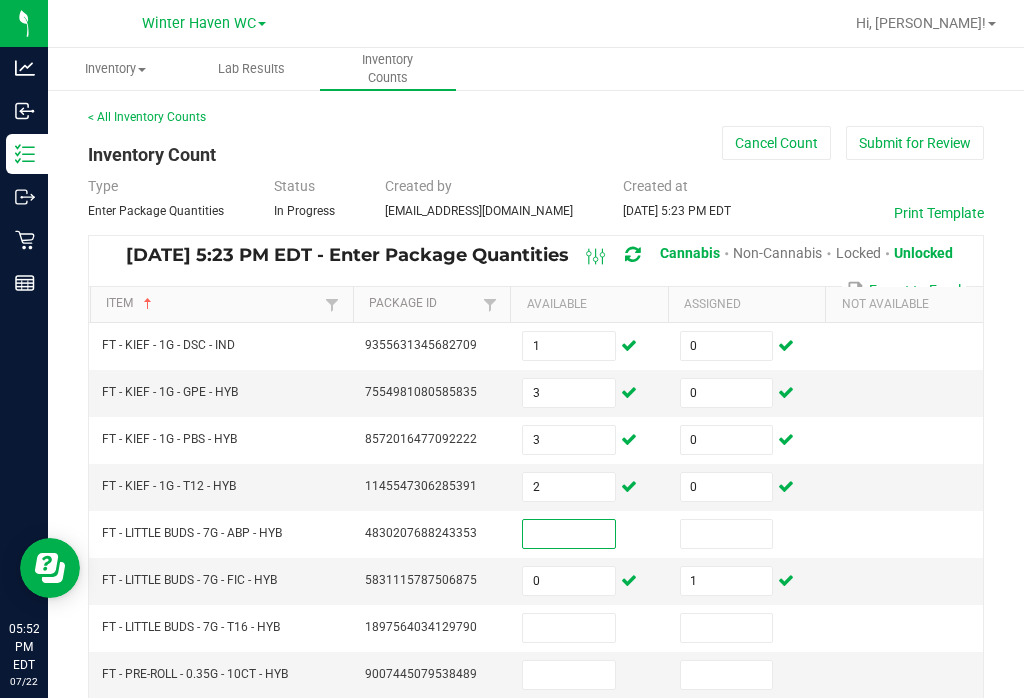 click at bounding box center [569, 534] 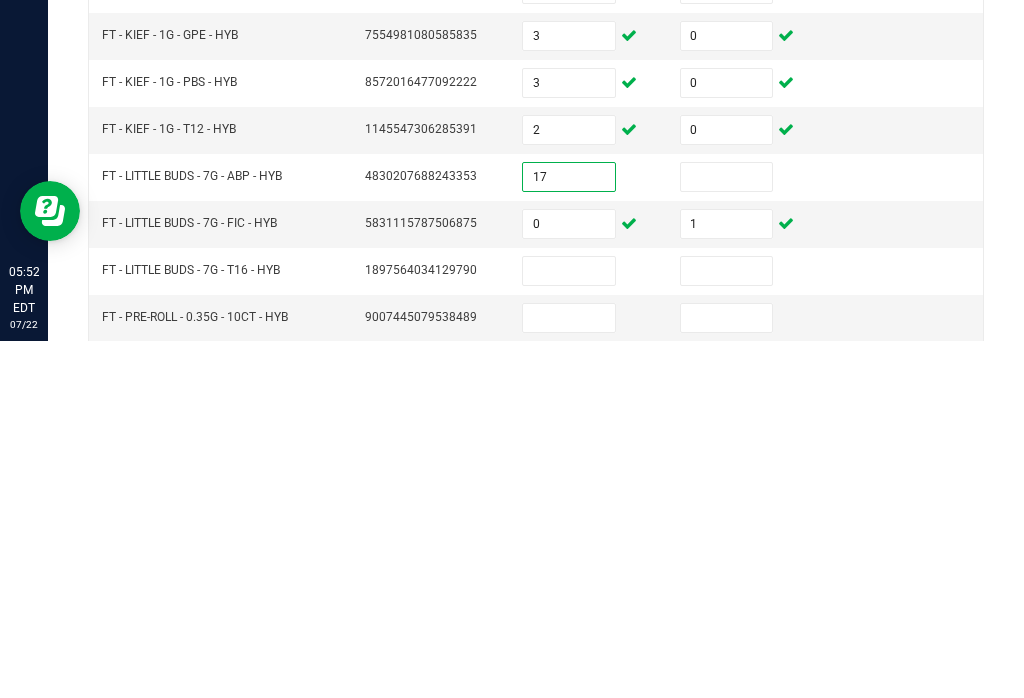 click at bounding box center [727, 534] 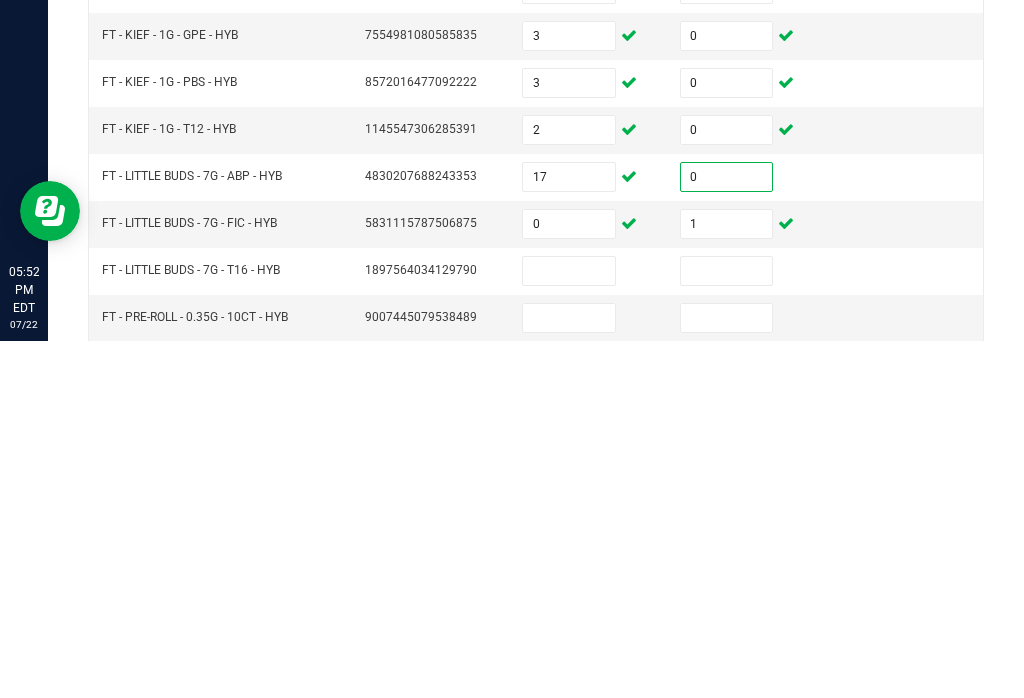 click at bounding box center (569, 628) 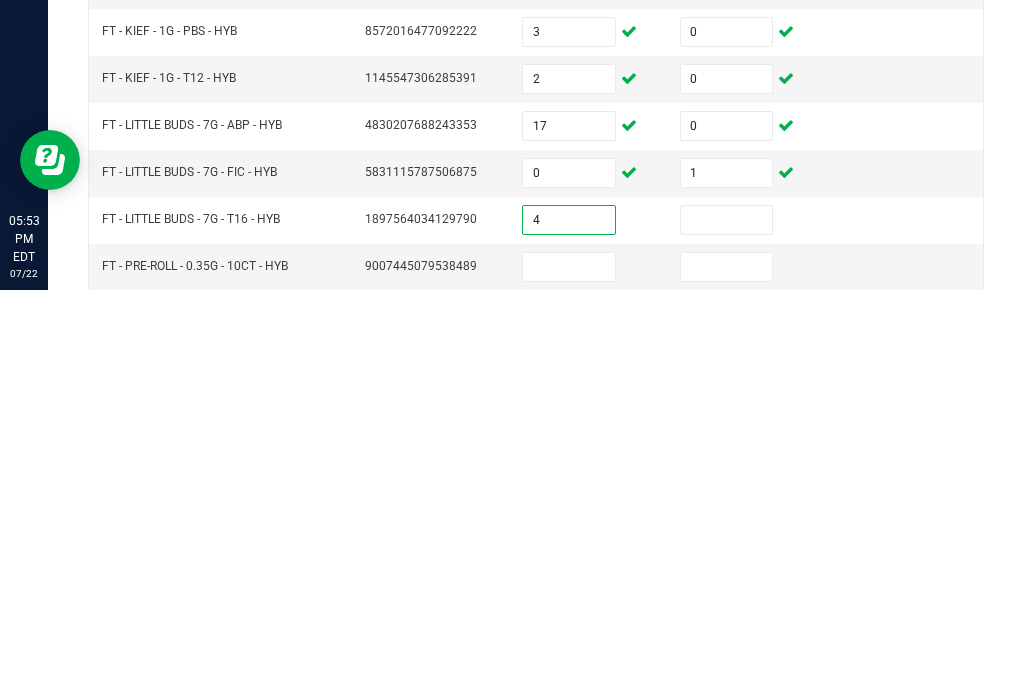 click at bounding box center (727, 628) 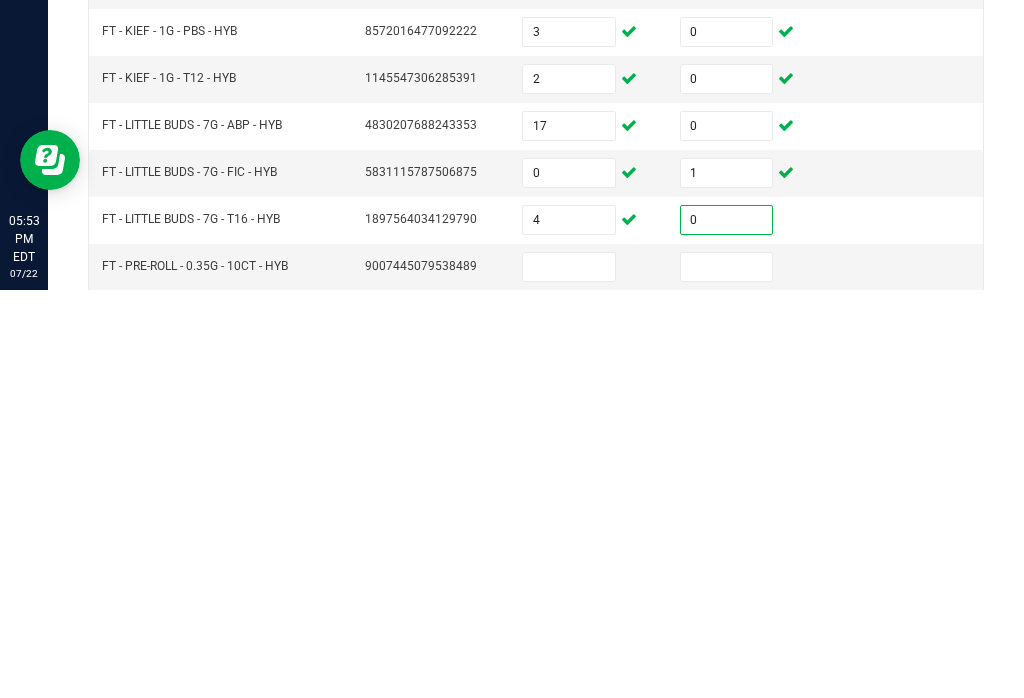 click at bounding box center (569, 675) 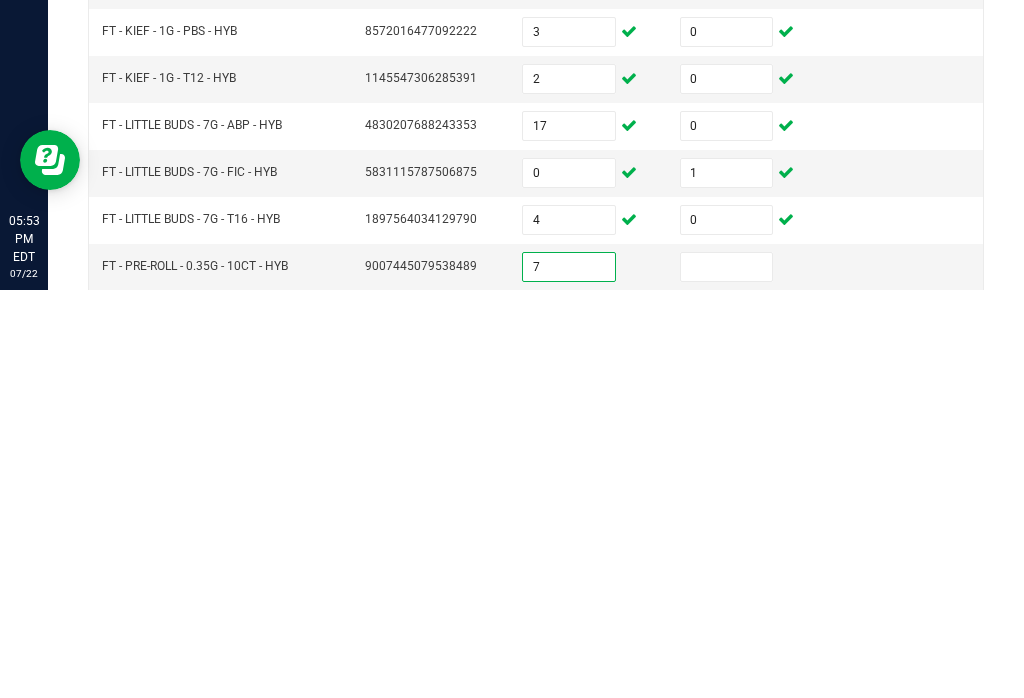 click at bounding box center [727, 675] 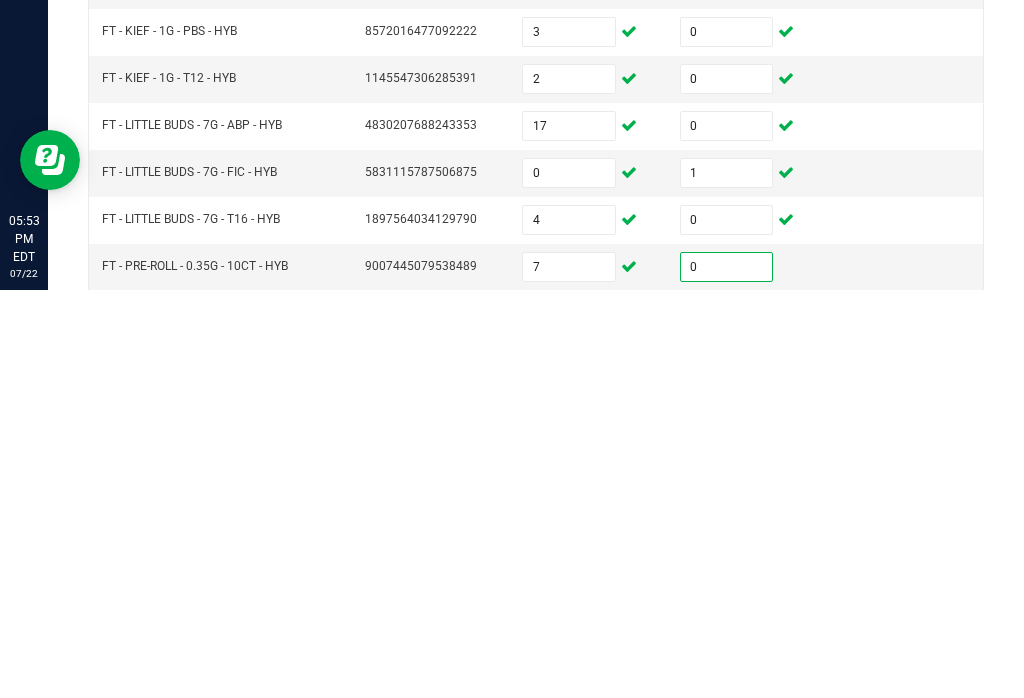 scroll, scrollTop: 20, scrollLeft: 0, axis: vertical 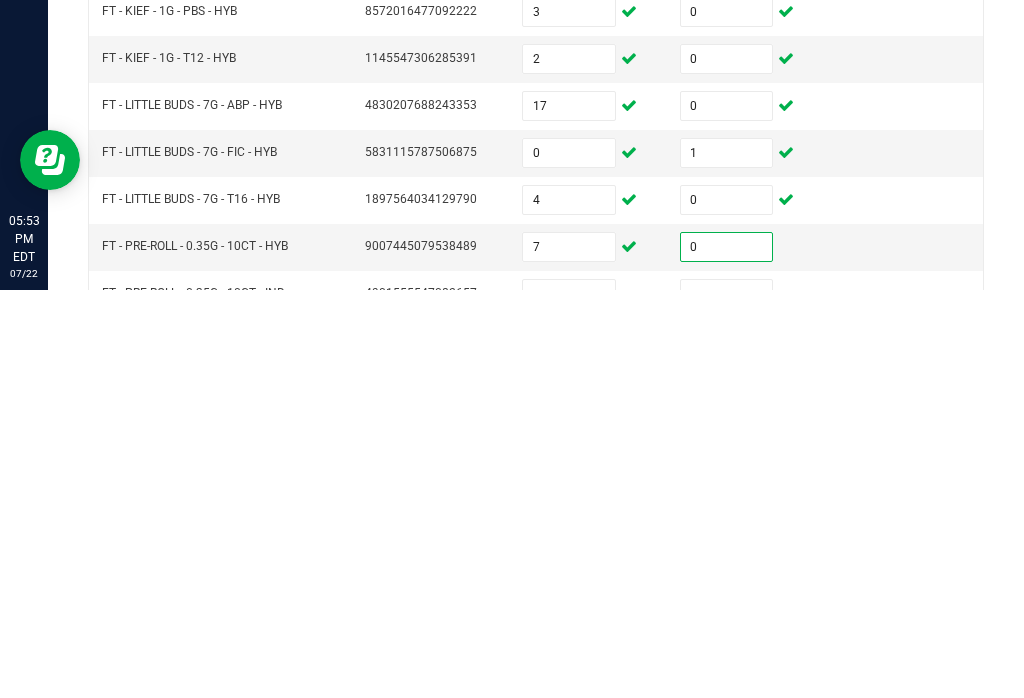 click at bounding box center [569, 702] 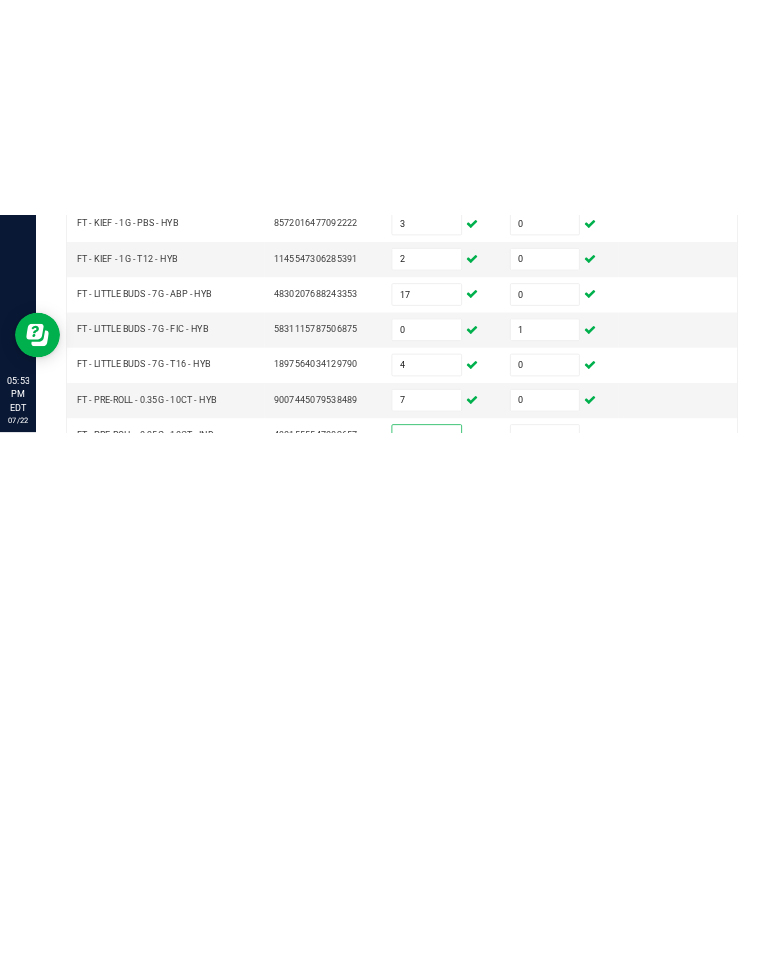 scroll, scrollTop: 0, scrollLeft: 0, axis: both 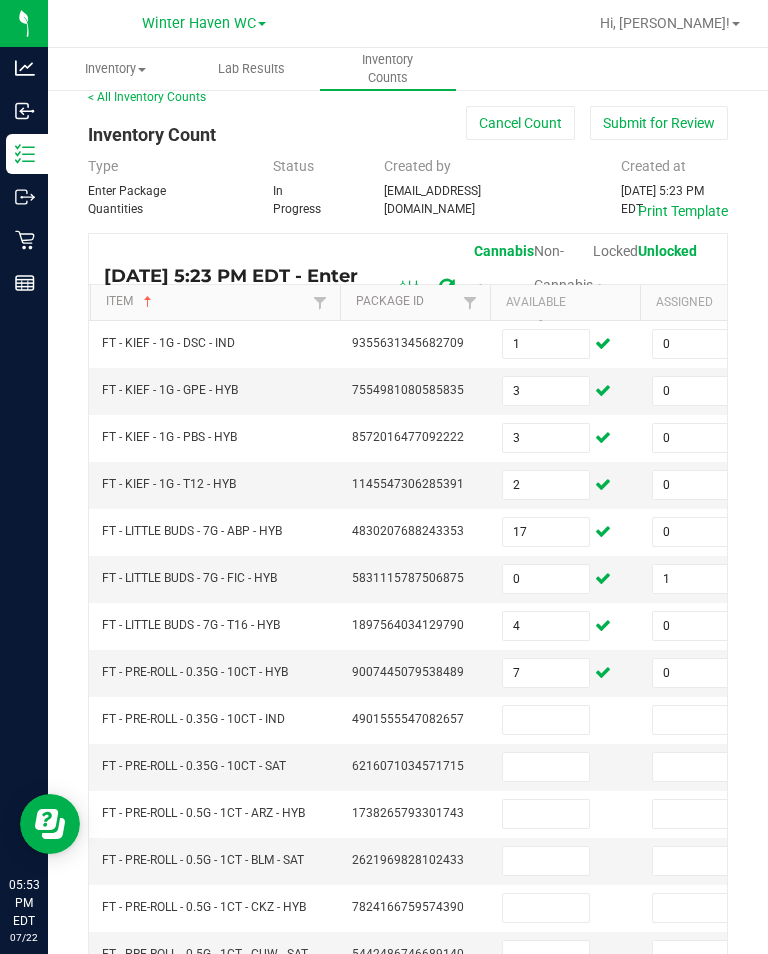 click at bounding box center (546, 720) 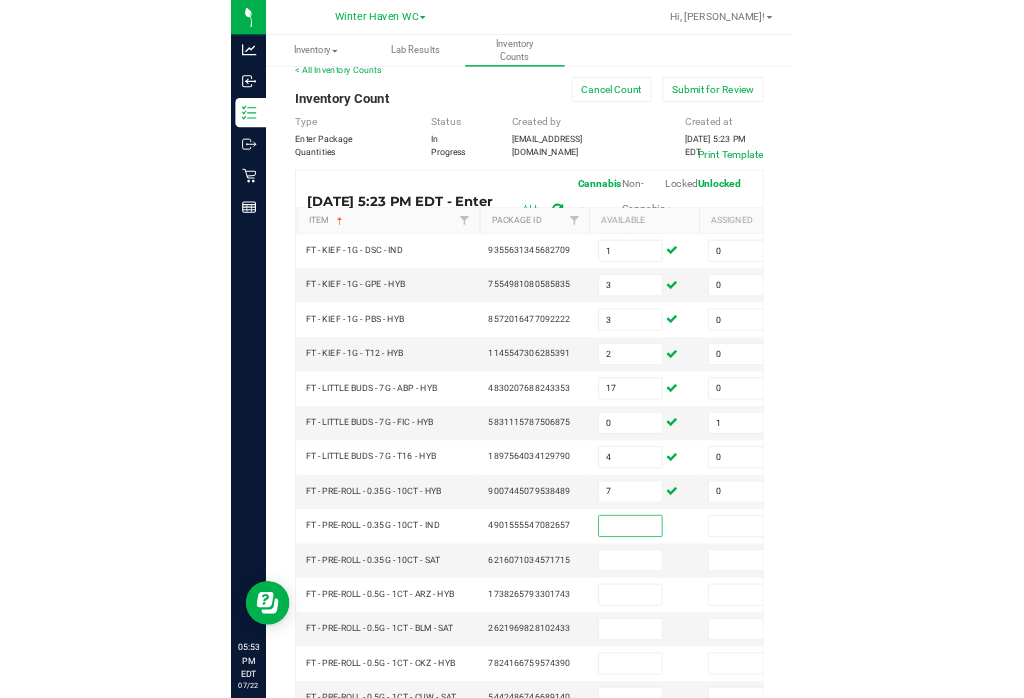 scroll, scrollTop: 31, scrollLeft: 0, axis: vertical 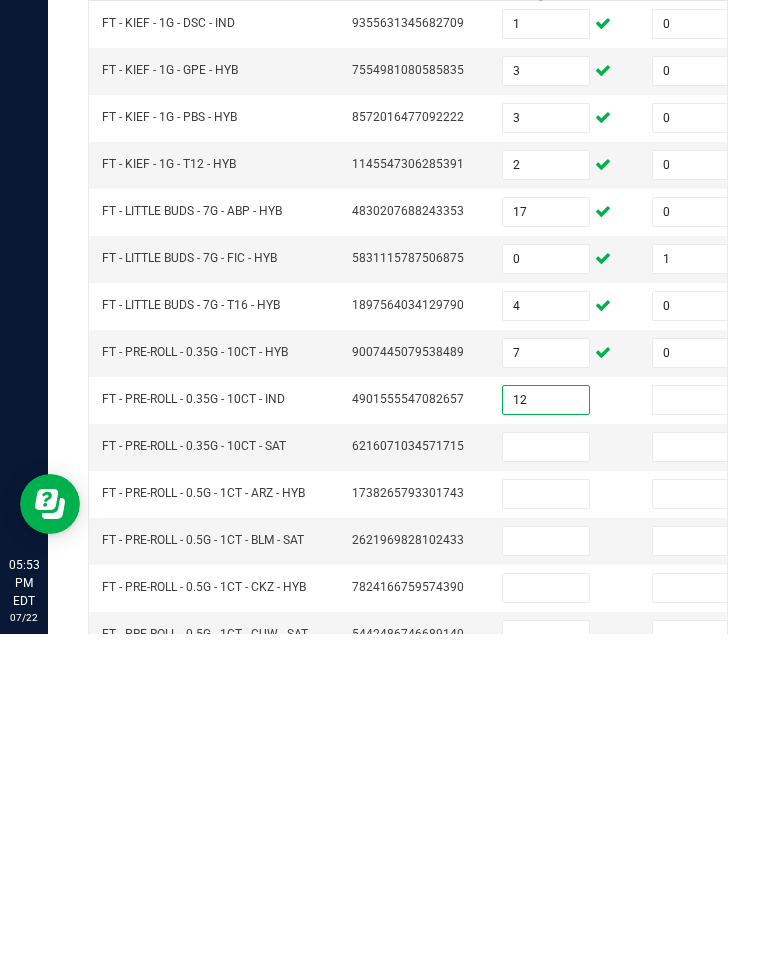 click at bounding box center (696, 720) 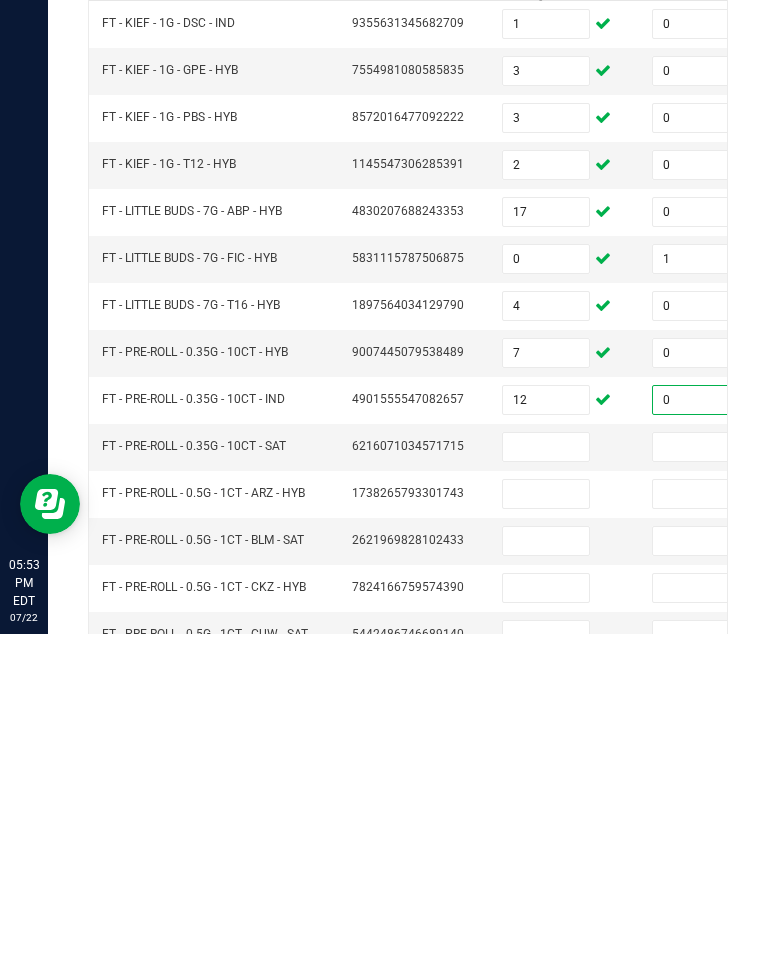 click at bounding box center [546, 767] 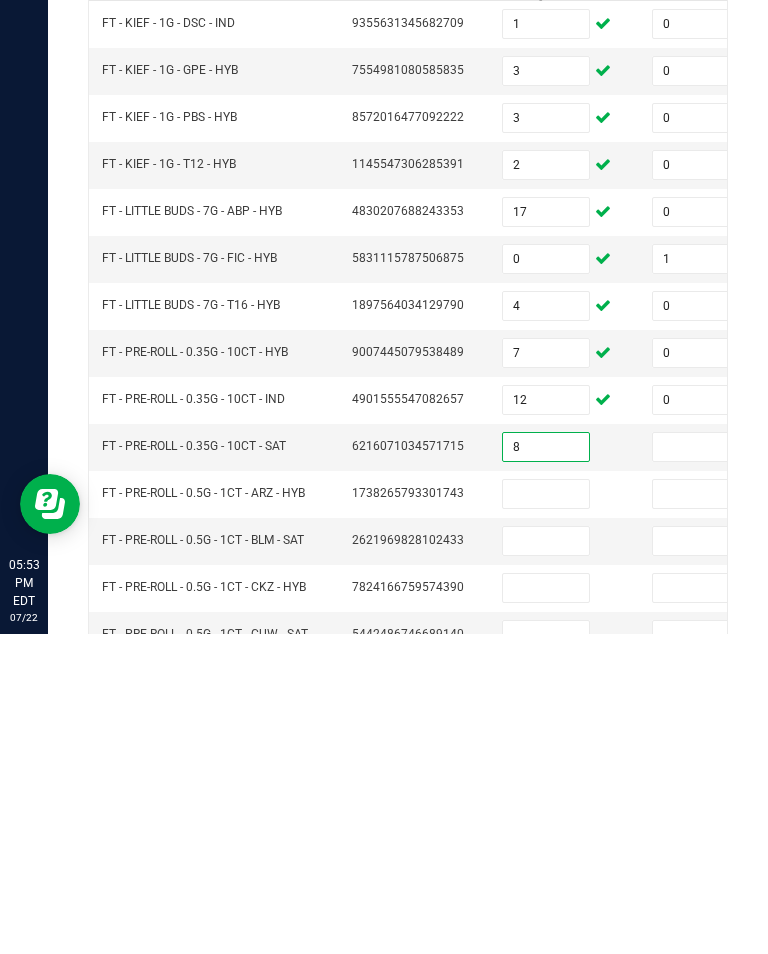 click at bounding box center [696, 767] 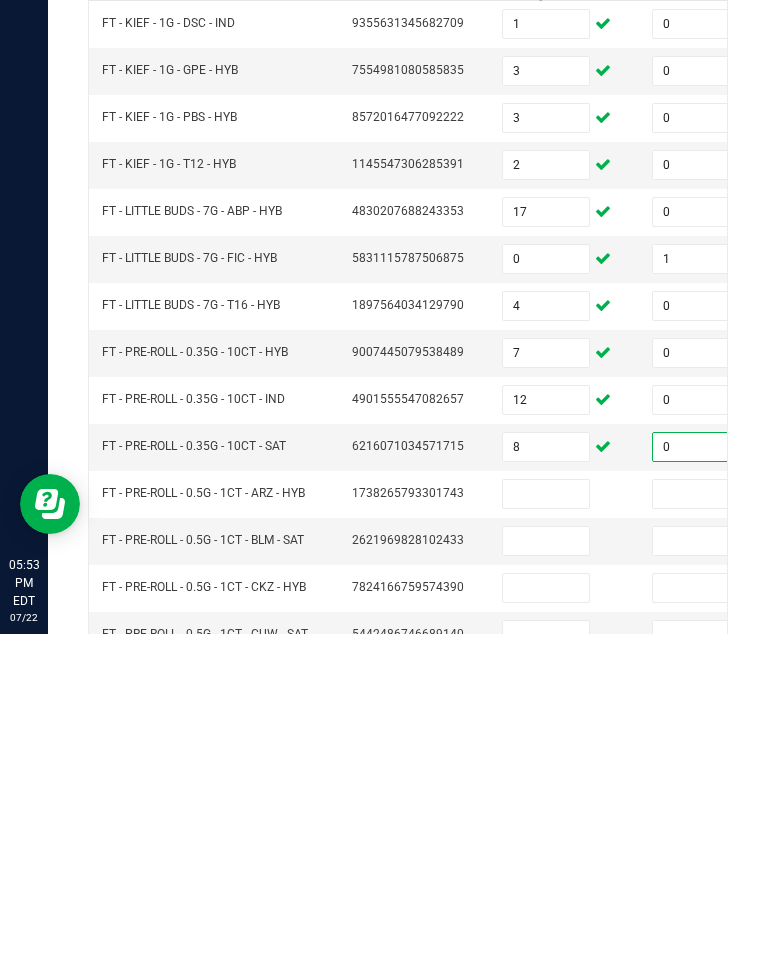 click at bounding box center (546, 814) 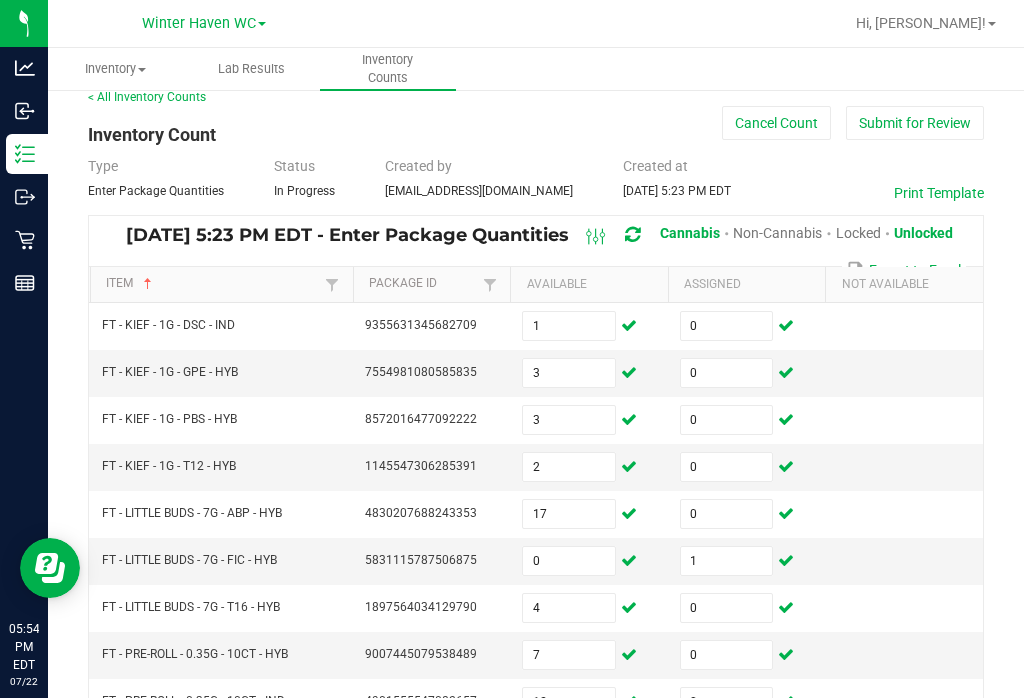 scroll, scrollTop: 428, scrollLeft: 0, axis: vertical 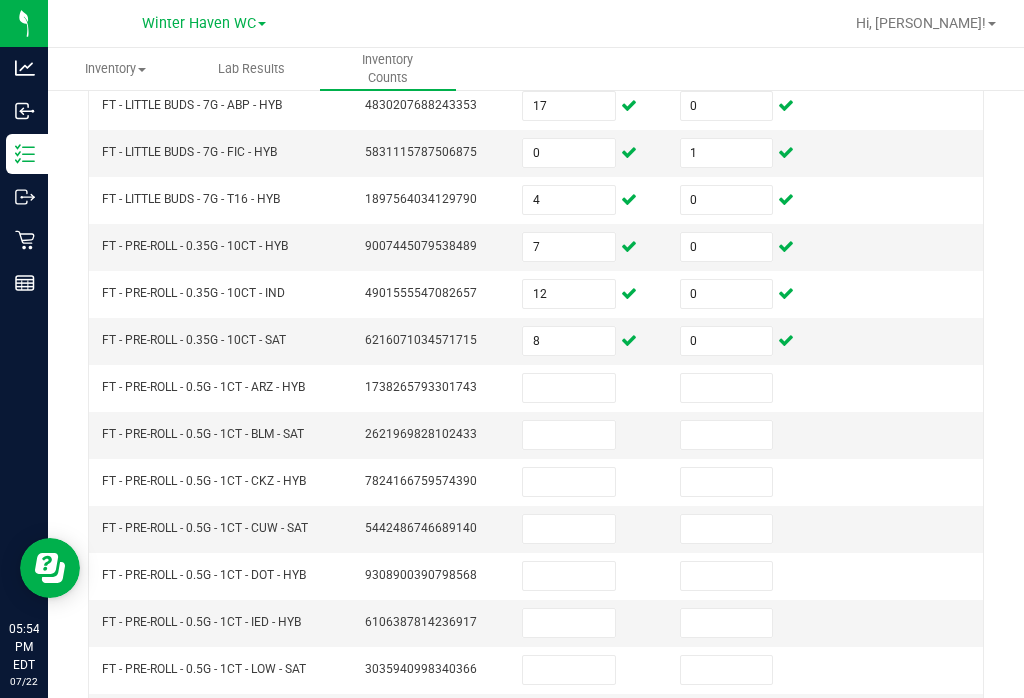click at bounding box center (569, 388) 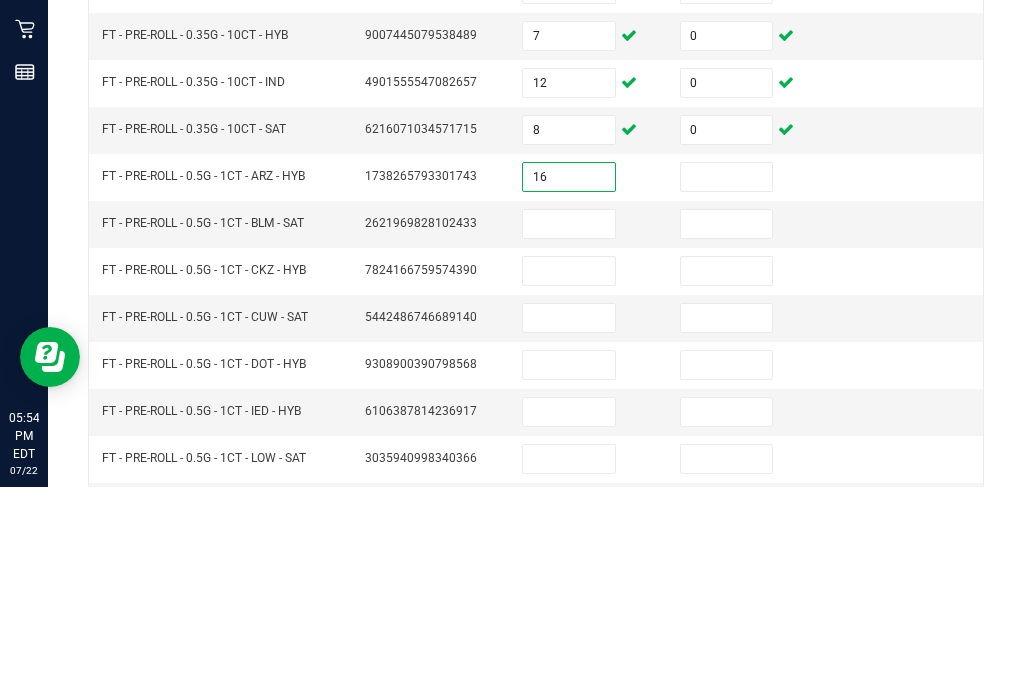 click at bounding box center (727, 388) 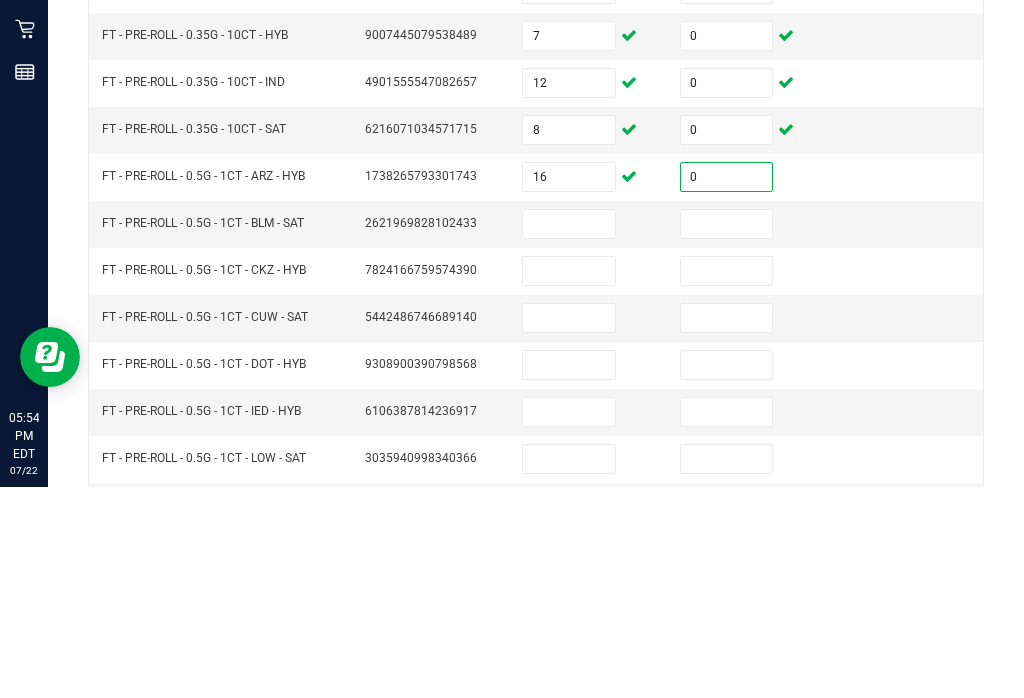 click at bounding box center [569, 435] 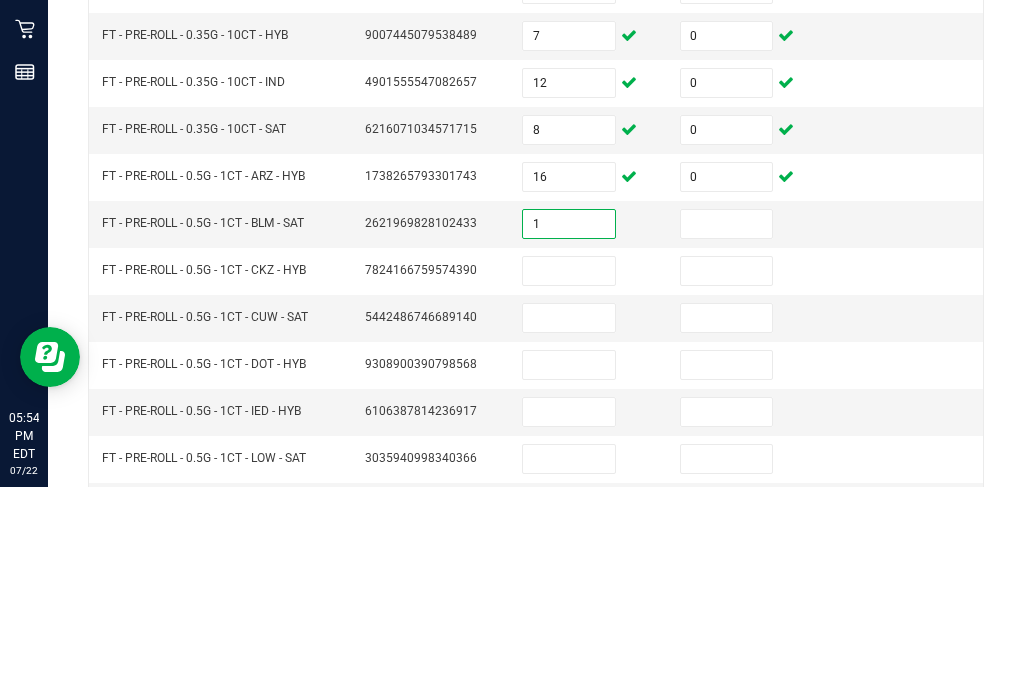 click at bounding box center [727, 435] 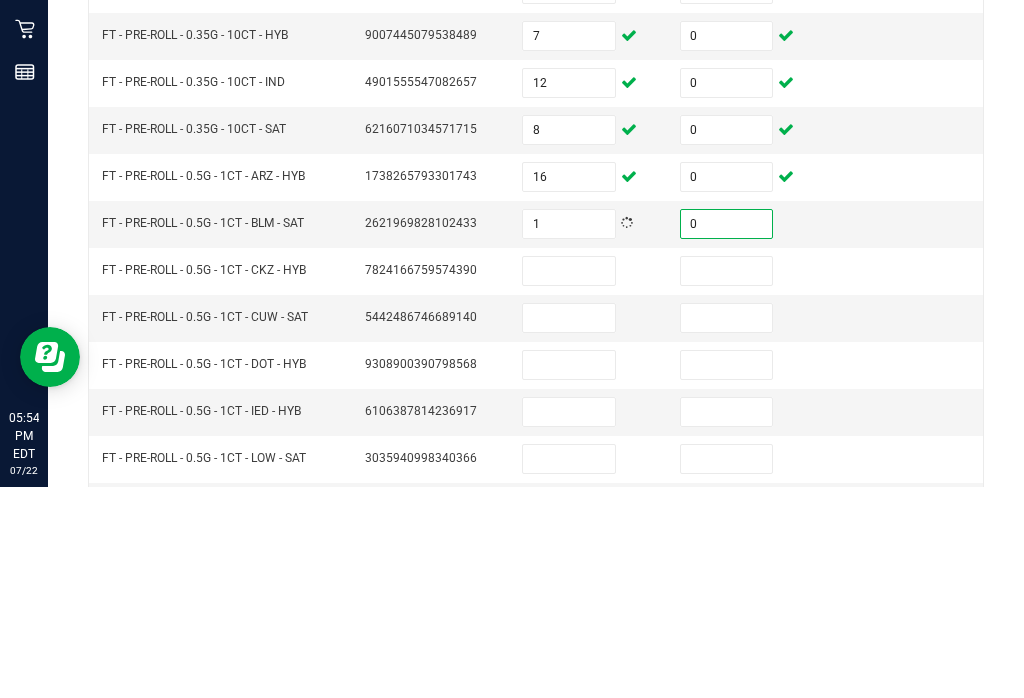 click at bounding box center [569, 482] 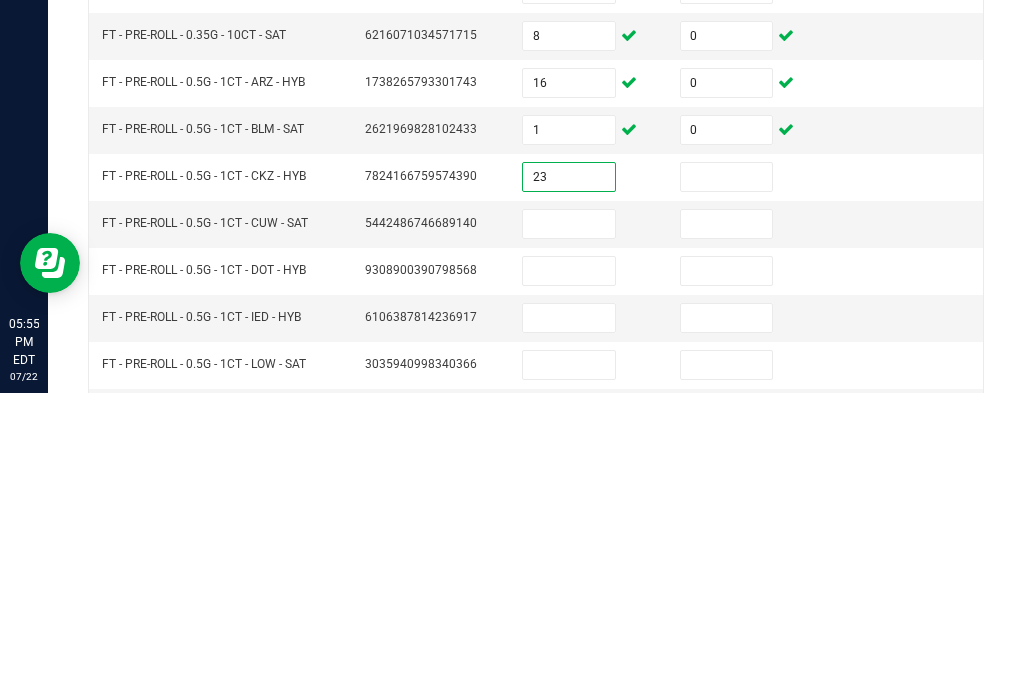 click at bounding box center [727, 482] 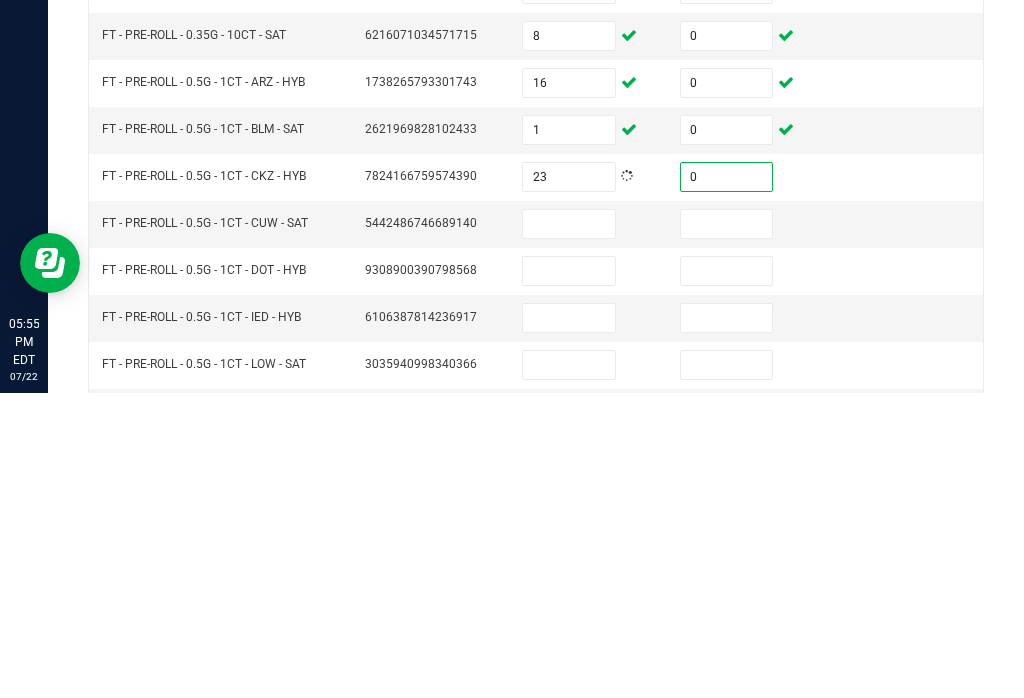 click at bounding box center (569, 529) 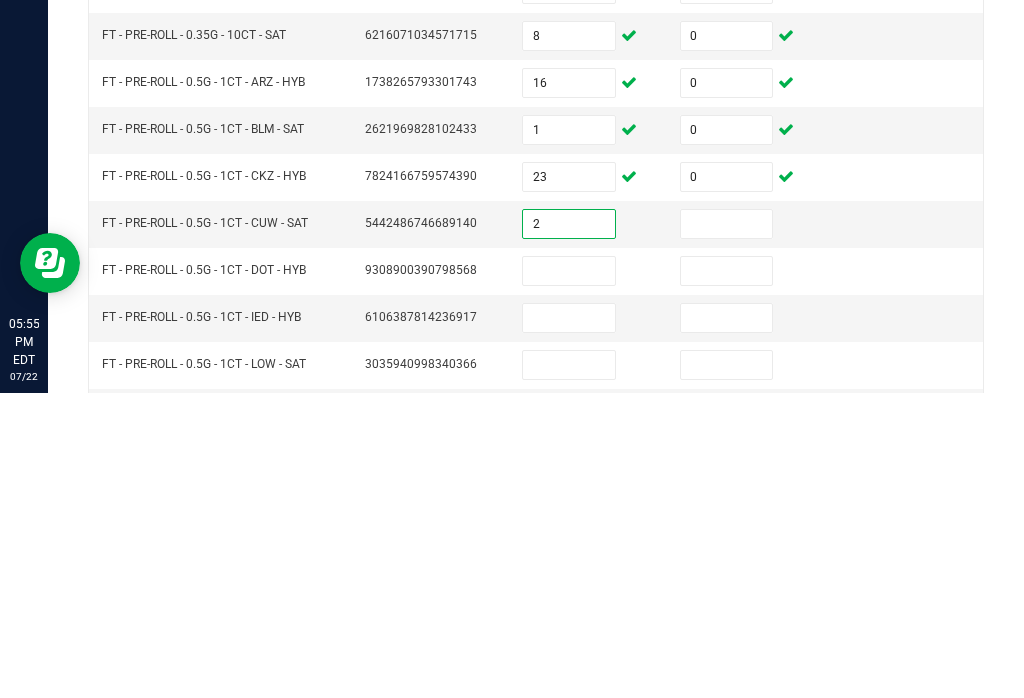 click at bounding box center [727, 529] 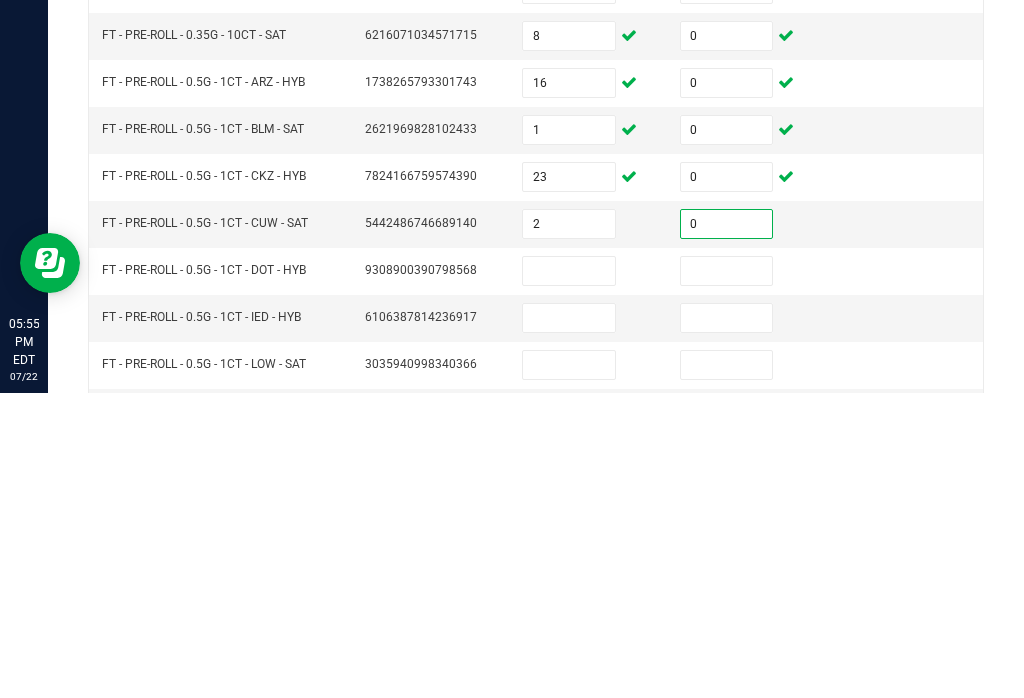 click at bounding box center (569, 576) 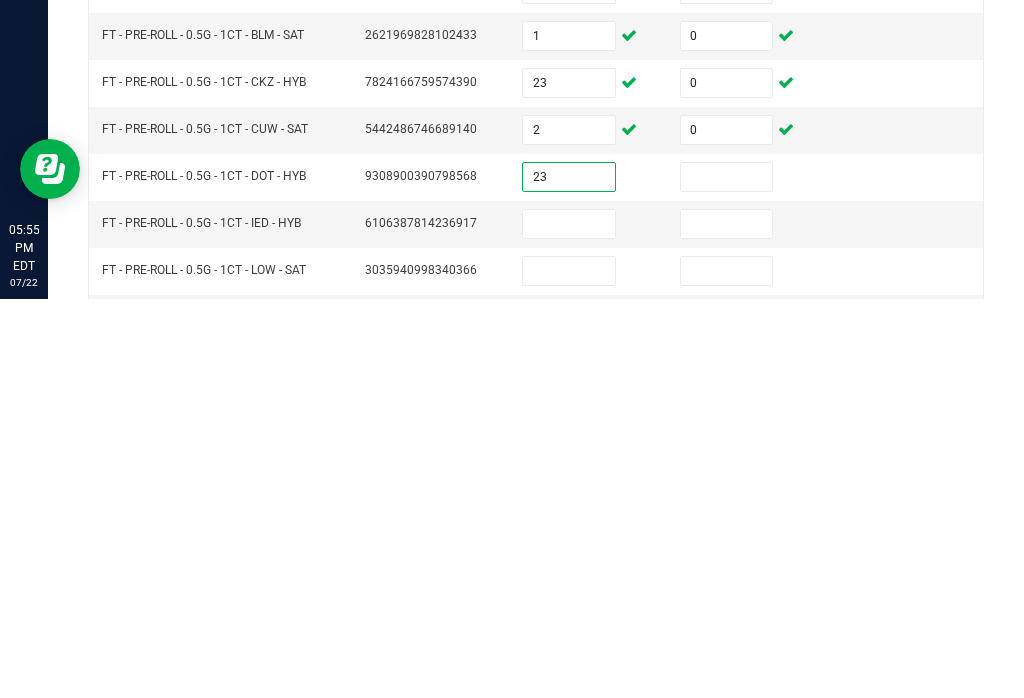 click at bounding box center [727, 576] 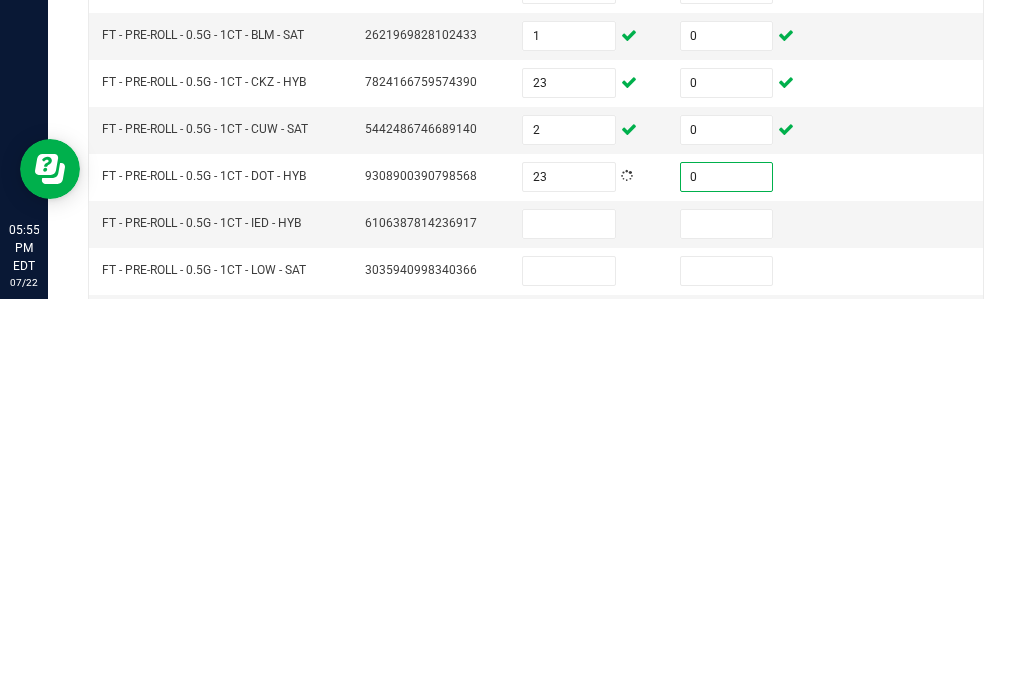 click at bounding box center [569, 623] 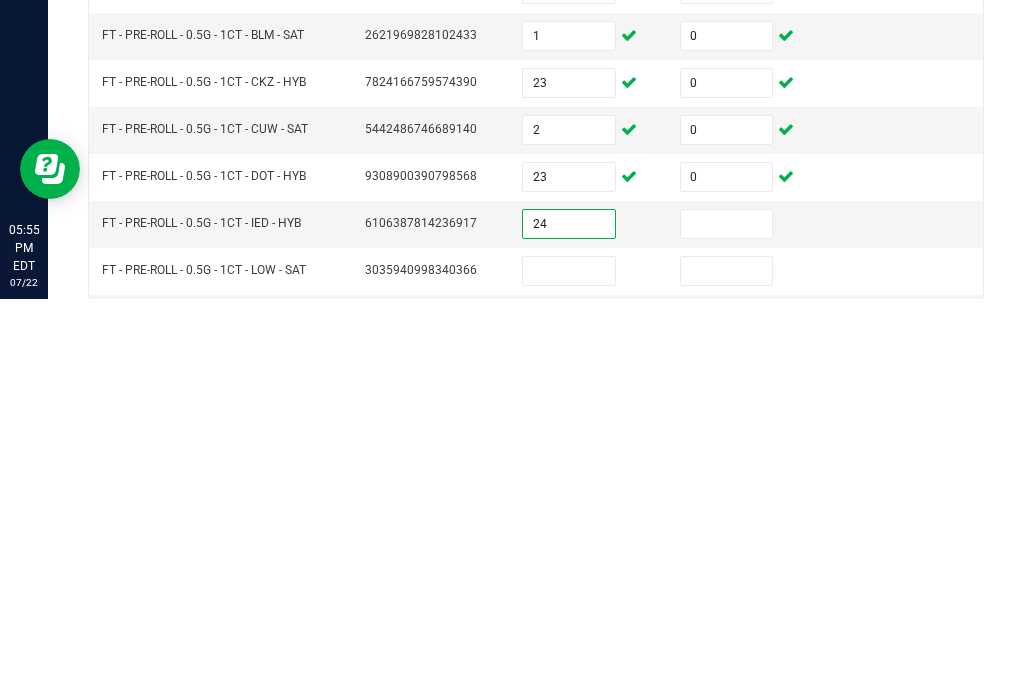 click at bounding box center (727, 623) 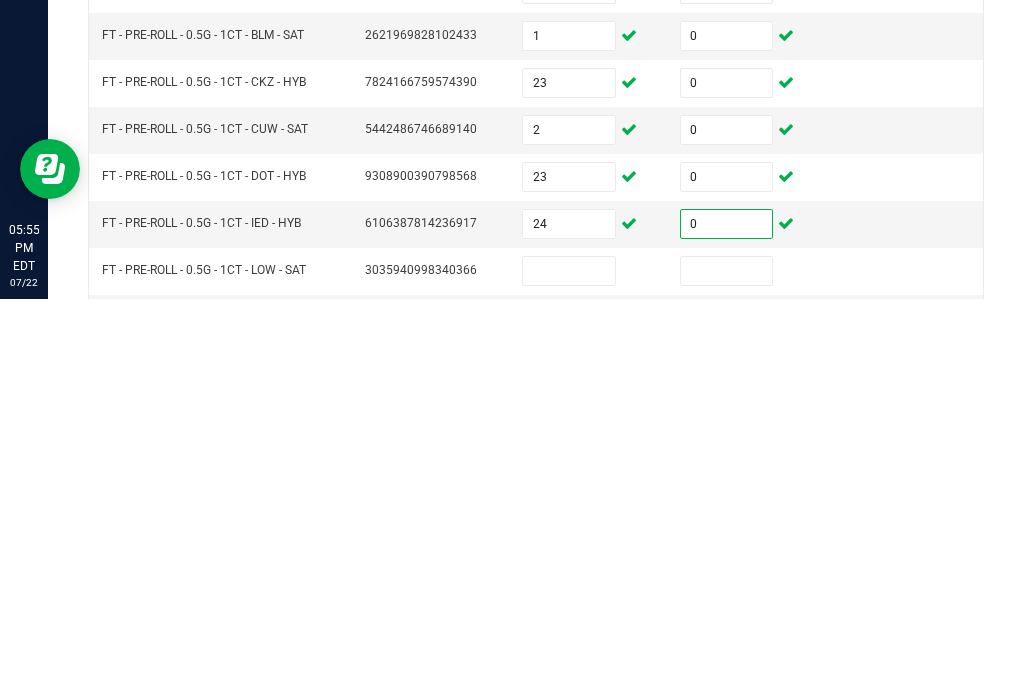click at bounding box center [569, 670] 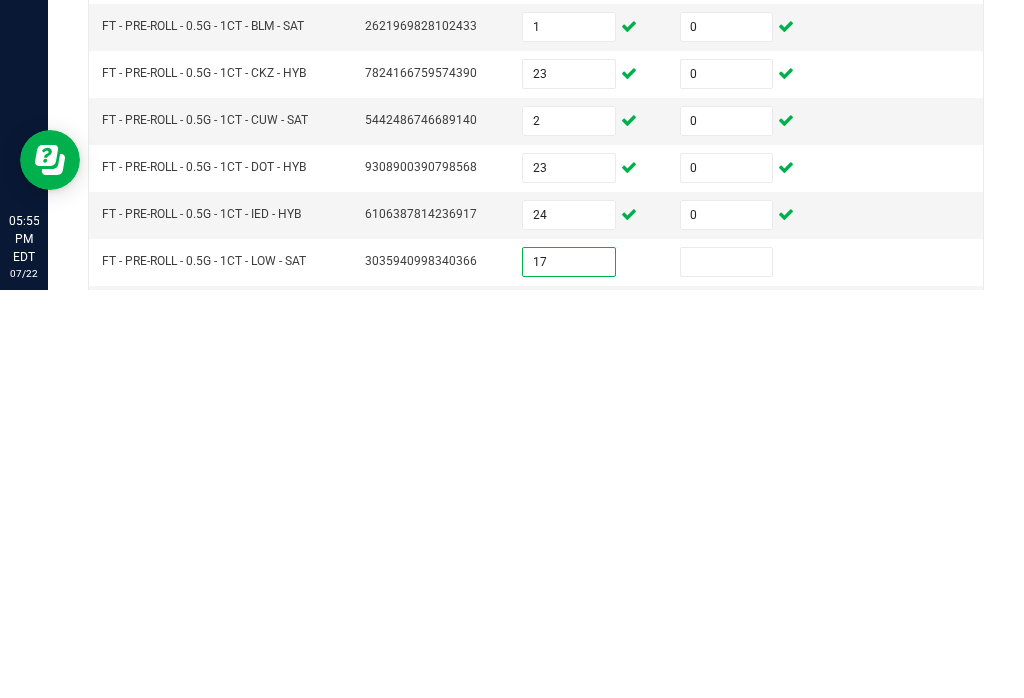 click at bounding box center [727, 670] 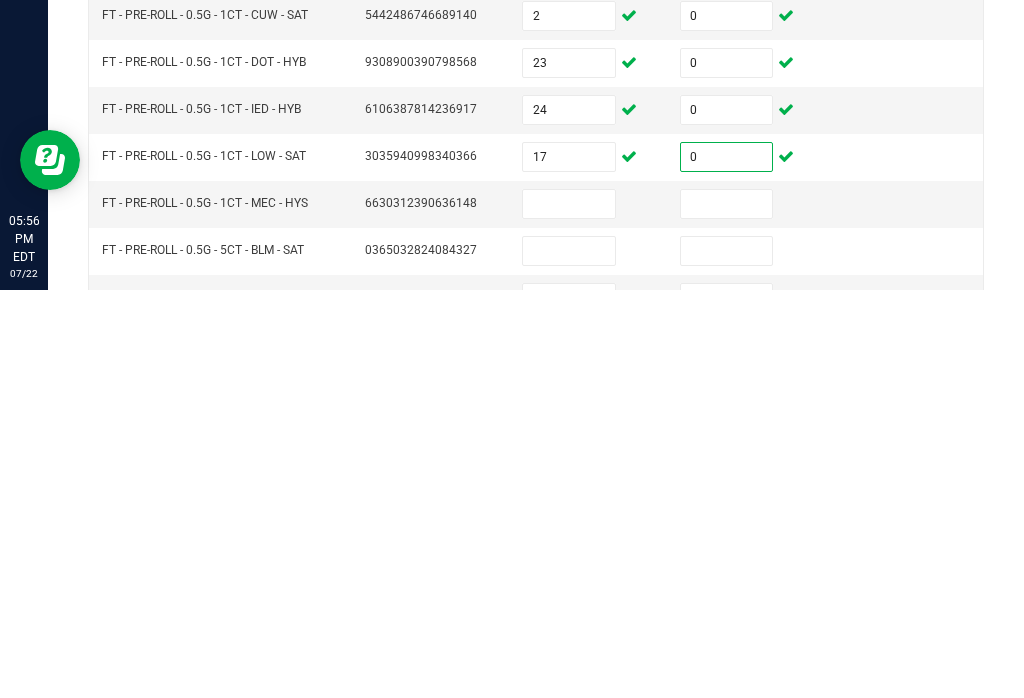 scroll, scrollTop: 533, scrollLeft: 0, axis: vertical 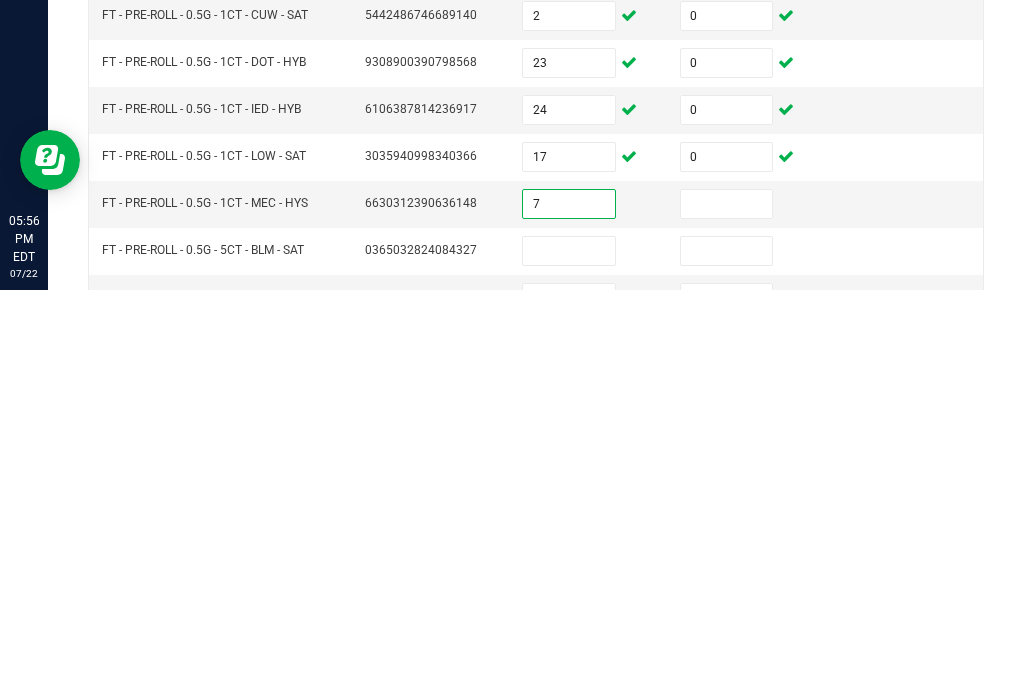 click at bounding box center [727, 612] 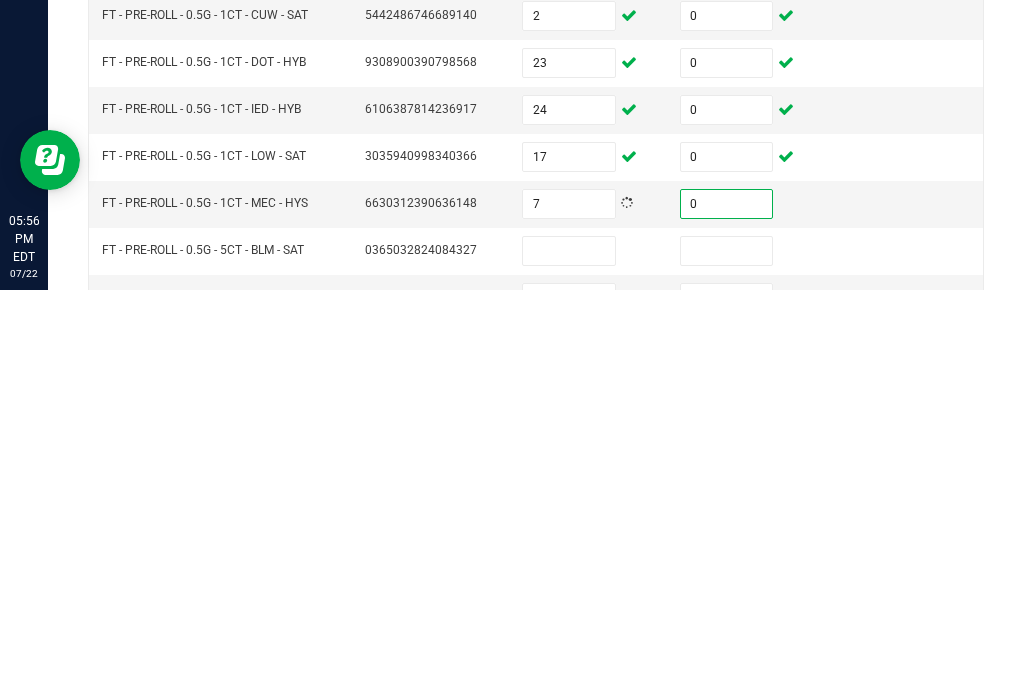 click at bounding box center (569, 659) 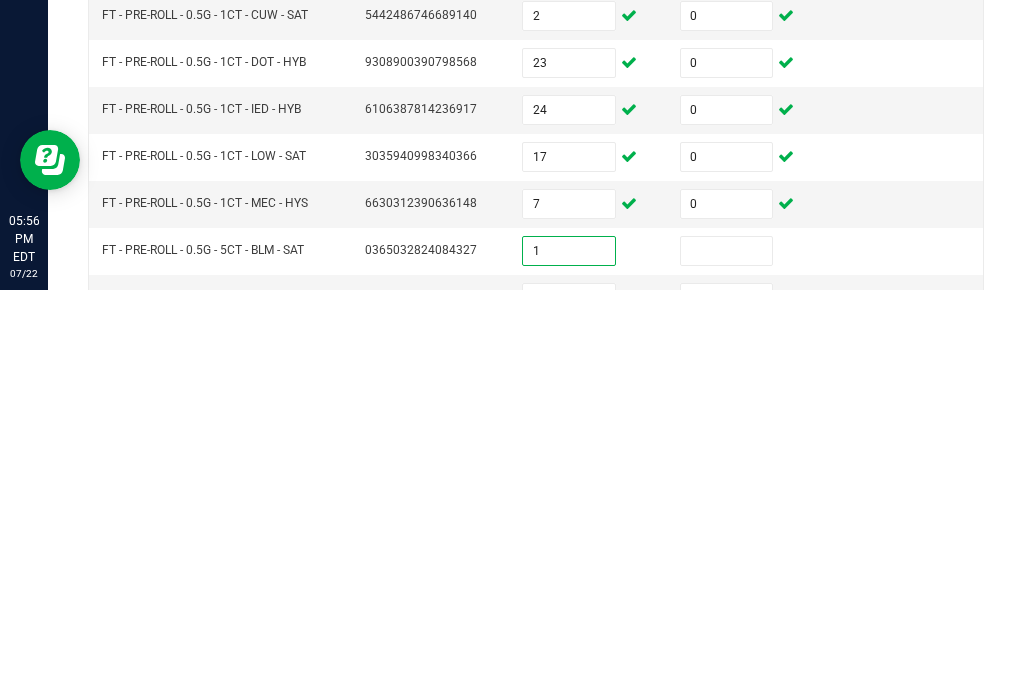 click at bounding box center [727, 659] 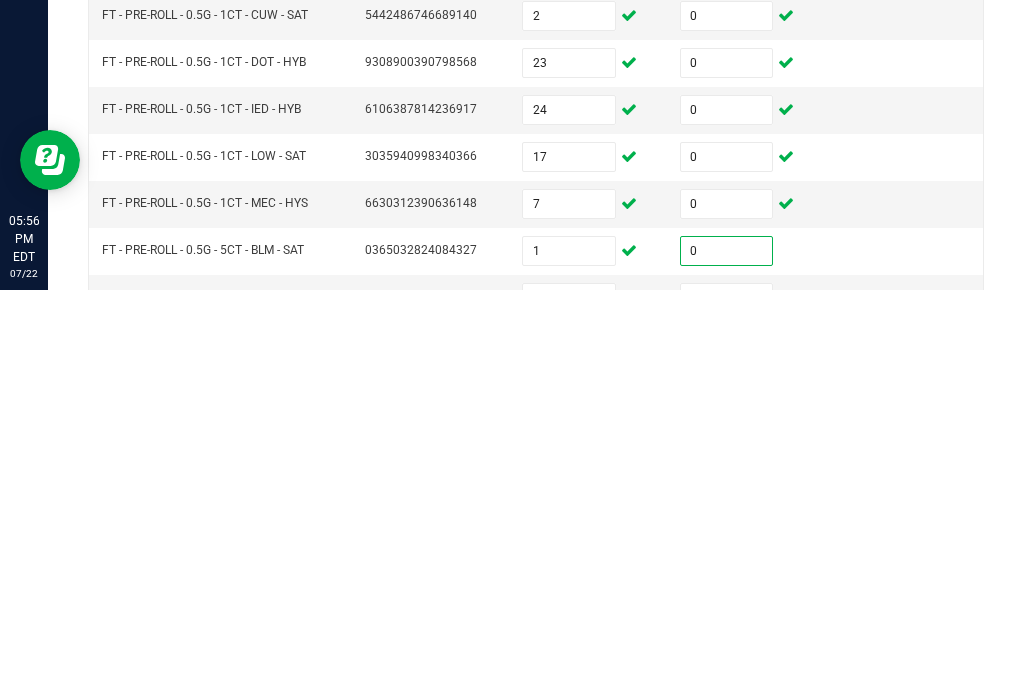 click at bounding box center [569, 706] 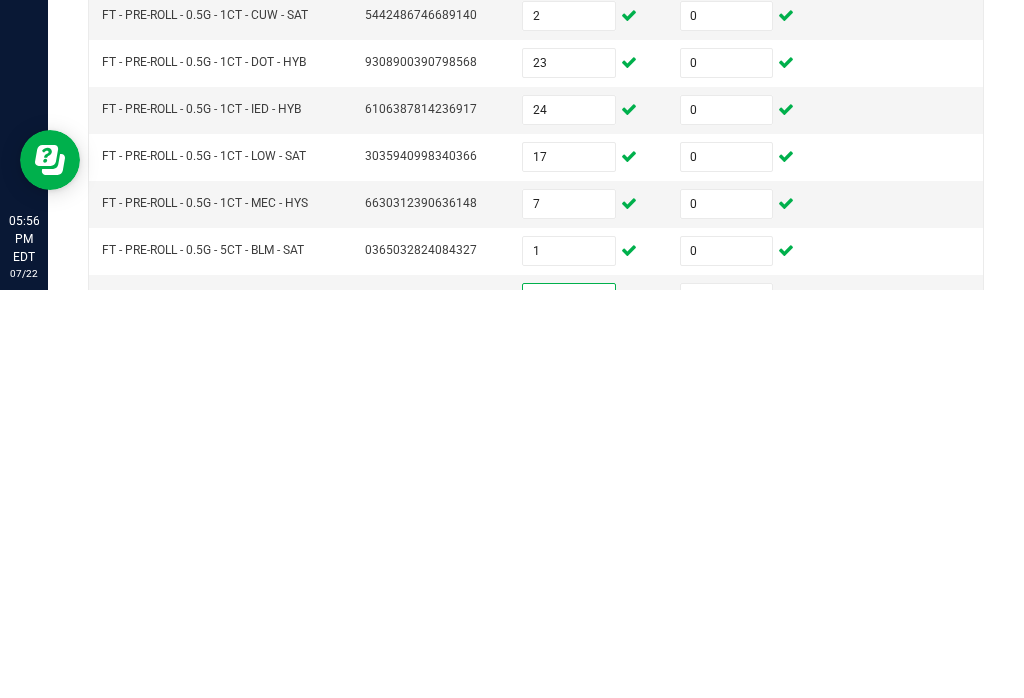 click at bounding box center (727, 706) 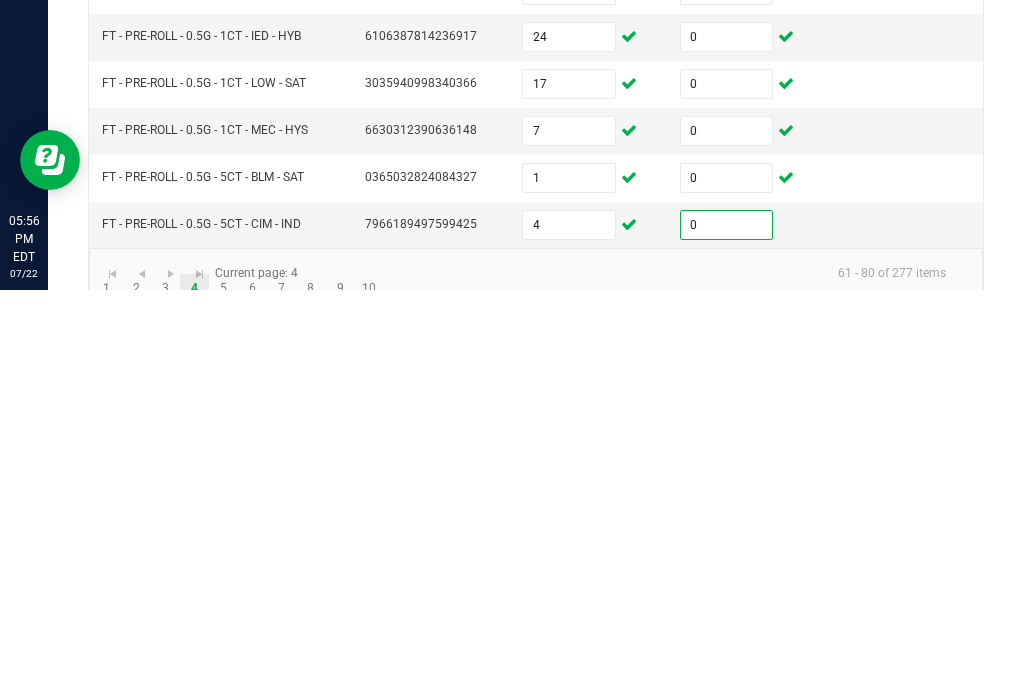 scroll, scrollTop: 605, scrollLeft: 0, axis: vertical 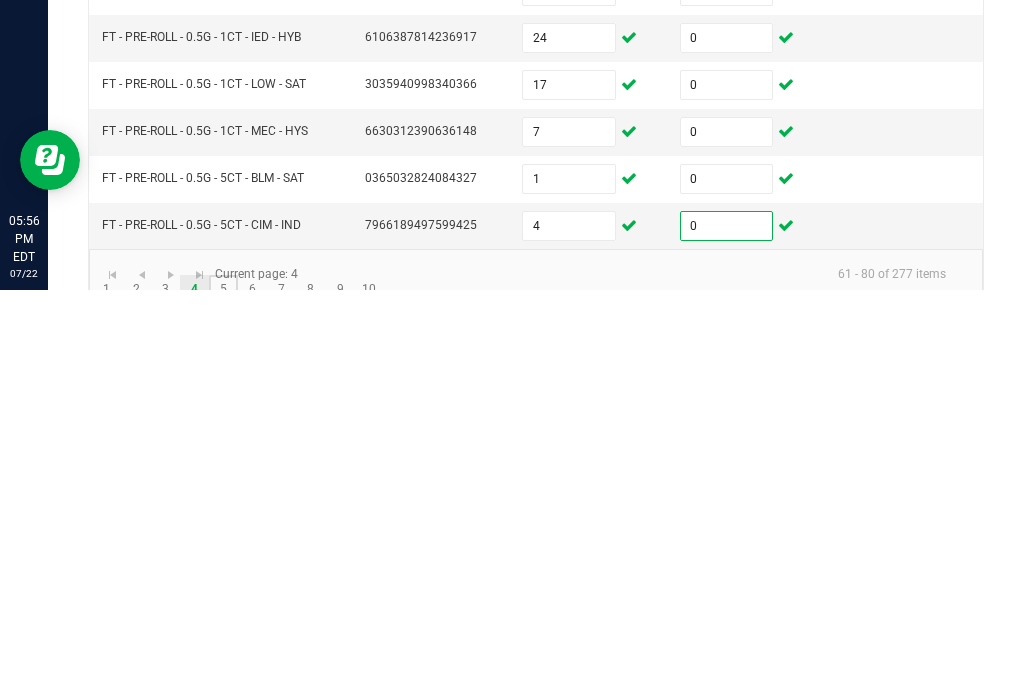 click on "5" 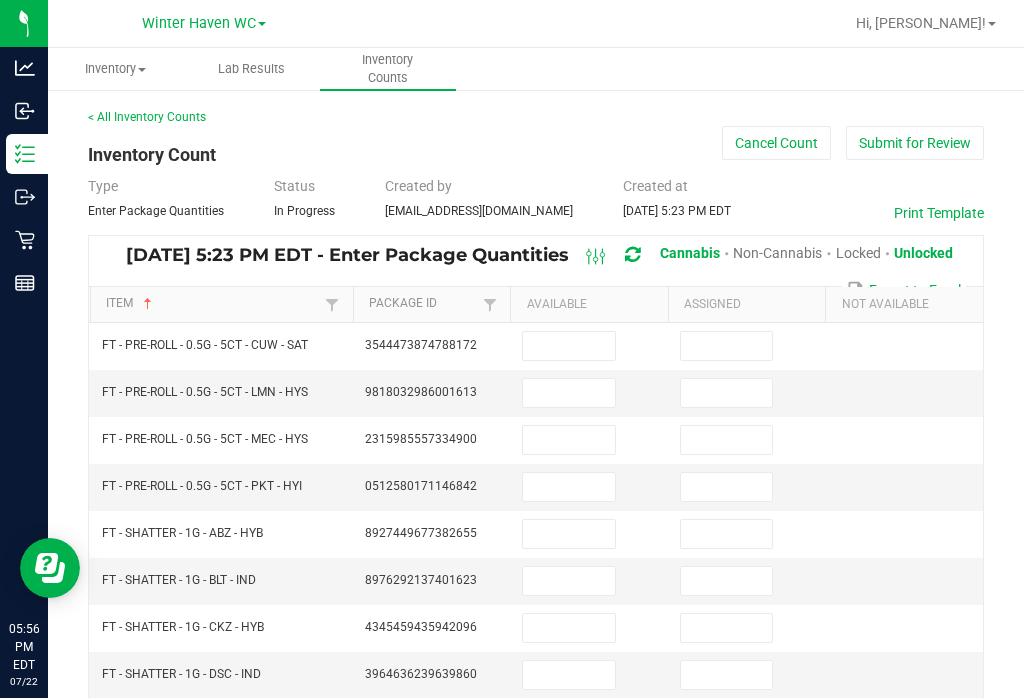 scroll, scrollTop: -1, scrollLeft: 0, axis: vertical 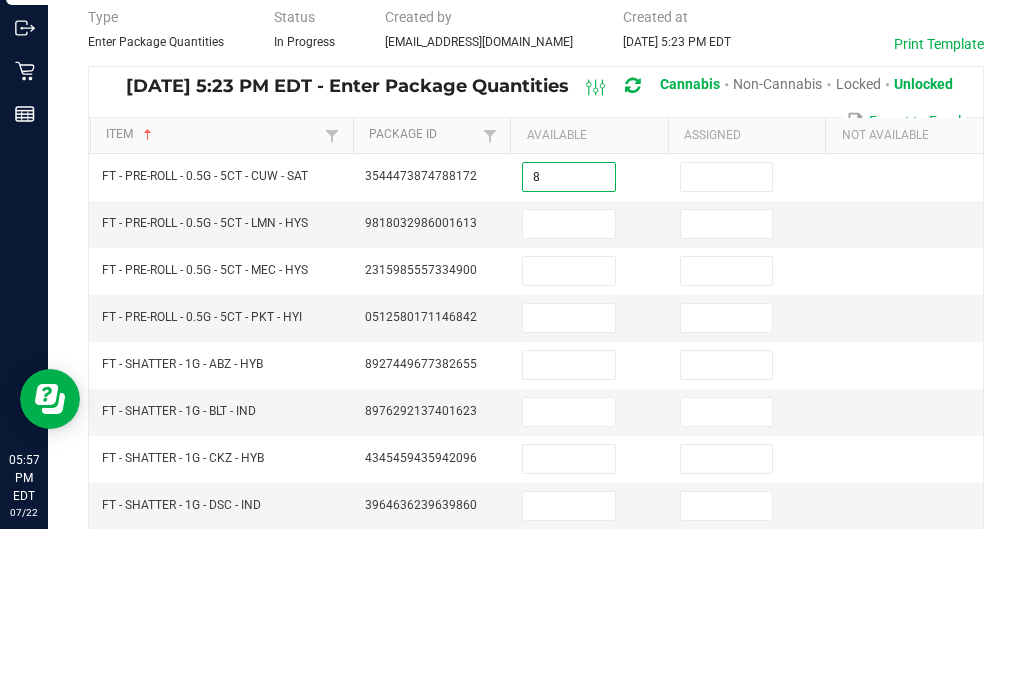 click at bounding box center [727, 346] 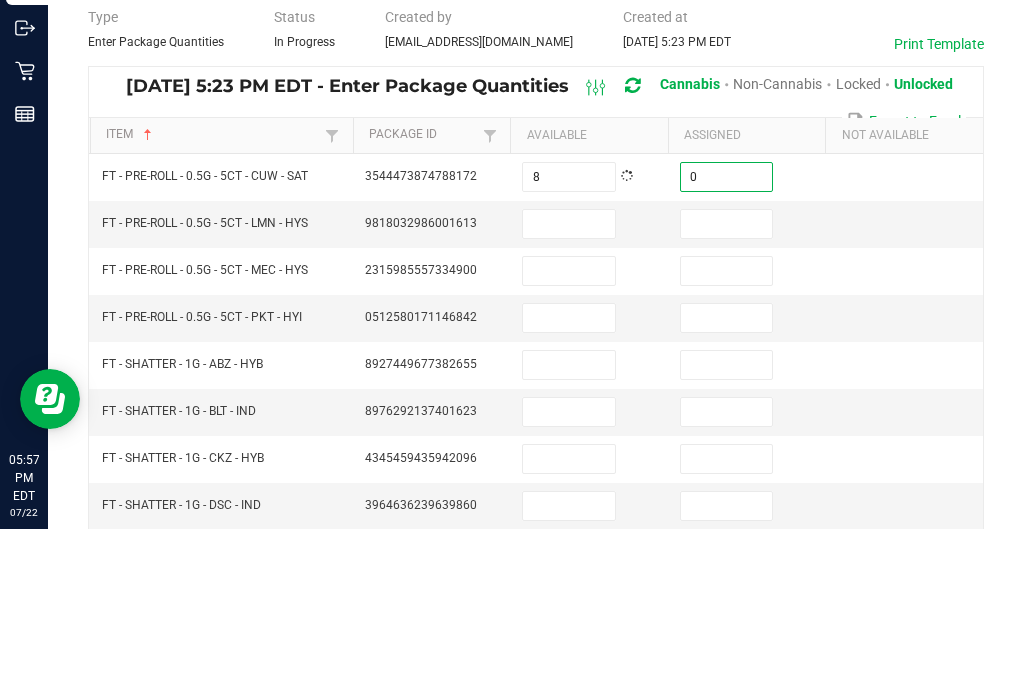 click at bounding box center [569, 393] 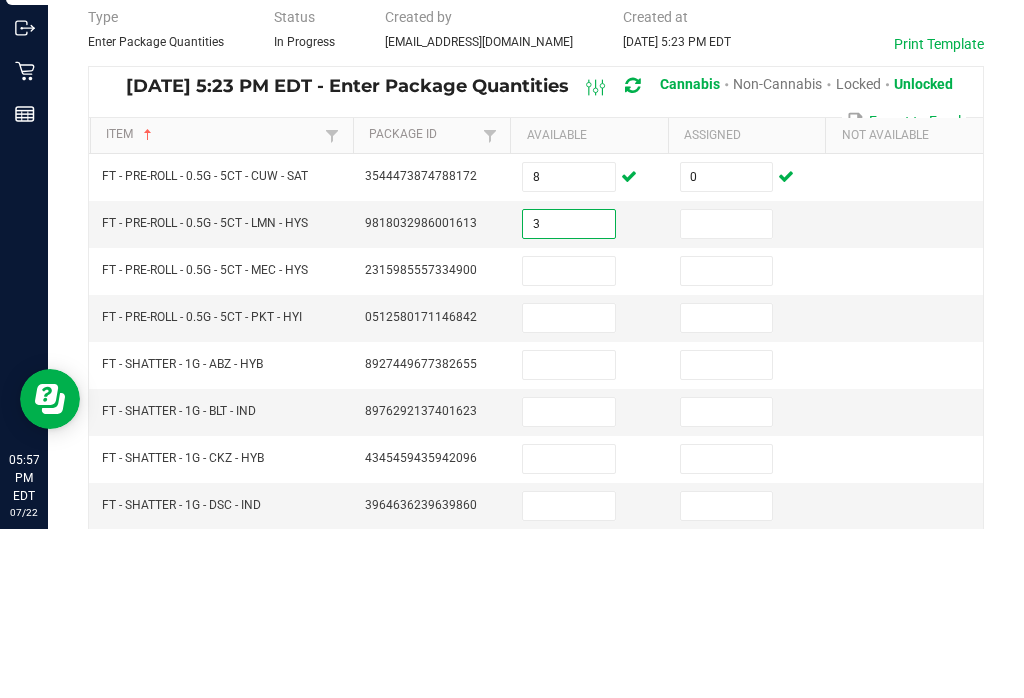 click at bounding box center [747, 393] 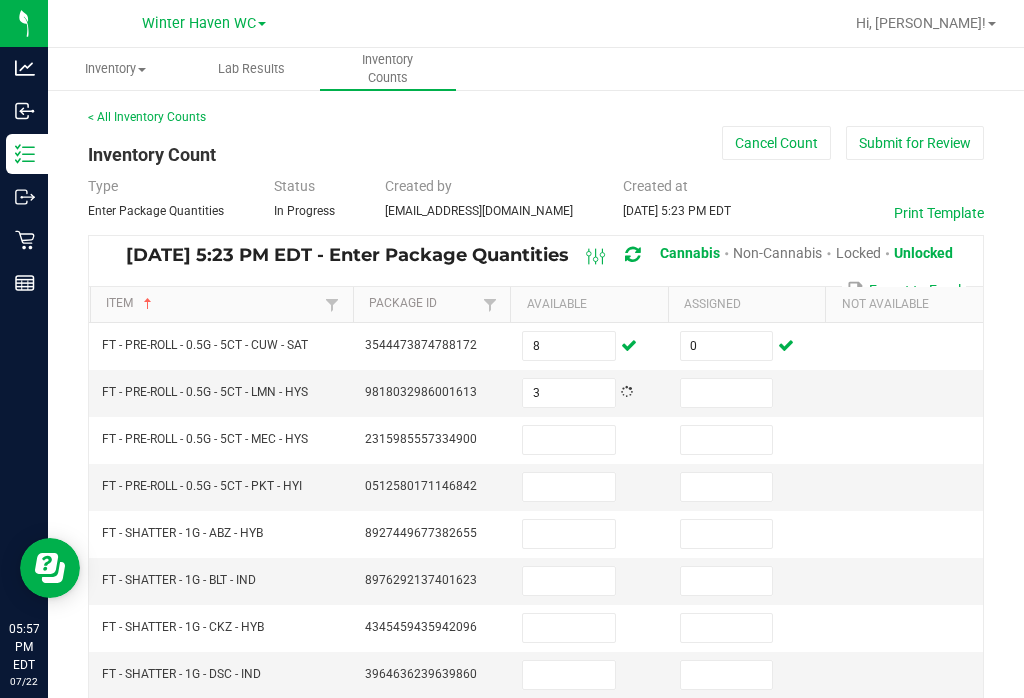 click at bounding box center [727, 393] 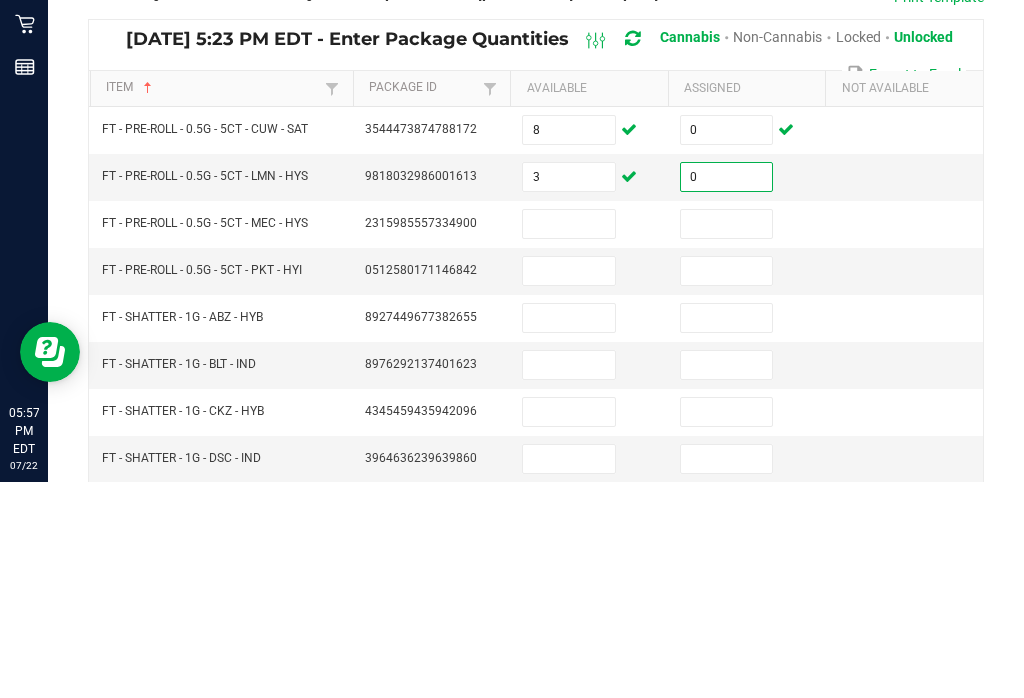 click at bounding box center [569, 440] 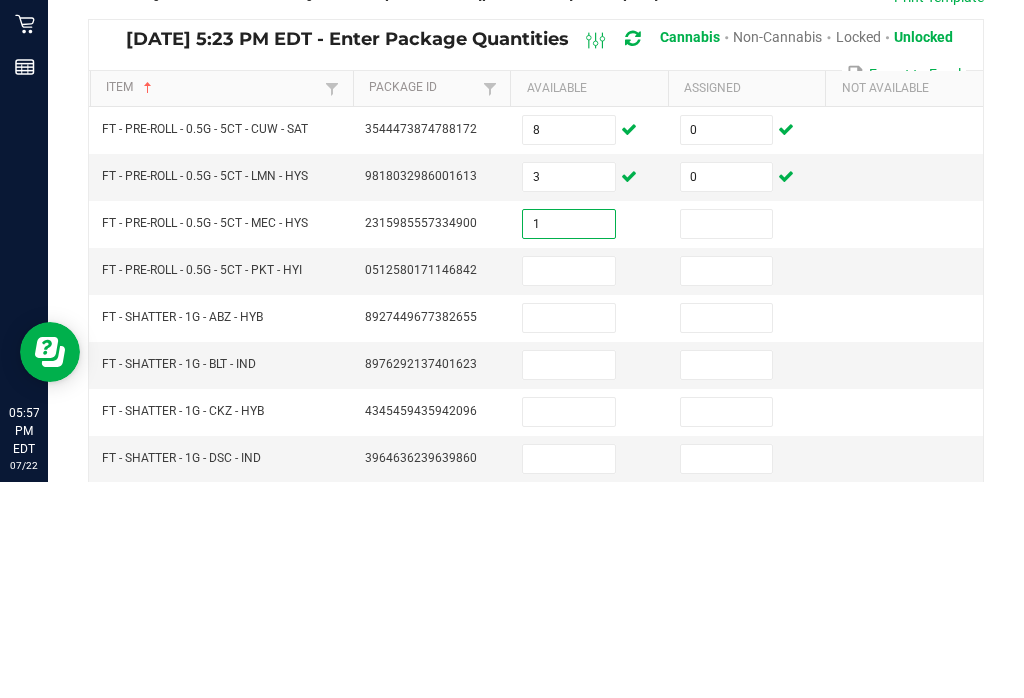 click at bounding box center (727, 440) 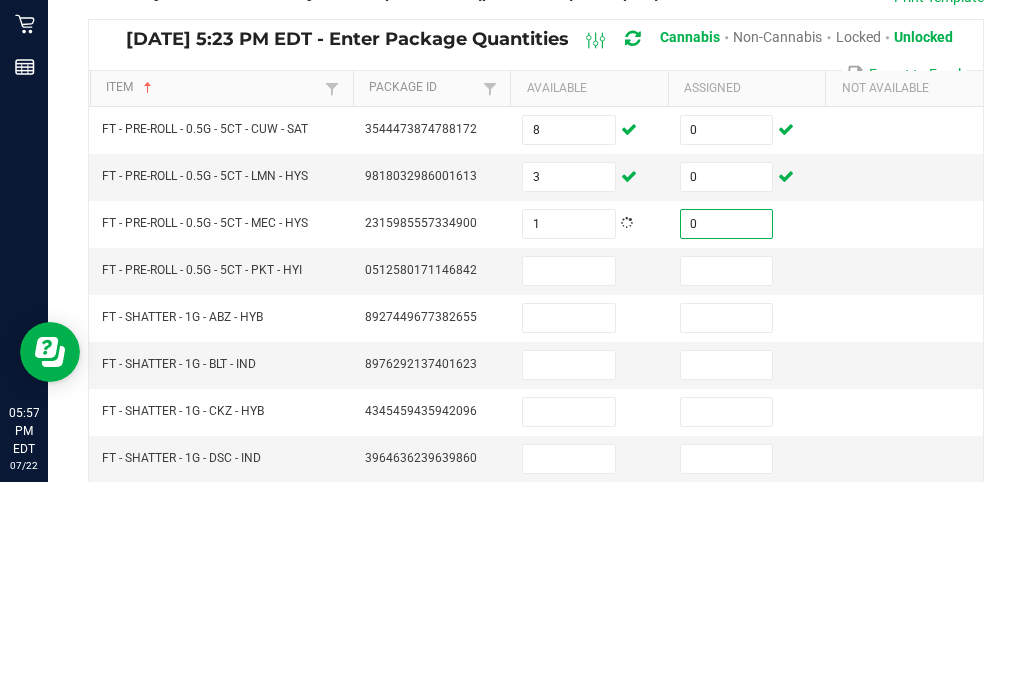 click at bounding box center [569, 487] 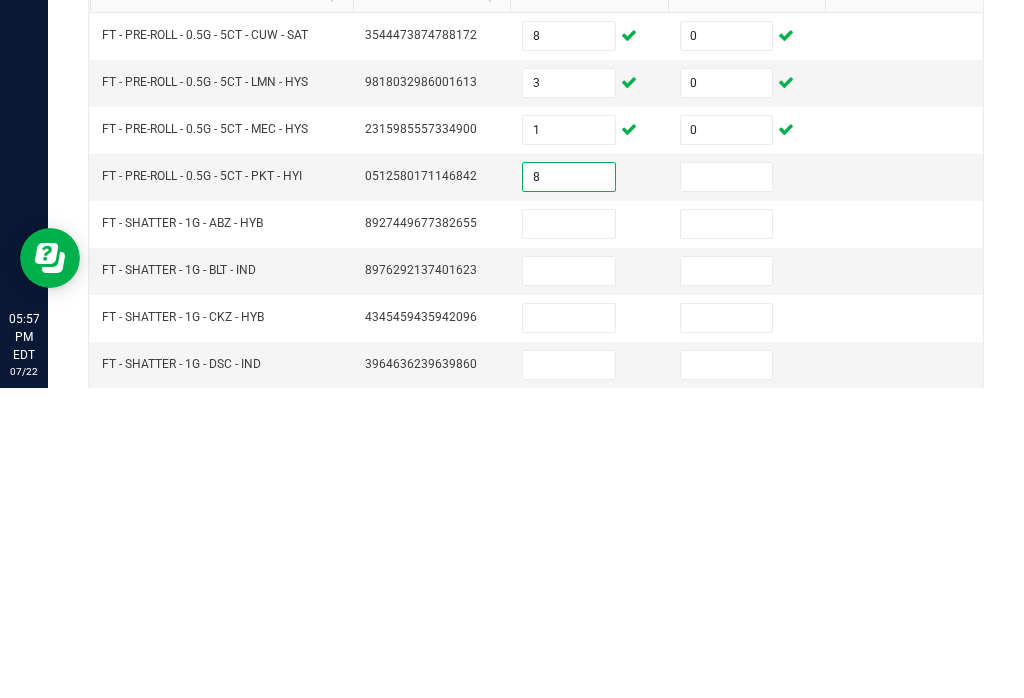 click at bounding box center (727, 487) 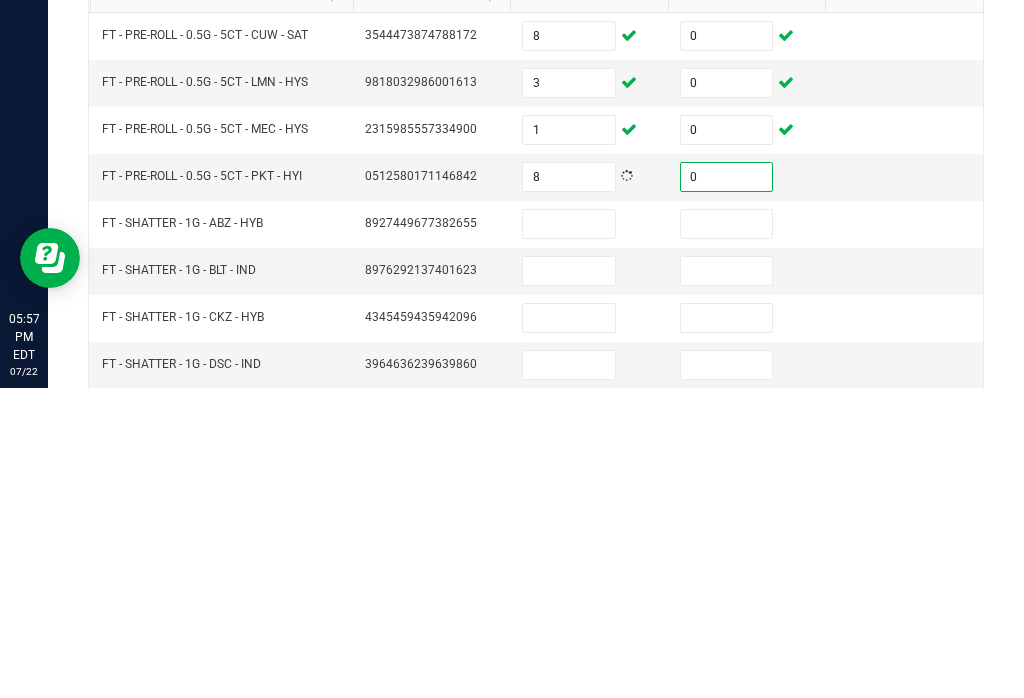 click at bounding box center (569, 534) 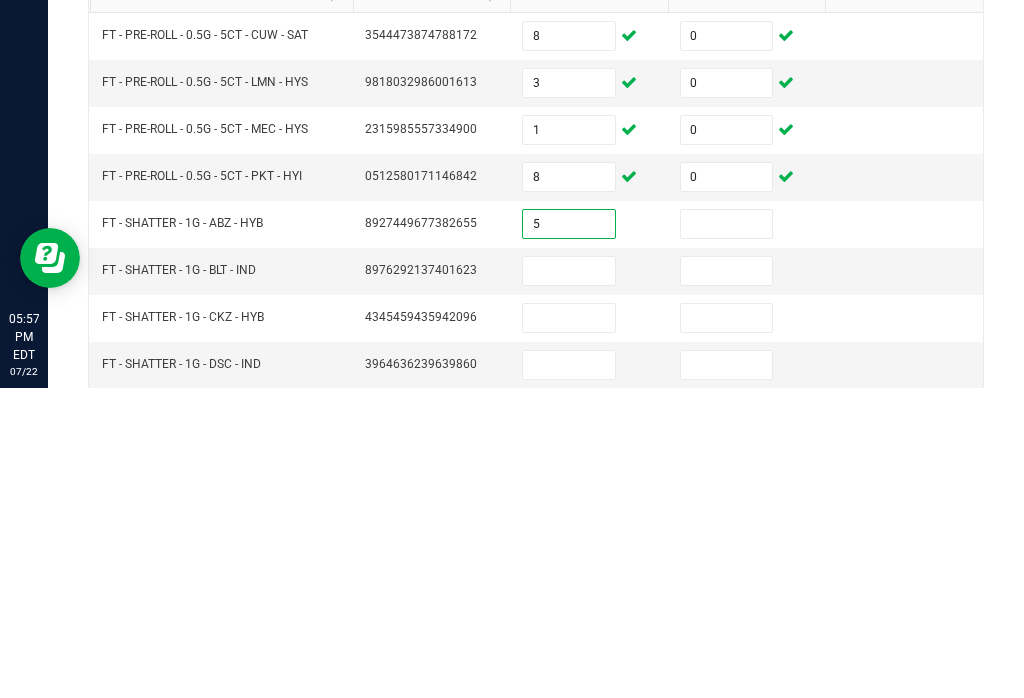 click at bounding box center (727, 534) 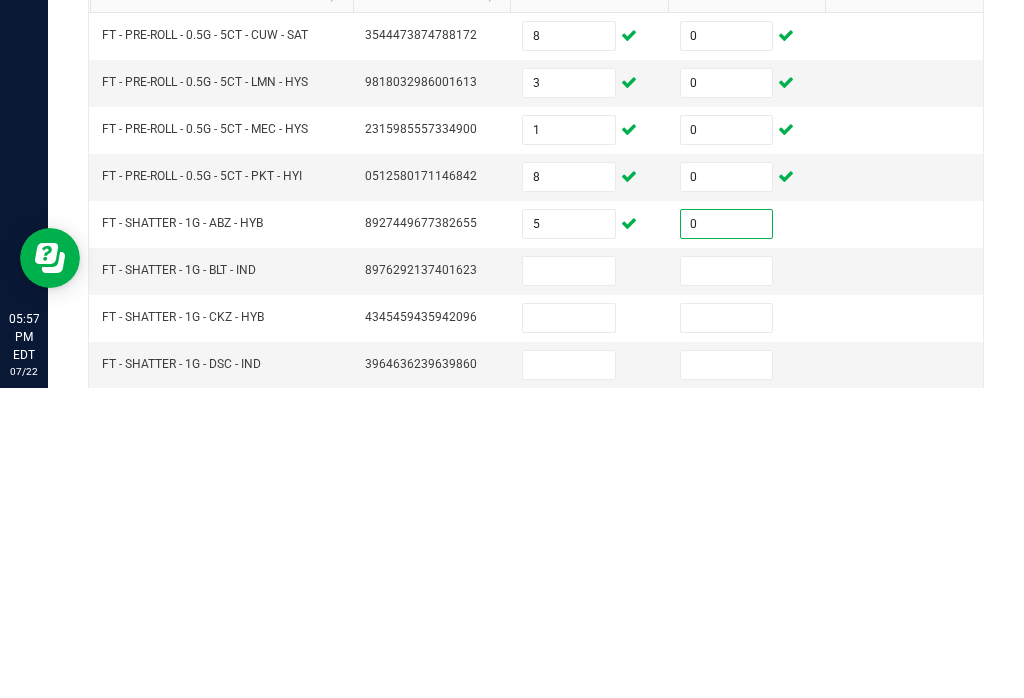 click at bounding box center [569, 581] 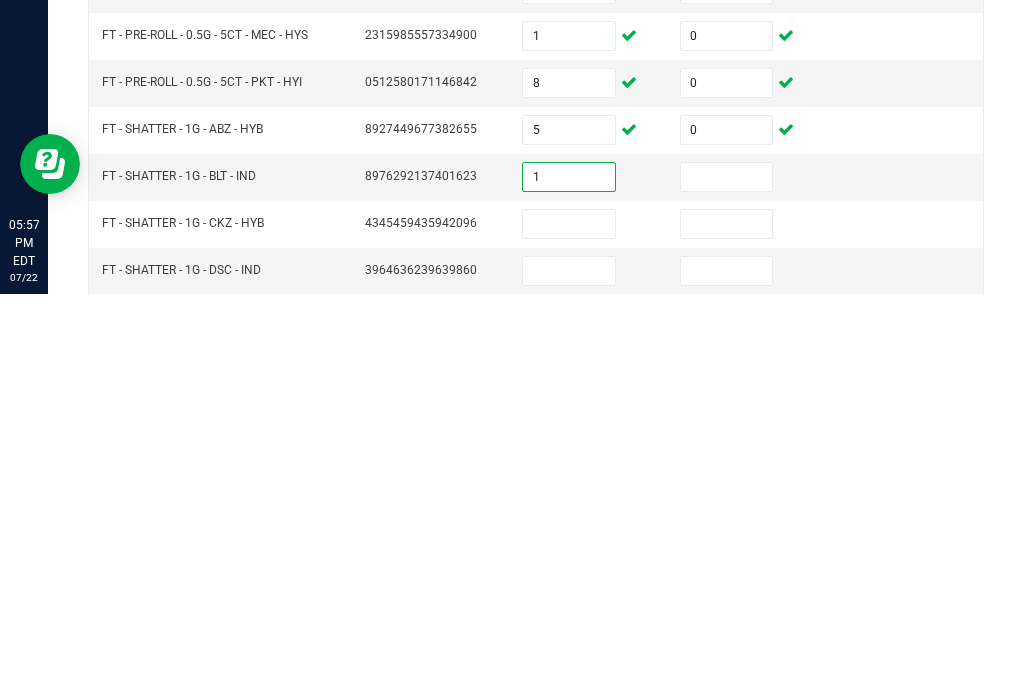 click at bounding box center (727, 581) 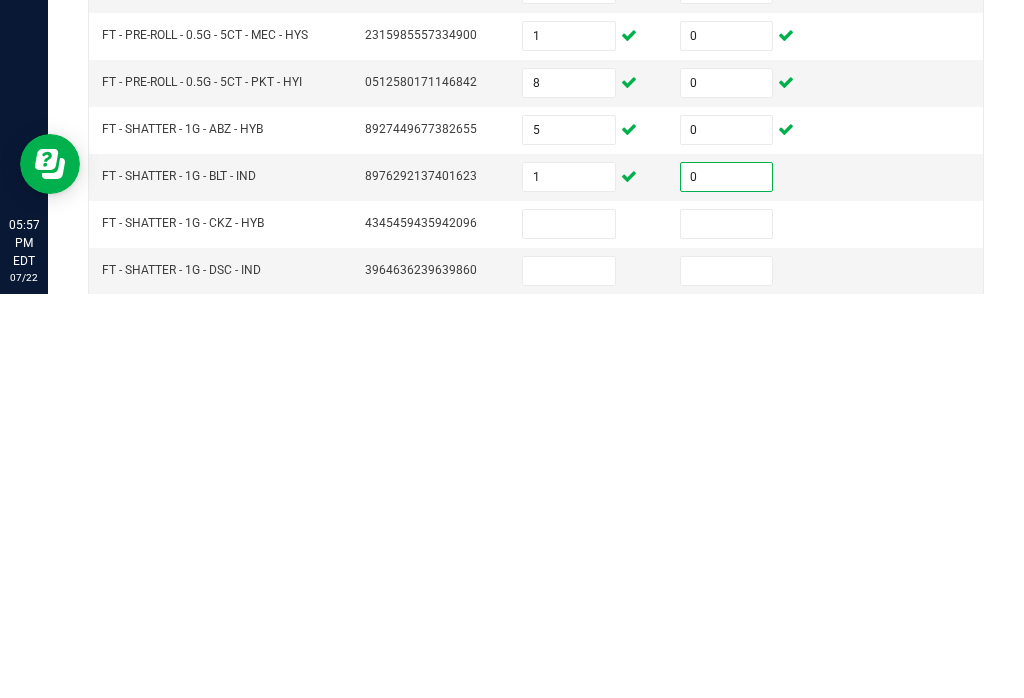 click at bounding box center [569, 628] 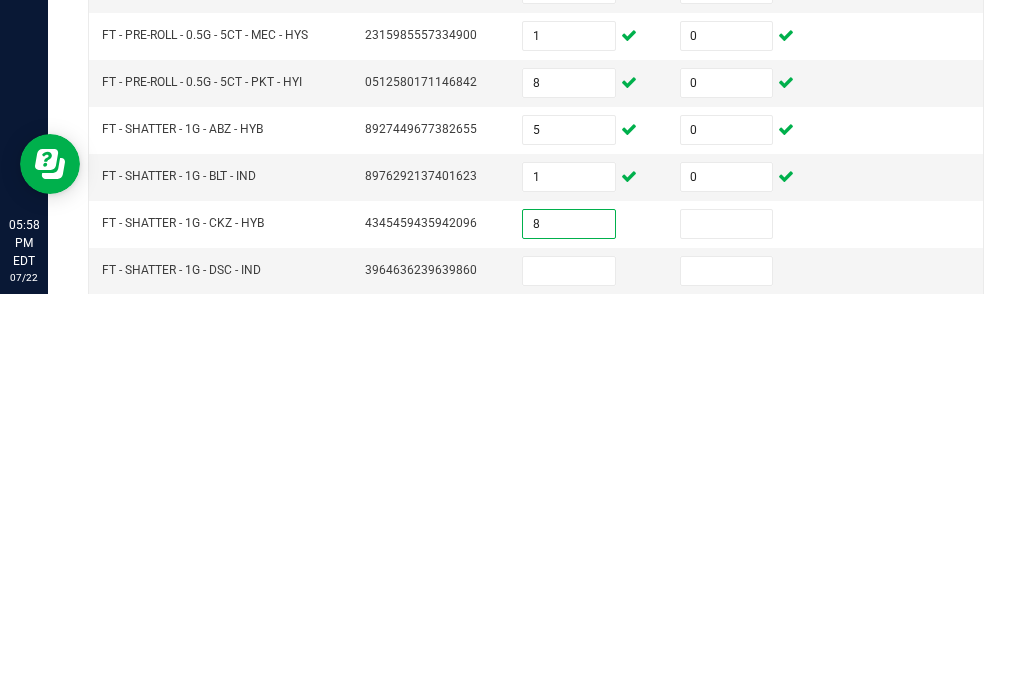 click at bounding box center [727, 628] 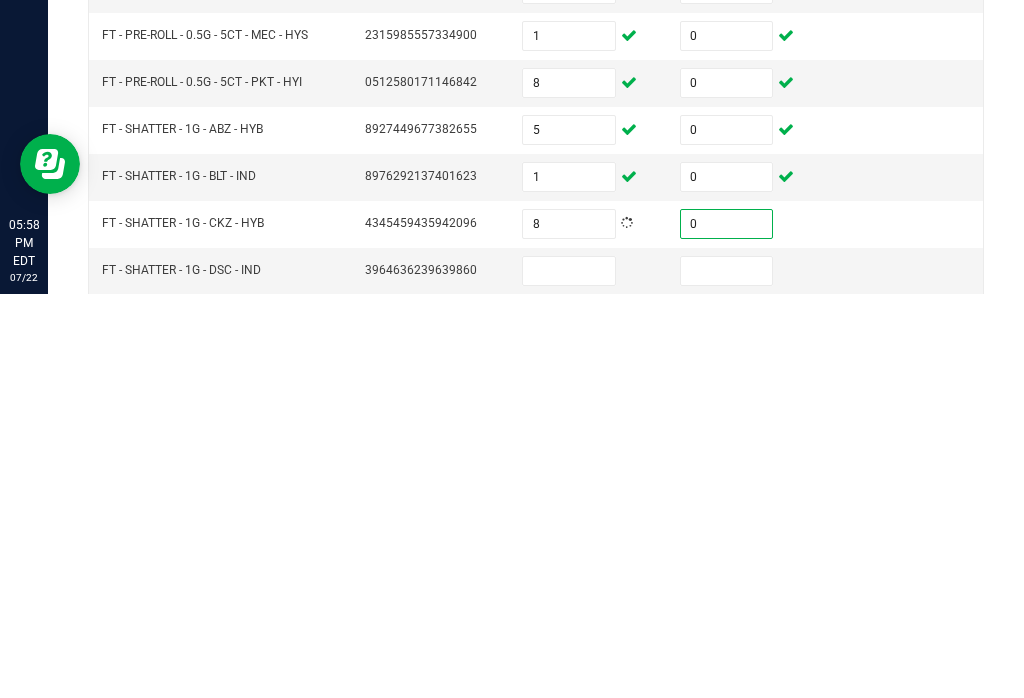 click at bounding box center [569, 675] 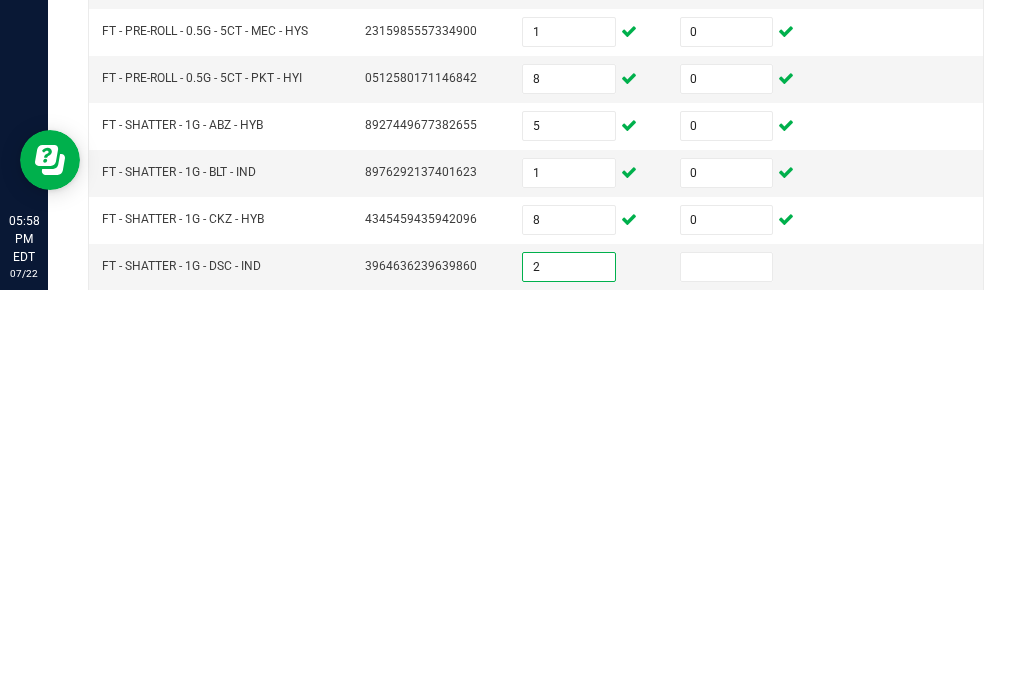 click at bounding box center (727, 675) 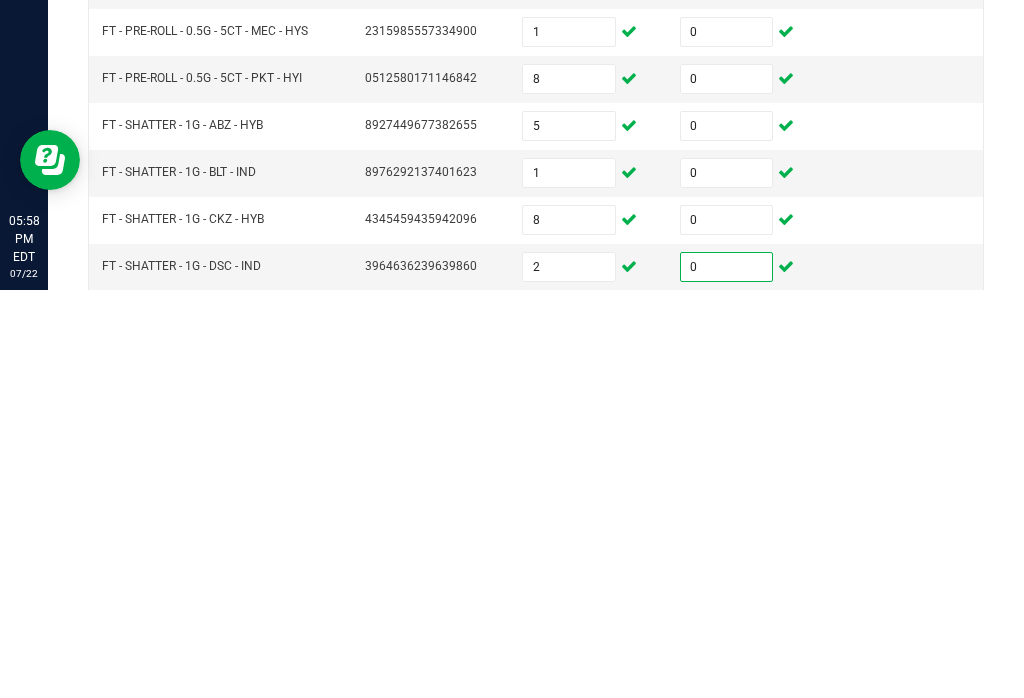 scroll, scrollTop: 25, scrollLeft: 0, axis: vertical 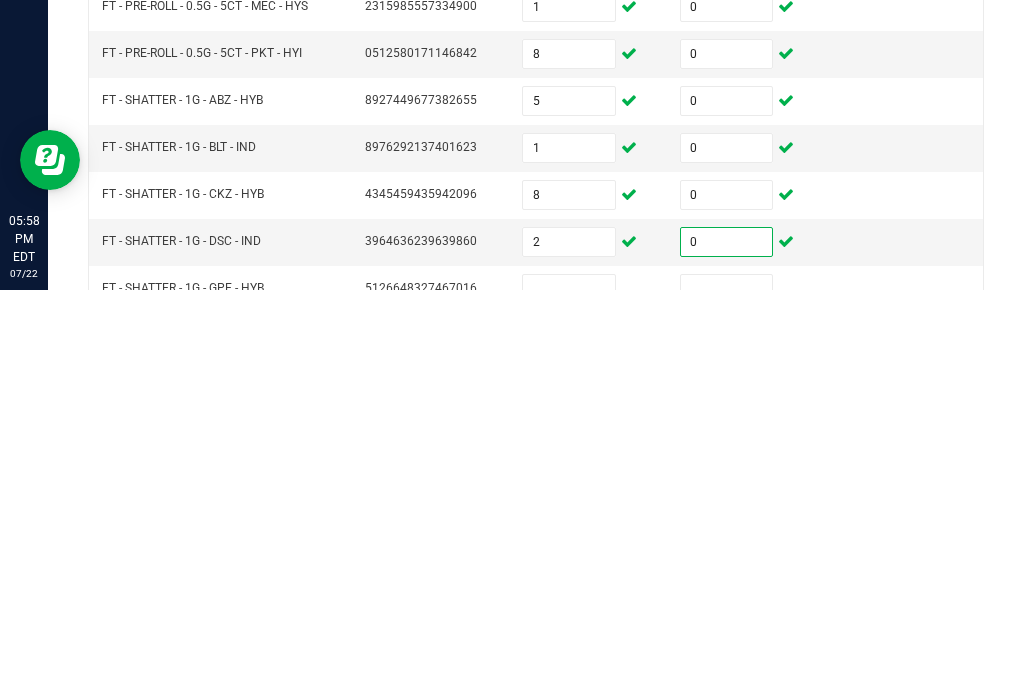 click at bounding box center (569, 697) 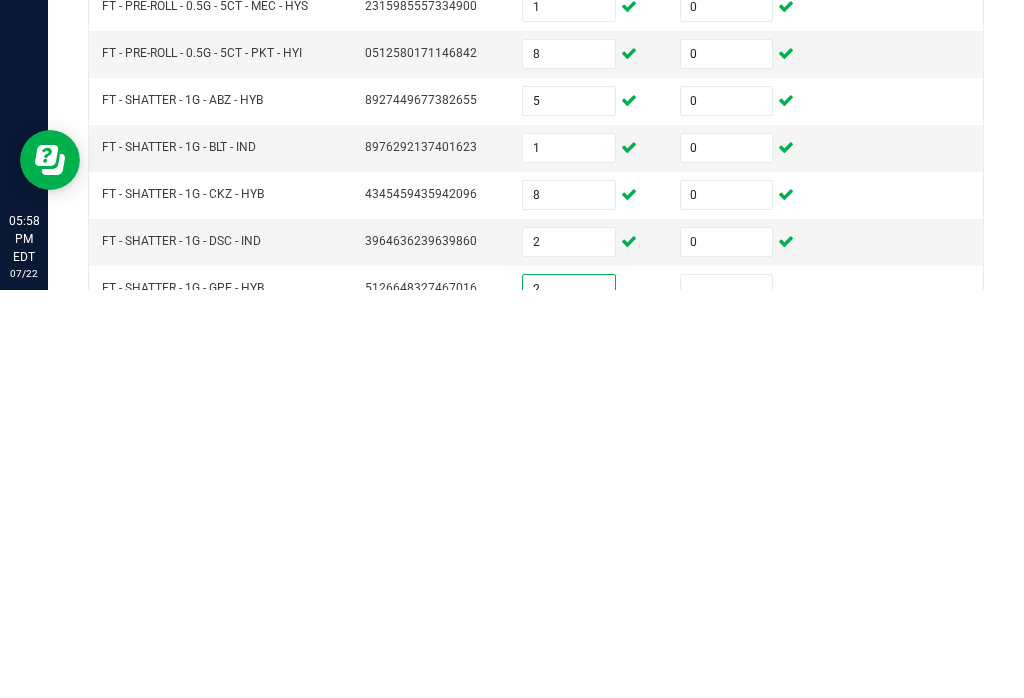 click at bounding box center (727, 697) 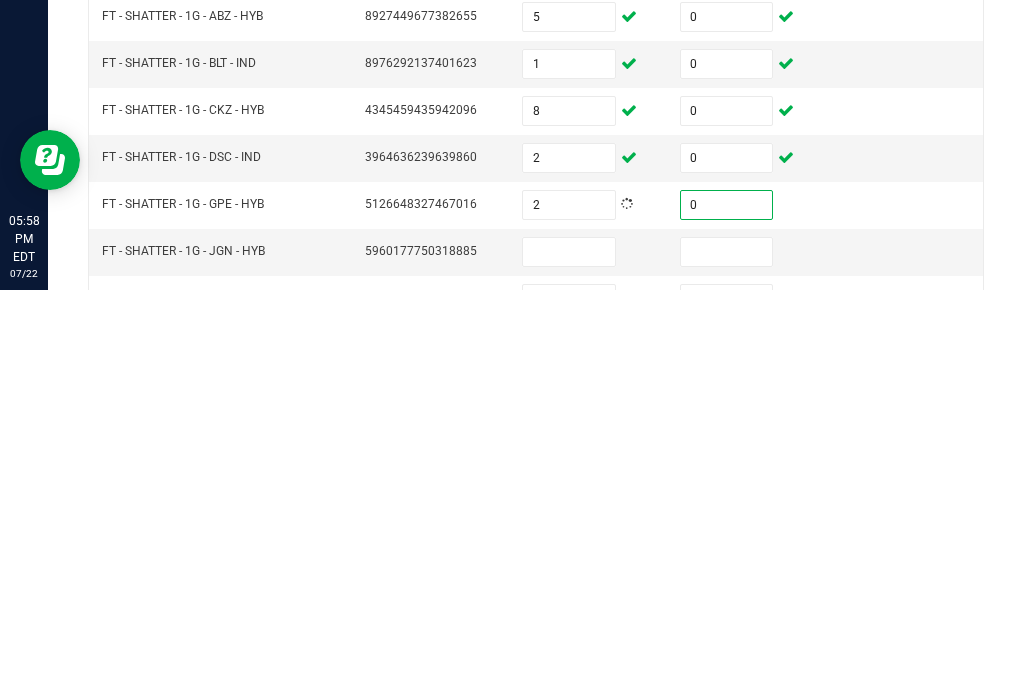 scroll, scrollTop: 115, scrollLeft: 0, axis: vertical 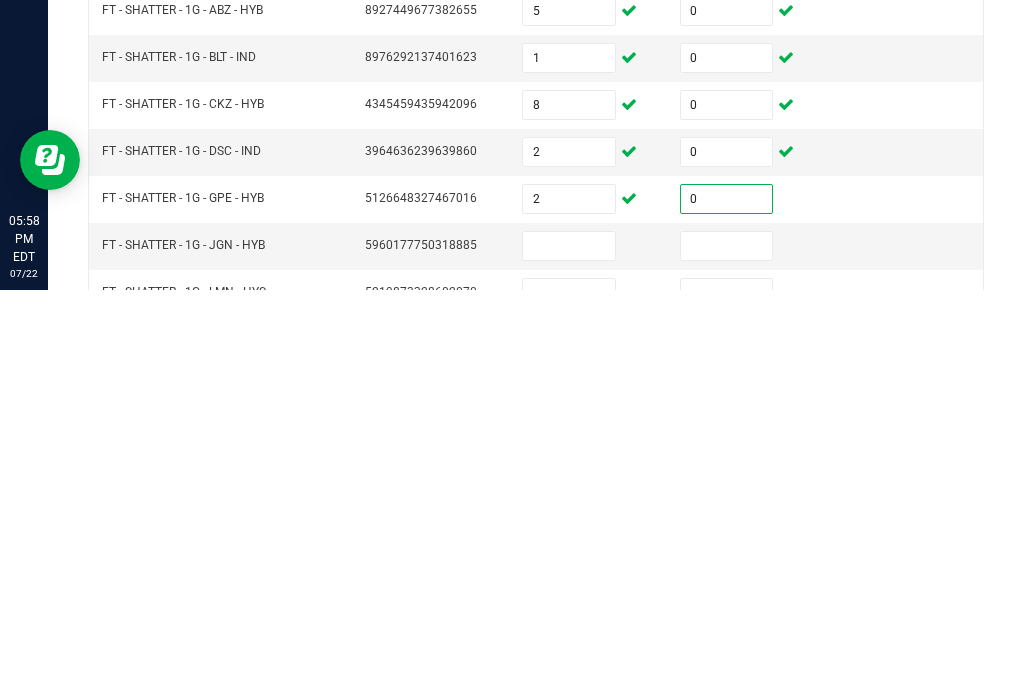 click at bounding box center (569, 654) 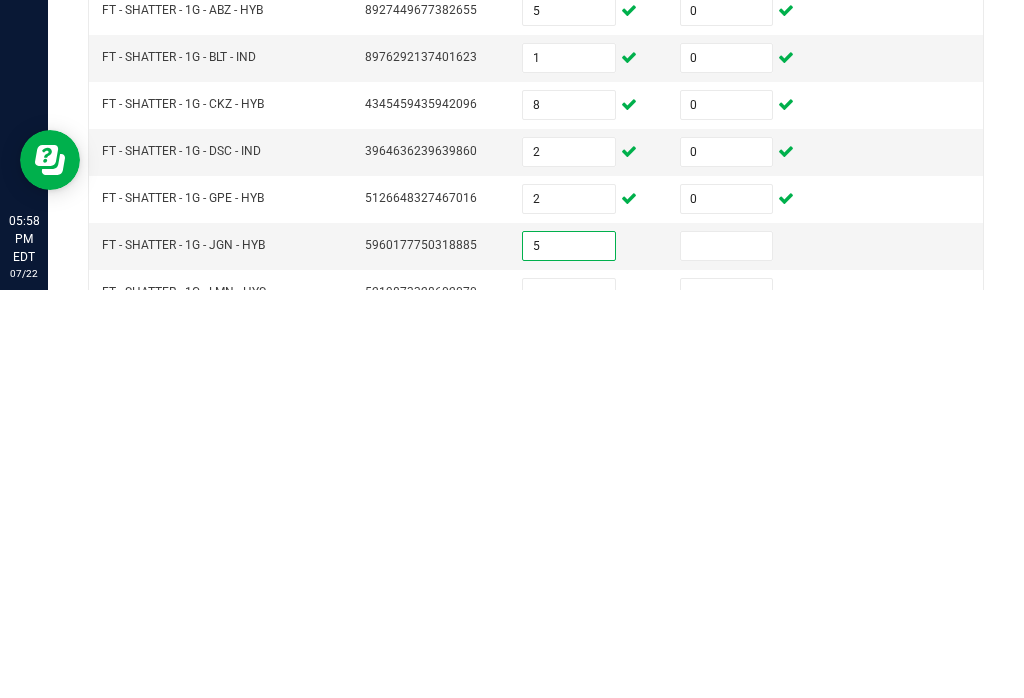 click at bounding box center [727, 654] 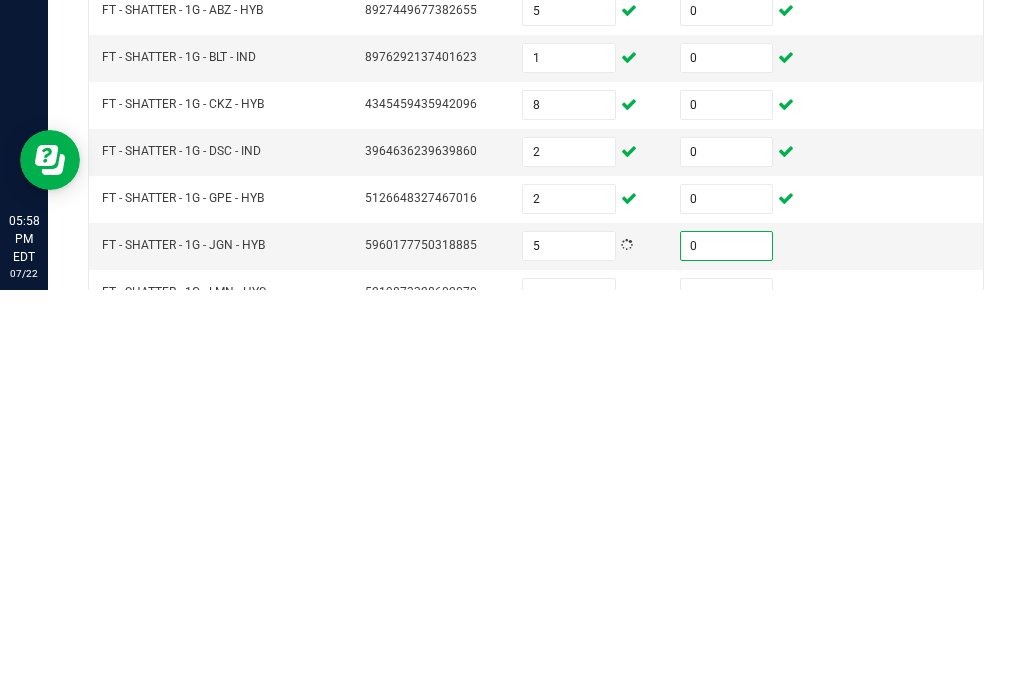 click at bounding box center [569, 701] 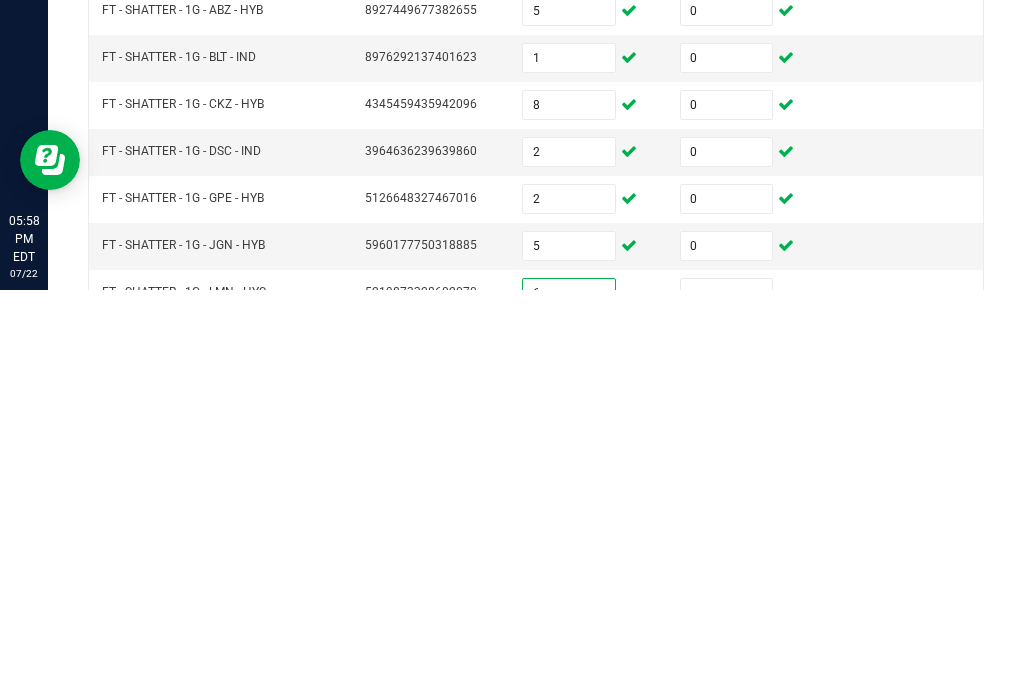 click at bounding box center (727, 701) 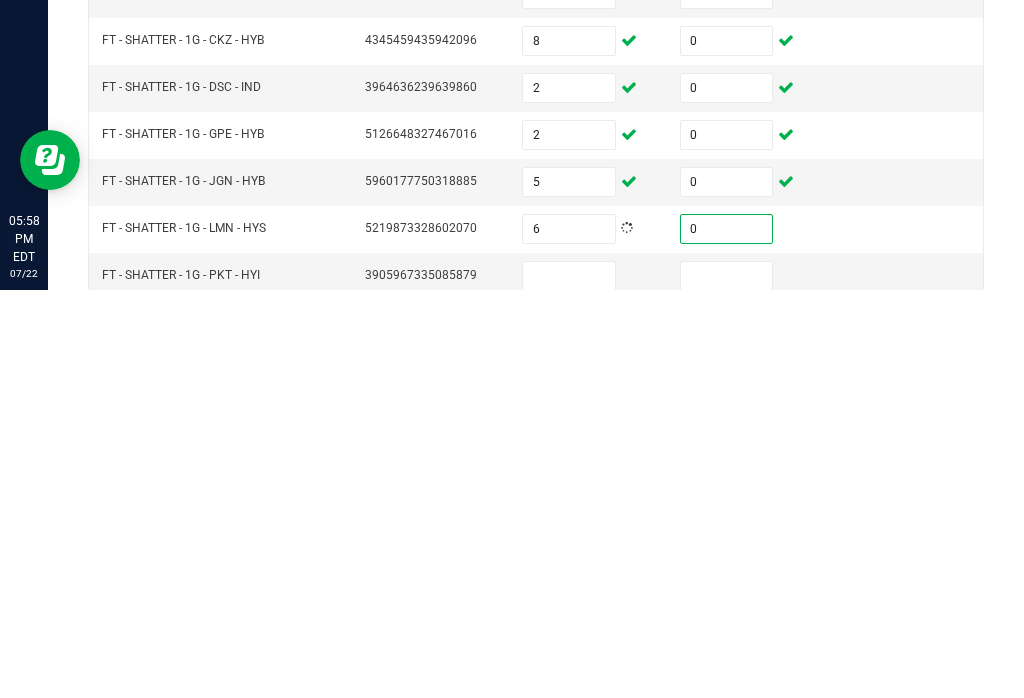 scroll, scrollTop: 179, scrollLeft: 0, axis: vertical 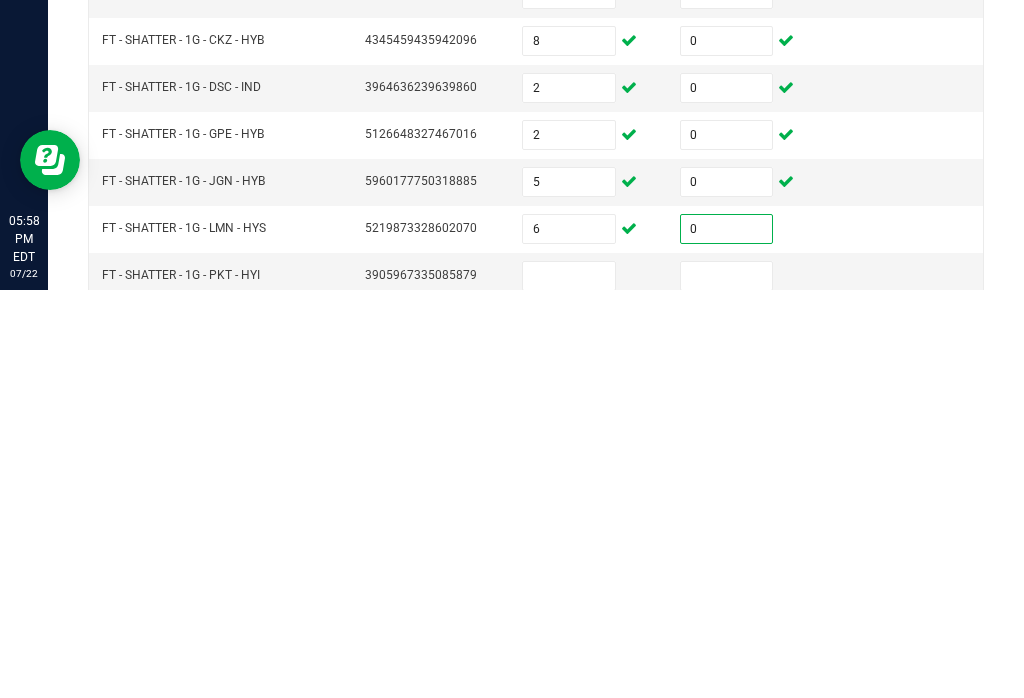 click at bounding box center [569, 684] 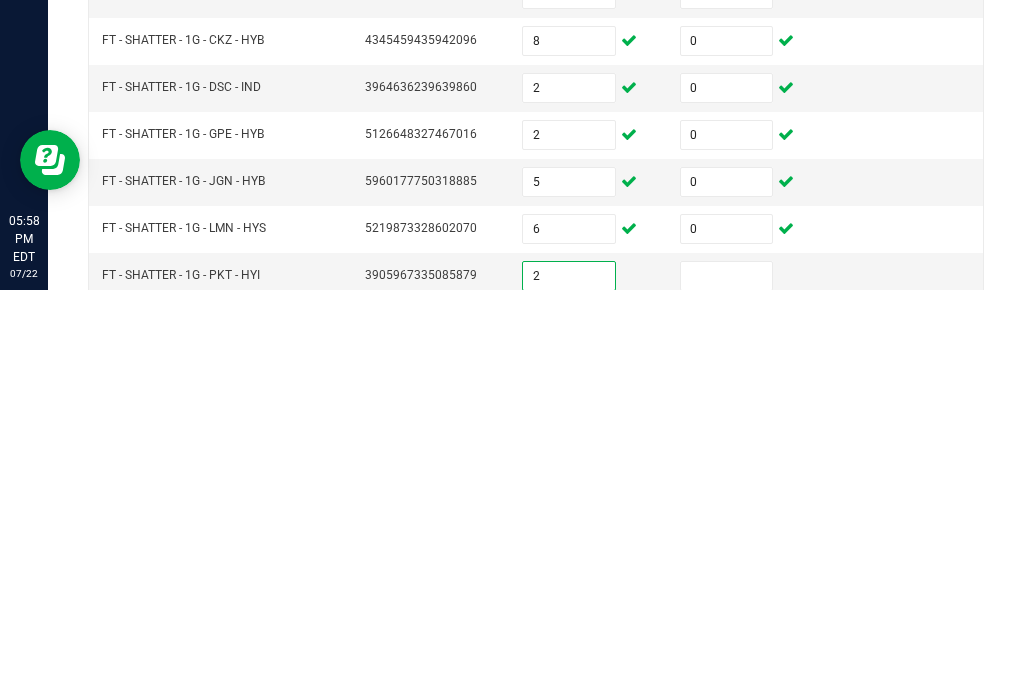 click at bounding box center [727, 684] 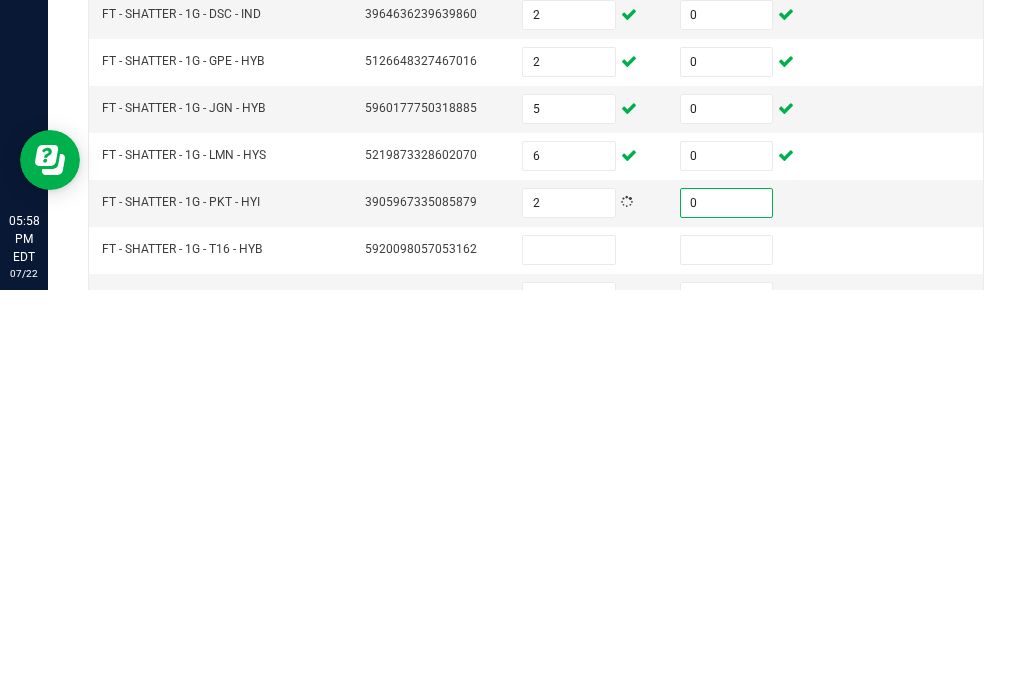 scroll, scrollTop: 268, scrollLeft: 0, axis: vertical 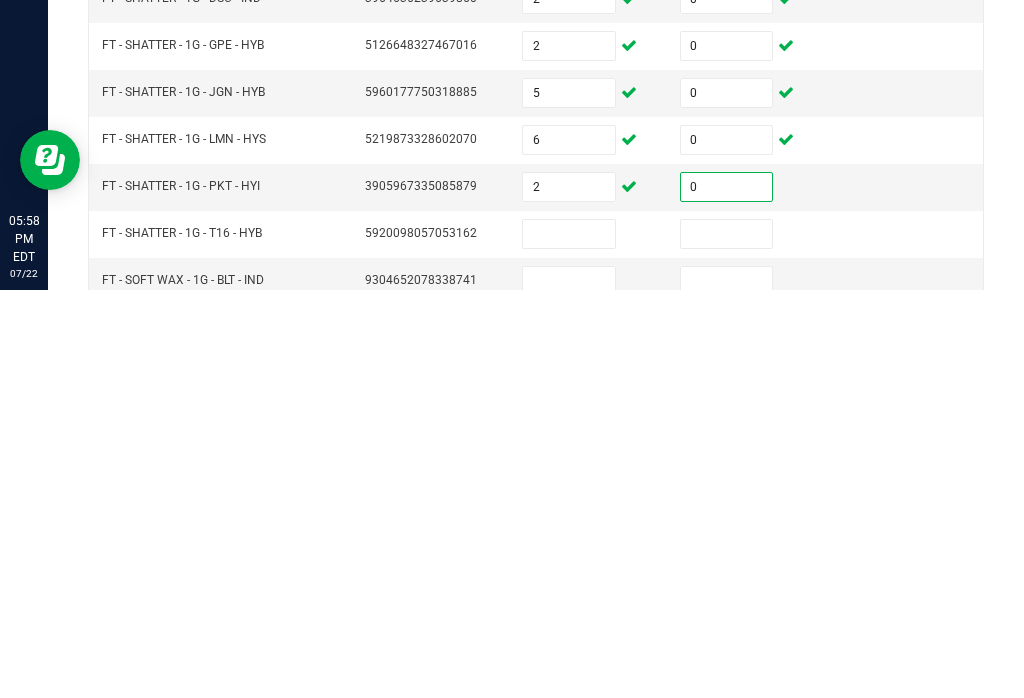 click at bounding box center [569, 642] 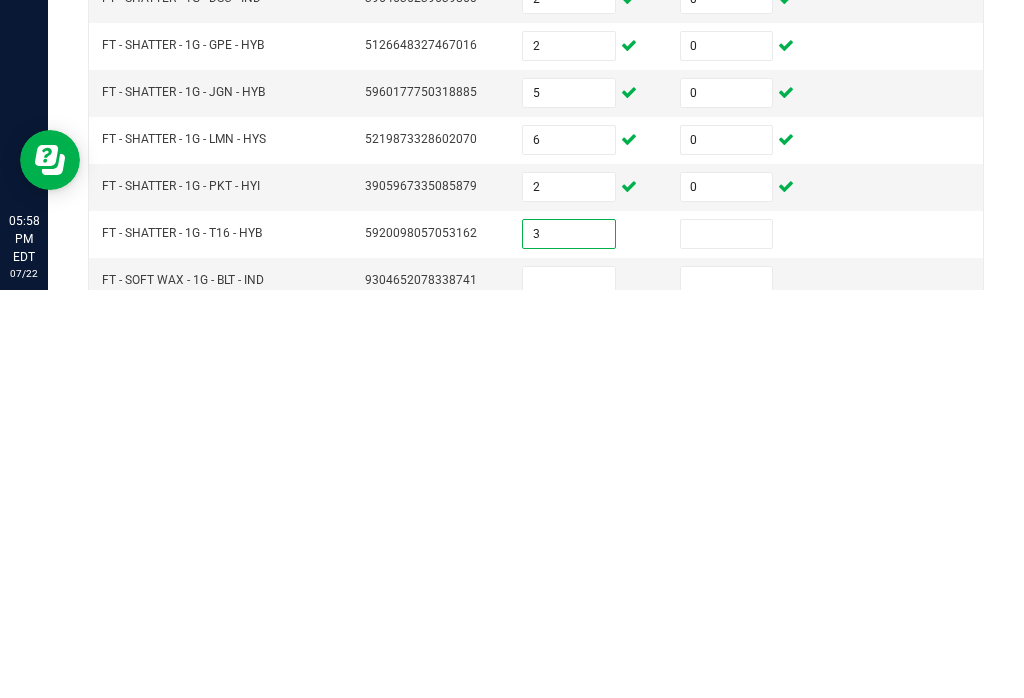 click at bounding box center [727, 642] 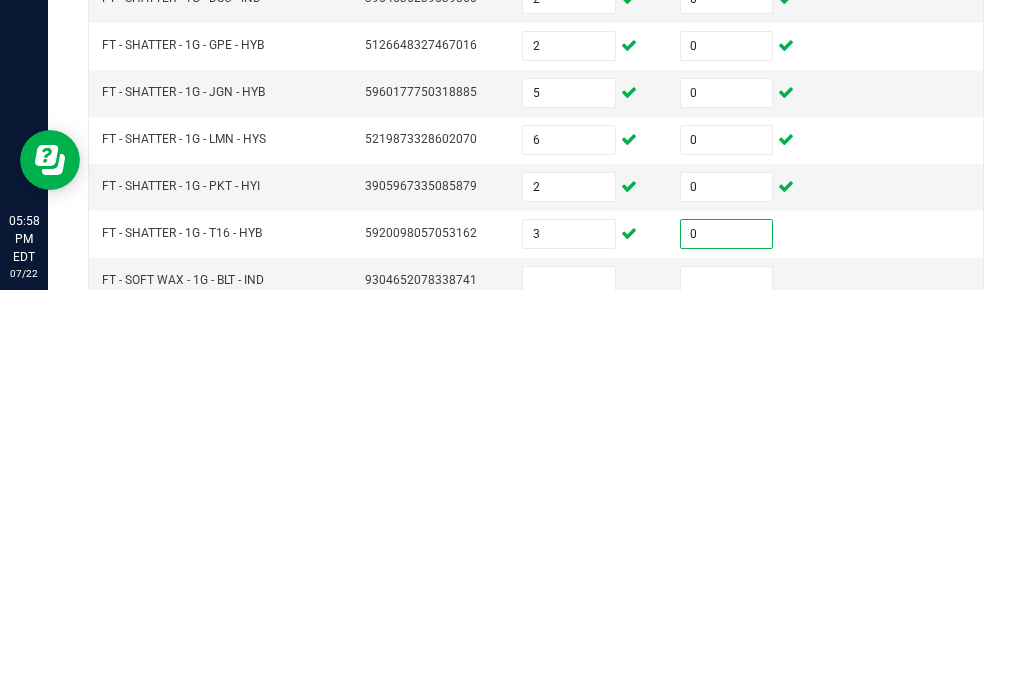 click at bounding box center [569, 689] 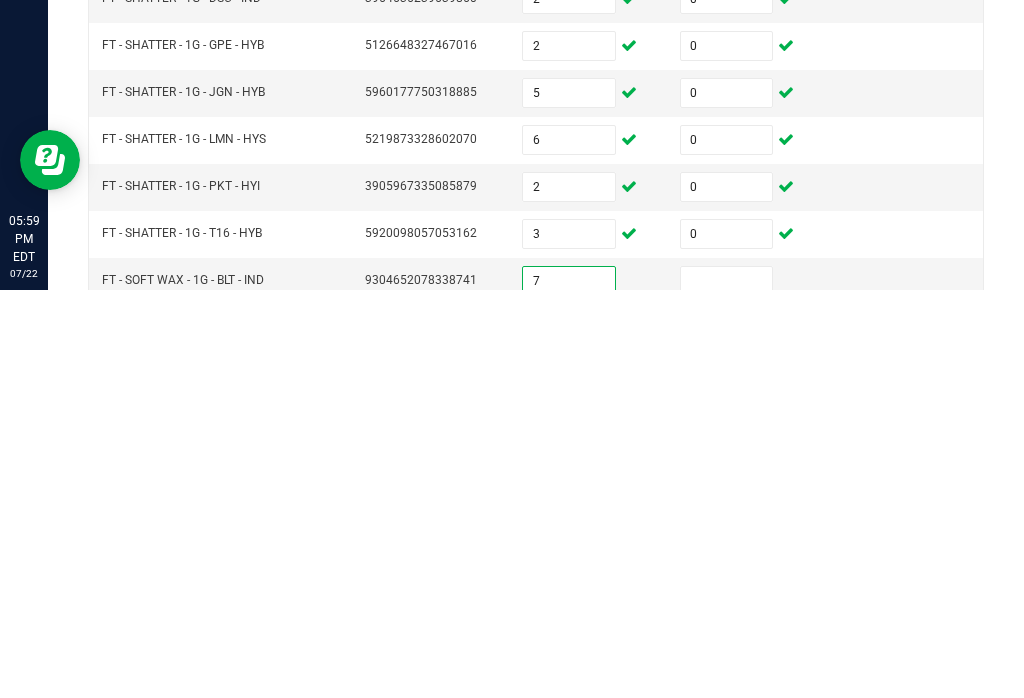 click at bounding box center [727, 689] 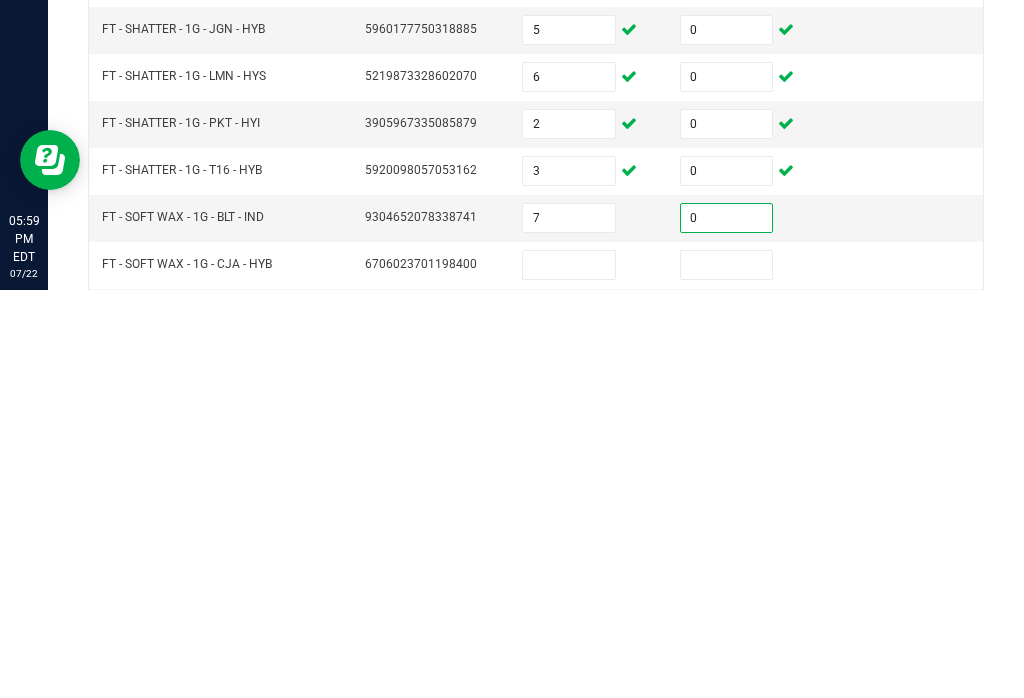 scroll, scrollTop: 334, scrollLeft: 0, axis: vertical 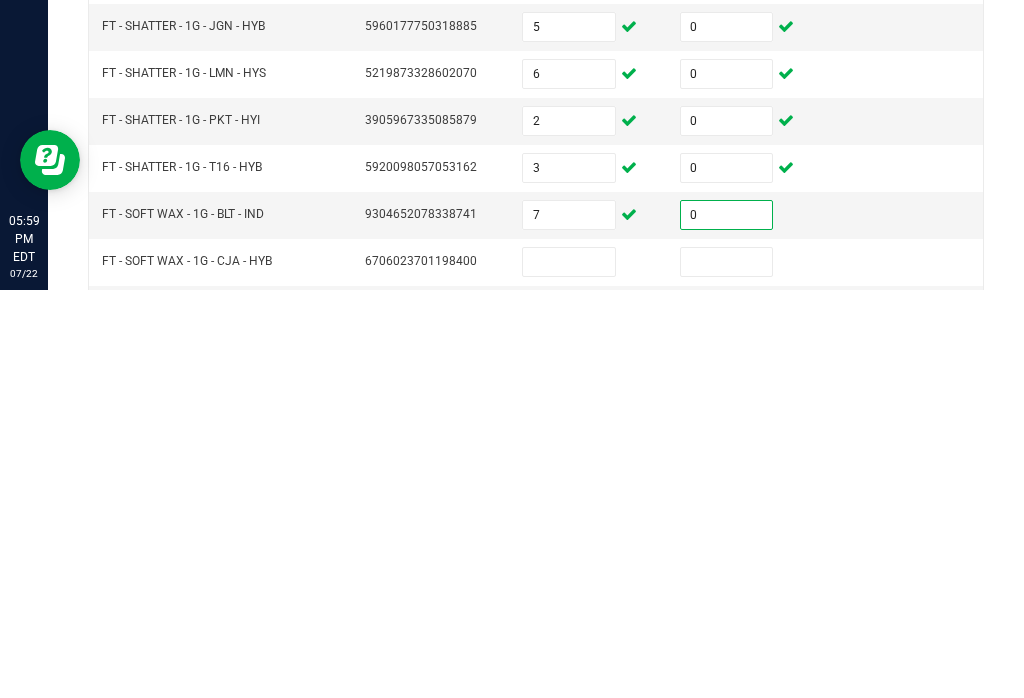 click at bounding box center [569, 670] 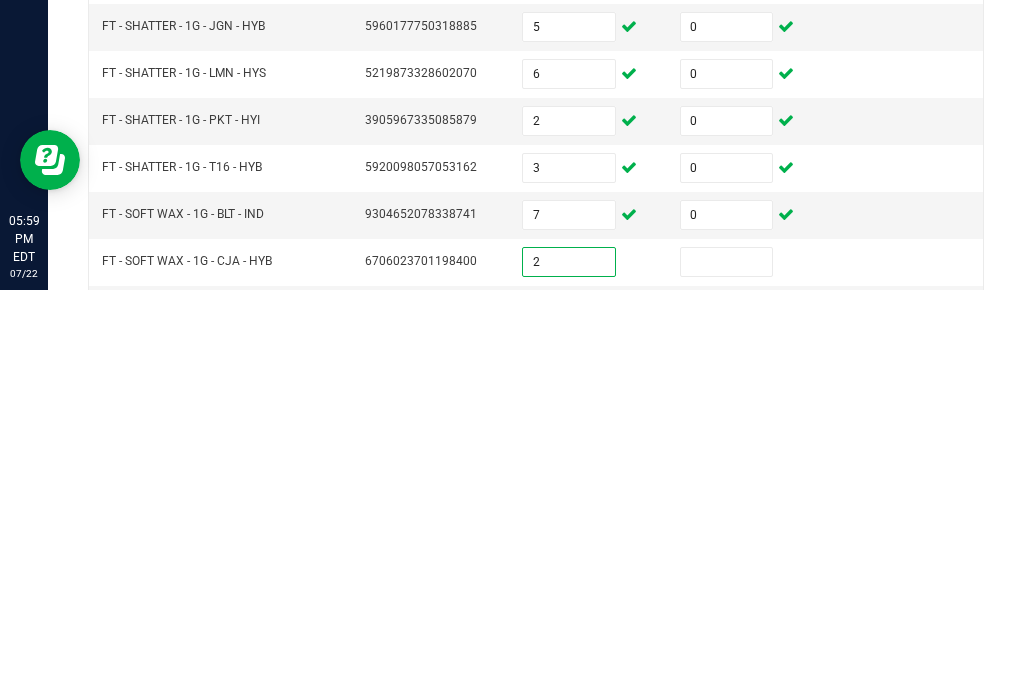 click at bounding box center (727, 670) 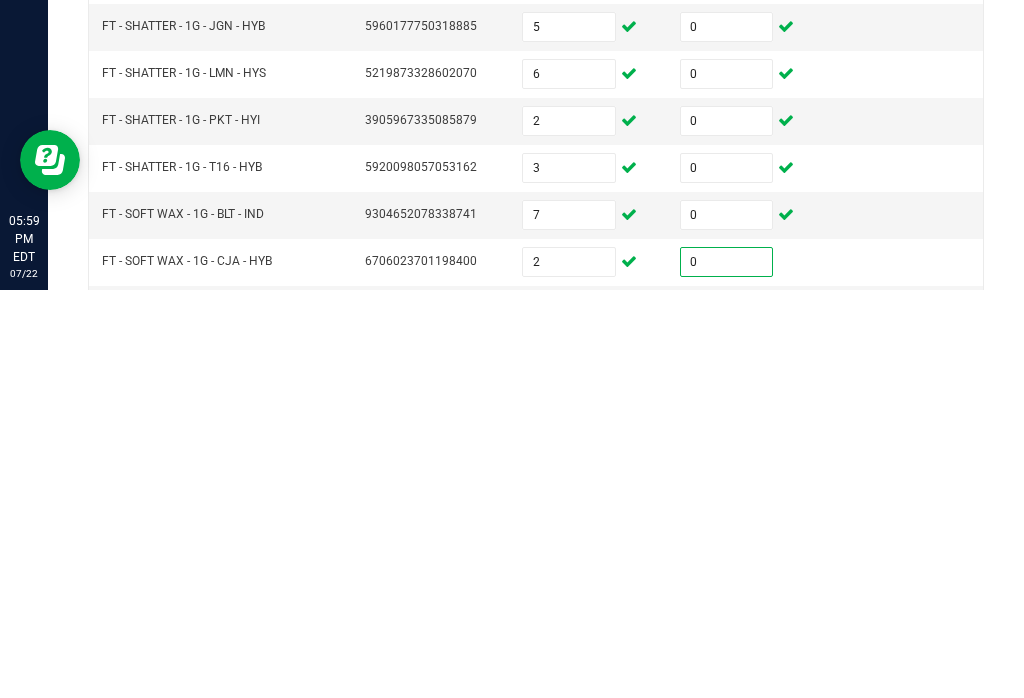 scroll, scrollTop: 386, scrollLeft: 0, axis: vertical 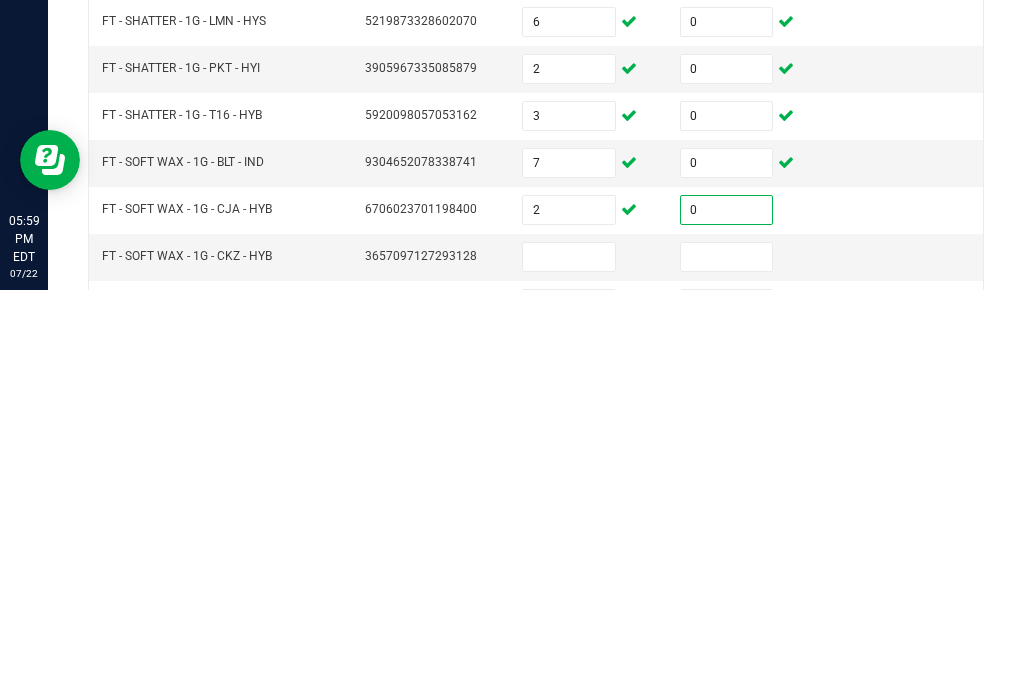 click at bounding box center [569, 665] 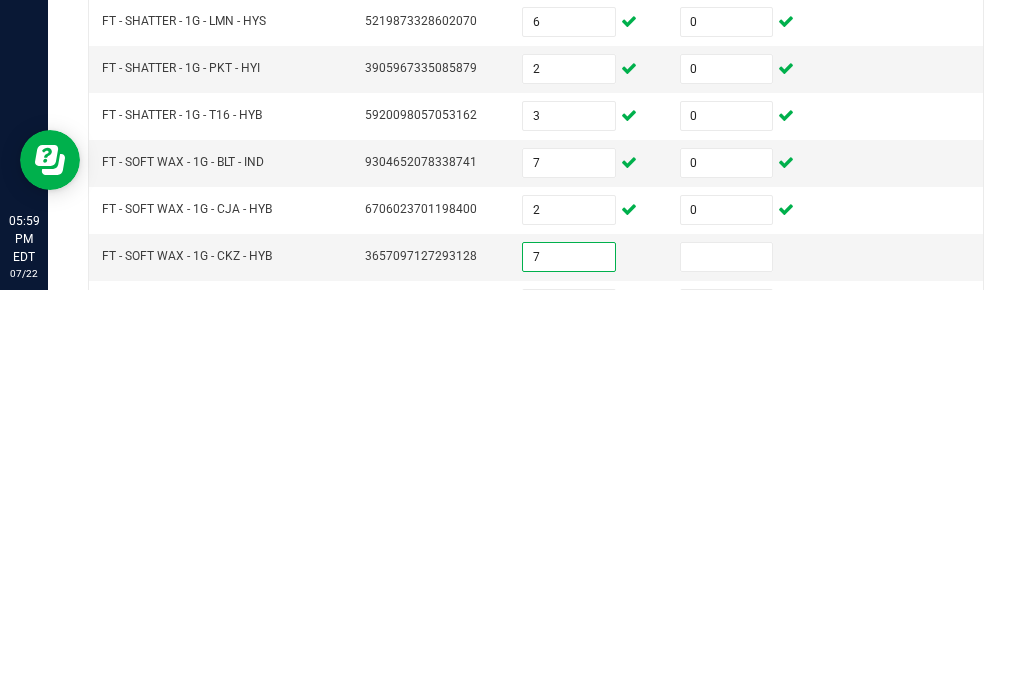 click at bounding box center [727, 665] 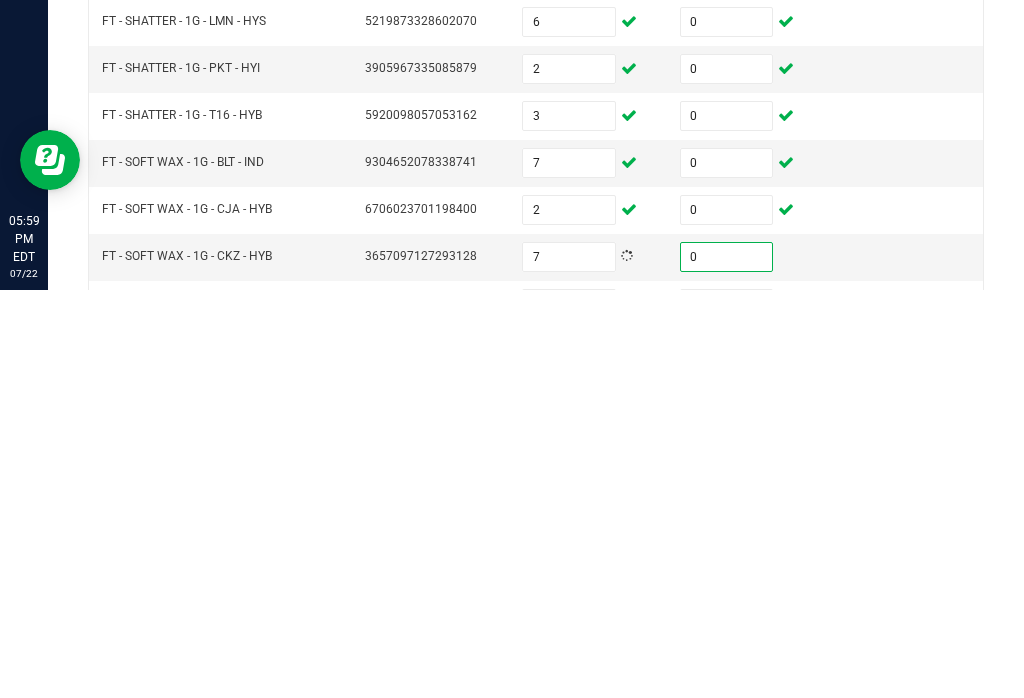 click at bounding box center [569, 712] 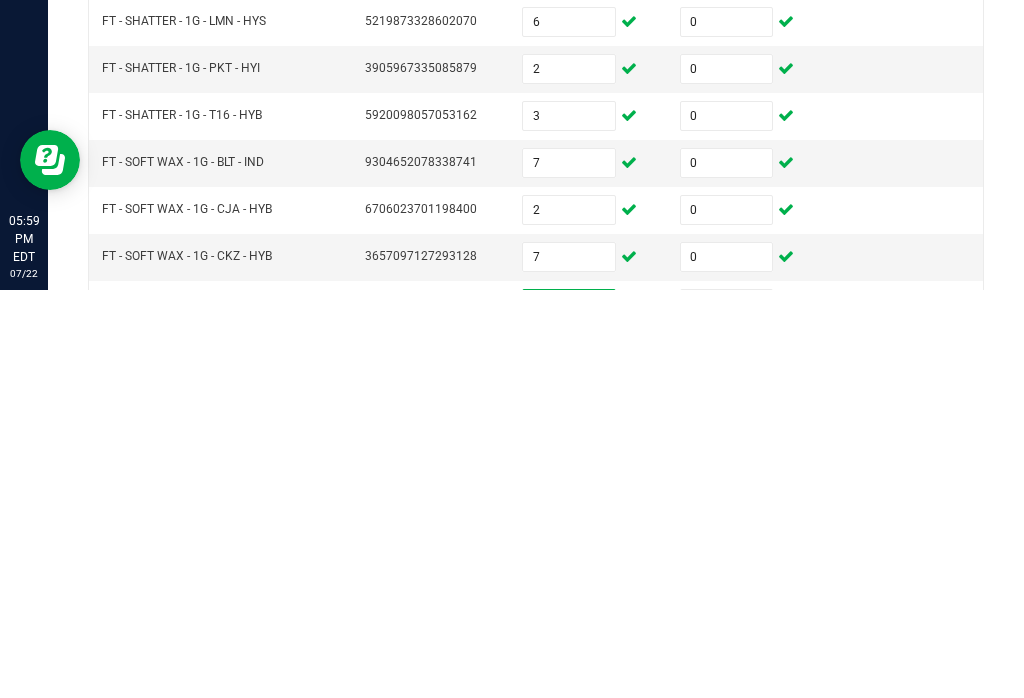 click at bounding box center (727, 712) 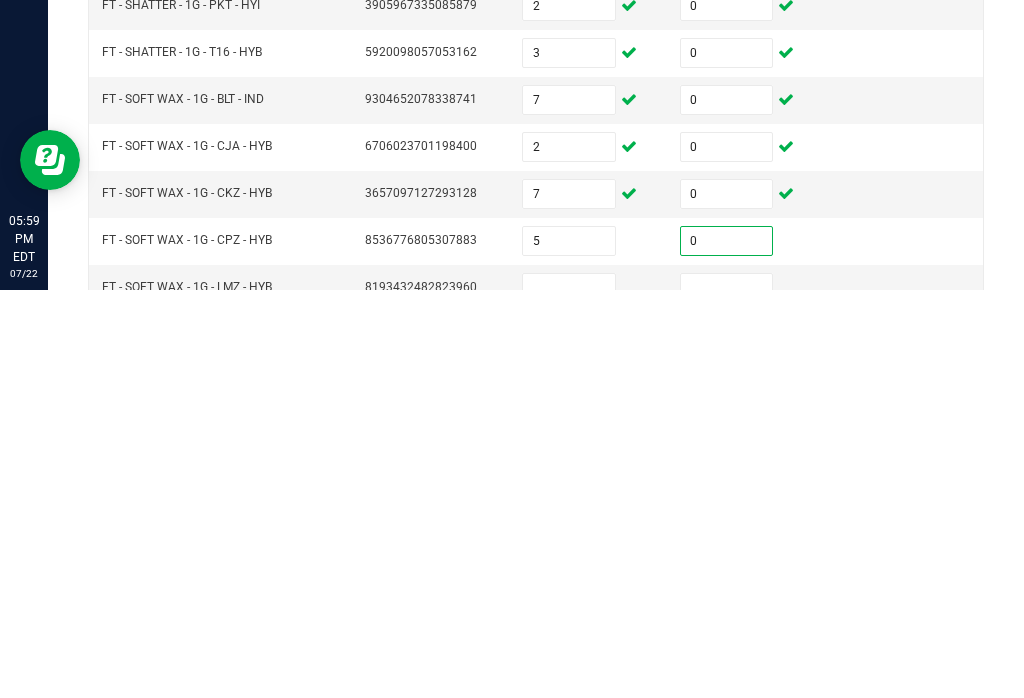 scroll, scrollTop: 489, scrollLeft: 0, axis: vertical 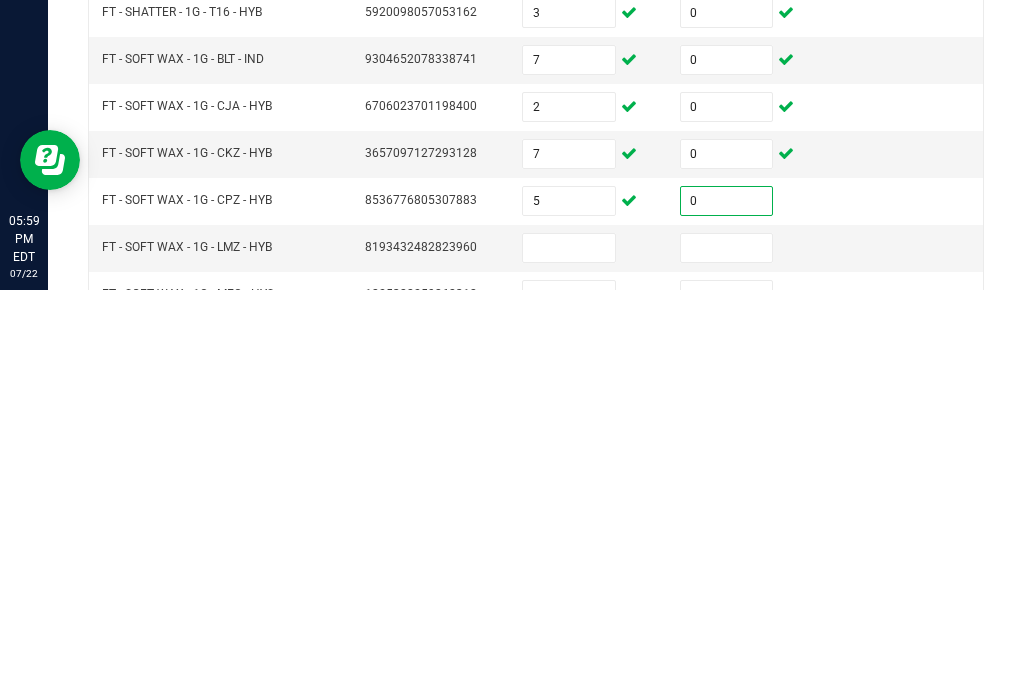 click at bounding box center [569, 656] 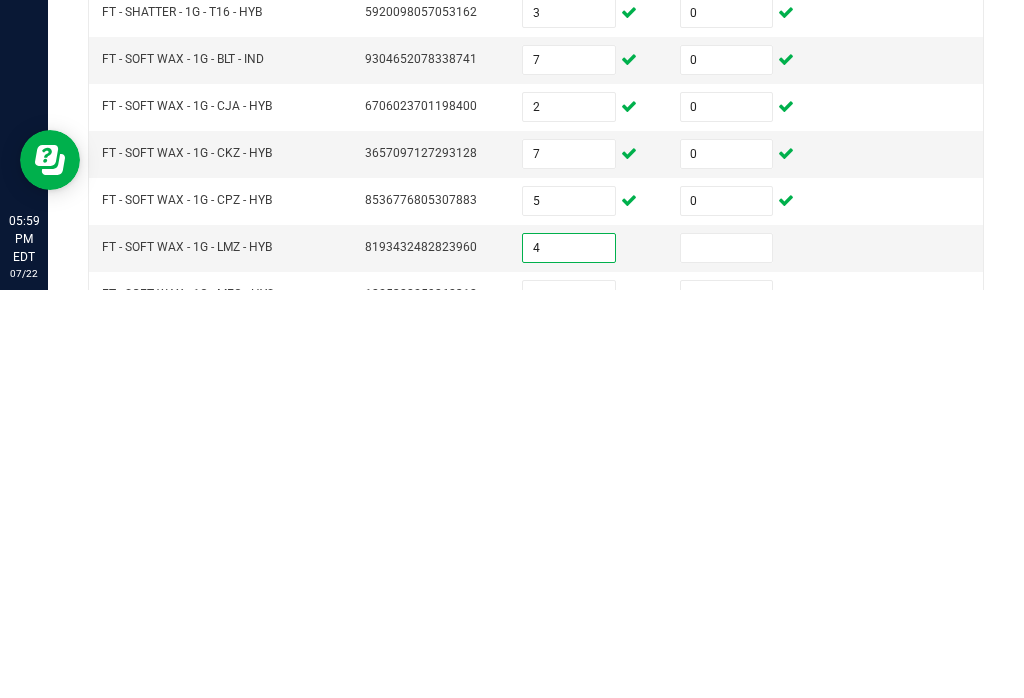 click at bounding box center [727, 656] 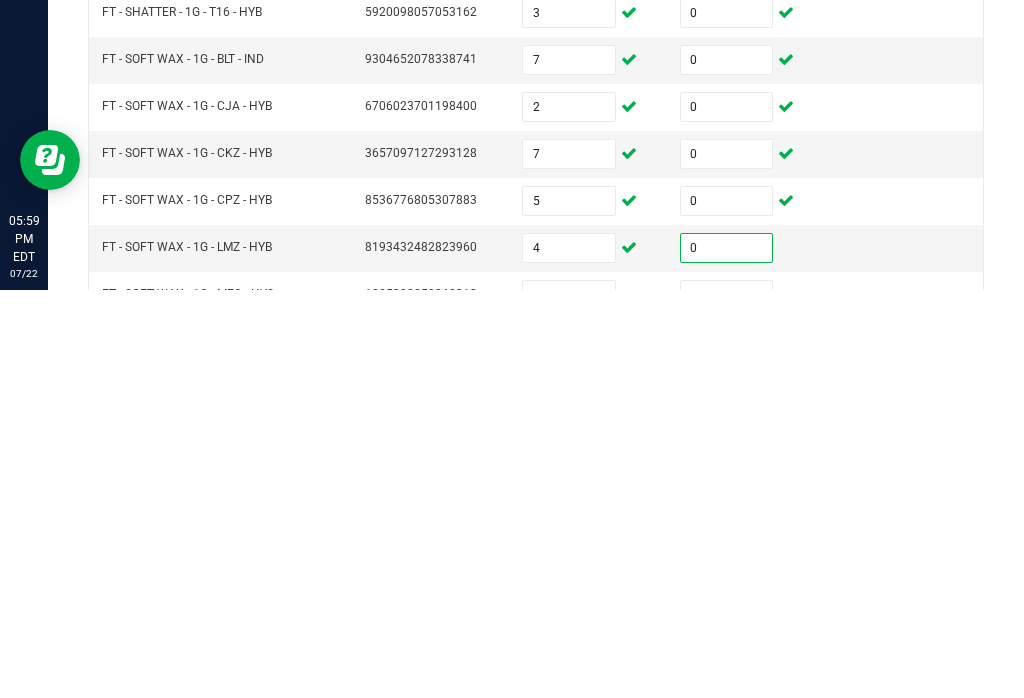 click at bounding box center [569, 703] 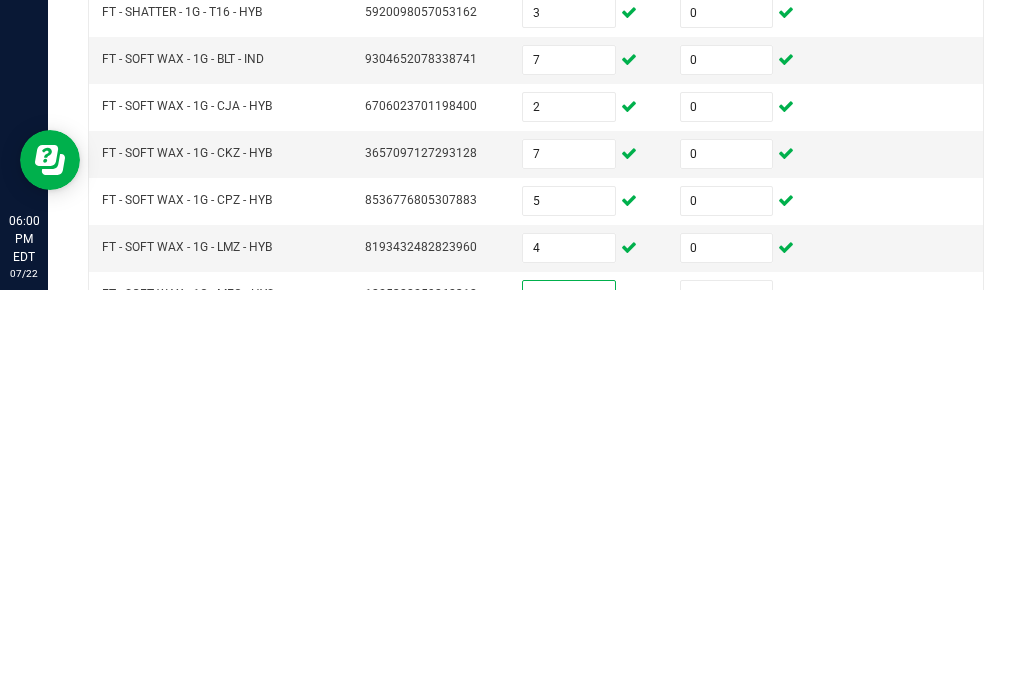 click at bounding box center [727, 703] 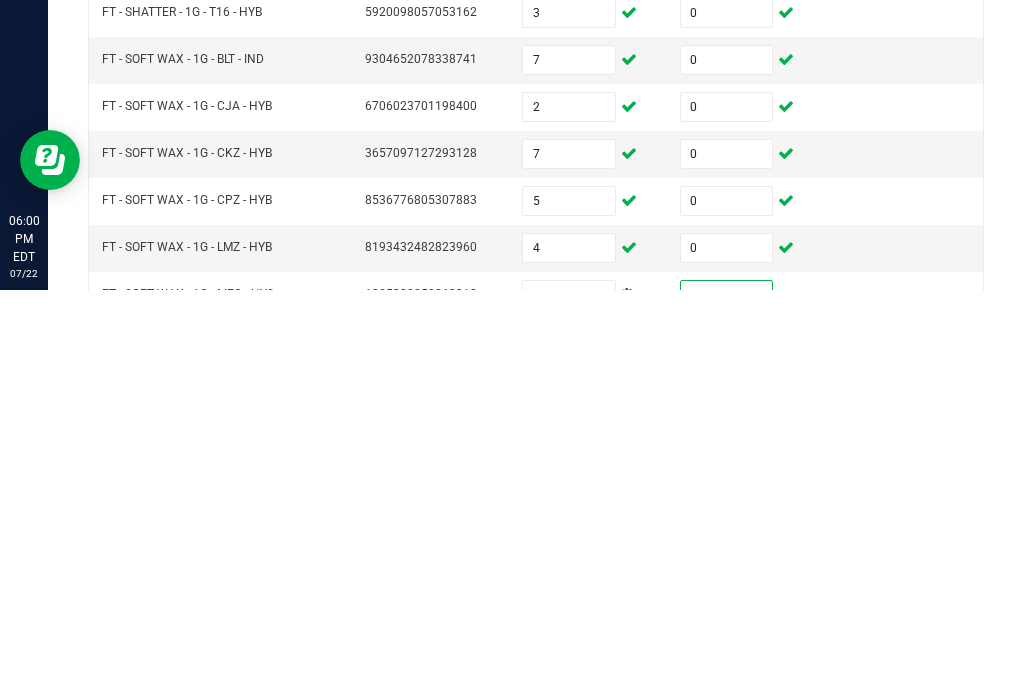 scroll, scrollTop: 577, scrollLeft: 0, axis: vertical 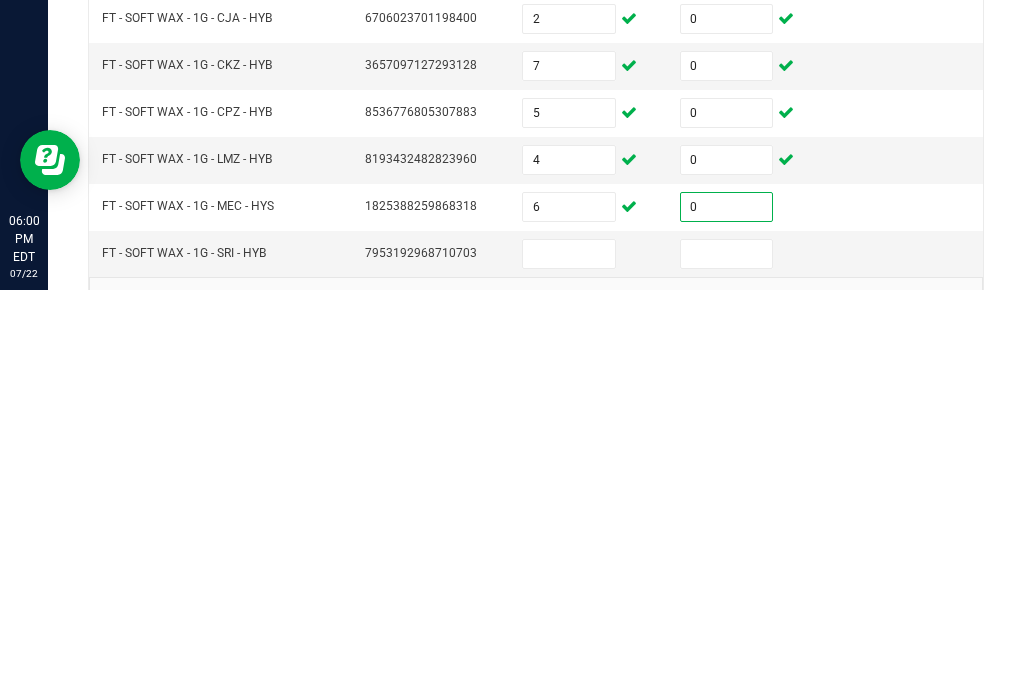click at bounding box center (569, 662) 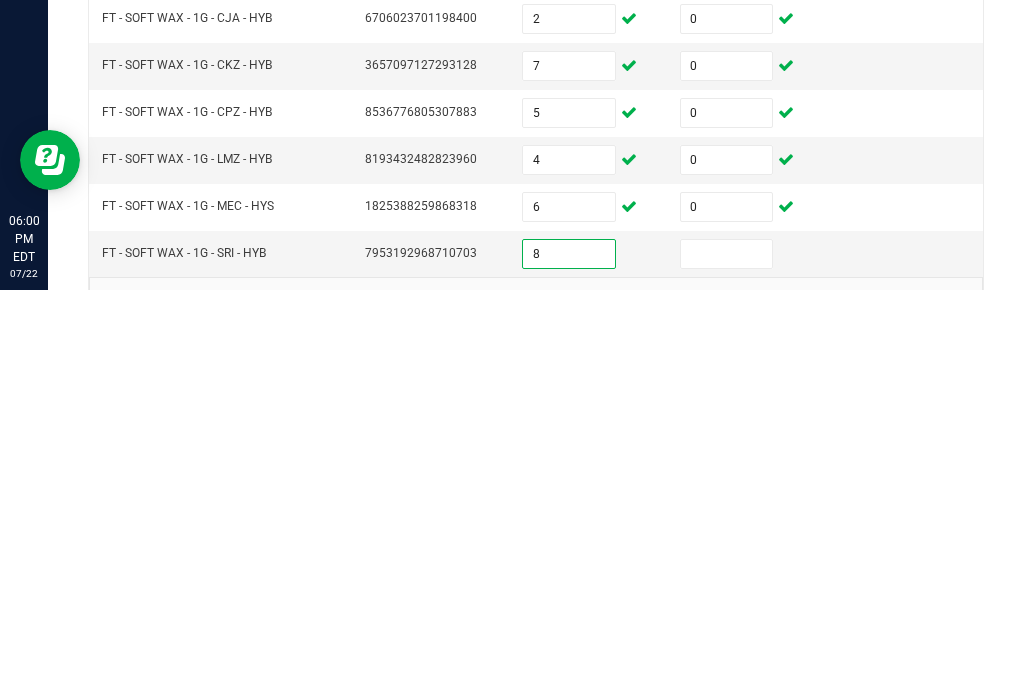 click at bounding box center [727, 662] 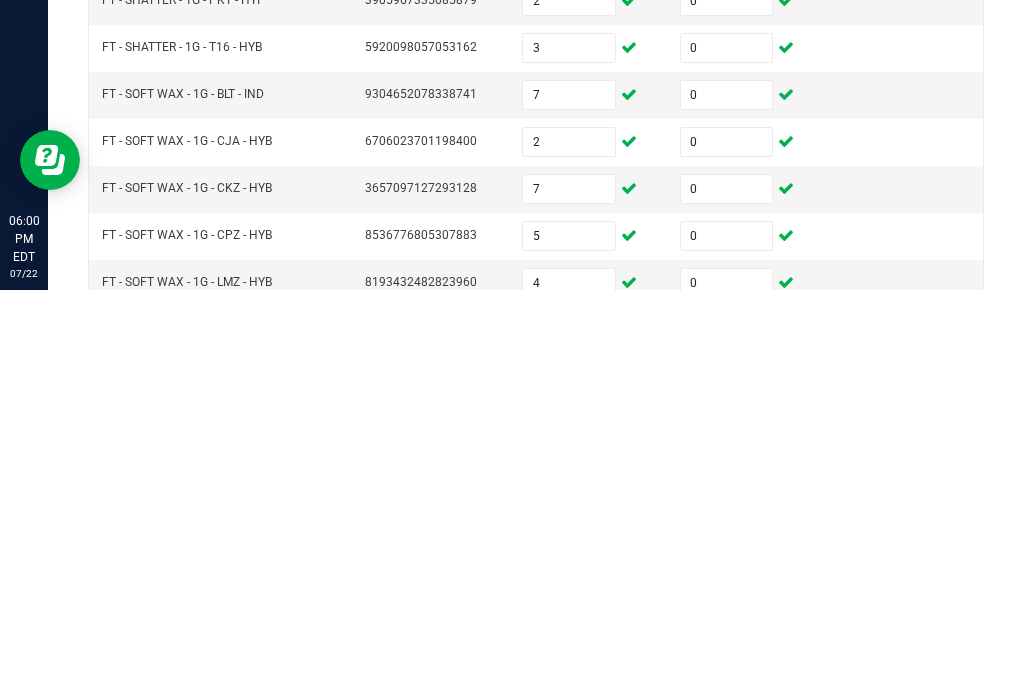 scroll, scrollTop: 455, scrollLeft: 0, axis: vertical 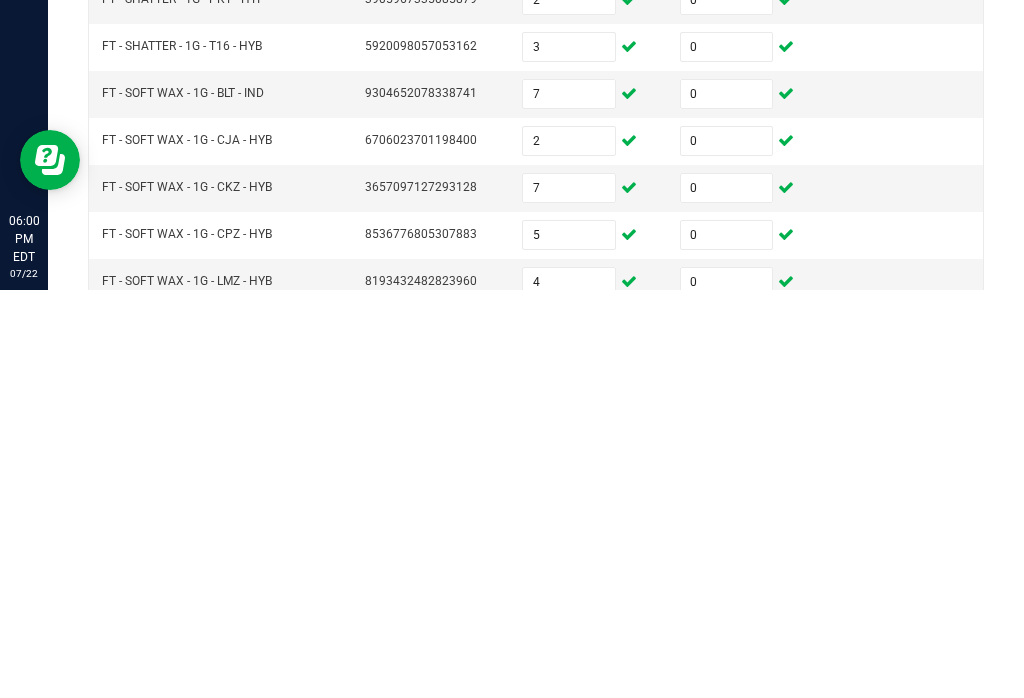 click on "7" at bounding box center (569, 596) 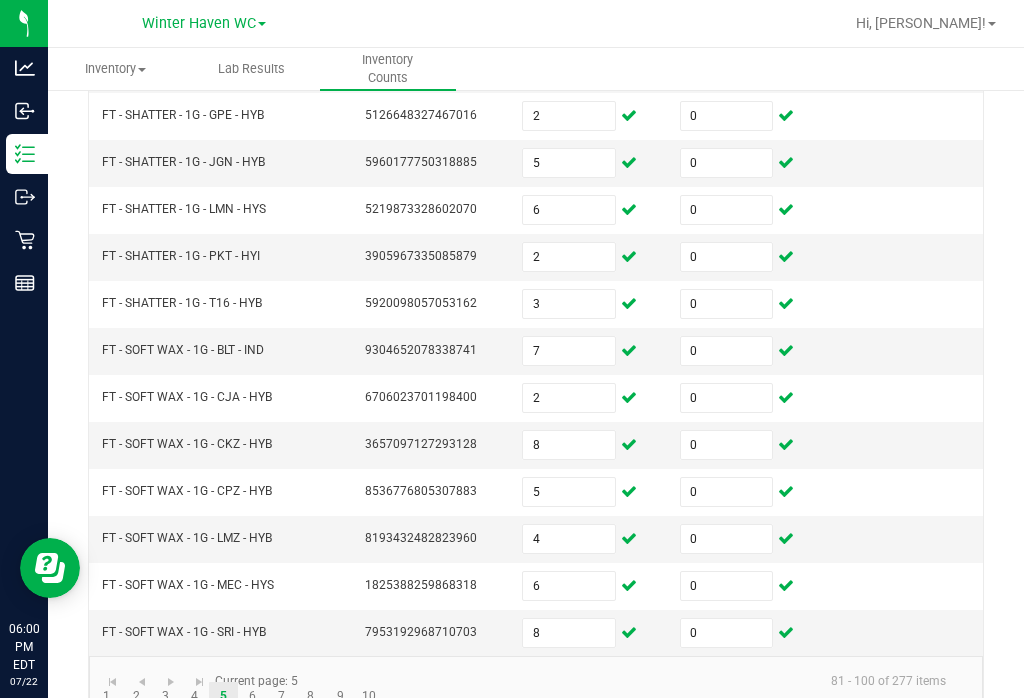 scroll, scrollTop: 605, scrollLeft: 0, axis: vertical 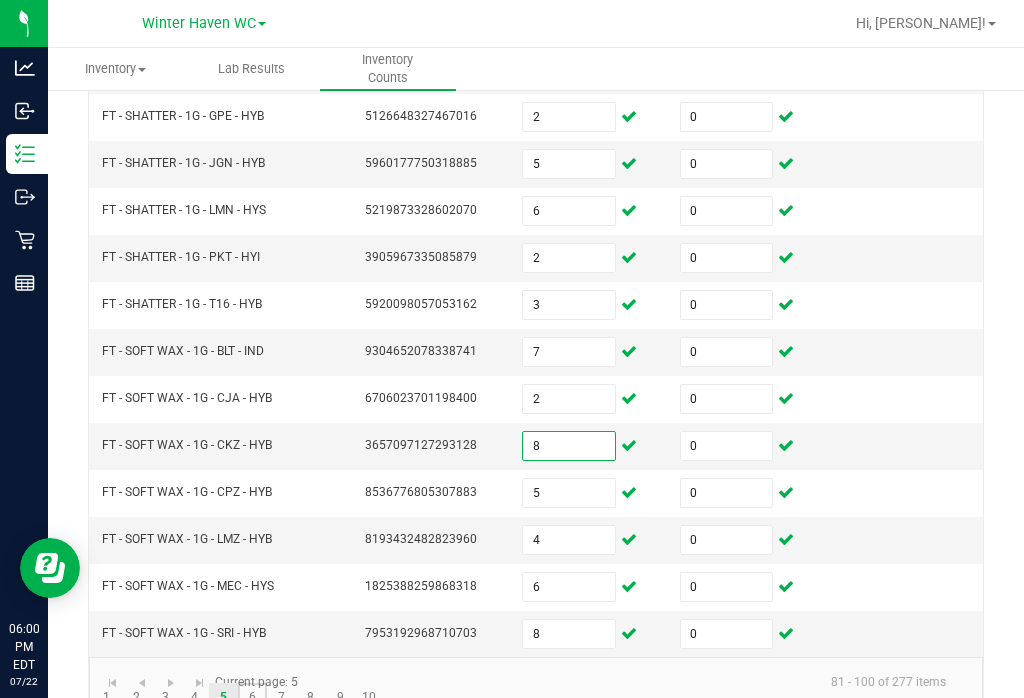 click on "6" 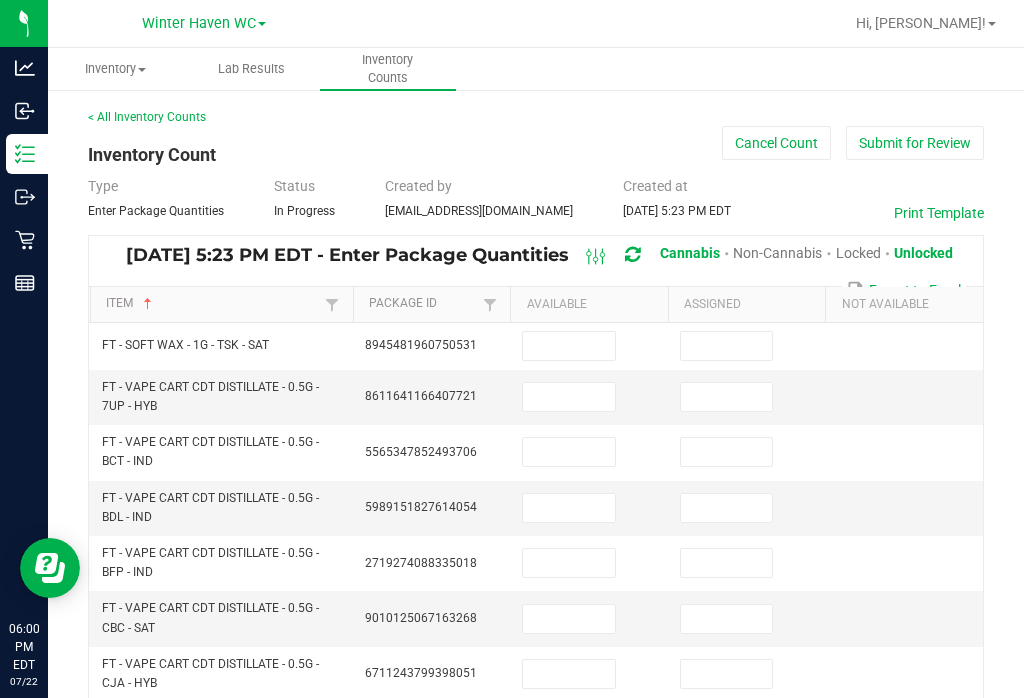 scroll, scrollTop: 0, scrollLeft: 0, axis: both 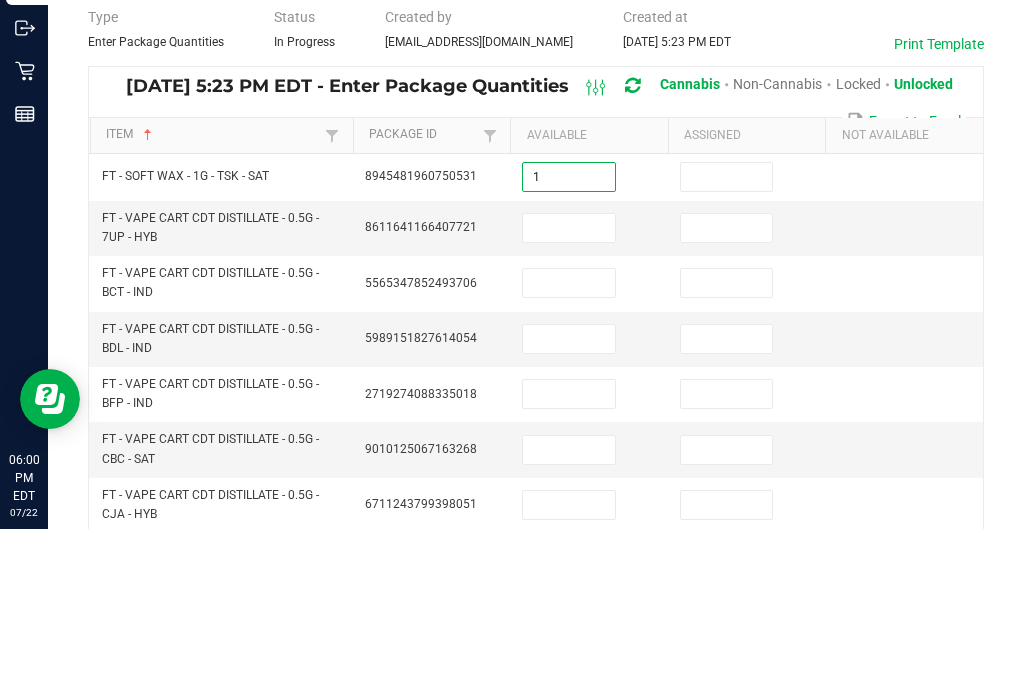 click at bounding box center [727, 346] 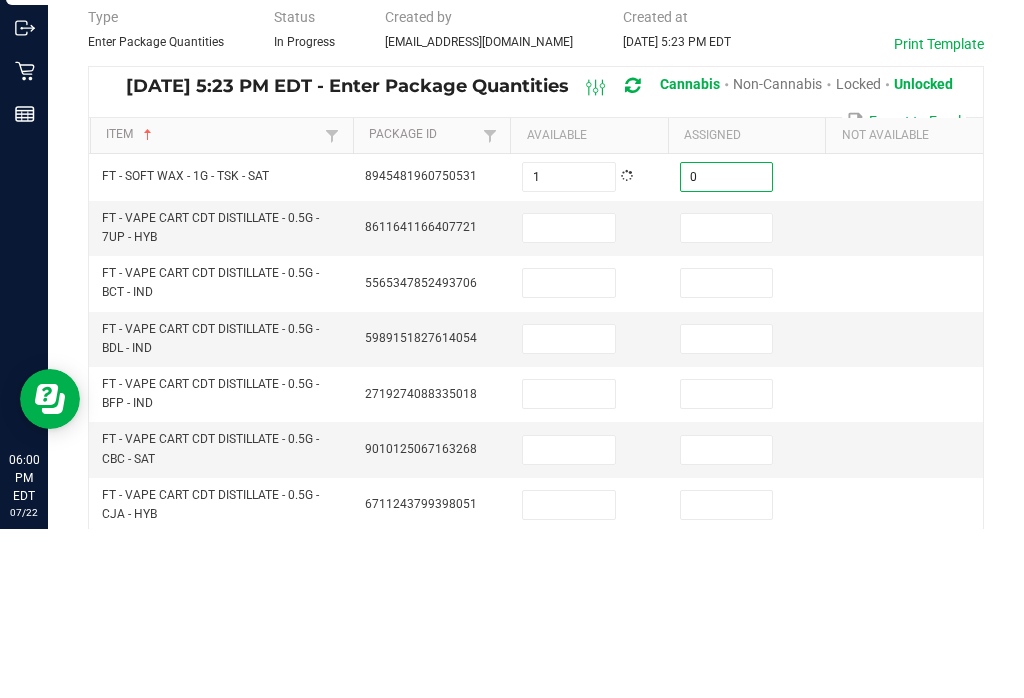 click at bounding box center (569, 397) 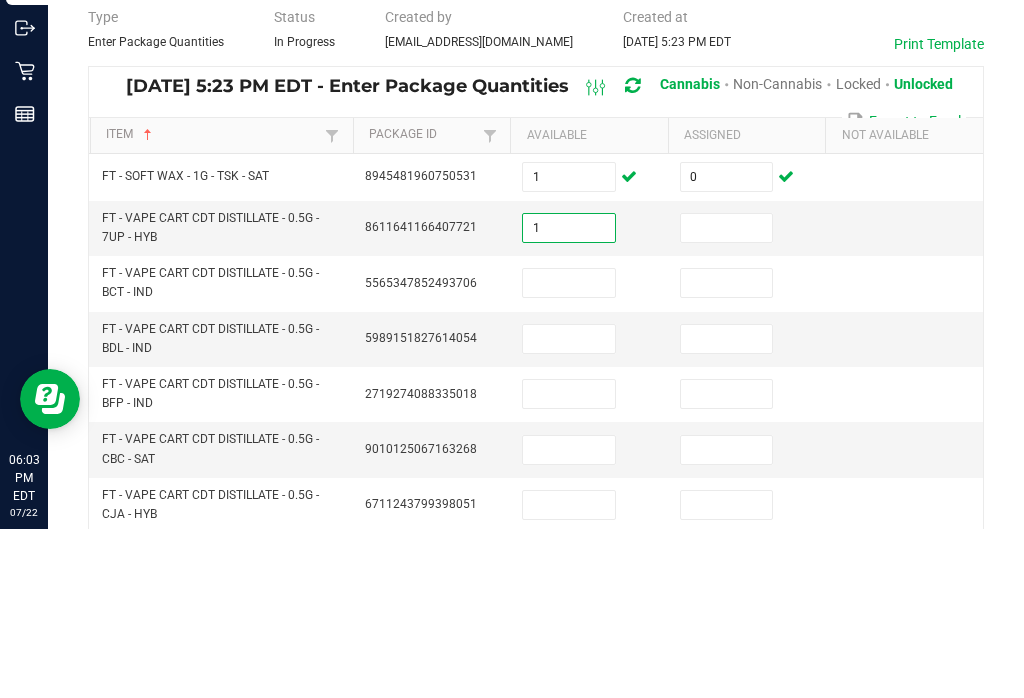 click at bounding box center [727, 397] 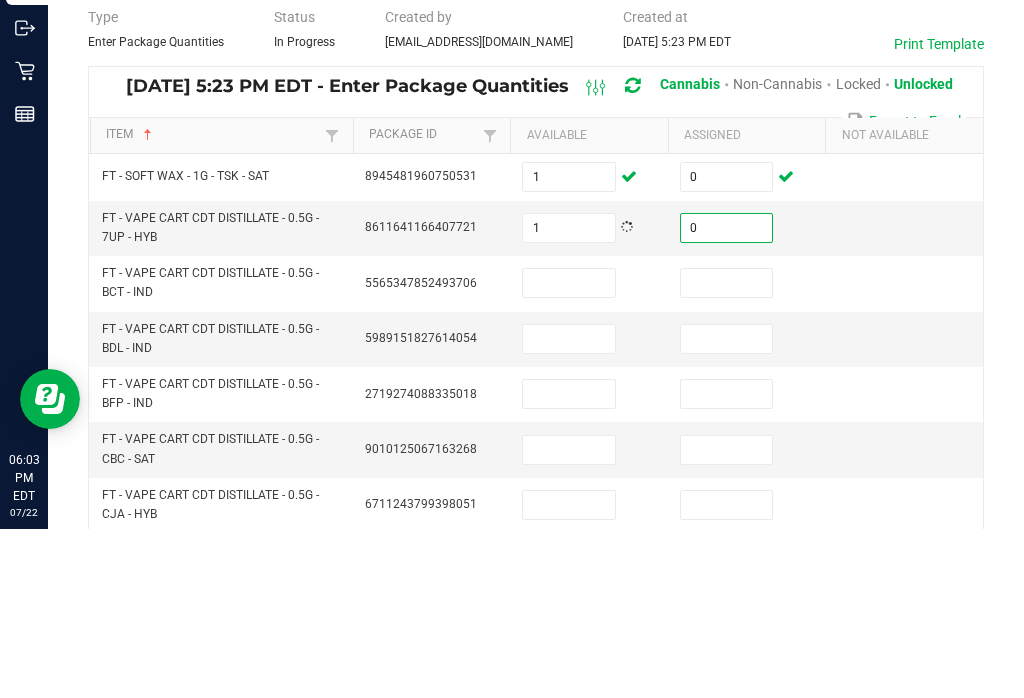 click at bounding box center [569, 452] 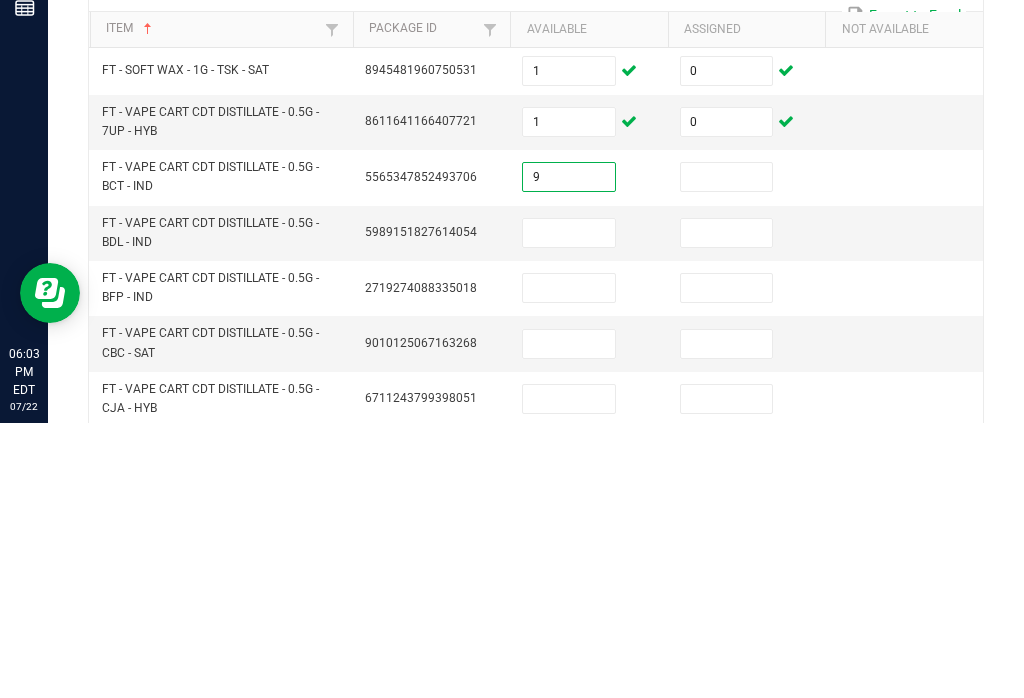 click at bounding box center (727, 452) 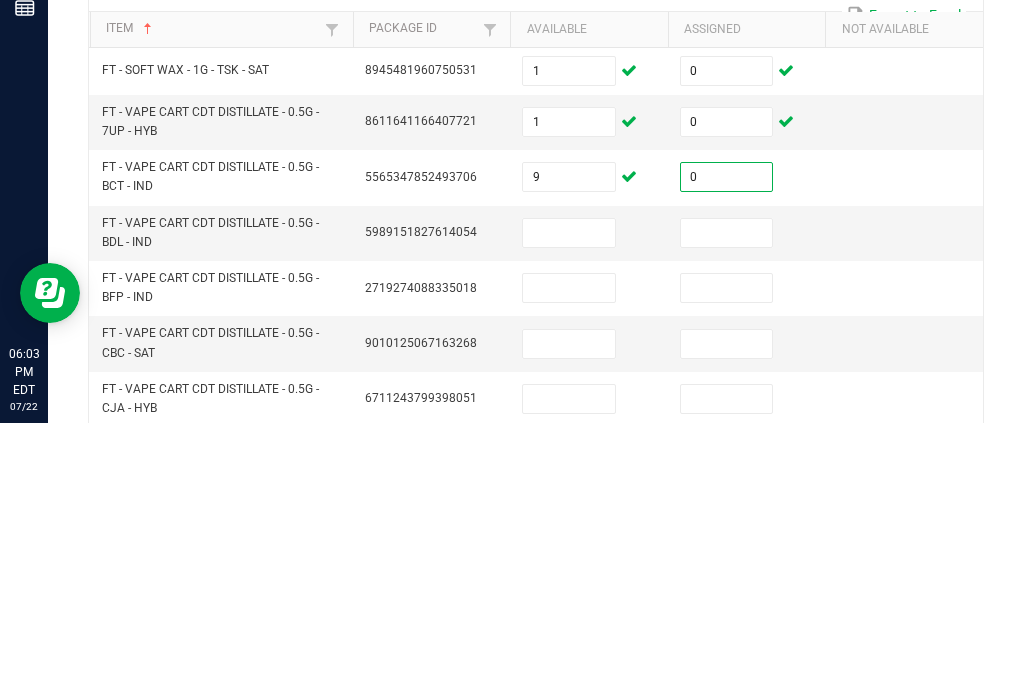 click at bounding box center [569, 508] 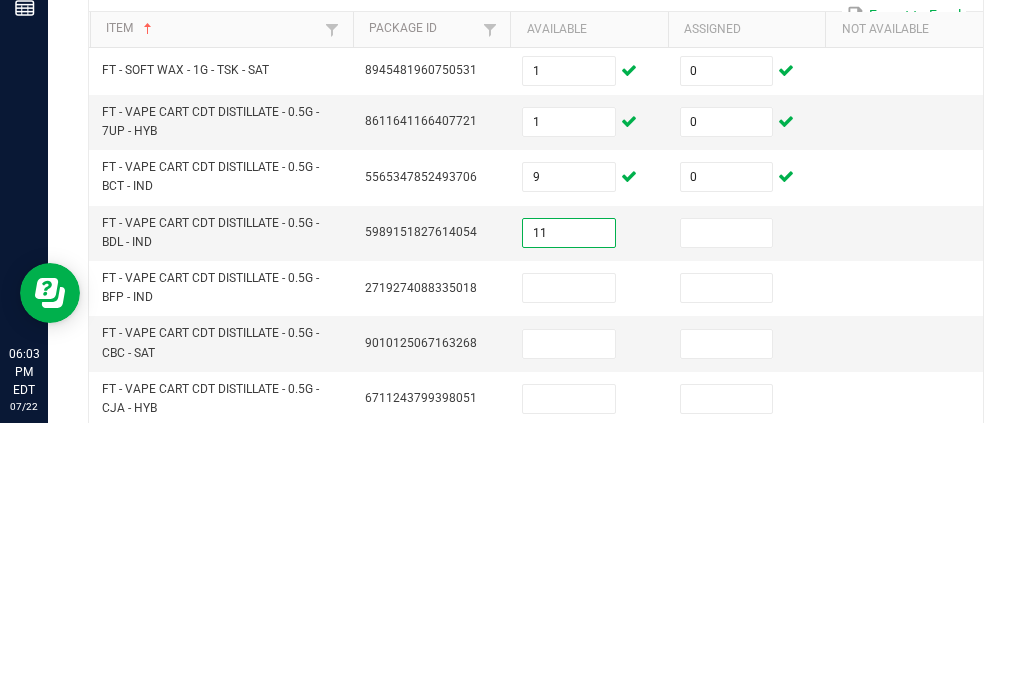click at bounding box center (727, 508) 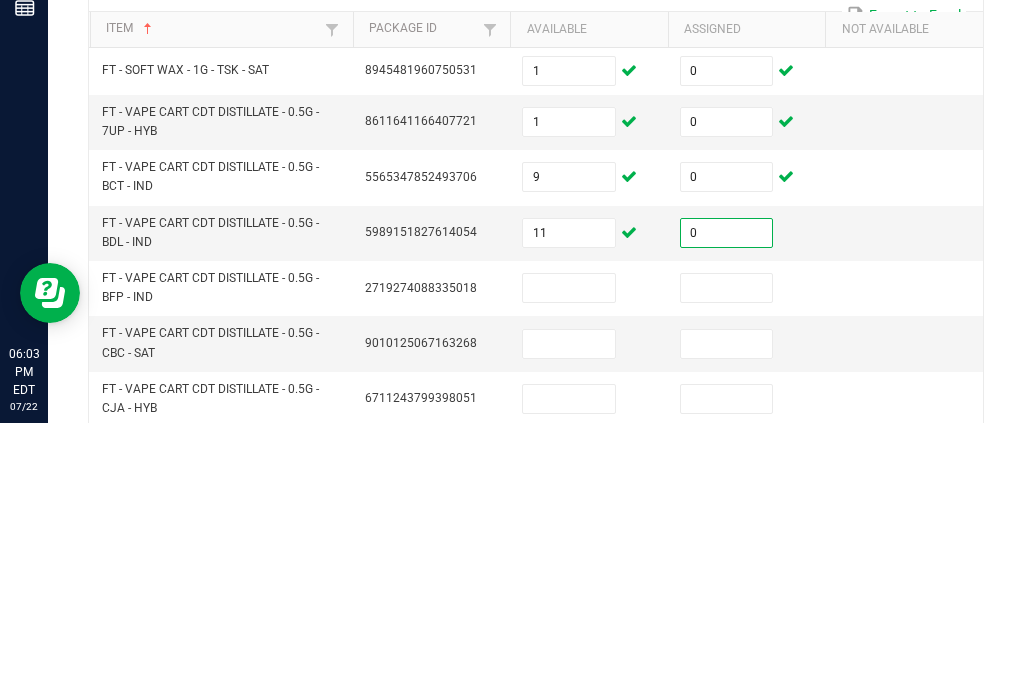 click at bounding box center (569, 563) 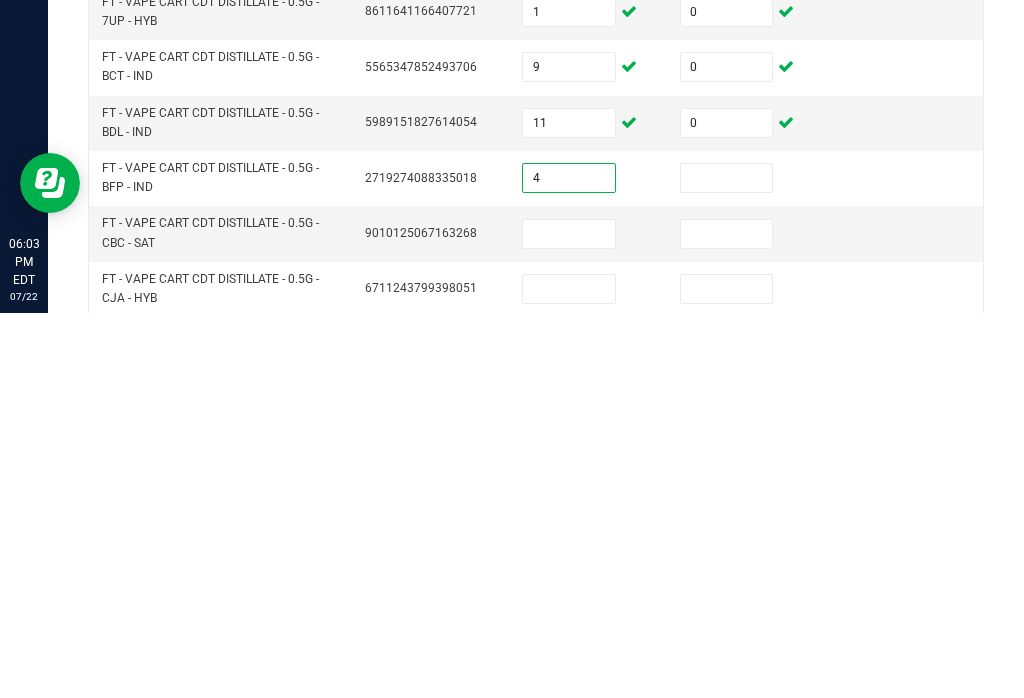 click at bounding box center [727, 563] 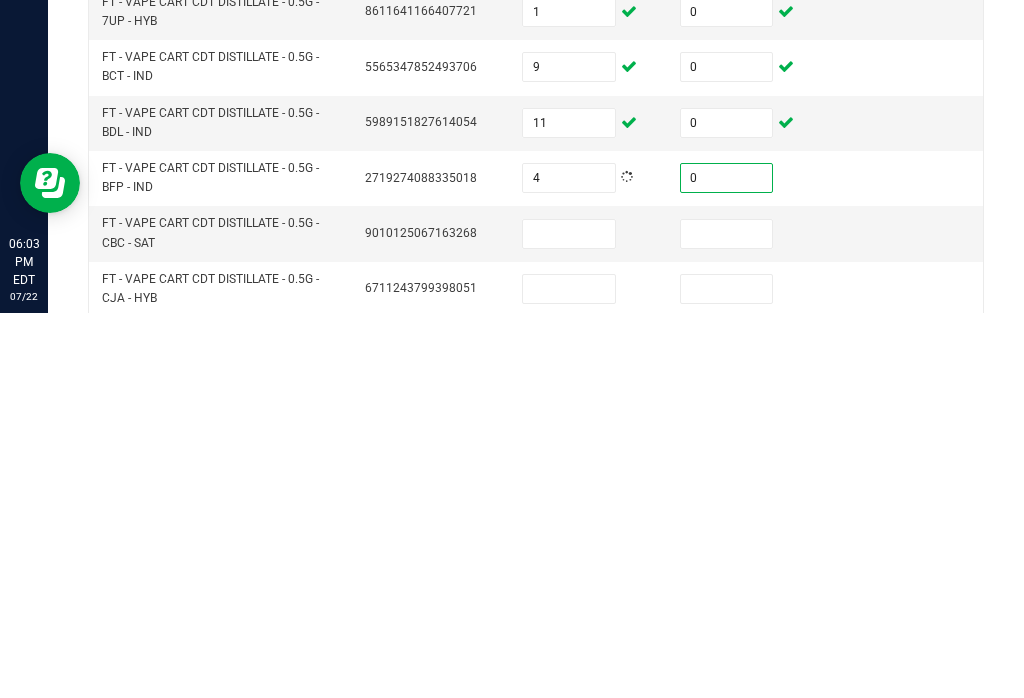 click at bounding box center [569, 619] 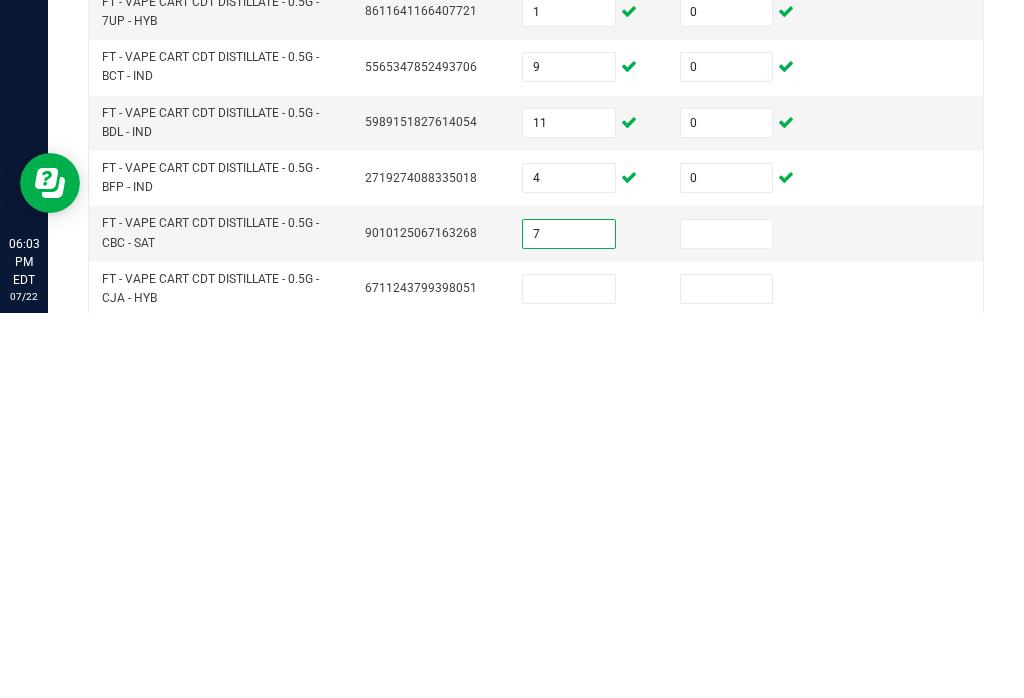 click at bounding box center (727, 619) 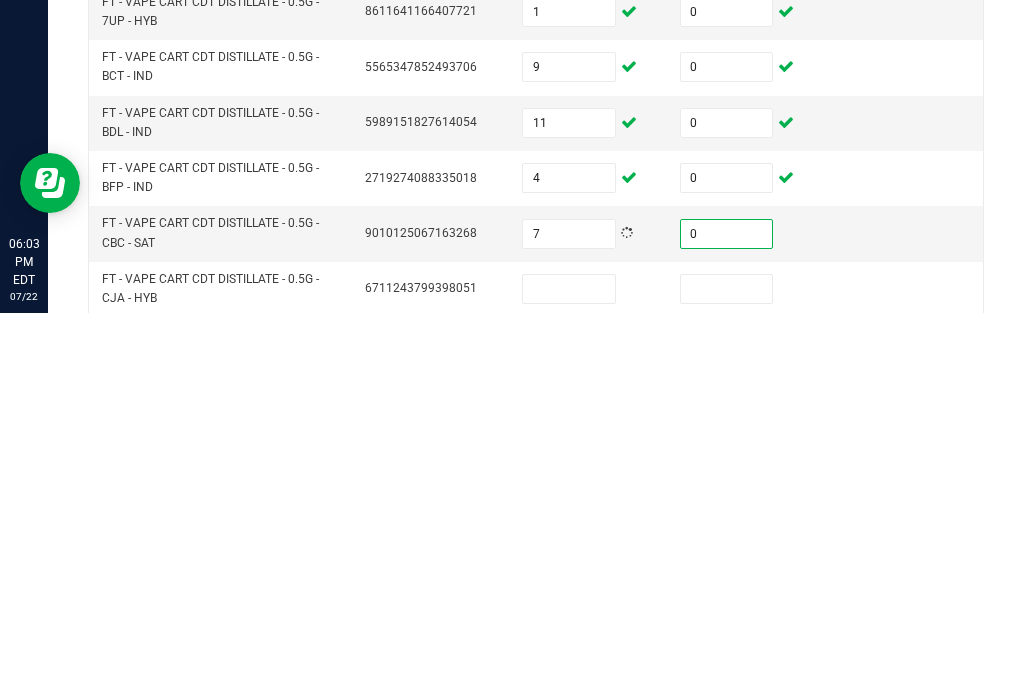 click at bounding box center [569, 674] 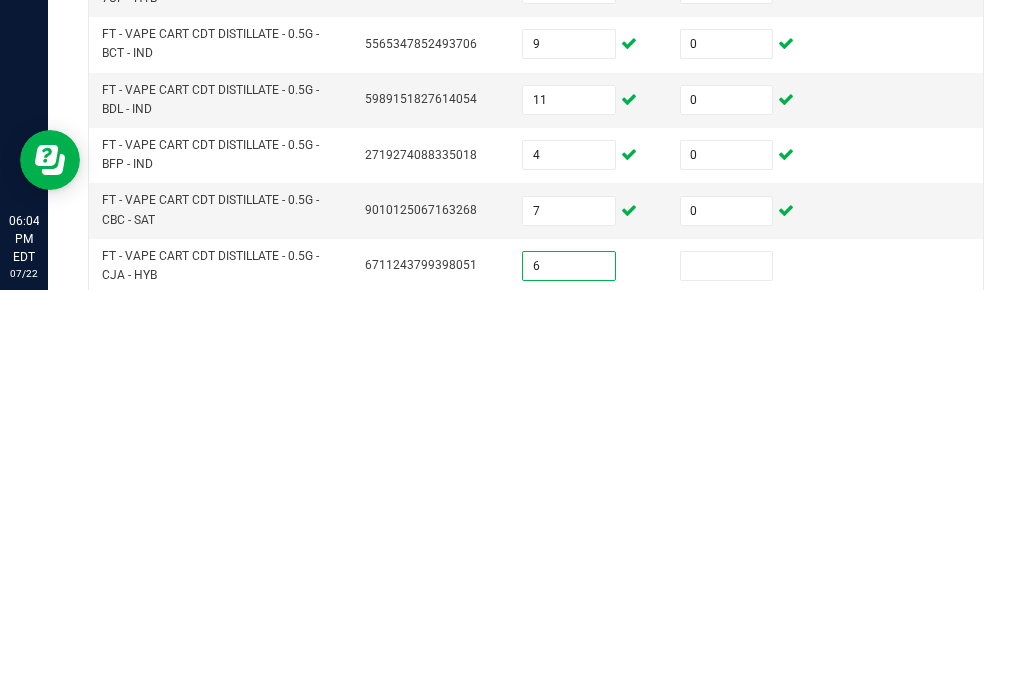 click at bounding box center [747, 674] 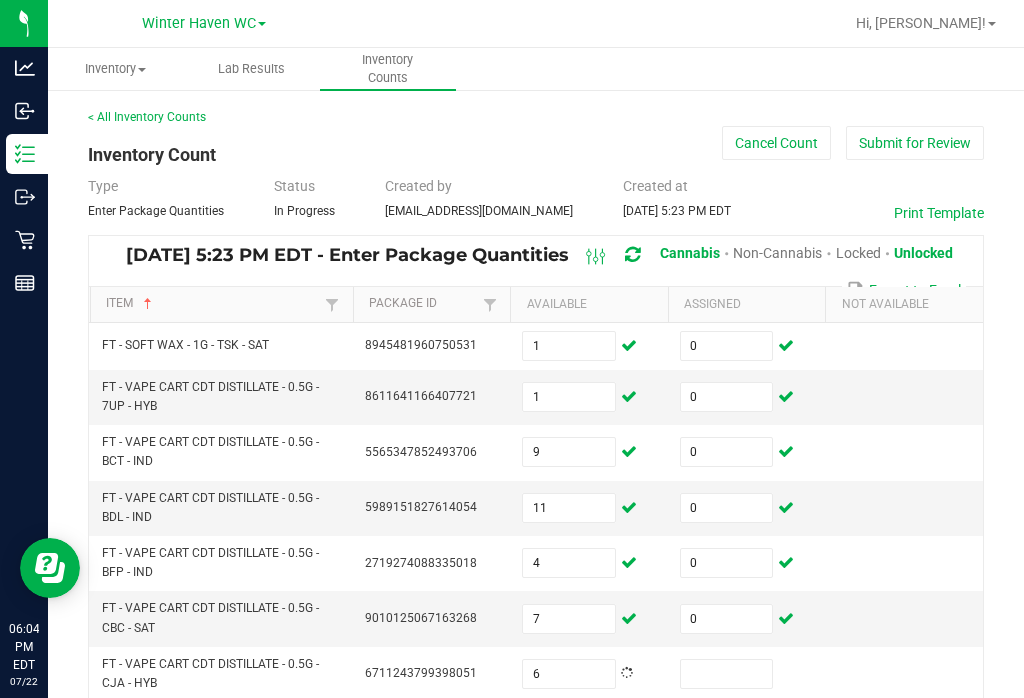 click at bounding box center (727, 674) 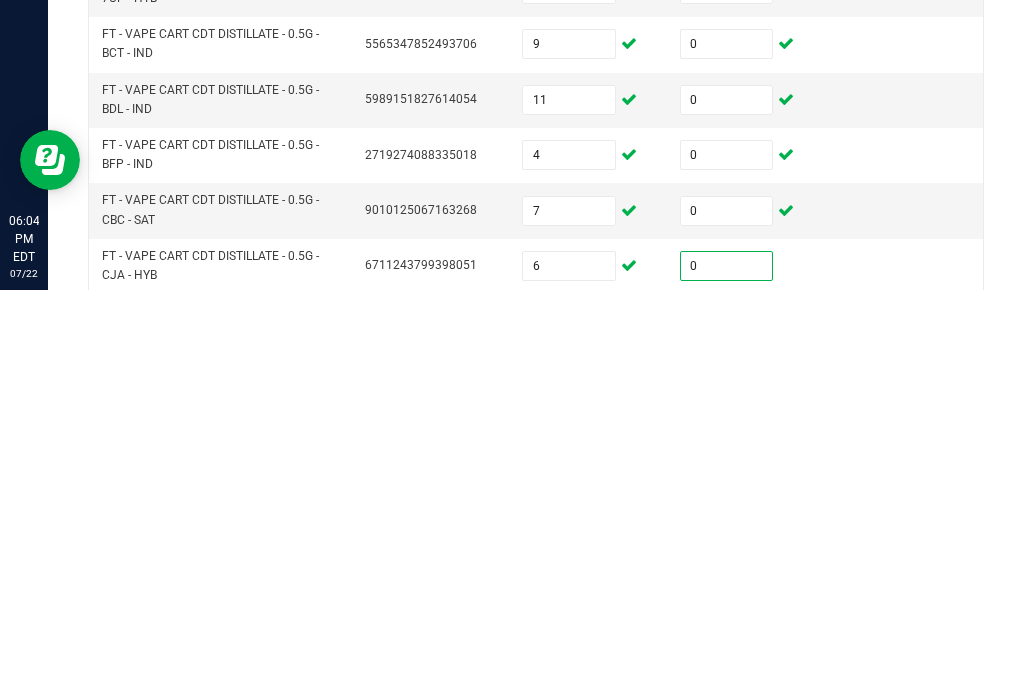 scroll, scrollTop: 52, scrollLeft: 0, axis: vertical 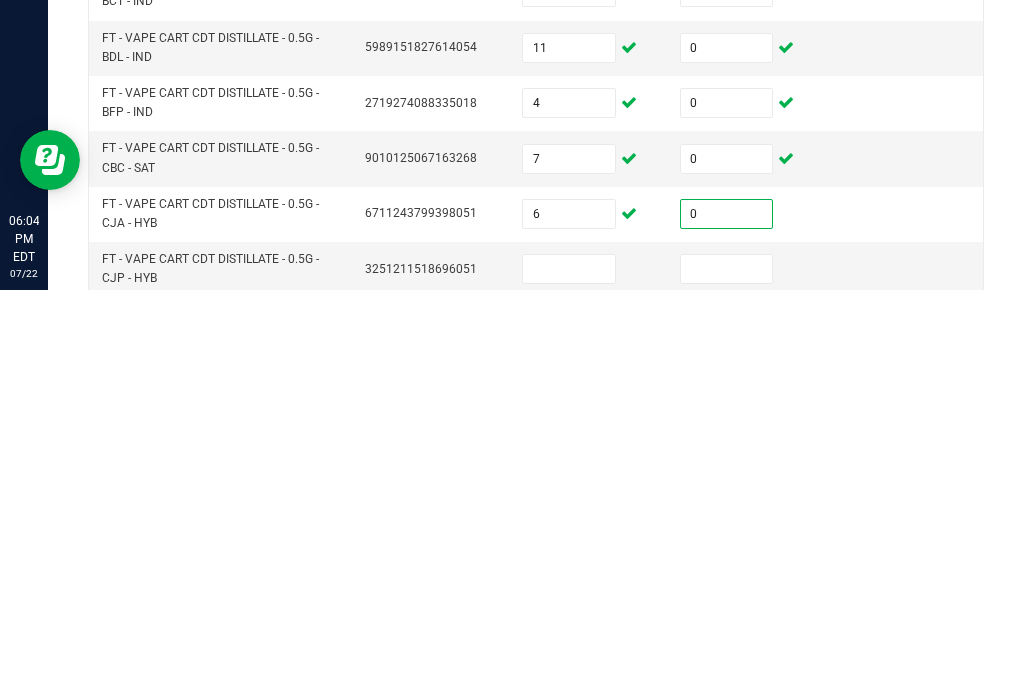 click at bounding box center [569, 677] 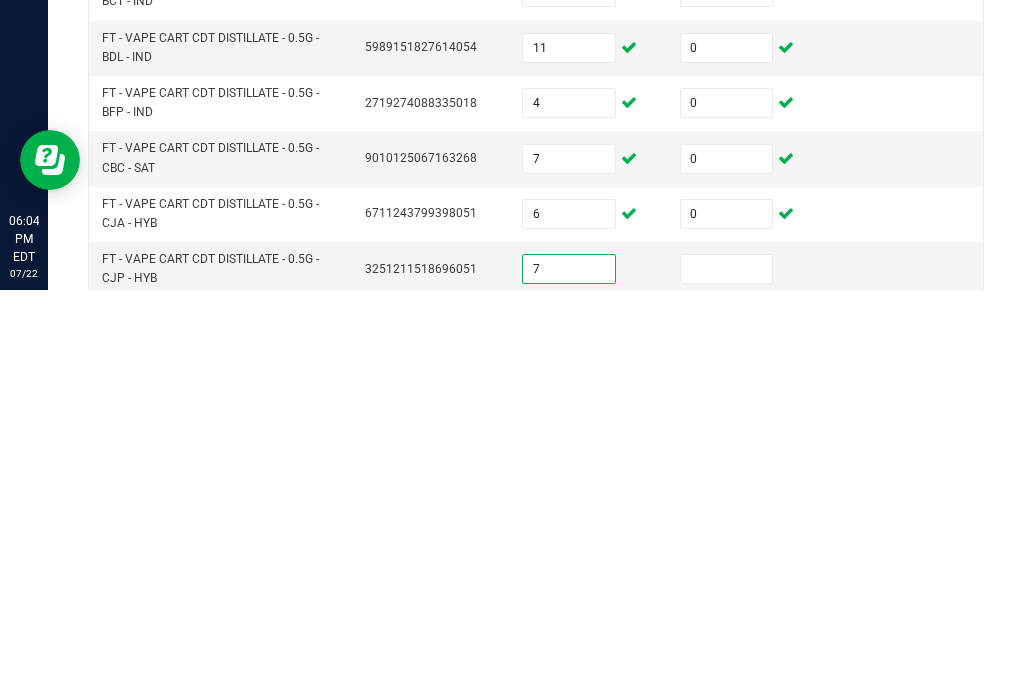 click at bounding box center [727, 677] 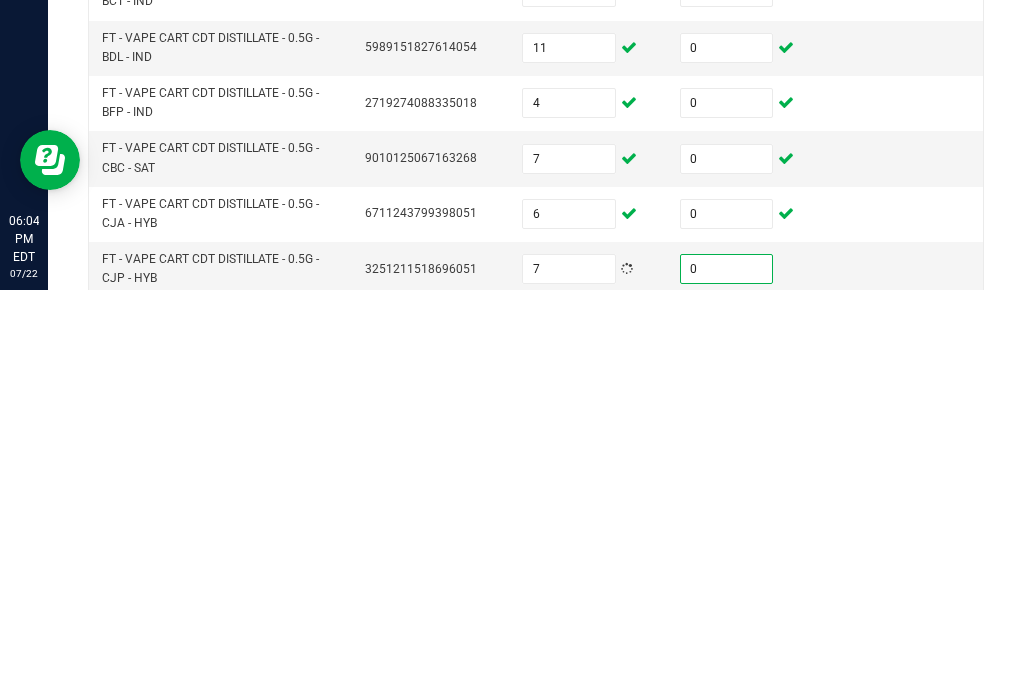 scroll, scrollTop: 98, scrollLeft: 0, axis: vertical 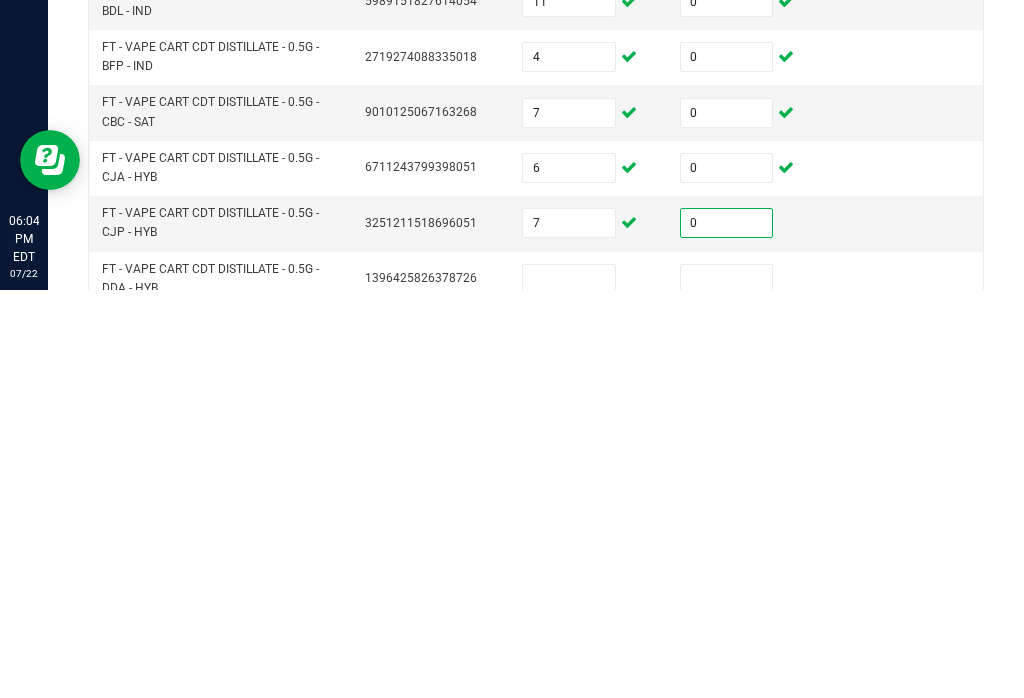 click at bounding box center [569, 687] 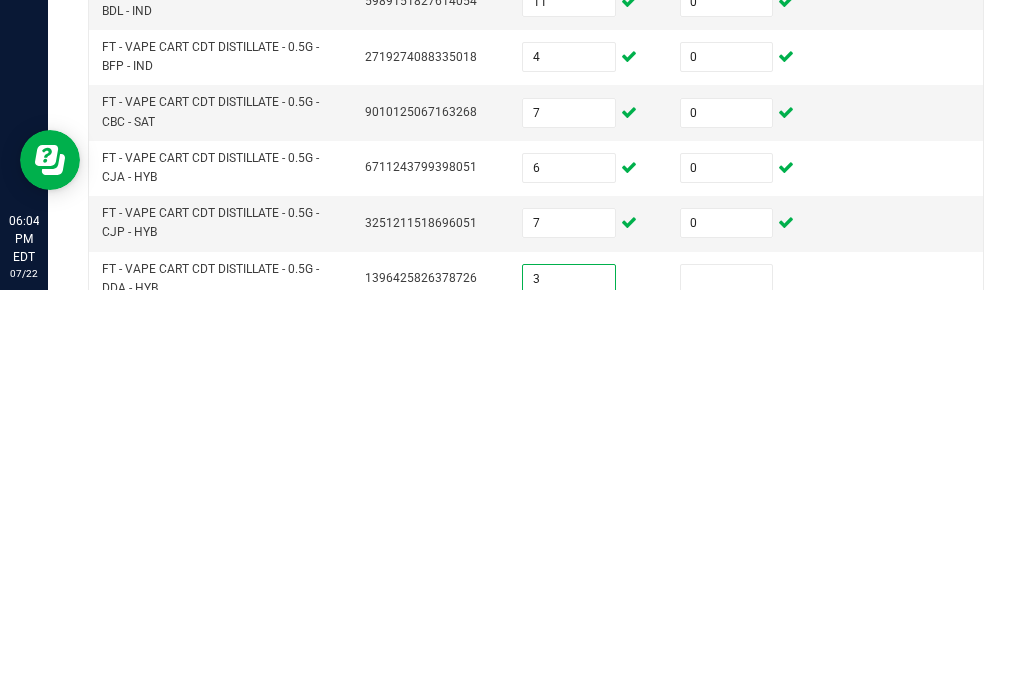 click at bounding box center [727, 687] 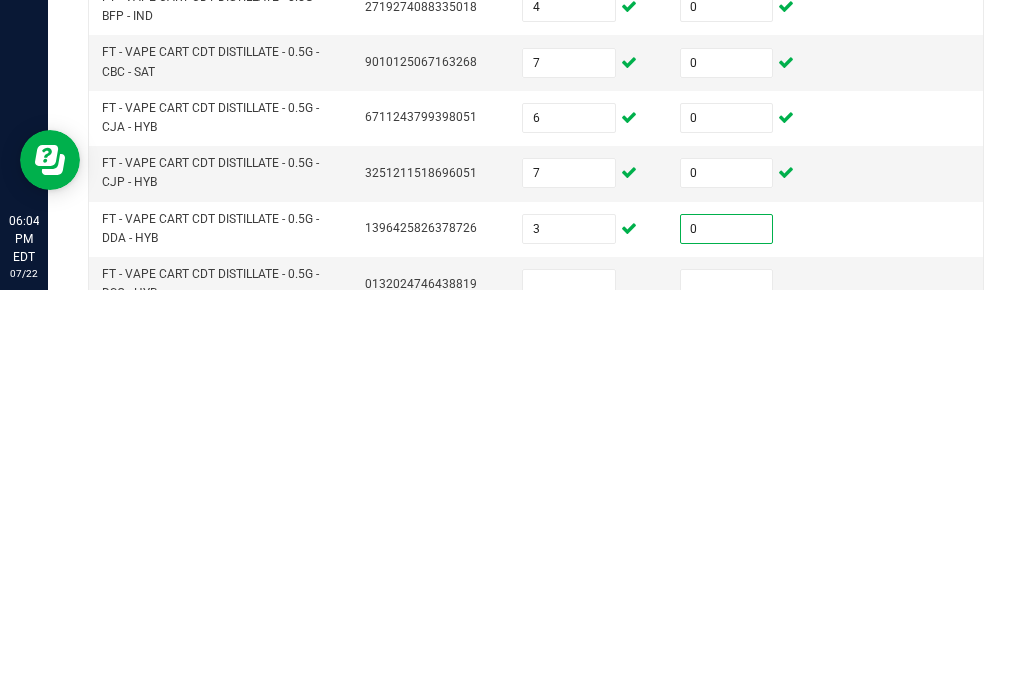 scroll, scrollTop: 157, scrollLeft: 0, axis: vertical 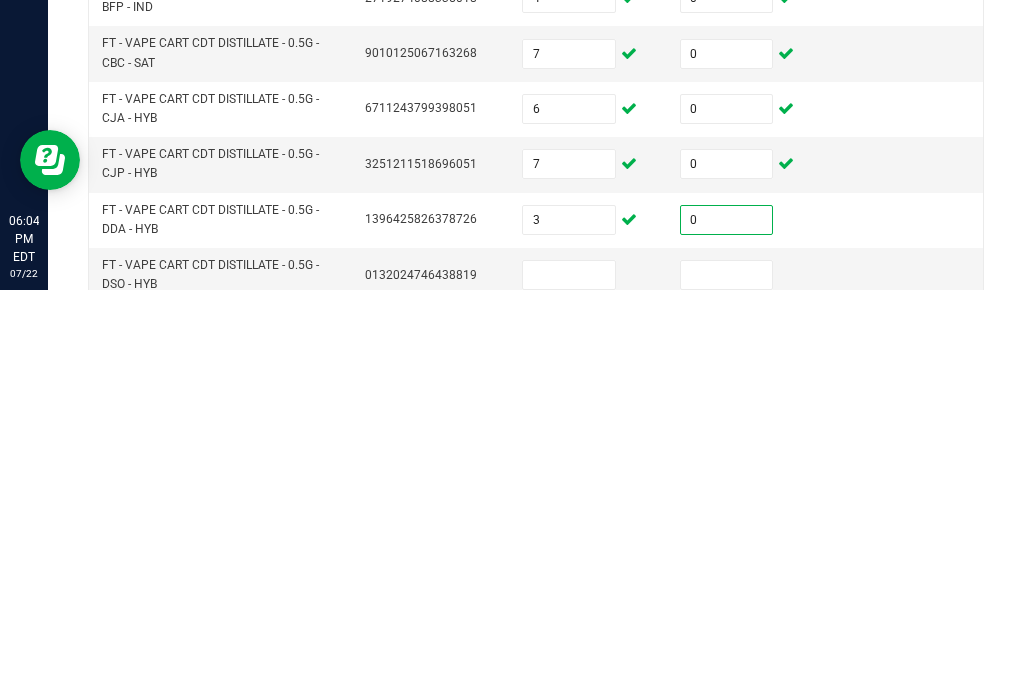 click at bounding box center [569, 683] 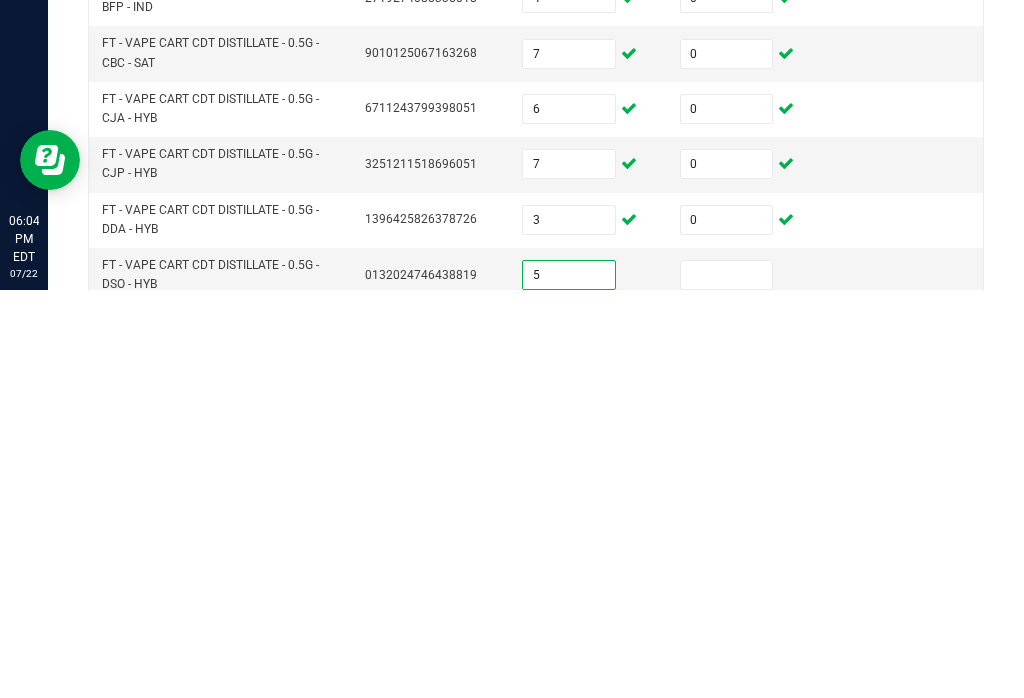 click at bounding box center (727, 683) 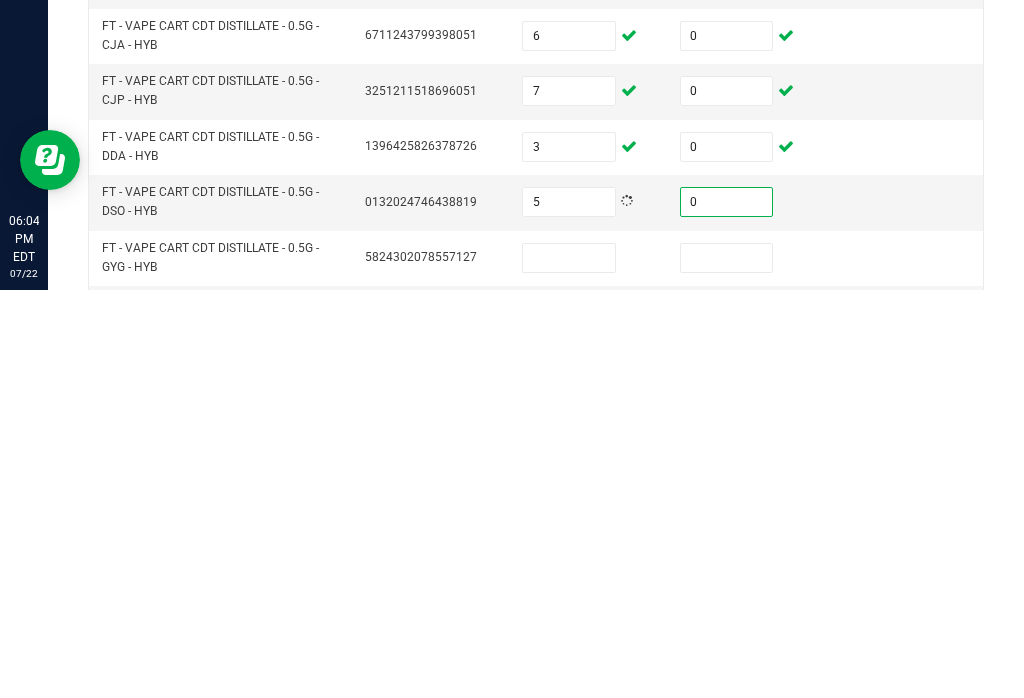 scroll, scrollTop: 233, scrollLeft: 0, axis: vertical 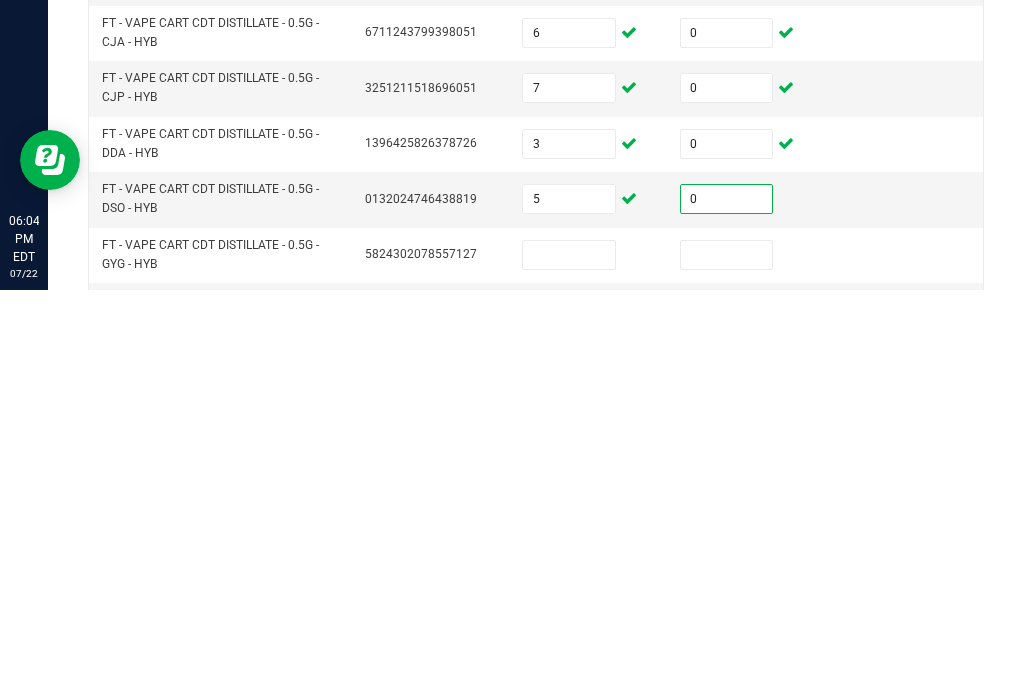 click at bounding box center (569, 663) 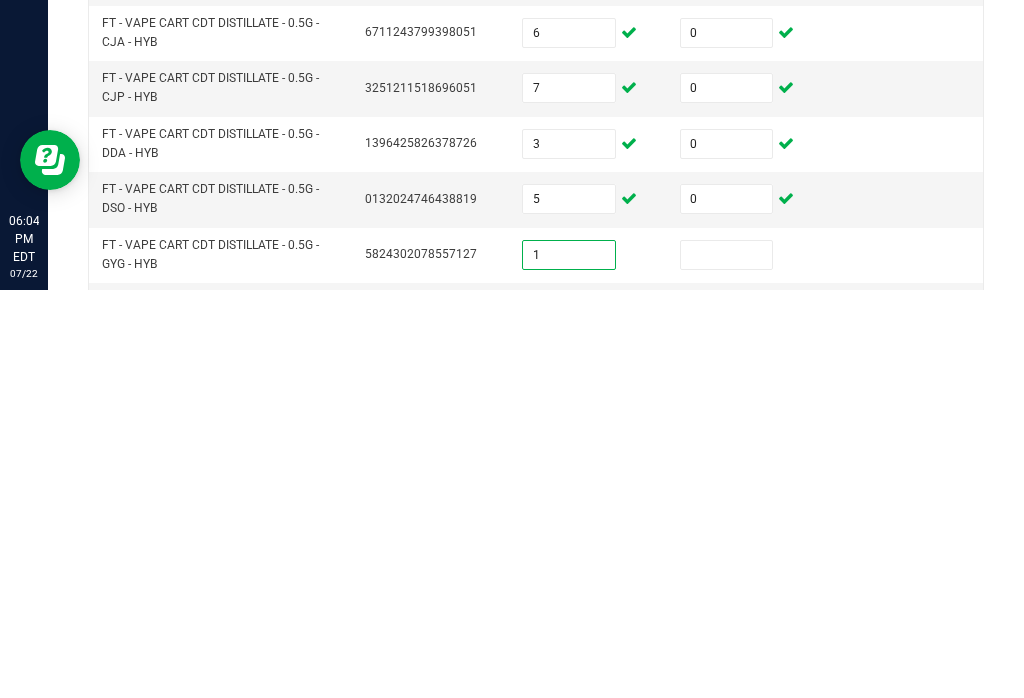 click at bounding box center (727, 663) 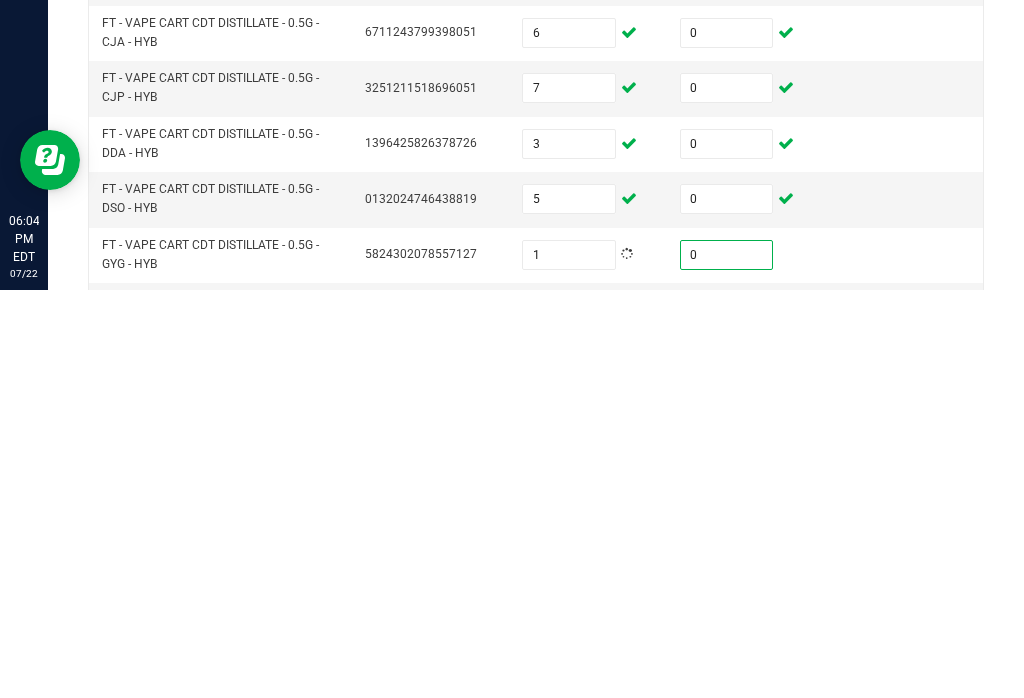 click at bounding box center (569, 718) 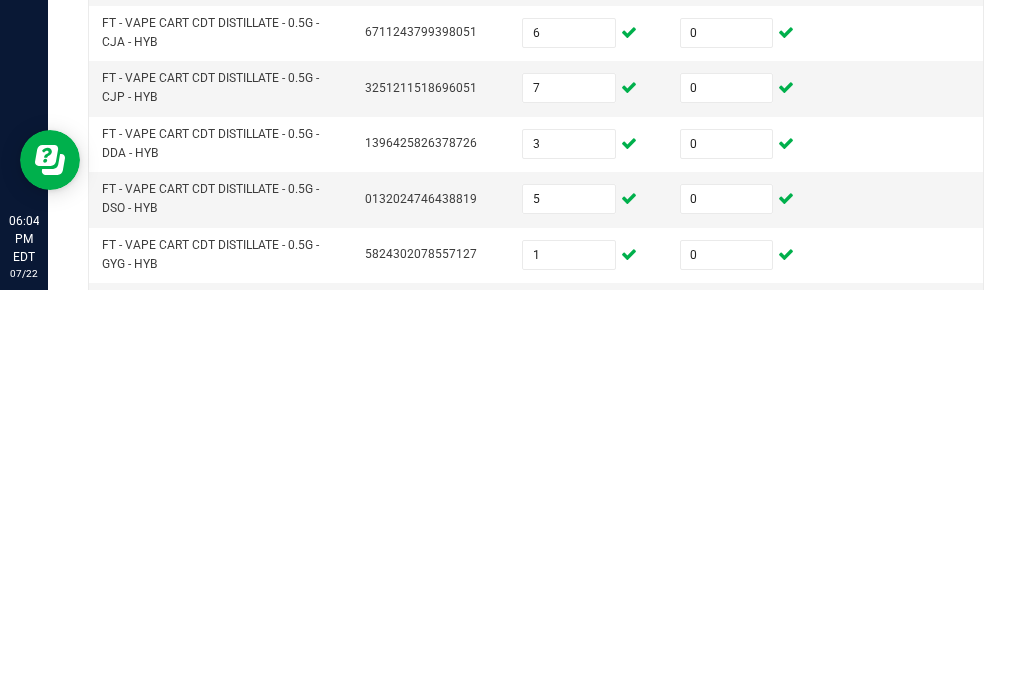 click at bounding box center [727, 718] 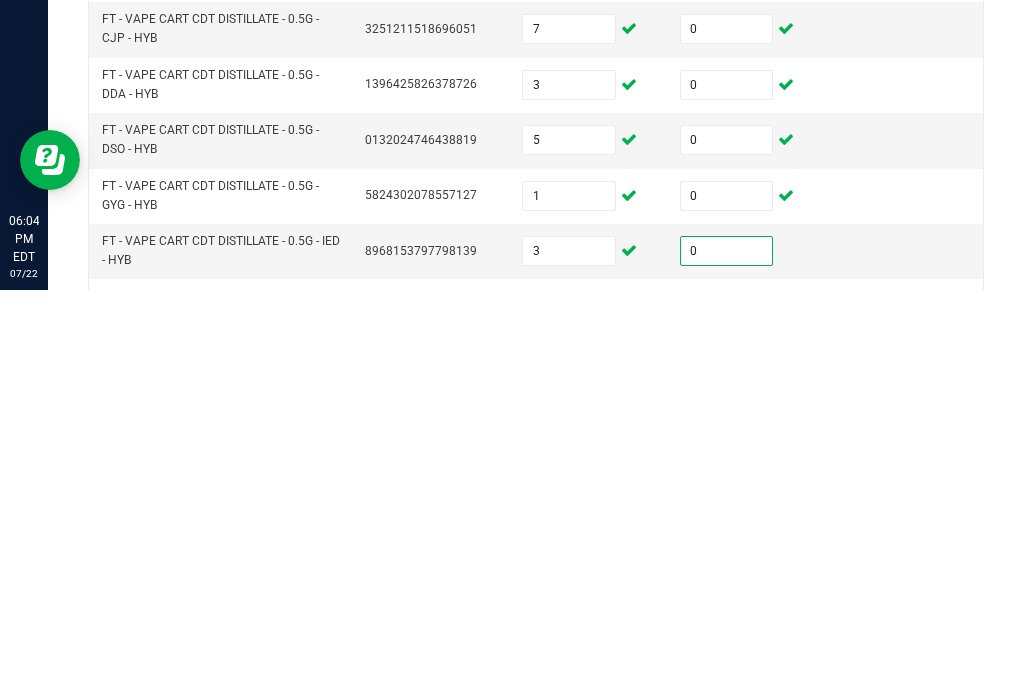 click at bounding box center [569, 715] 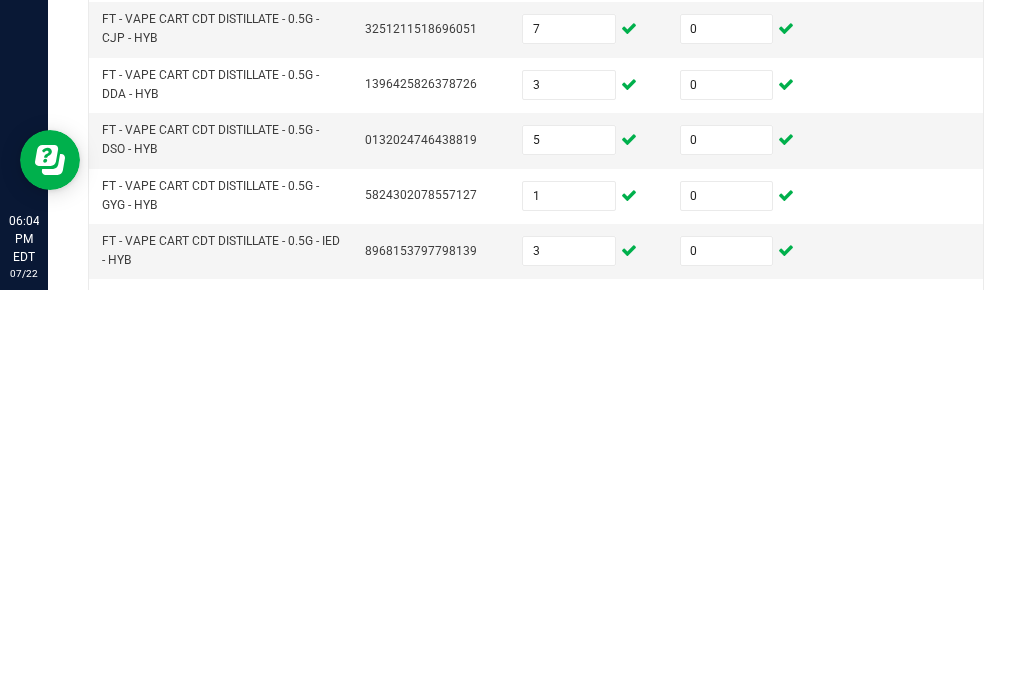 click at bounding box center (727, 715) 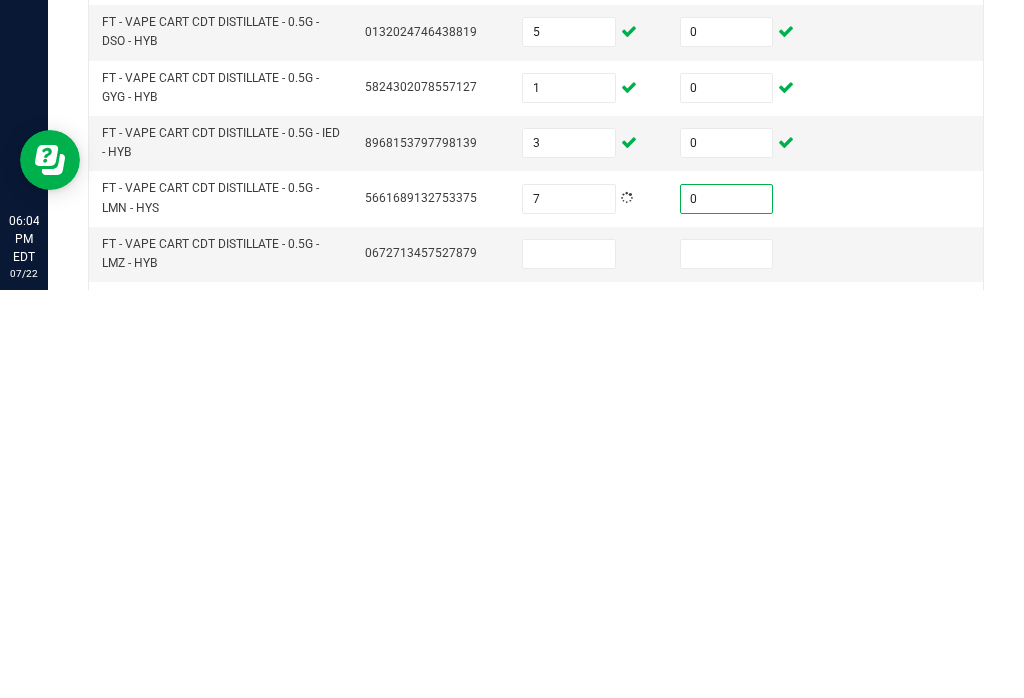 scroll, scrollTop: 398, scrollLeft: 0, axis: vertical 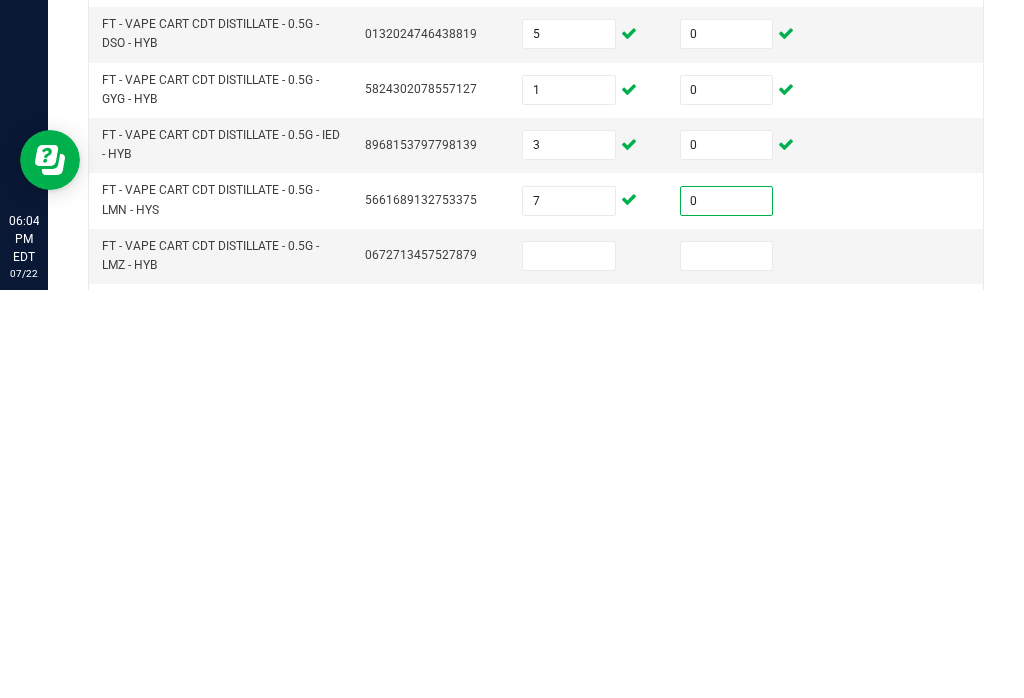 click at bounding box center [569, 664] 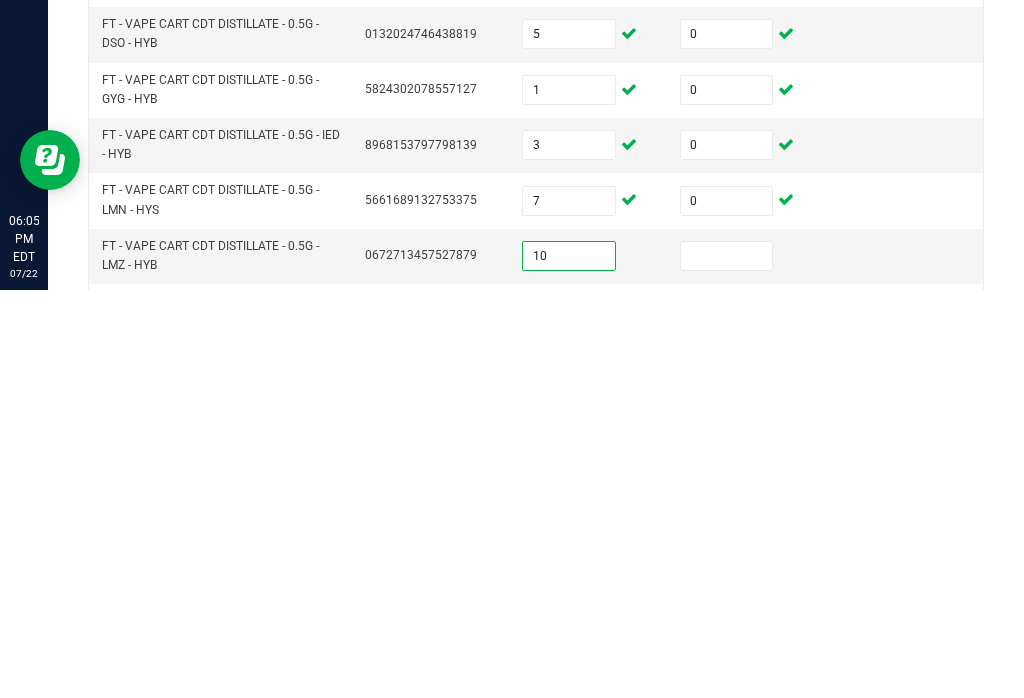 click at bounding box center (727, 664) 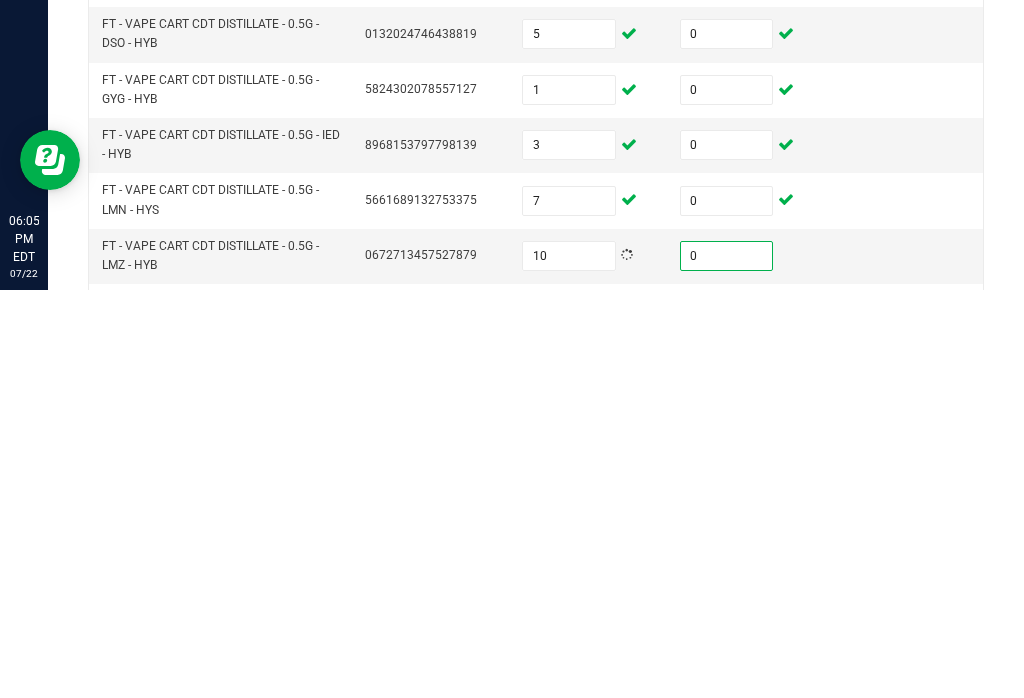 click at bounding box center (569, 719) 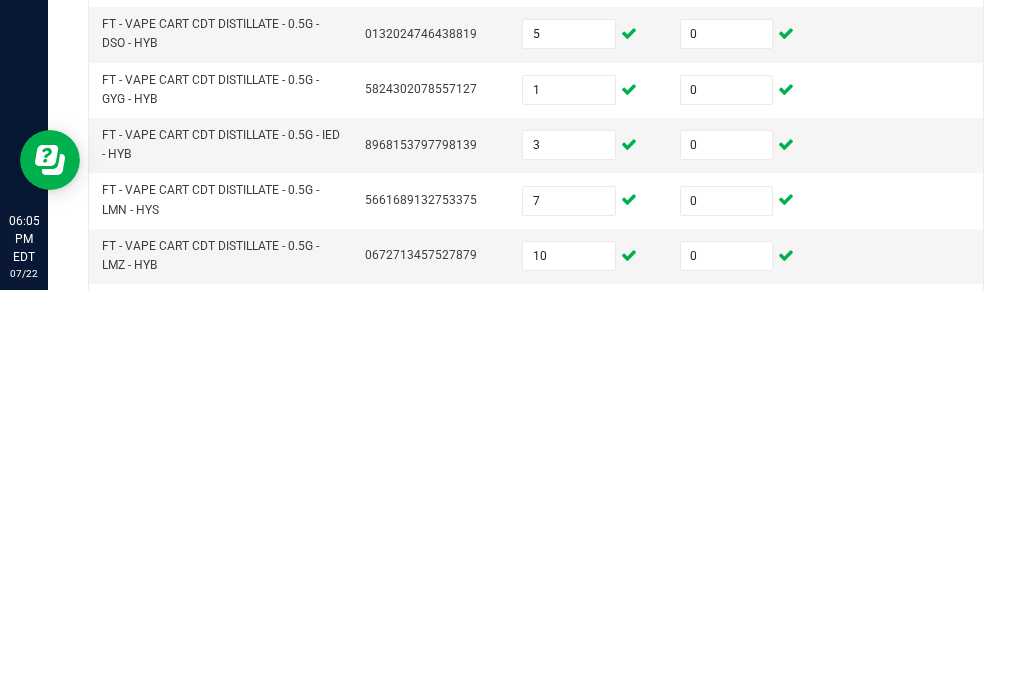 click at bounding box center (727, 719) 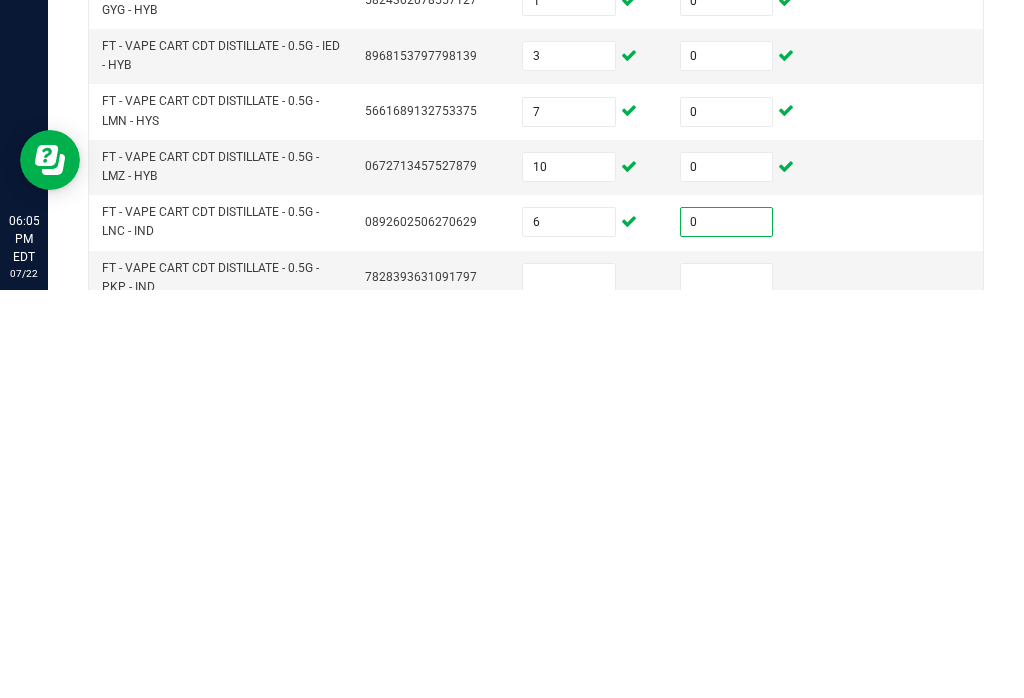 click at bounding box center [569, 686] 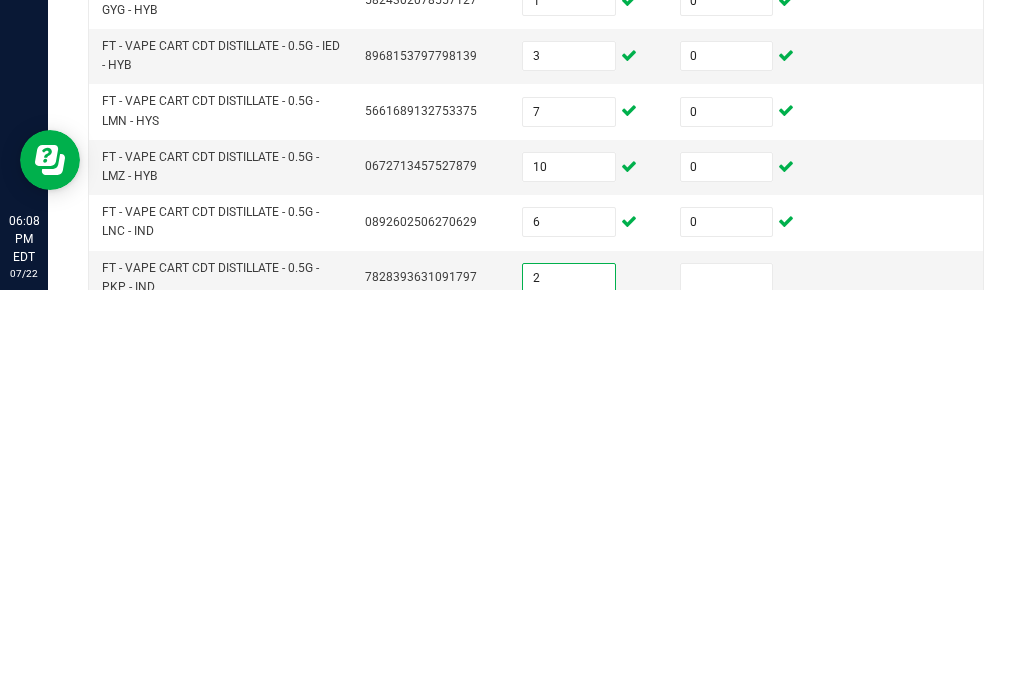 click at bounding box center (727, 686) 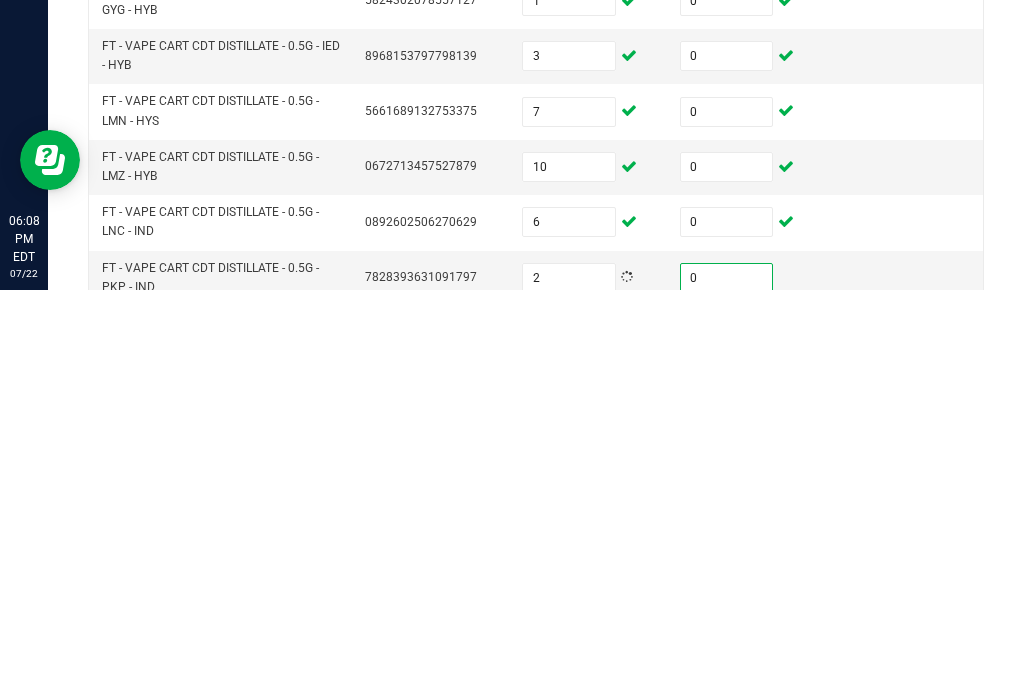 scroll, scrollTop: 529, scrollLeft: 0, axis: vertical 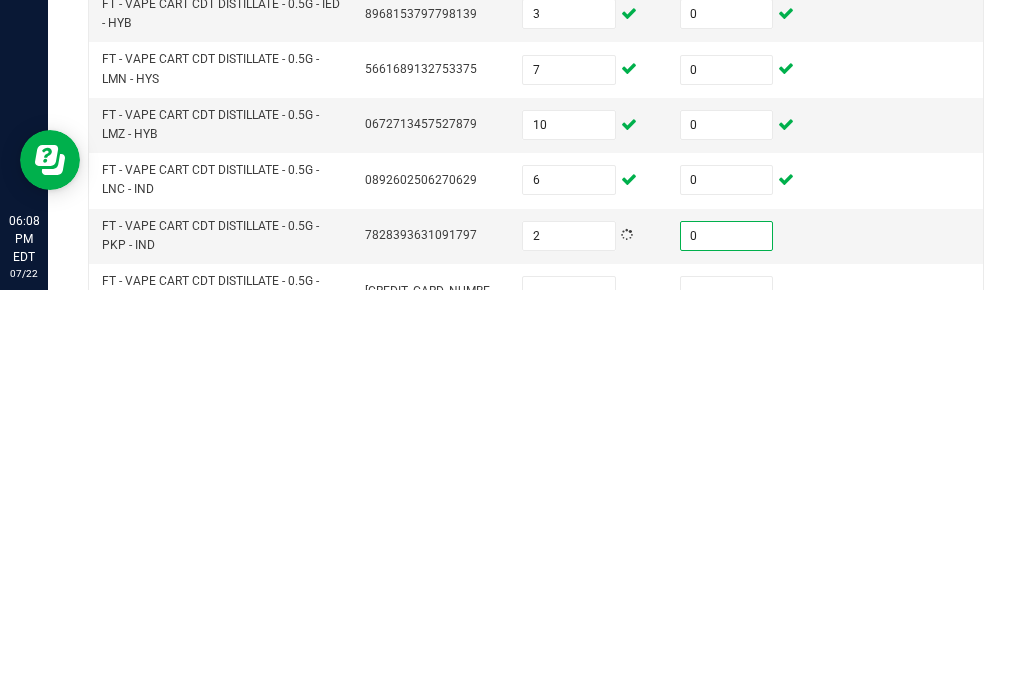 click at bounding box center (569, 699) 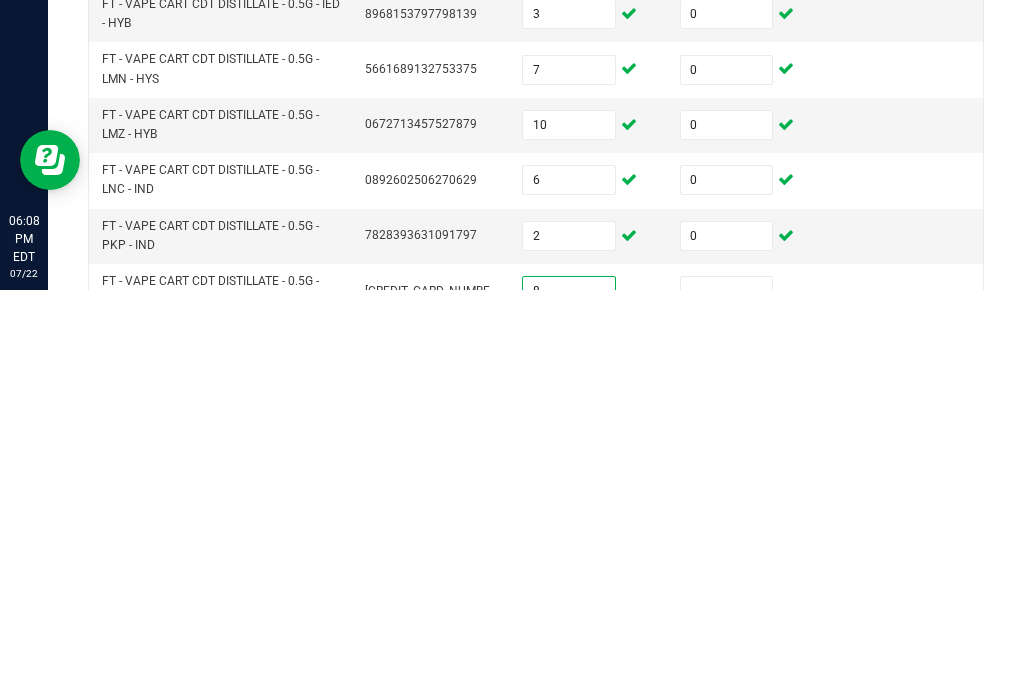 click at bounding box center (727, 699) 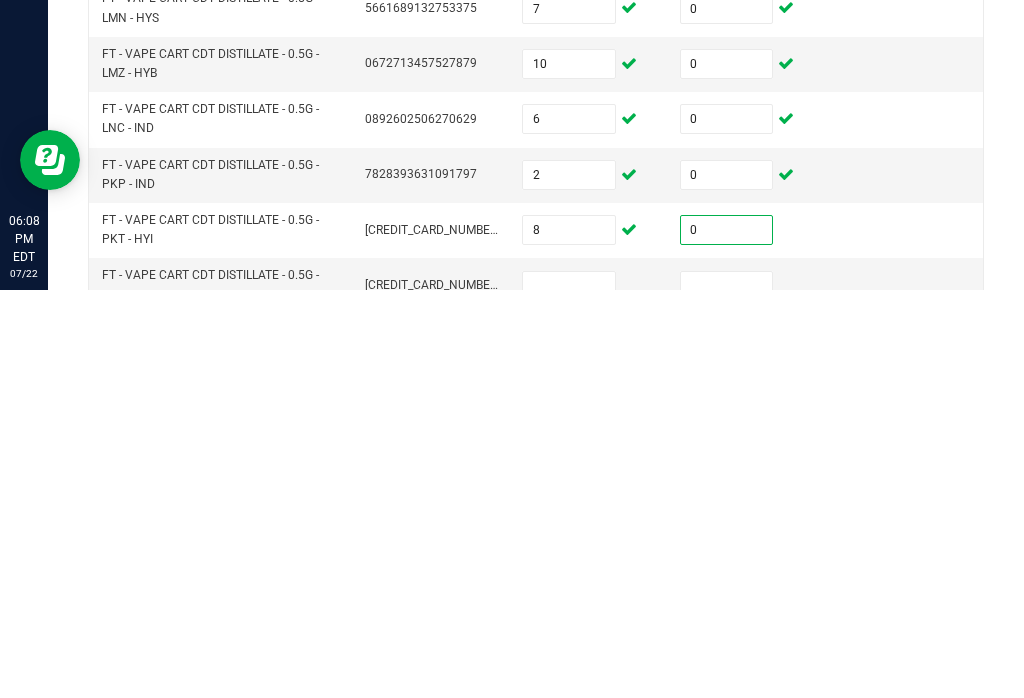 scroll, scrollTop: 590, scrollLeft: 0, axis: vertical 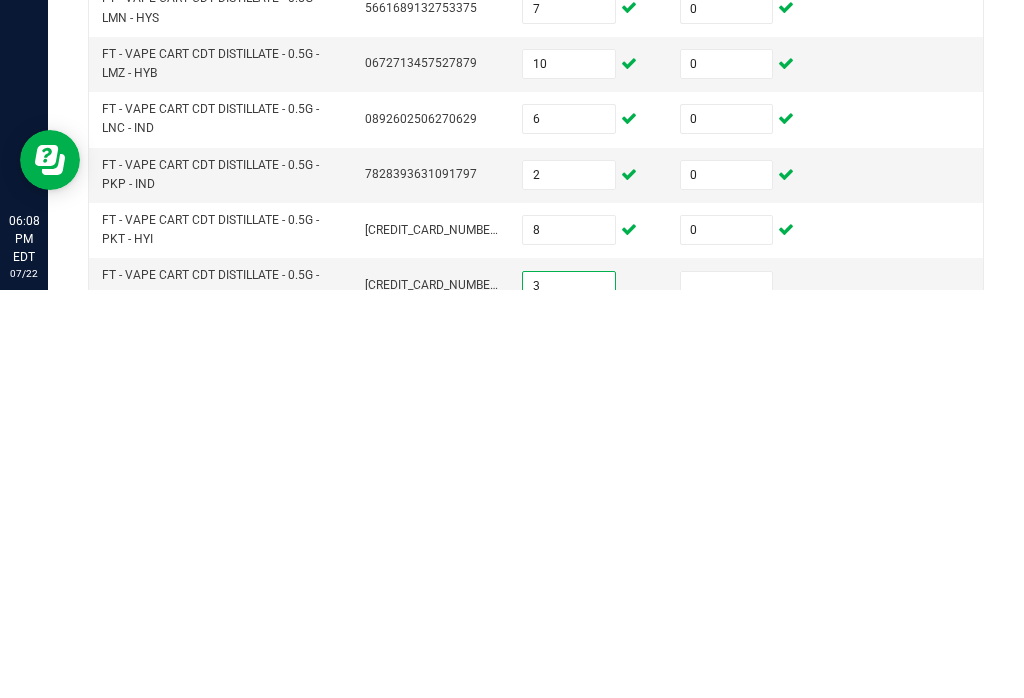 click at bounding box center (727, 694) 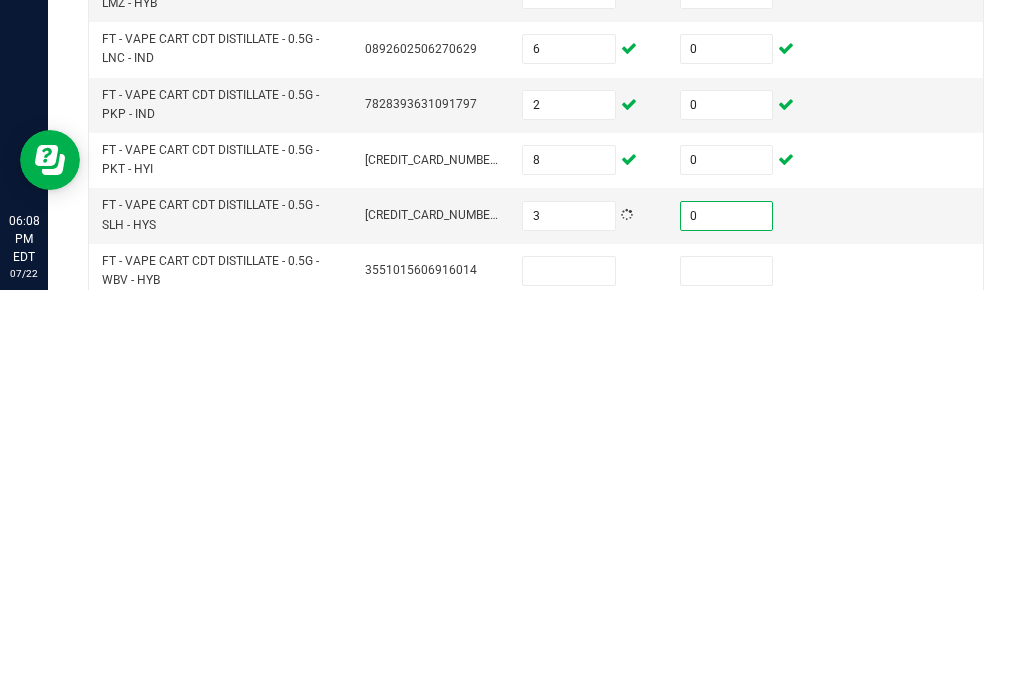 scroll, scrollTop: 694, scrollLeft: 0, axis: vertical 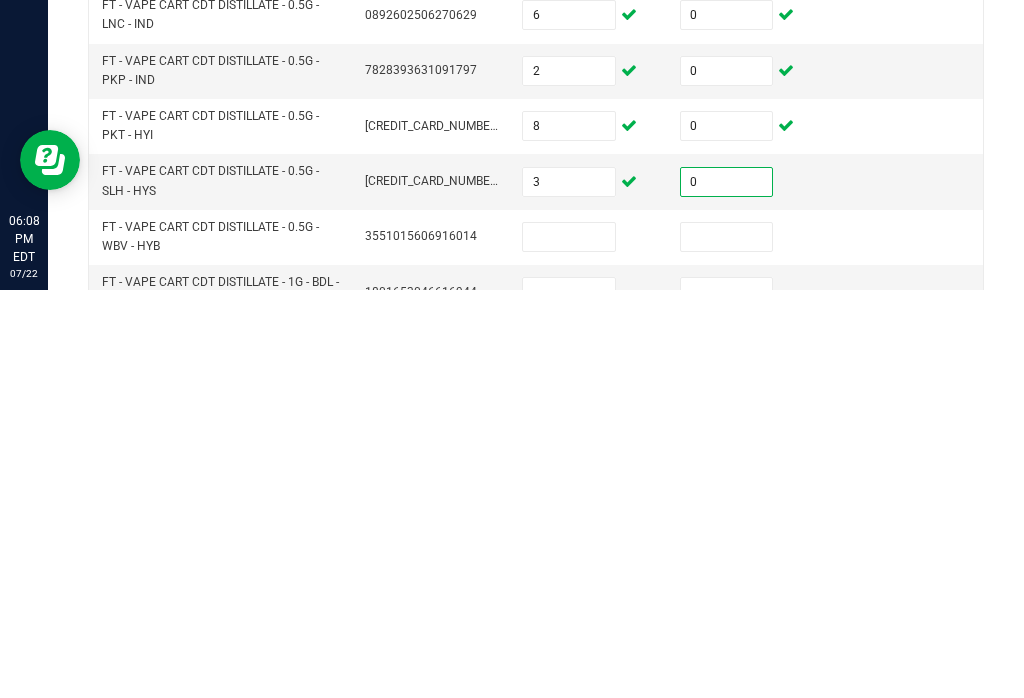 click at bounding box center [569, 645] 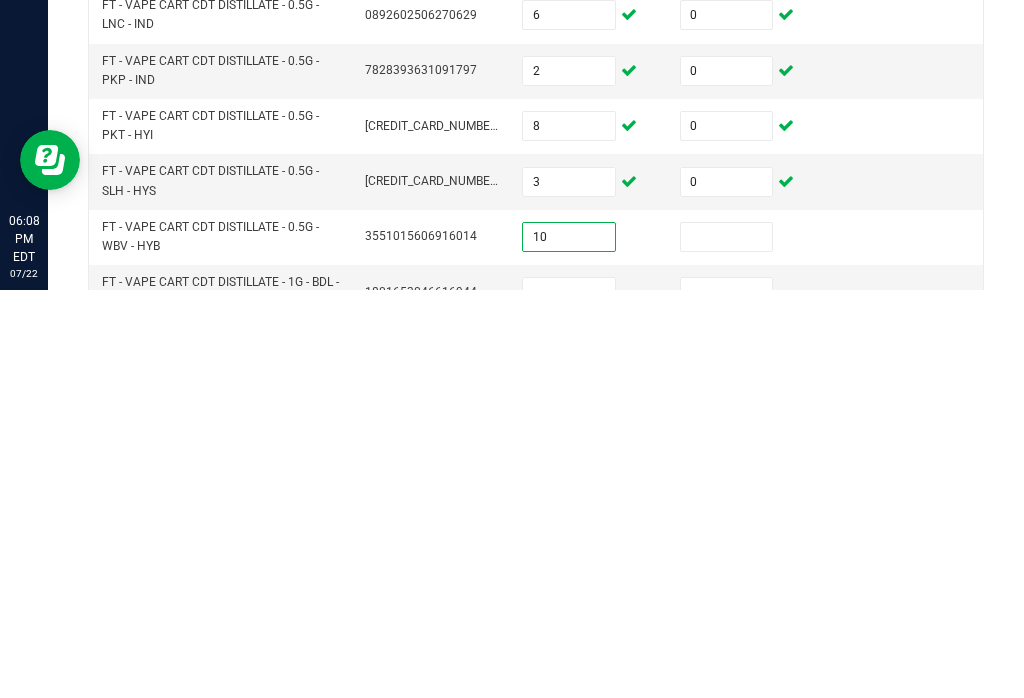 click at bounding box center (727, 645) 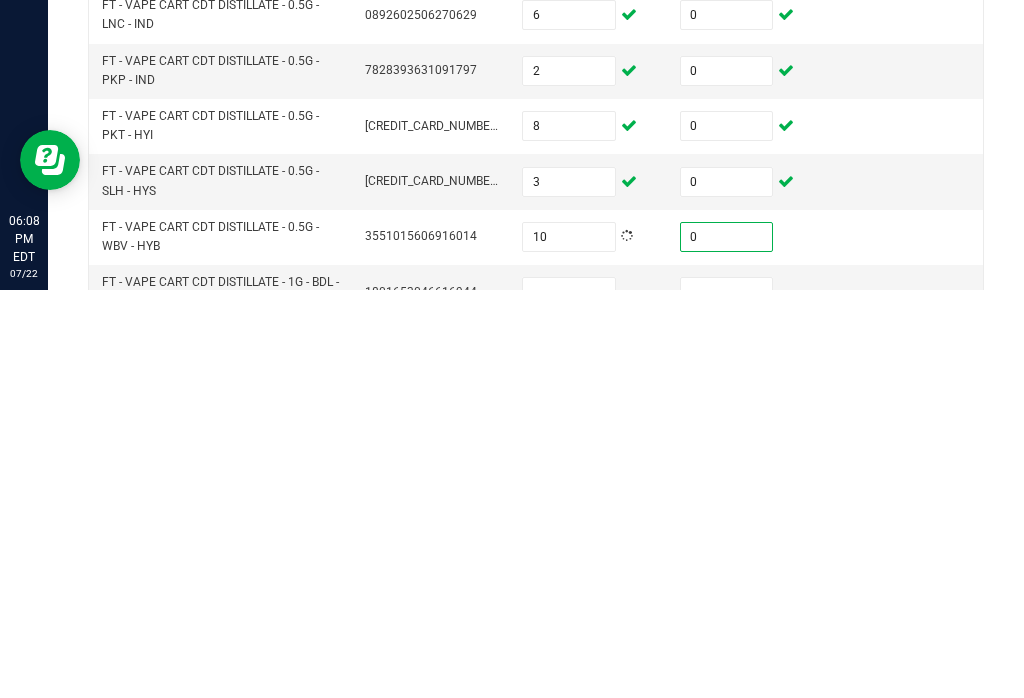 click at bounding box center (569, 700) 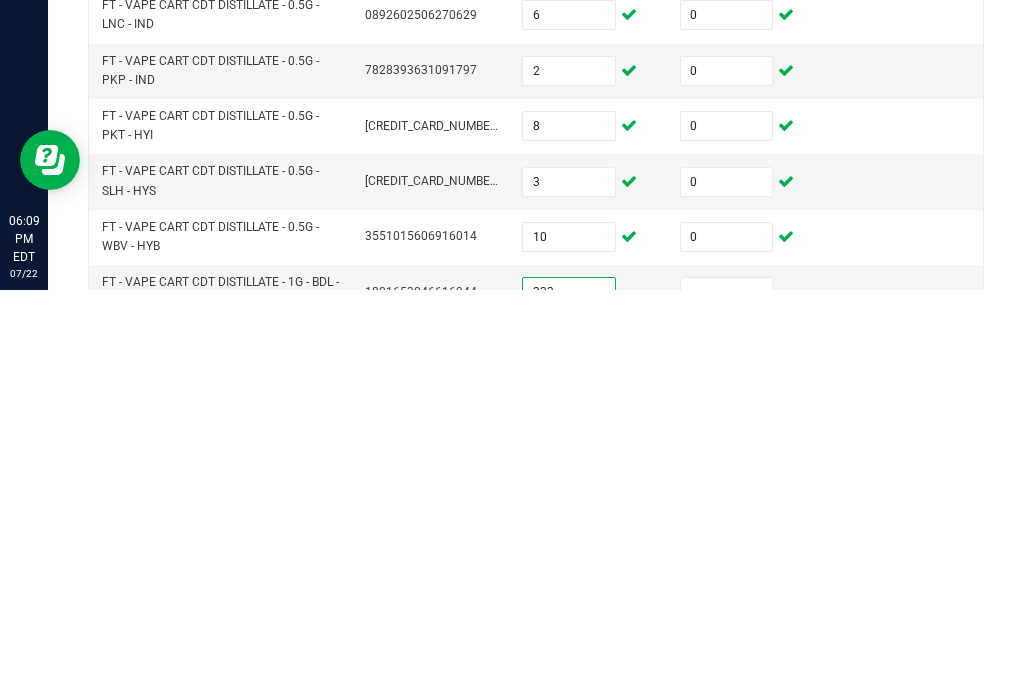 click at bounding box center [727, 700] 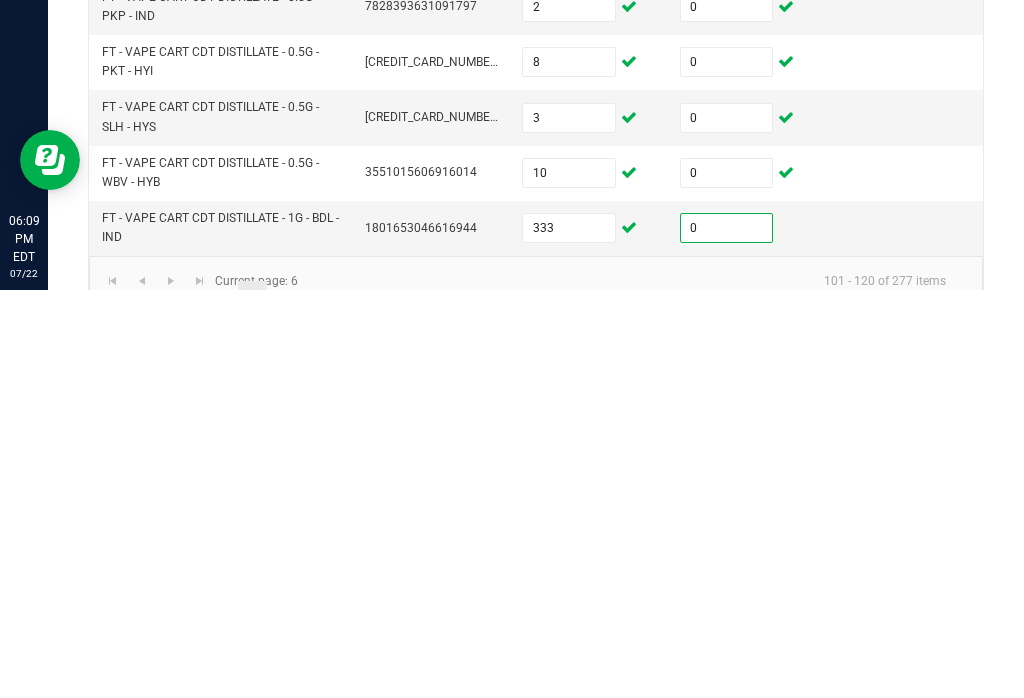 scroll, scrollTop: 757, scrollLeft: 0, axis: vertical 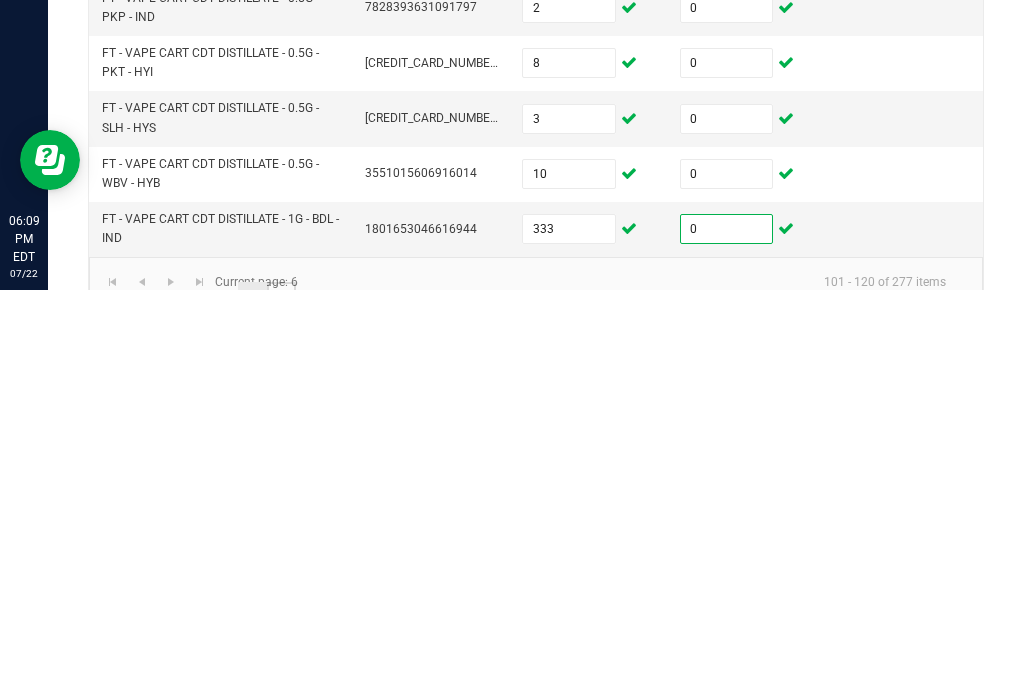 click on "7" 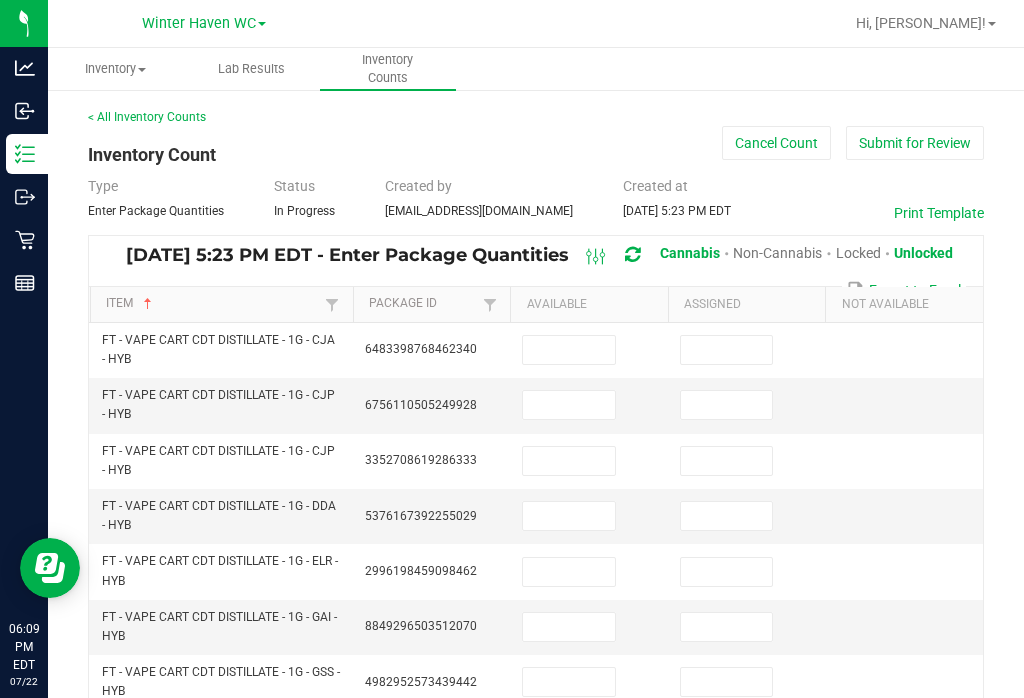 scroll, scrollTop: 0, scrollLeft: 0, axis: both 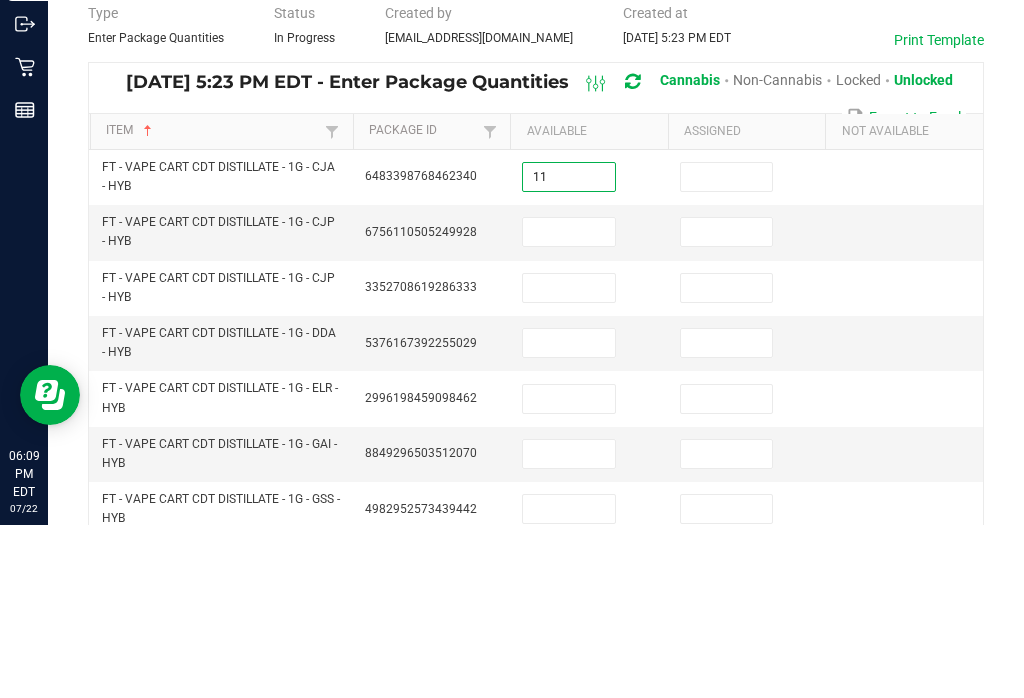 click at bounding box center (727, 350) 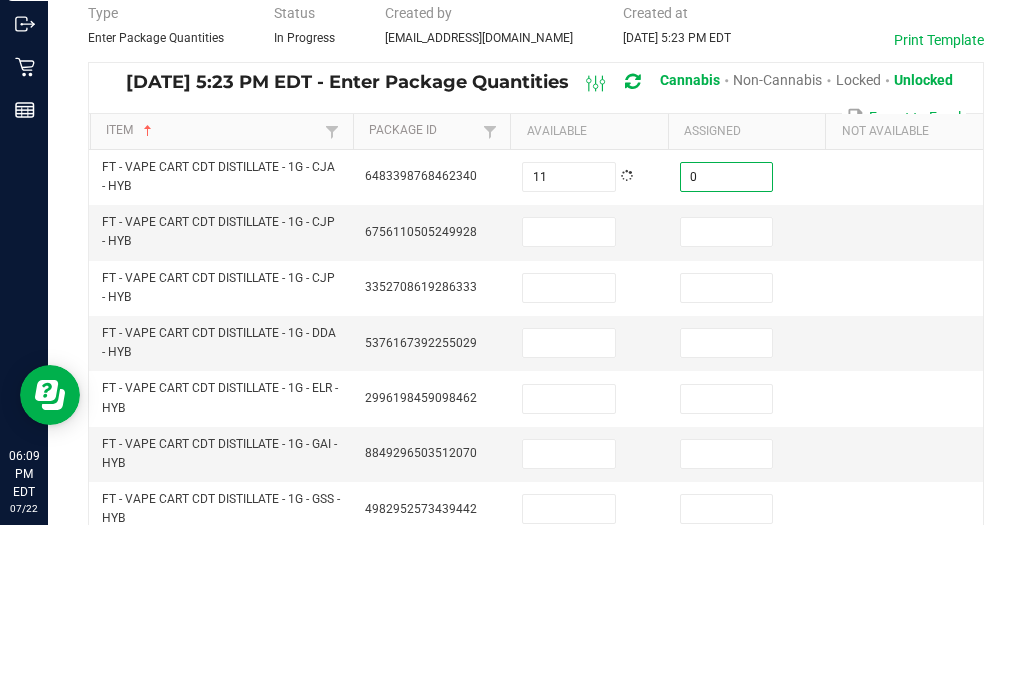 click at bounding box center (569, 405) 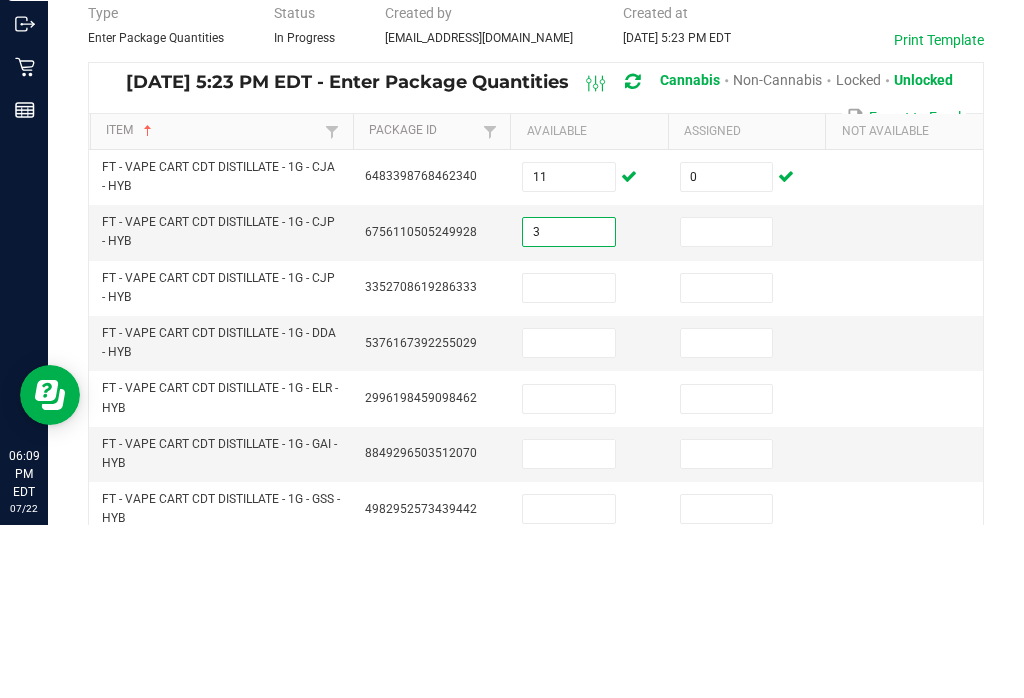 click at bounding box center (727, 405) 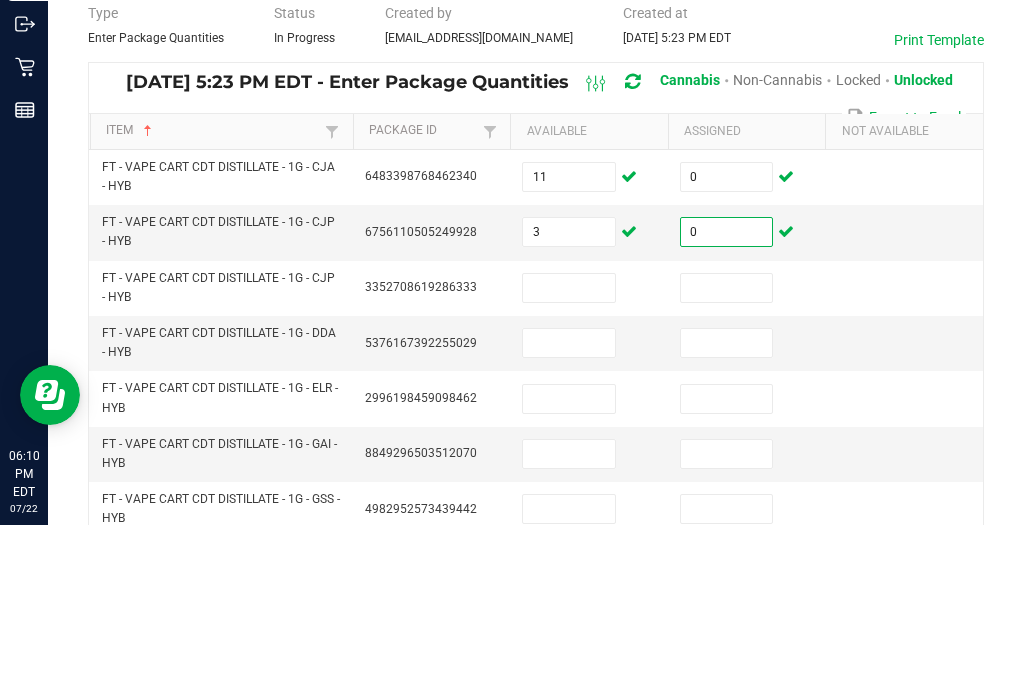 click at bounding box center (569, 461) 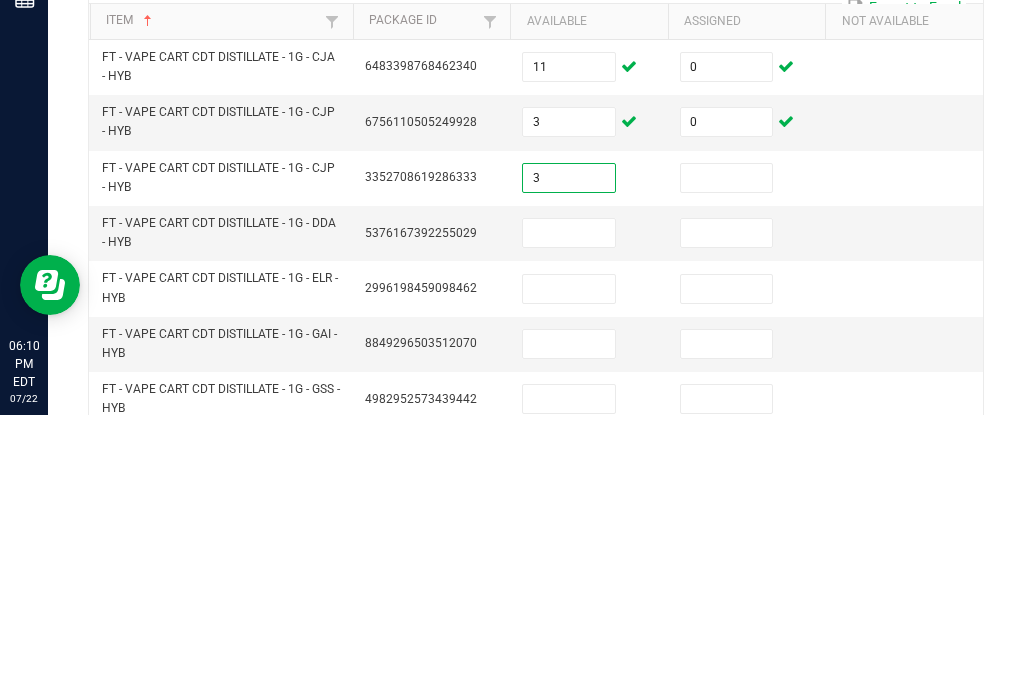 click at bounding box center (727, 461) 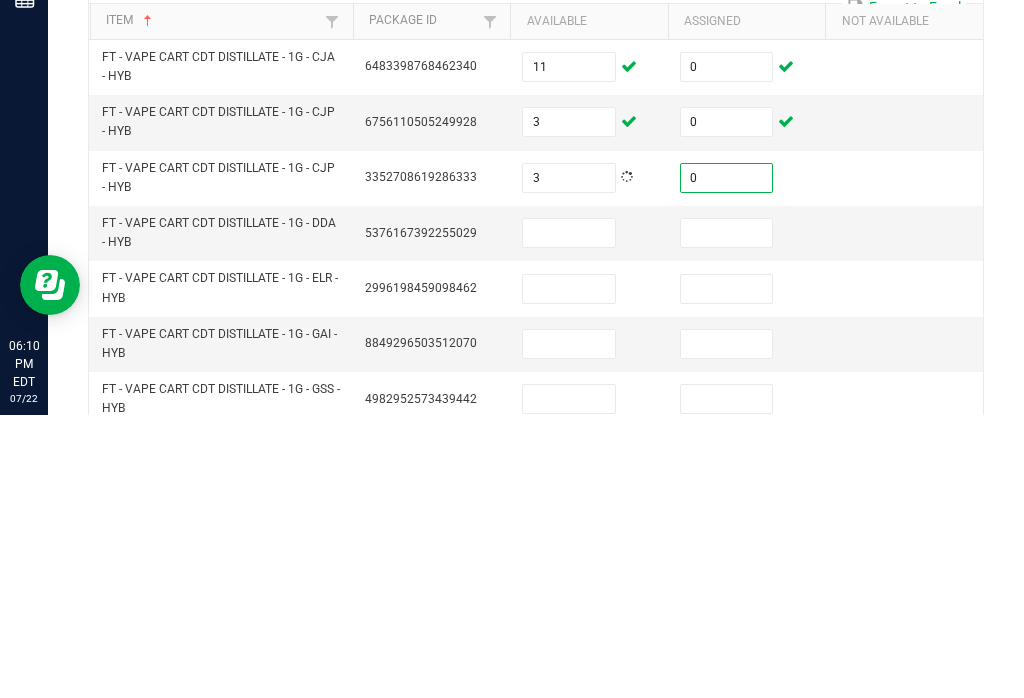 click at bounding box center (569, 516) 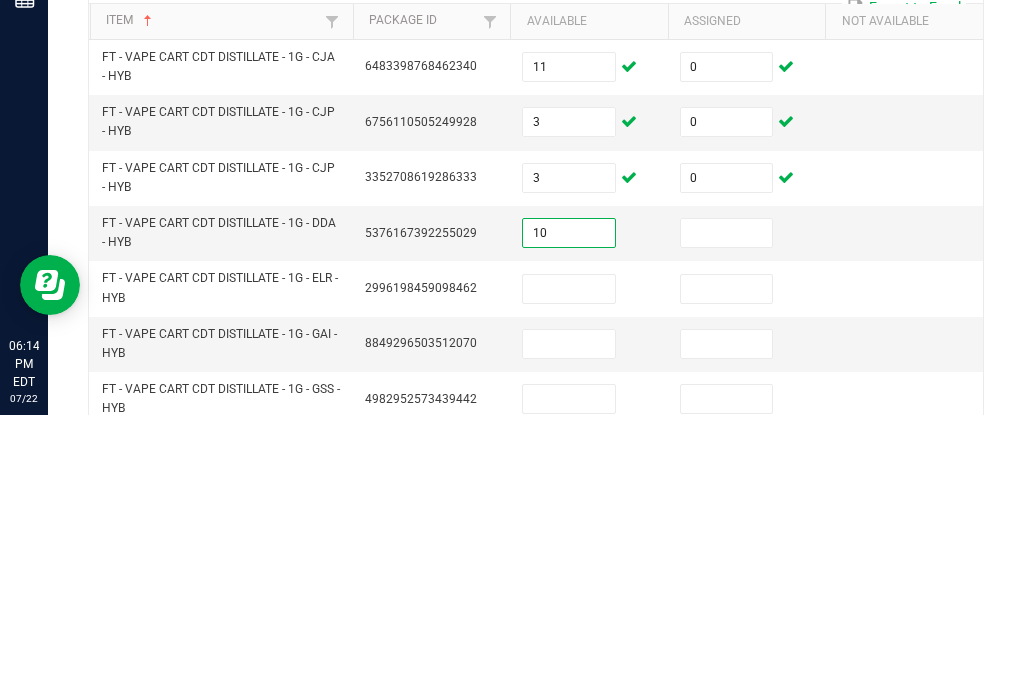 click at bounding box center [727, 516] 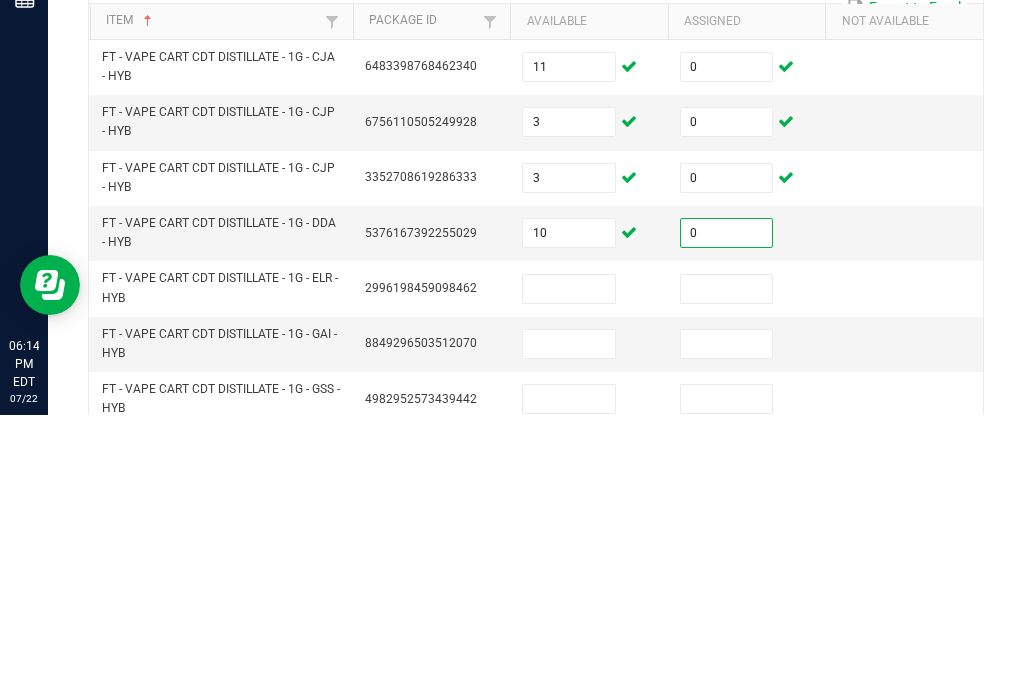 click at bounding box center (569, 572) 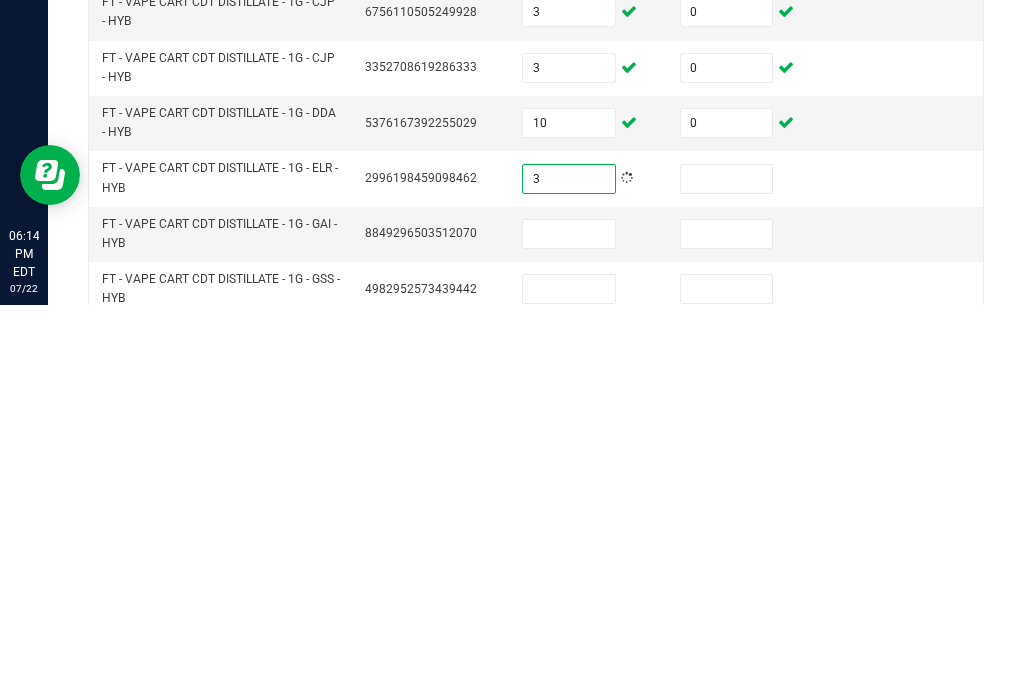 click at bounding box center [727, 572] 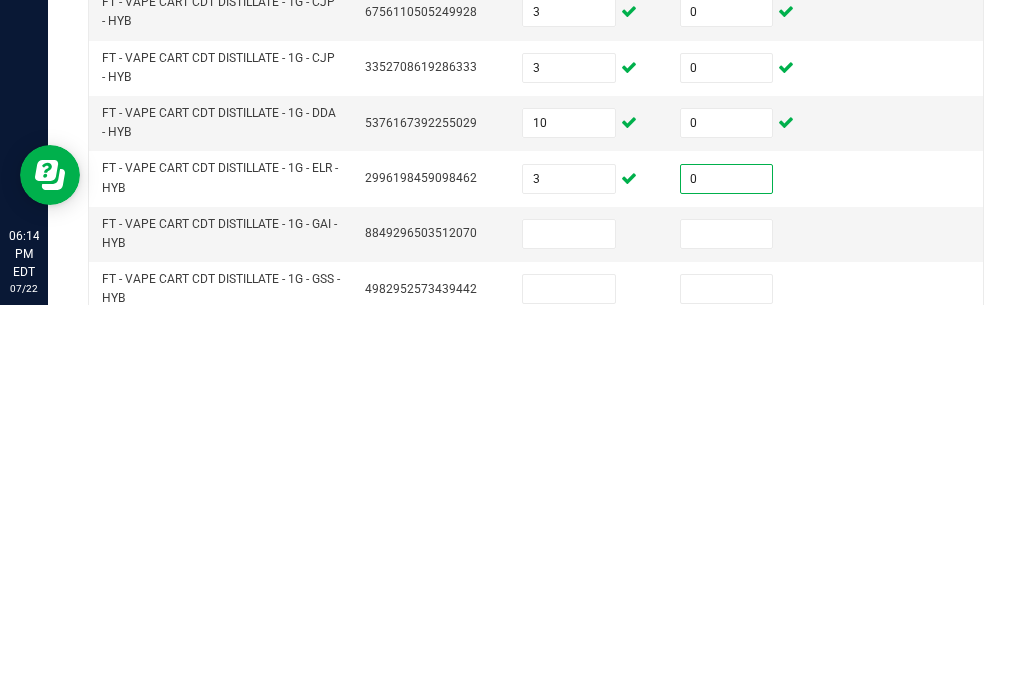 click at bounding box center (569, 627) 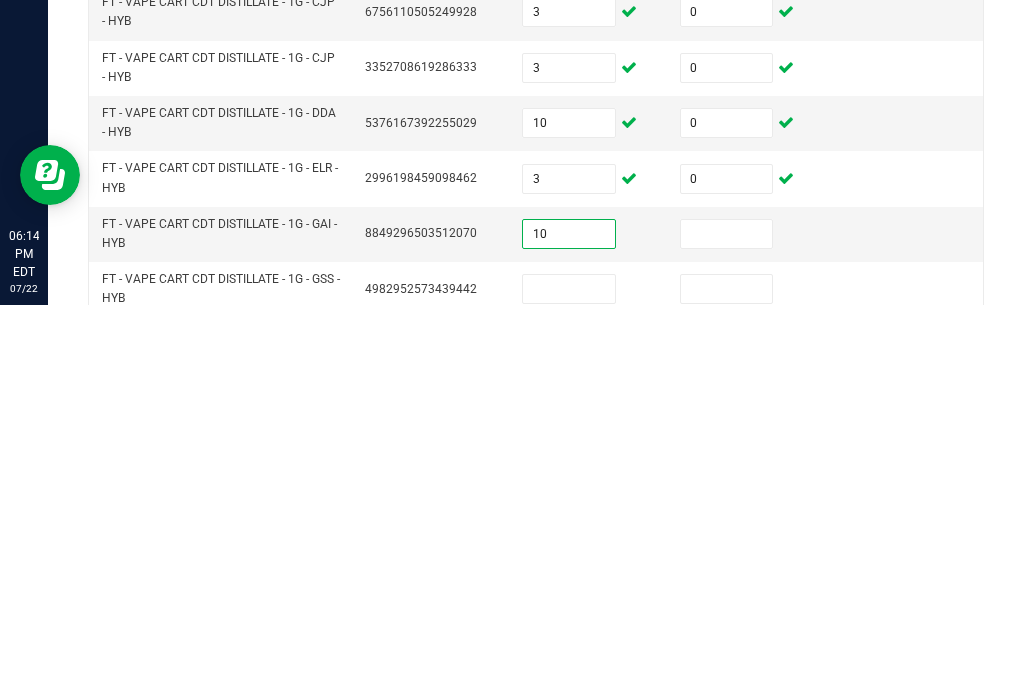 click at bounding box center [727, 627] 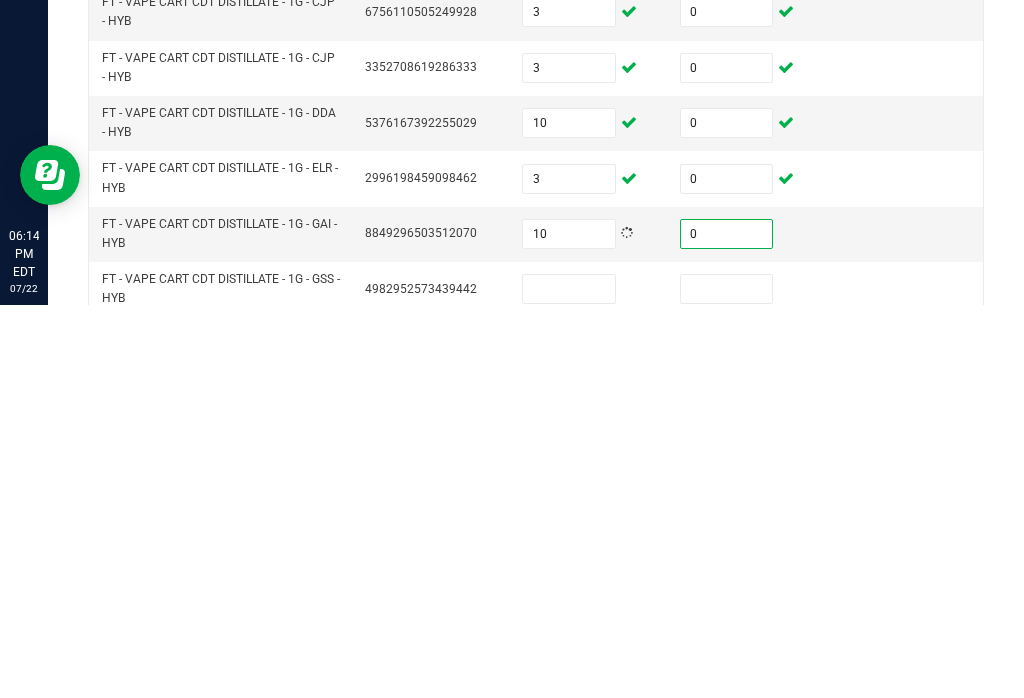 click at bounding box center [569, 682] 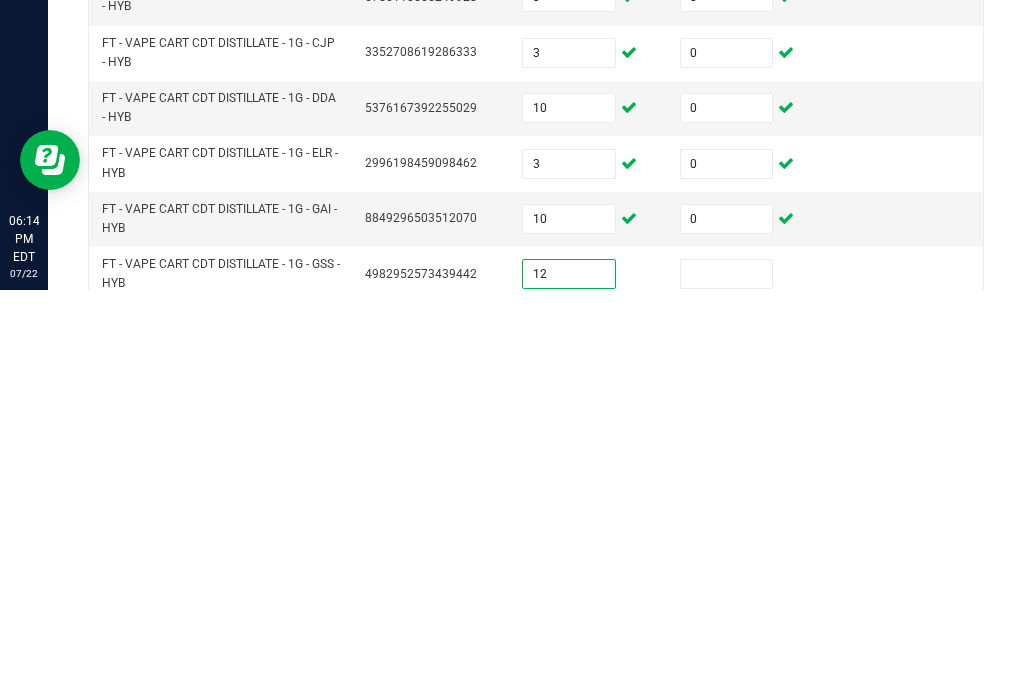 click at bounding box center [727, 682] 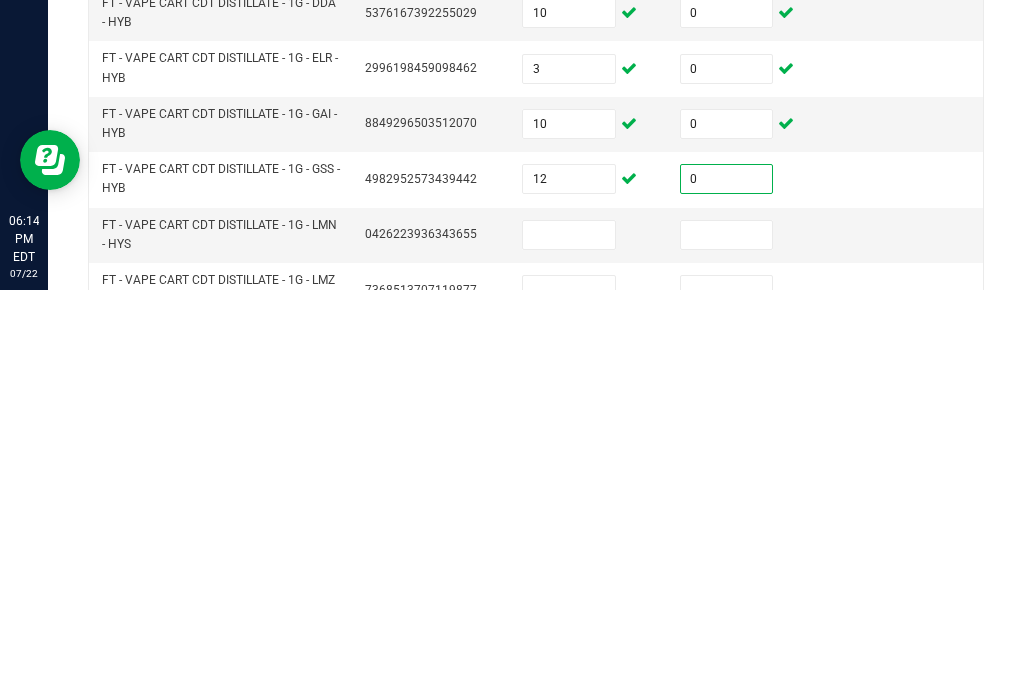 scroll, scrollTop: 99, scrollLeft: 0, axis: vertical 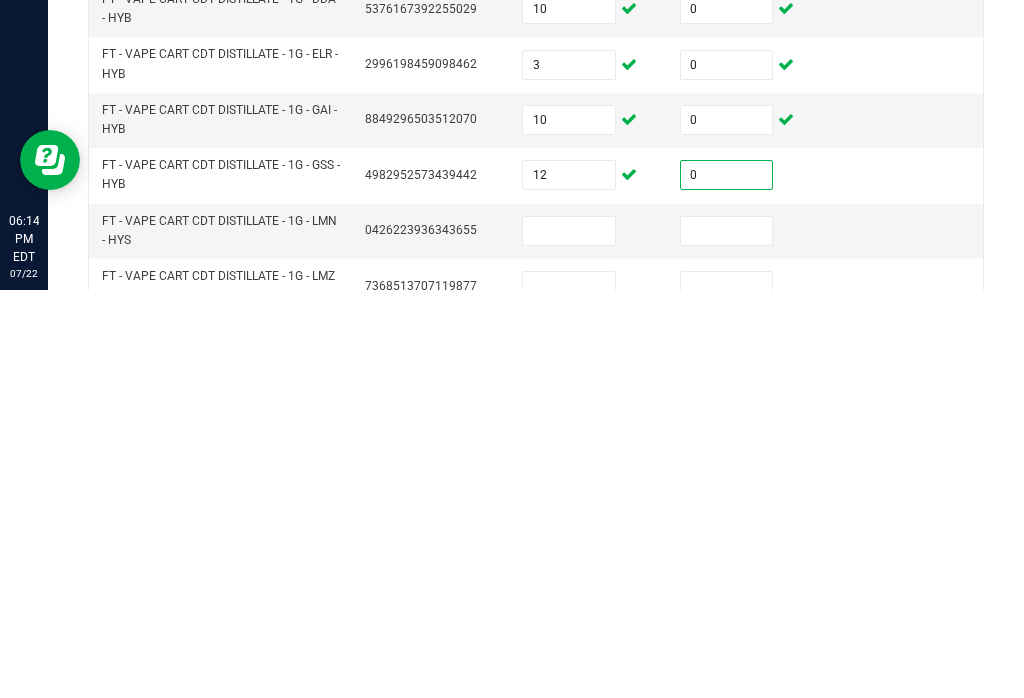 click at bounding box center (569, 639) 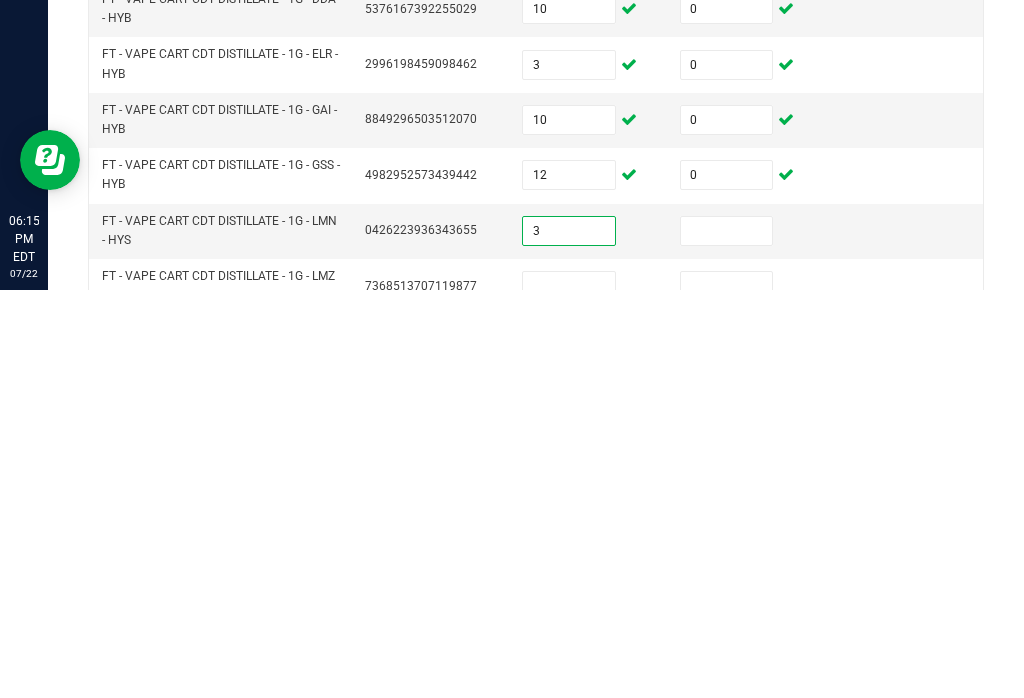 click at bounding box center (727, 639) 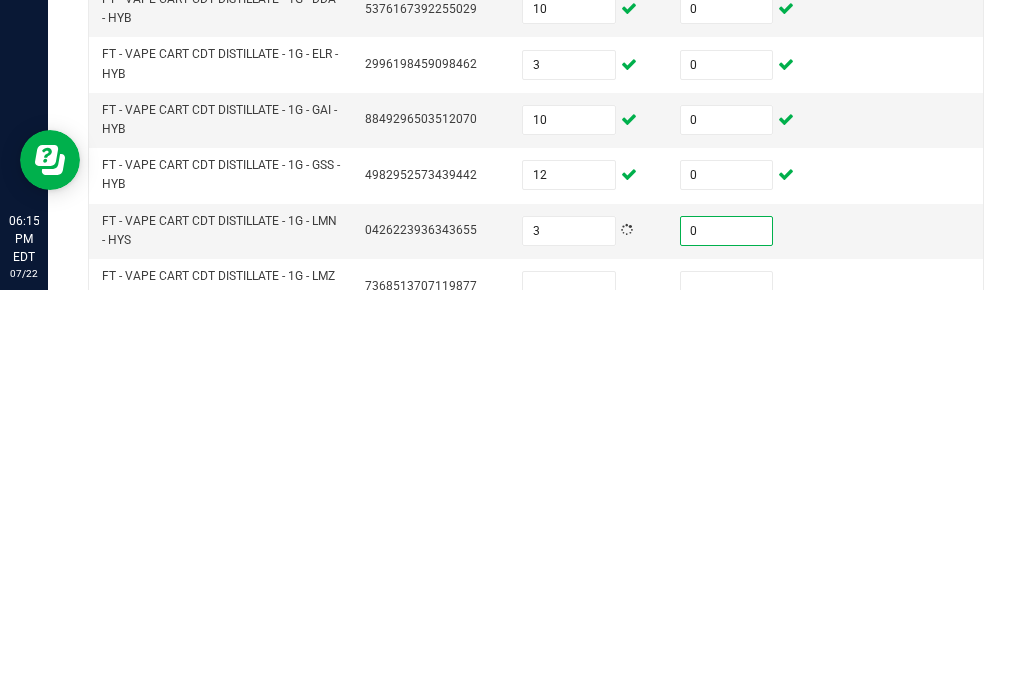 click at bounding box center [569, 694] 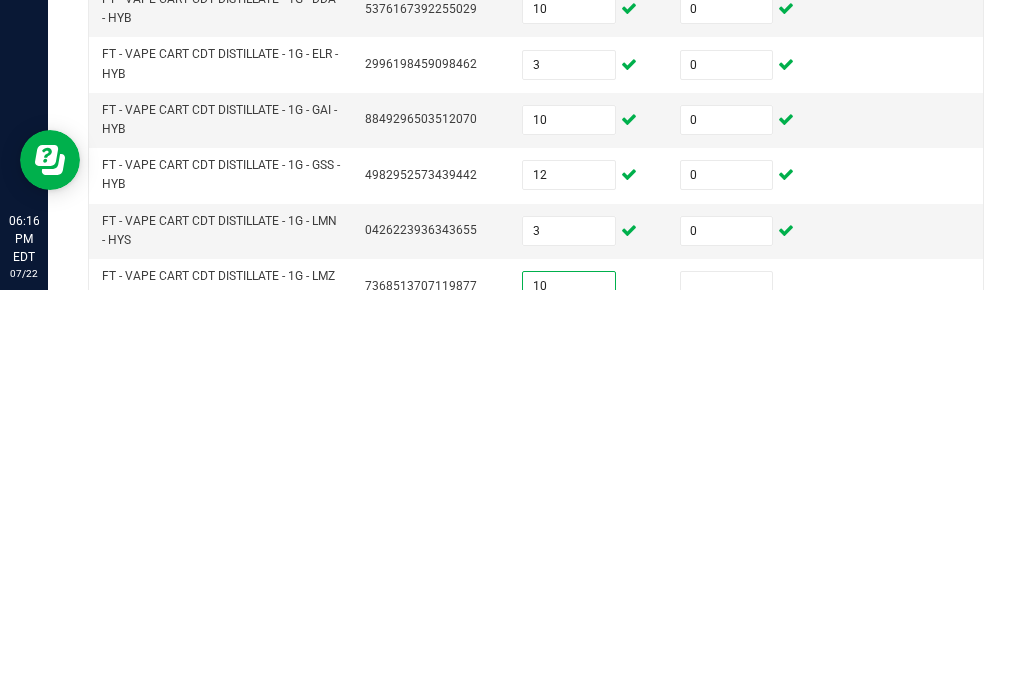 click at bounding box center (727, 694) 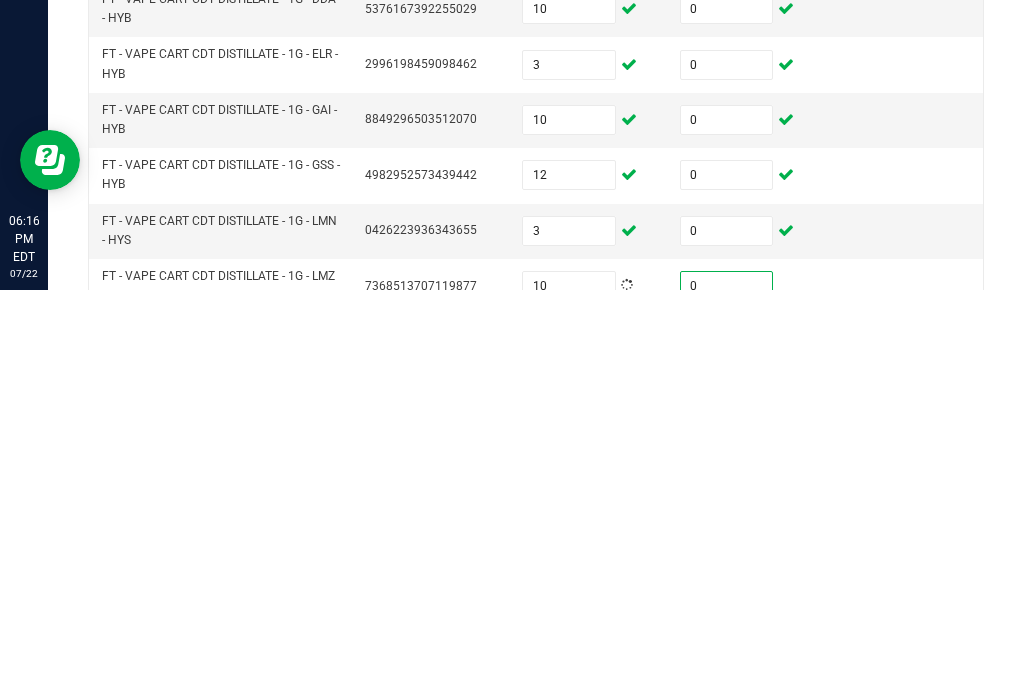 scroll, scrollTop: 160, scrollLeft: 0, axis: vertical 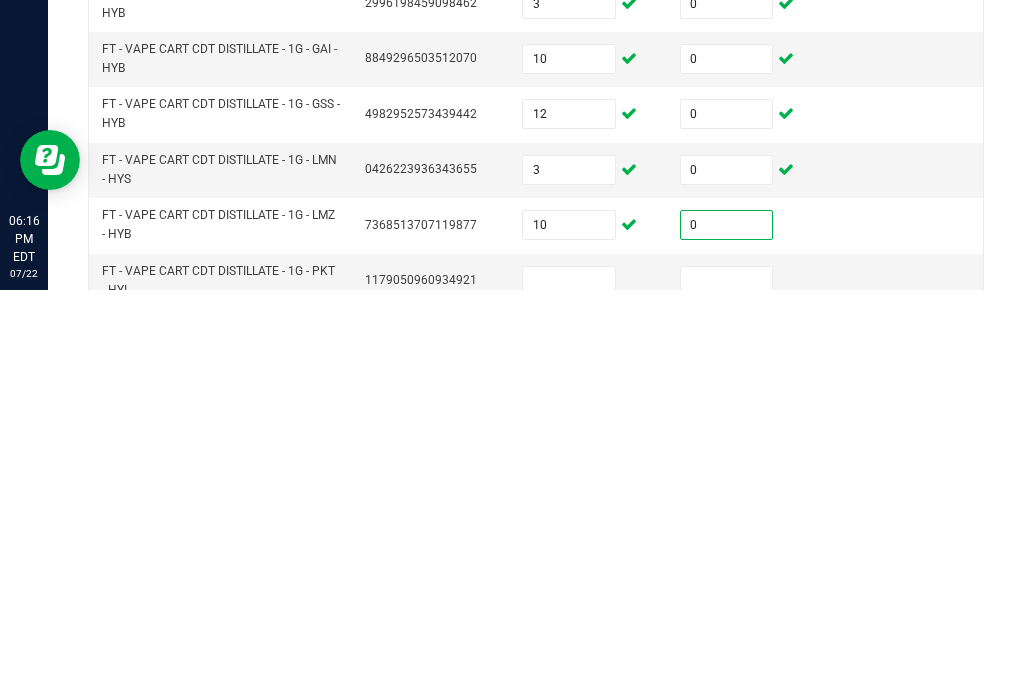 click at bounding box center [569, 689] 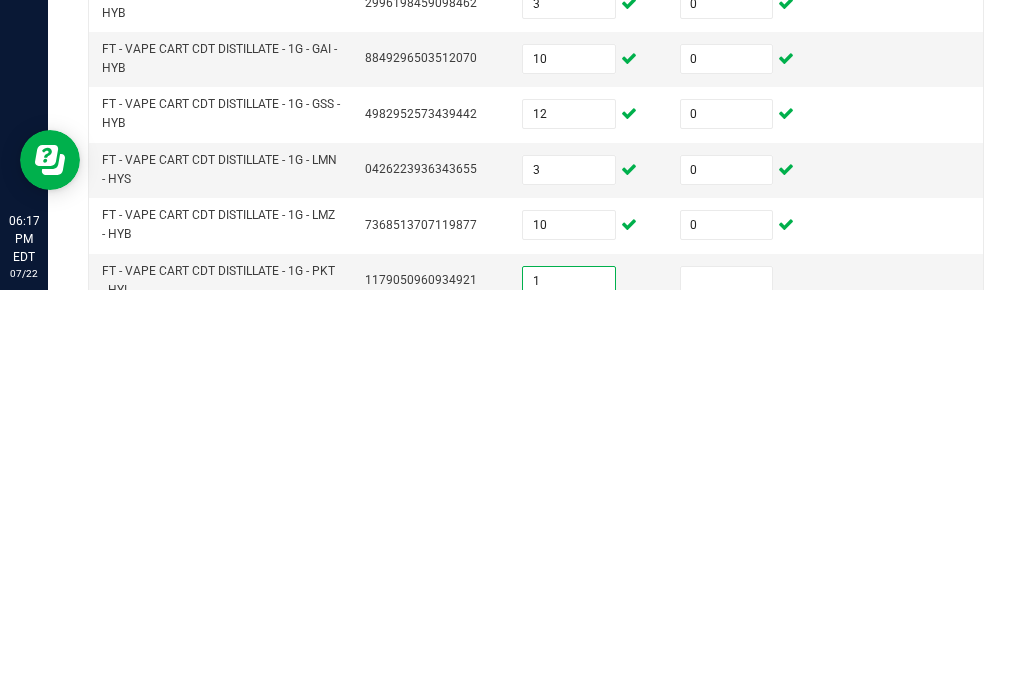 click at bounding box center (727, 689) 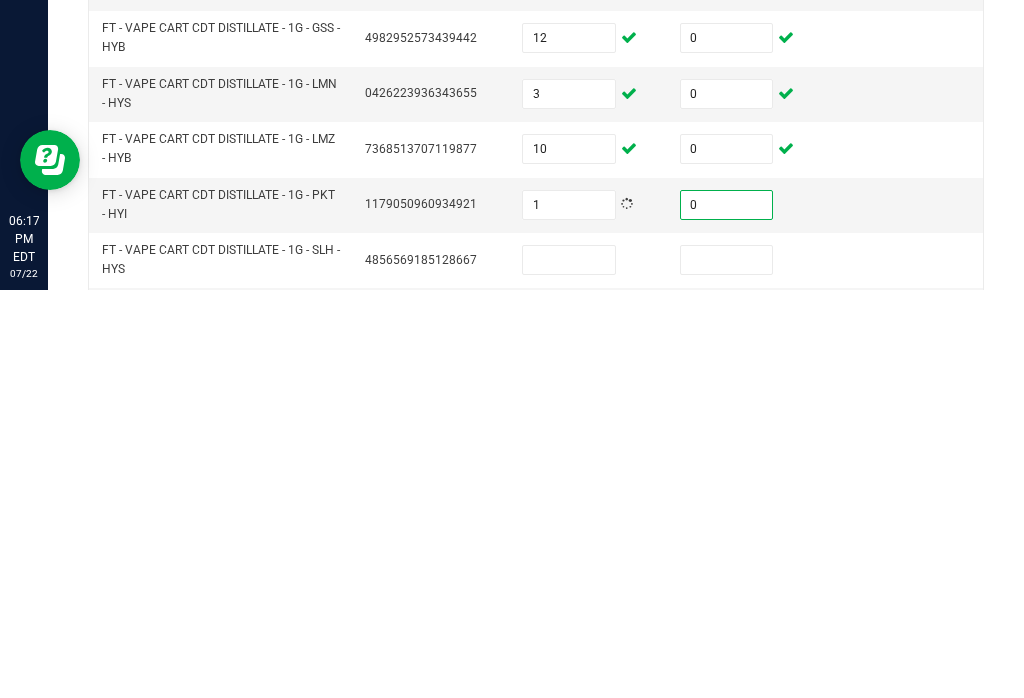 scroll, scrollTop: 236, scrollLeft: 0, axis: vertical 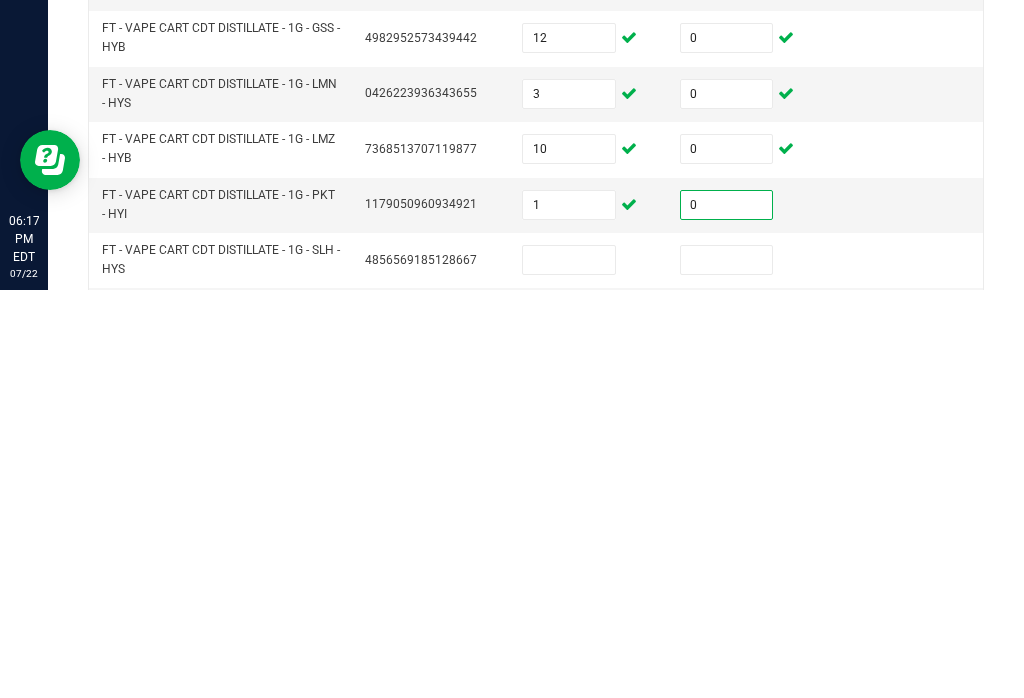 click at bounding box center (569, 668) 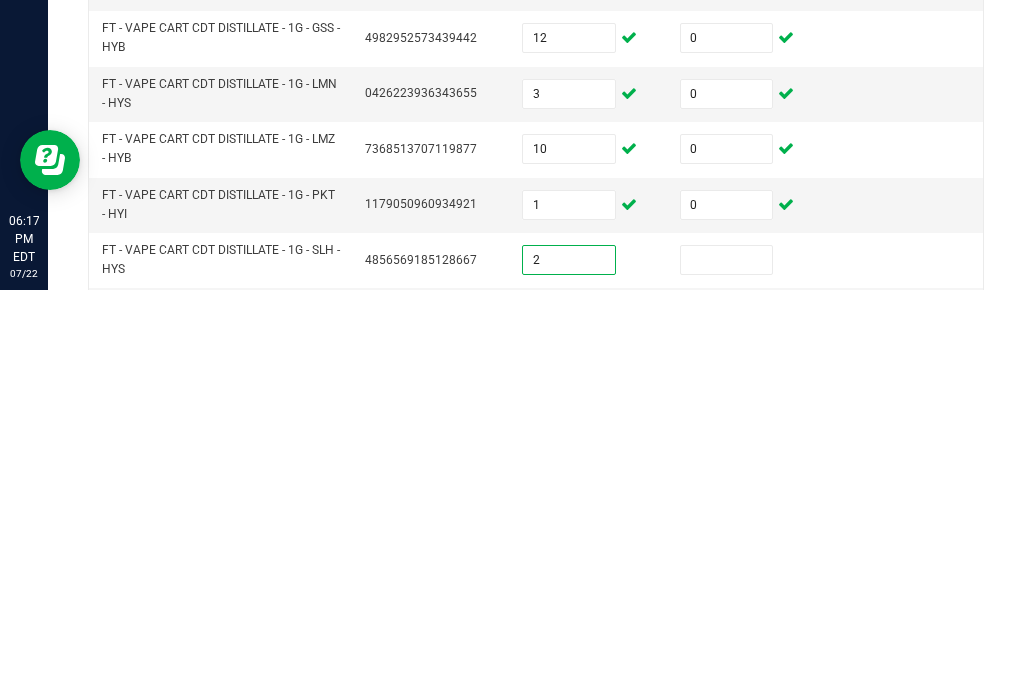click at bounding box center (727, 668) 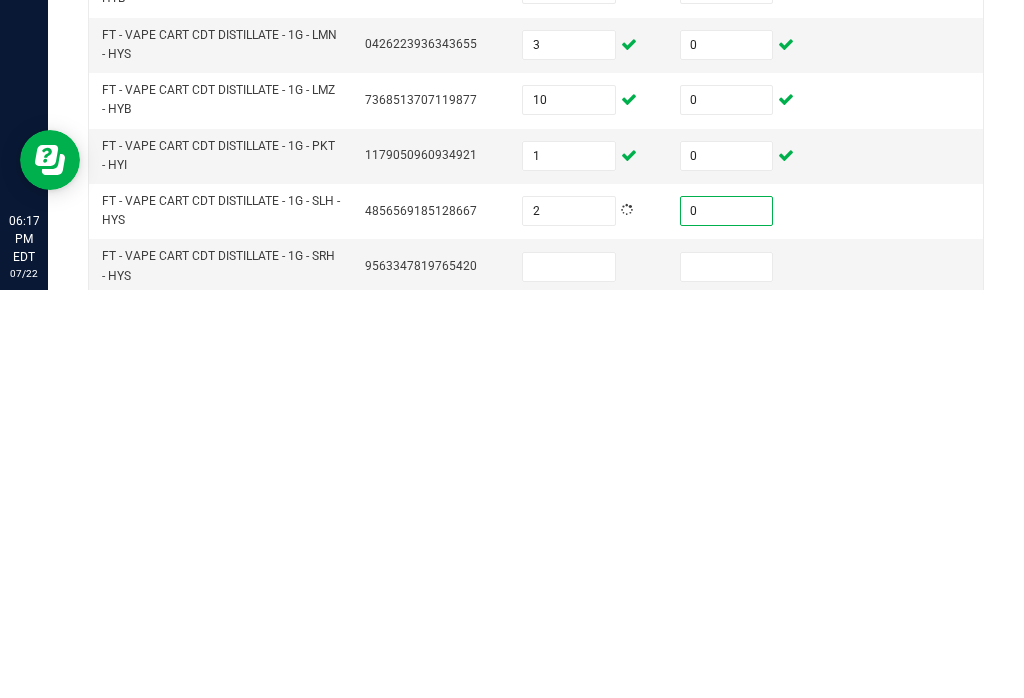 scroll, scrollTop: 285, scrollLeft: 0, axis: vertical 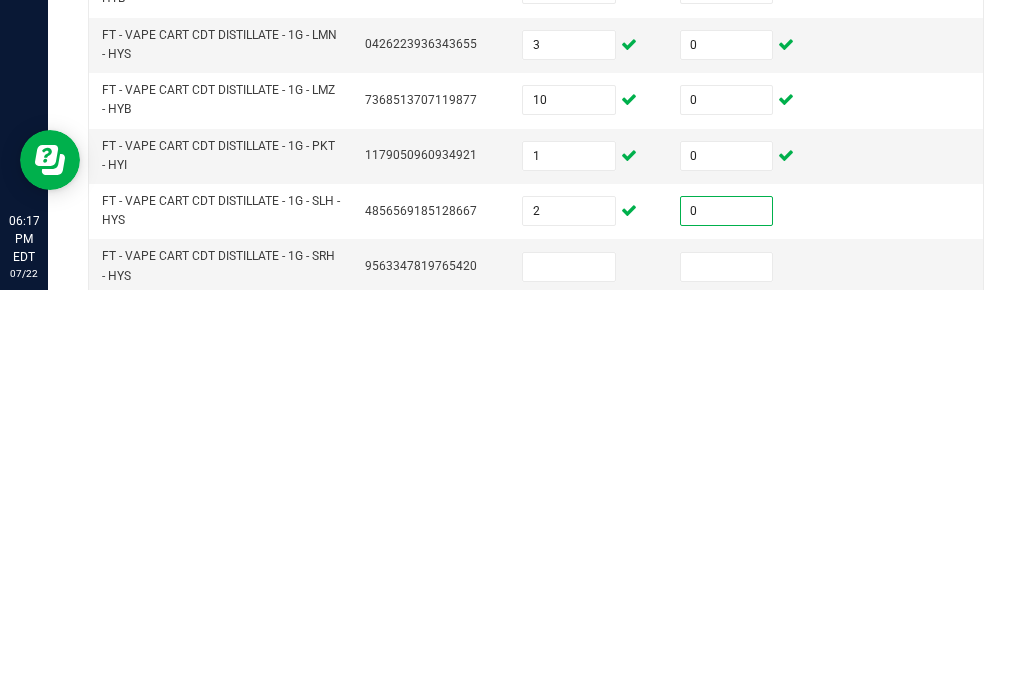 click at bounding box center (569, 675) 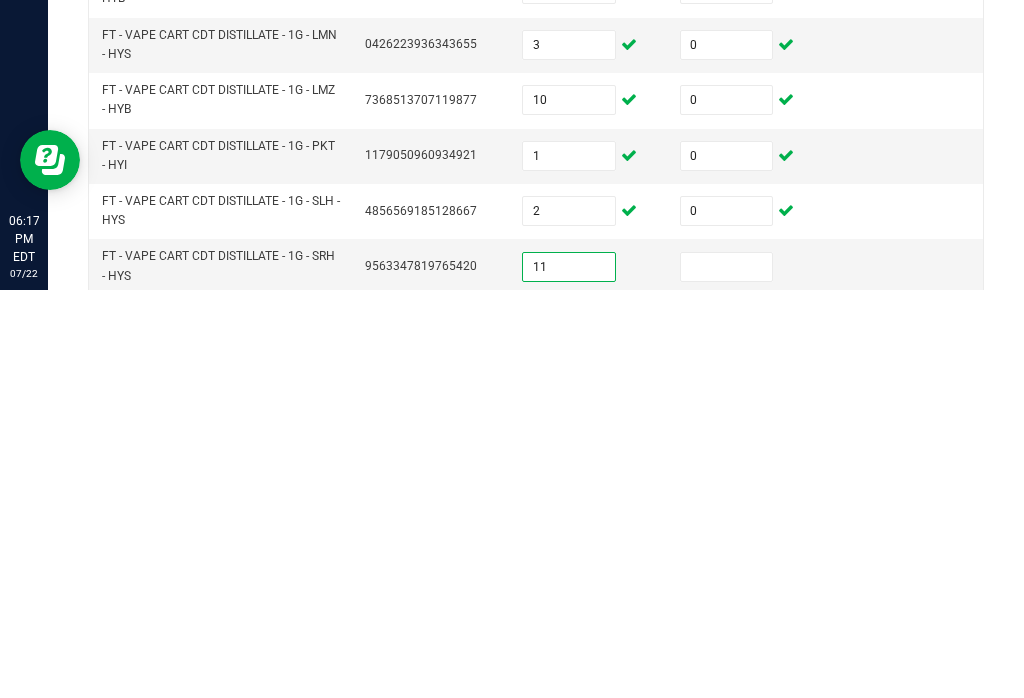 click at bounding box center (727, 675) 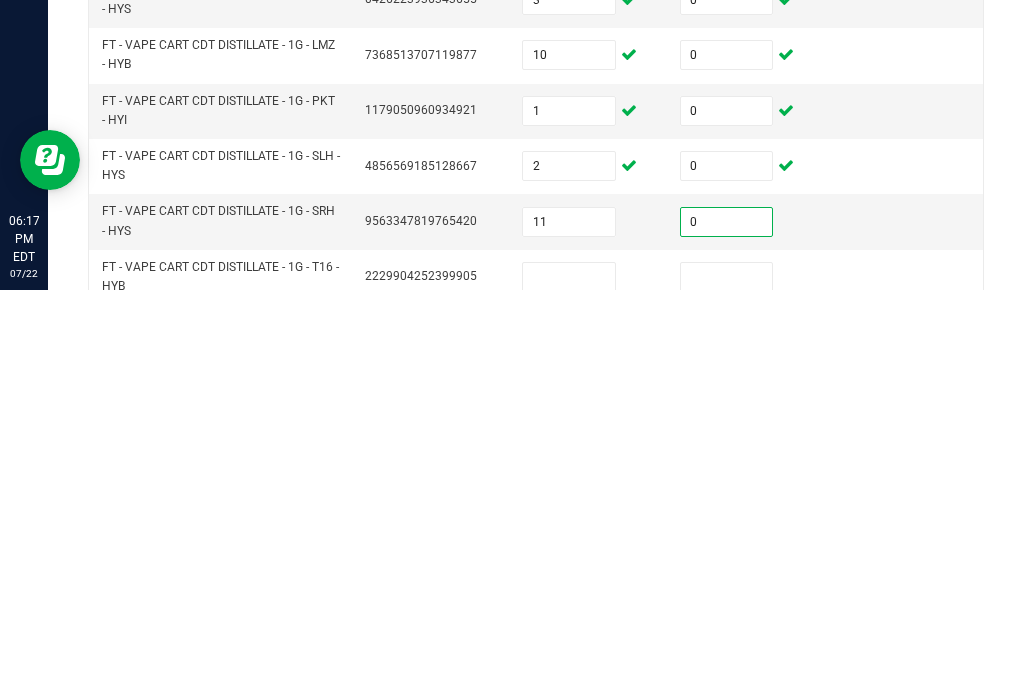 scroll, scrollTop: 340, scrollLeft: 0, axis: vertical 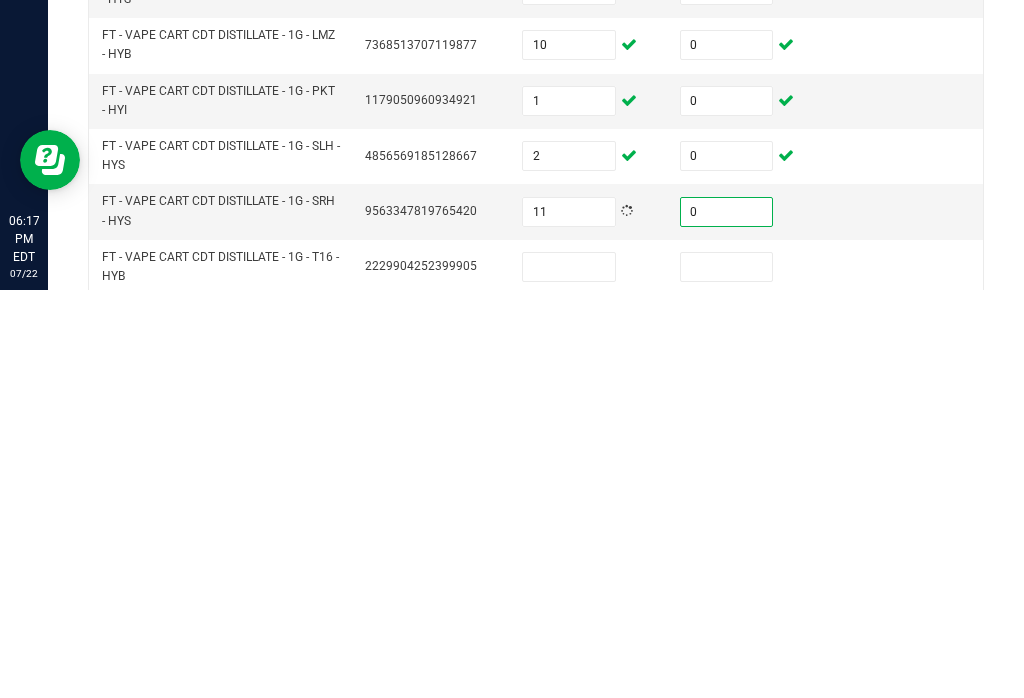 click at bounding box center (569, 675) 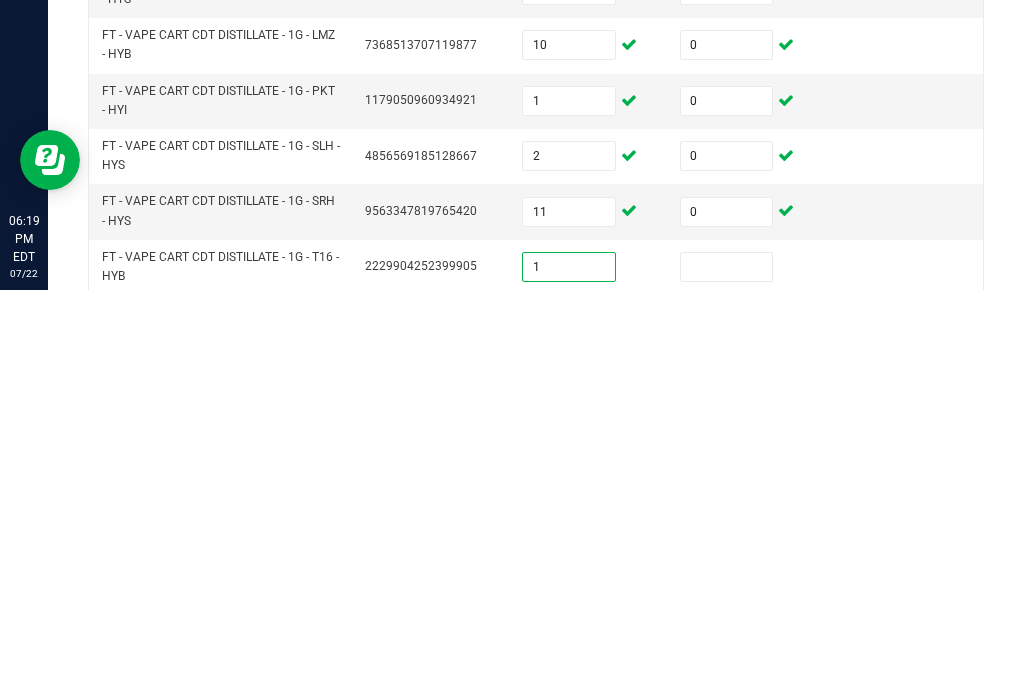 click at bounding box center [727, 675] 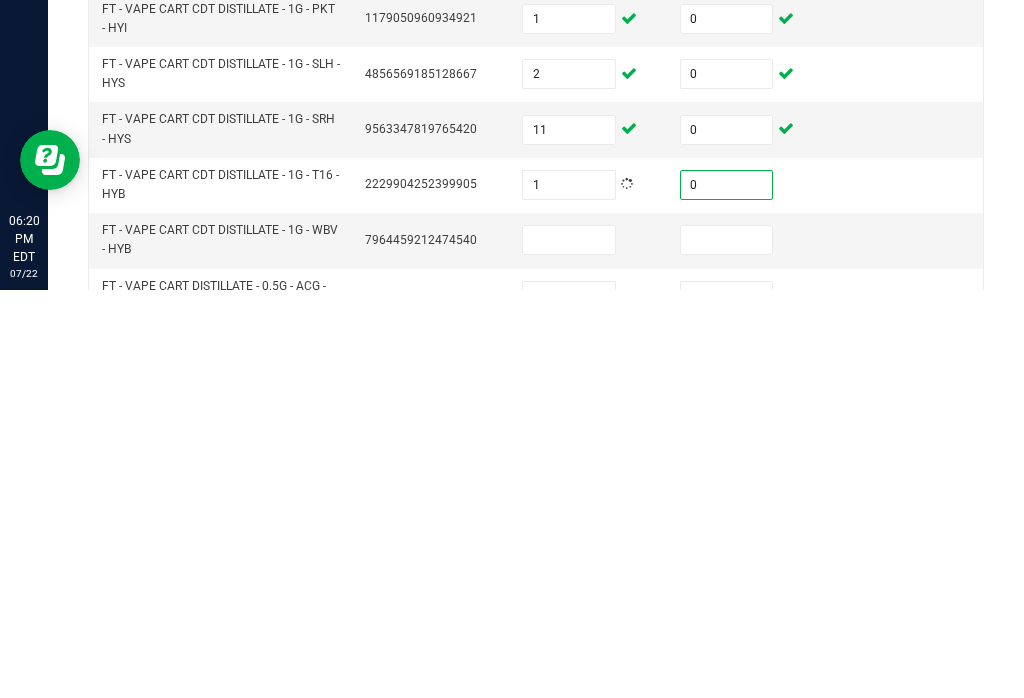 scroll, scrollTop: 431, scrollLeft: 0, axis: vertical 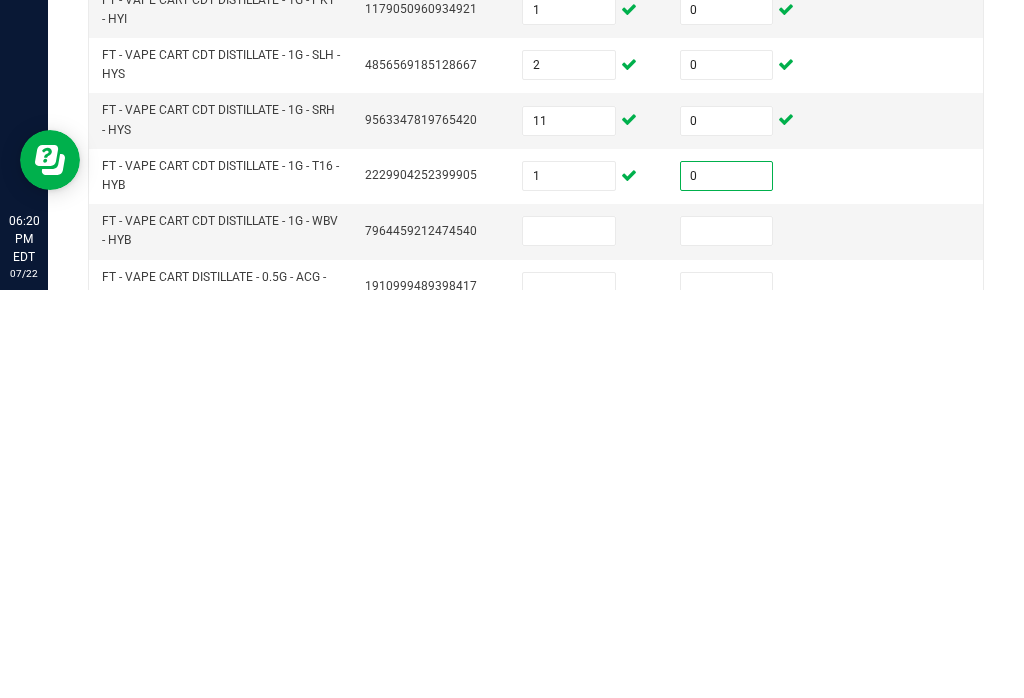 click at bounding box center (569, 639) 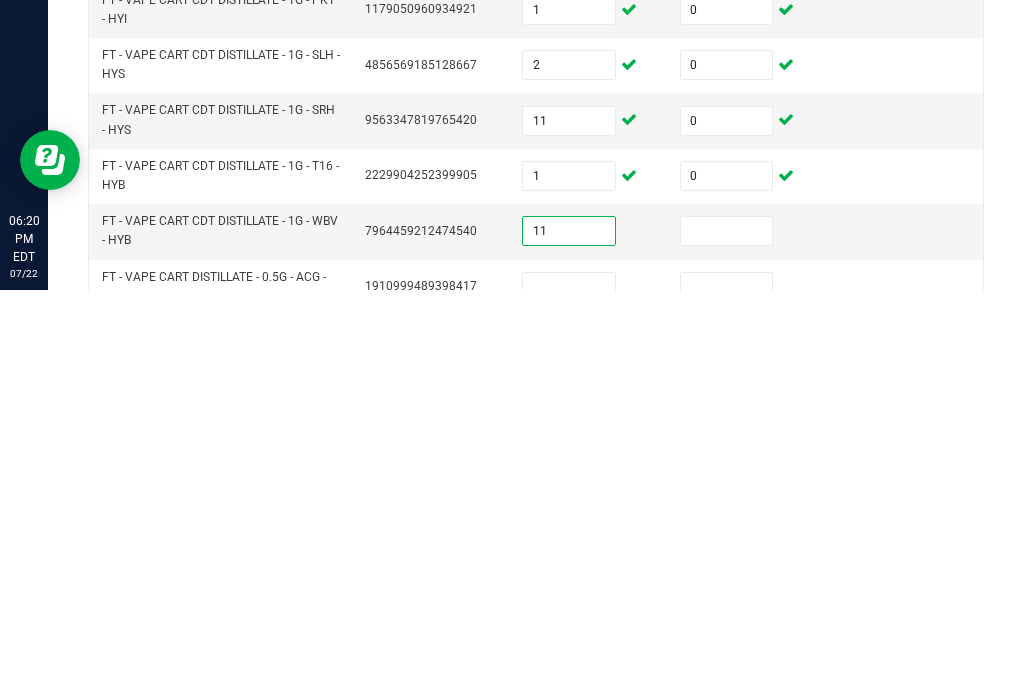 click at bounding box center [727, 639] 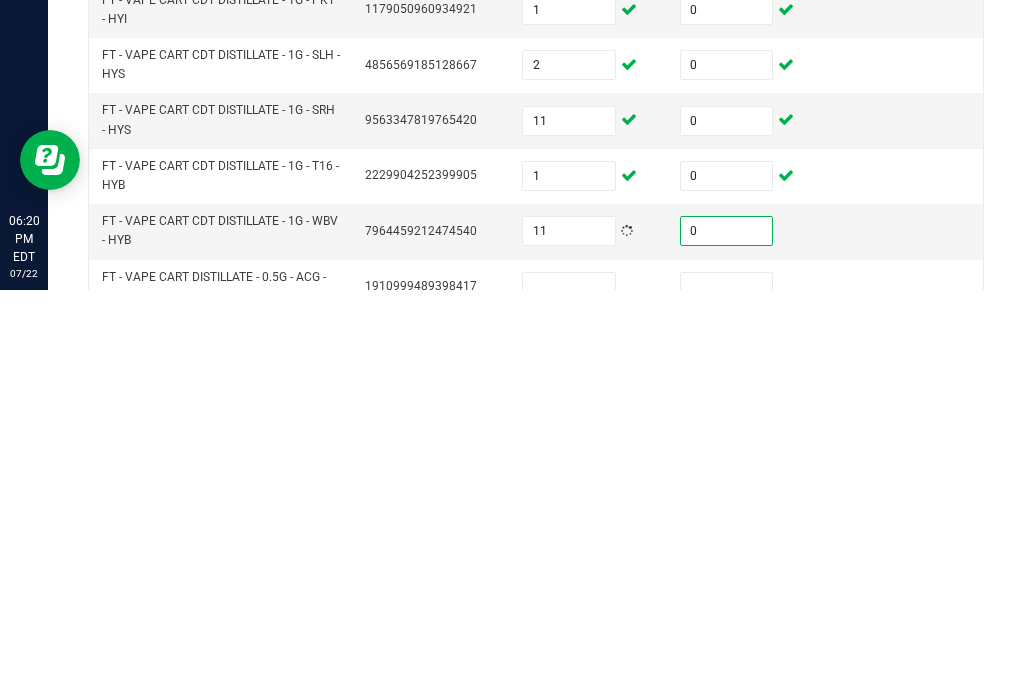 scroll, scrollTop: 468, scrollLeft: 0, axis: vertical 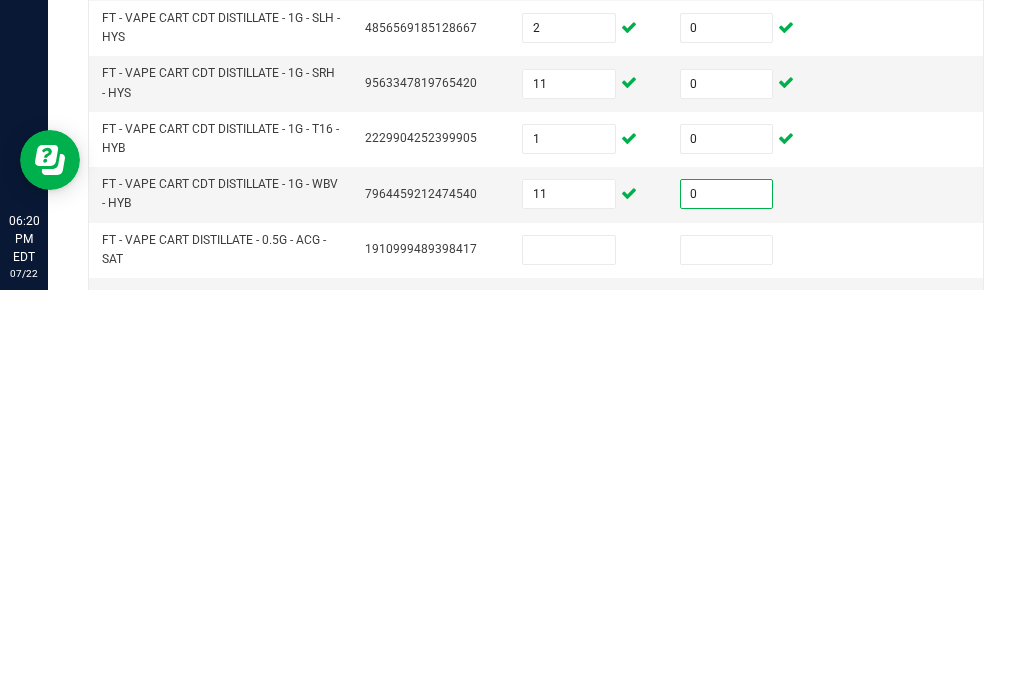 click at bounding box center [569, 658] 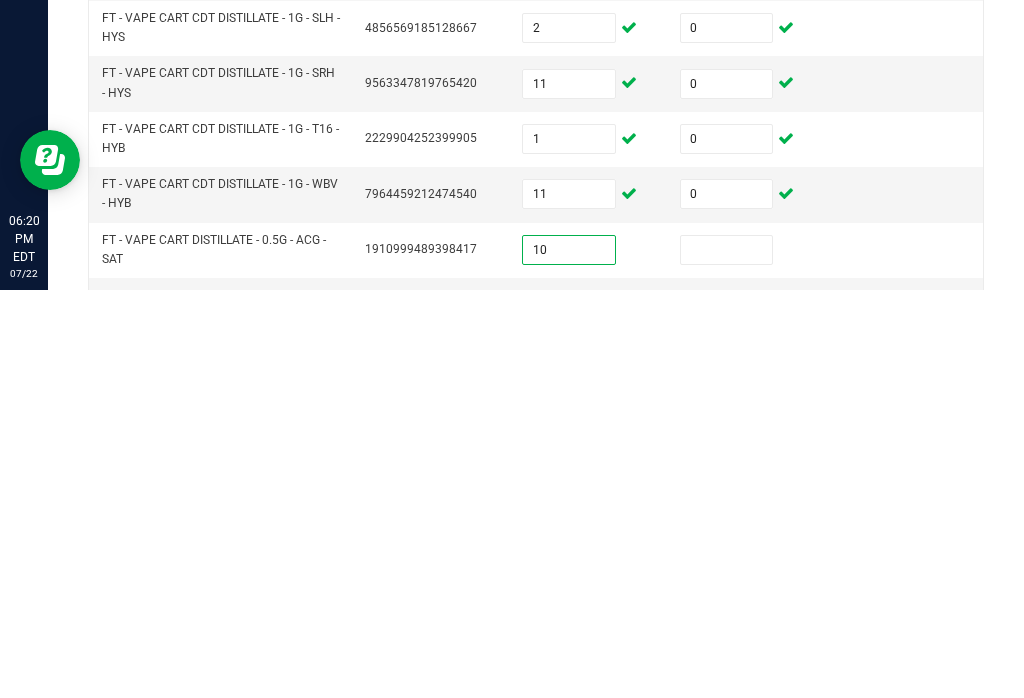 click at bounding box center [727, 658] 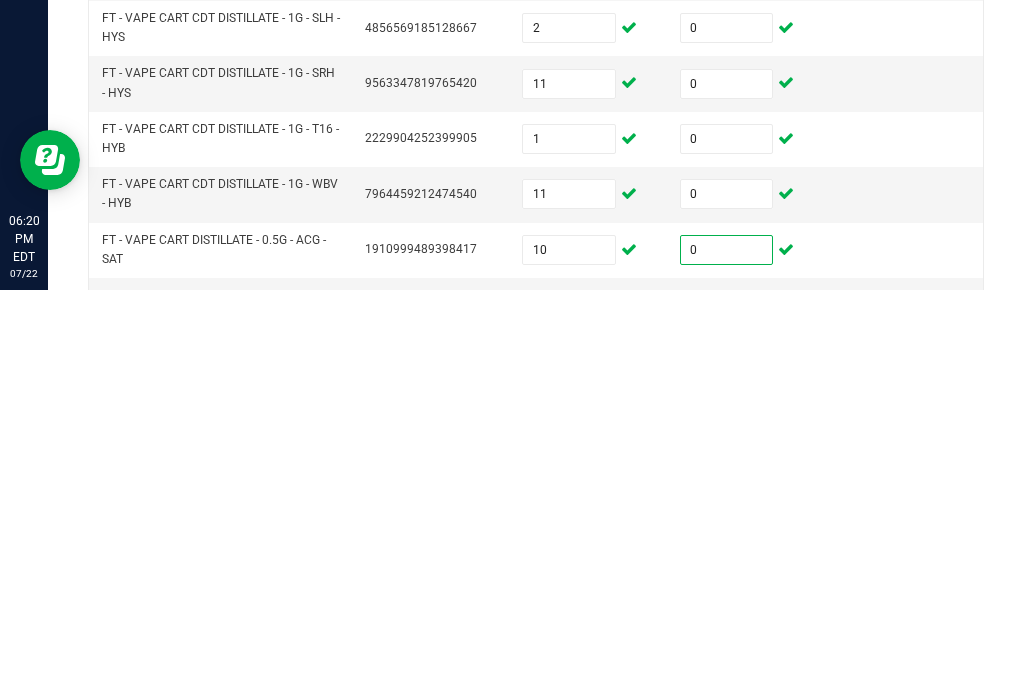 click at bounding box center (569, 713) 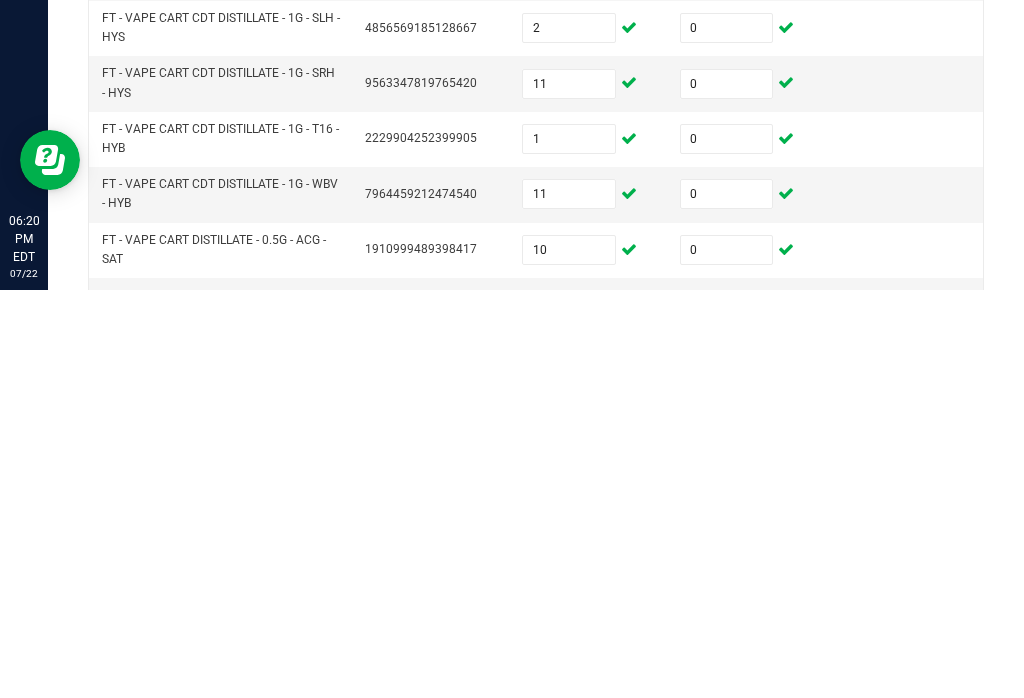 click at bounding box center [727, 713] 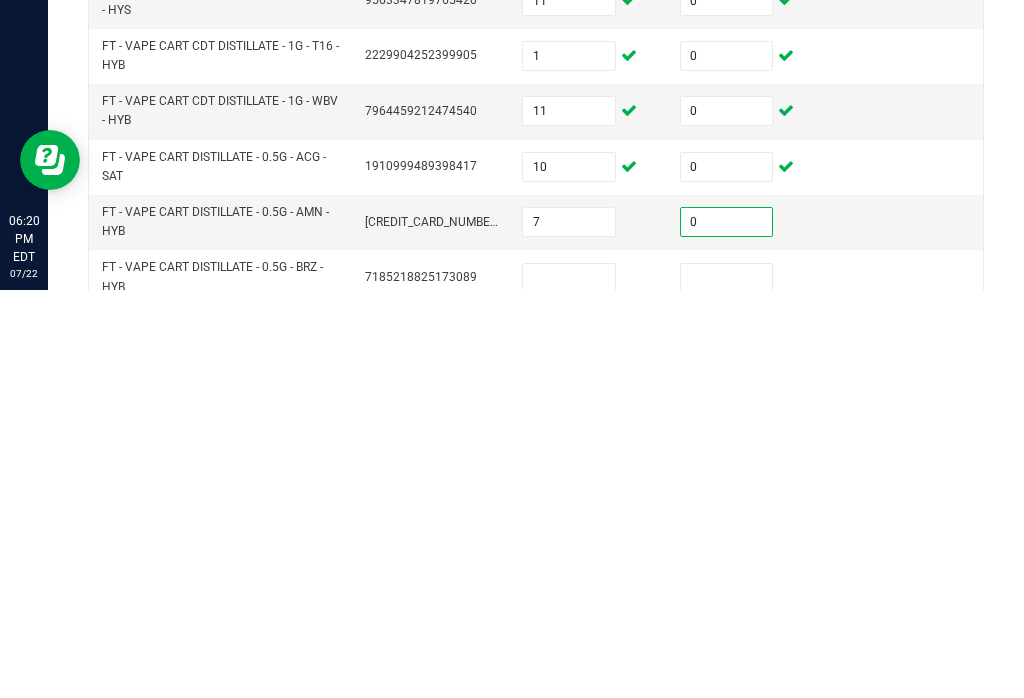 scroll, scrollTop: 553, scrollLeft: 0, axis: vertical 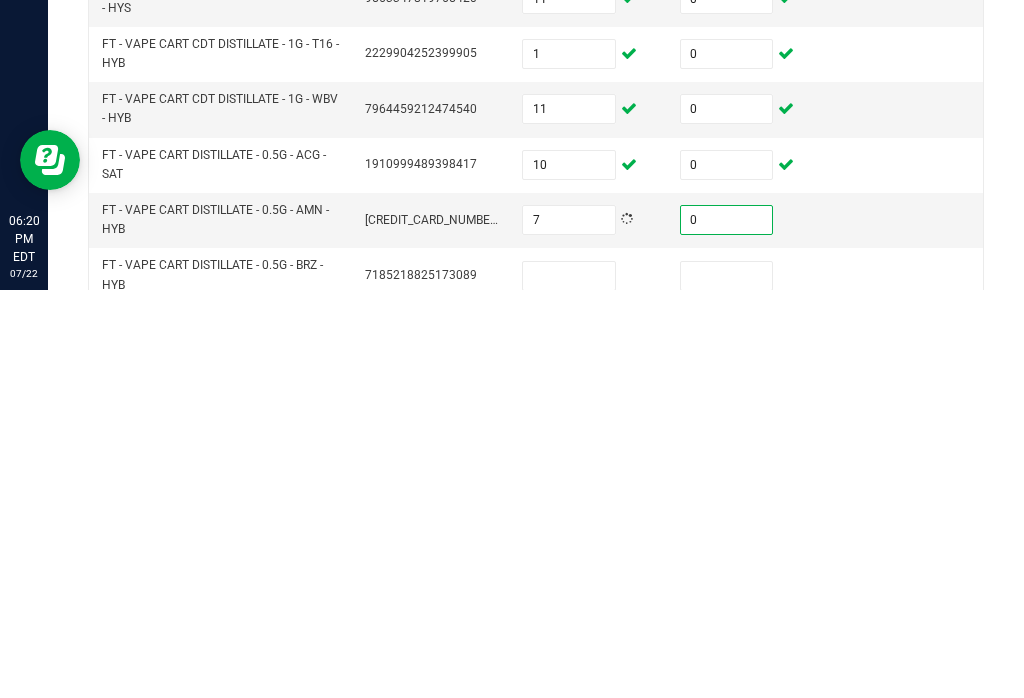click at bounding box center [569, 684] 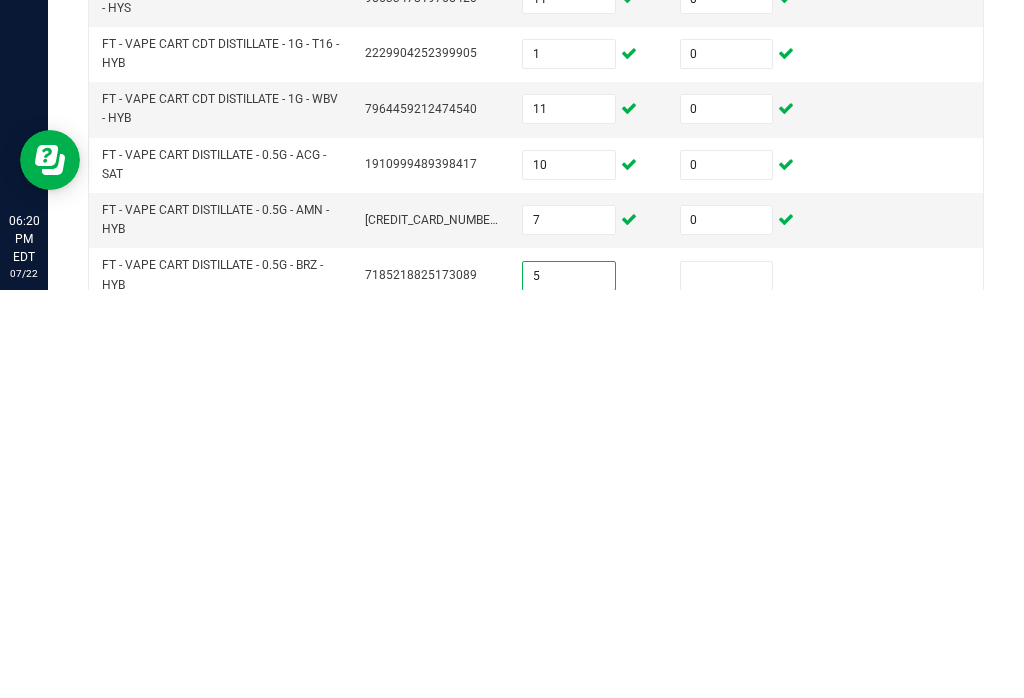 click at bounding box center (727, 684) 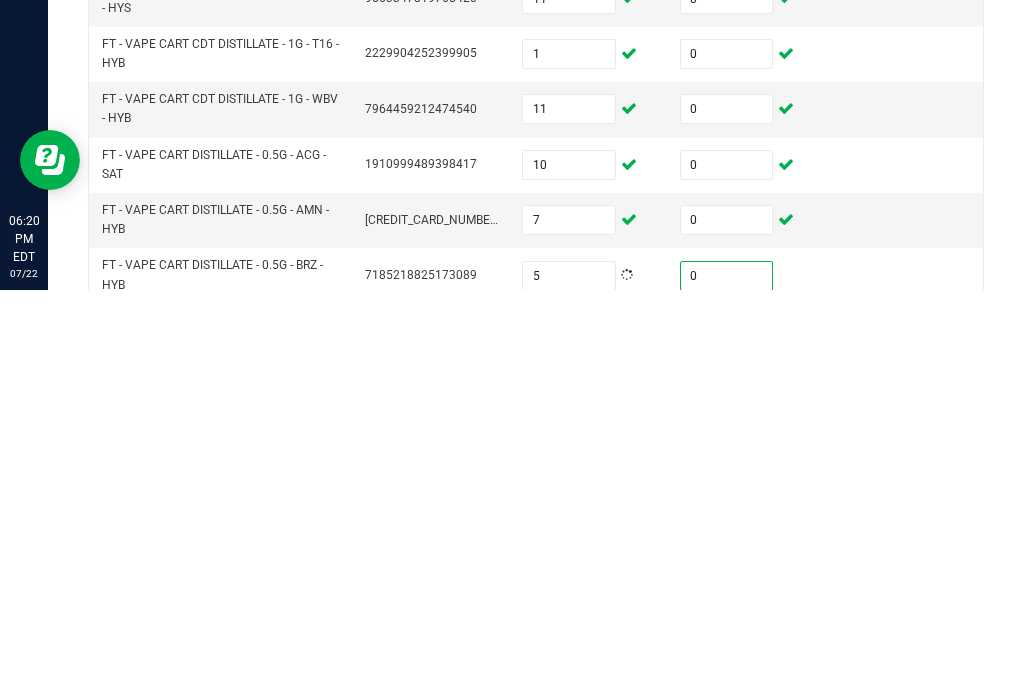 scroll, scrollTop: 619, scrollLeft: 0, axis: vertical 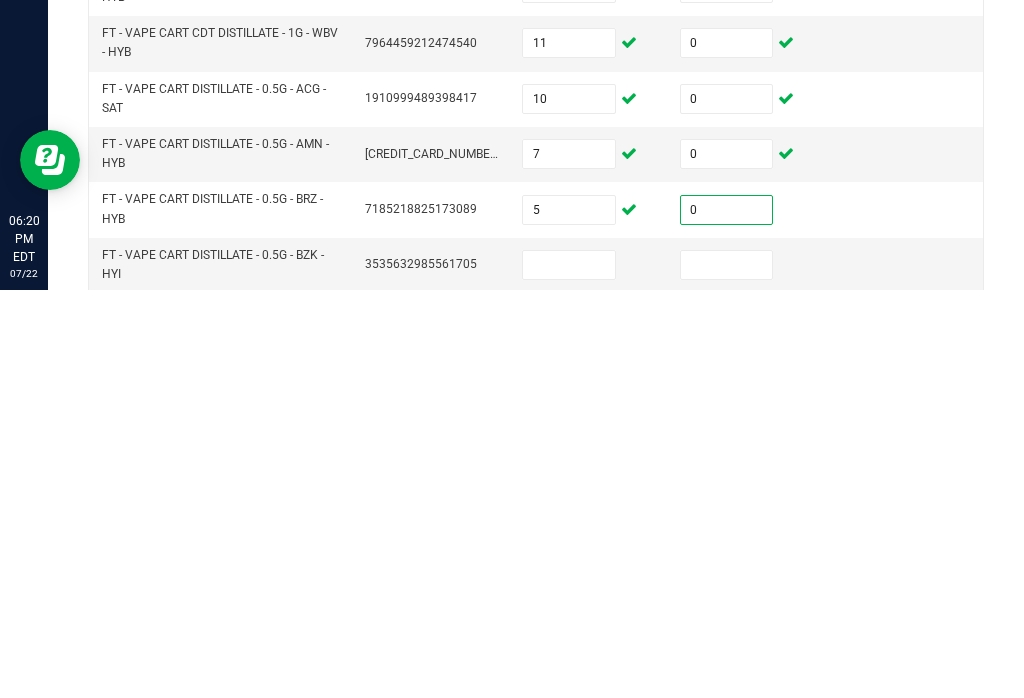 click at bounding box center (569, 673) 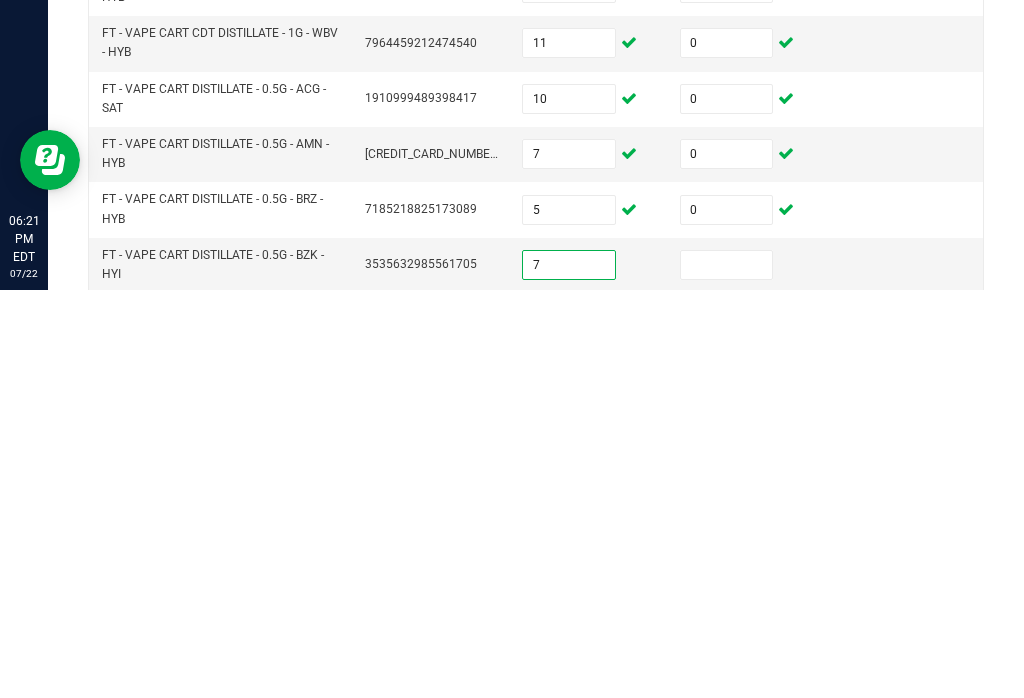 click at bounding box center (727, 673) 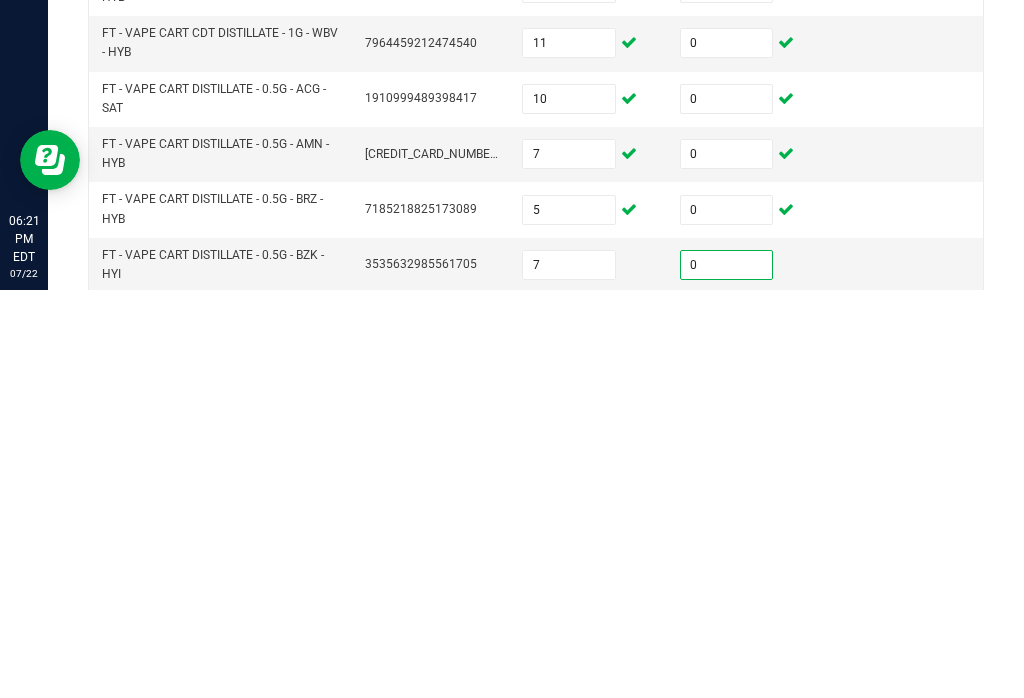 scroll, scrollTop: 663, scrollLeft: 0, axis: vertical 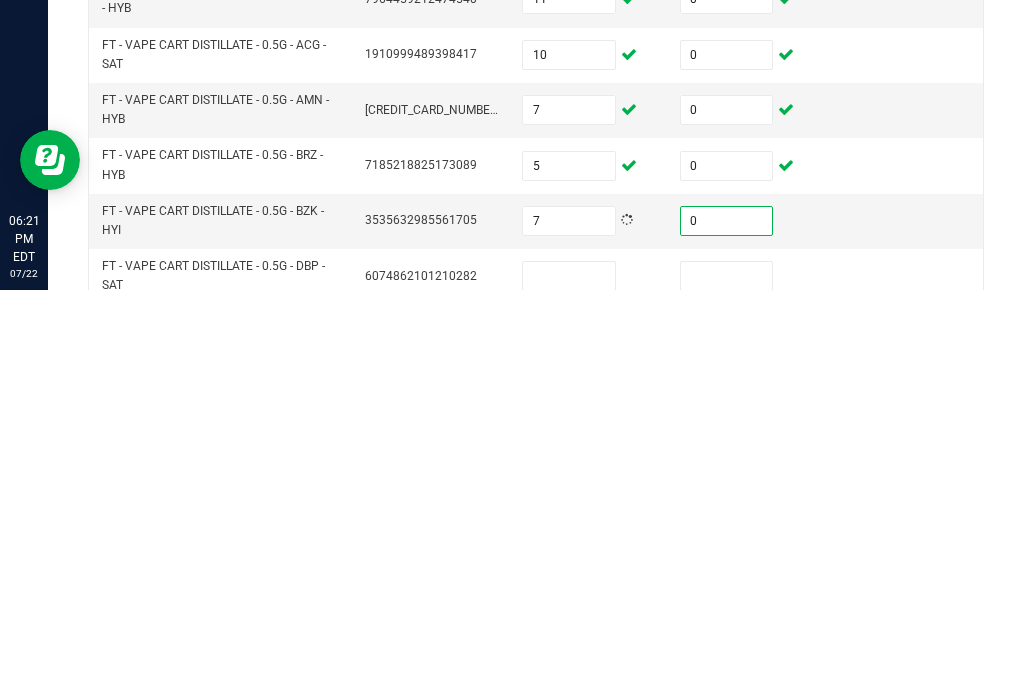 click at bounding box center [569, 684] 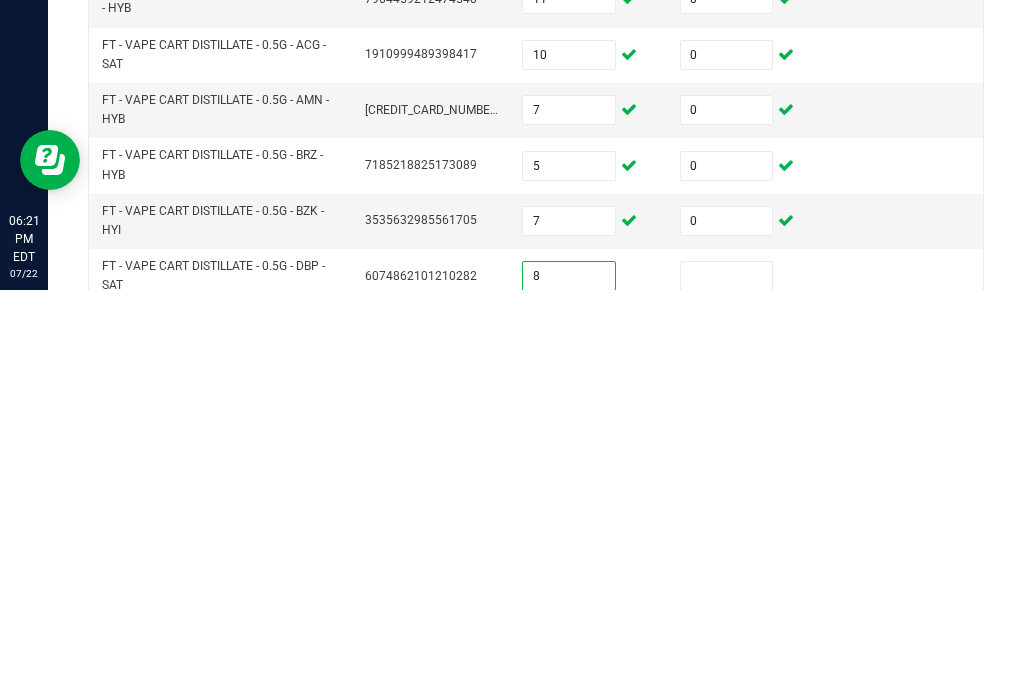 click at bounding box center (727, 684) 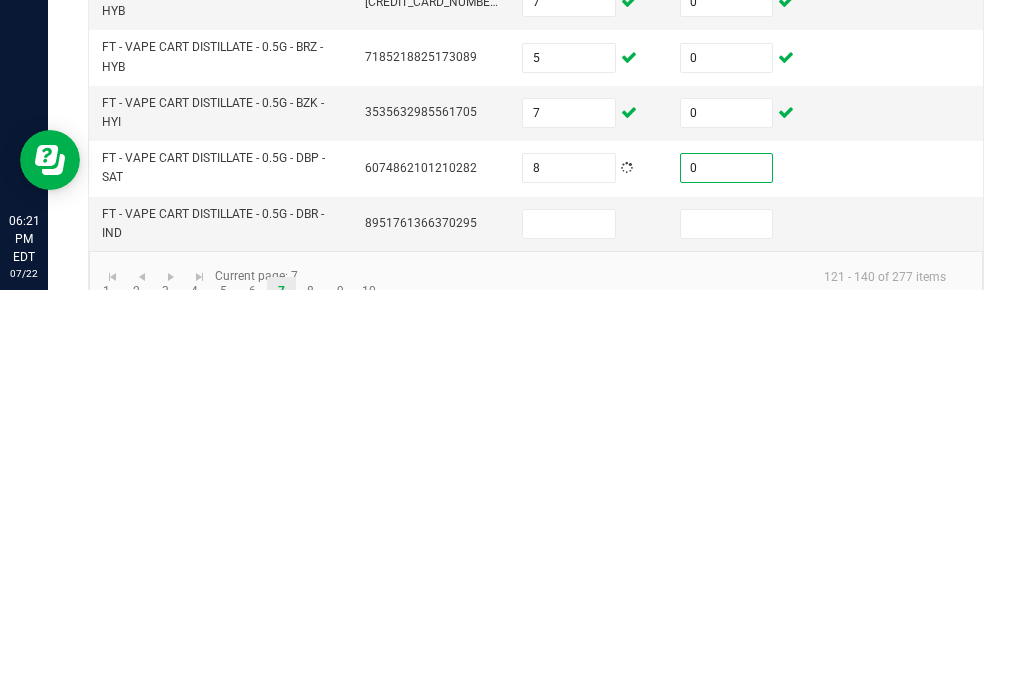 scroll, scrollTop: 768, scrollLeft: 0, axis: vertical 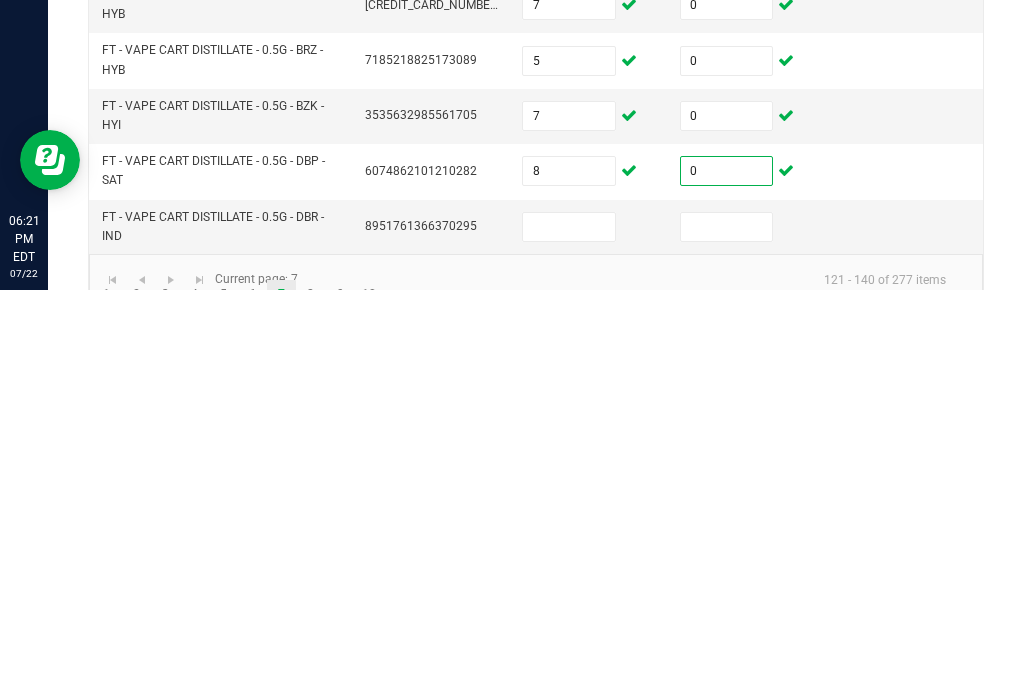 click at bounding box center [569, 635] 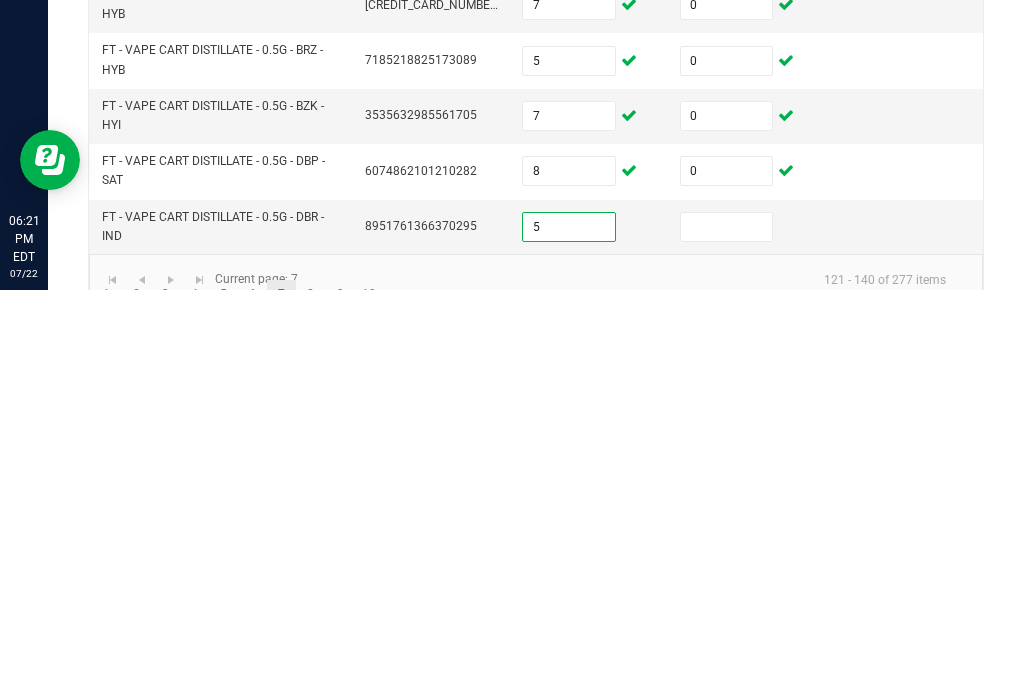 scroll, scrollTop: 765, scrollLeft: 0, axis: vertical 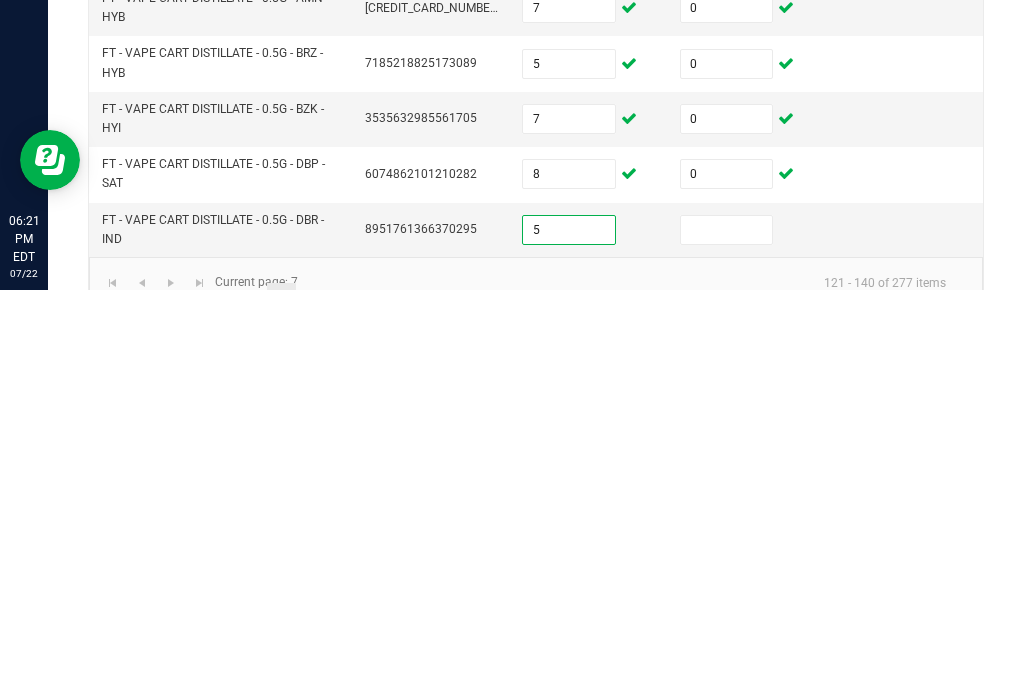 click at bounding box center [727, 638] 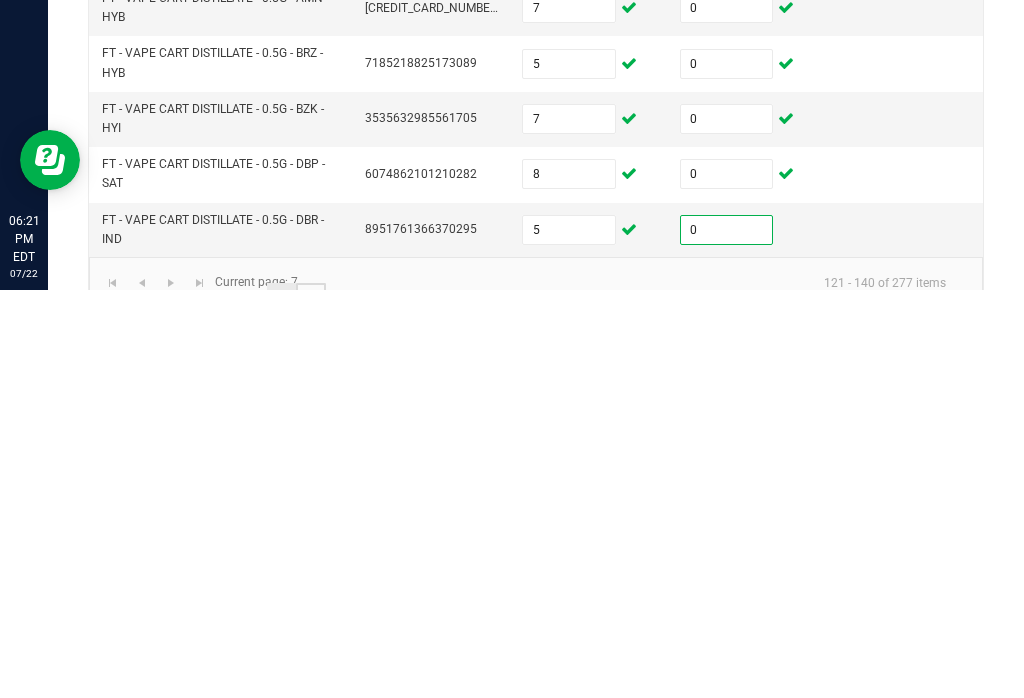 click on "8" 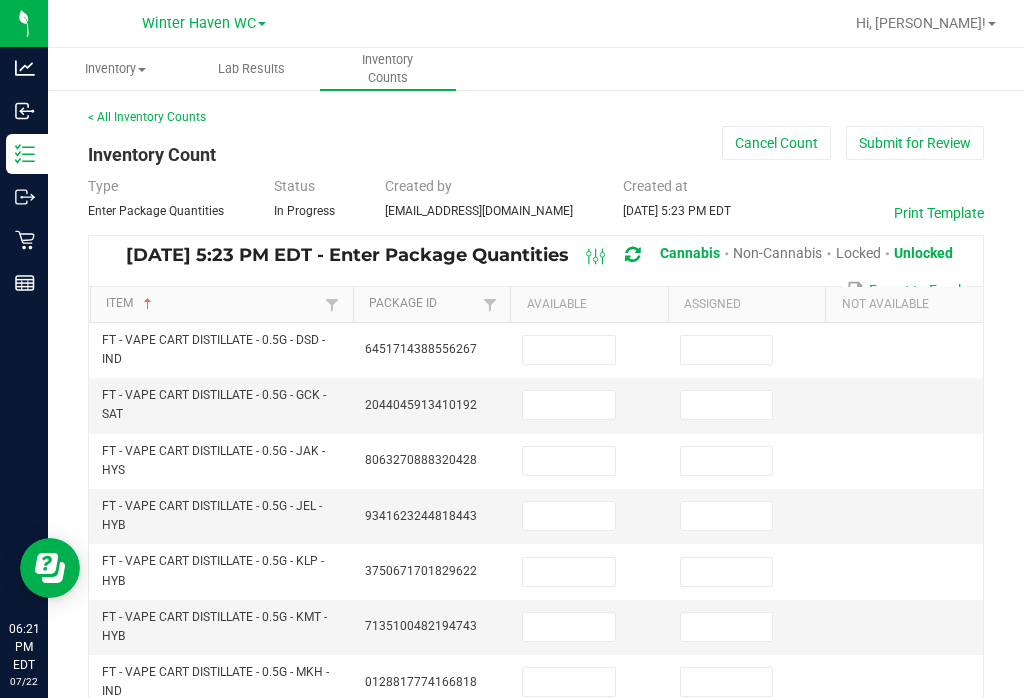 scroll, scrollTop: 0, scrollLeft: 0, axis: both 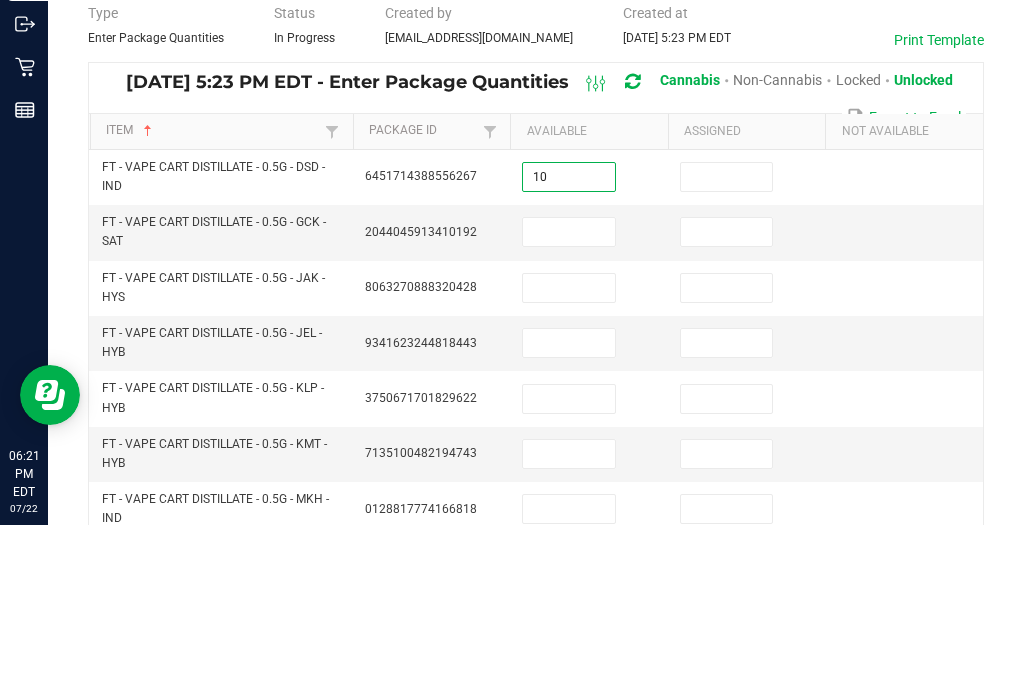 click at bounding box center (727, 350) 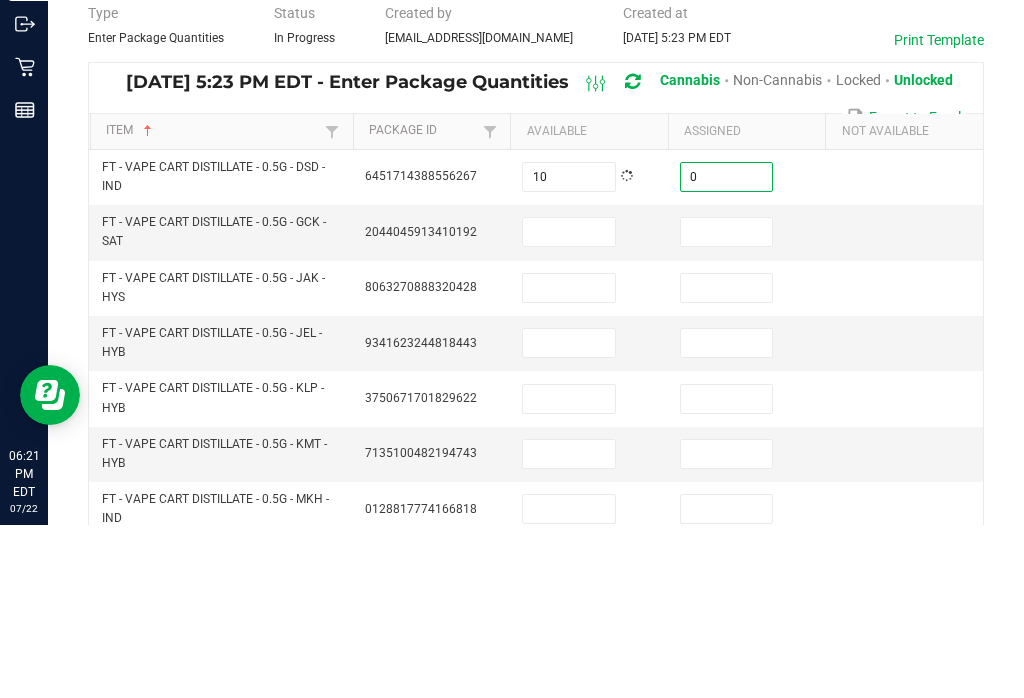 click at bounding box center (569, 405) 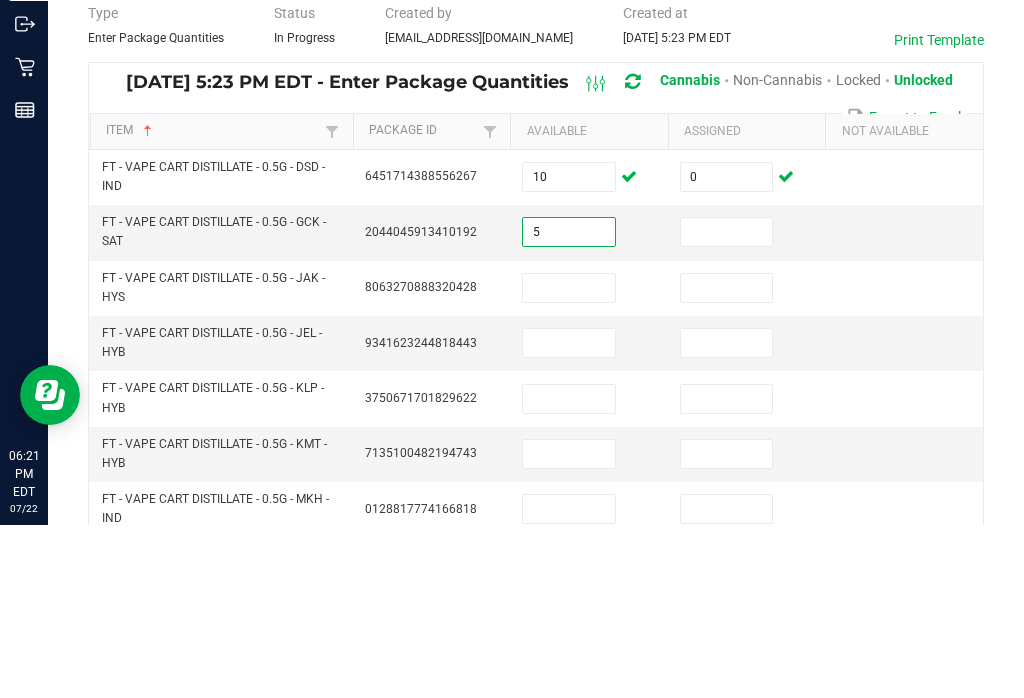 click at bounding box center [727, 405] 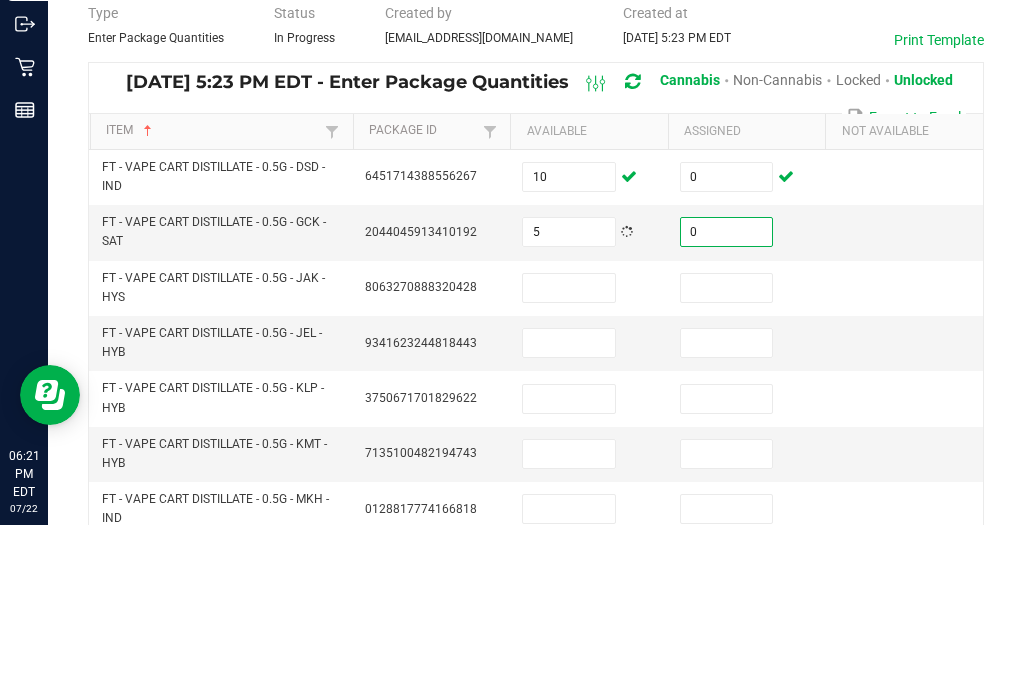 click at bounding box center [569, 461] 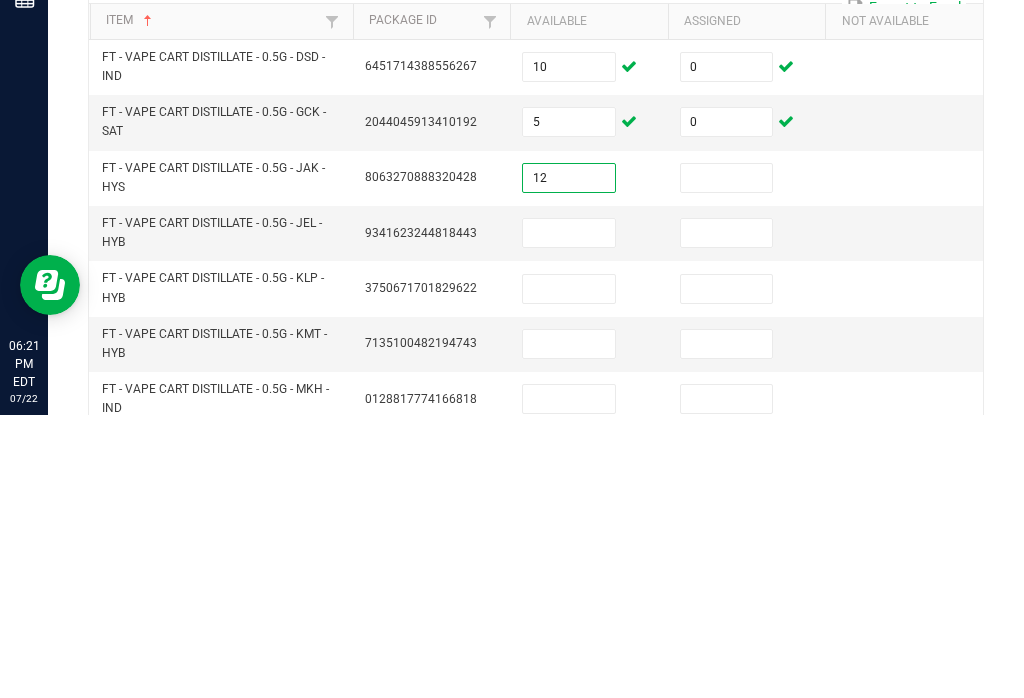 click at bounding box center [727, 461] 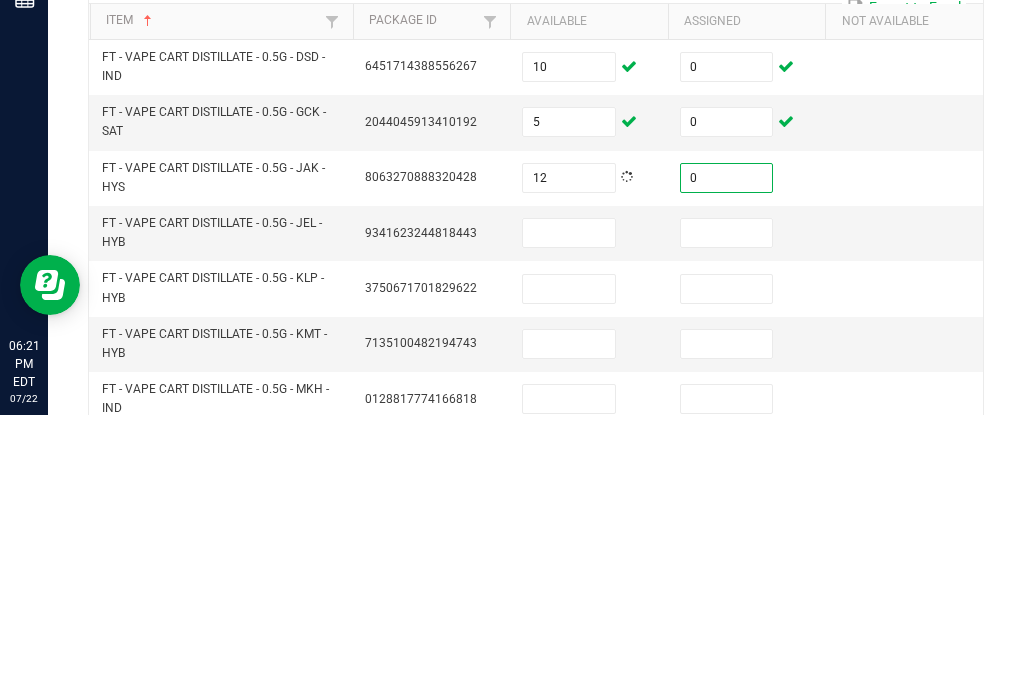click at bounding box center [569, 516] 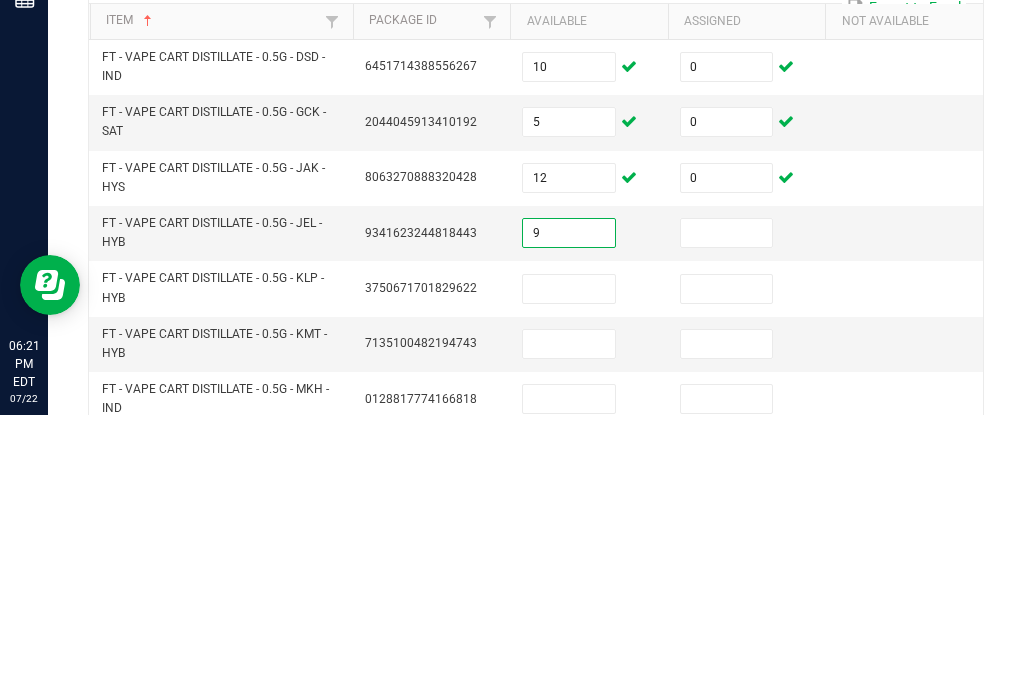 click at bounding box center (727, 516) 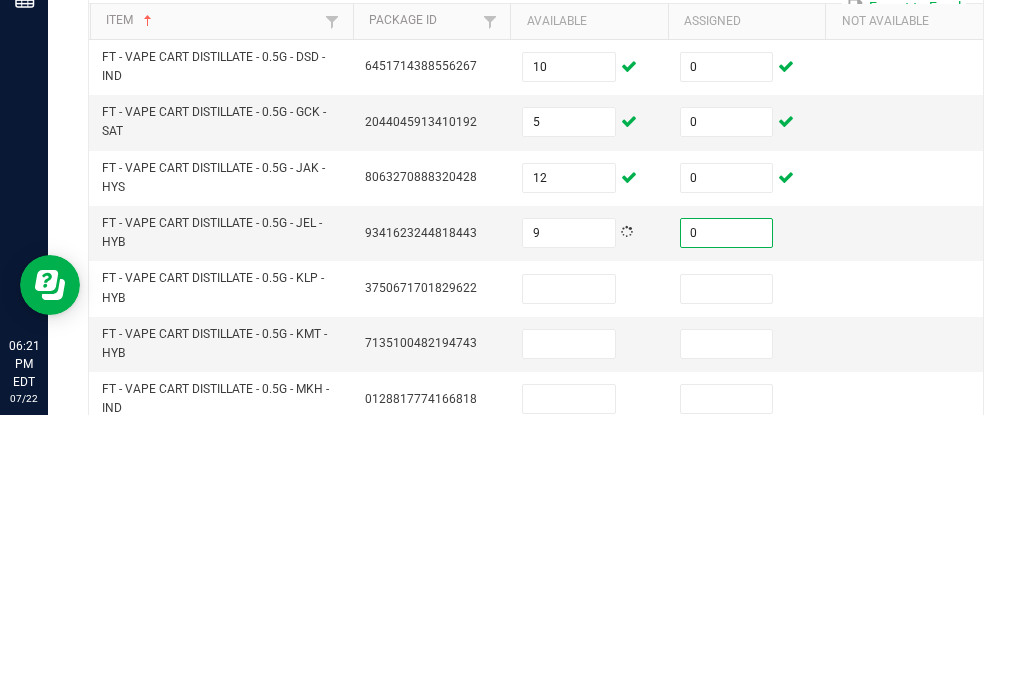 click at bounding box center [569, 572] 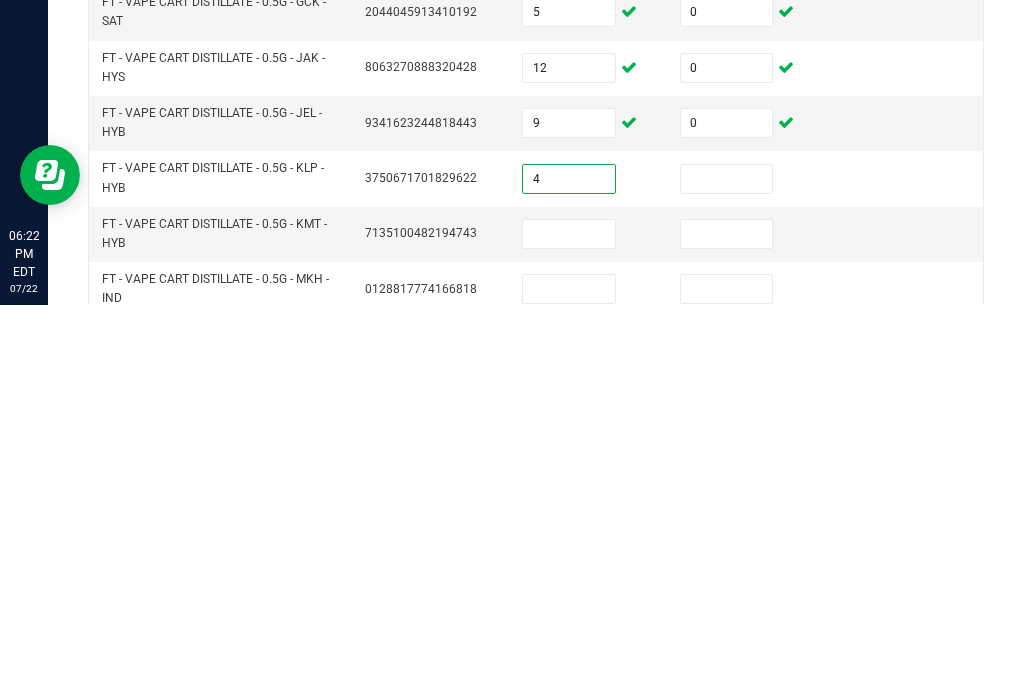 click at bounding box center (727, 572) 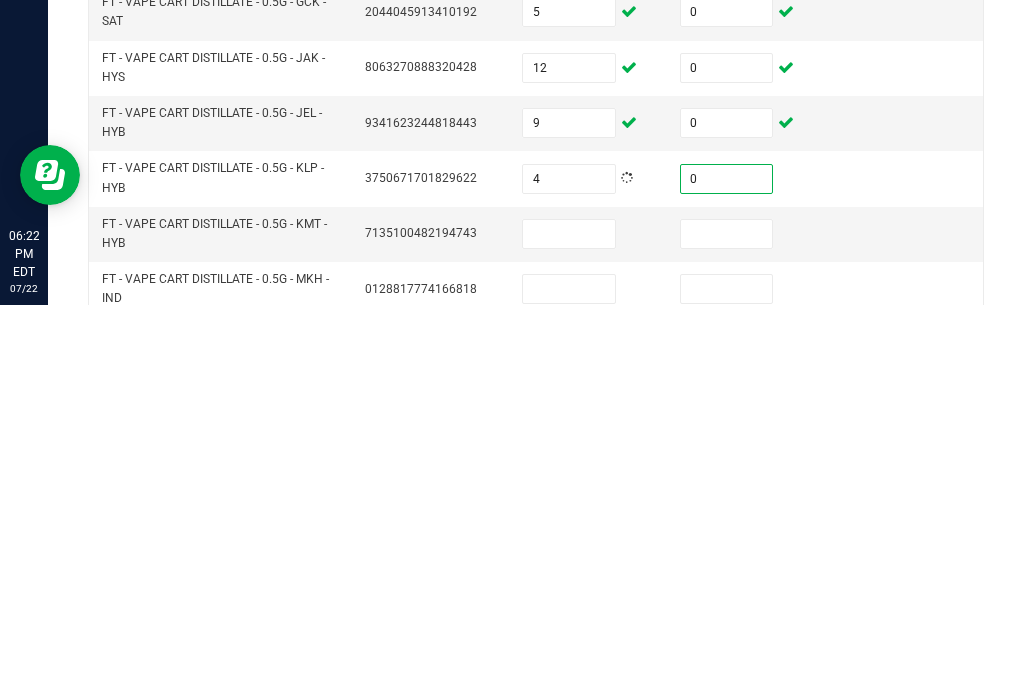 click at bounding box center (569, 627) 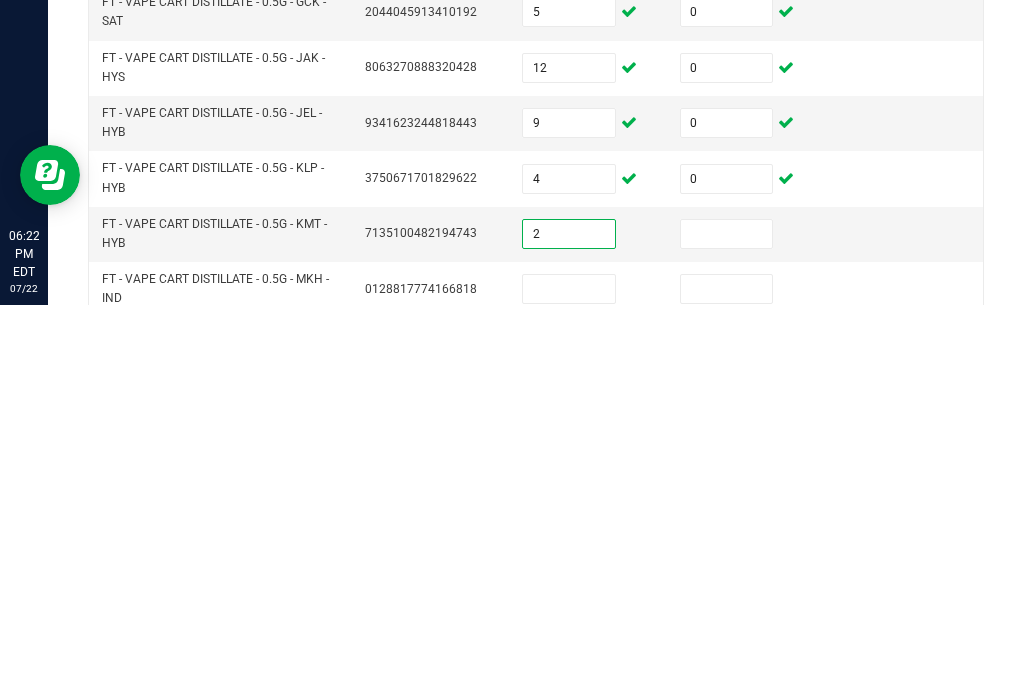 click at bounding box center (727, 627) 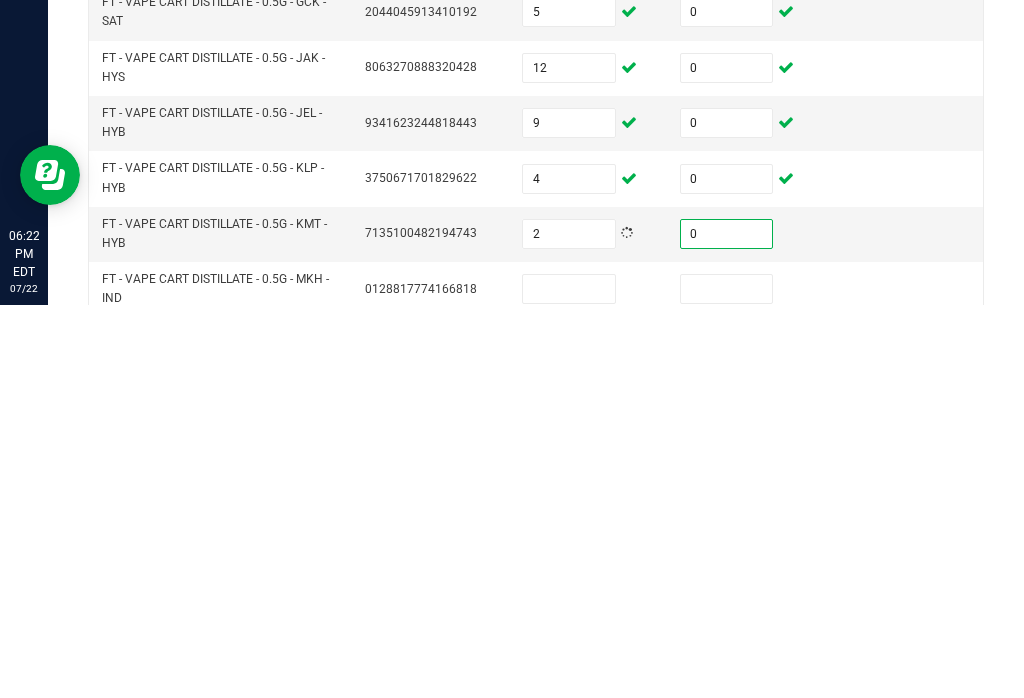 click at bounding box center (569, 682) 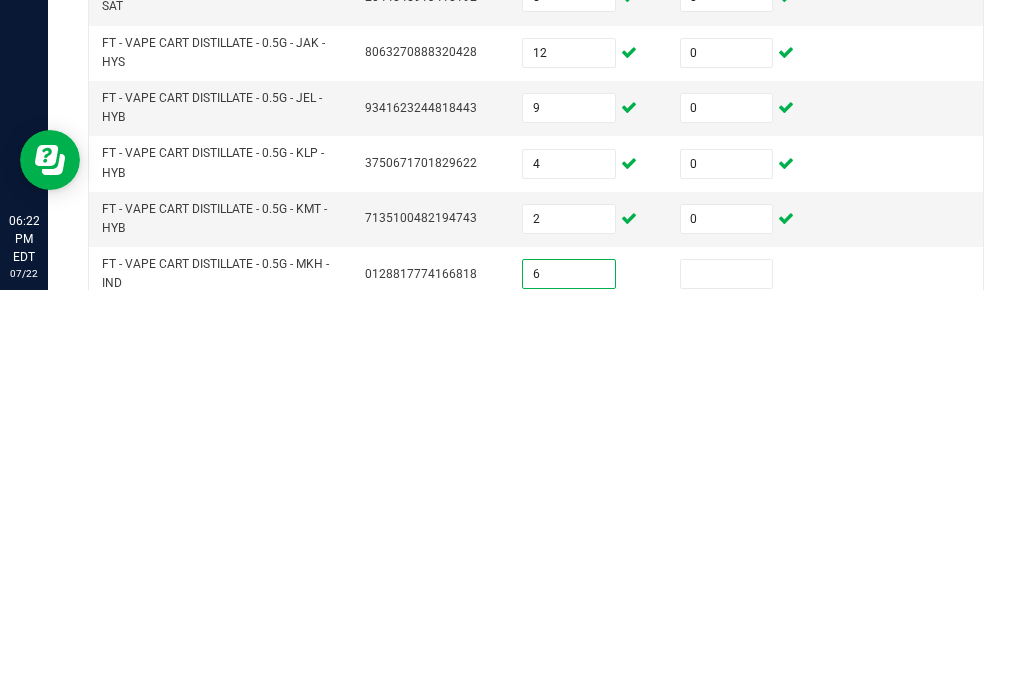 click at bounding box center [727, 682] 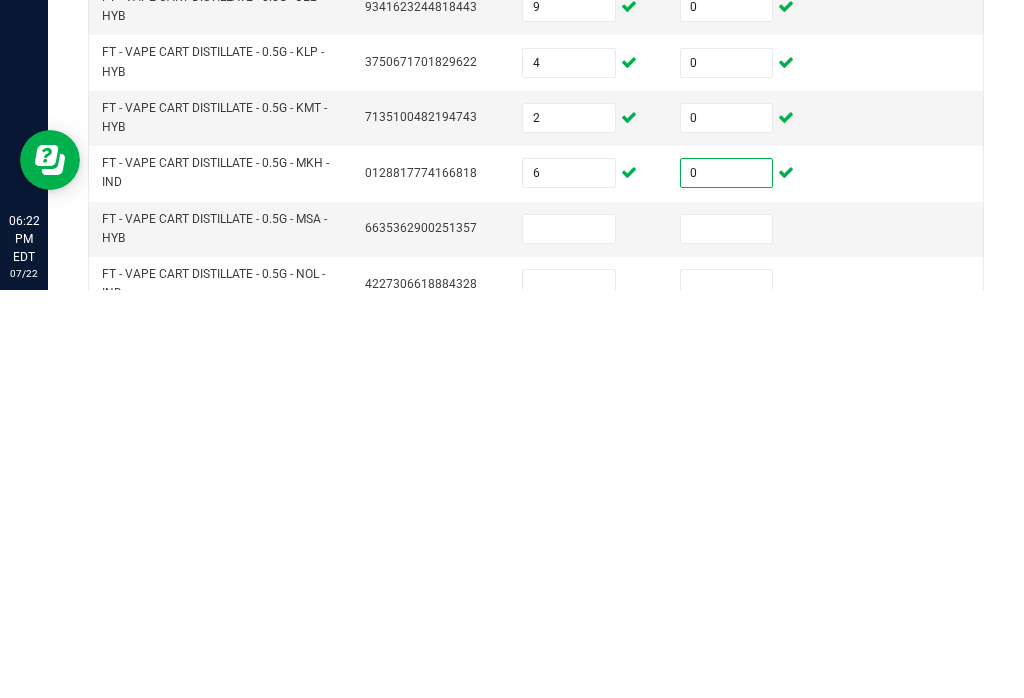 scroll, scrollTop: 99, scrollLeft: 0, axis: vertical 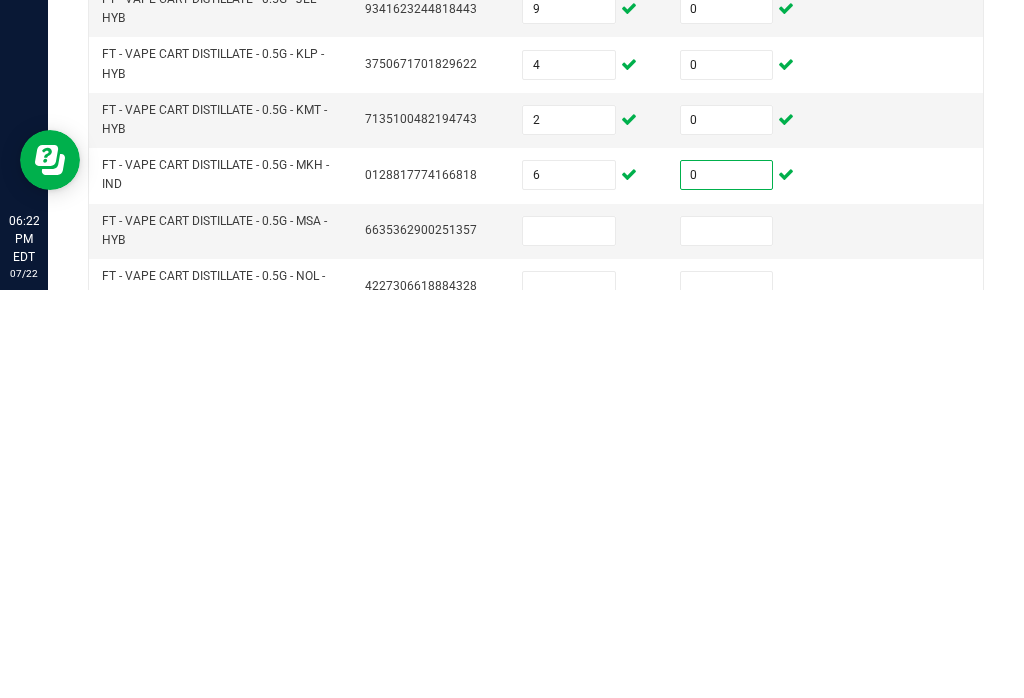 click at bounding box center [569, 639] 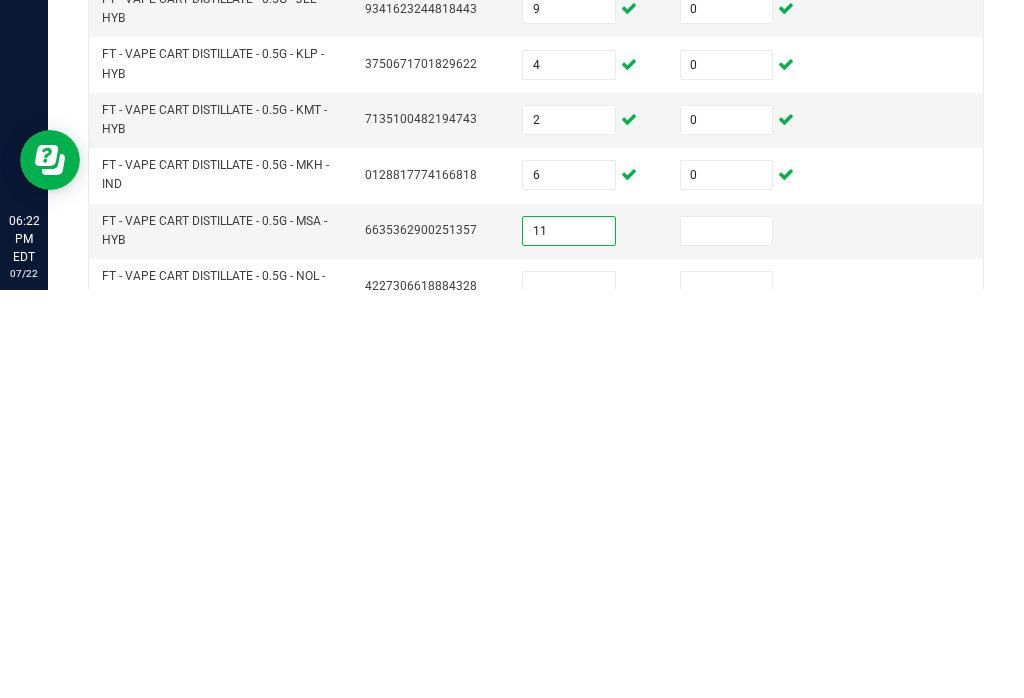 click at bounding box center [727, 639] 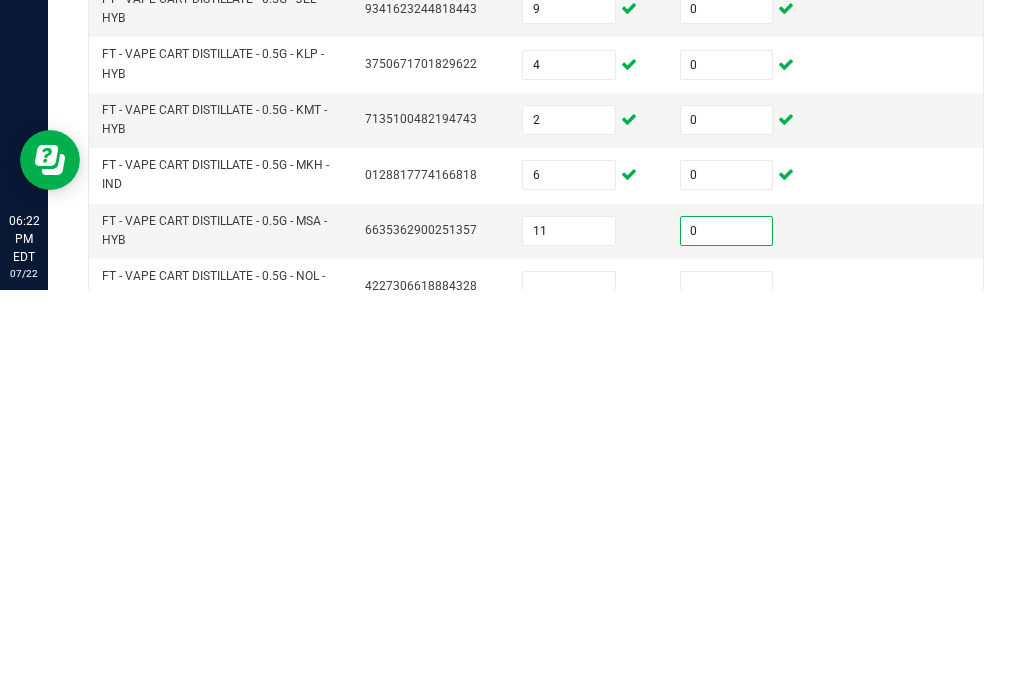 click at bounding box center (569, 694) 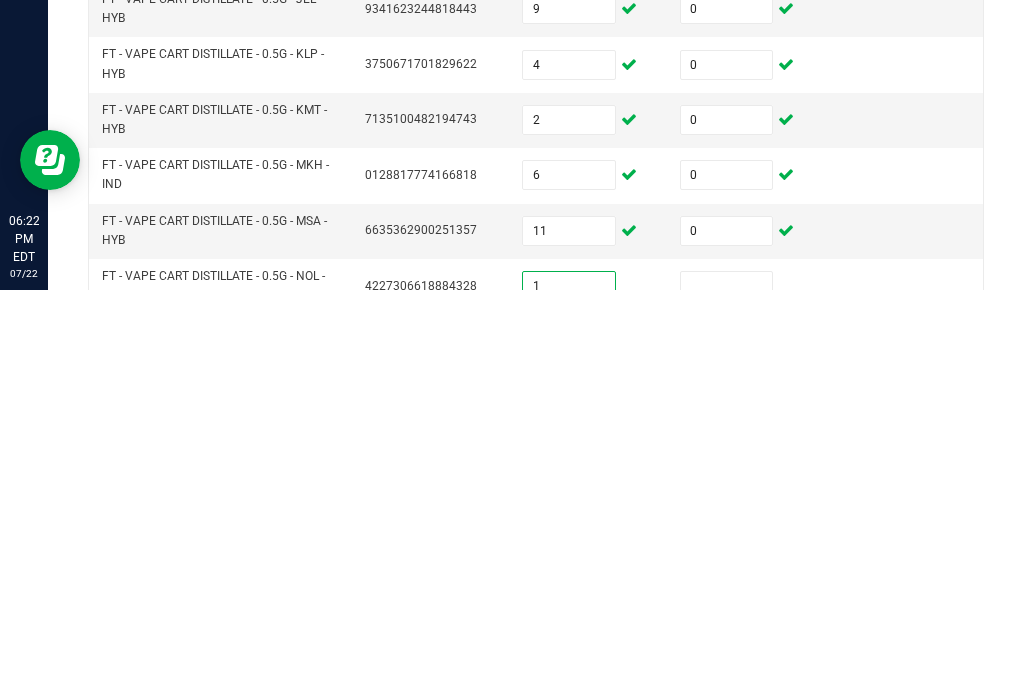 click at bounding box center [727, 694] 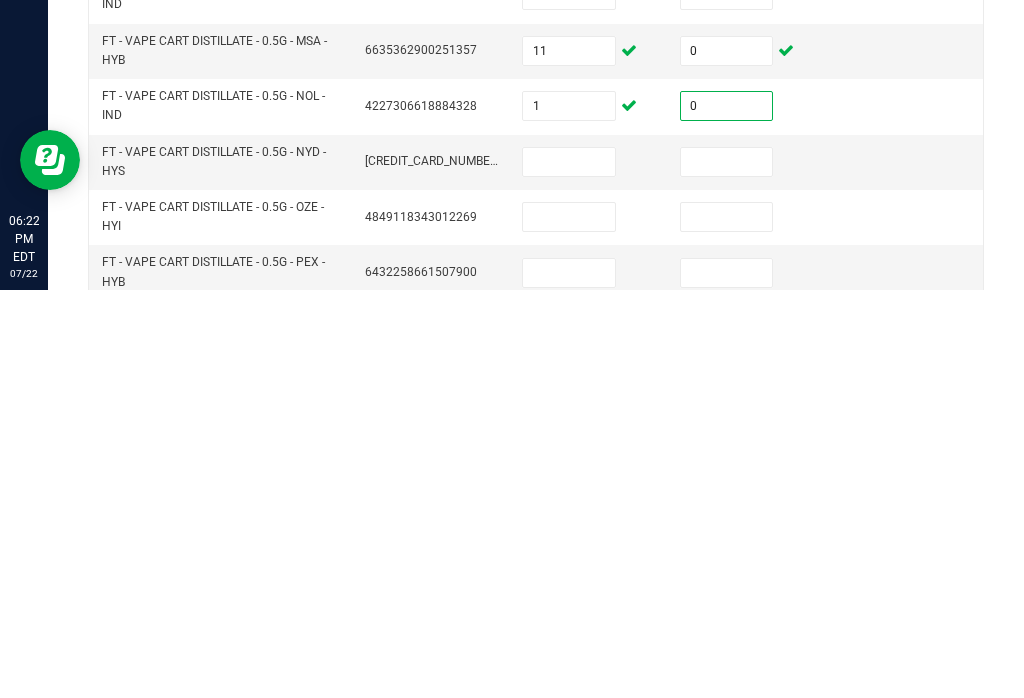 scroll, scrollTop: 302, scrollLeft: 0, axis: vertical 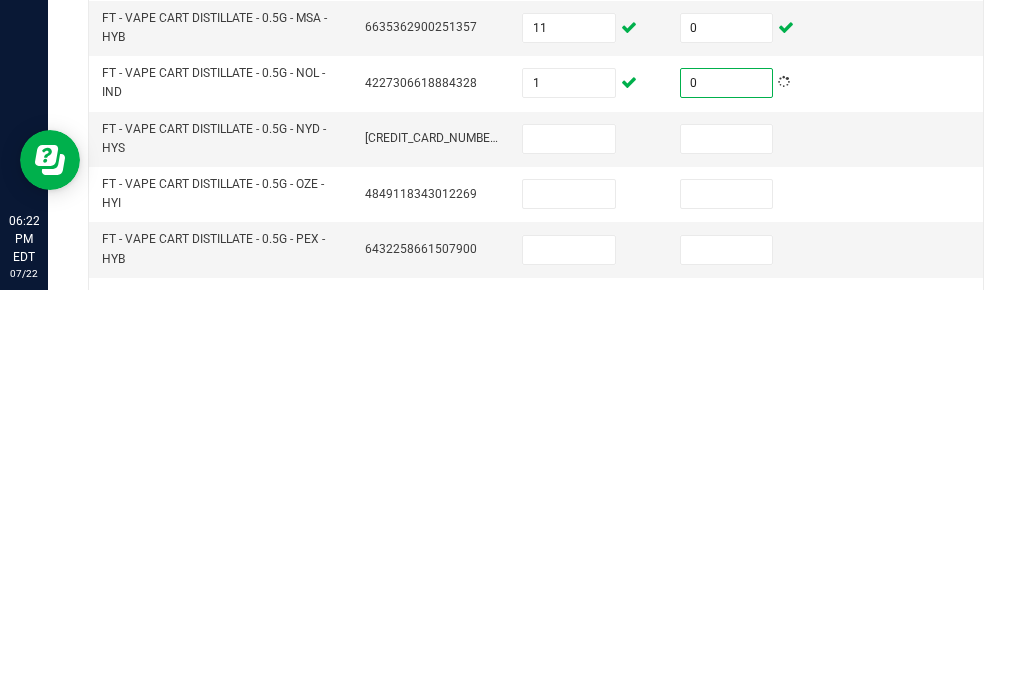 click at bounding box center [569, 547] 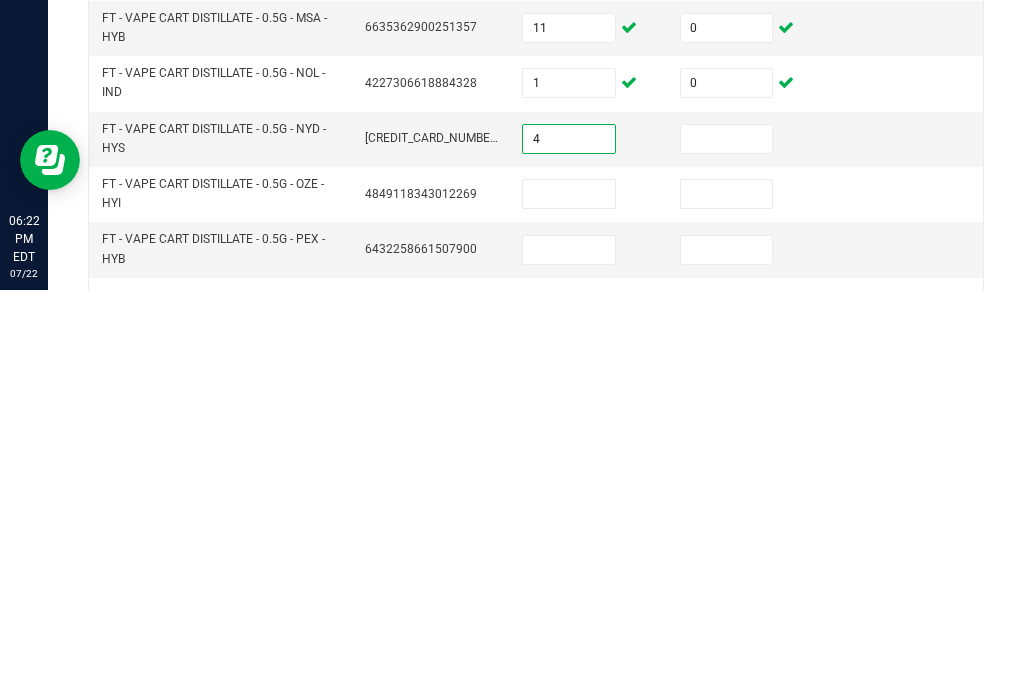 click at bounding box center [727, 547] 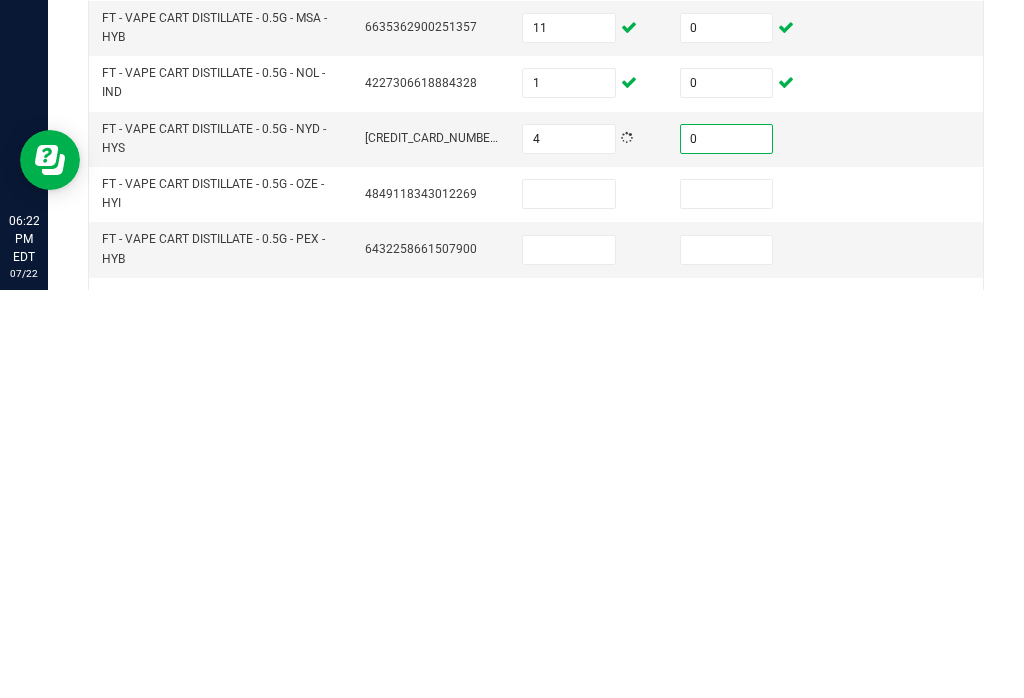 click at bounding box center [569, 602] 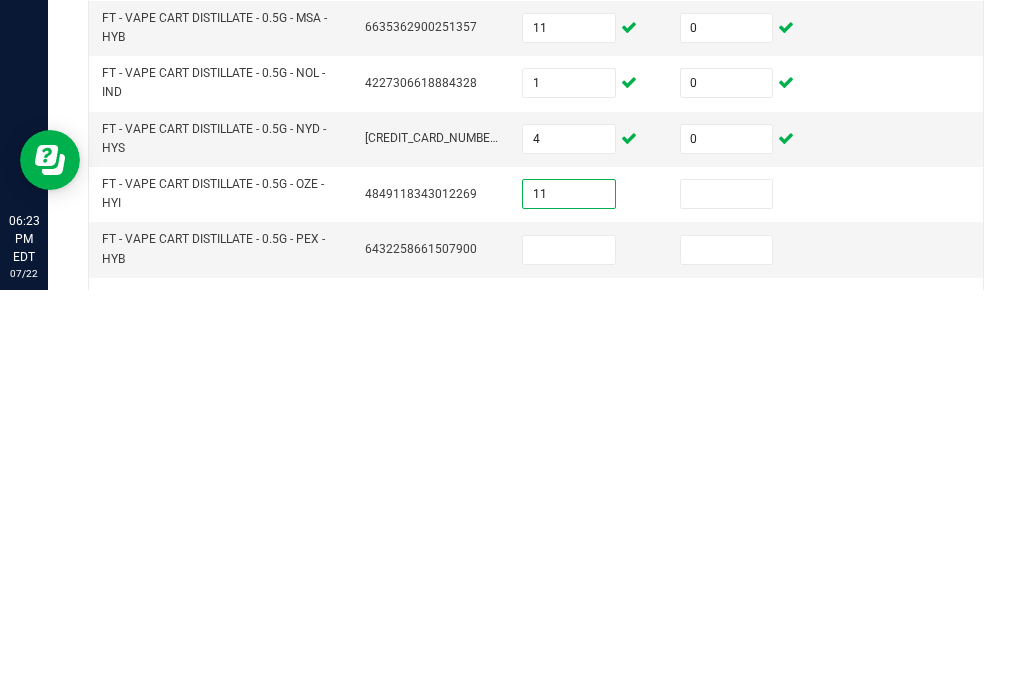 click at bounding box center (727, 602) 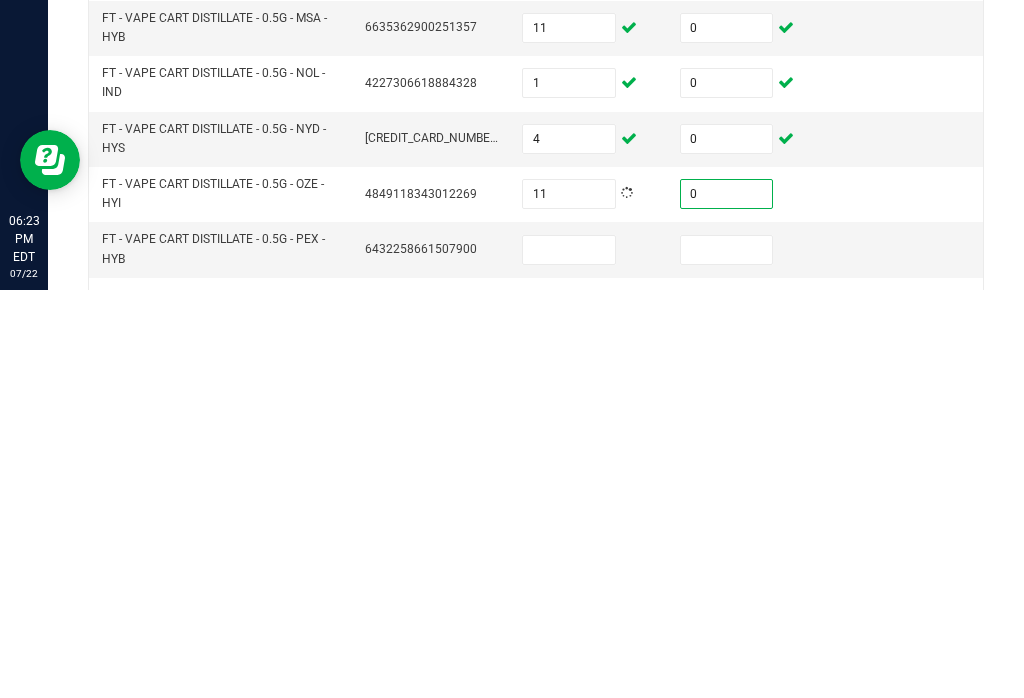 click at bounding box center (569, 658) 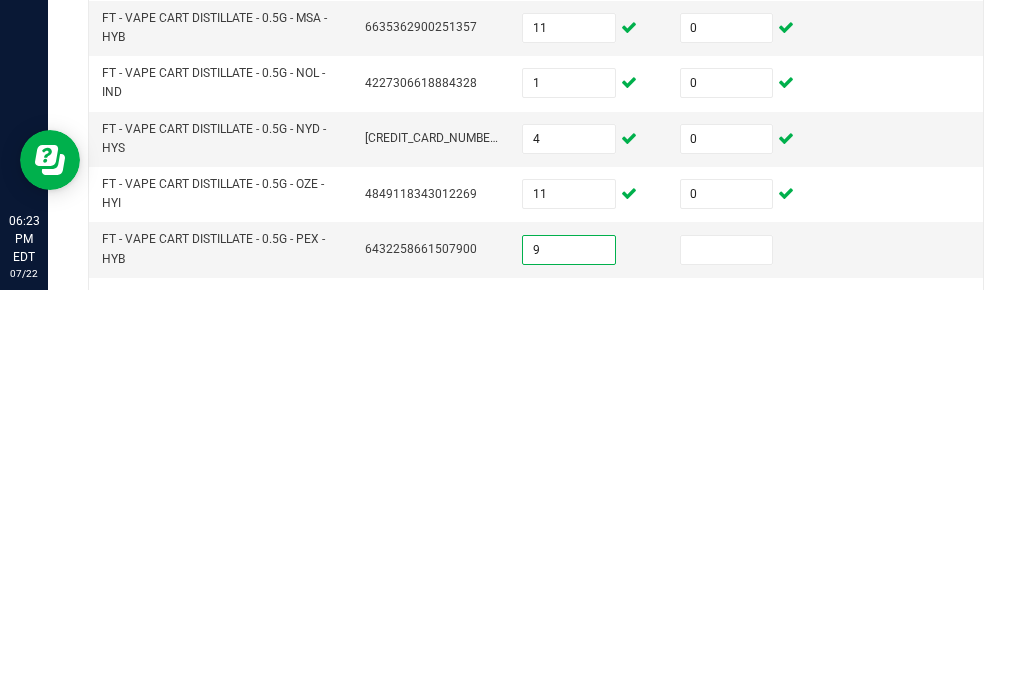 click at bounding box center (727, 658) 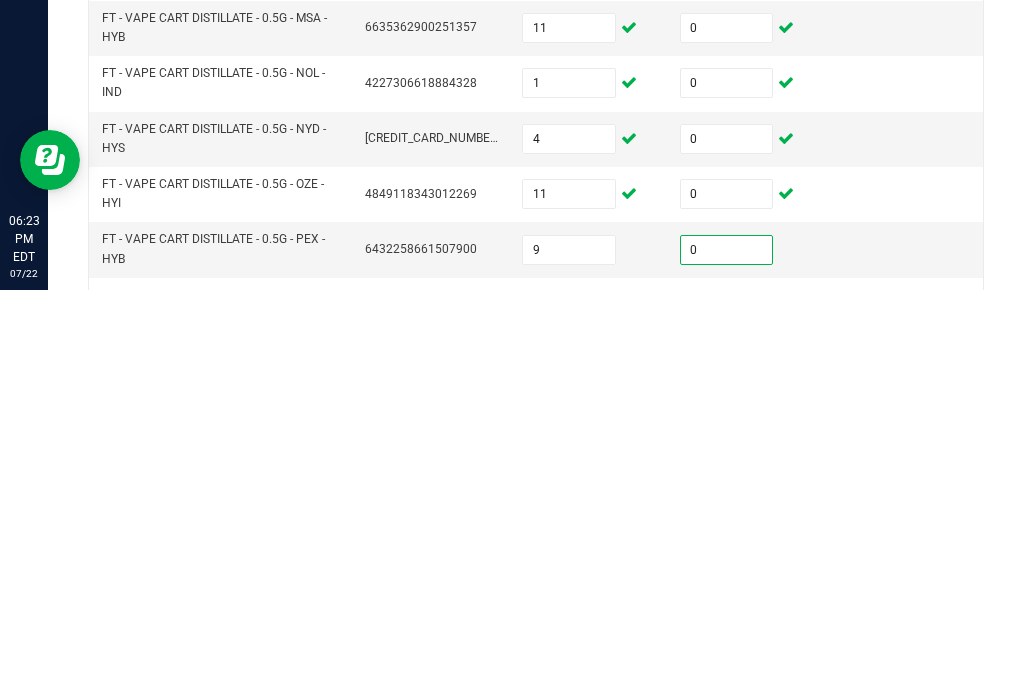 scroll, scrollTop: 333, scrollLeft: 0, axis: vertical 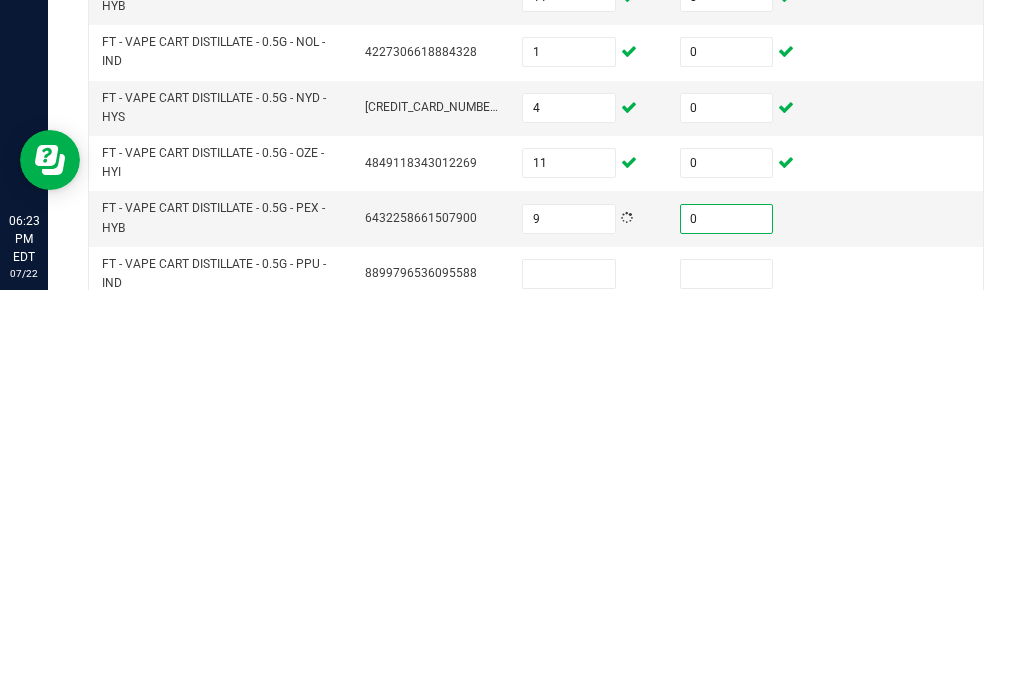 click at bounding box center [569, 682] 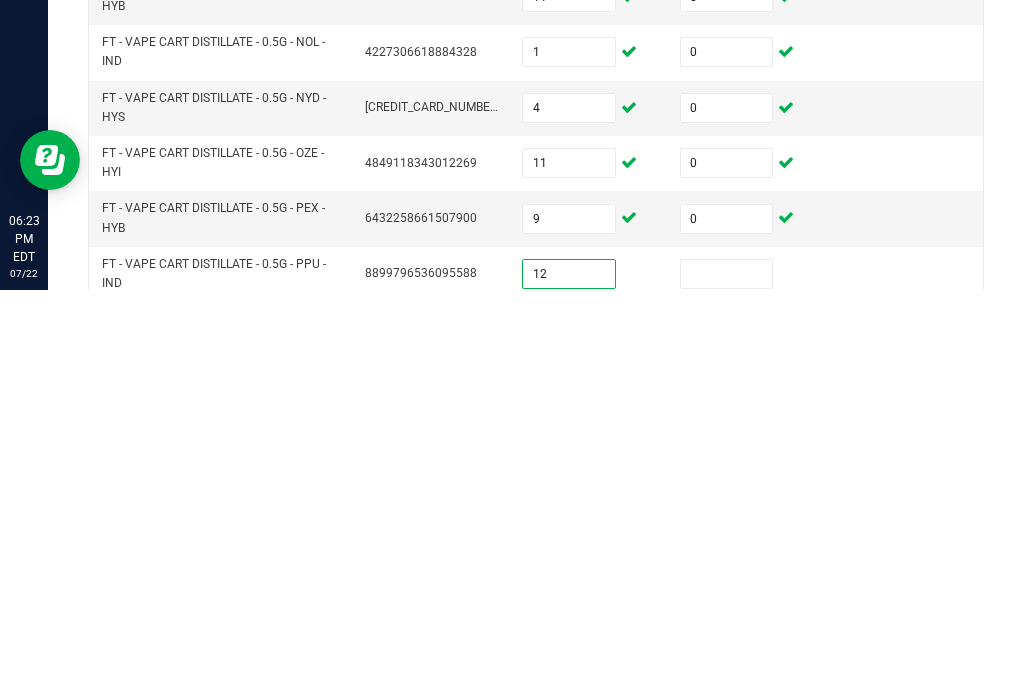 click at bounding box center [727, 682] 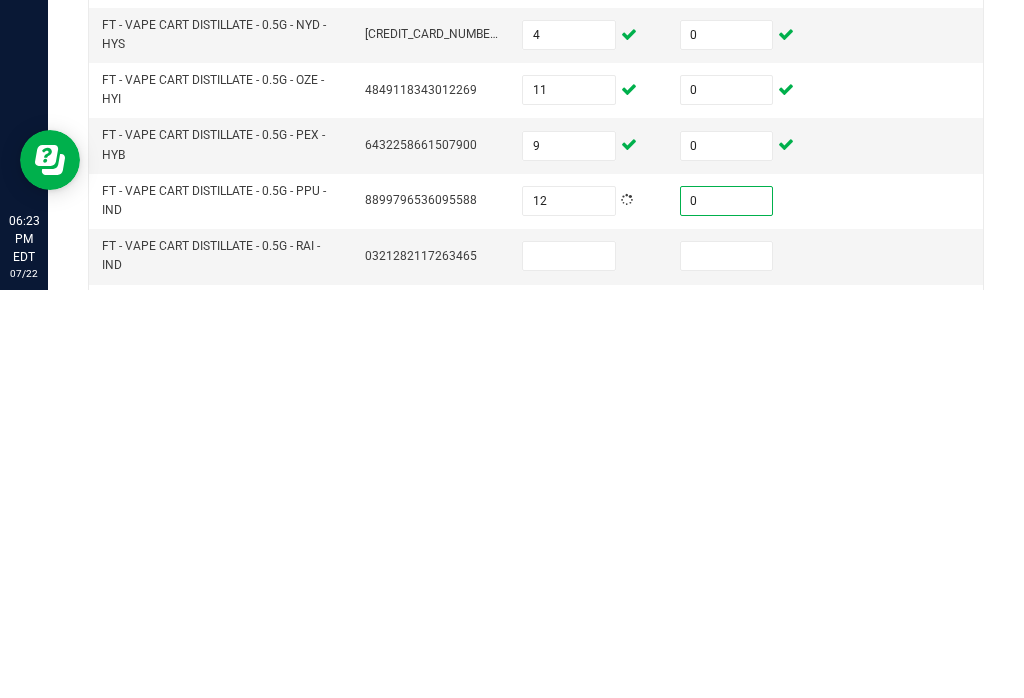scroll, scrollTop: 418, scrollLeft: 0, axis: vertical 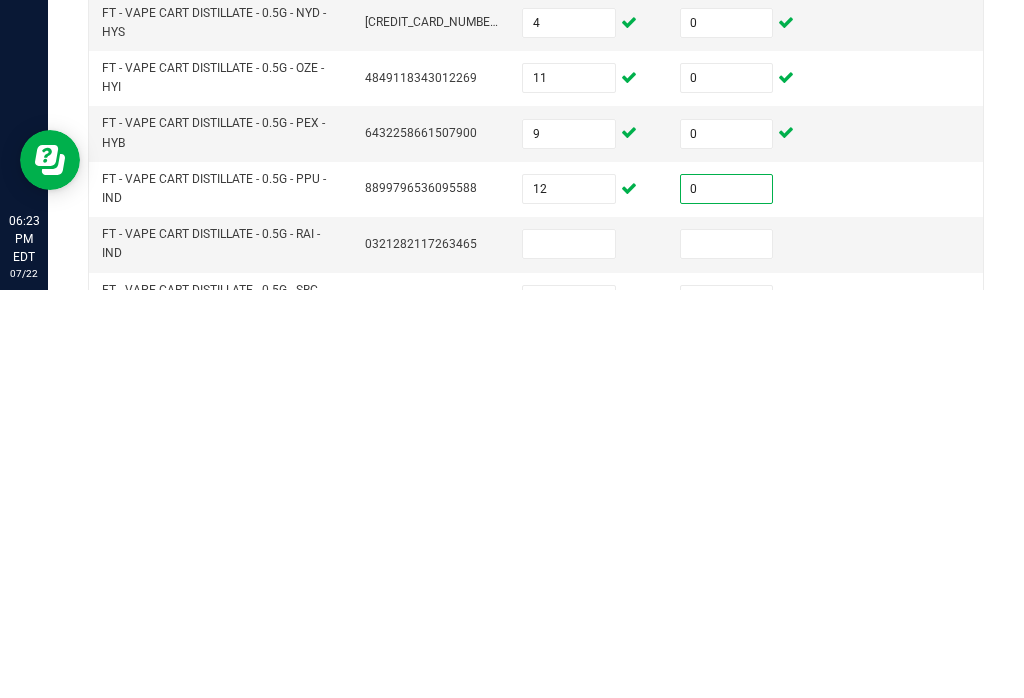 click at bounding box center (569, 652) 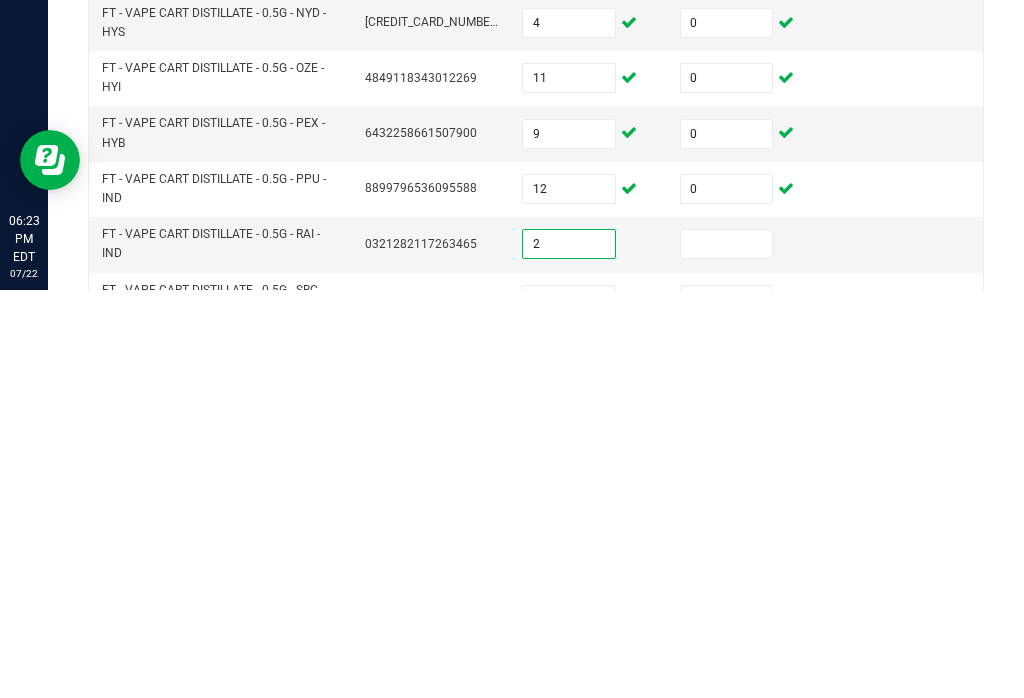 click at bounding box center (727, 652) 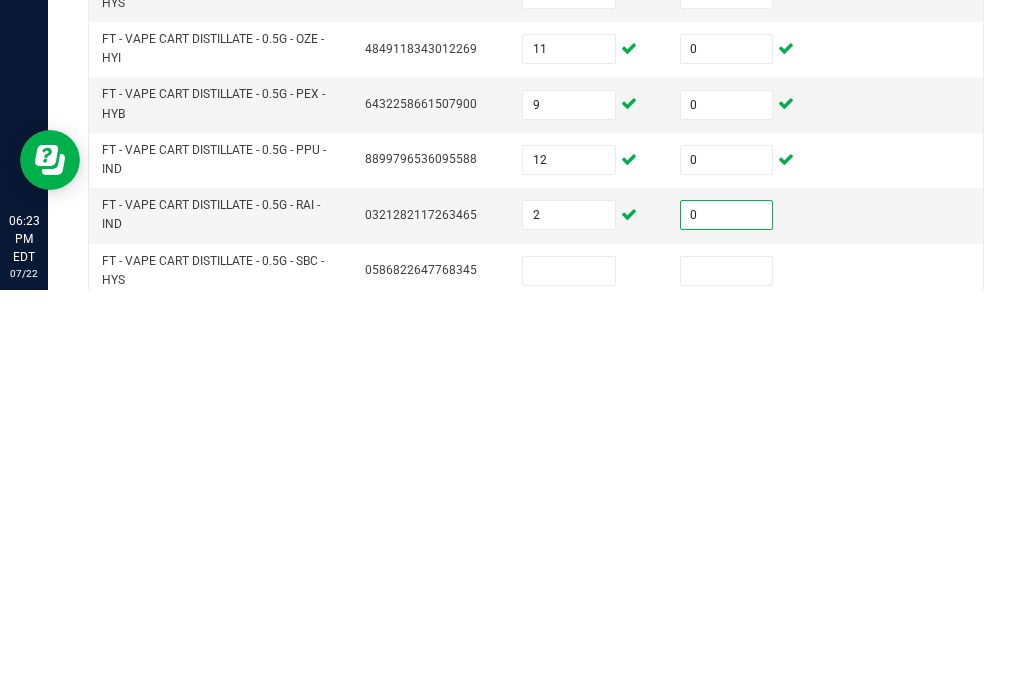 scroll, scrollTop: 452, scrollLeft: 0, axis: vertical 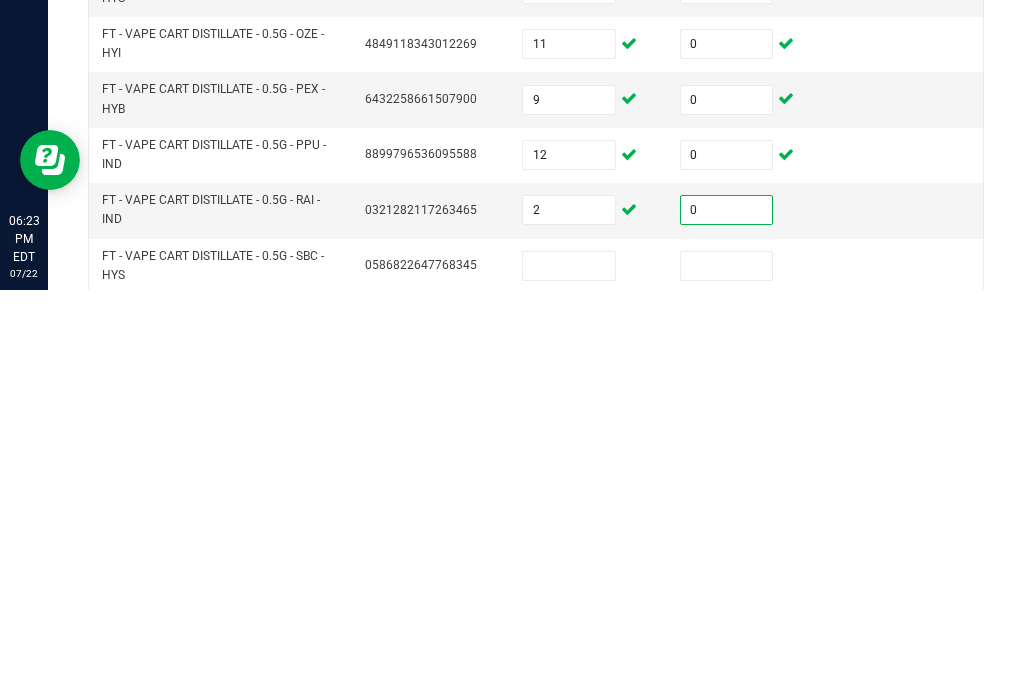 click at bounding box center (569, 674) 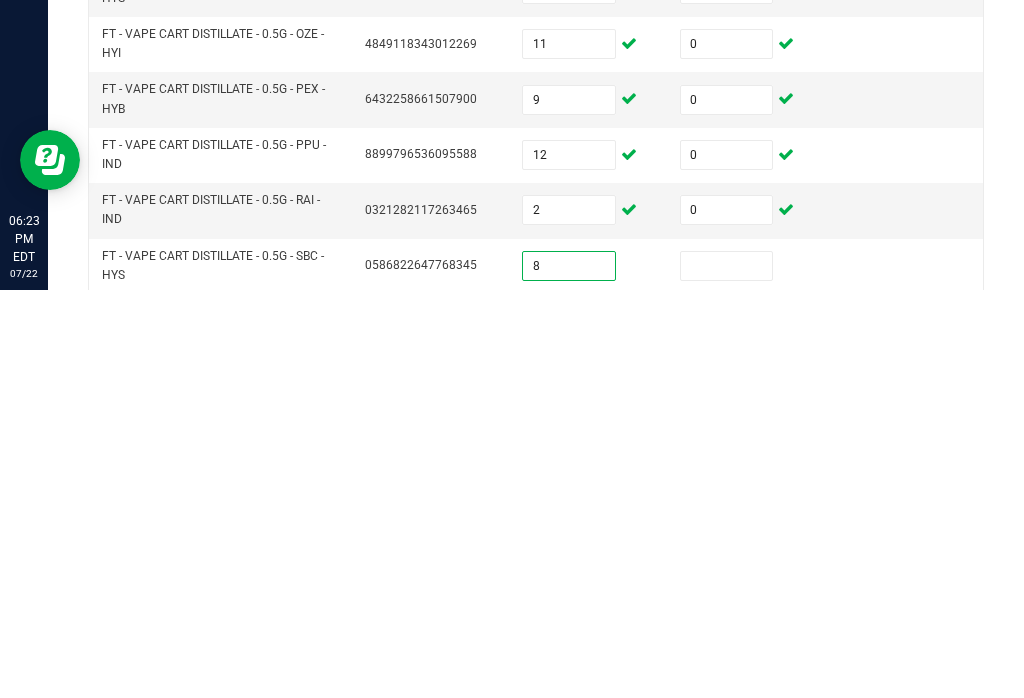 click at bounding box center [727, 674] 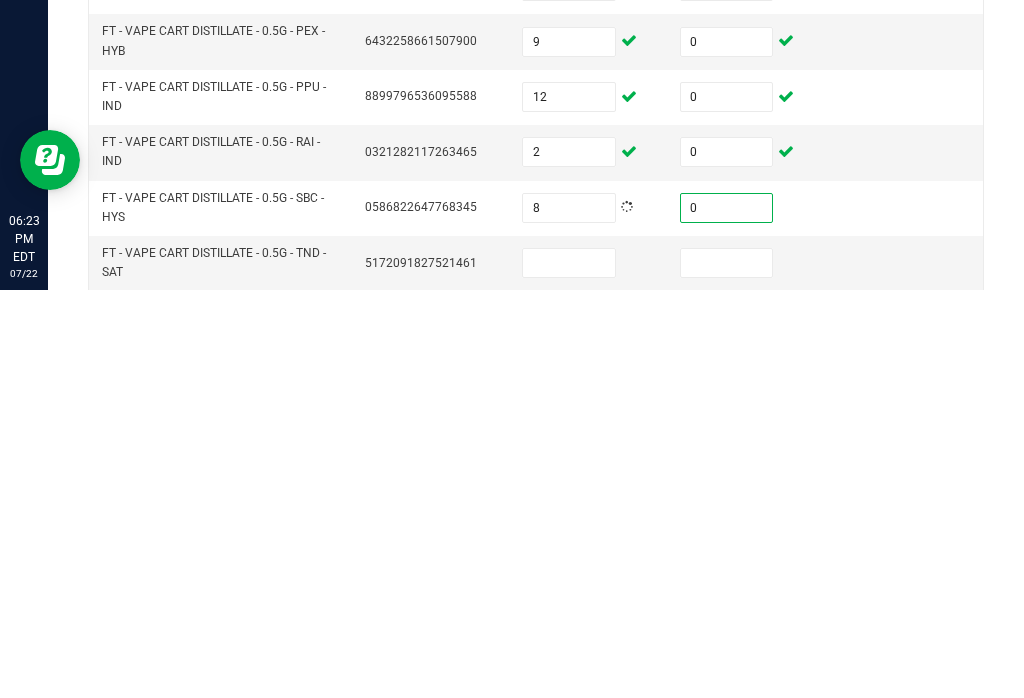 scroll, scrollTop: 509, scrollLeft: 0, axis: vertical 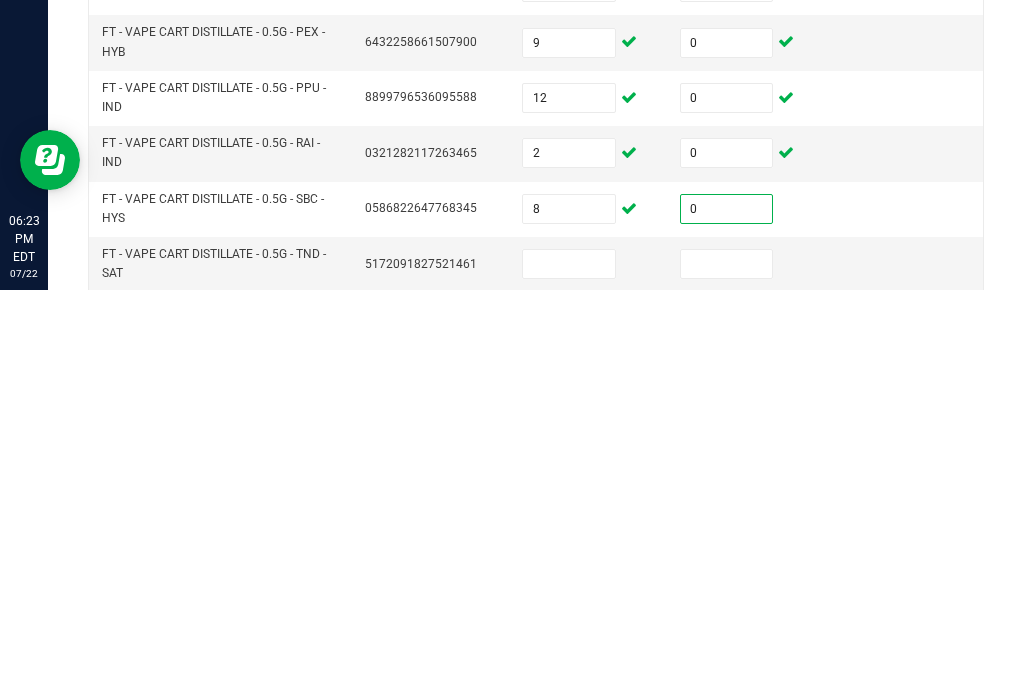 click at bounding box center (569, 672) 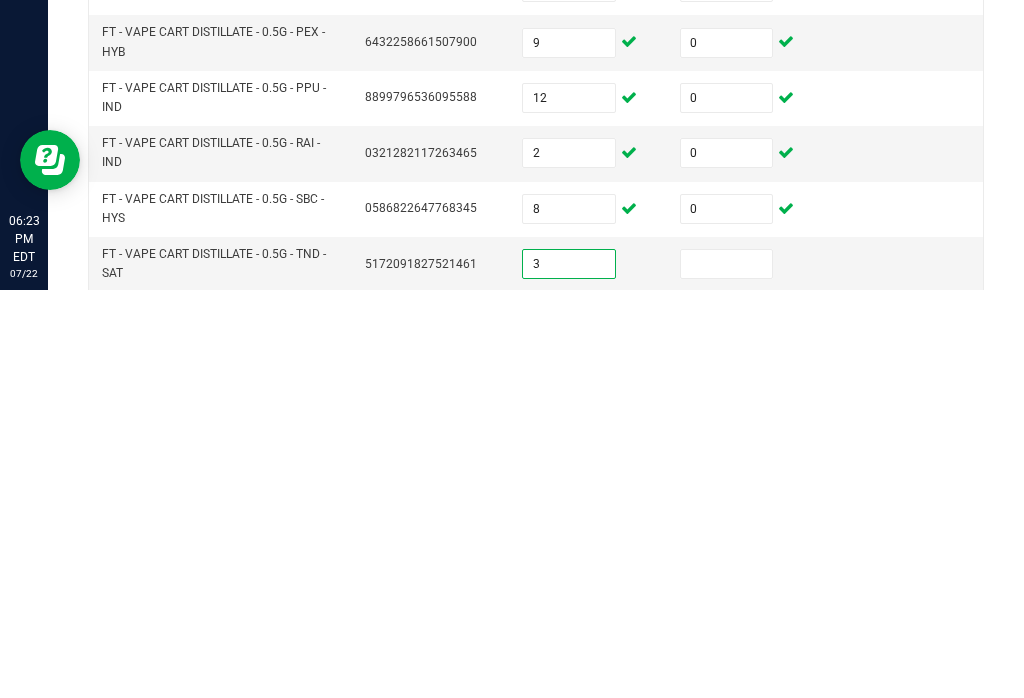 click at bounding box center [727, 672] 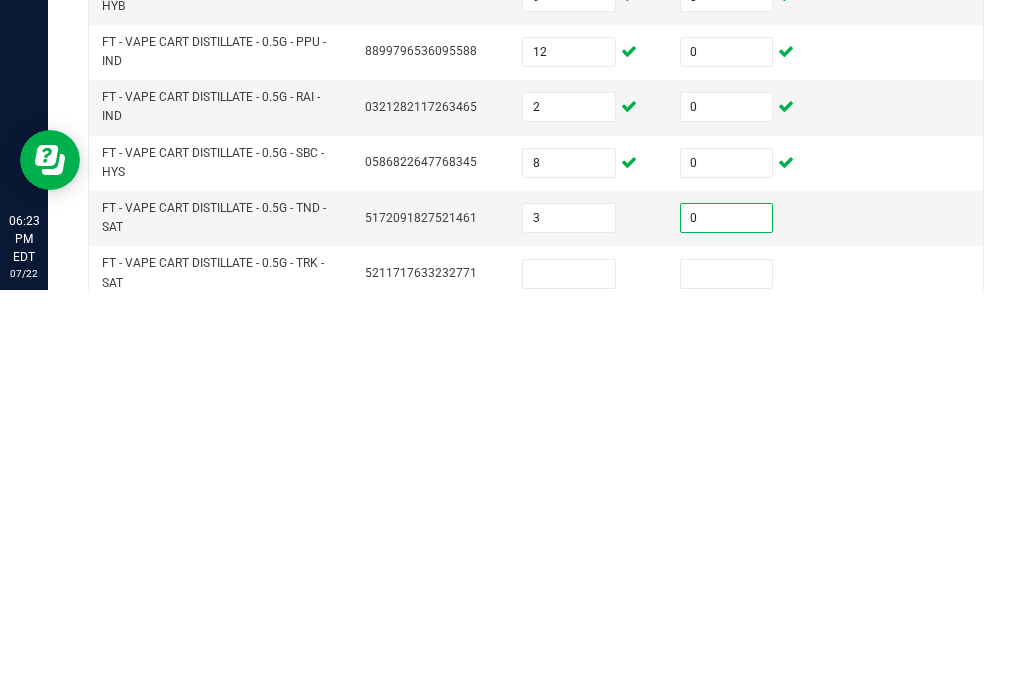 scroll, scrollTop: 569, scrollLeft: 0, axis: vertical 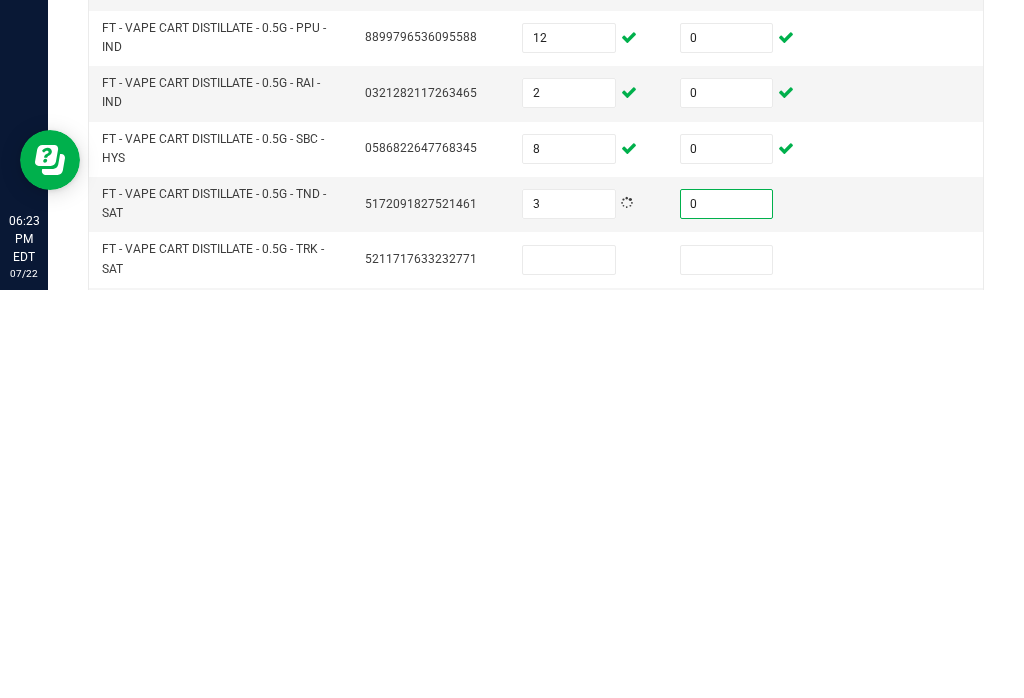click at bounding box center [569, 668] 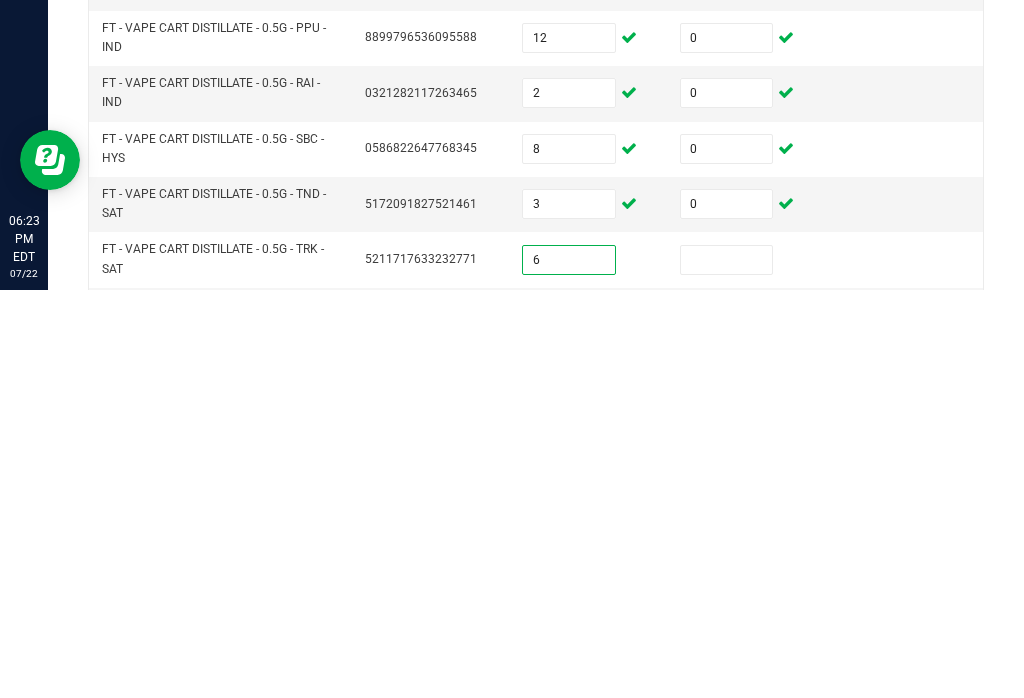 click at bounding box center [727, 668] 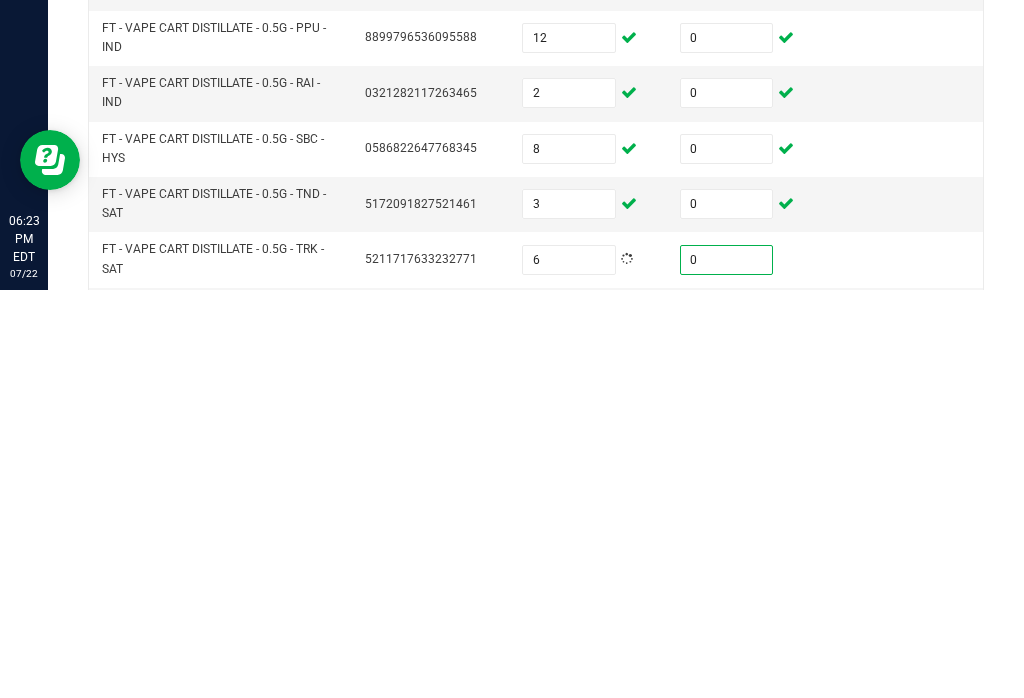 scroll, scrollTop: 649, scrollLeft: 0, axis: vertical 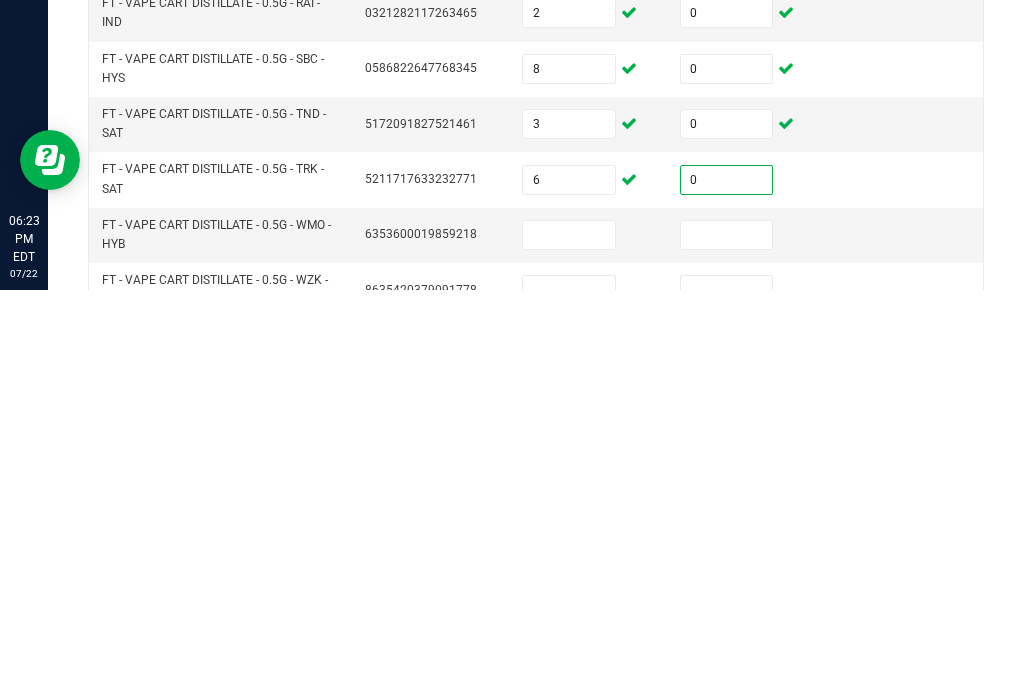 click at bounding box center [569, 643] 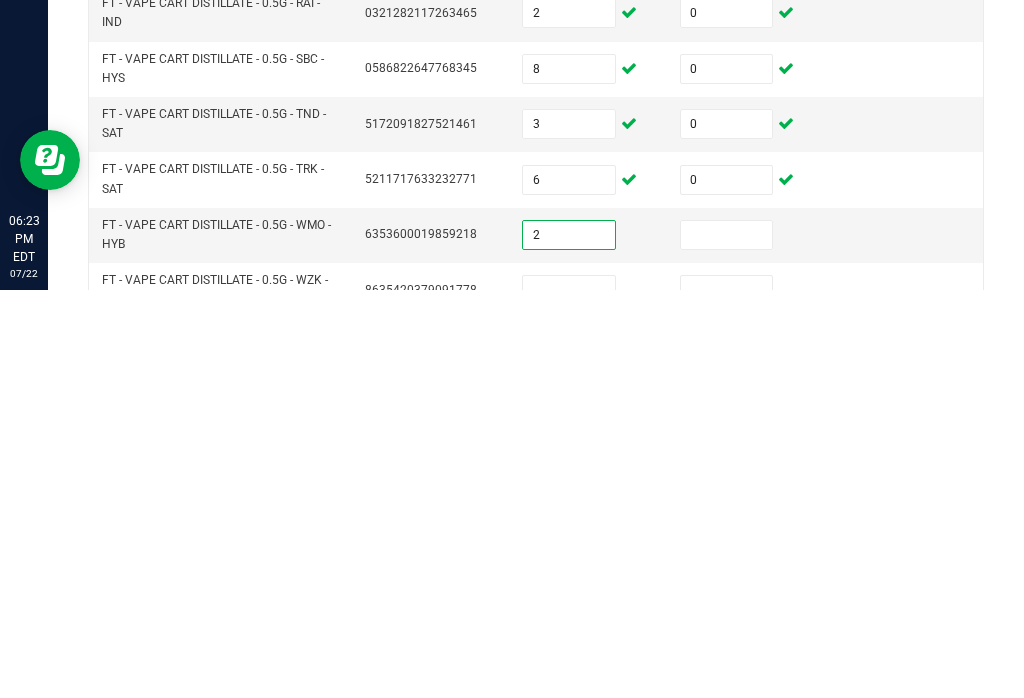 click at bounding box center [747, 643] 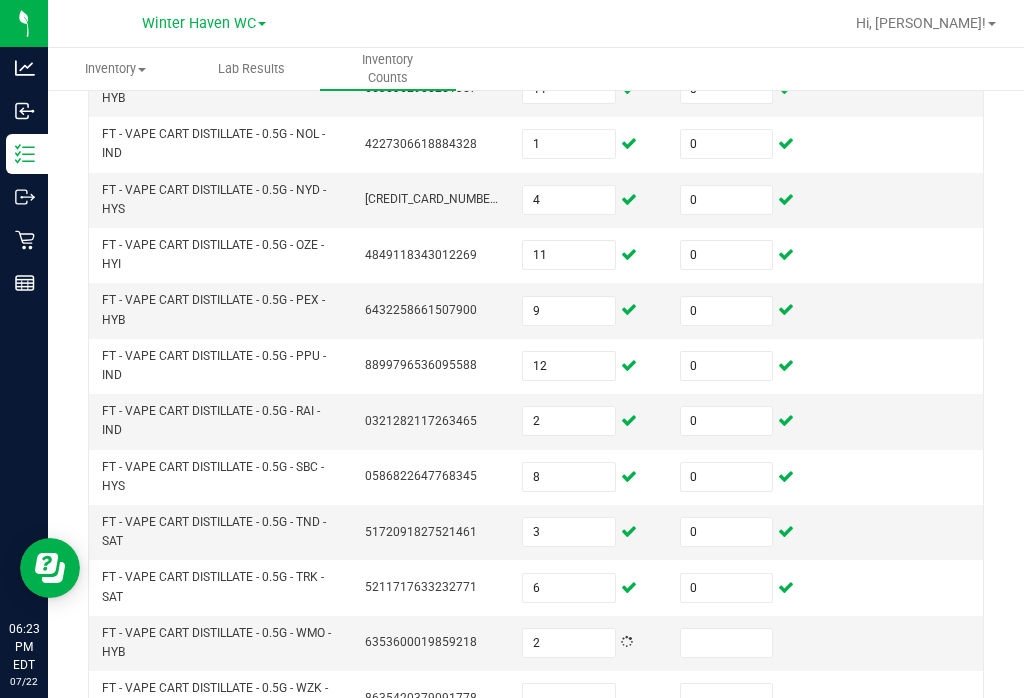 click at bounding box center (727, 643) 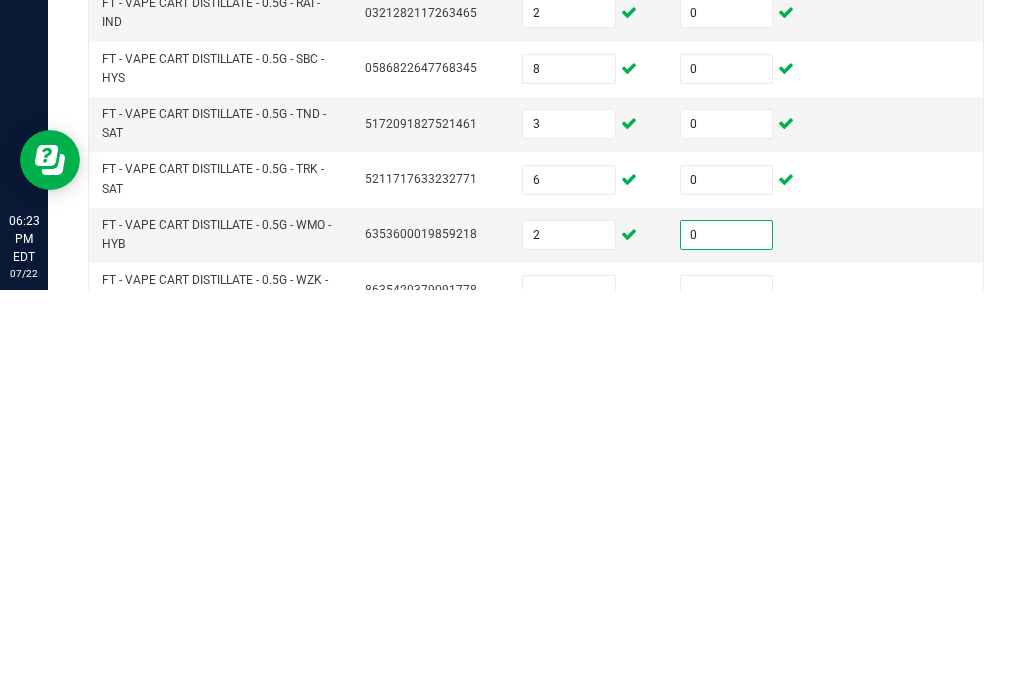click at bounding box center (569, 698) 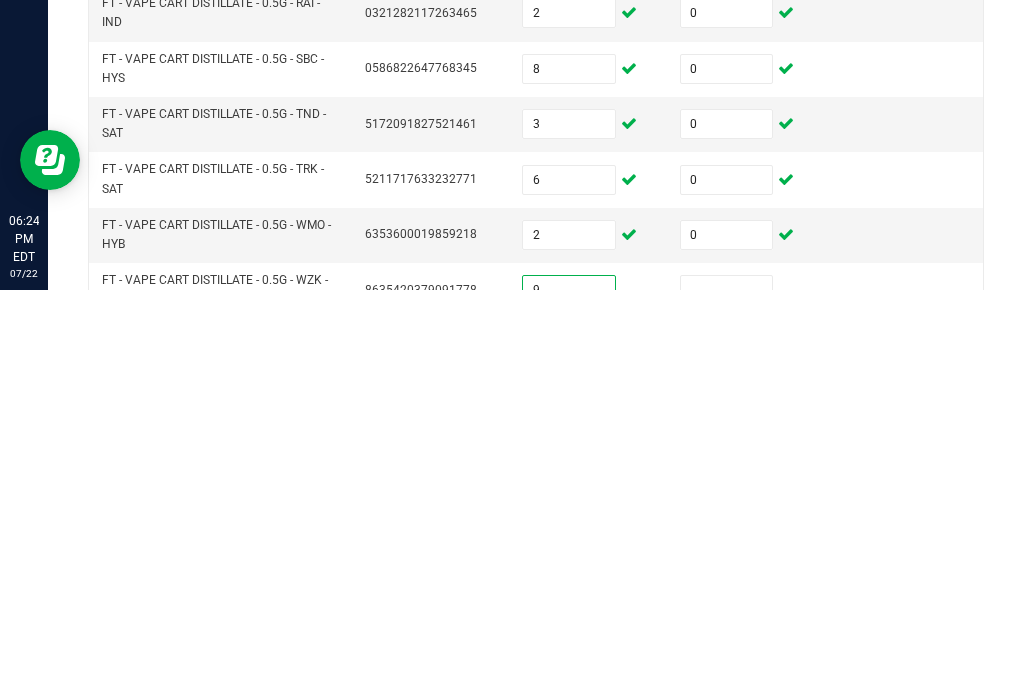 click at bounding box center [727, 698] 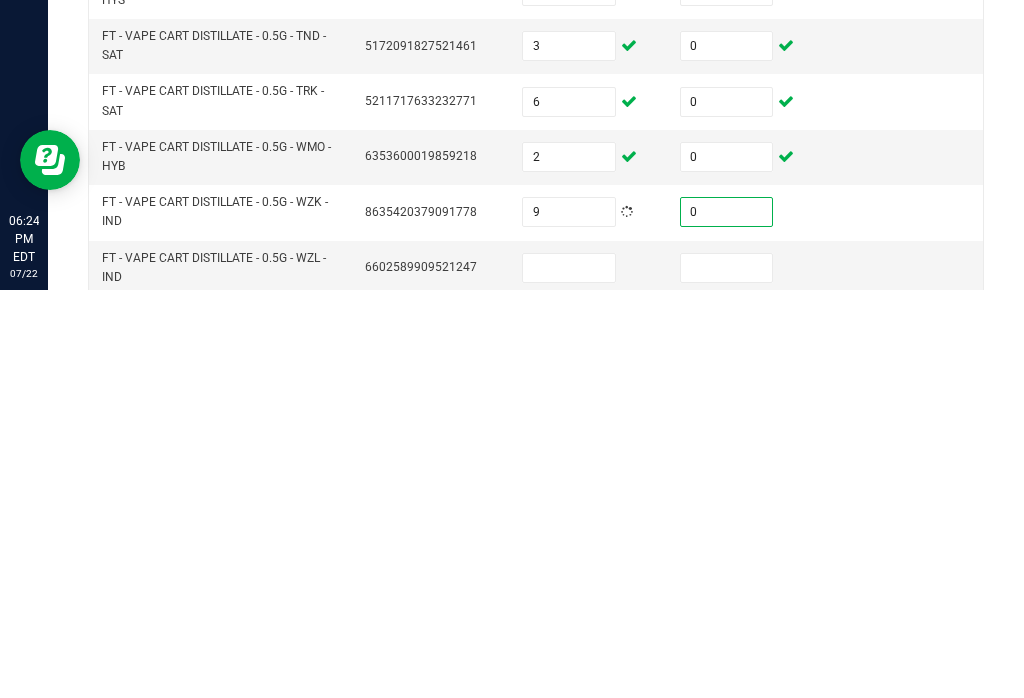 scroll, scrollTop: 727, scrollLeft: 0, axis: vertical 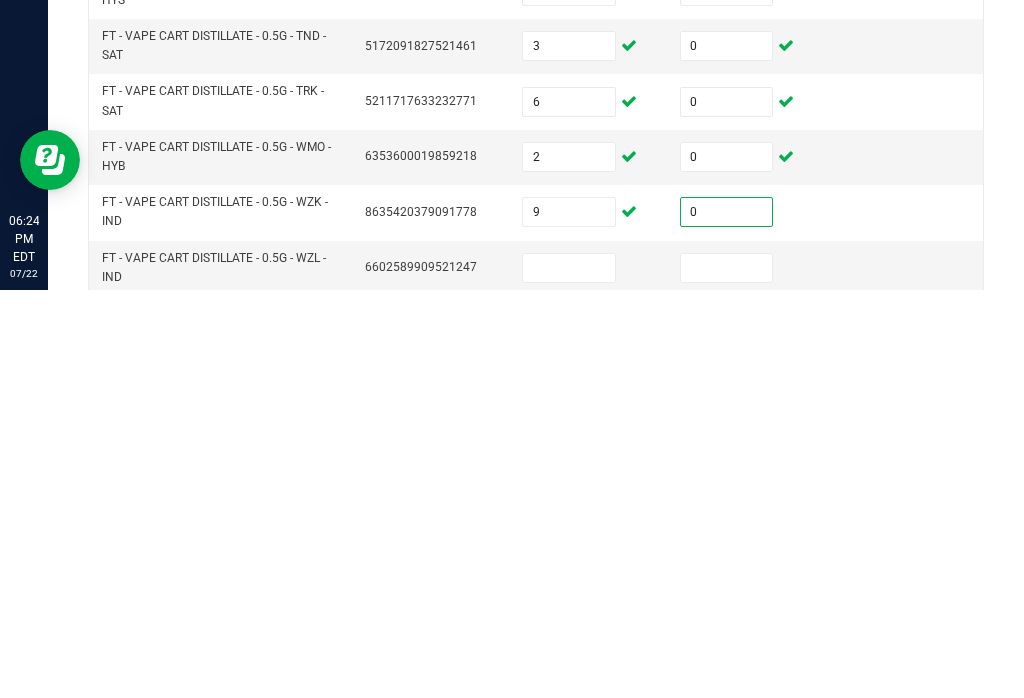 click at bounding box center [569, 676] 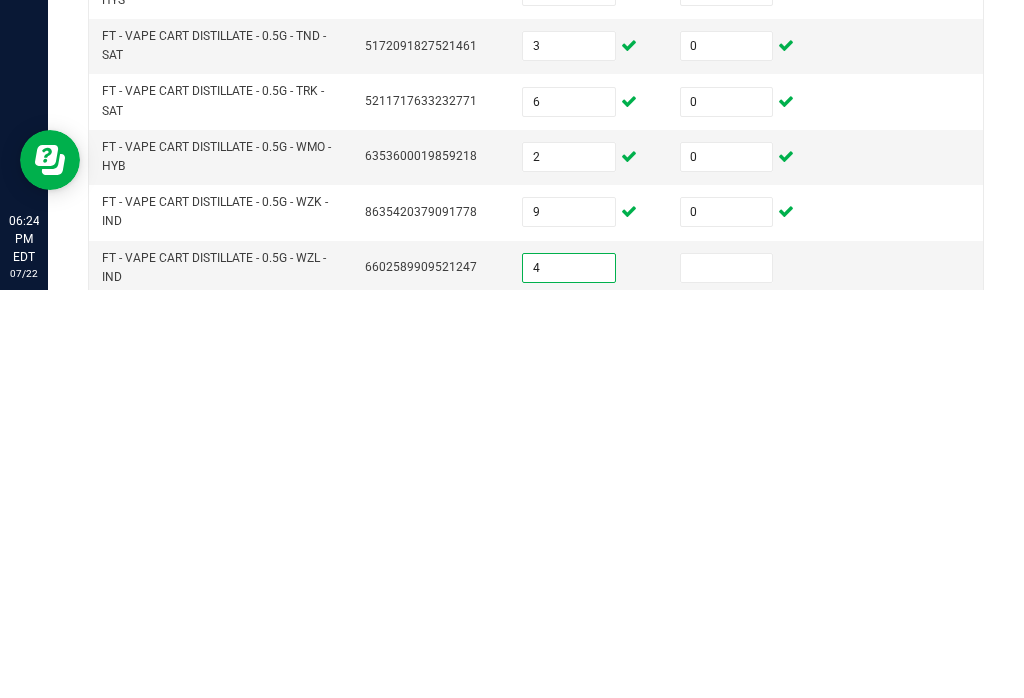 click at bounding box center [747, 676] 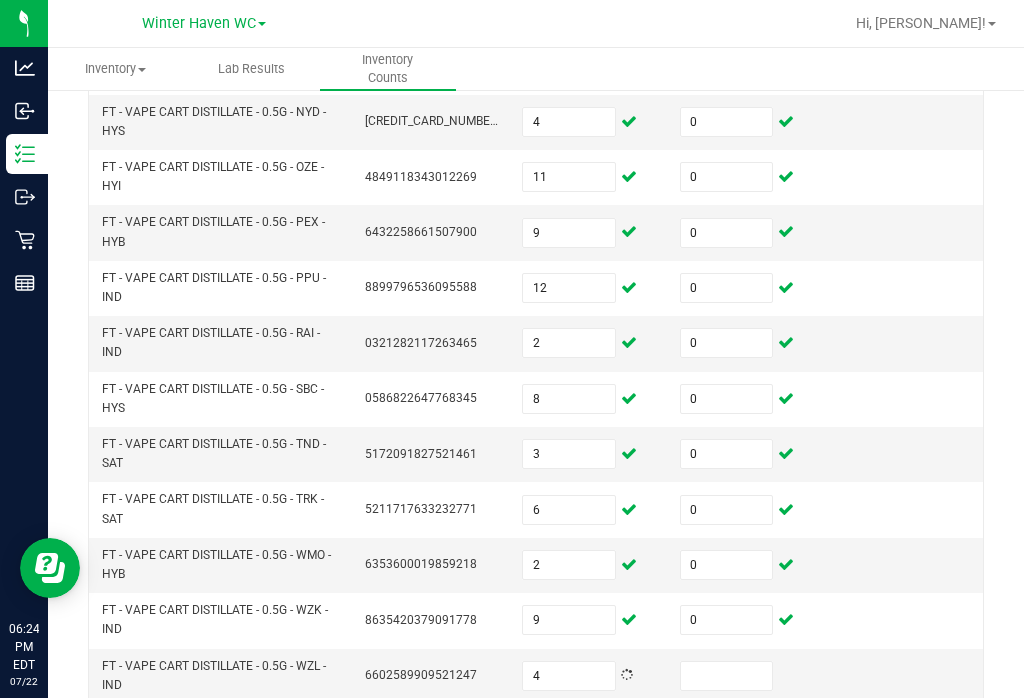 click at bounding box center (727, 676) 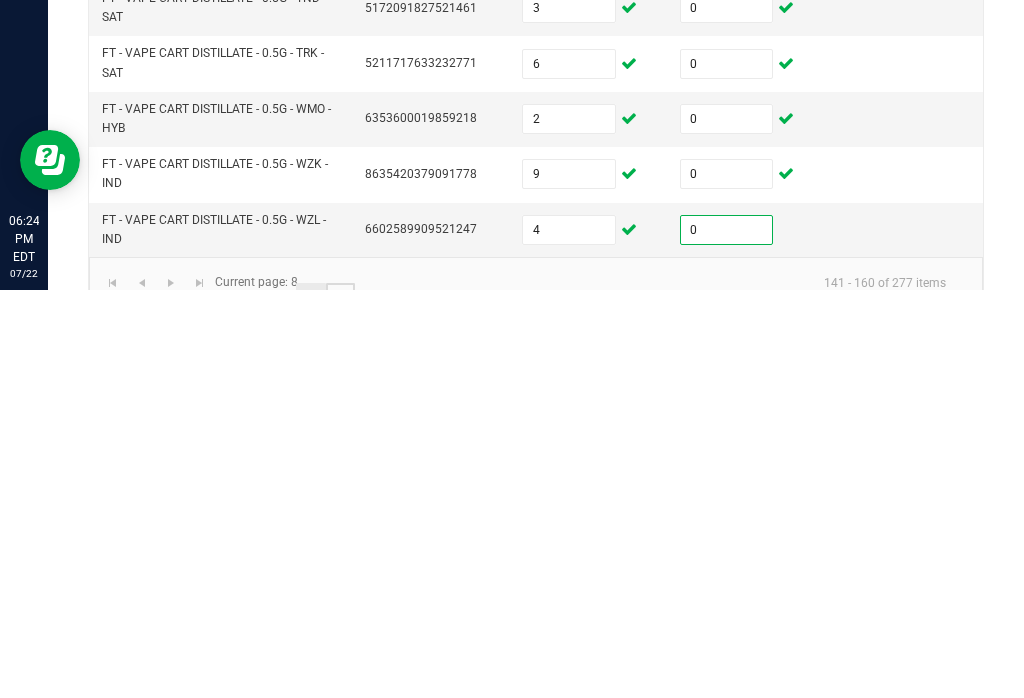 click on "9" 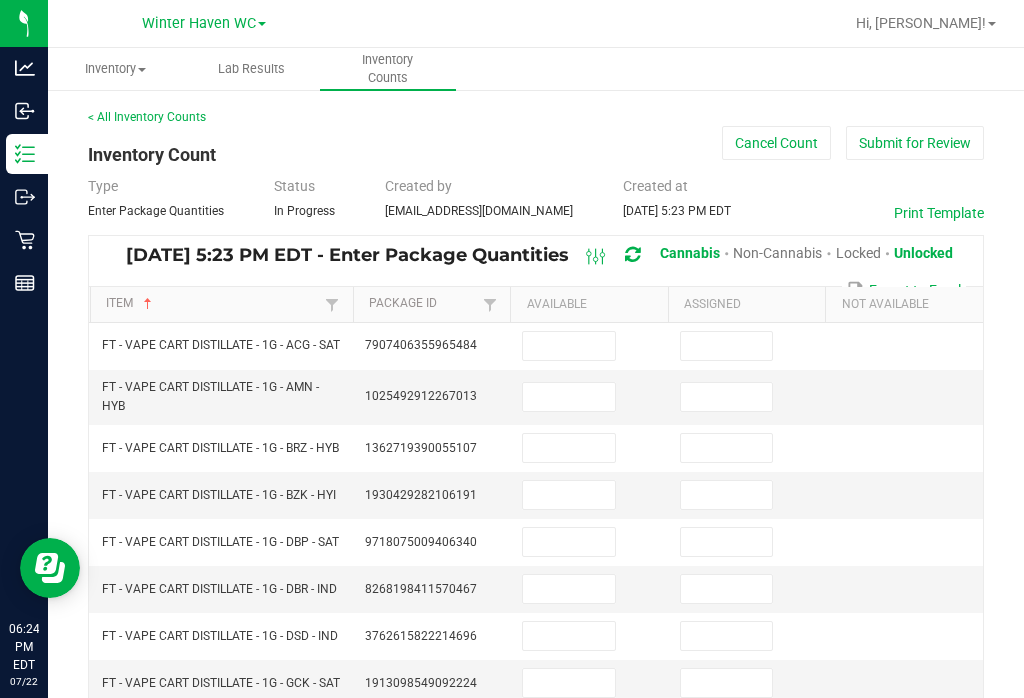 scroll, scrollTop: 0, scrollLeft: 0, axis: both 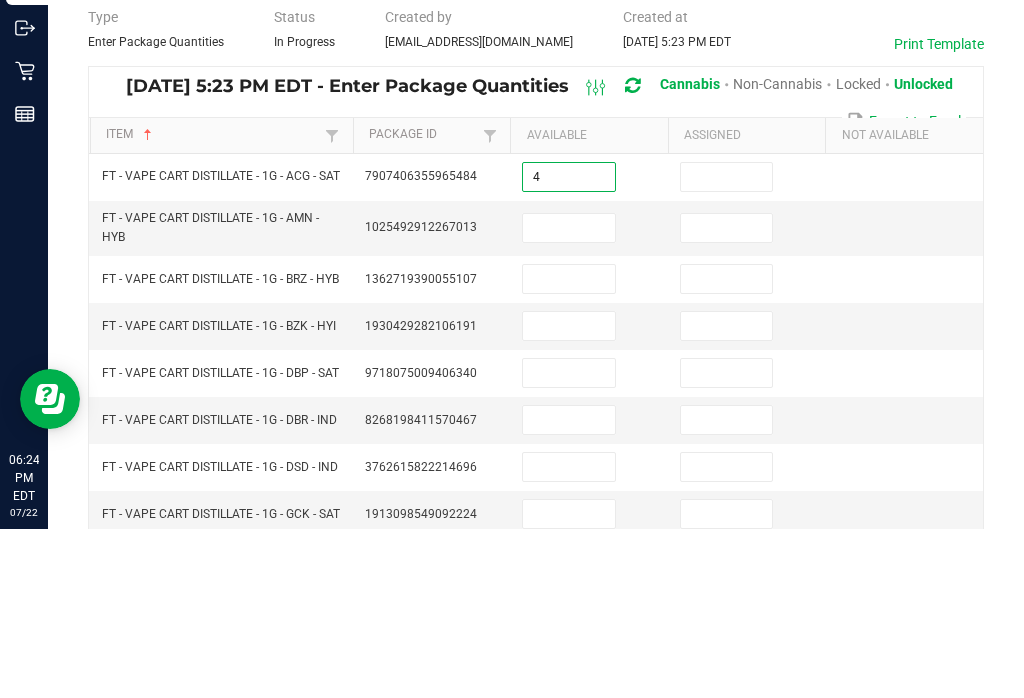 click at bounding box center (727, 346) 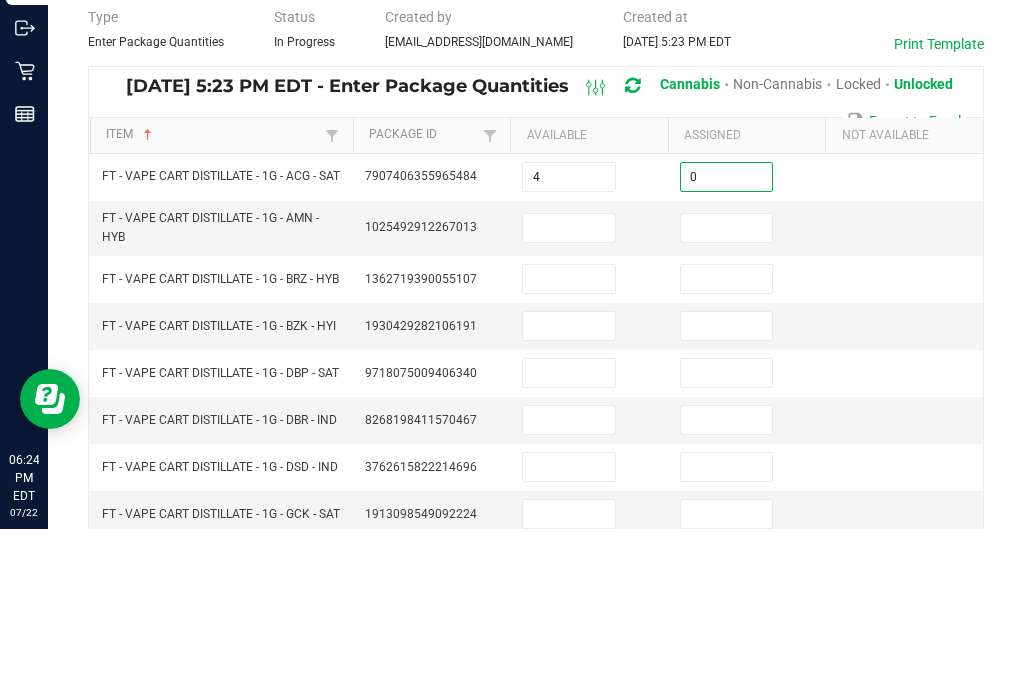 click at bounding box center [569, 397] 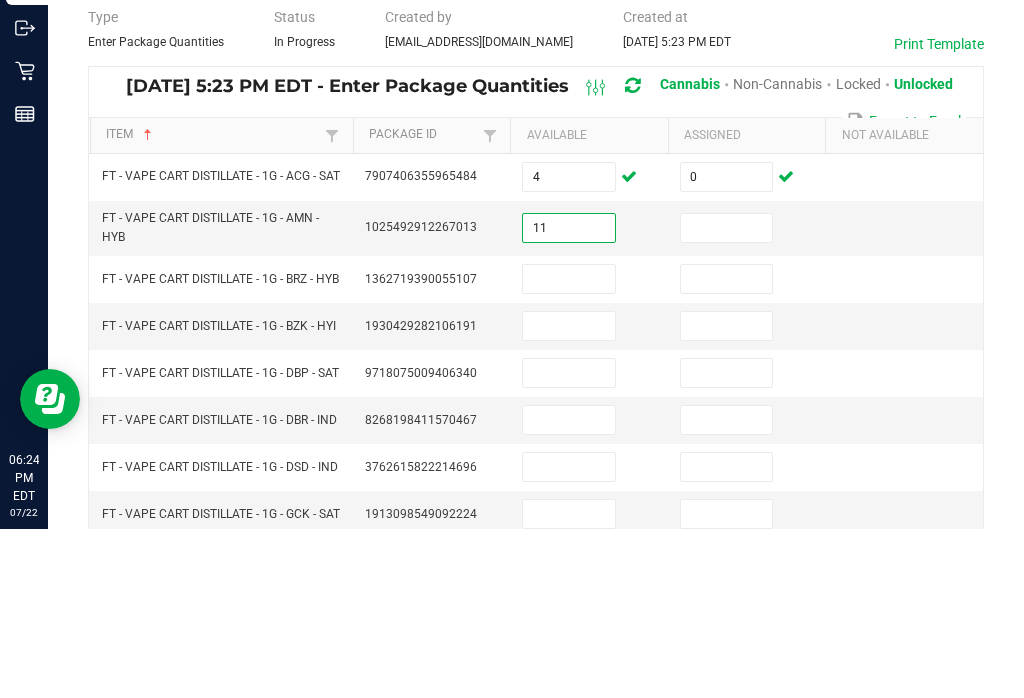 click at bounding box center (727, 397) 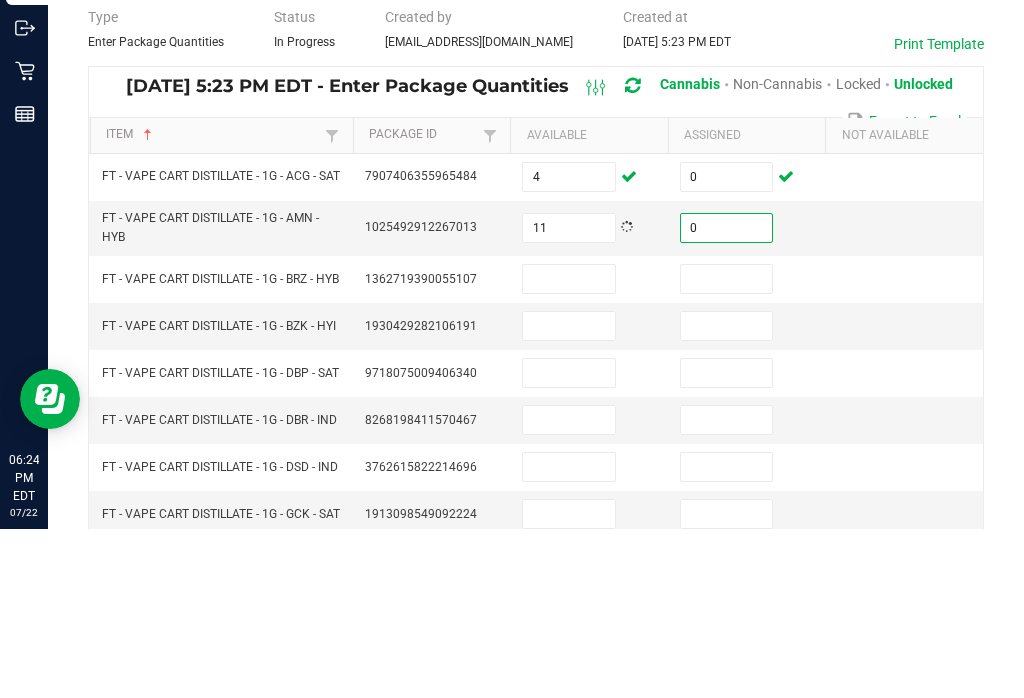 click at bounding box center (569, 448) 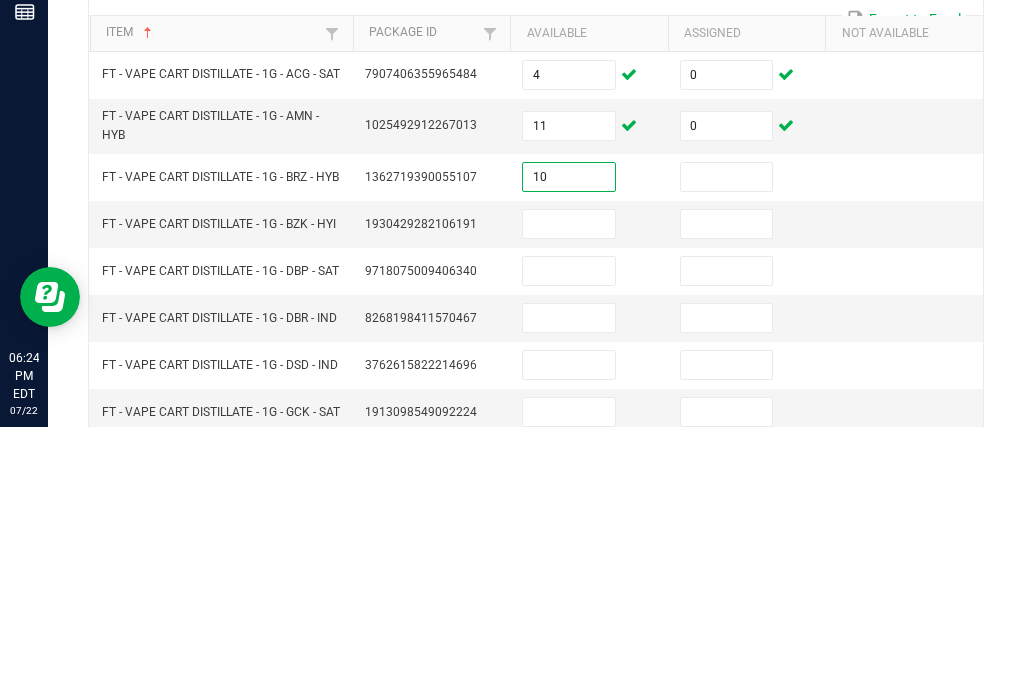 click at bounding box center [727, 448] 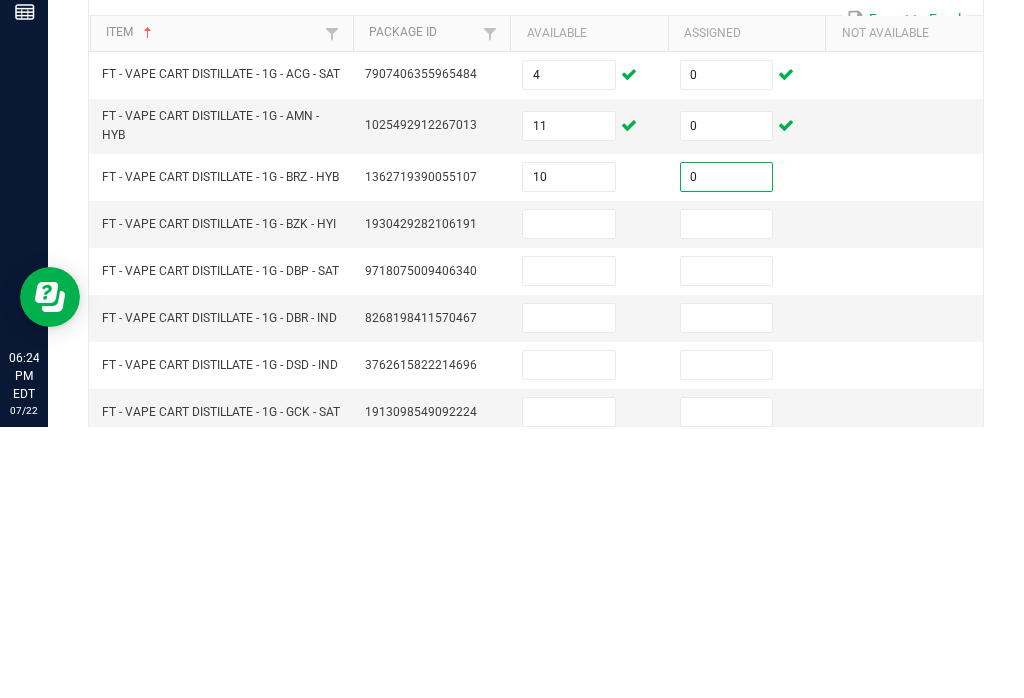 click at bounding box center (569, 495) 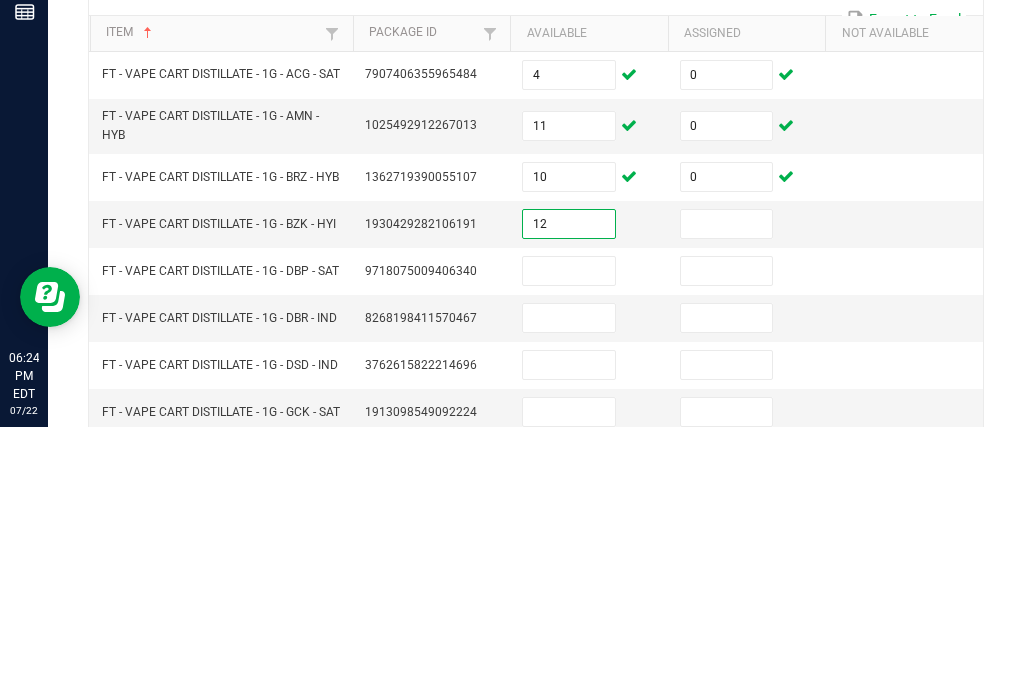 click at bounding box center (727, 495) 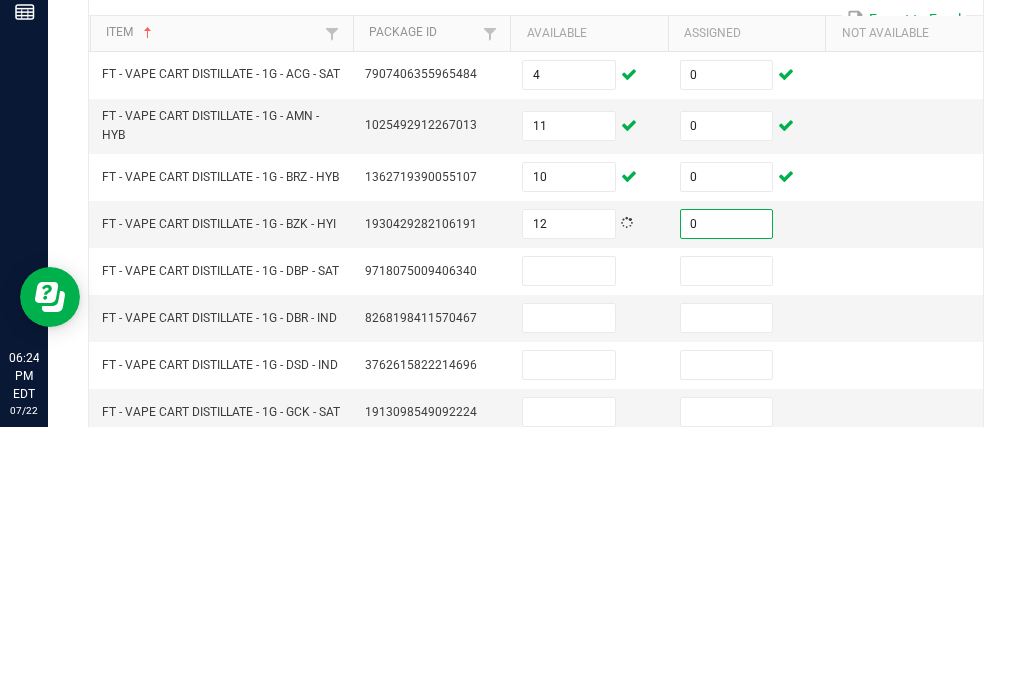 click at bounding box center (569, 542) 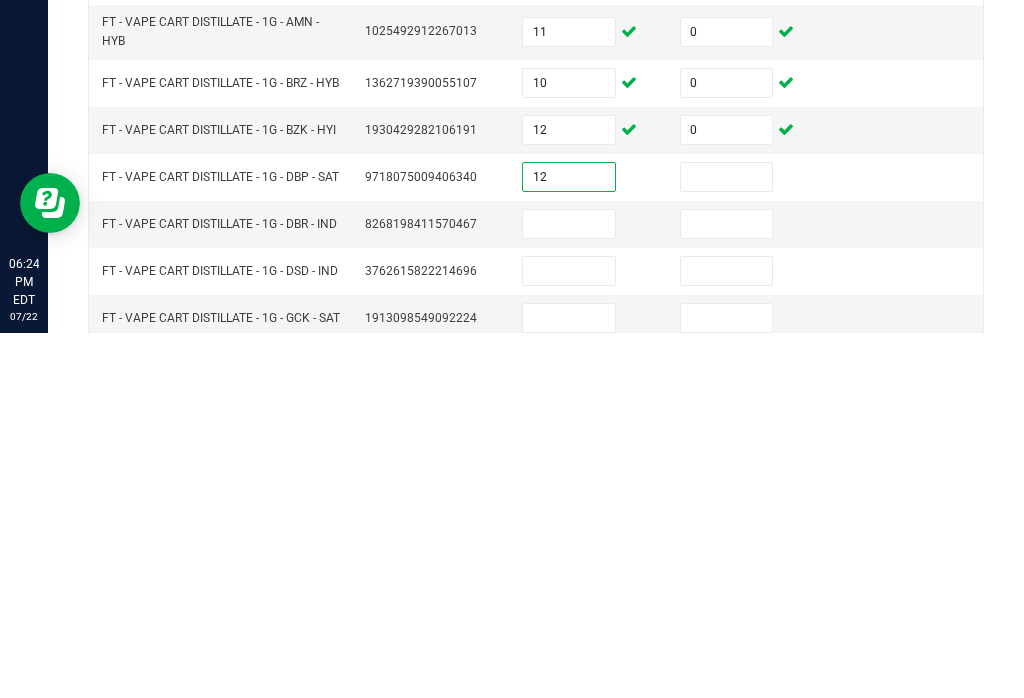 click at bounding box center (727, 542) 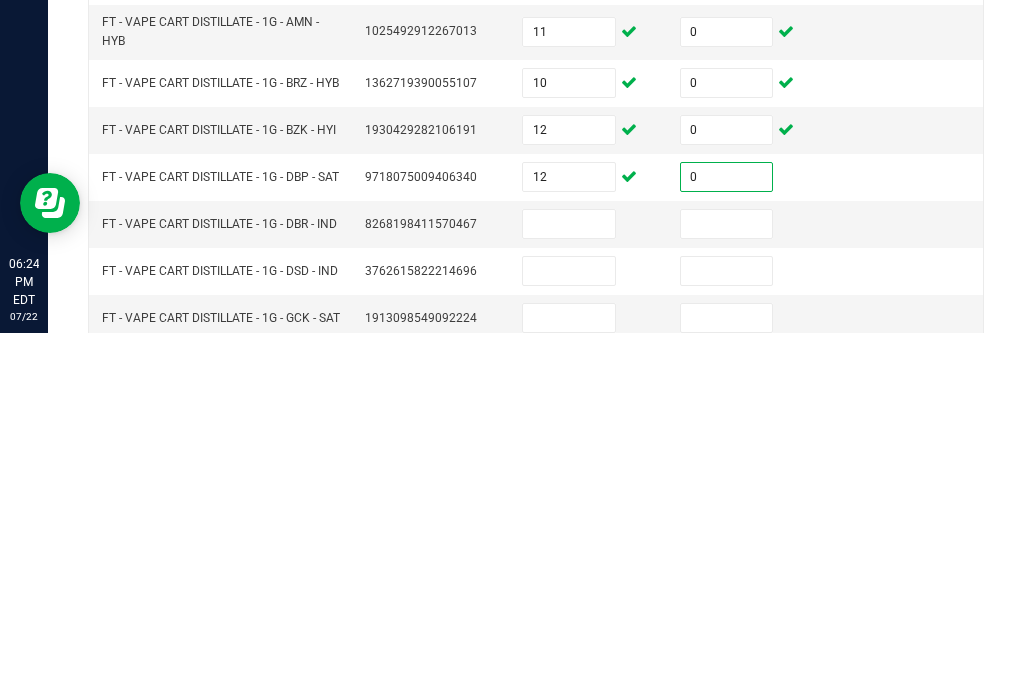 click at bounding box center [569, 589] 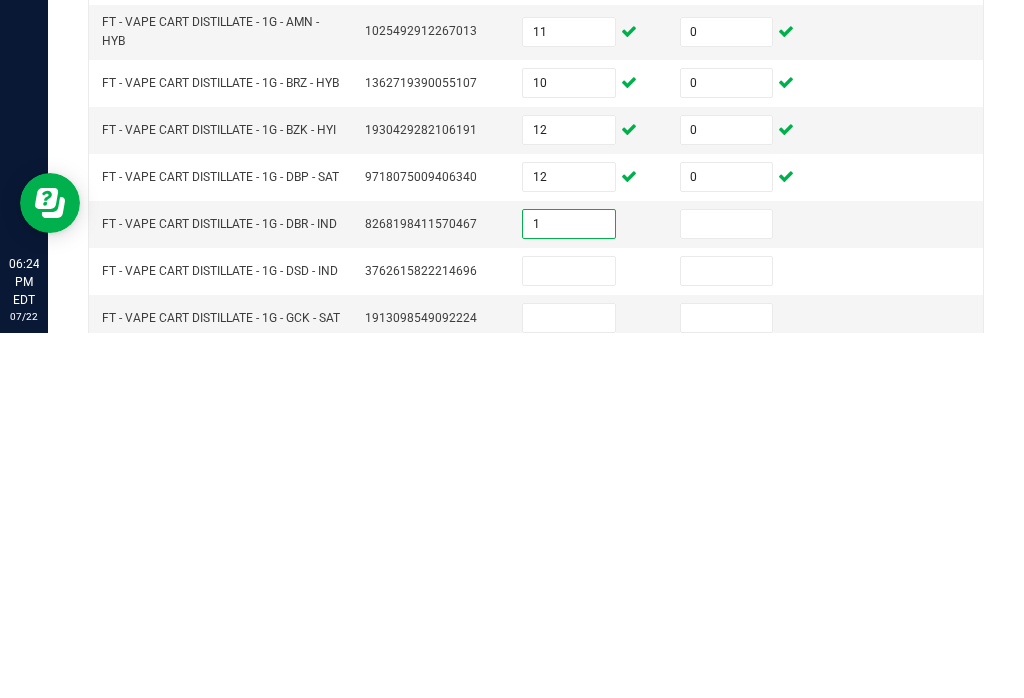 click at bounding box center (727, 589) 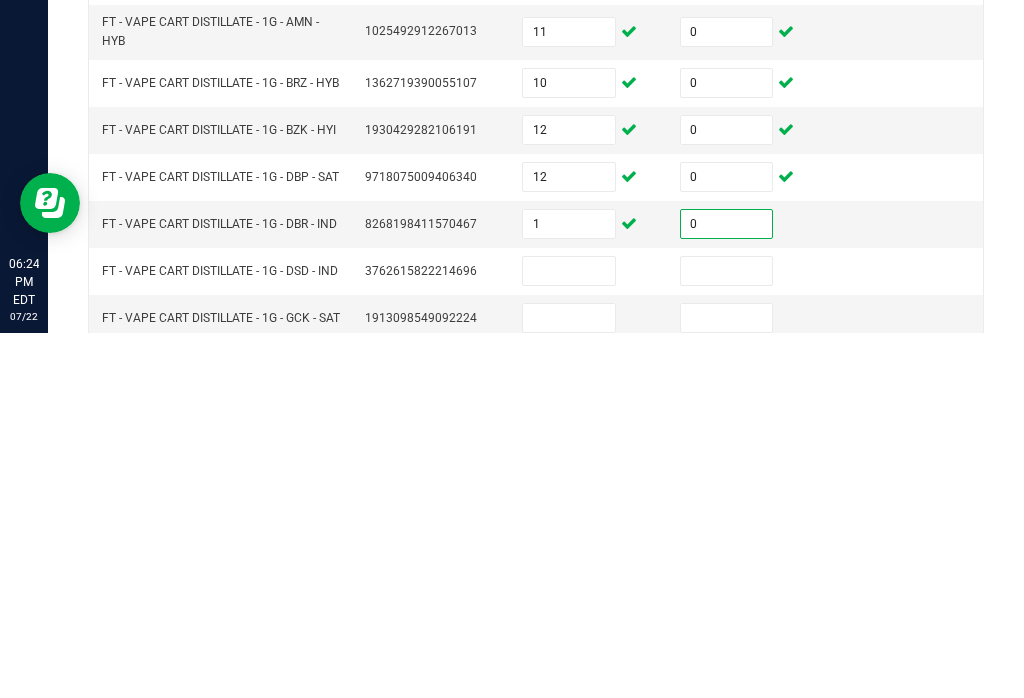 click at bounding box center [569, 636] 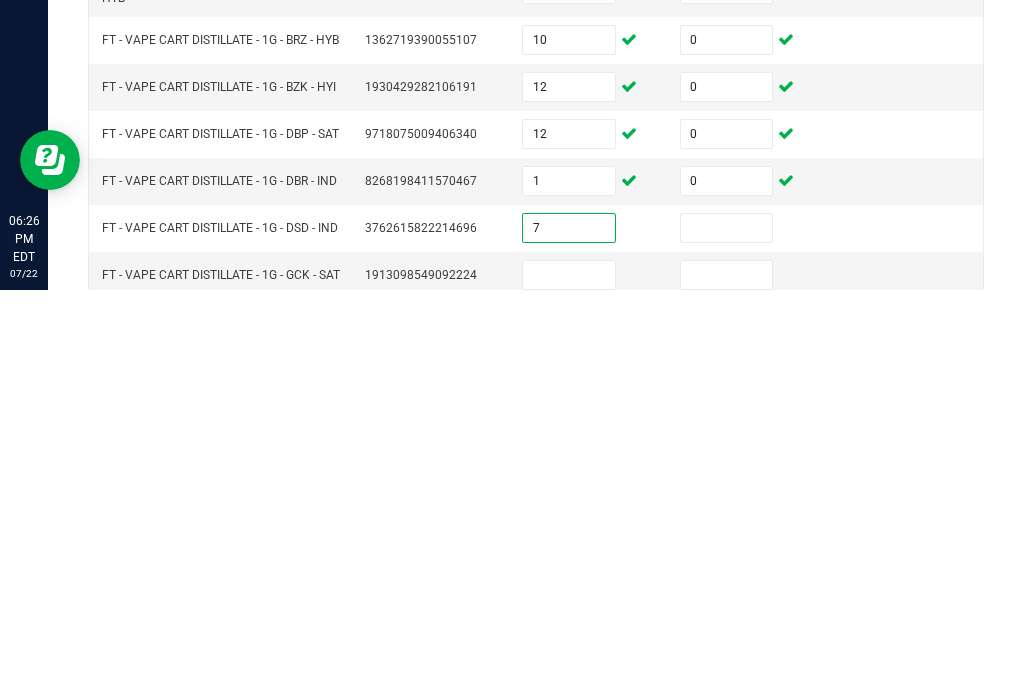 click at bounding box center [727, 636] 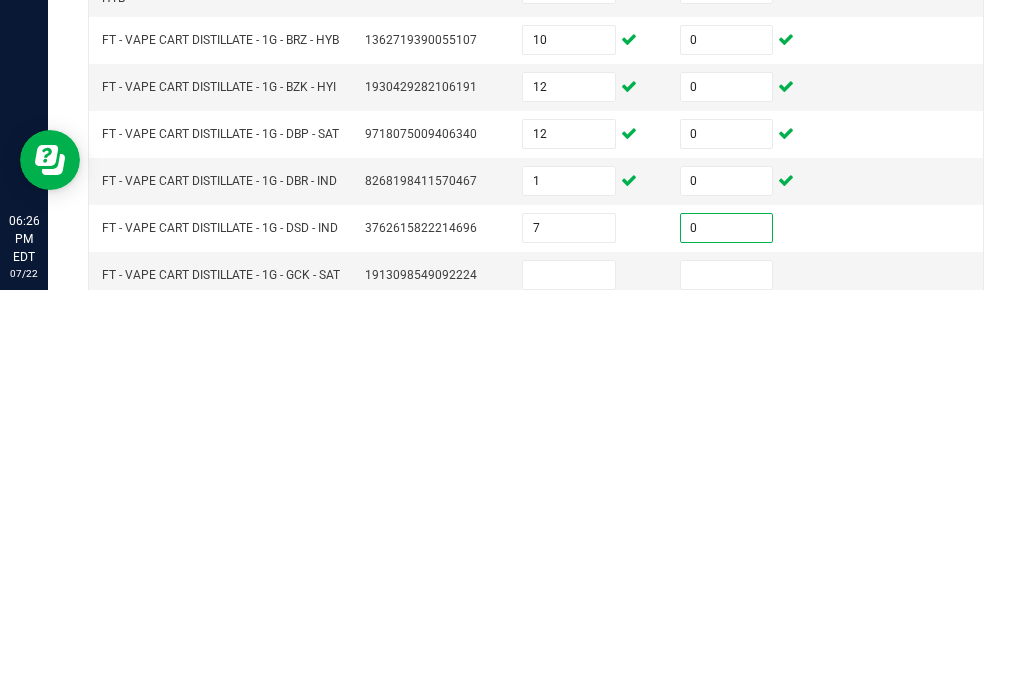 click at bounding box center [569, 683] 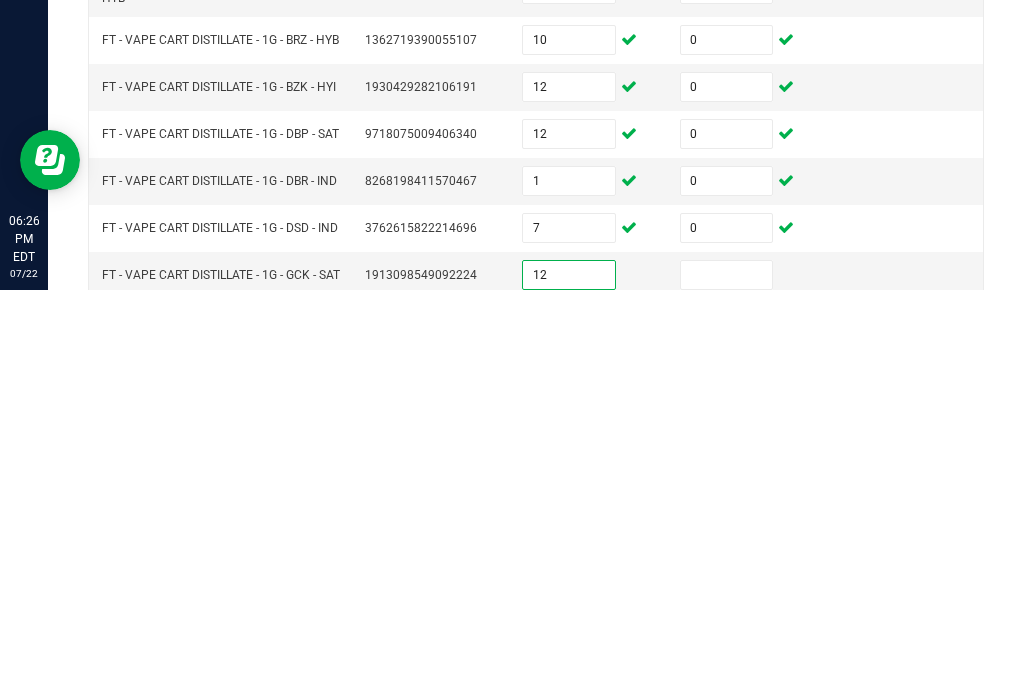 click at bounding box center (727, 683) 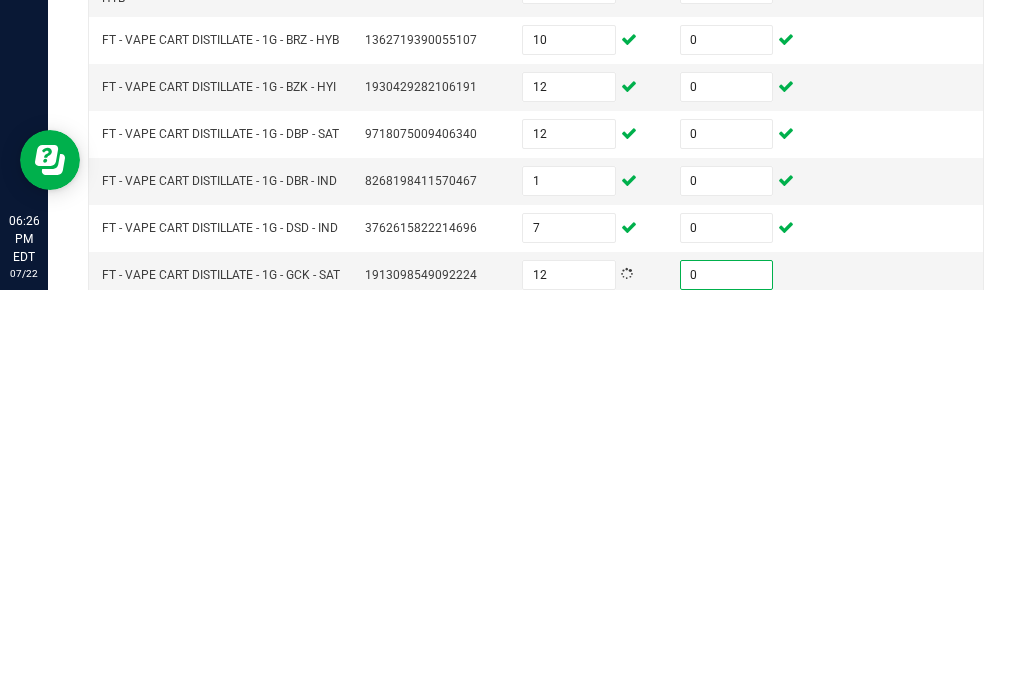 scroll, scrollTop: 90, scrollLeft: 0, axis: vertical 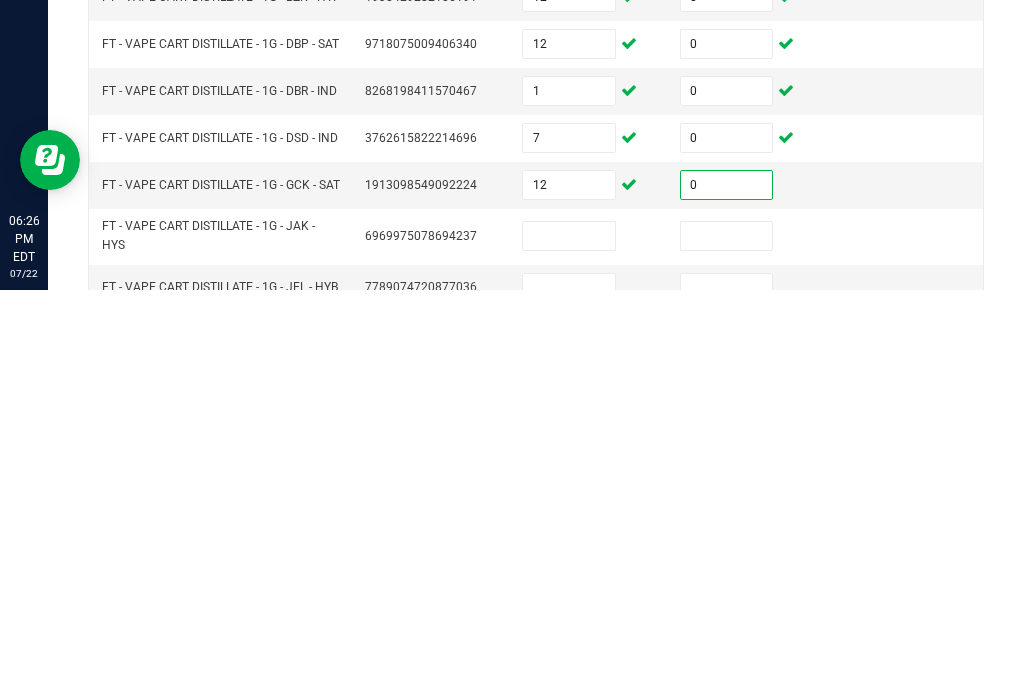click at bounding box center (569, 644) 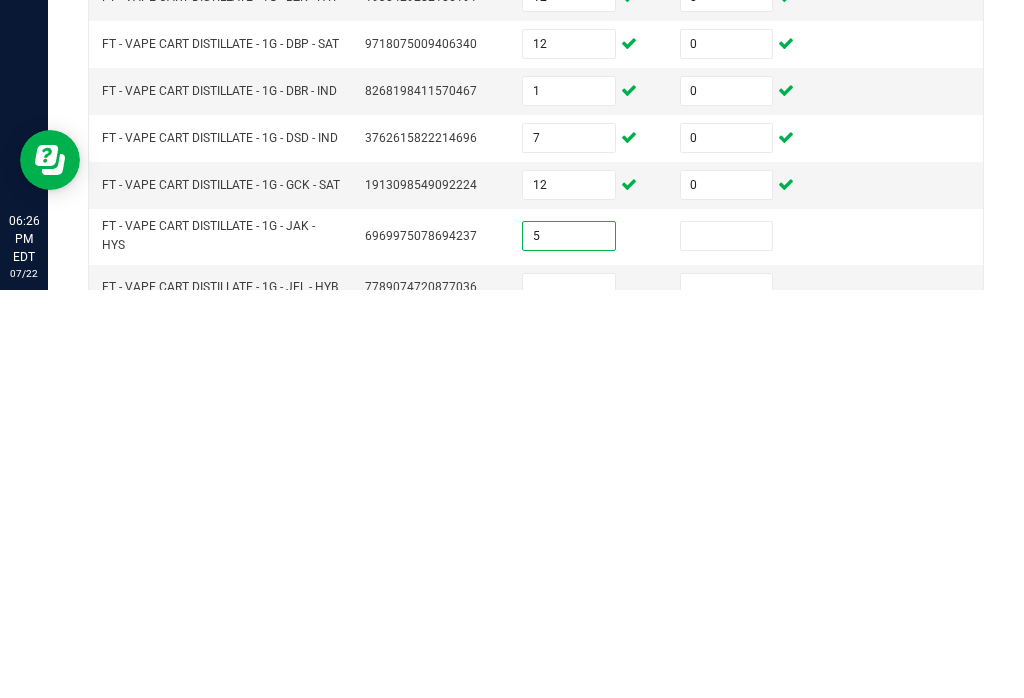 click at bounding box center [727, 644] 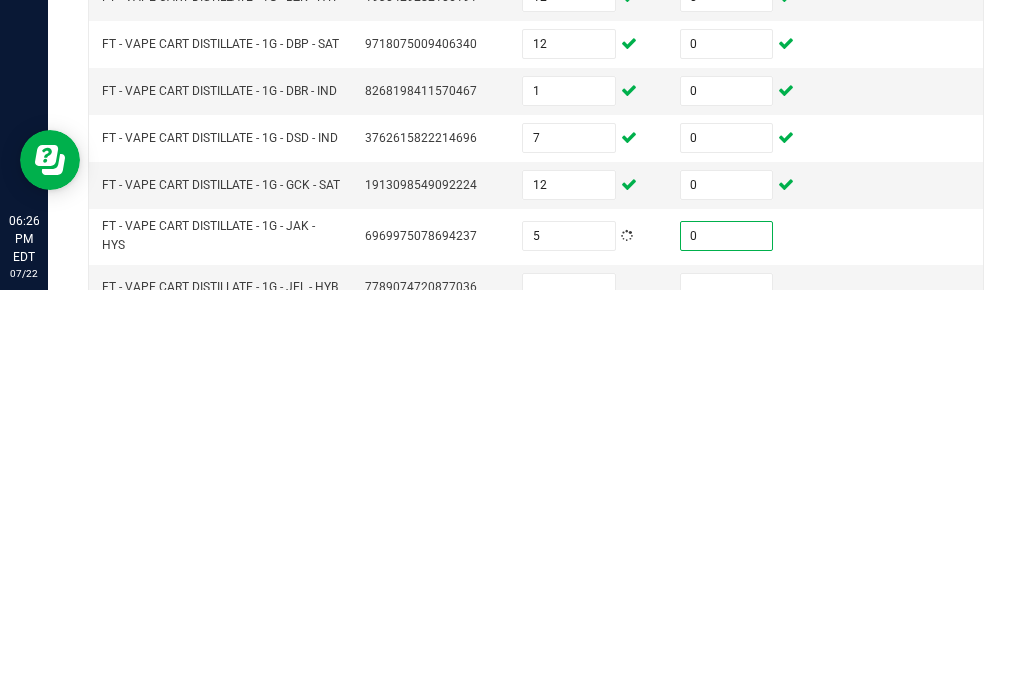 click at bounding box center [569, 696] 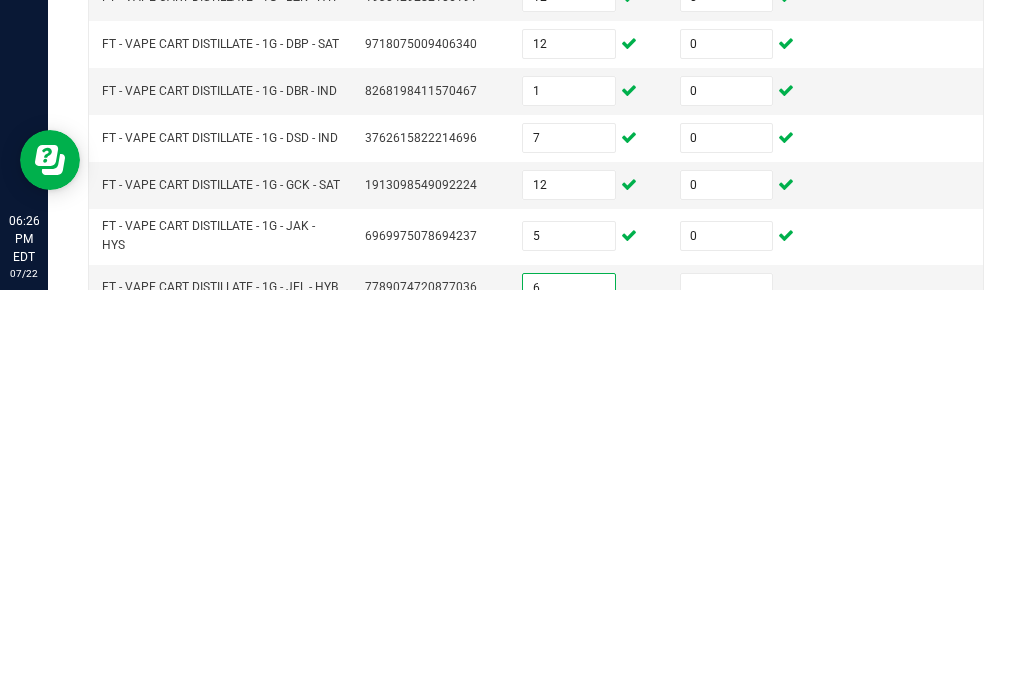 click at bounding box center [727, 696] 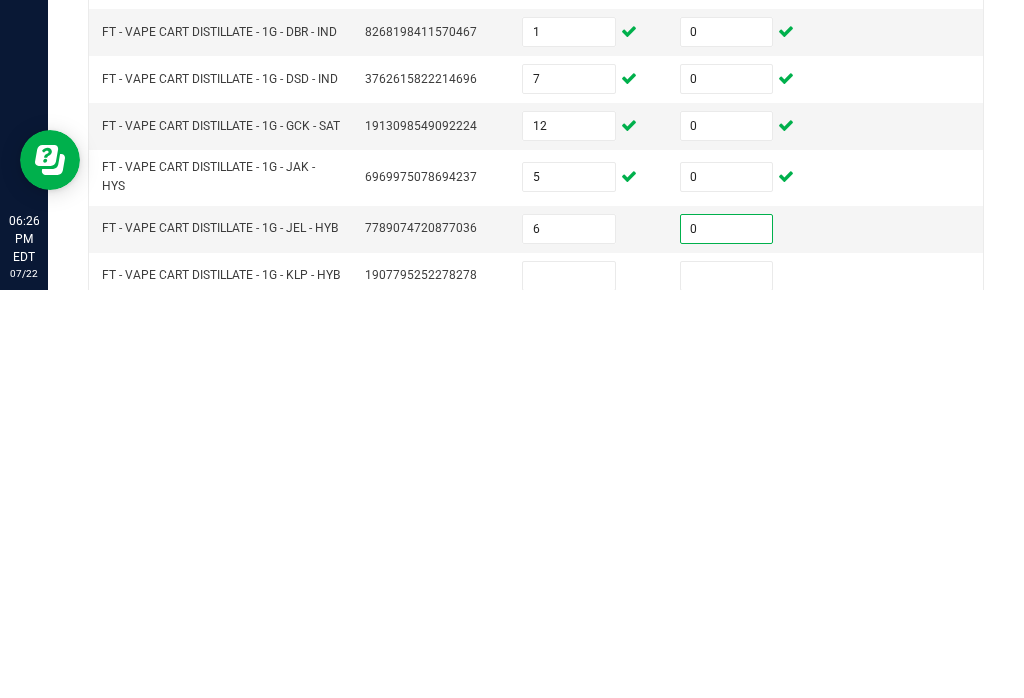 scroll, scrollTop: 173, scrollLeft: 0, axis: vertical 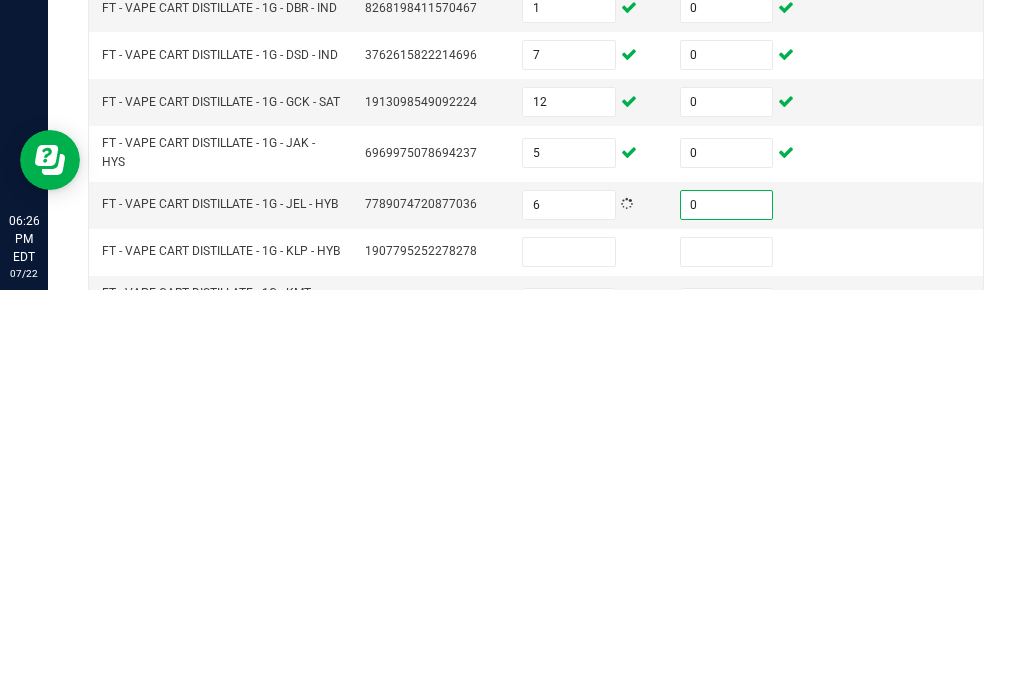 click at bounding box center [569, 660] 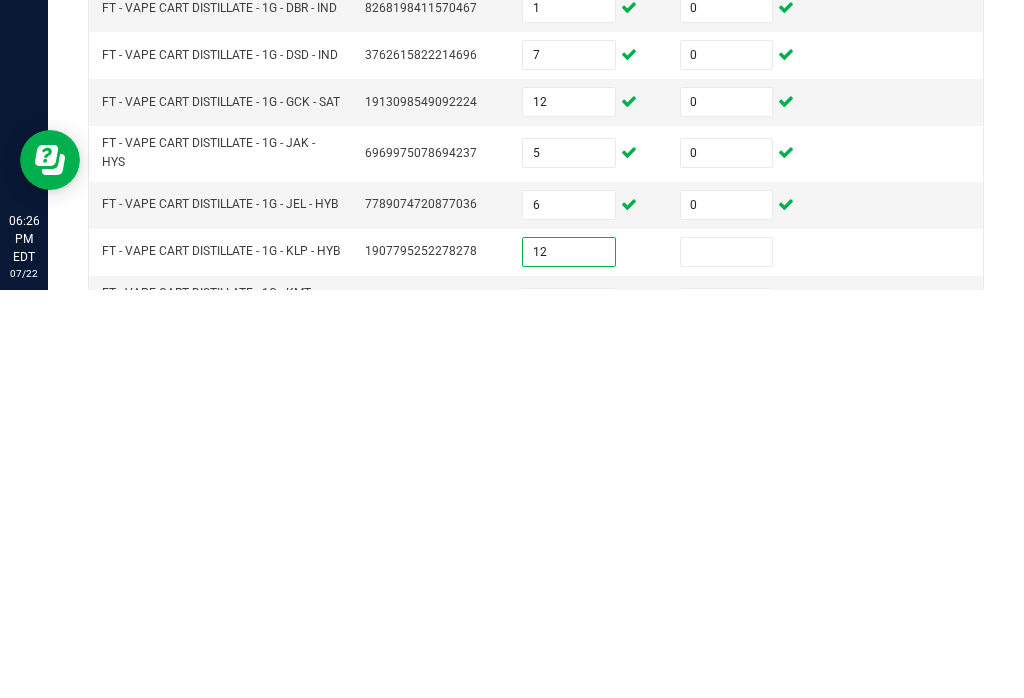 click at bounding box center [727, 660] 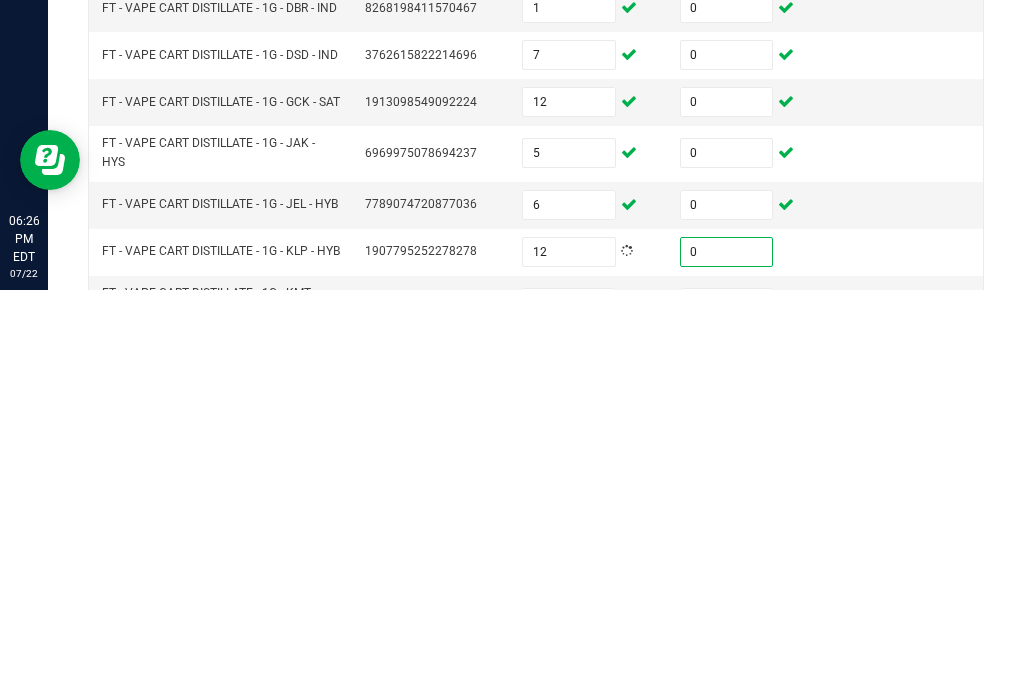 click at bounding box center (569, 711) 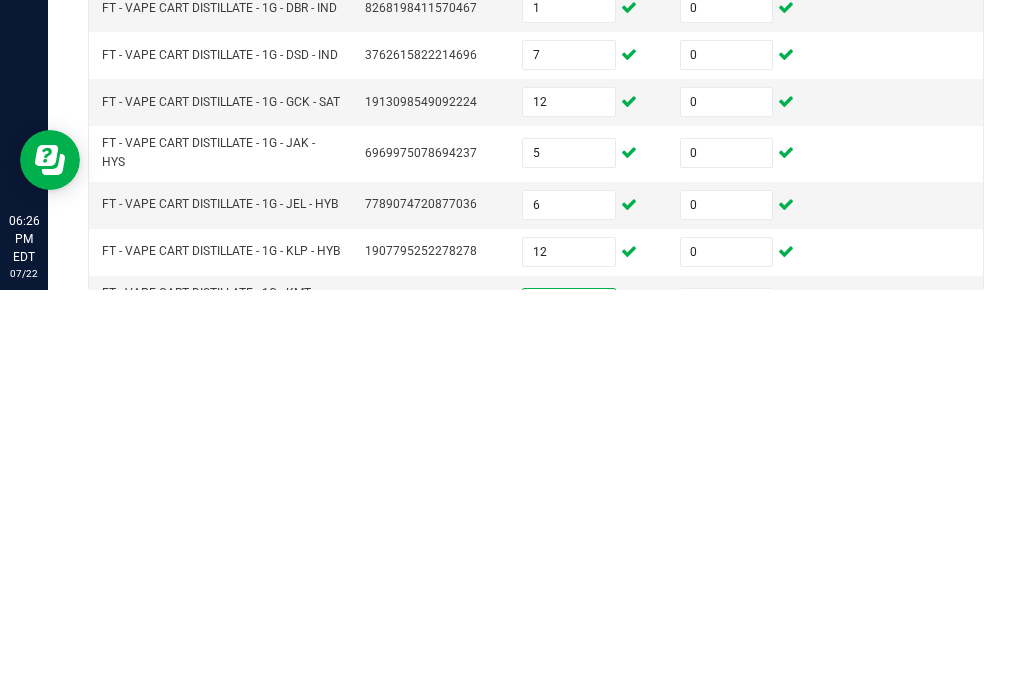 click at bounding box center (727, 711) 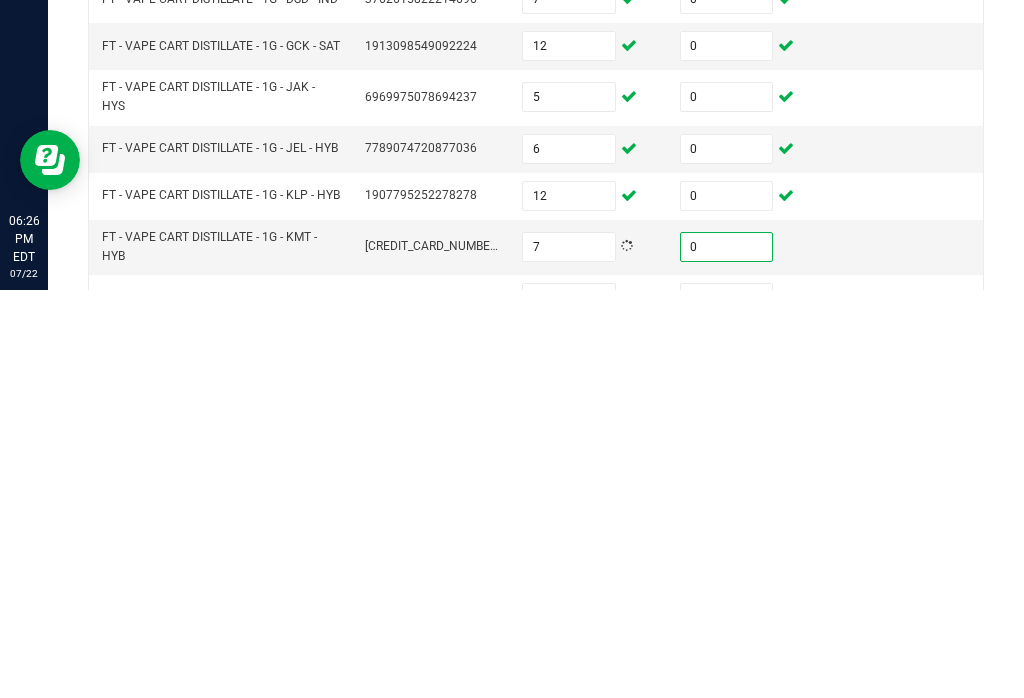 scroll, scrollTop: 266, scrollLeft: 0, axis: vertical 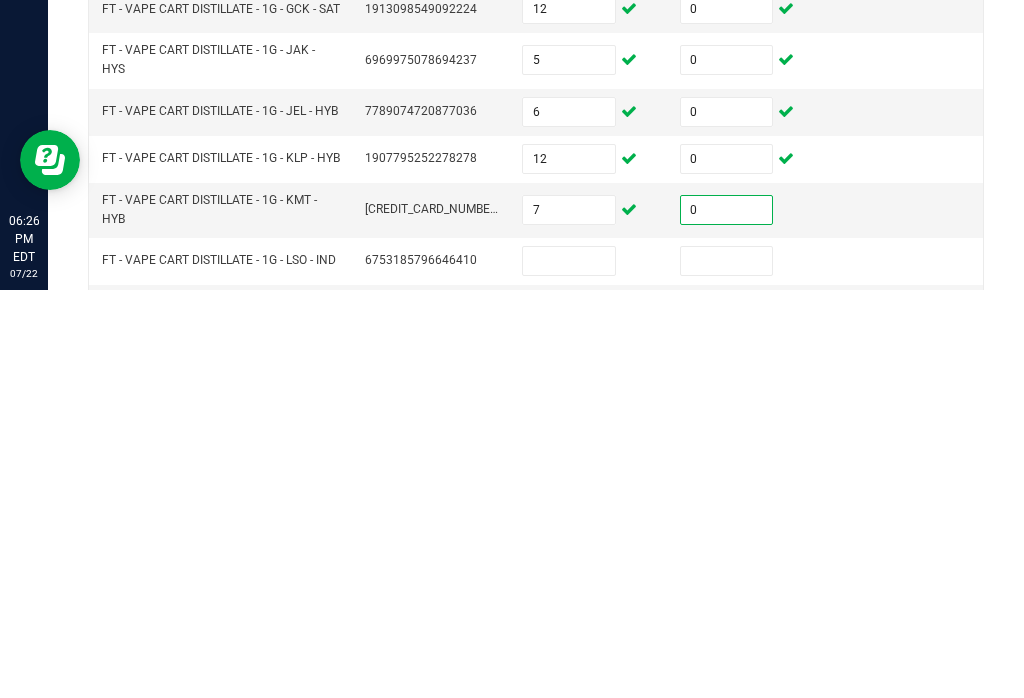 click at bounding box center (569, 669) 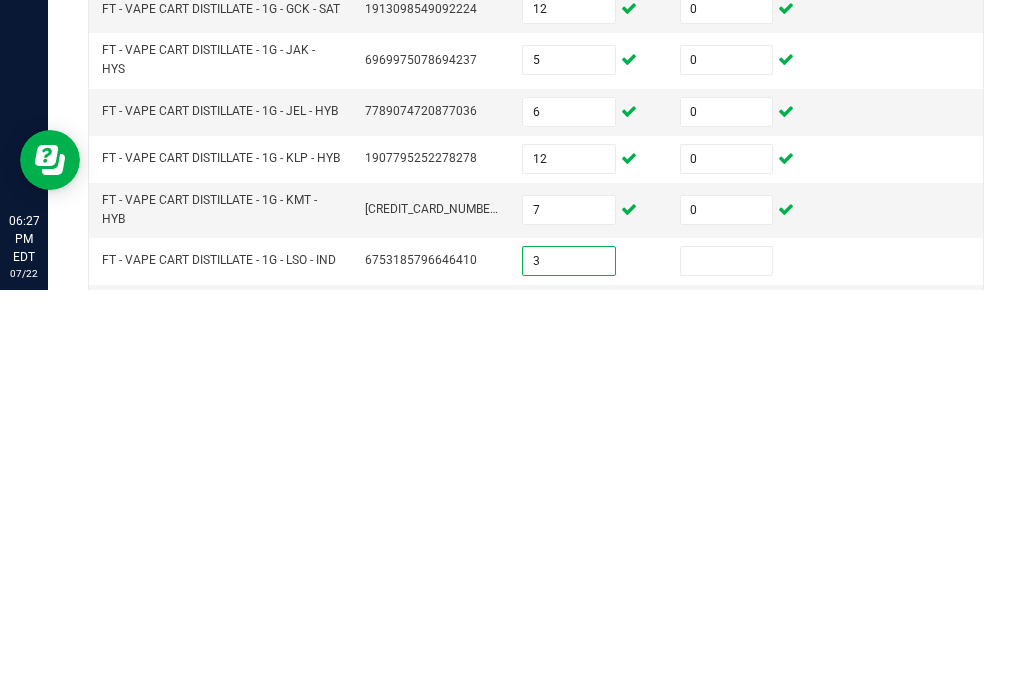 click at bounding box center [727, 669] 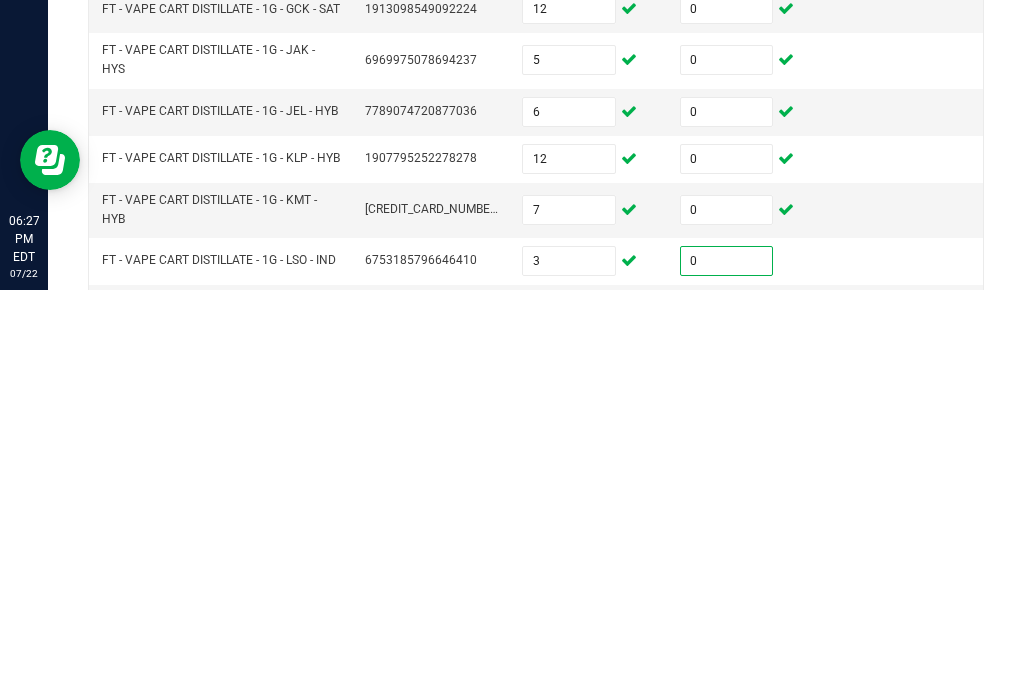 click at bounding box center (569, 720) 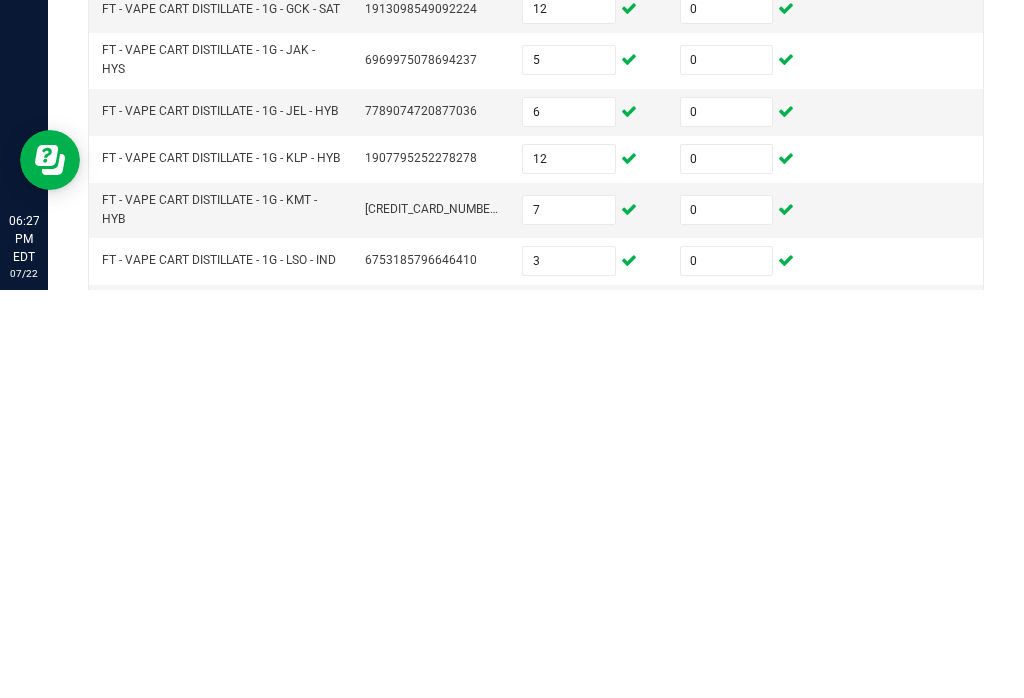 click at bounding box center (727, 720) 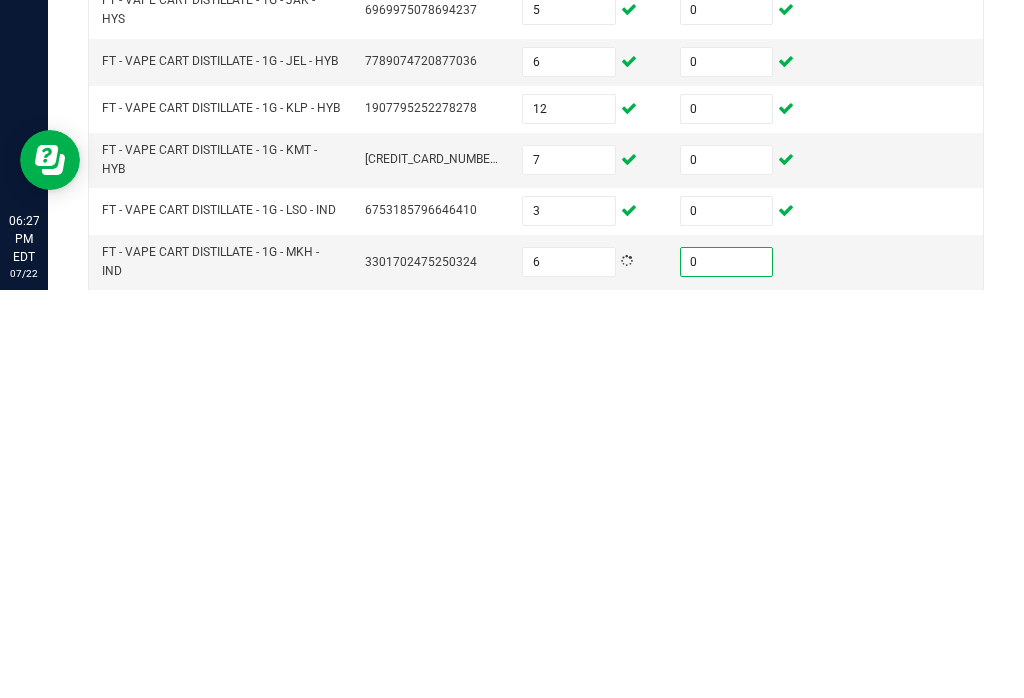 scroll, scrollTop: 333, scrollLeft: 0, axis: vertical 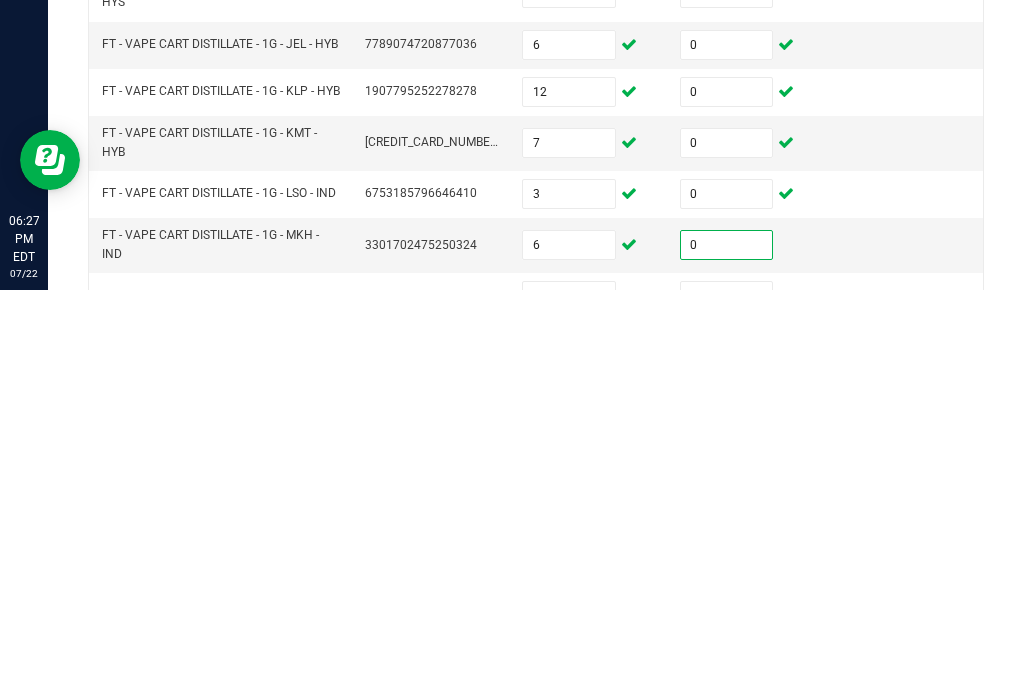 click at bounding box center (569, 704) 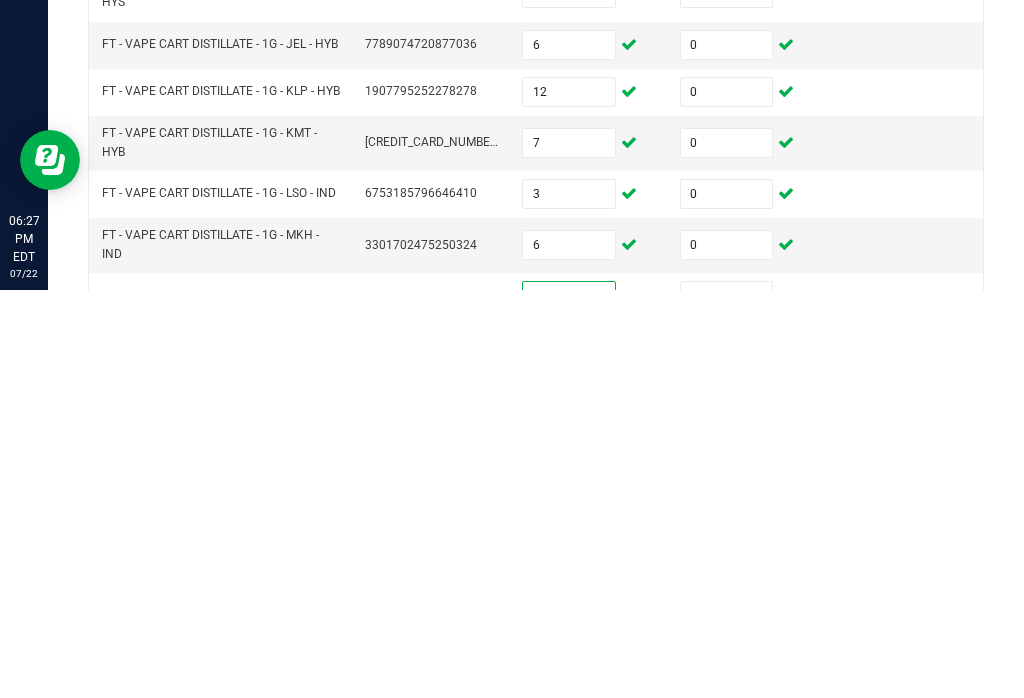 click at bounding box center (727, 704) 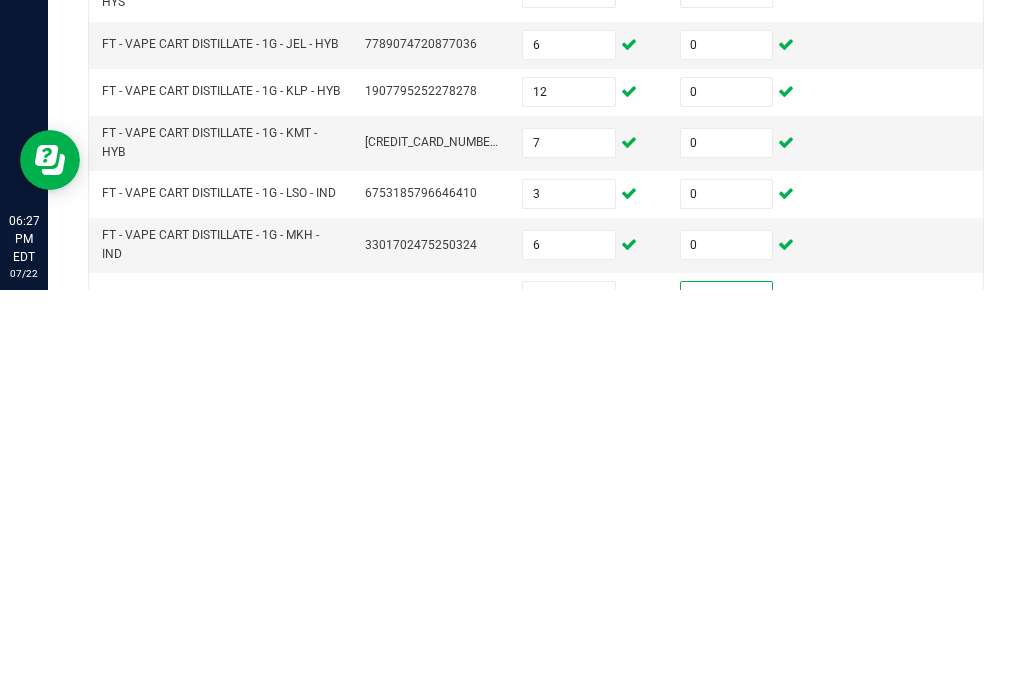 scroll, scrollTop: 413, scrollLeft: 0, axis: vertical 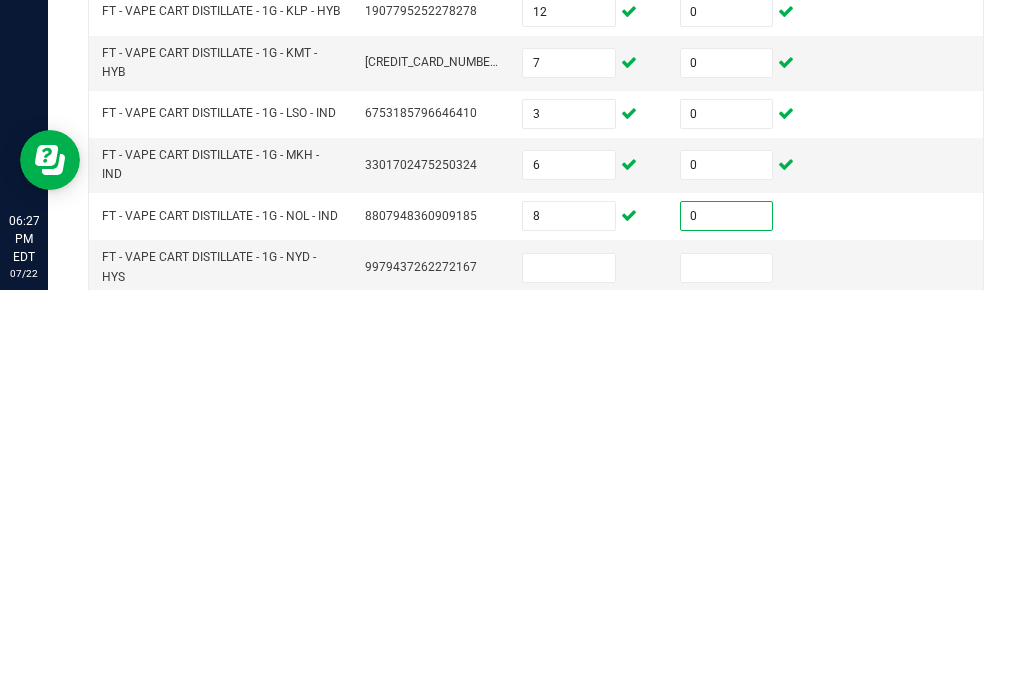 click at bounding box center (569, 676) 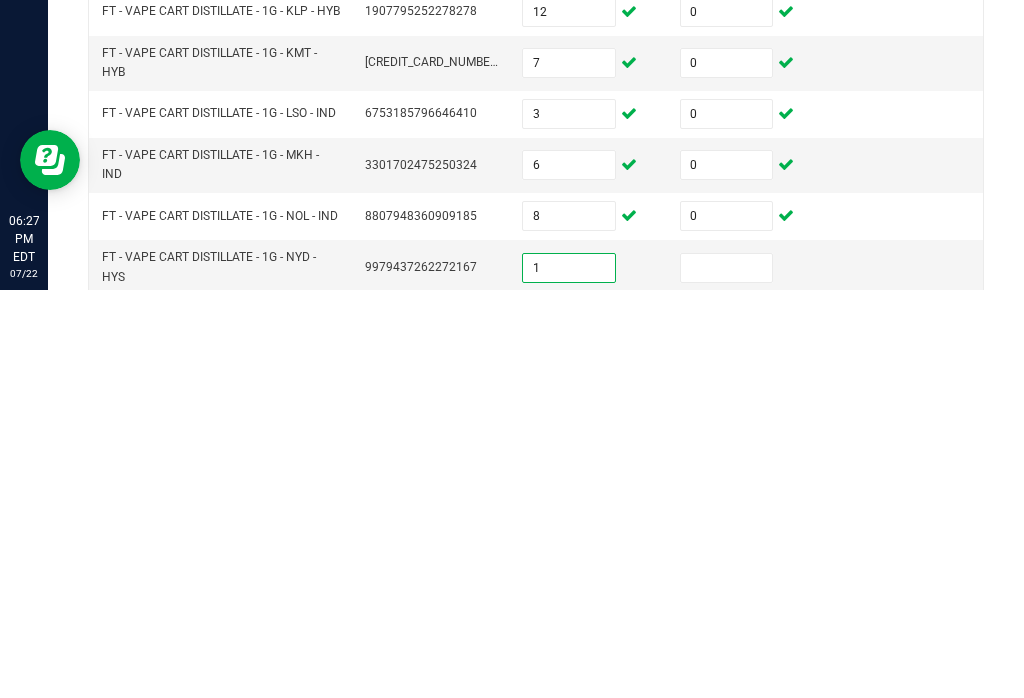 click at bounding box center (727, 676) 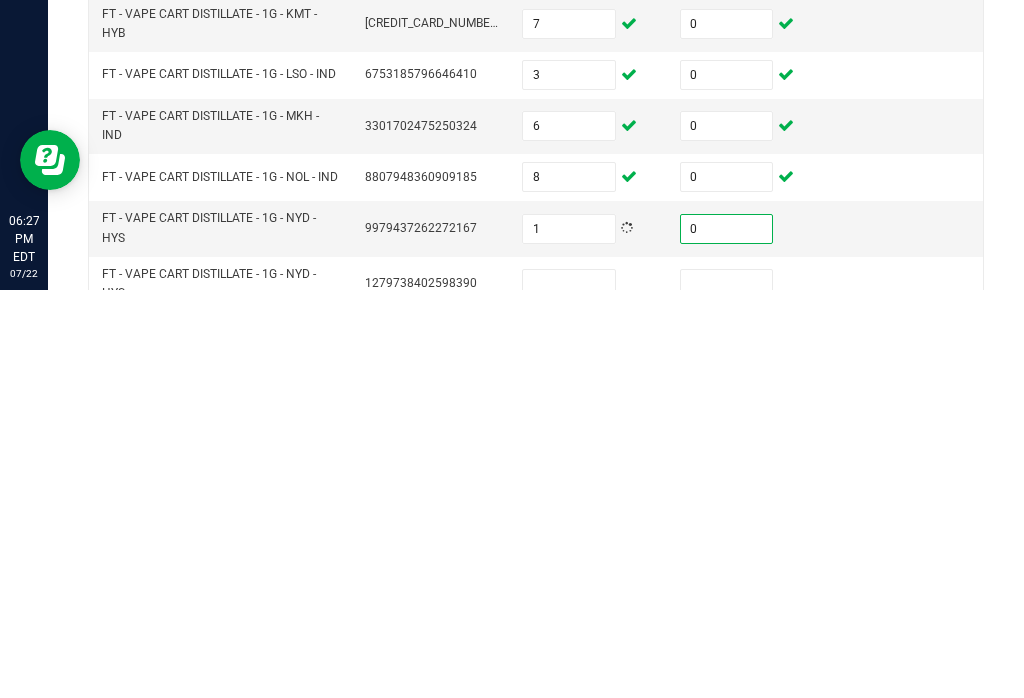 scroll, scrollTop: 457, scrollLeft: 0, axis: vertical 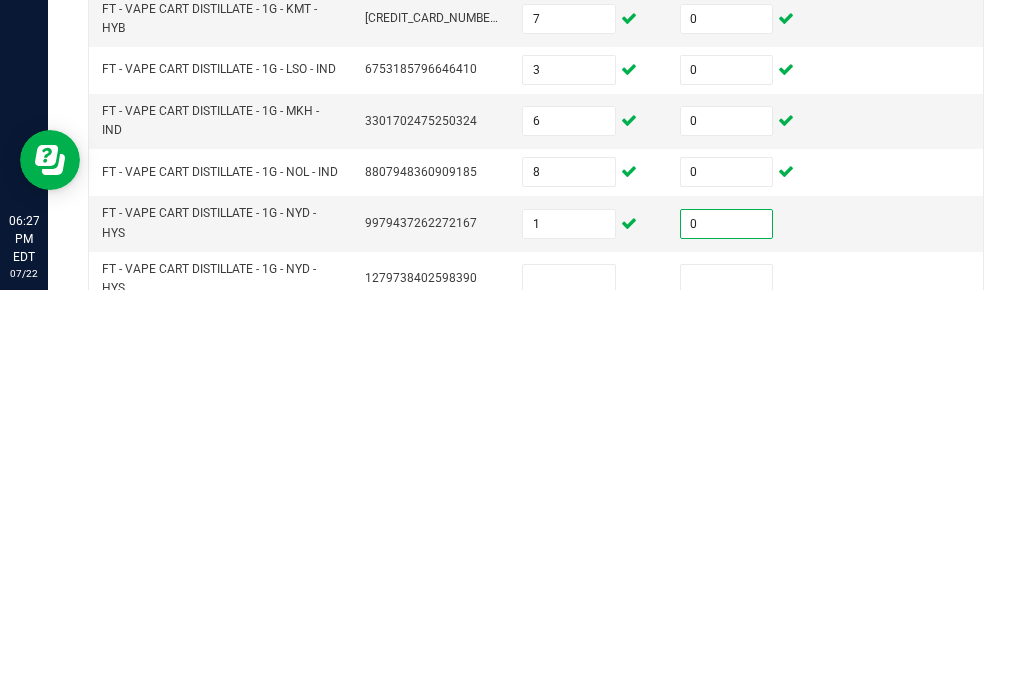click at bounding box center (569, 687) 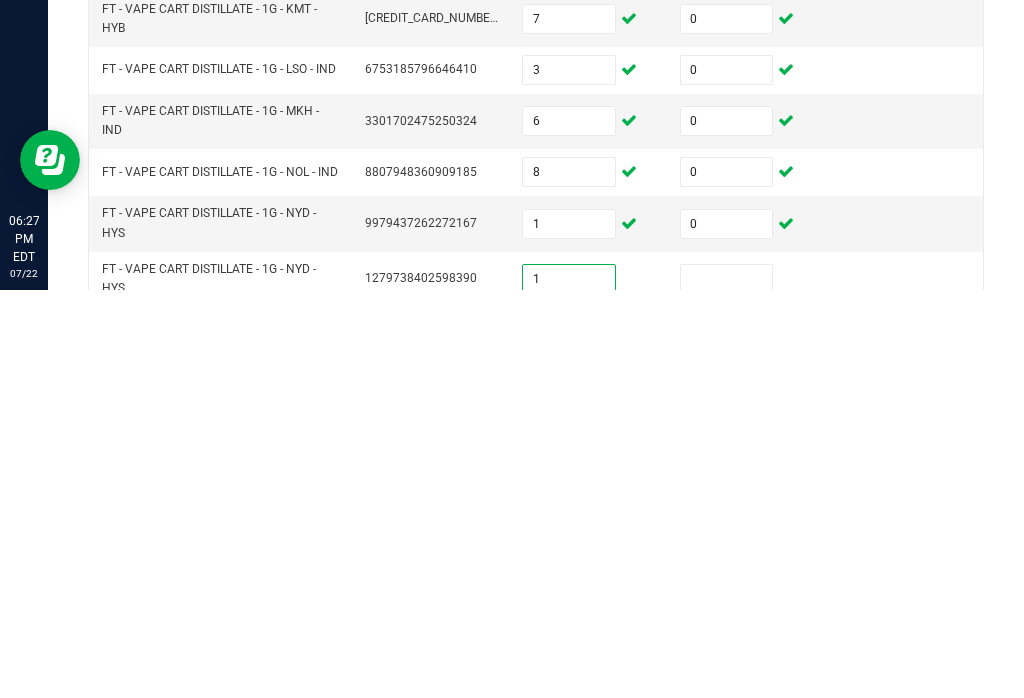 click at bounding box center [727, 687] 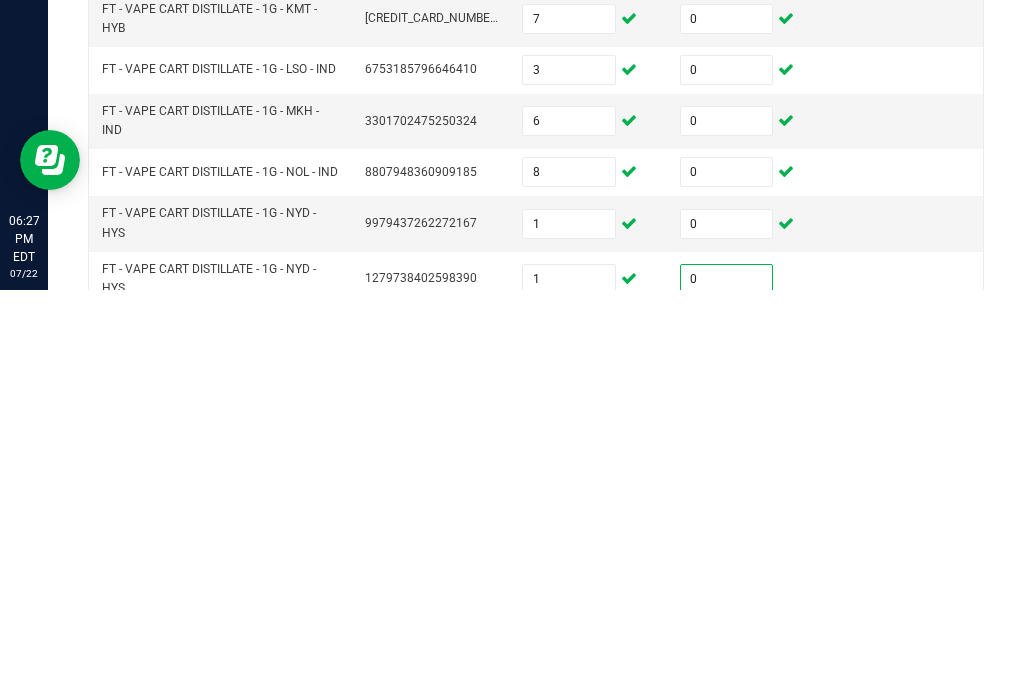 click on "1" at bounding box center [569, 632] 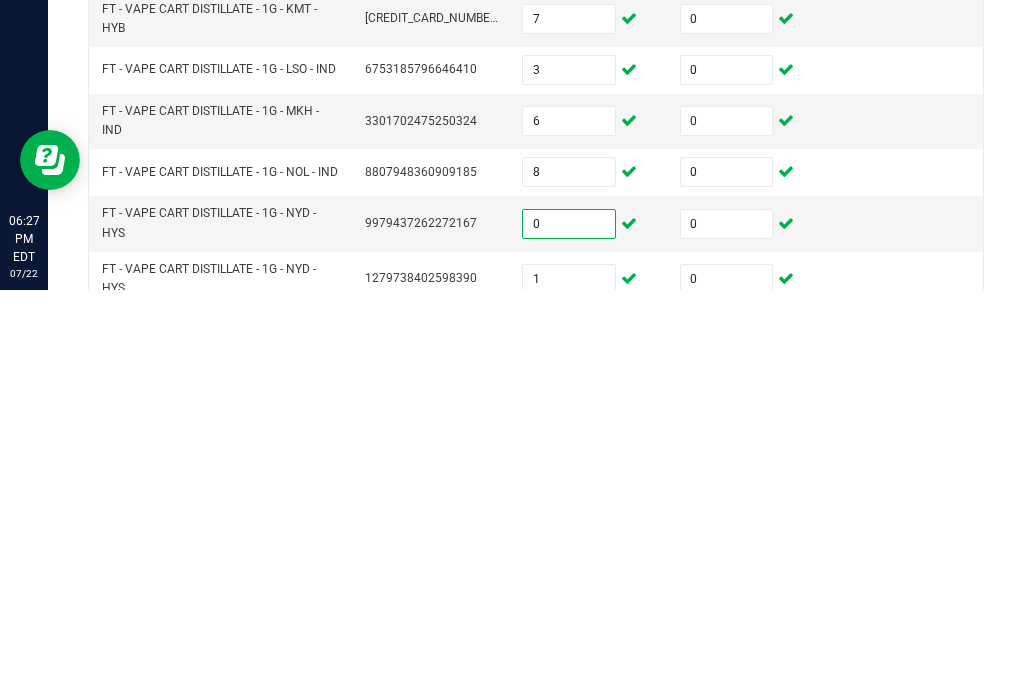 click on "0" at bounding box center (727, 632) 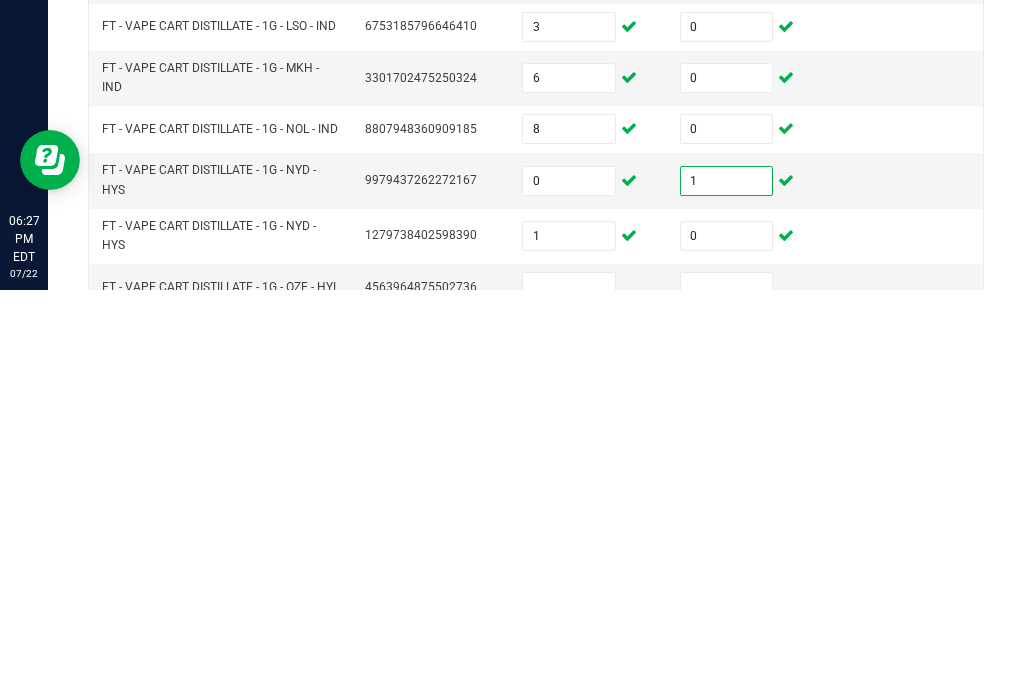 scroll, scrollTop: 512, scrollLeft: 0, axis: vertical 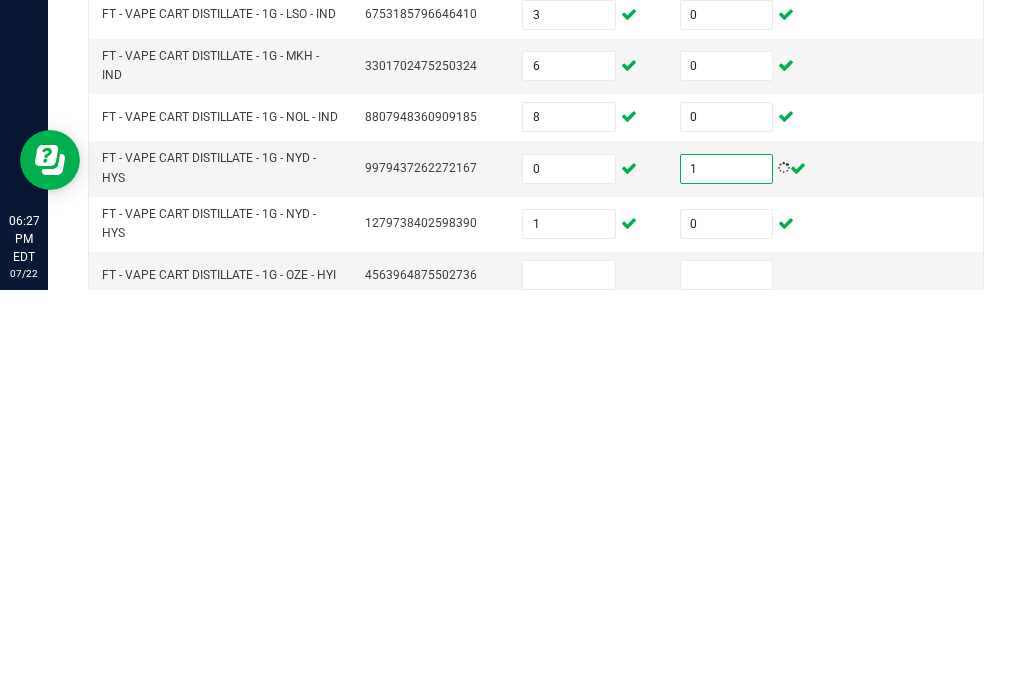 click at bounding box center (569, 683) 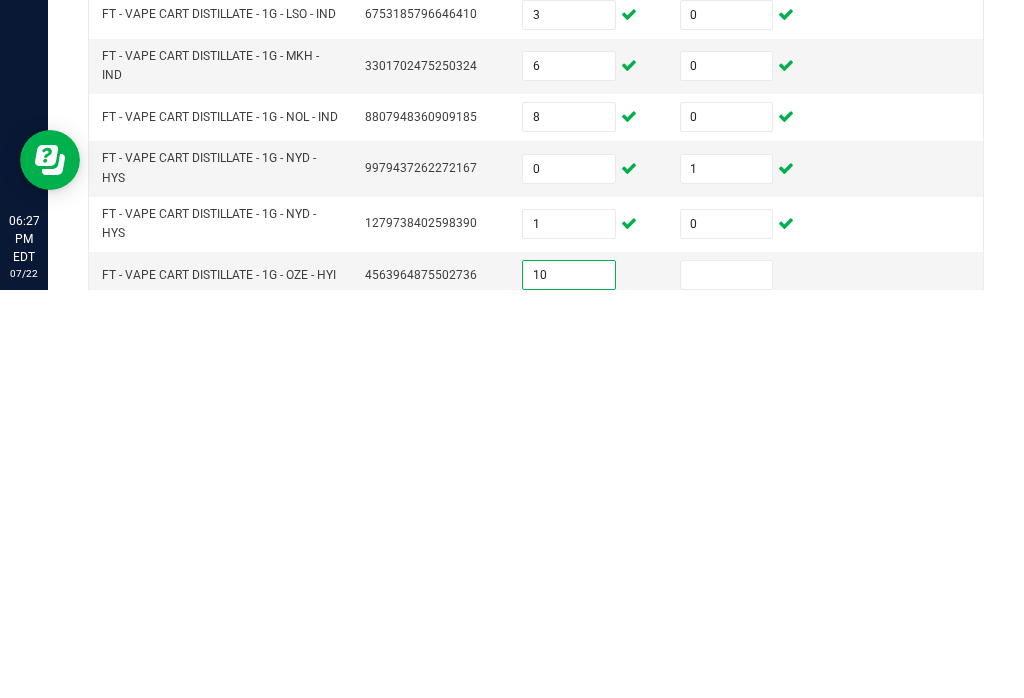 click at bounding box center (727, 683) 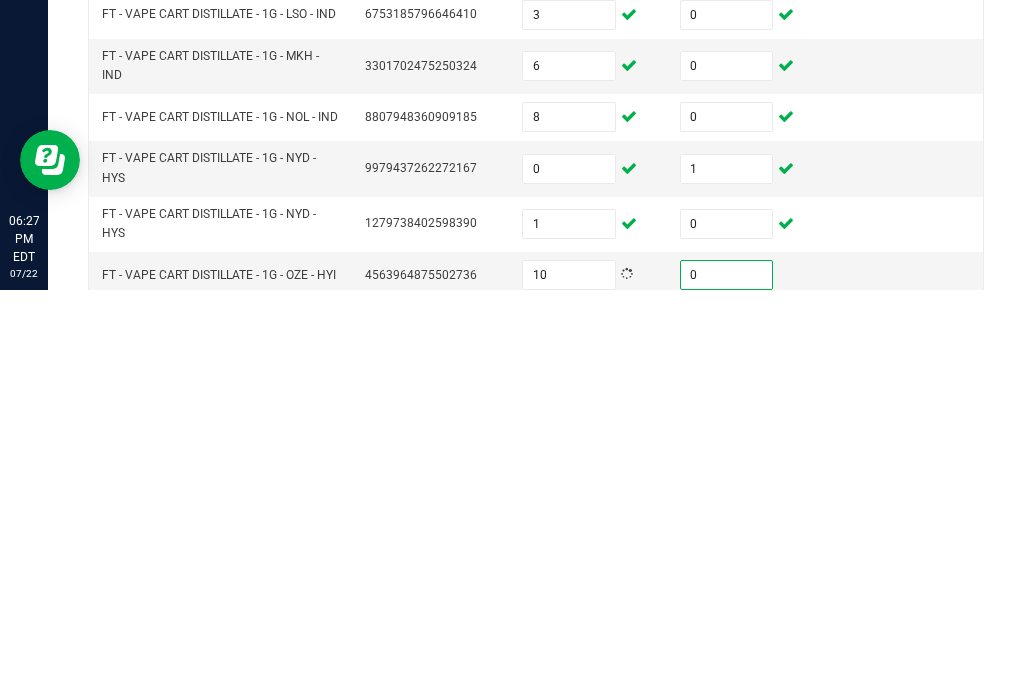 scroll, scrollTop: 587, scrollLeft: 0, axis: vertical 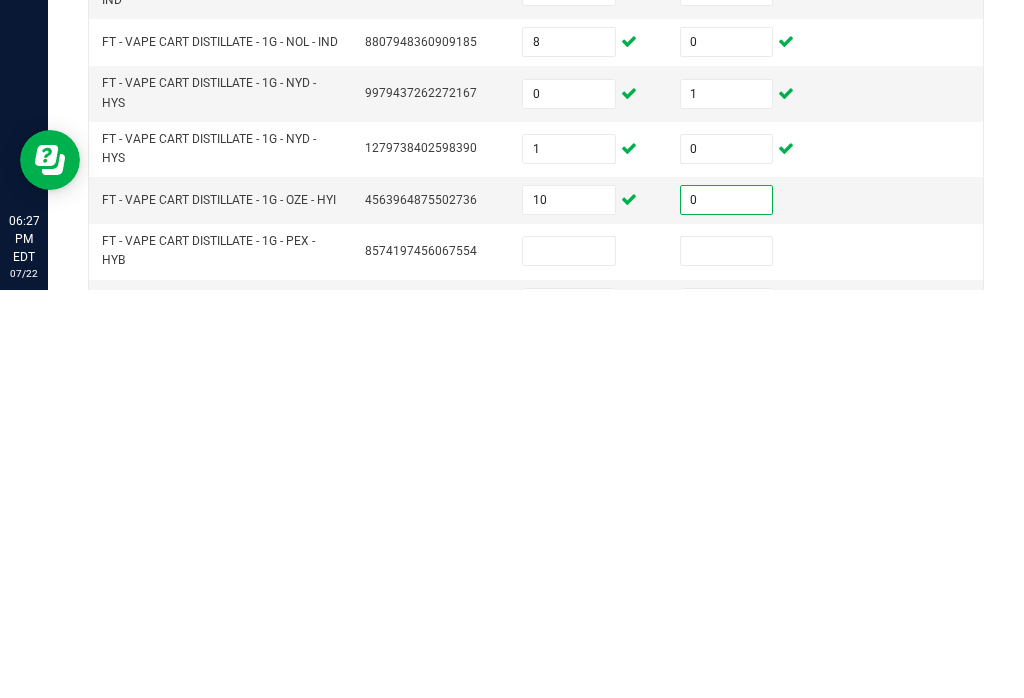 click at bounding box center (569, 659) 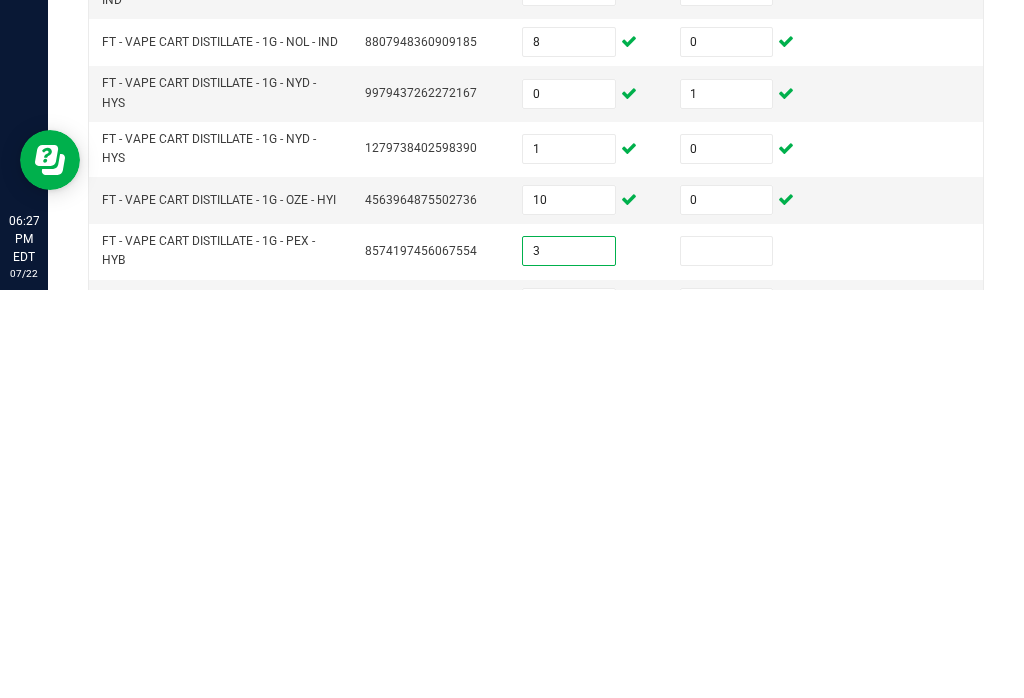 click at bounding box center [727, 659] 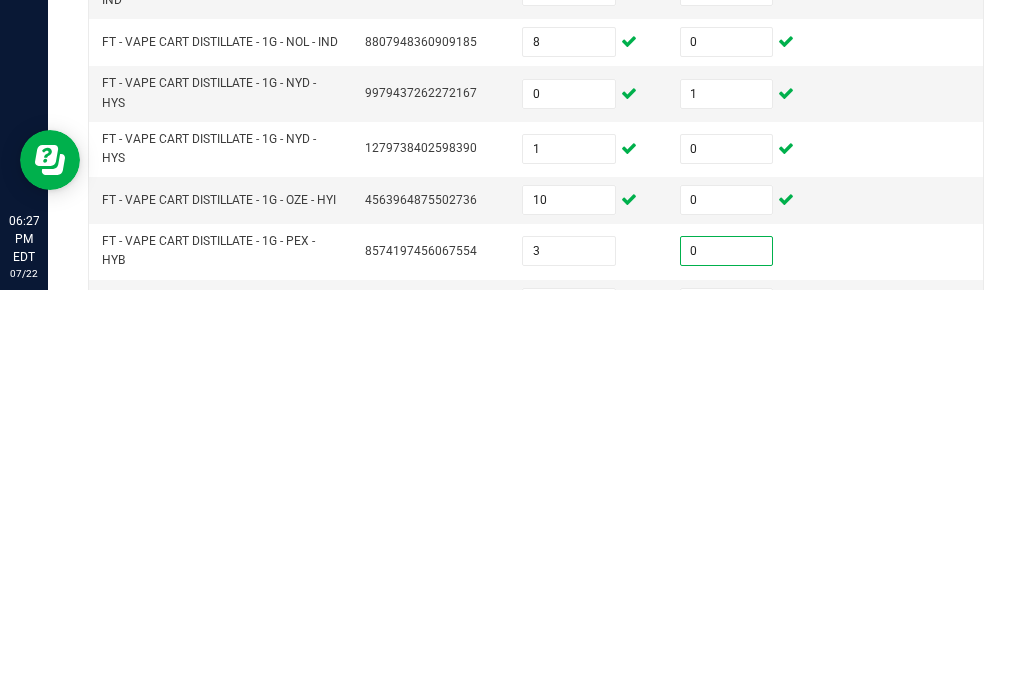 click at bounding box center (569, 711) 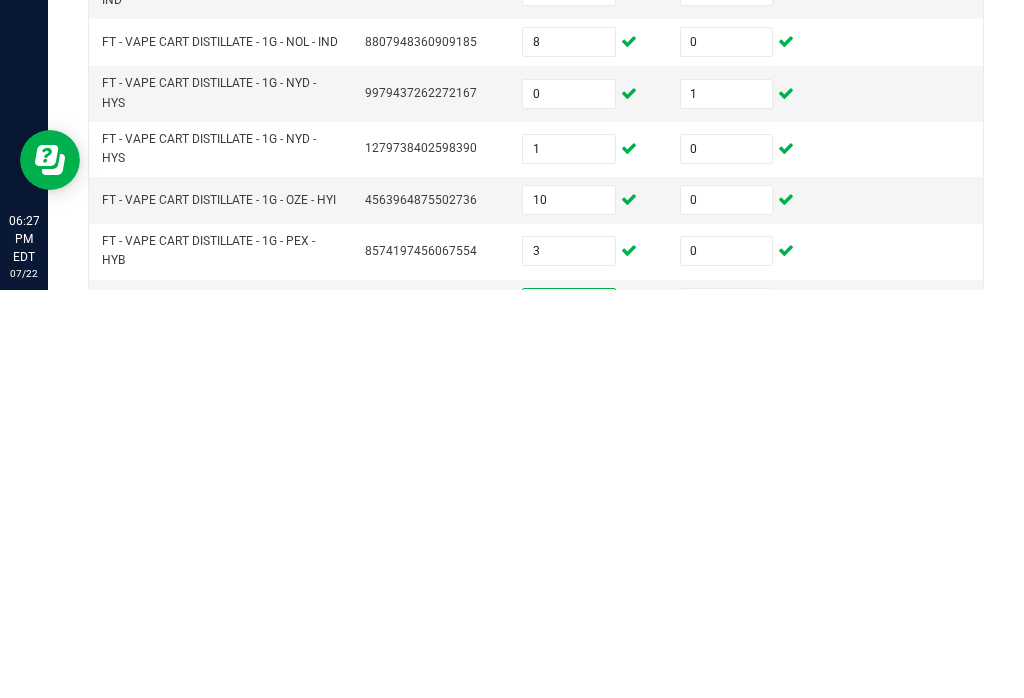 click at bounding box center [727, 711] 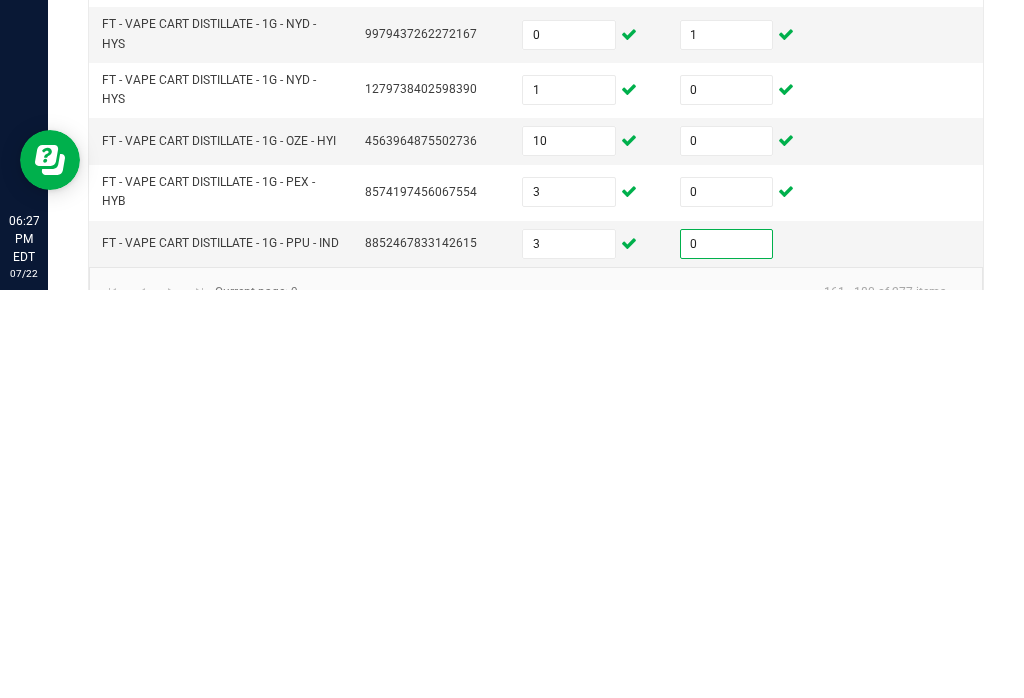 scroll, scrollTop: 645, scrollLeft: 0, axis: vertical 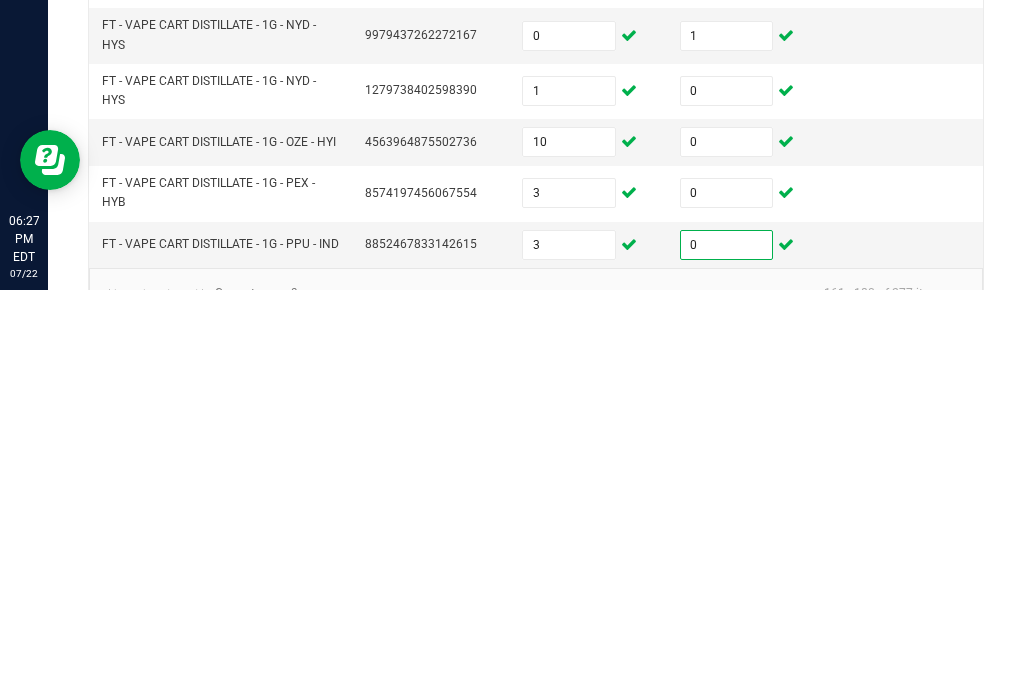 click on "10" 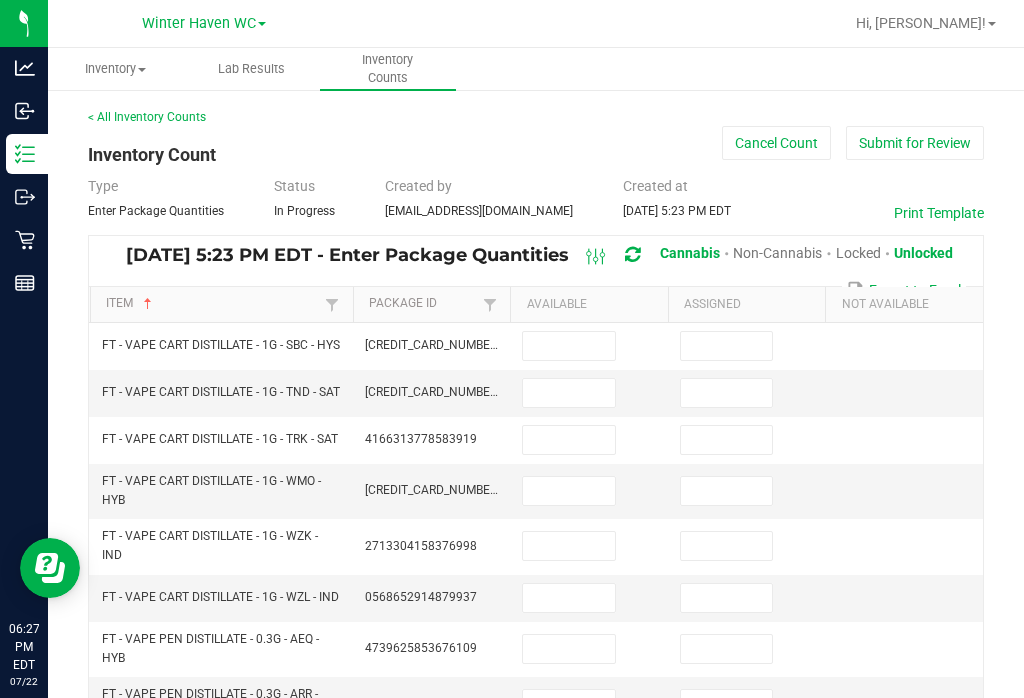 scroll, scrollTop: 0, scrollLeft: 0, axis: both 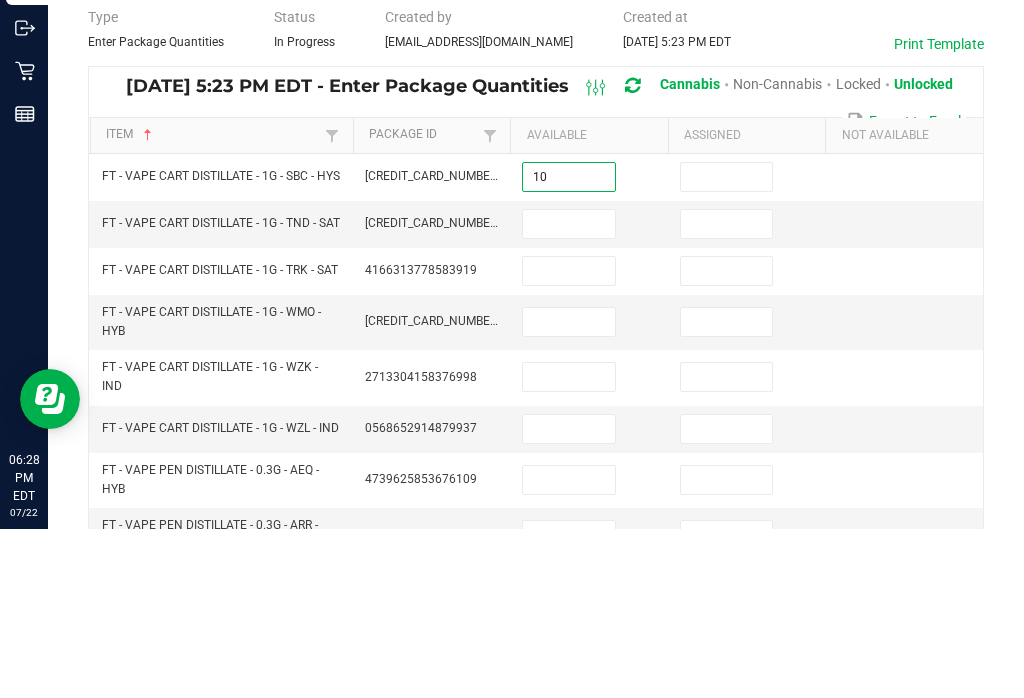 click at bounding box center (727, 346) 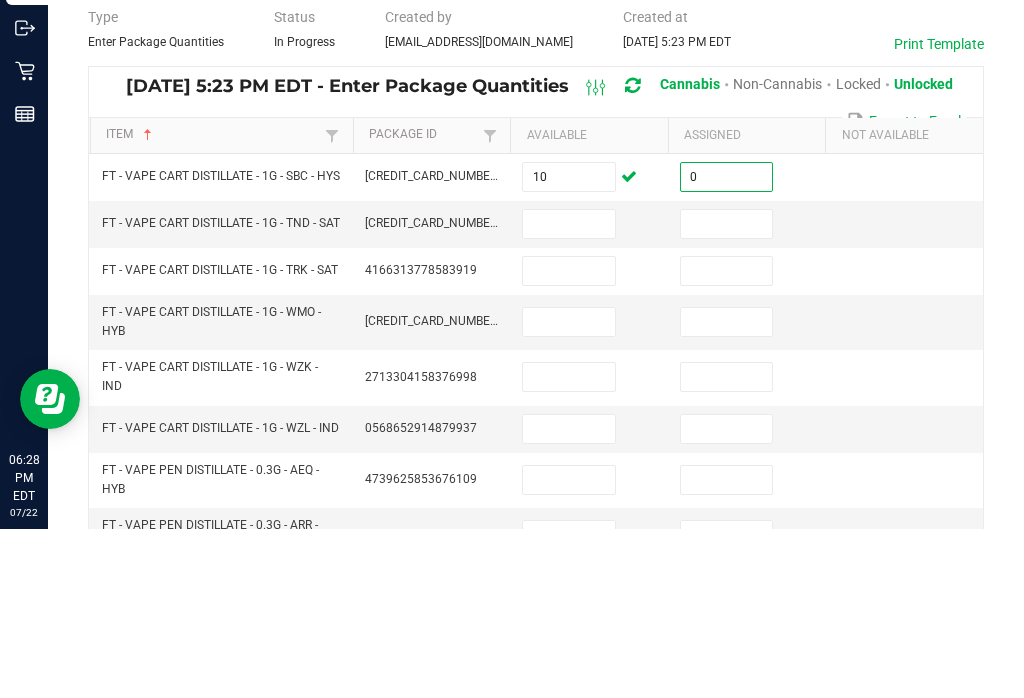 click at bounding box center [569, 393] 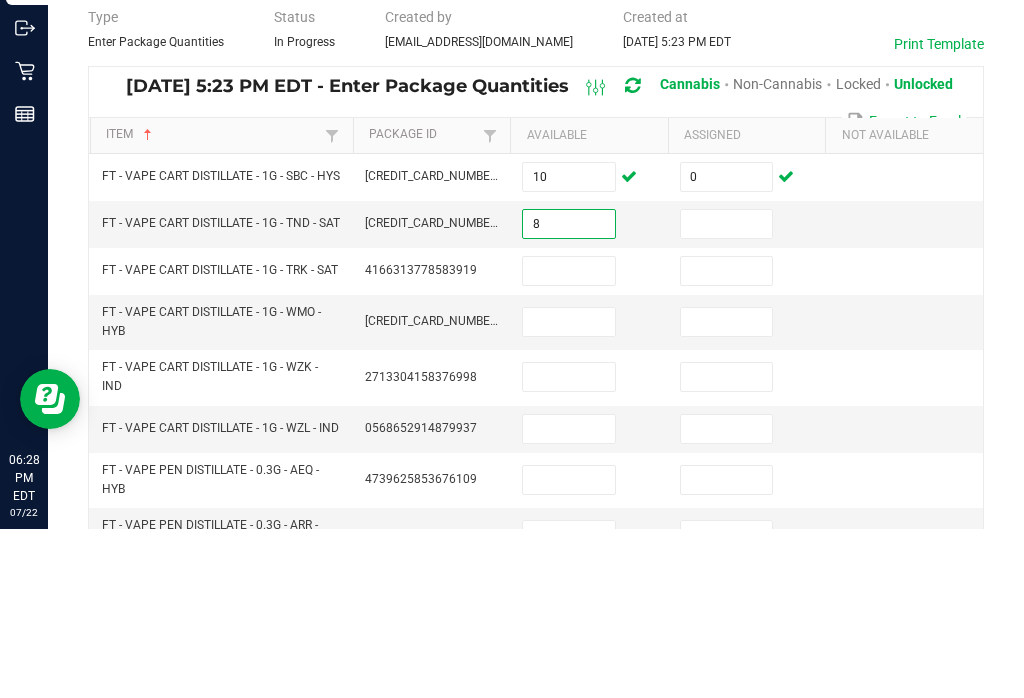 click at bounding box center [727, 393] 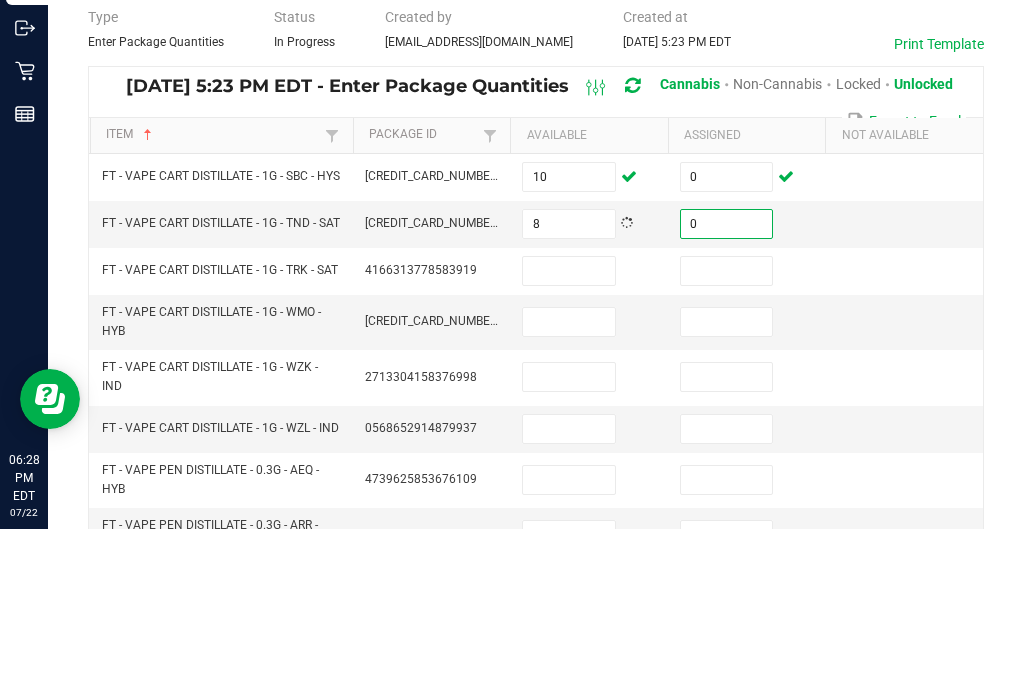 click at bounding box center (569, 440) 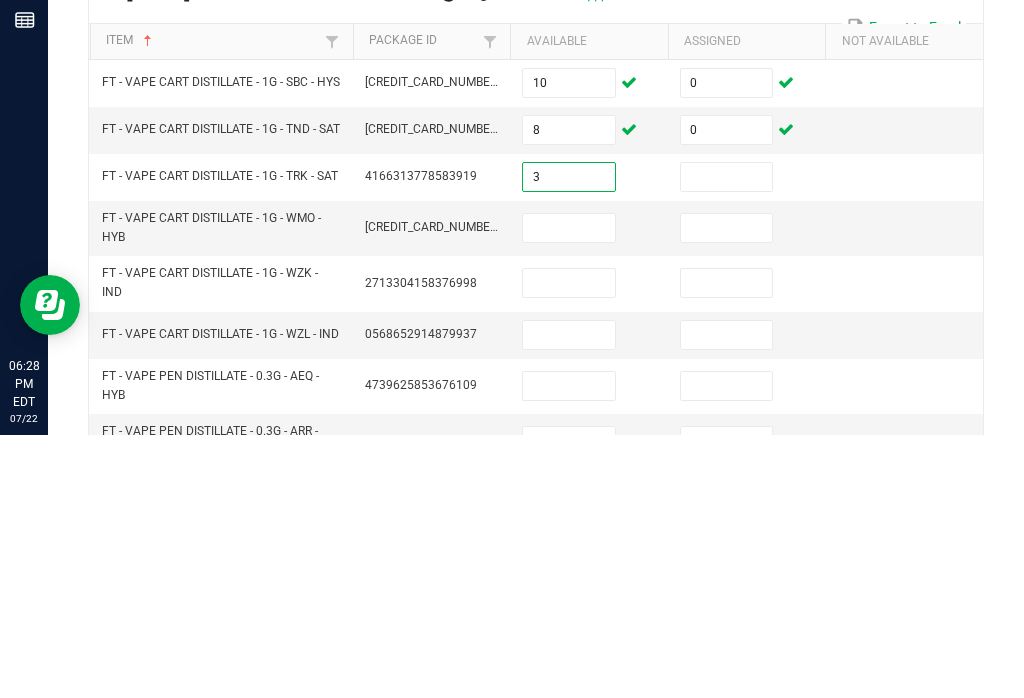 click at bounding box center (727, 440) 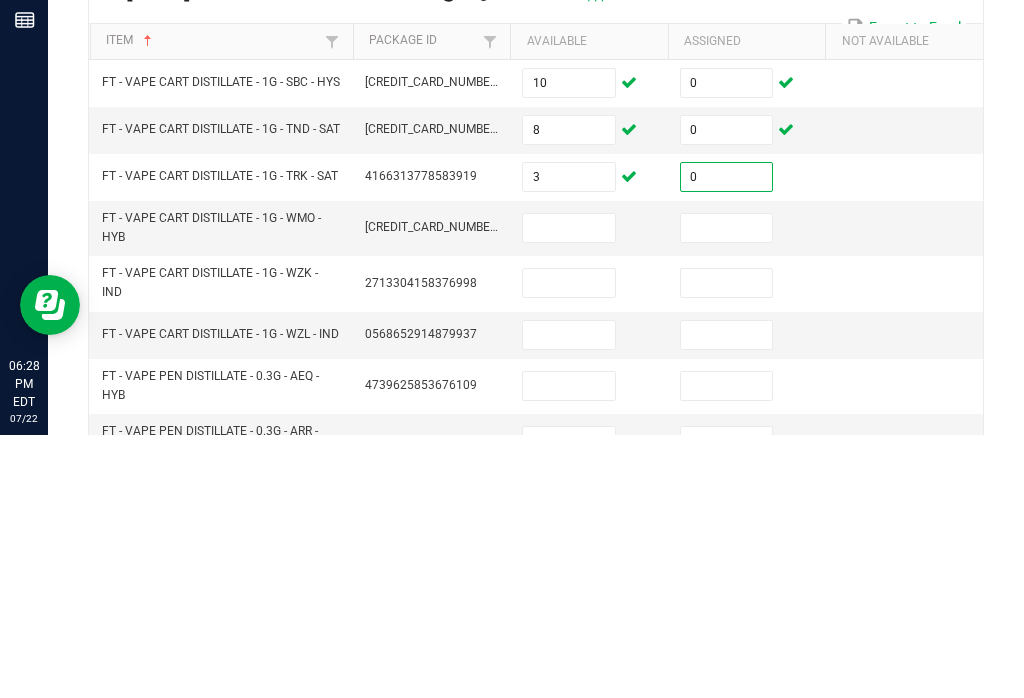 click at bounding box center (569, 491) 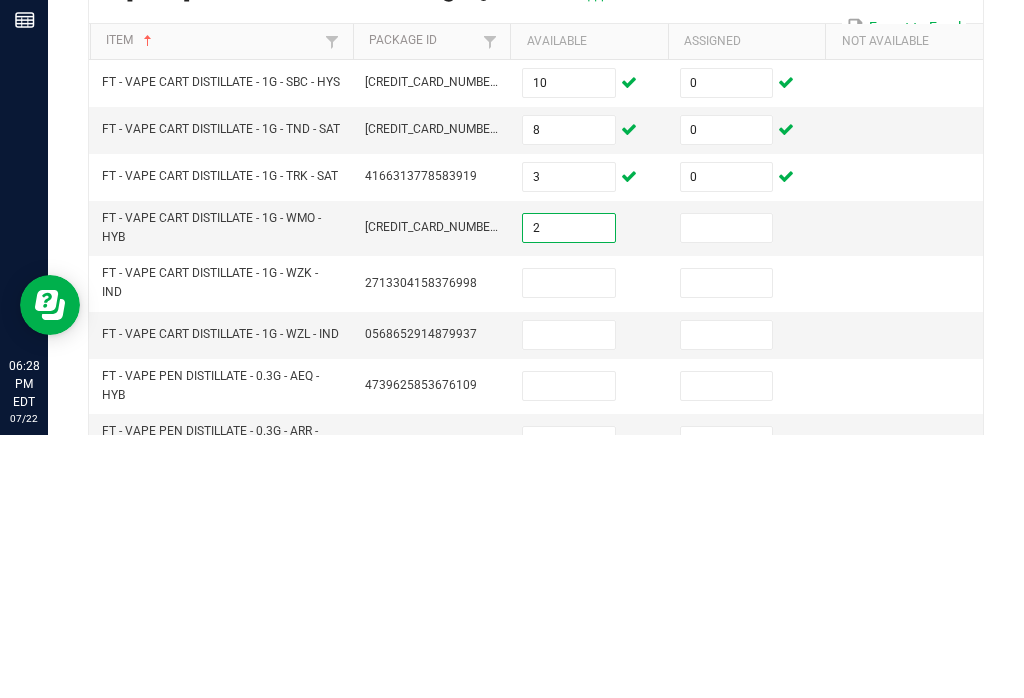 click at bounding box center [727, 491] 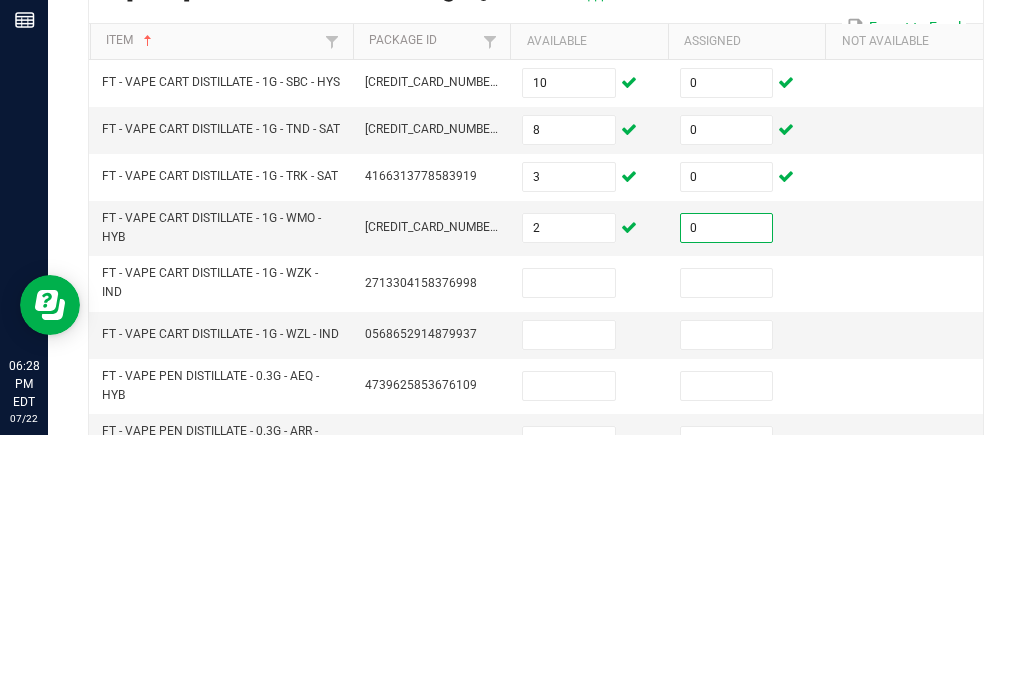click at bounding box center [569, 546] 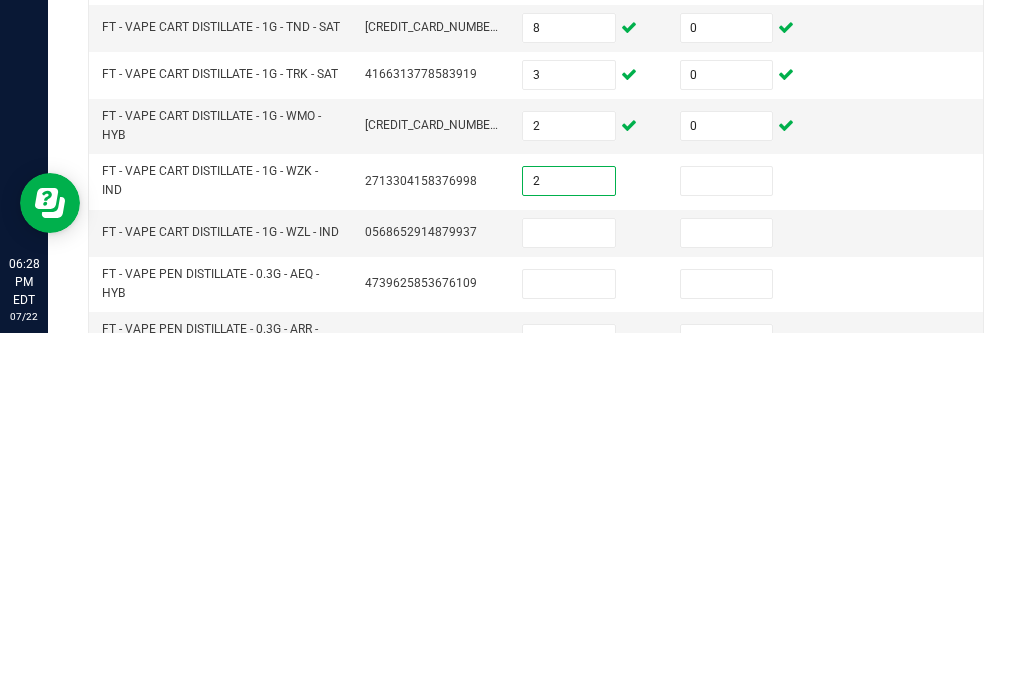 click at bounding box center [727, 546] 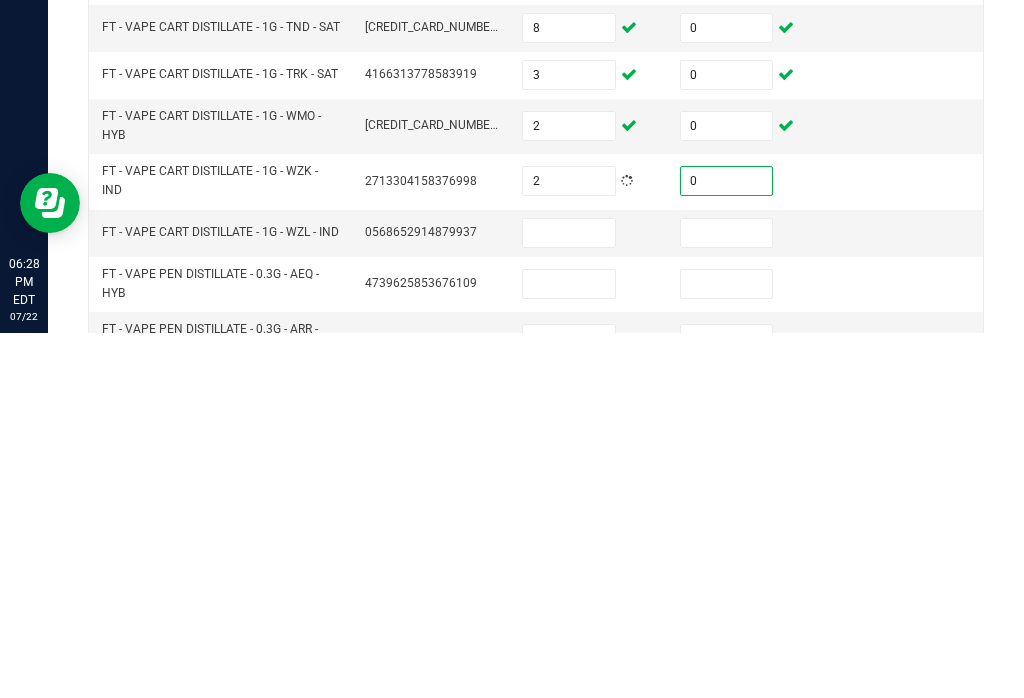 click at bounding box center [569, 598] 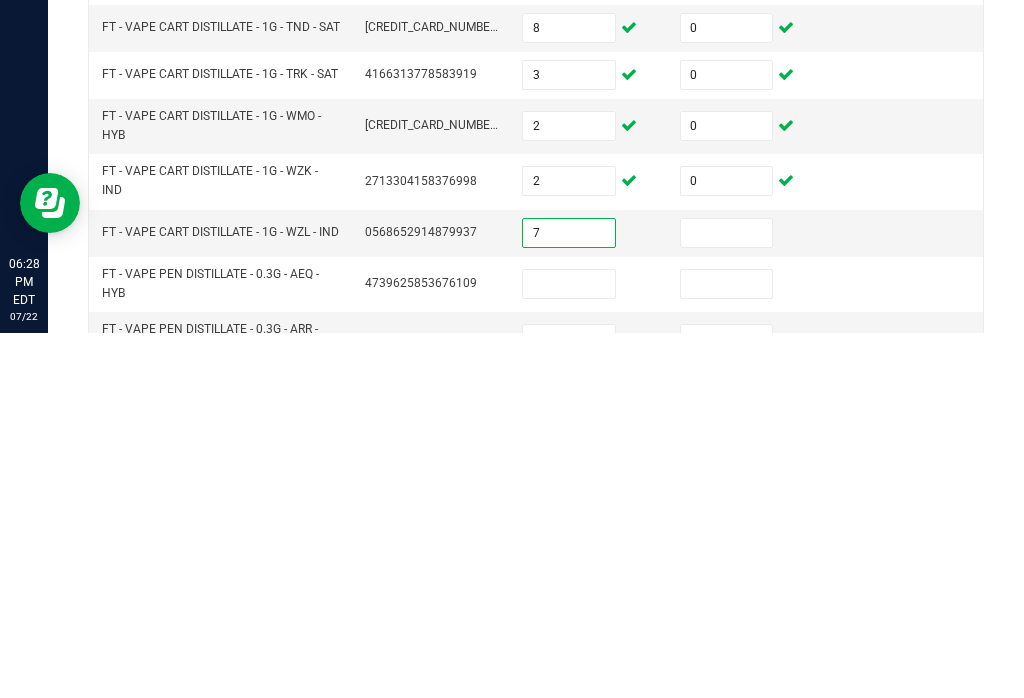 click at bounding box center (727, 598) 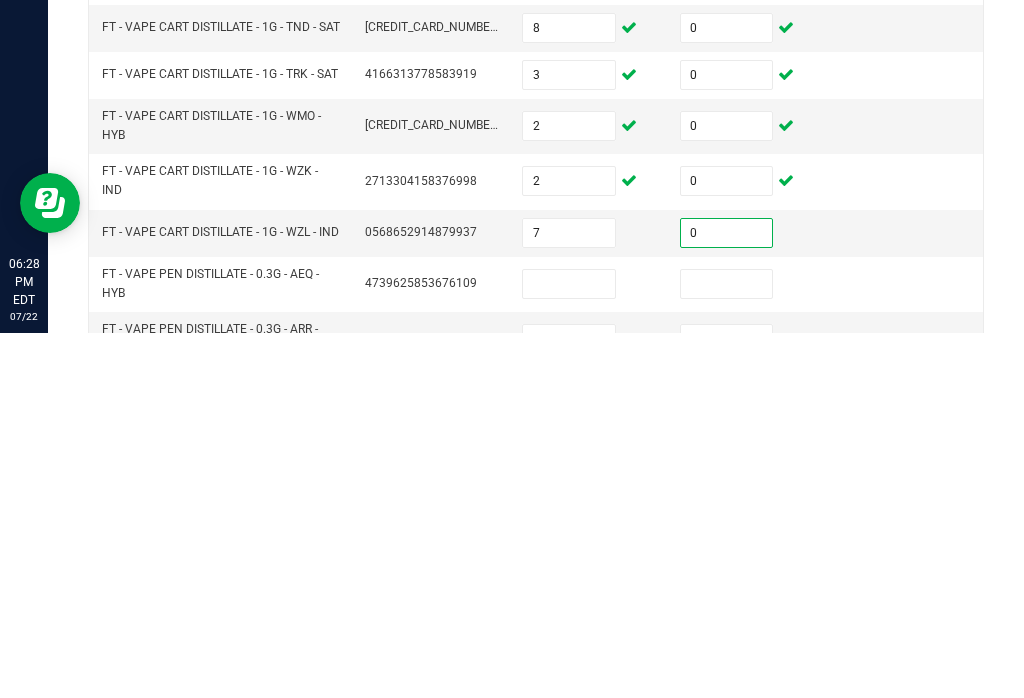 click at bounding box center (569, 649) 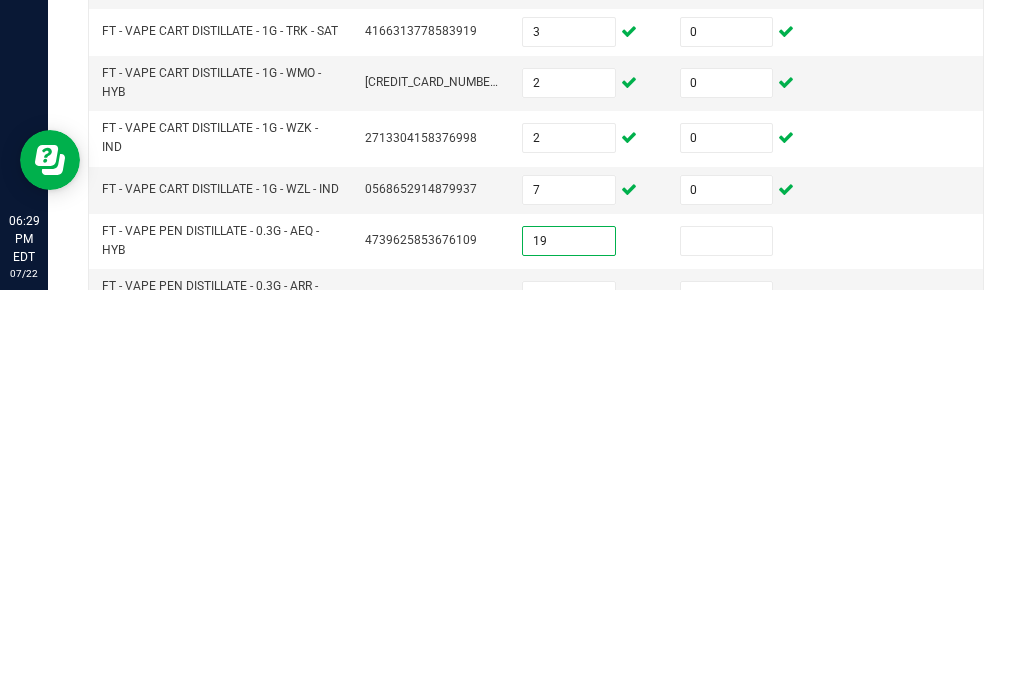click at bounding box center (727, 649) 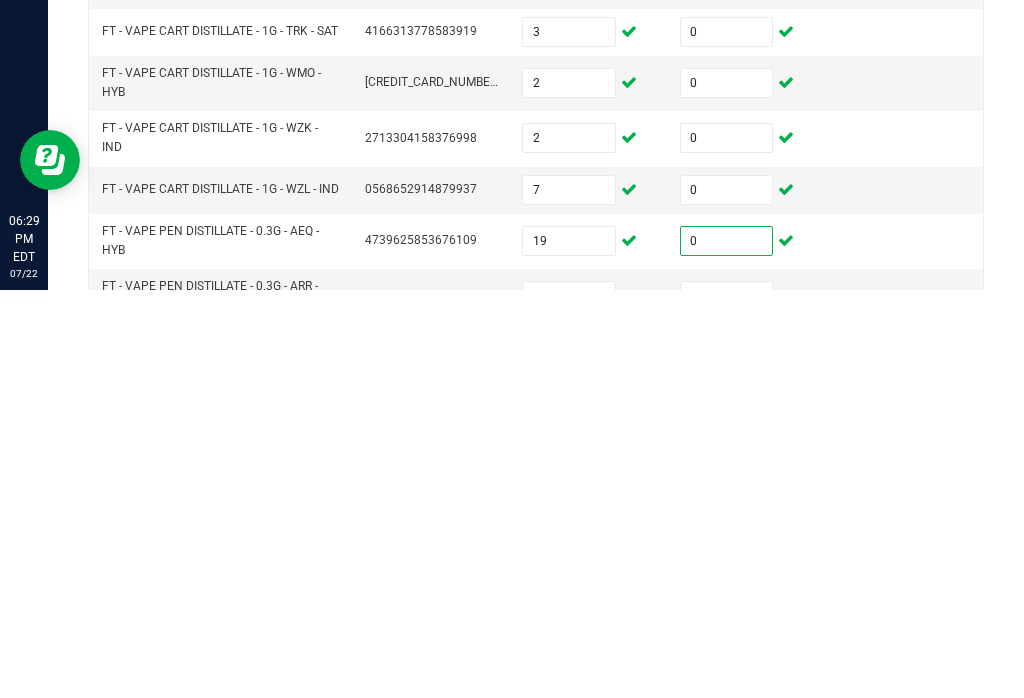 click at bounding box center [569, 704] 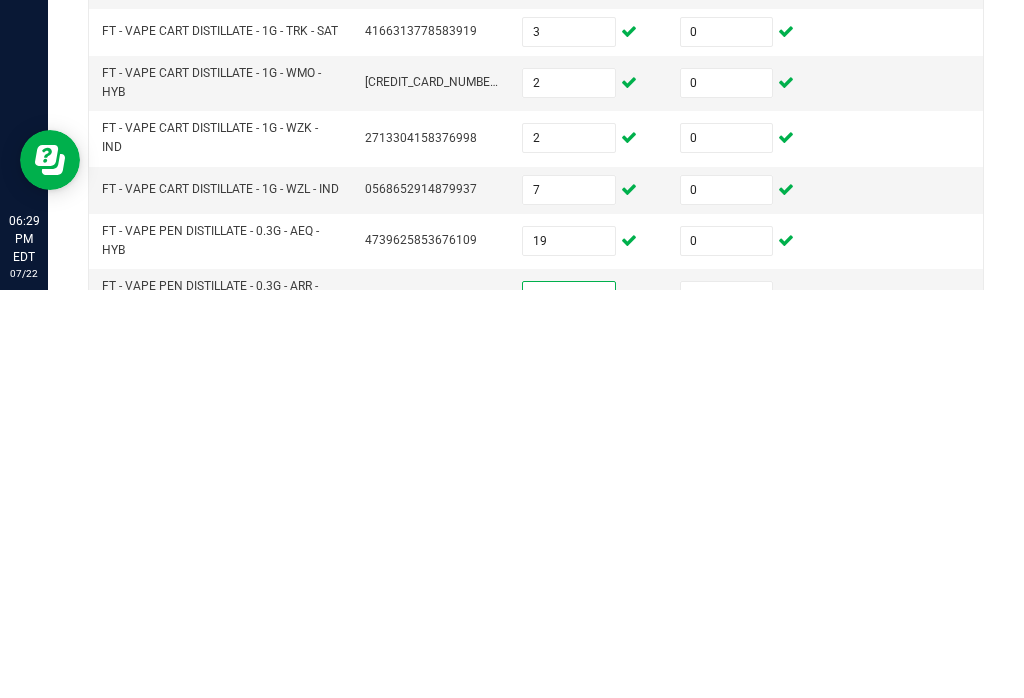 click at bounding box center [727, 704] 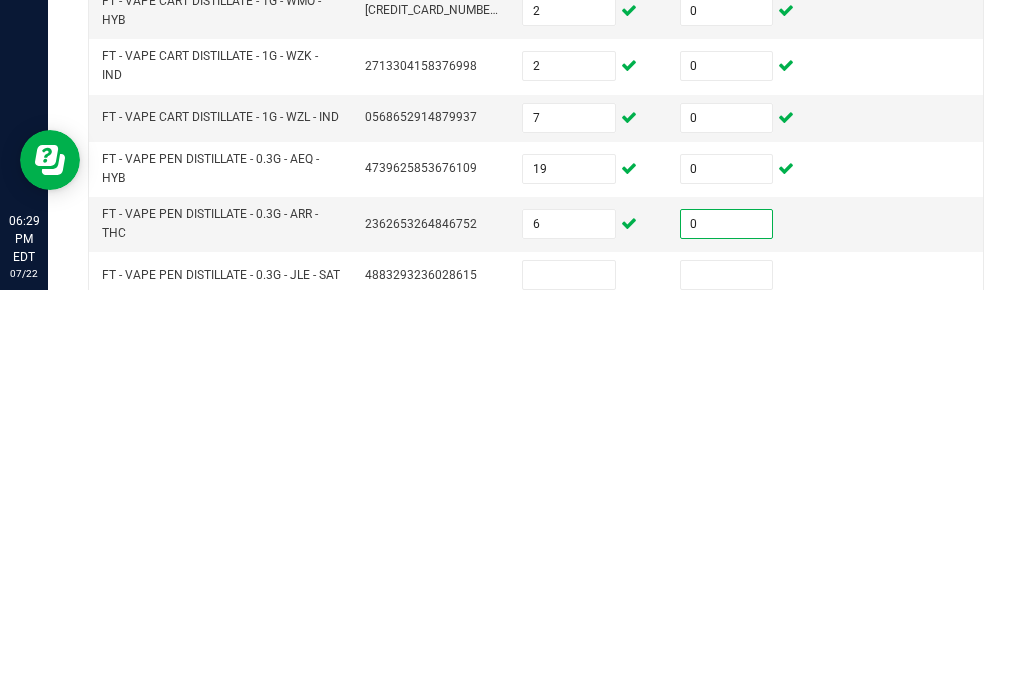scroll, scrollTop: 87, scrollLeft: 0, axis: vertical 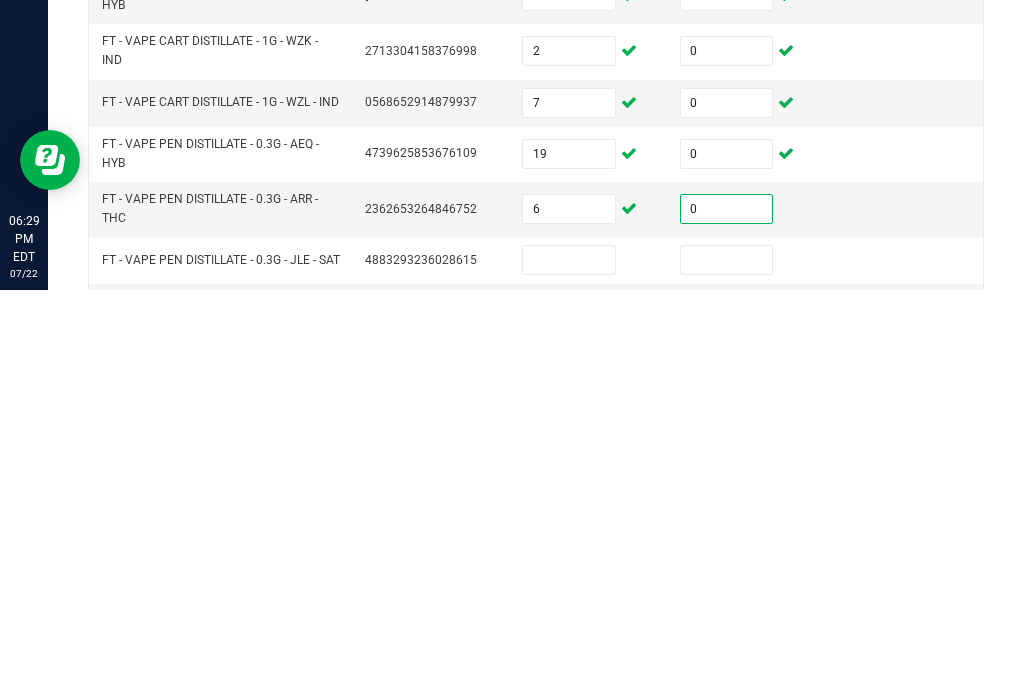 click at bounding box center [569, 668] 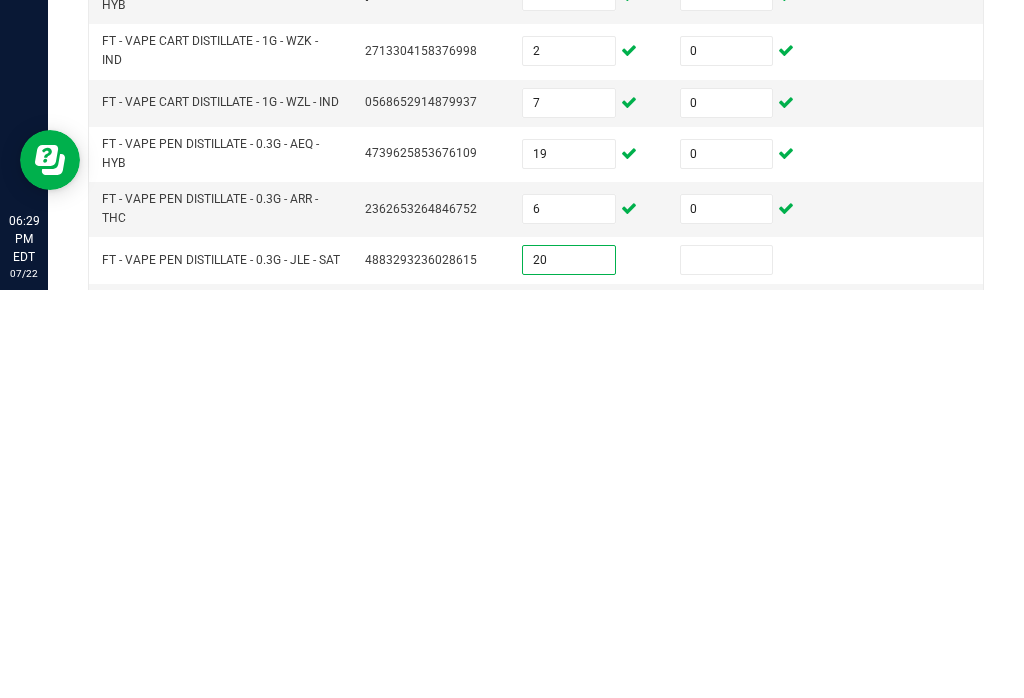click at bounding box center (727, 668) 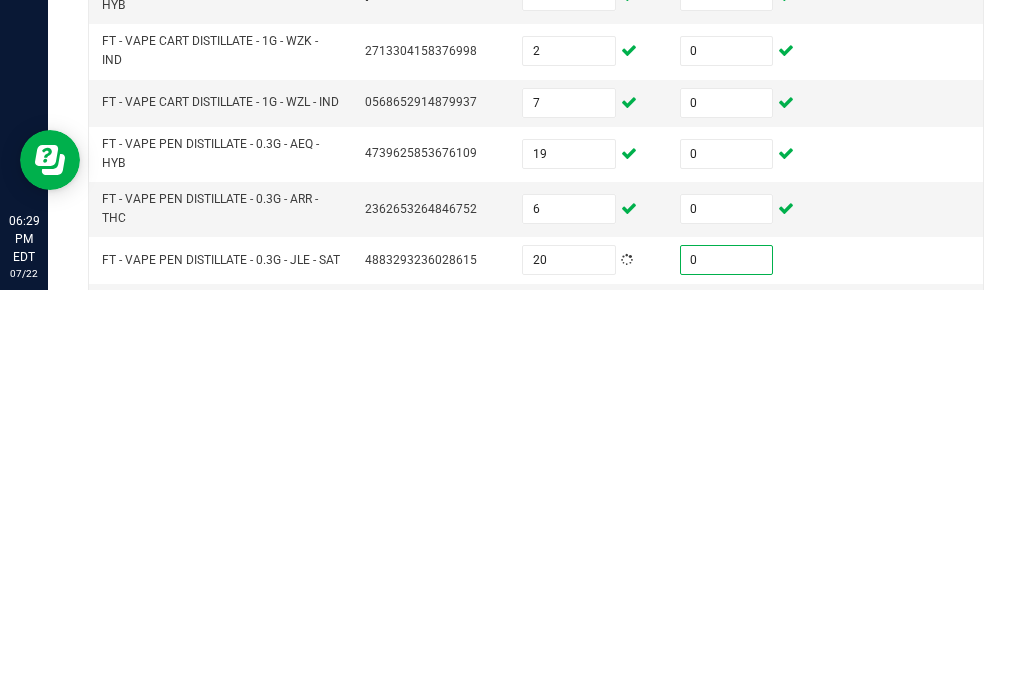 click at bounding box center [569, 720] 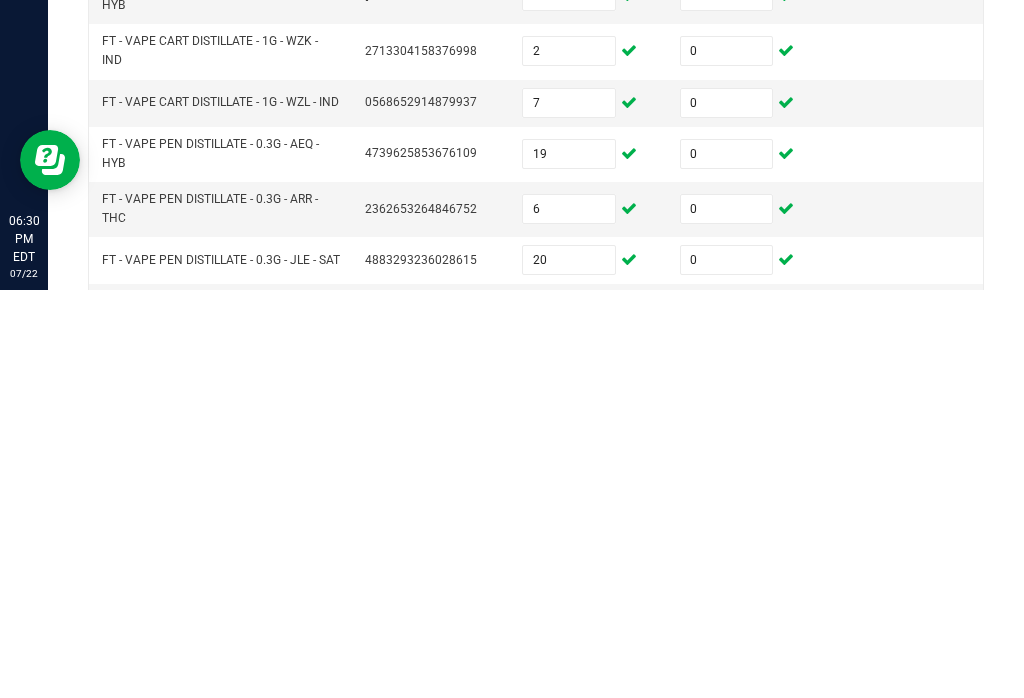 click on "0" at bounding box center (727, 668) 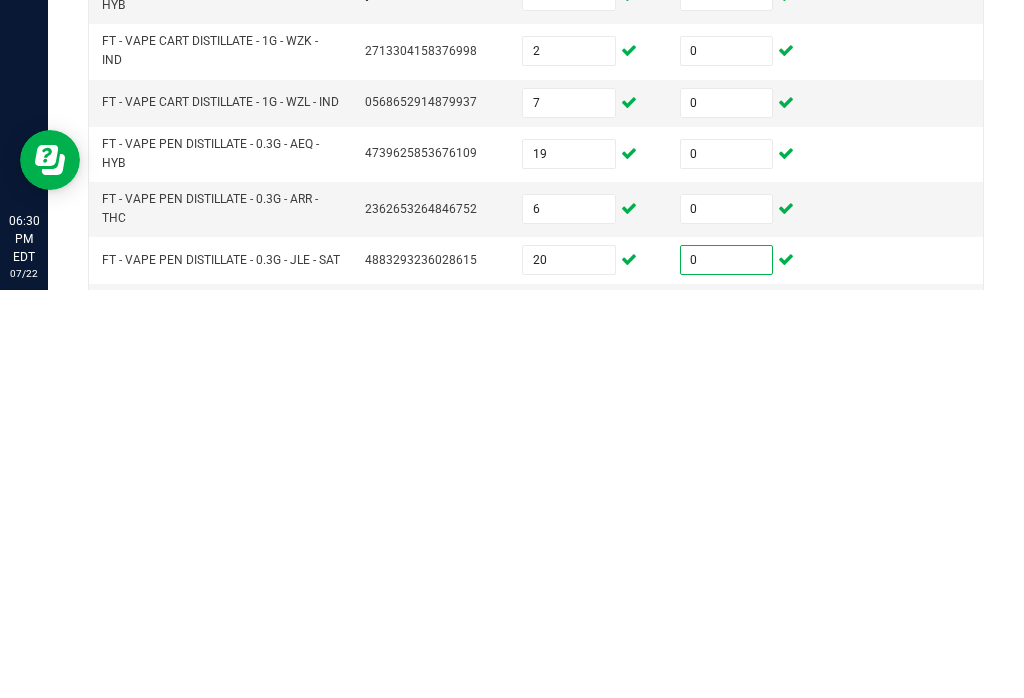 click at bounding box center (727, 720) 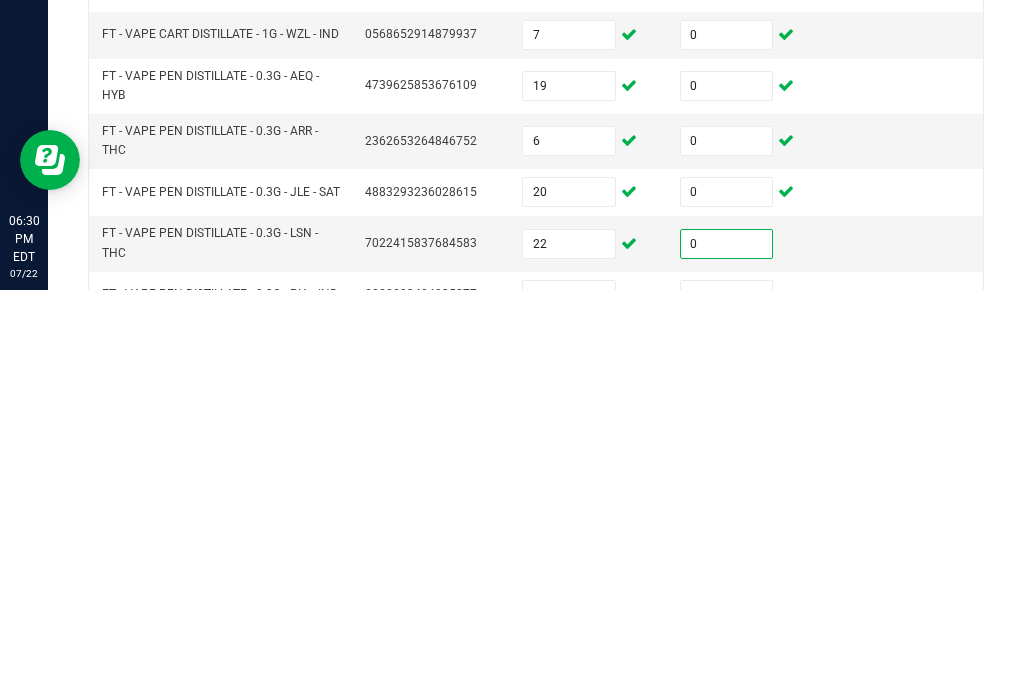 scroll, scrollTop: 188, scrollLeft: 0, axis: vertical 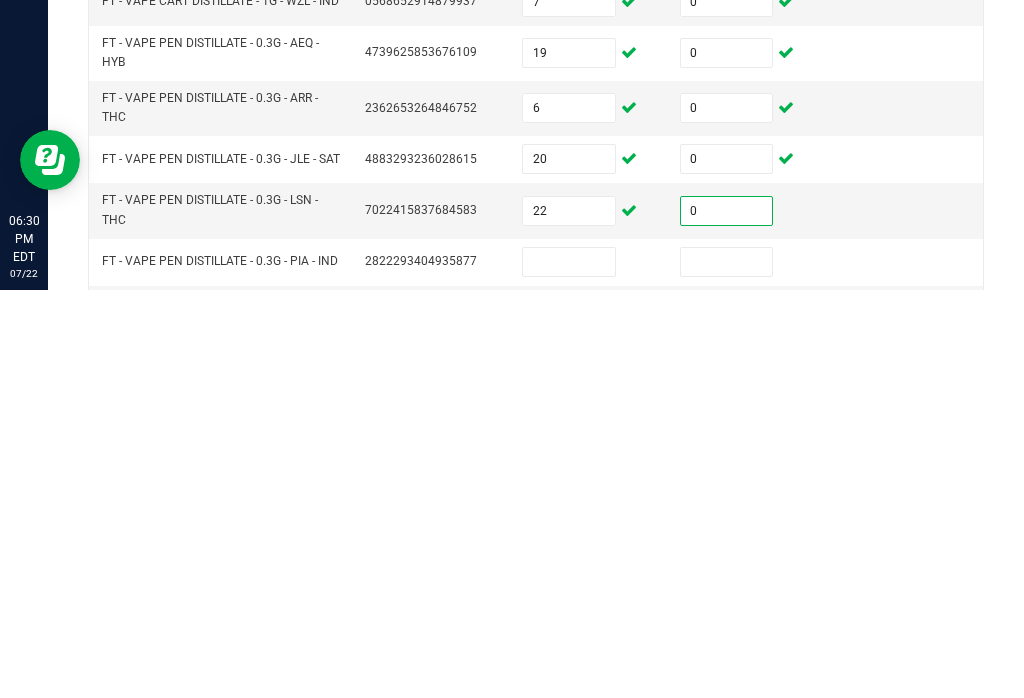 click at bounding box center [569, 670] 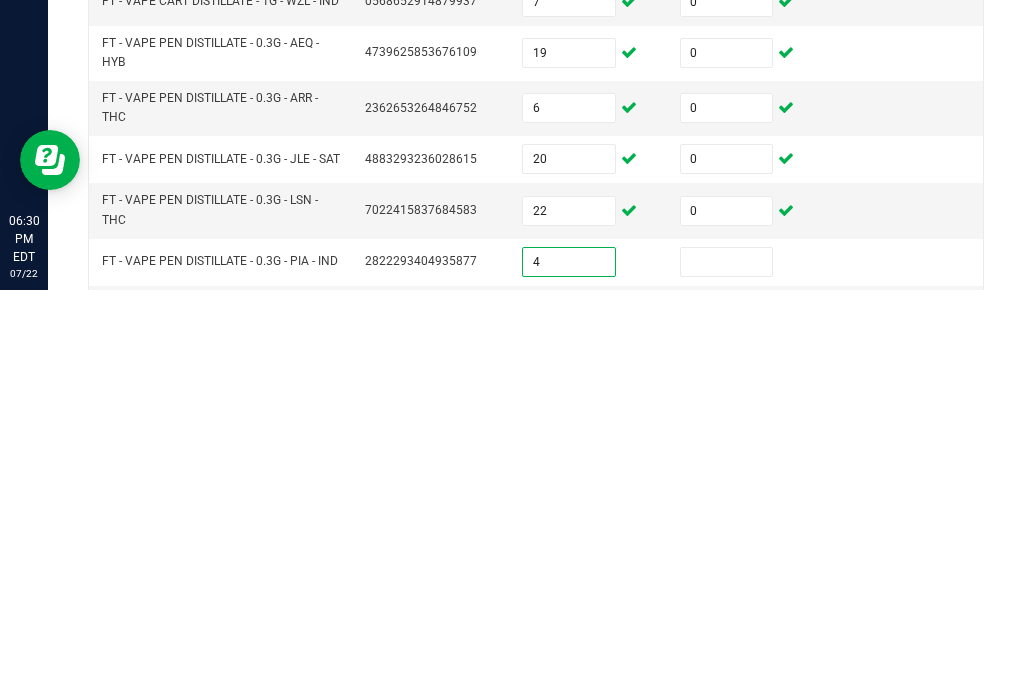 click at bounding box center [727, 670] 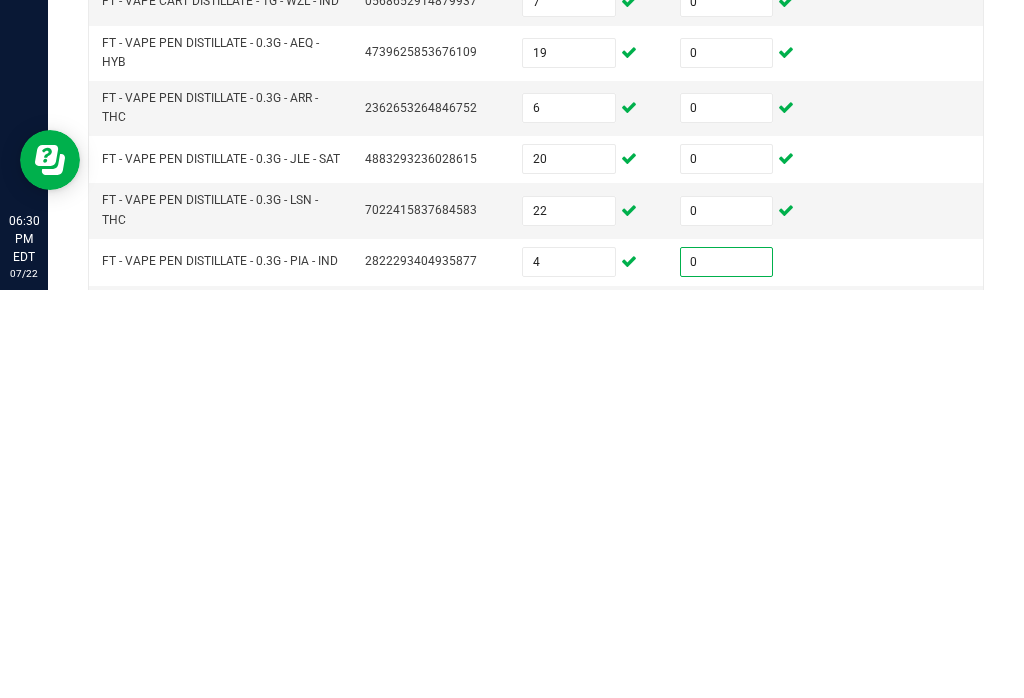 click at bounding box center [569, 721] 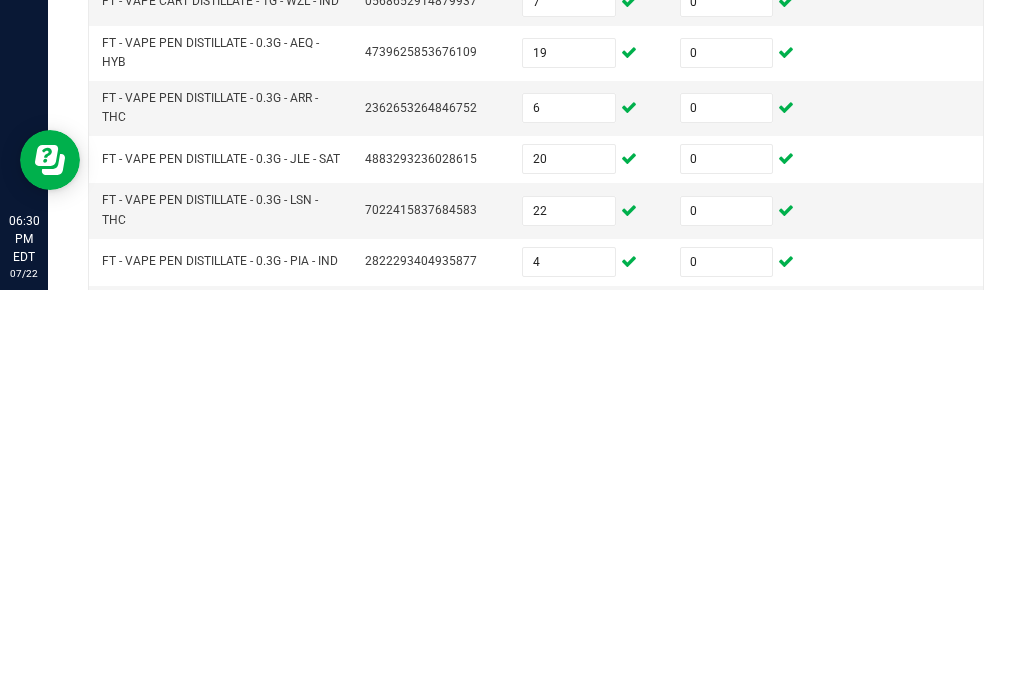 click at bounding box center [727, 721] 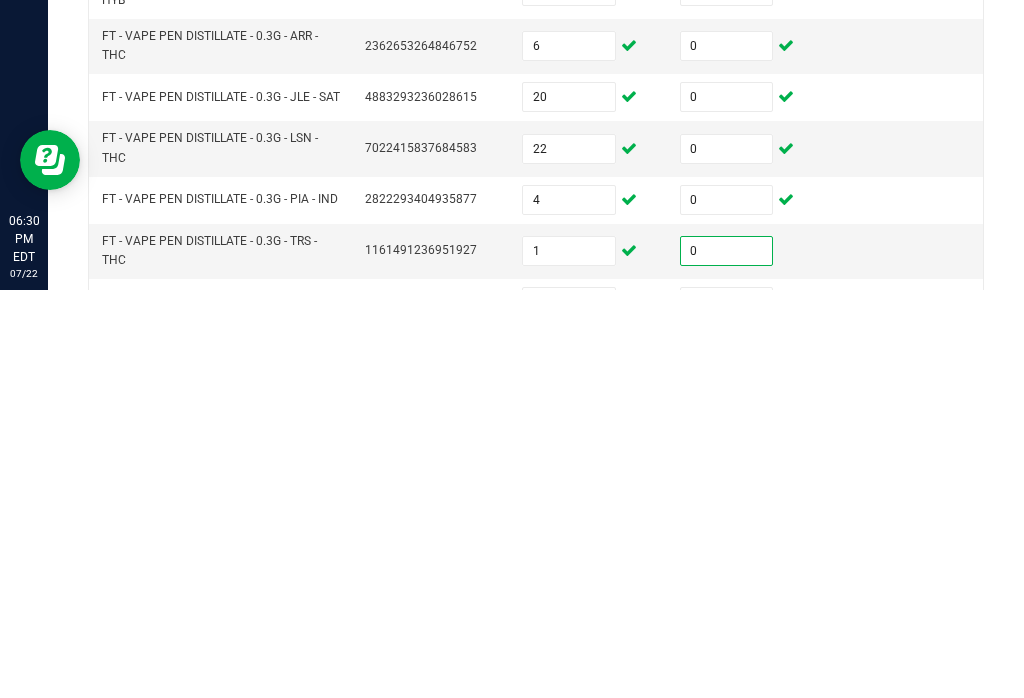 scroll, scrollTop: 254, scrollLeft: 0, axis: vertical 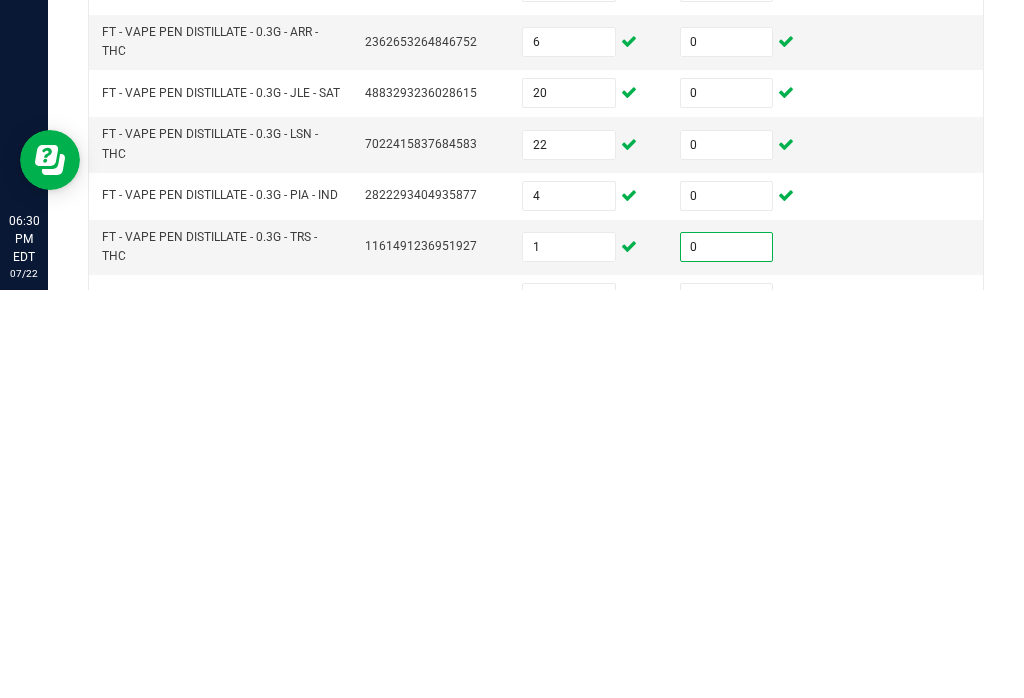 click at bounding box center (569, 706) 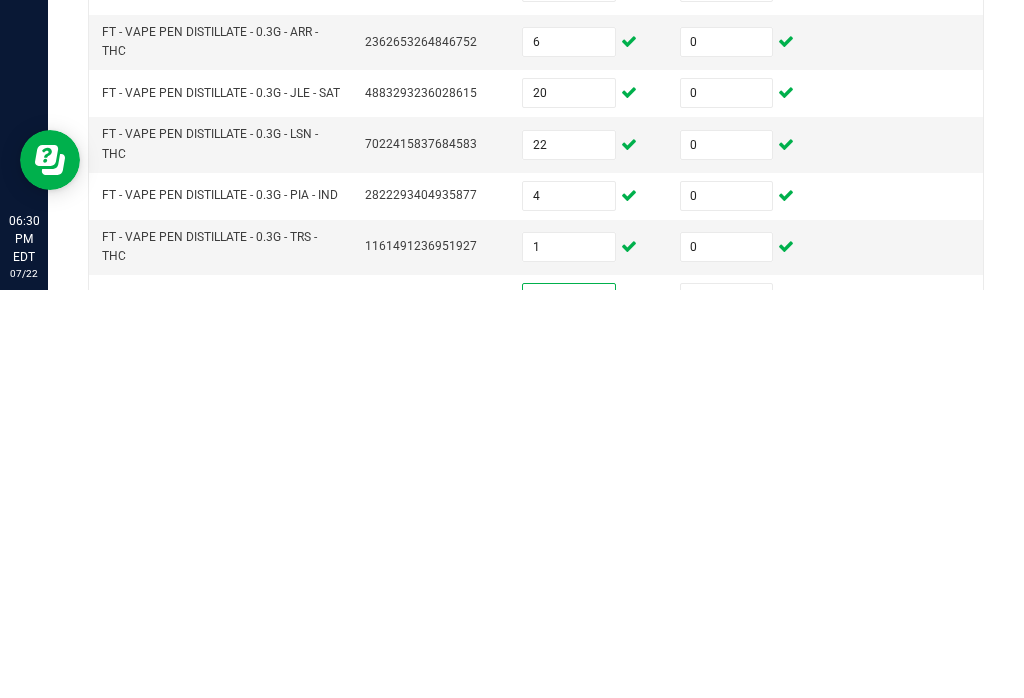 click at bounding box center (727, 706) 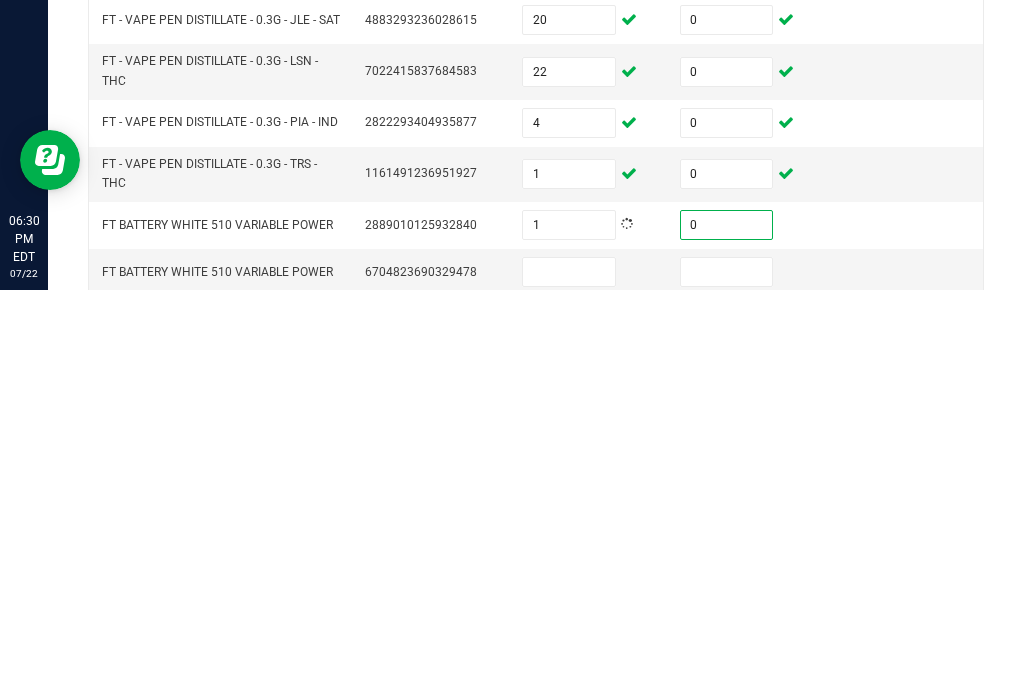 scroll, scrollTop: 327, scrollLeft: 0, axis: vertical 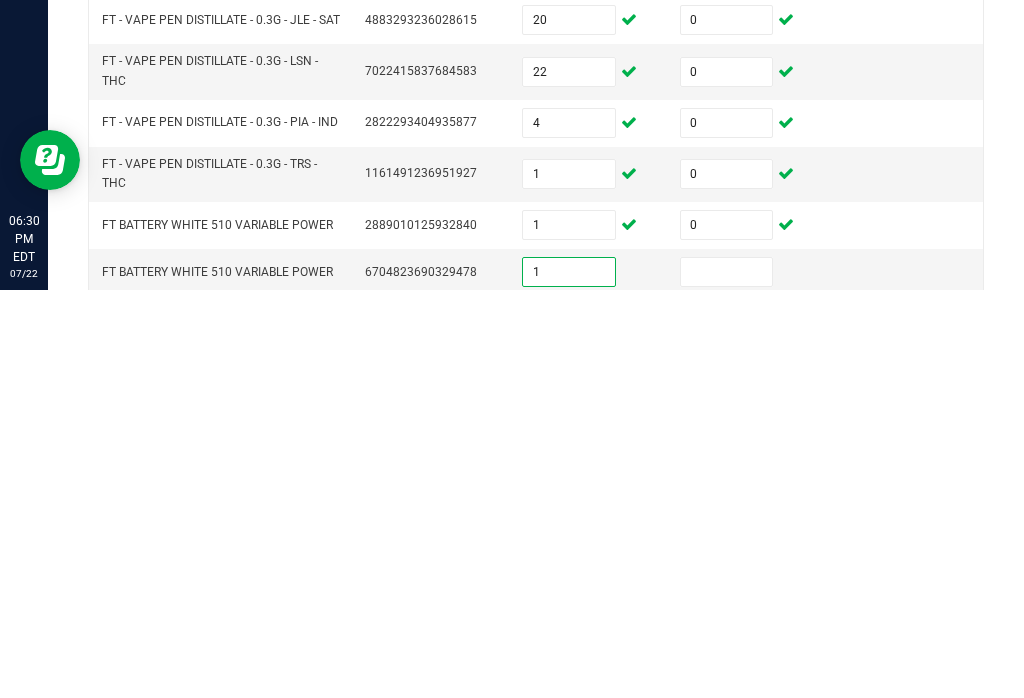 click at bounding box center [727, 680] 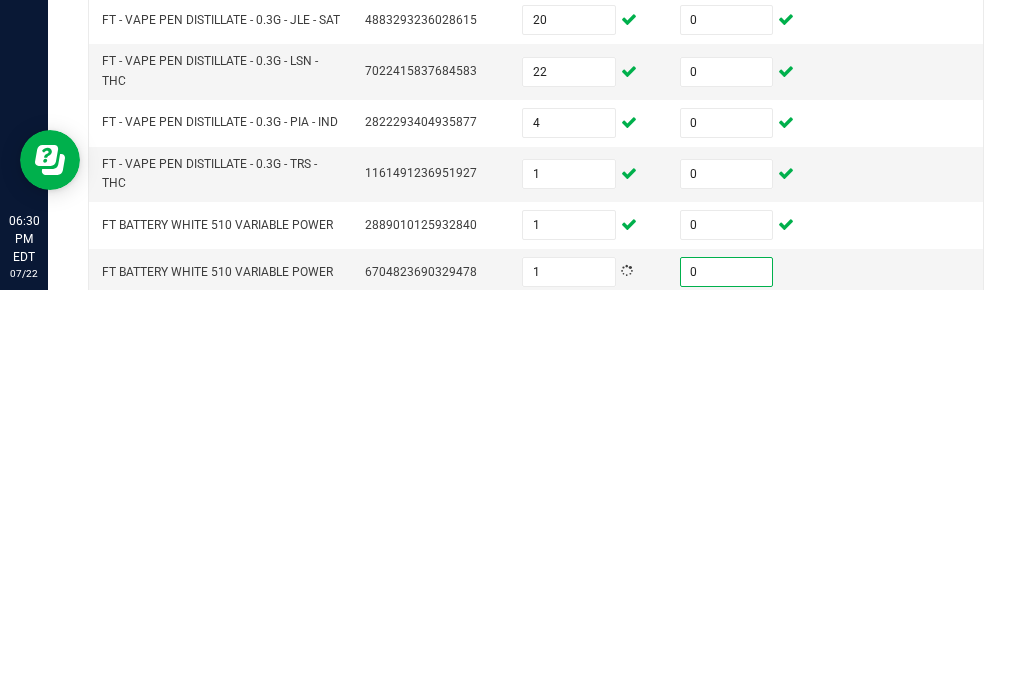 click at bounding box center (571, 726) 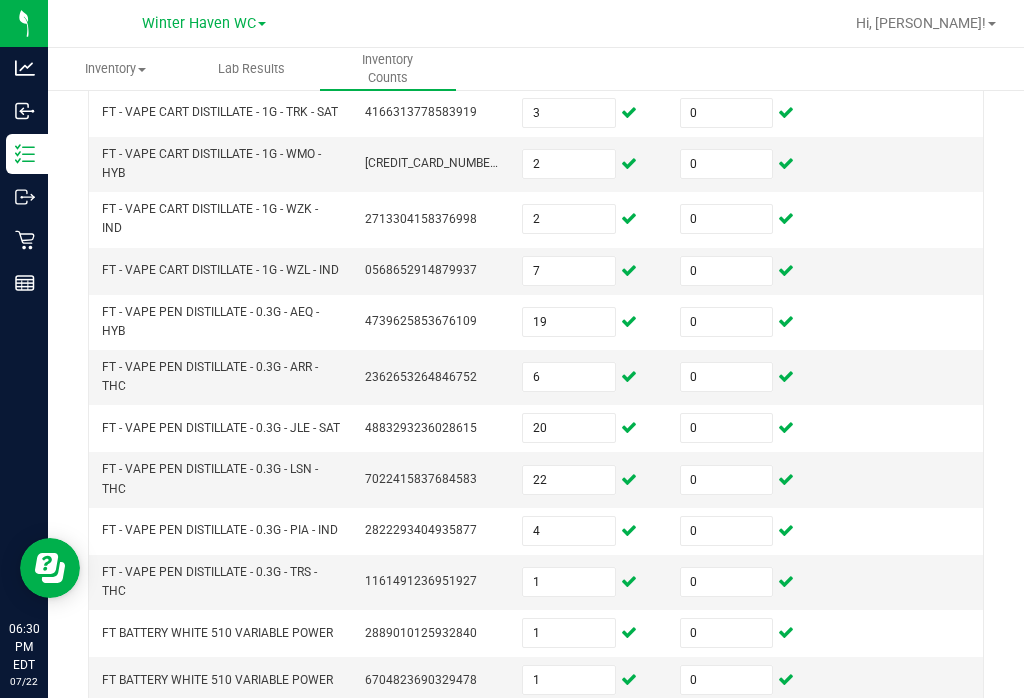 click at bounding box center (569, 727) 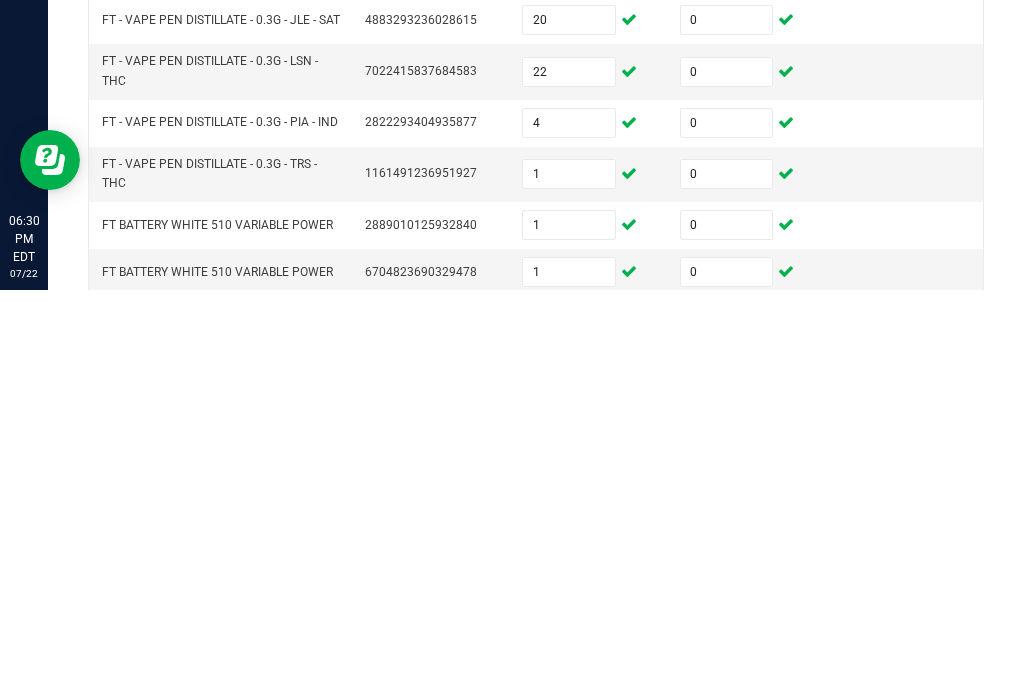 click at bounding box center (727, 727) 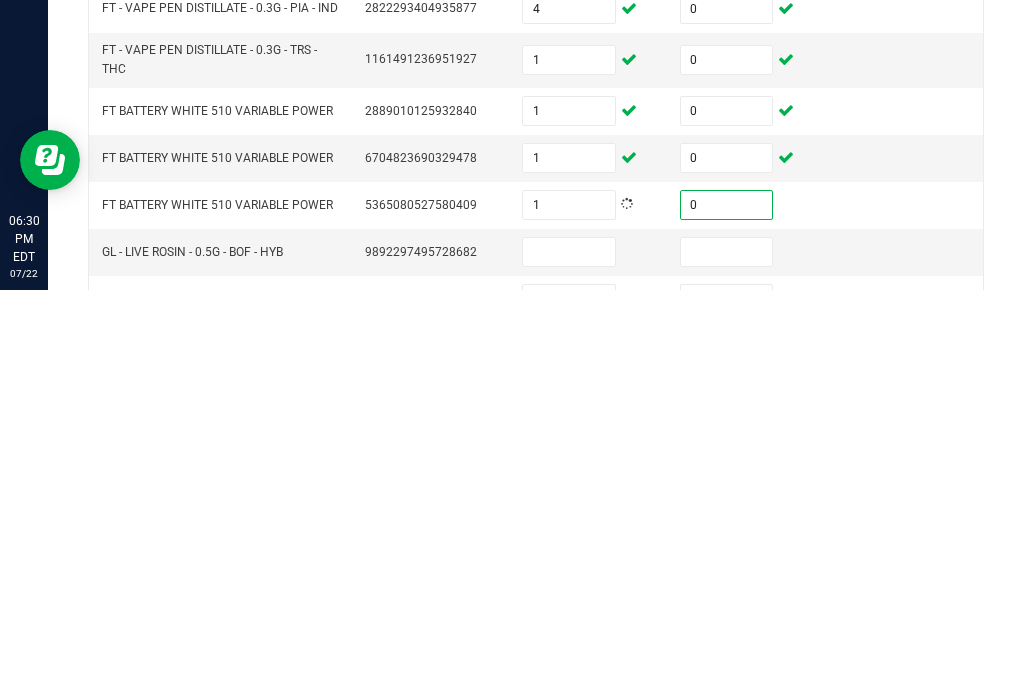 scroll, scrollTop: 440, scrollLeft: 0, axis: vertical 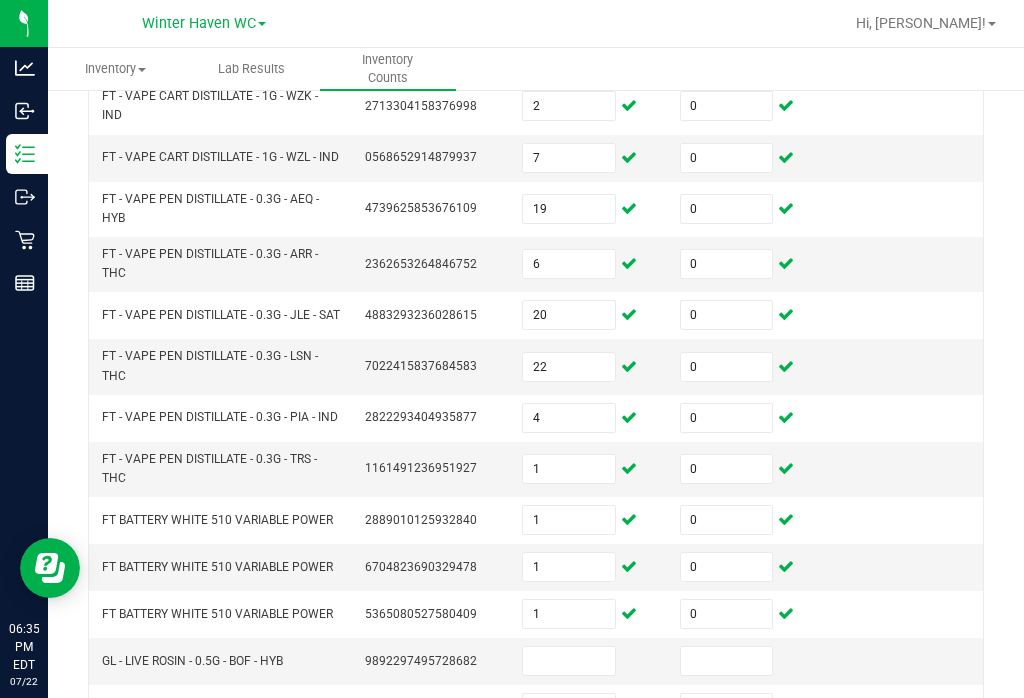 click at bounding box center [569, 661] 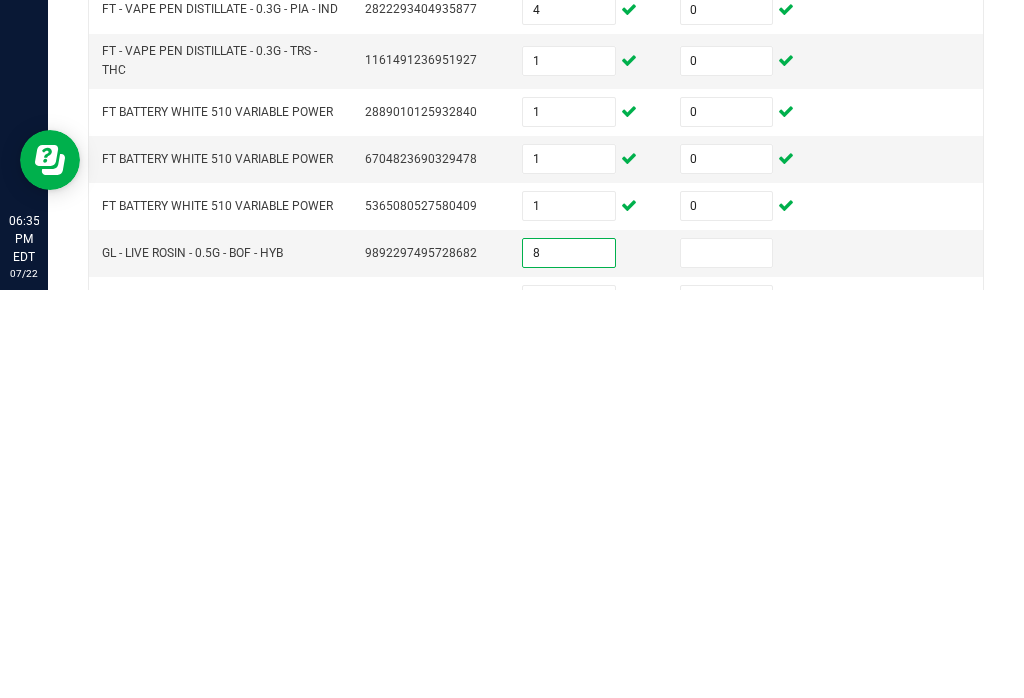 click at bounding box center [727, 661] 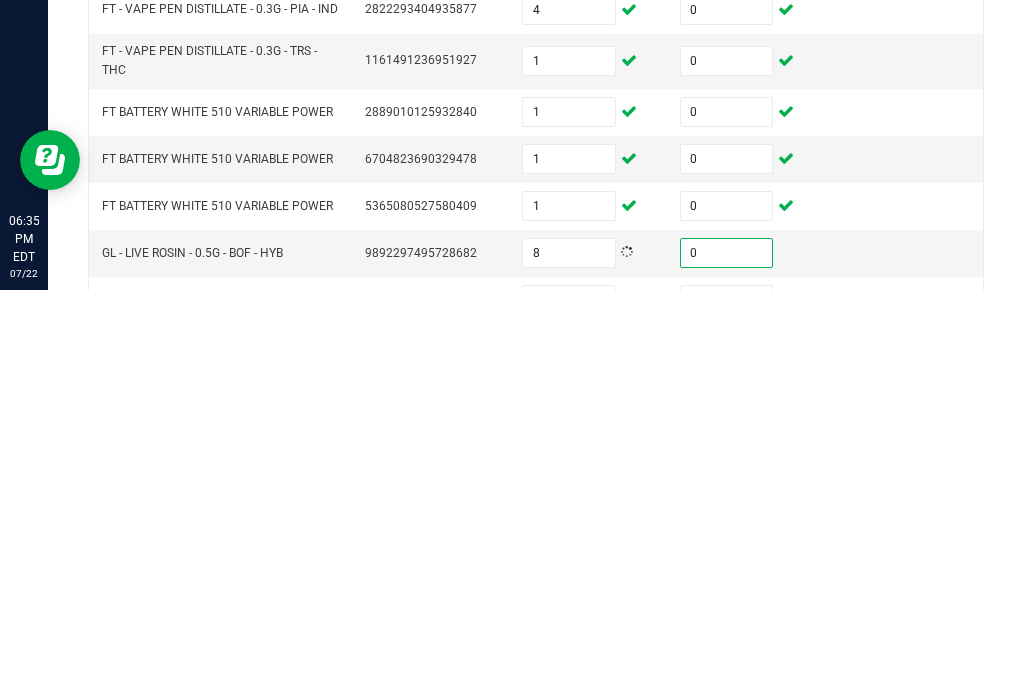 click at bounding box center (569, 708) 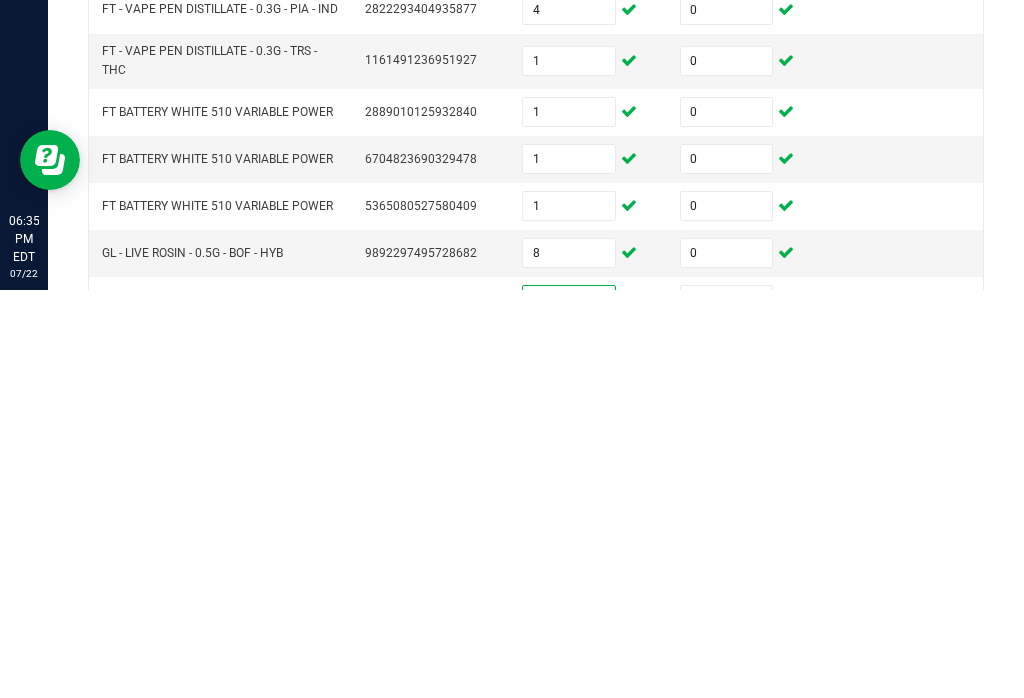 click at bounding box center [727, 708] 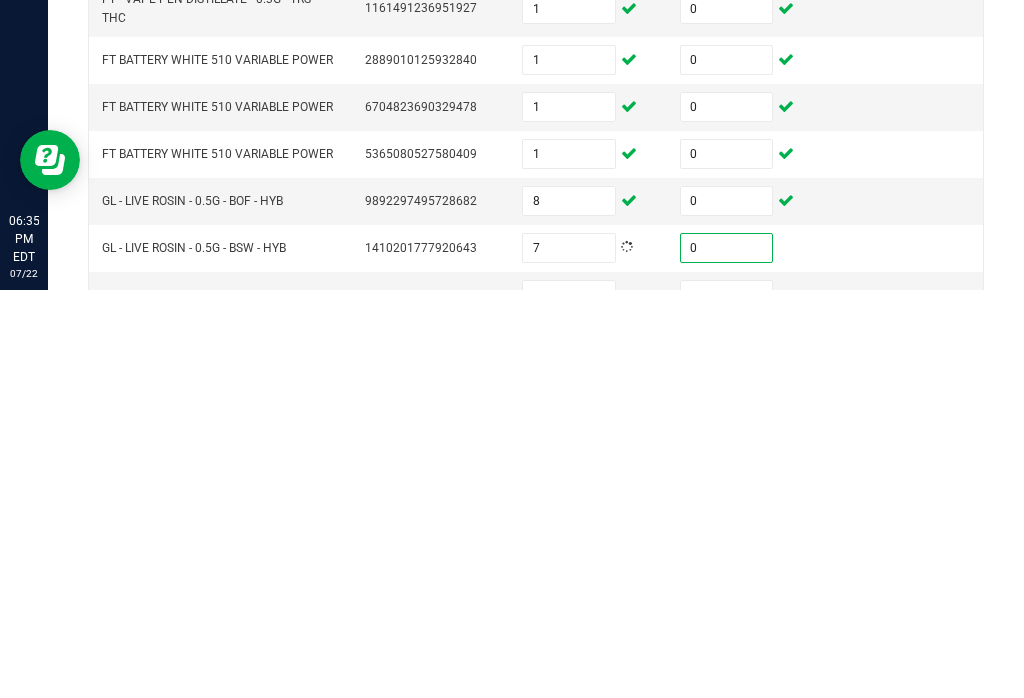 scroll, scrollTop: 531, scrollLeft: 0, axis: vertical 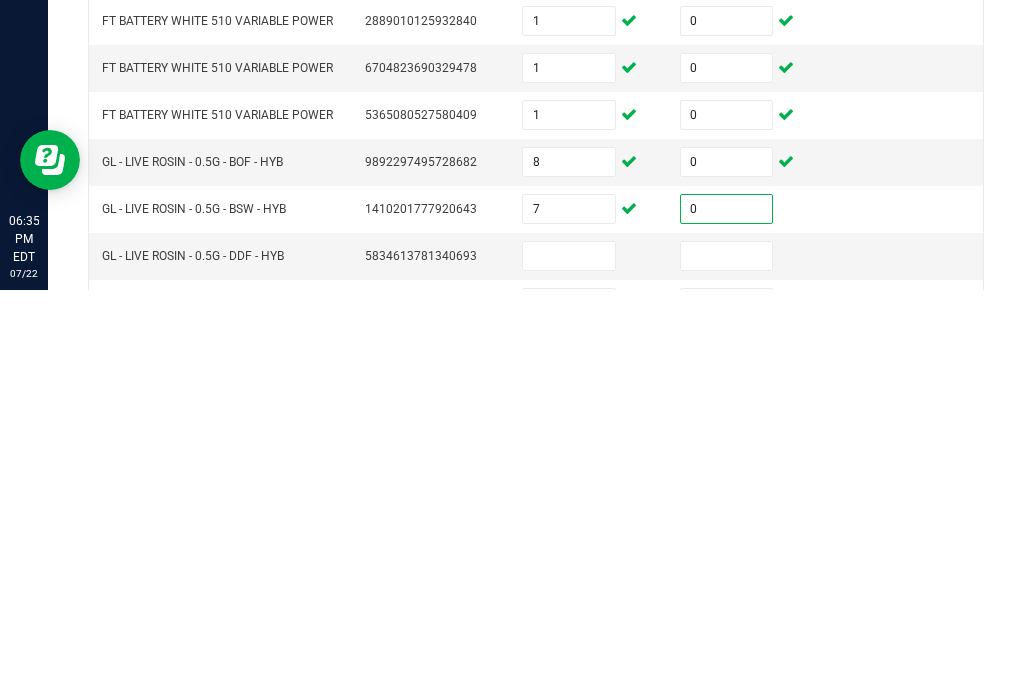 click at bounding box center (569, 664) 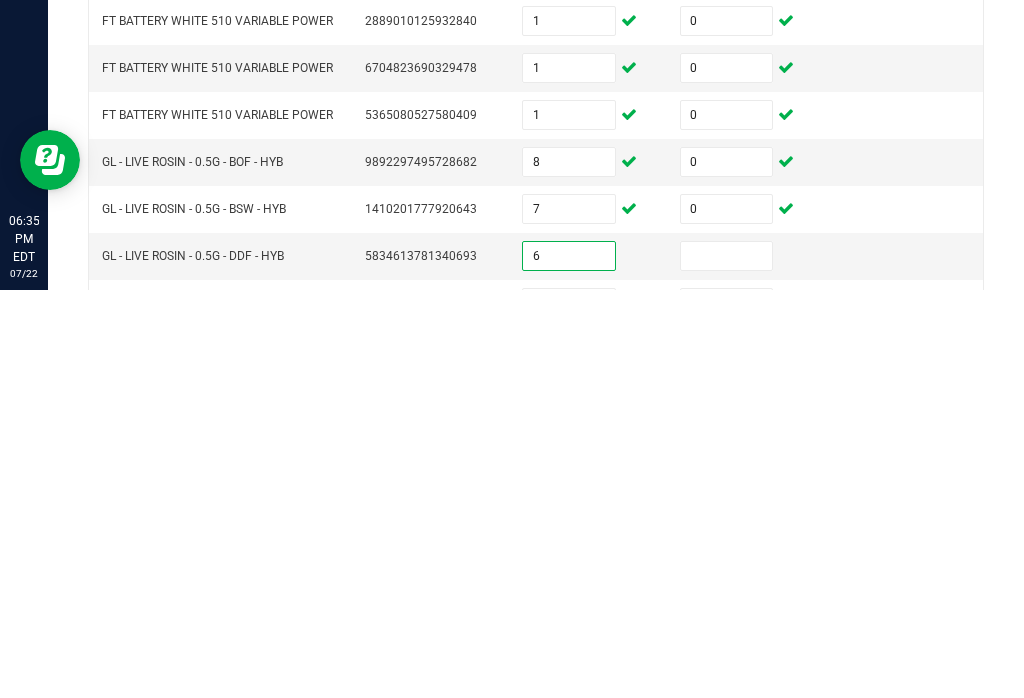 click at bounding box center (727, 664) 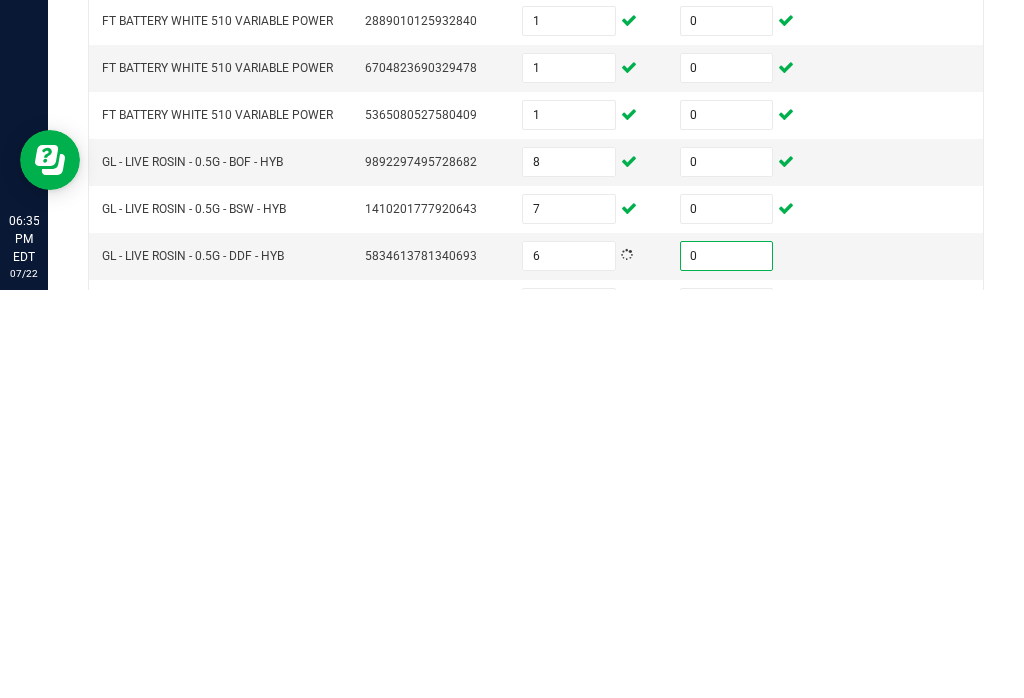 click at bounding box center [569, 711] 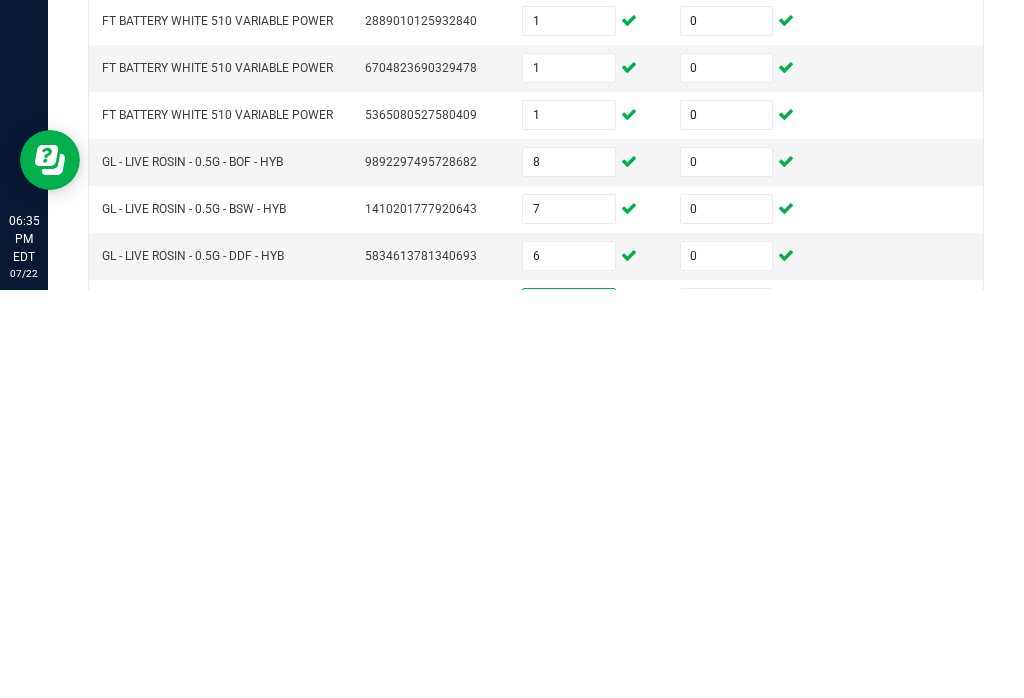 click at bounding box center [727, 711] 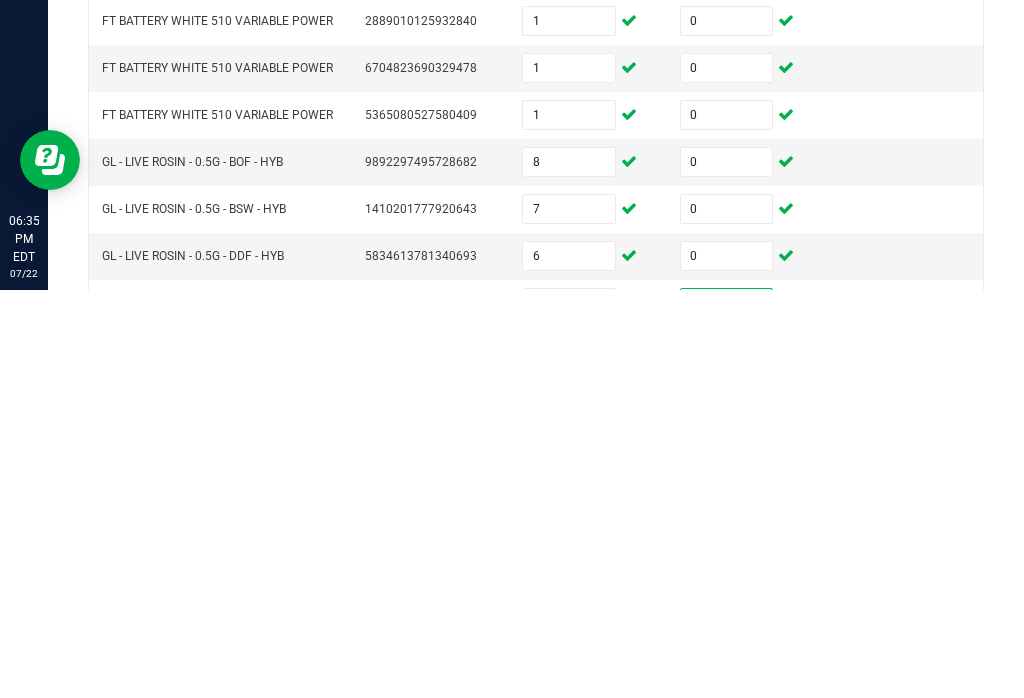 scroll, scrollTop: 626, scrollLeft: 0, axis: vertical 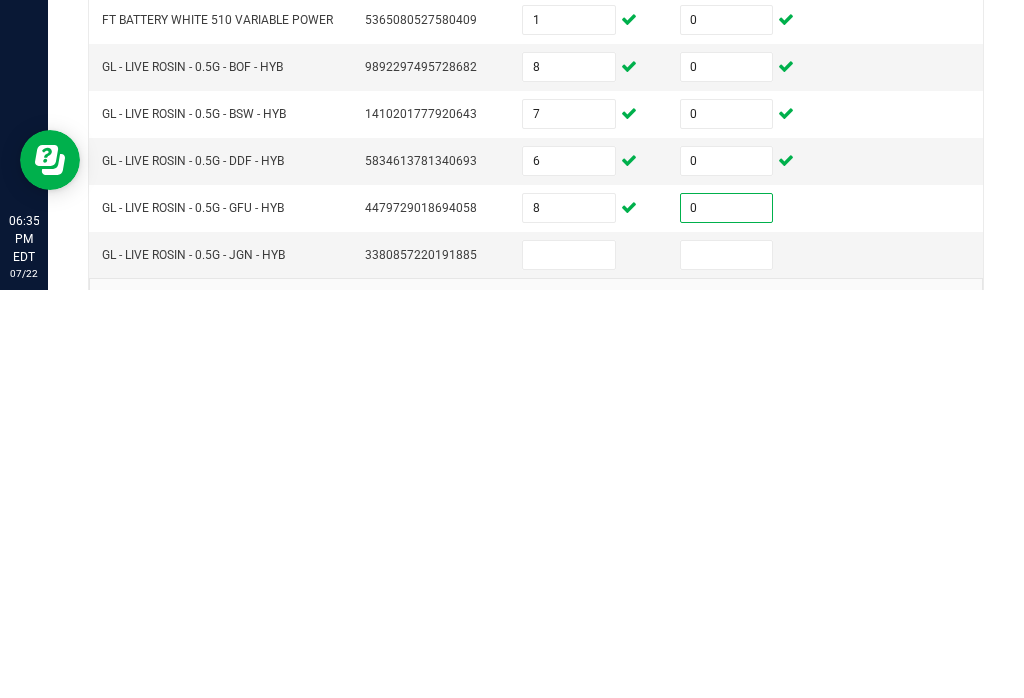click at bounding box center [569, 663] 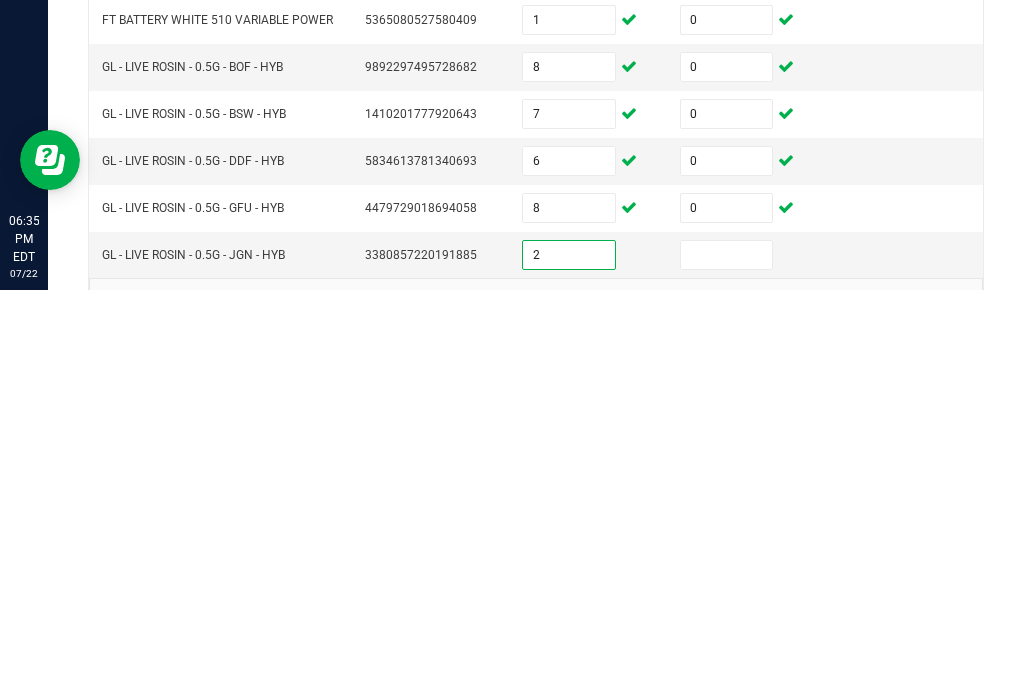 click at bounding box center (727, 663) 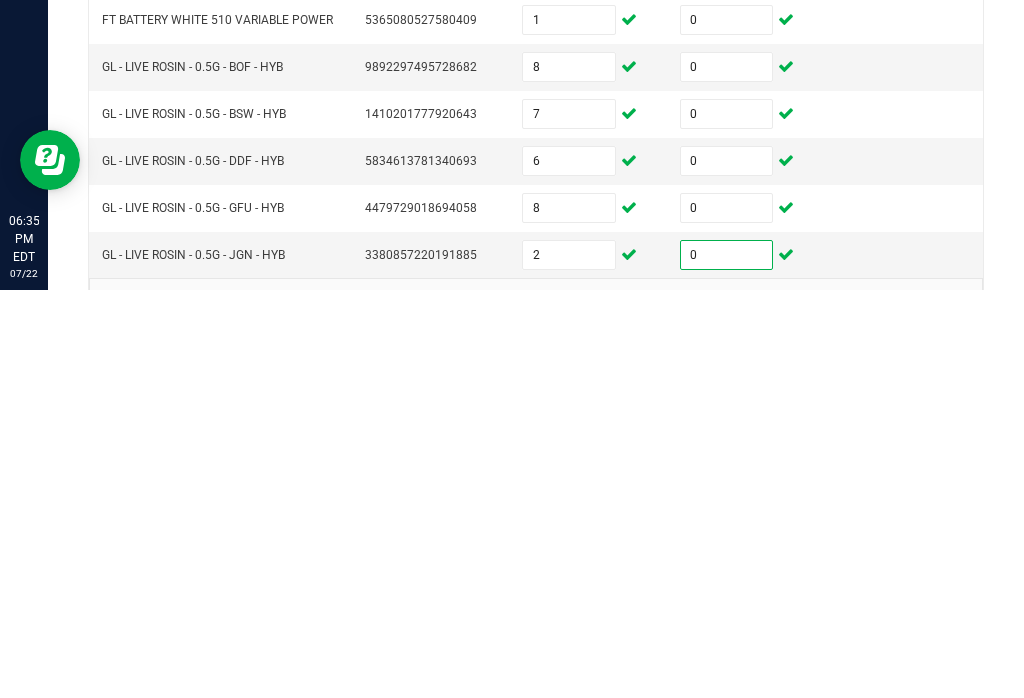 click on "..." 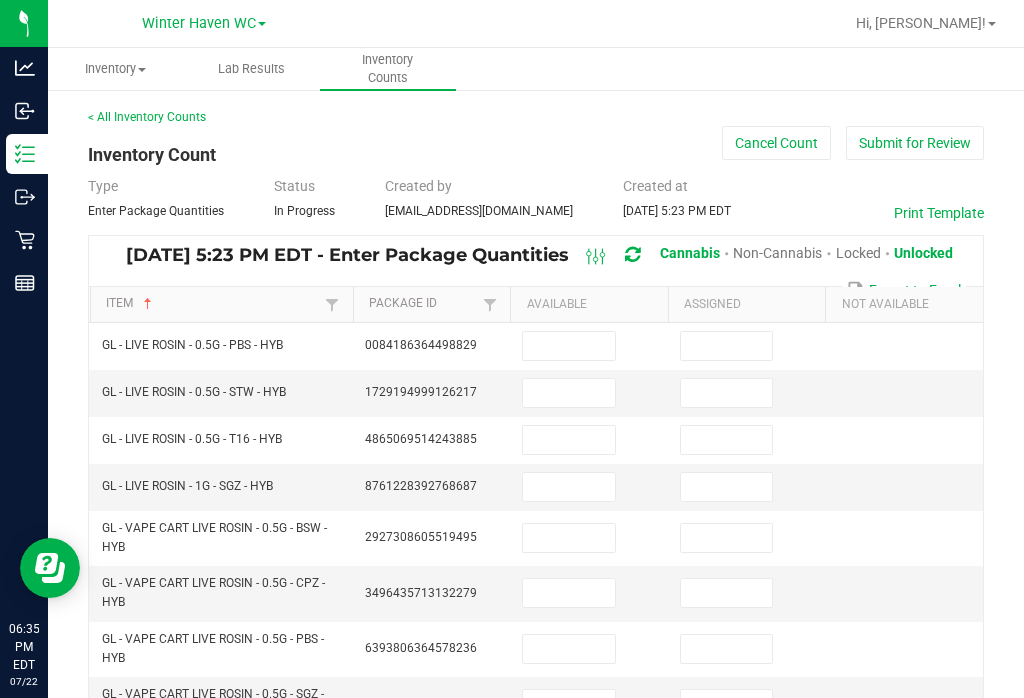 scroll, scrollTop: 0, scrollLeft: 0, axis: both 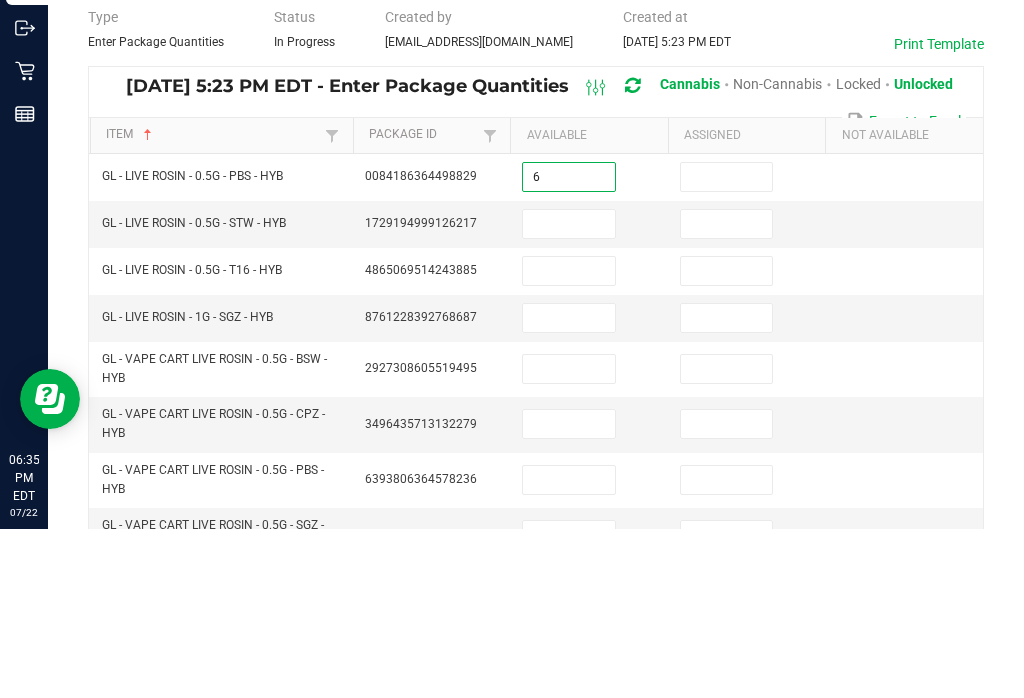 click at bounding box center [727, 346] 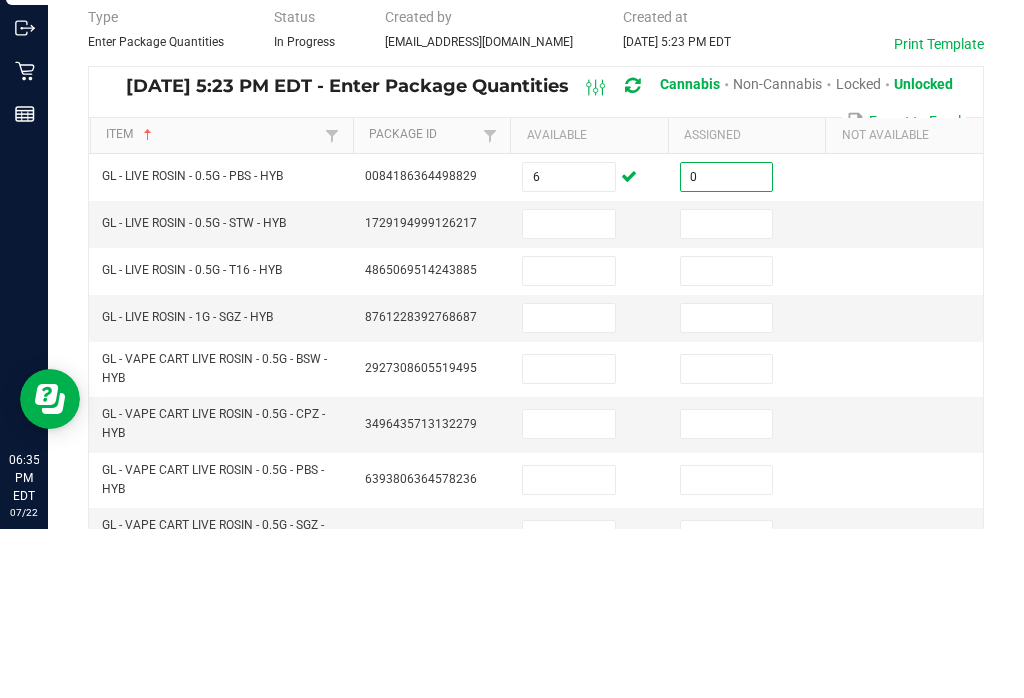 click at bounding box center (569, 393) 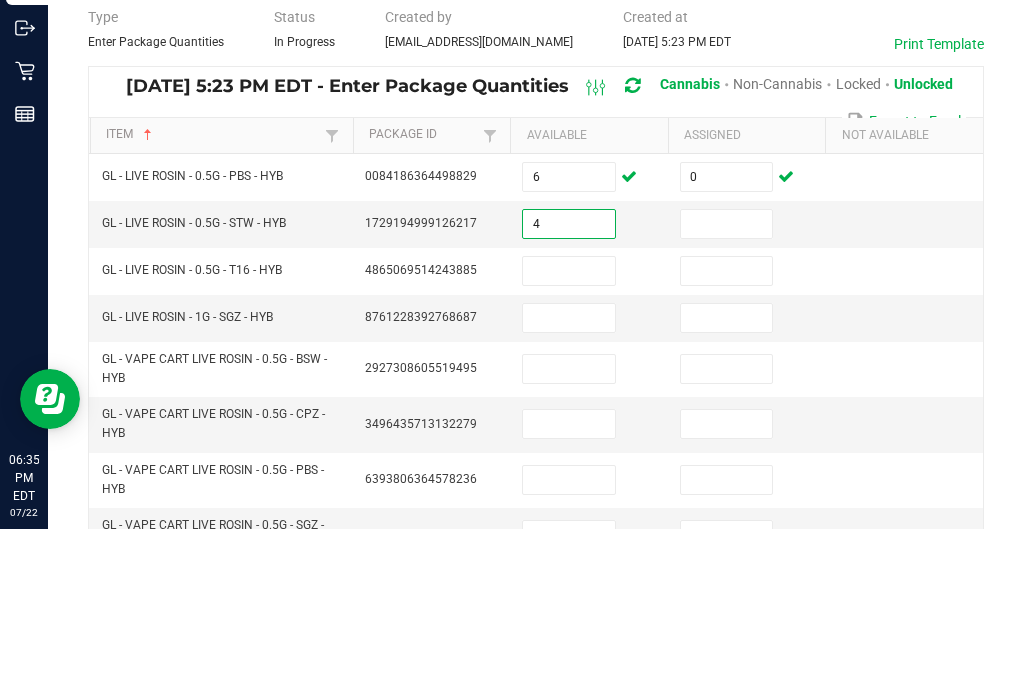 click at bounding box center (727, 393) 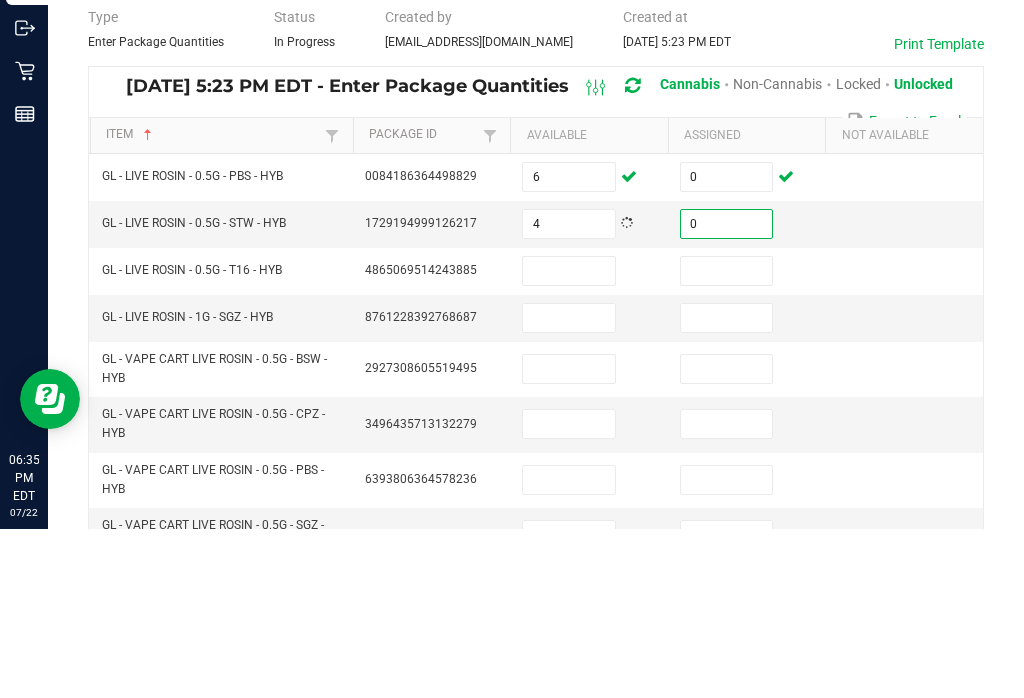 click at bounding box center (569, 440) 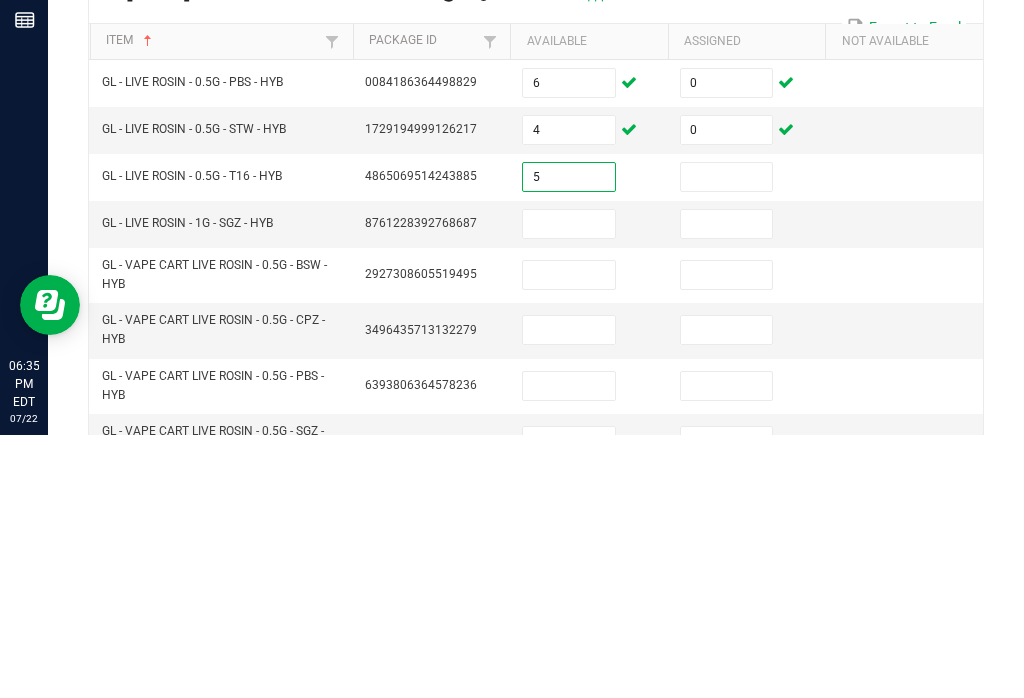 click at bounding box center [727, 440] 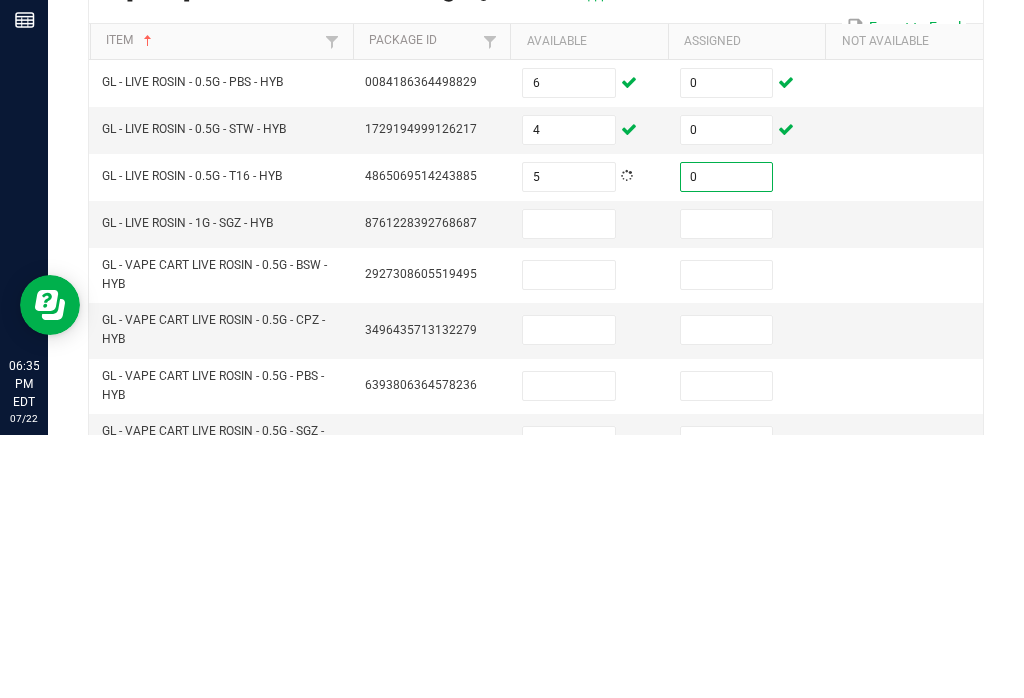 click at bounding box center (569, 487) 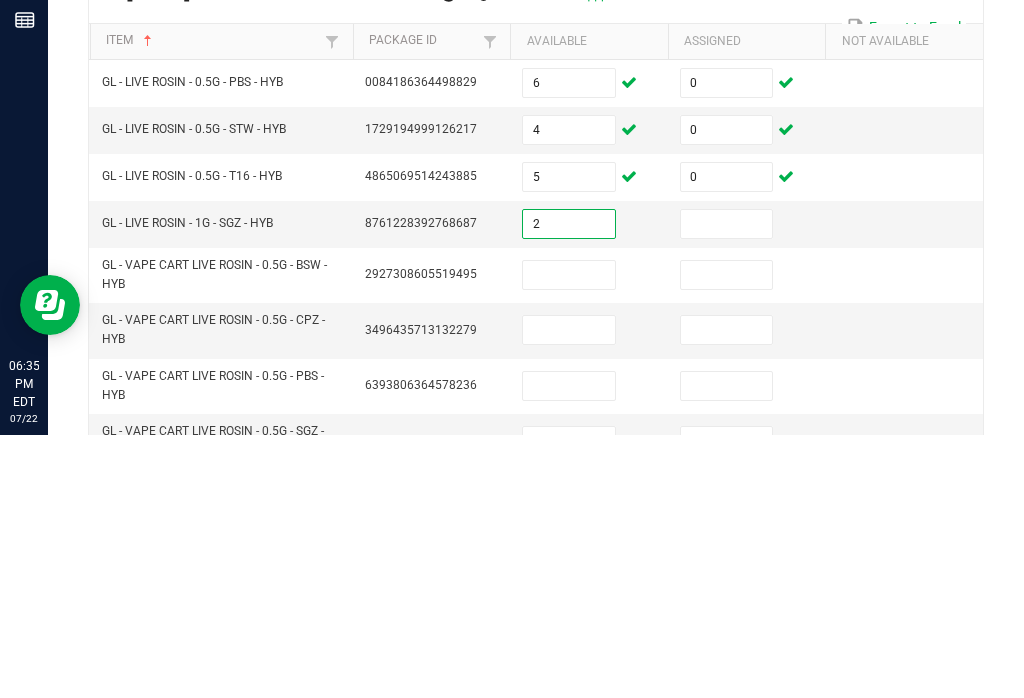 click at bounding box center (727, 487) 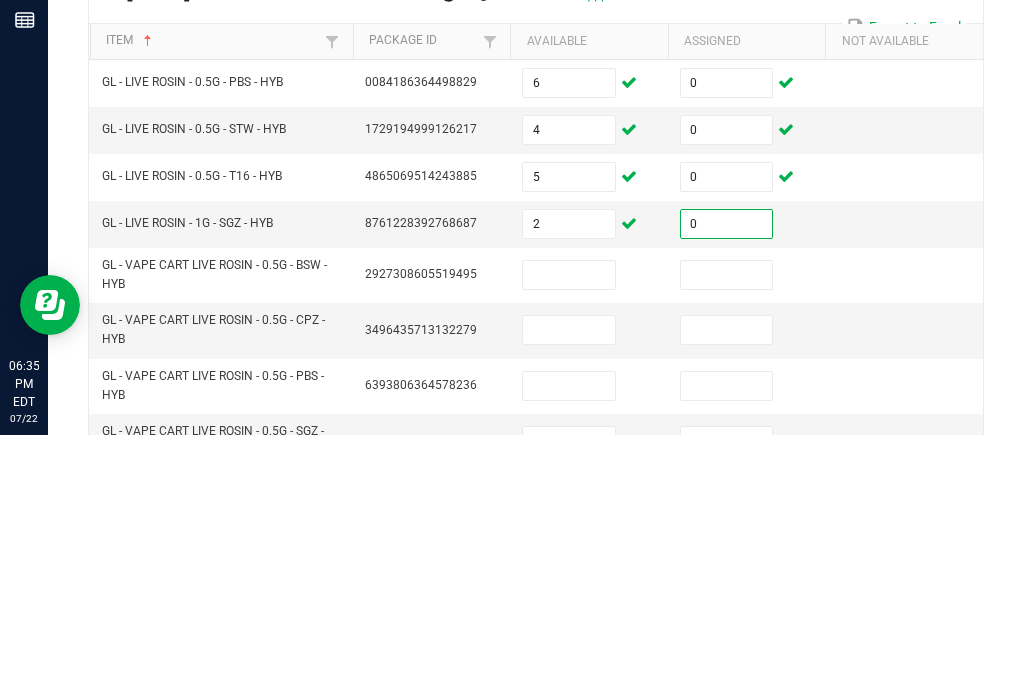 click at bounding box center (569, 538) 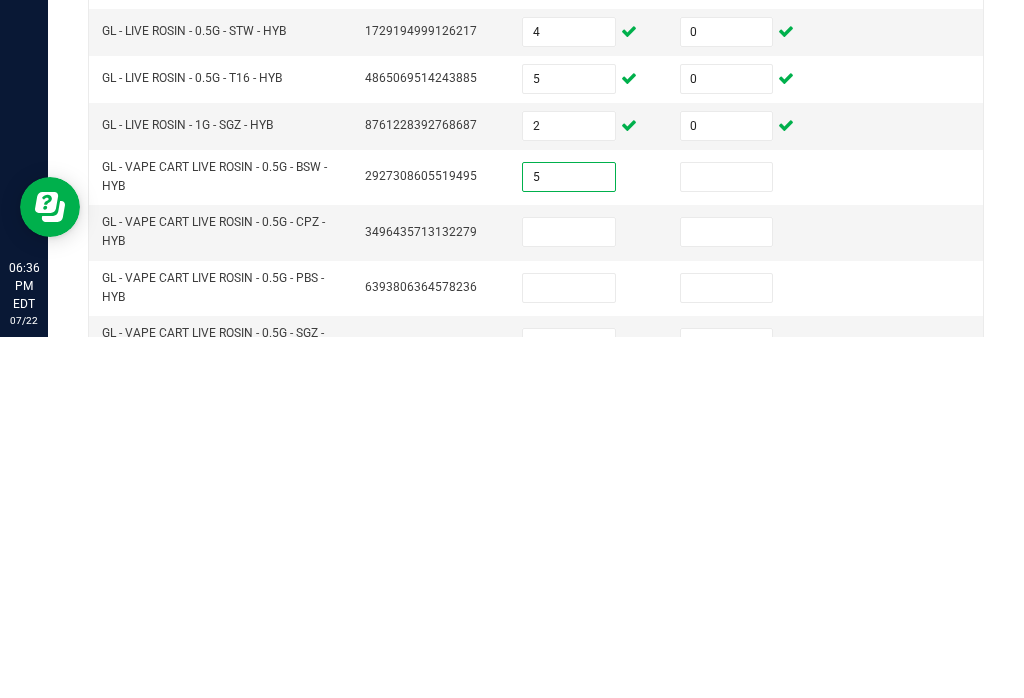 click at bounding box center [727, 538] 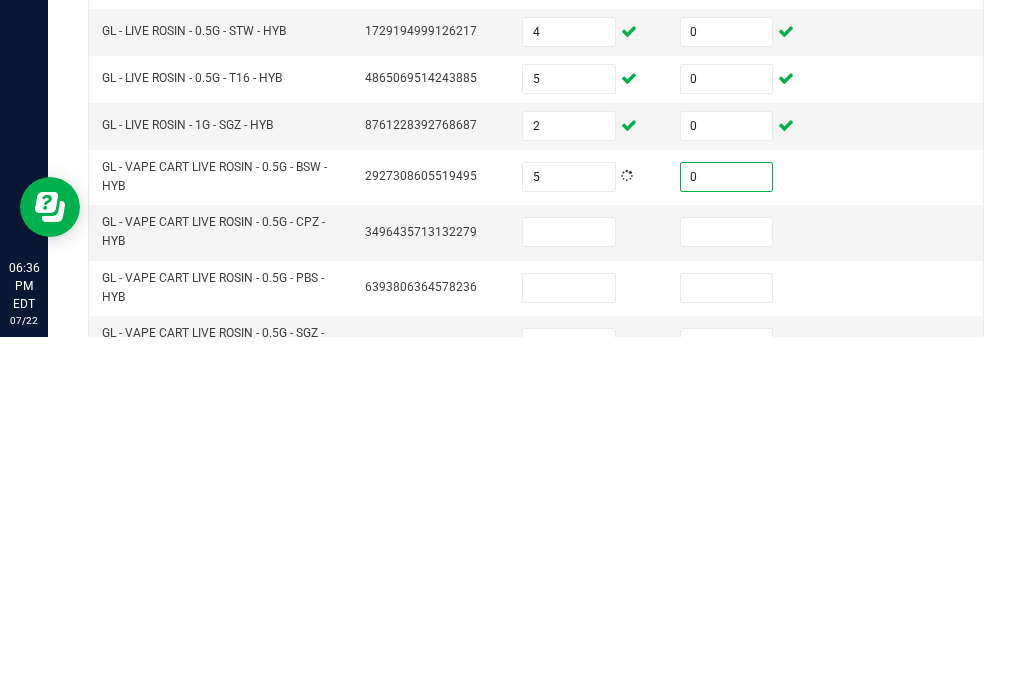 click at bounding box center (569, 593) 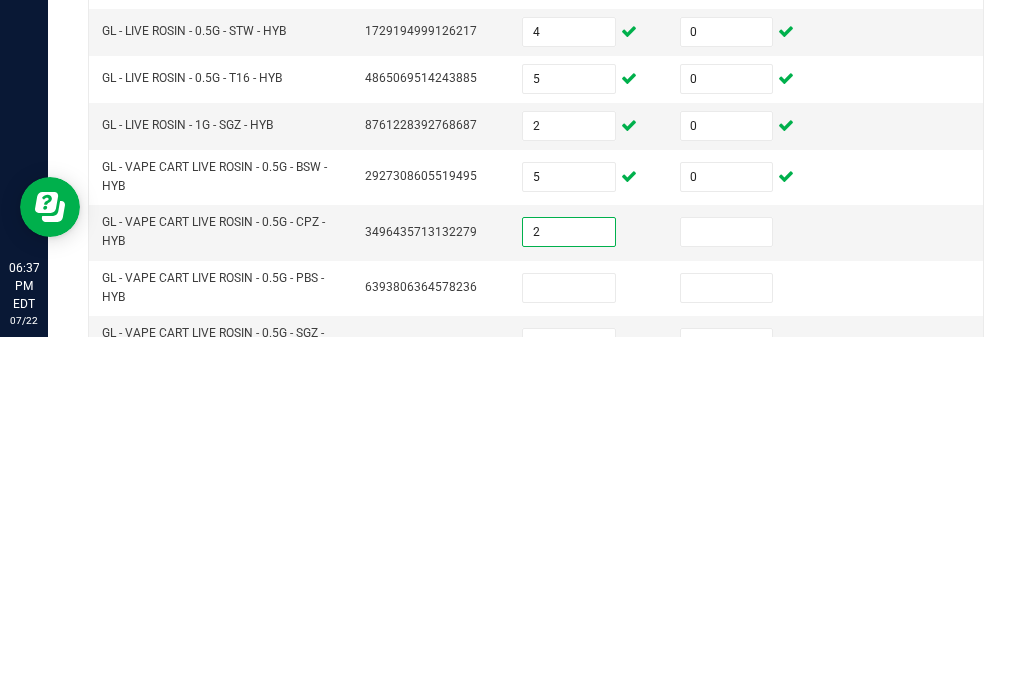 click at bounding box center (727, 593) 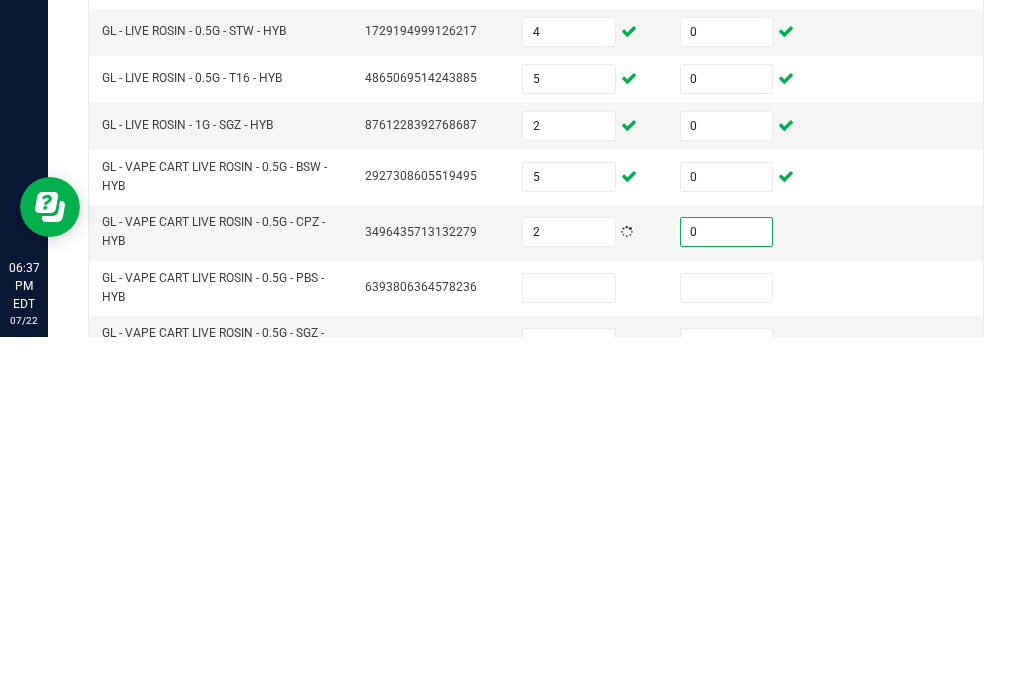 click at bounding box center [569, 649] 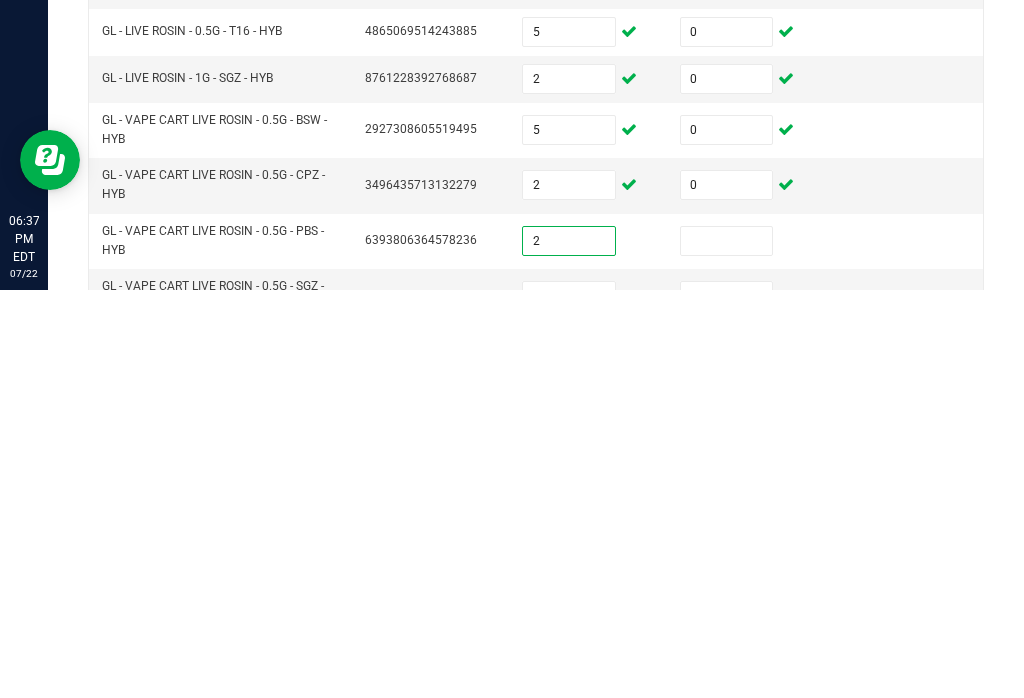click at bounding box center [727, 649] 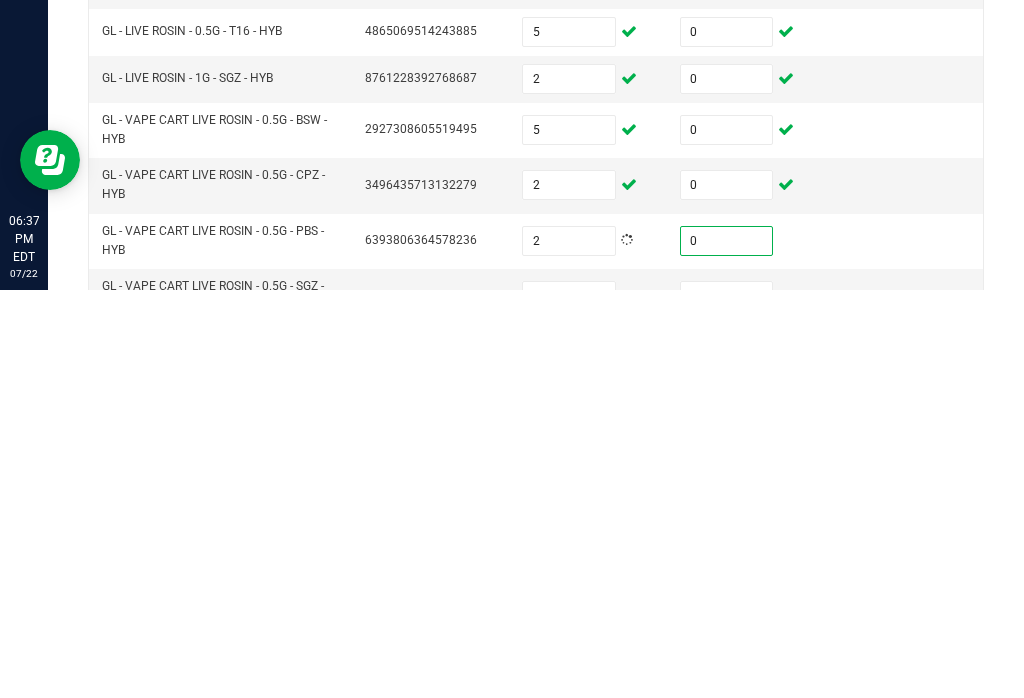 click at bounding box center (569, 704) 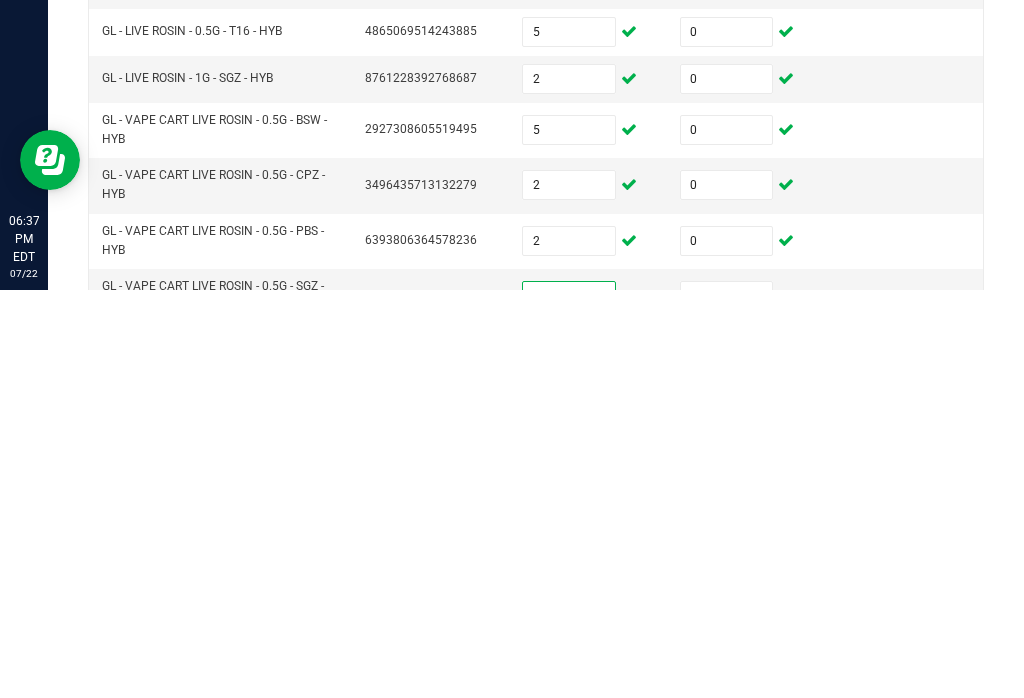 click at bounding box center [727, 704] 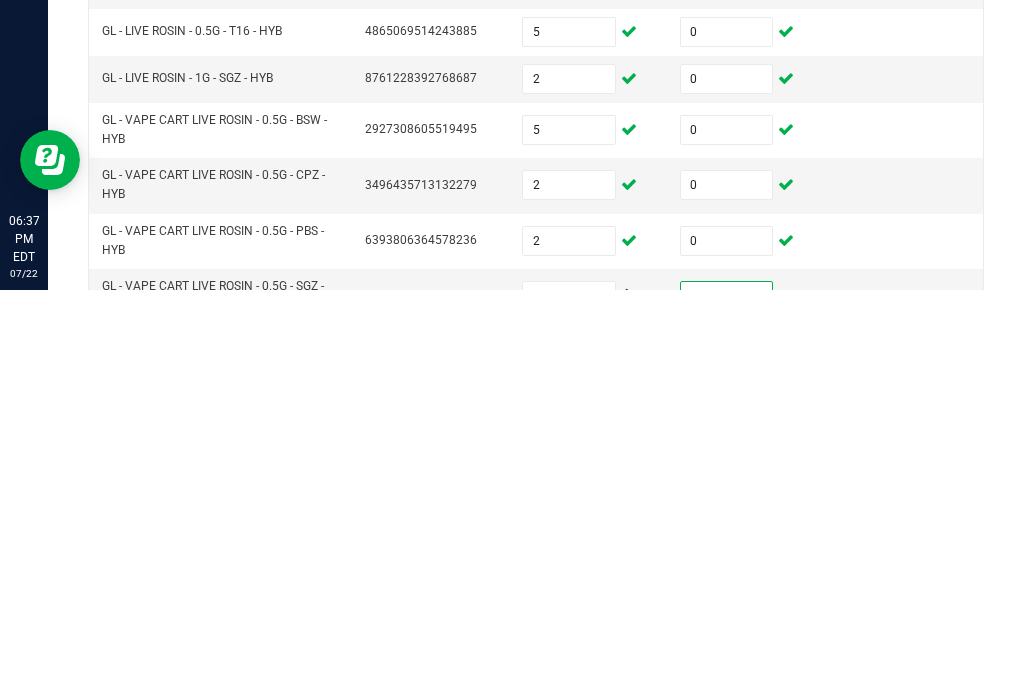 scroll, scrollTop: 67, scrollLeft: 0, axis: vertical 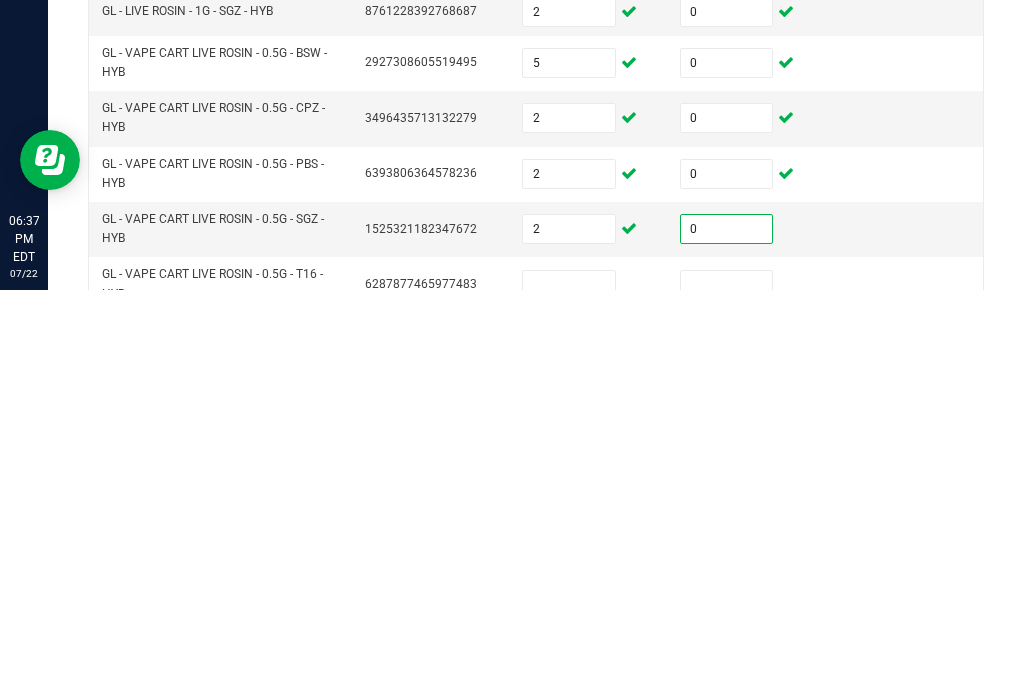 click at bounding box center [569, 693] 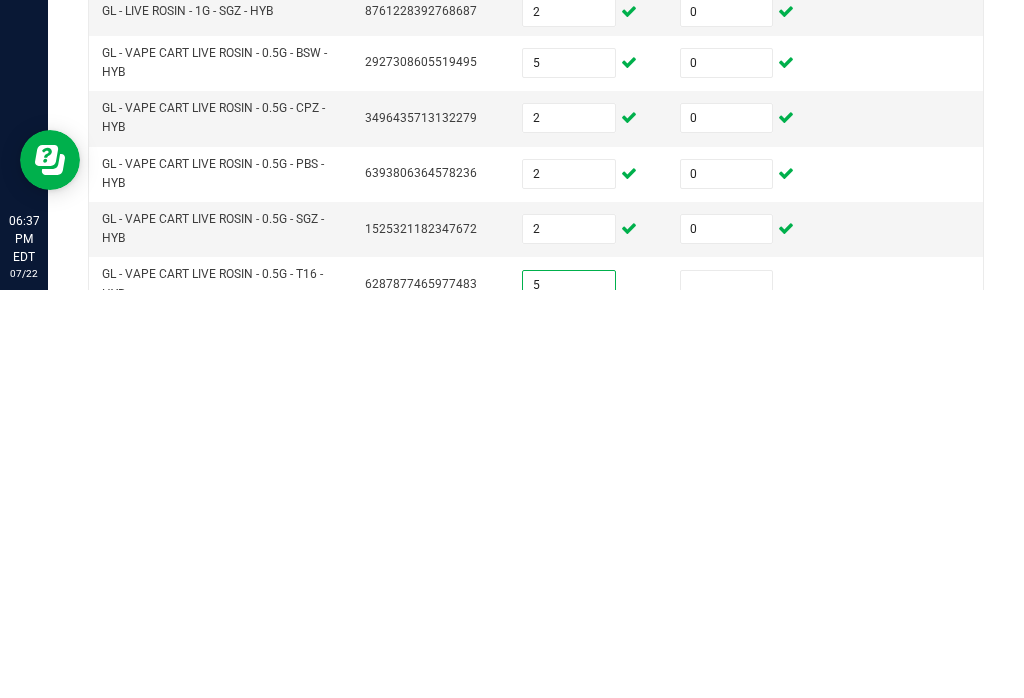 click at bounding box center [727, 693] 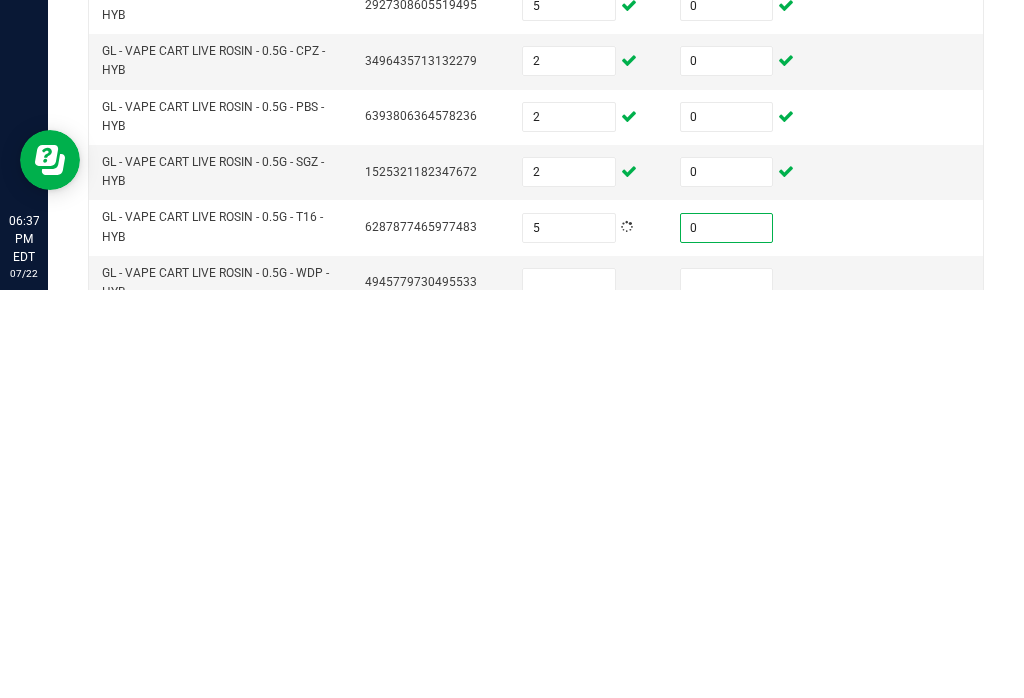 scroll, scrollTop: 125, scrollLeft: 0, axis: vertical 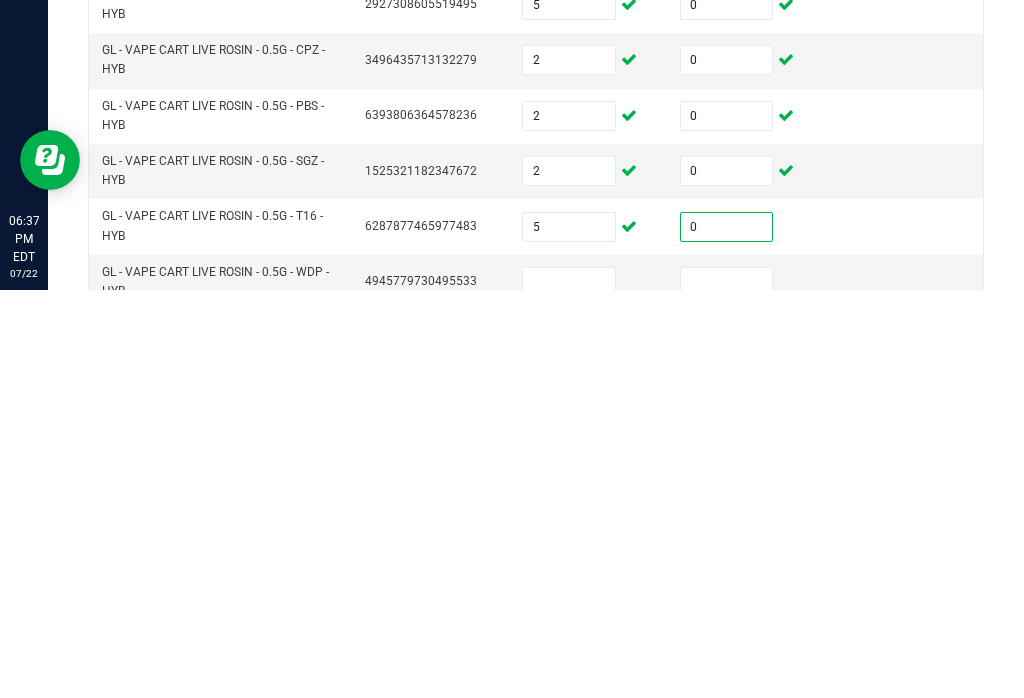 click at bounding box center (569, 690) 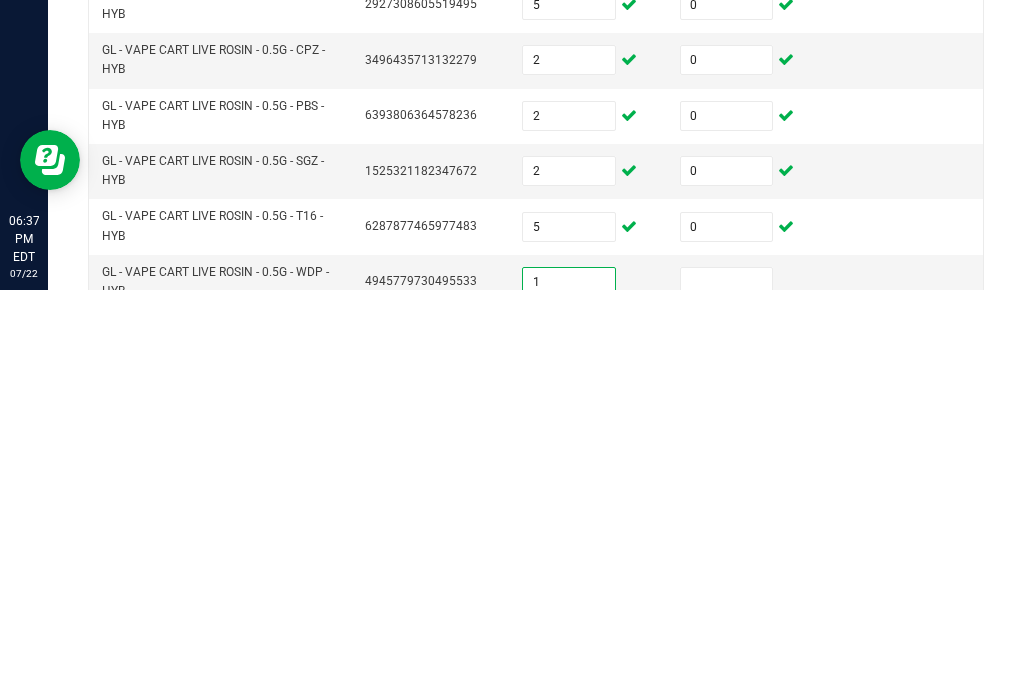 click at bounding box center [727, 690] 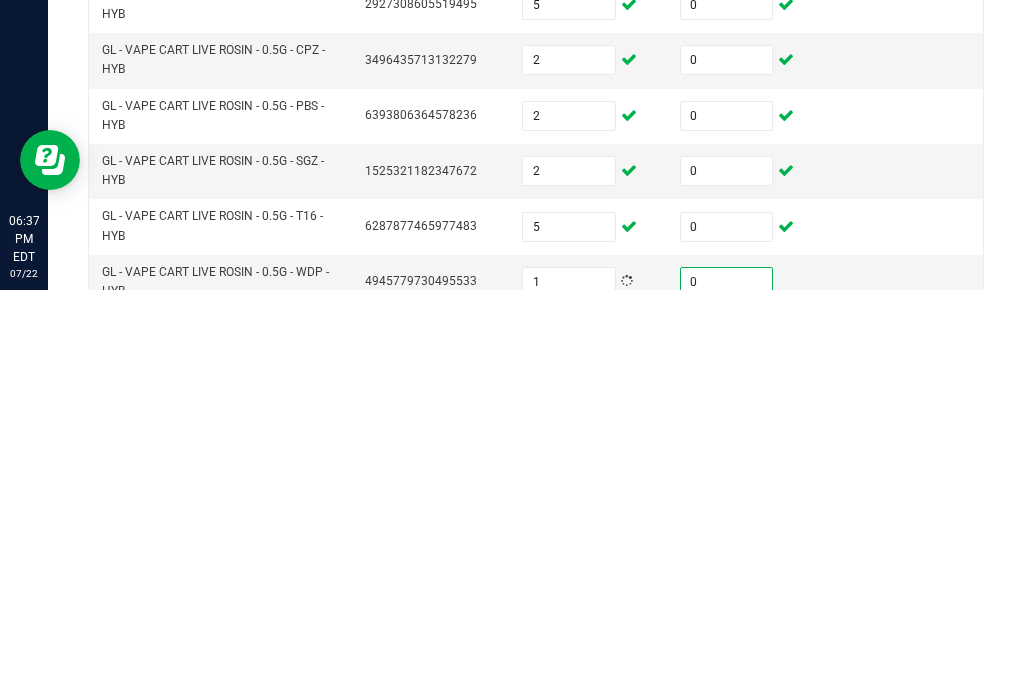 scroll, scrollTop: 225, scrollLeft: 0, axis: vertical 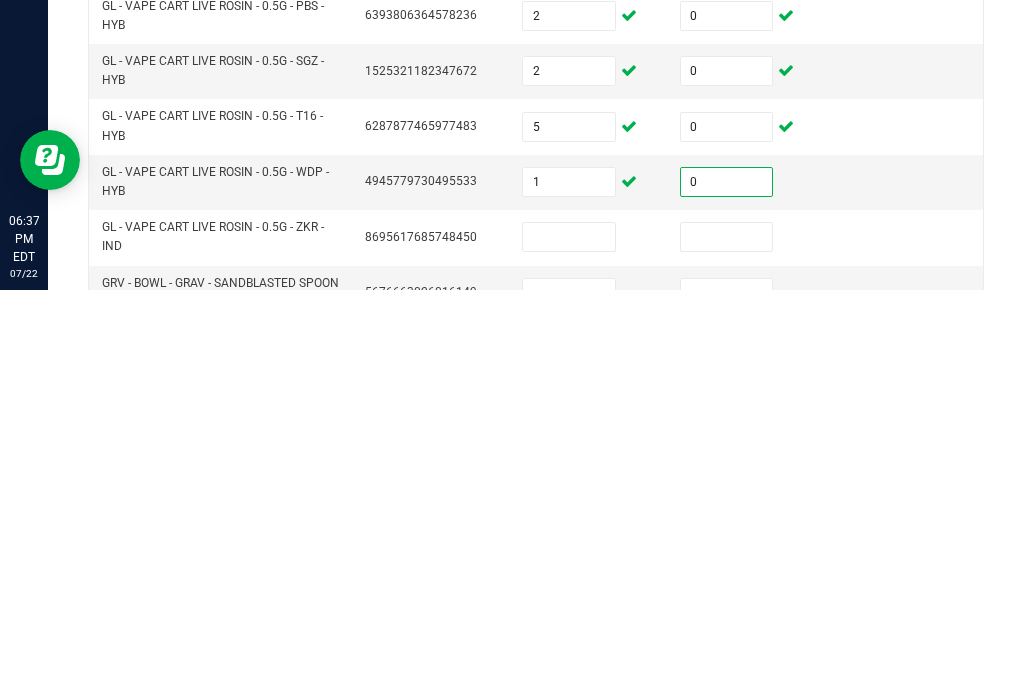 click at bounding box center [569, 645] 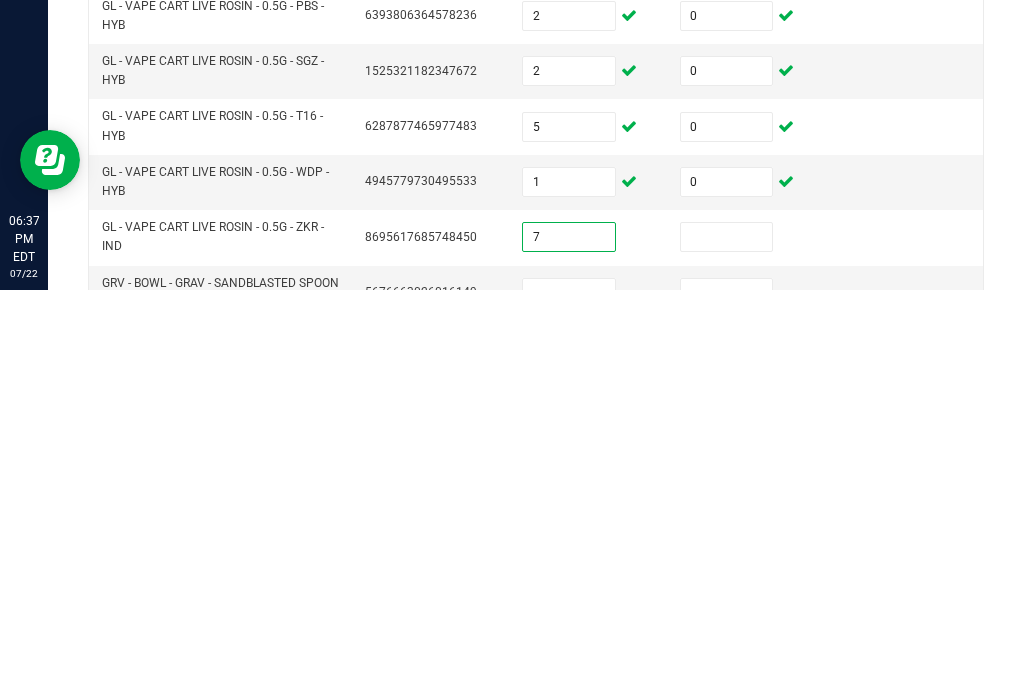 click at bounding box center [727, 645] 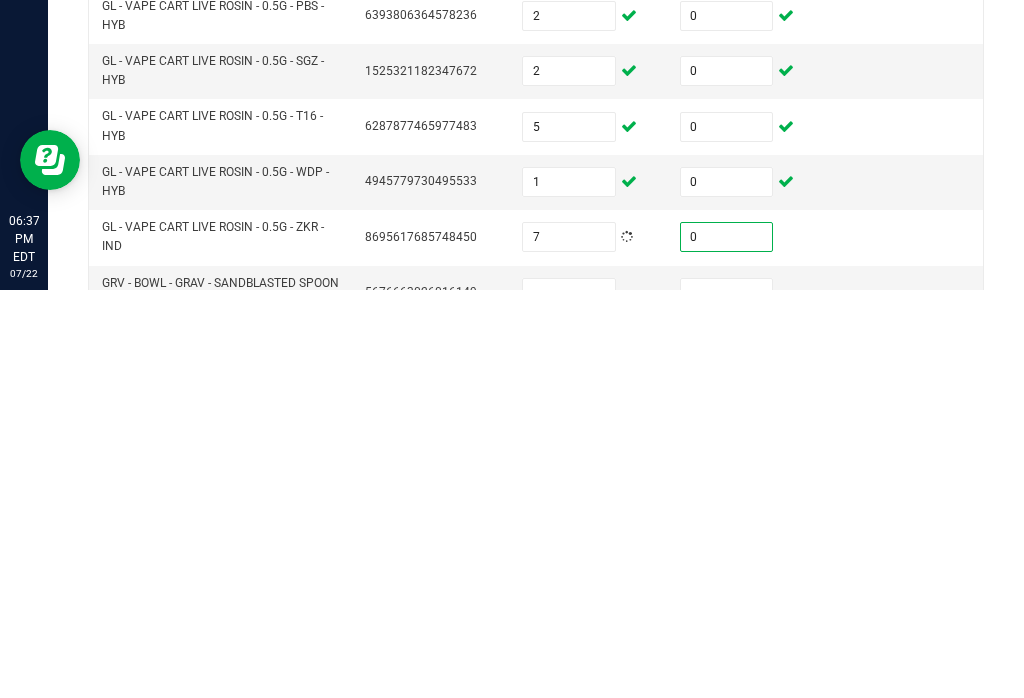 click at bounding box center (569, 701) 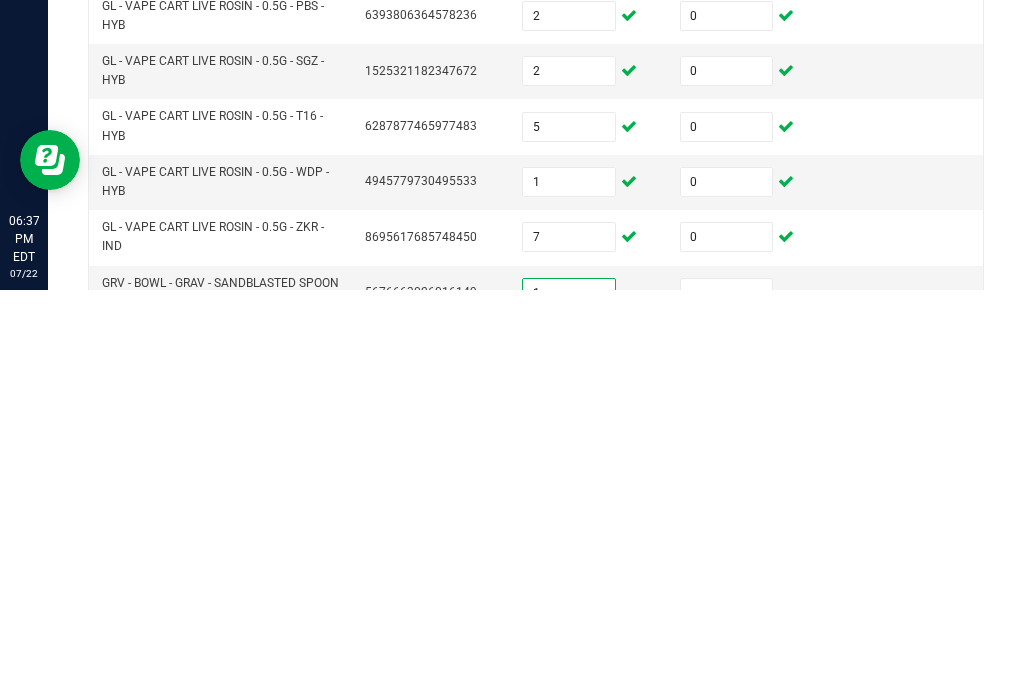click at bounding box center (727, 701) 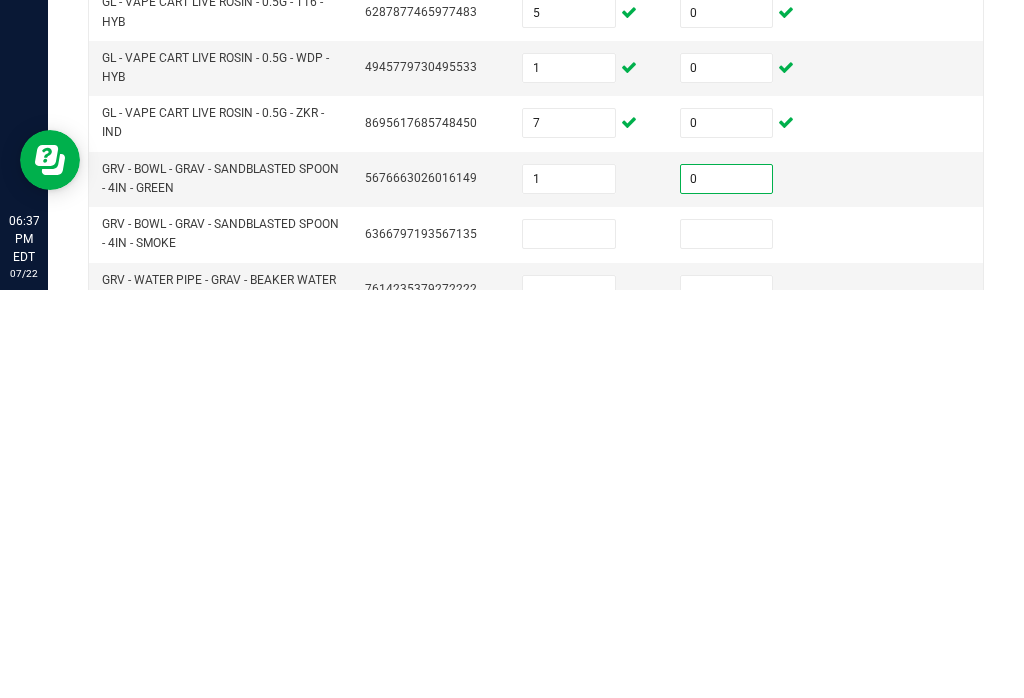 scroll, scrollTop: 344, scrollLeft: 0, axis: vertical 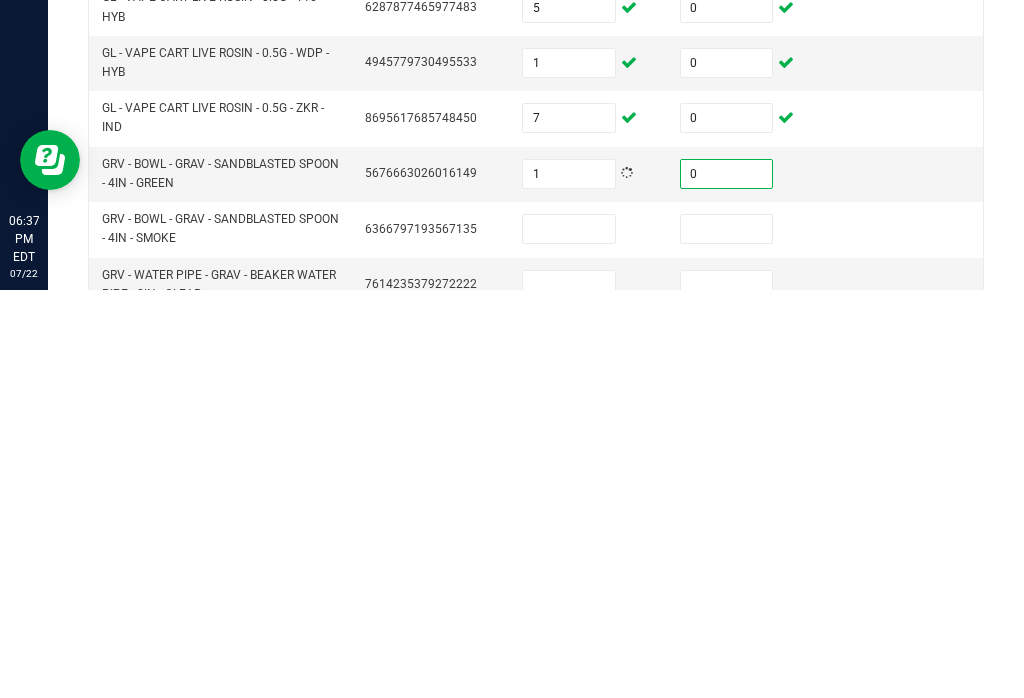 click at bounding box center [569, 637] 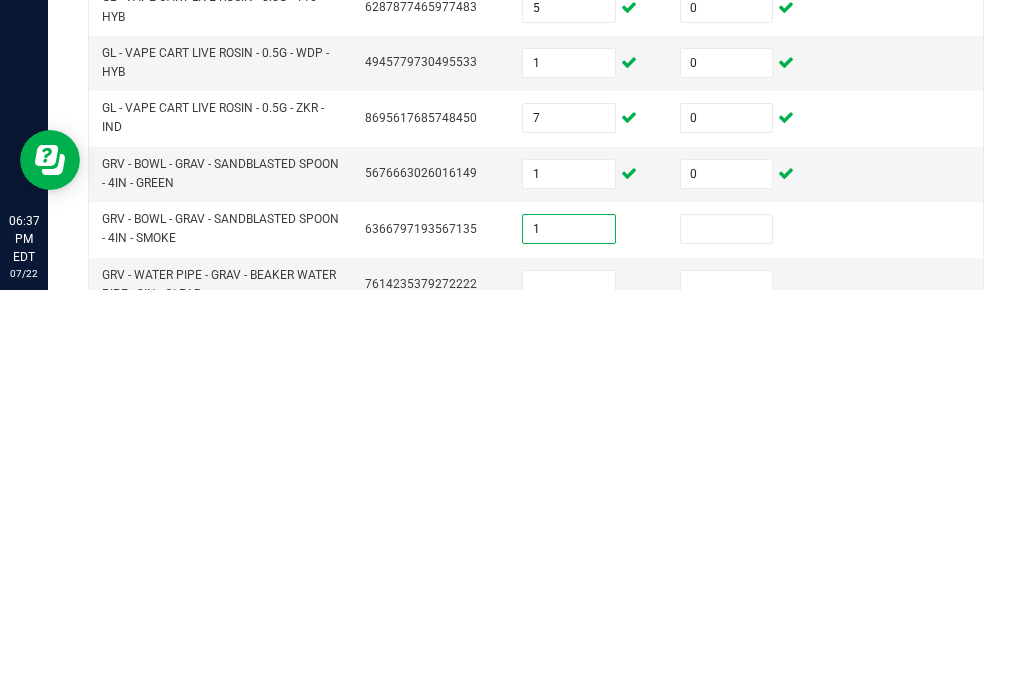 click at bounding box center [727, 637] 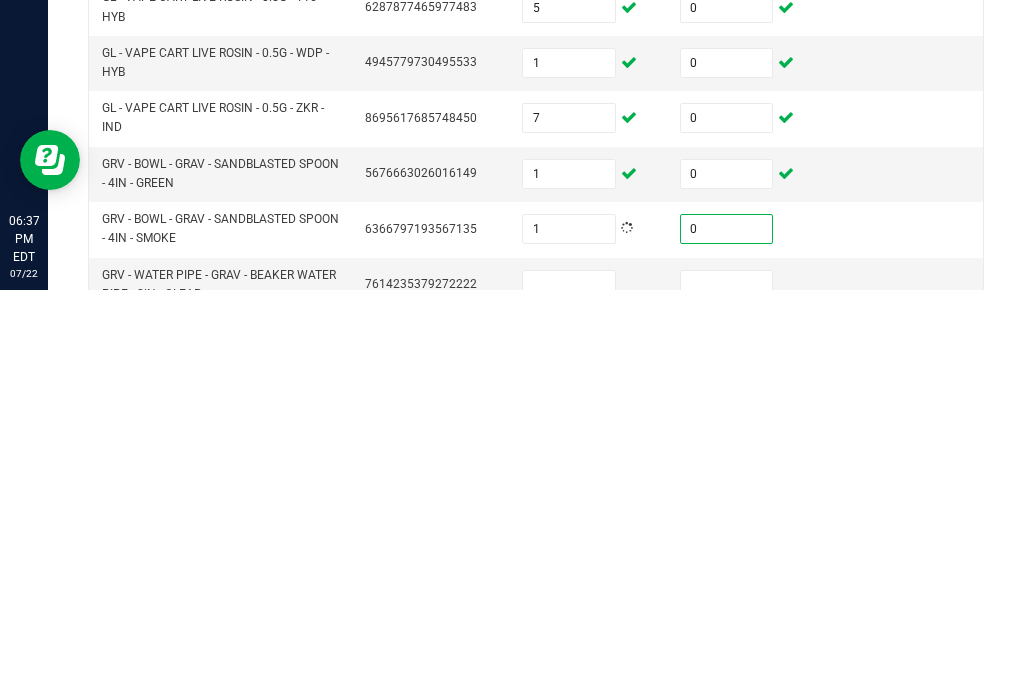 click at bounding box center (569, 693) 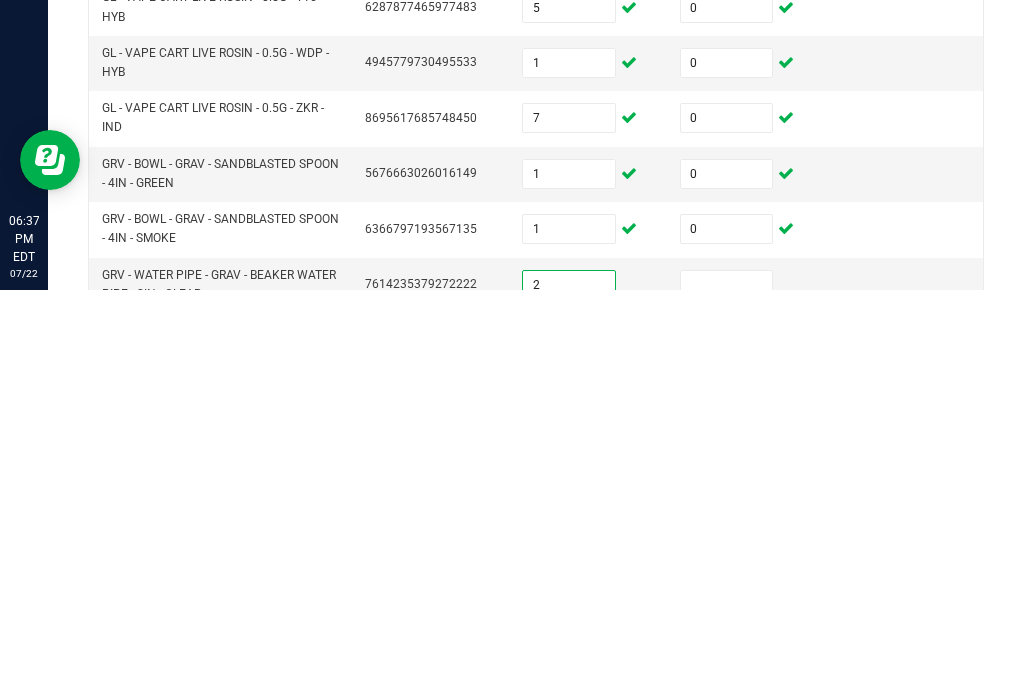 click at bounding box center [727, 693] 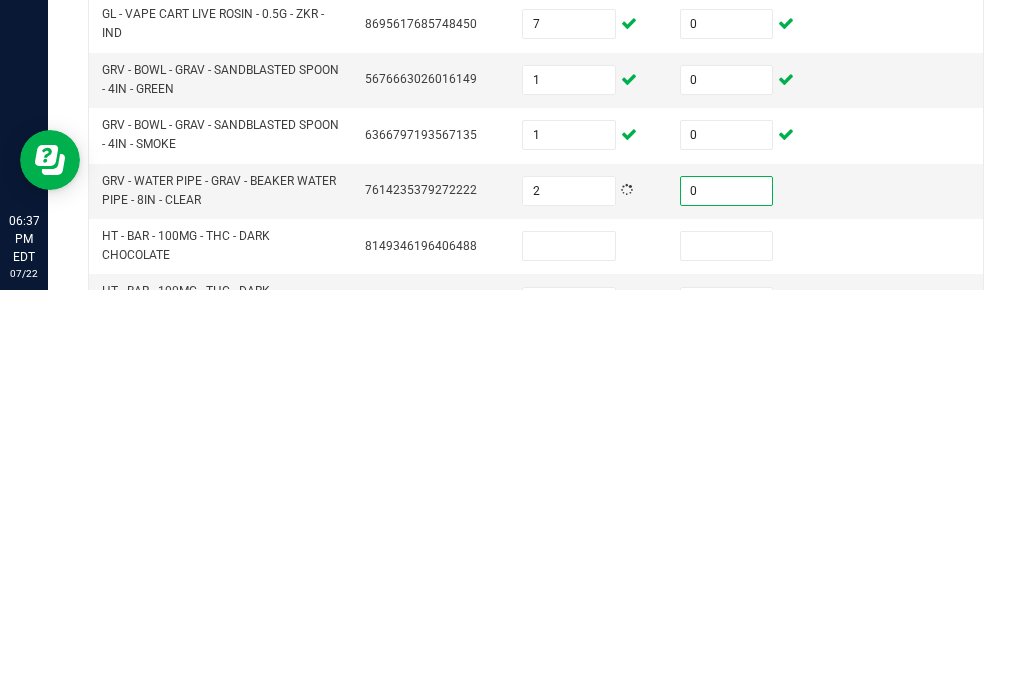 scroll, scrollTop: 438, scrollLeft: 0, axis: vertical 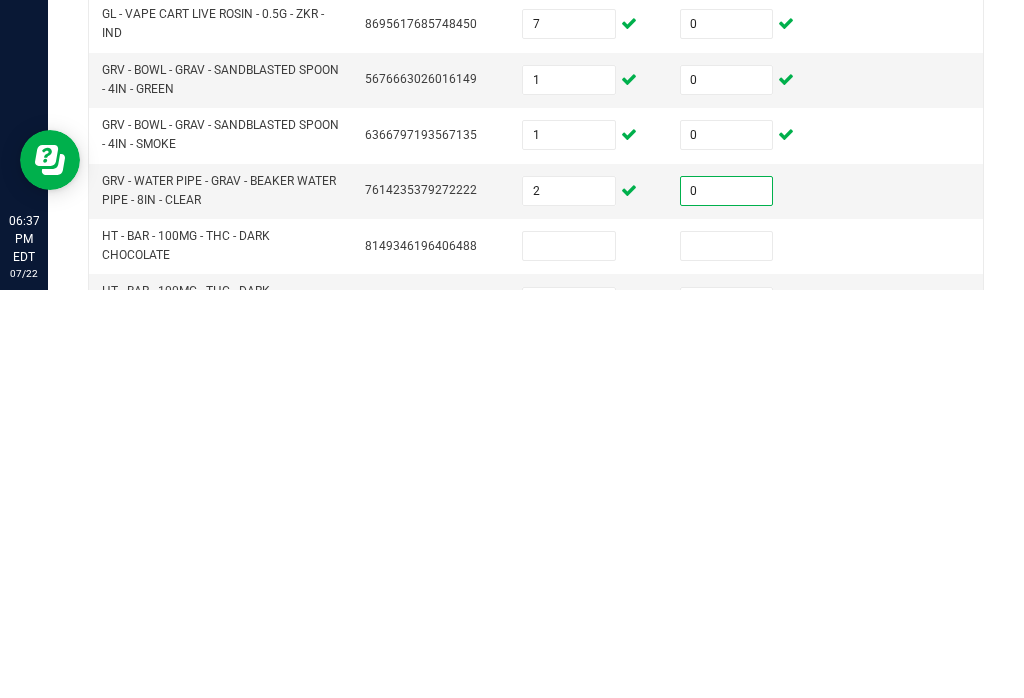 click at bounding box center [569, 654] 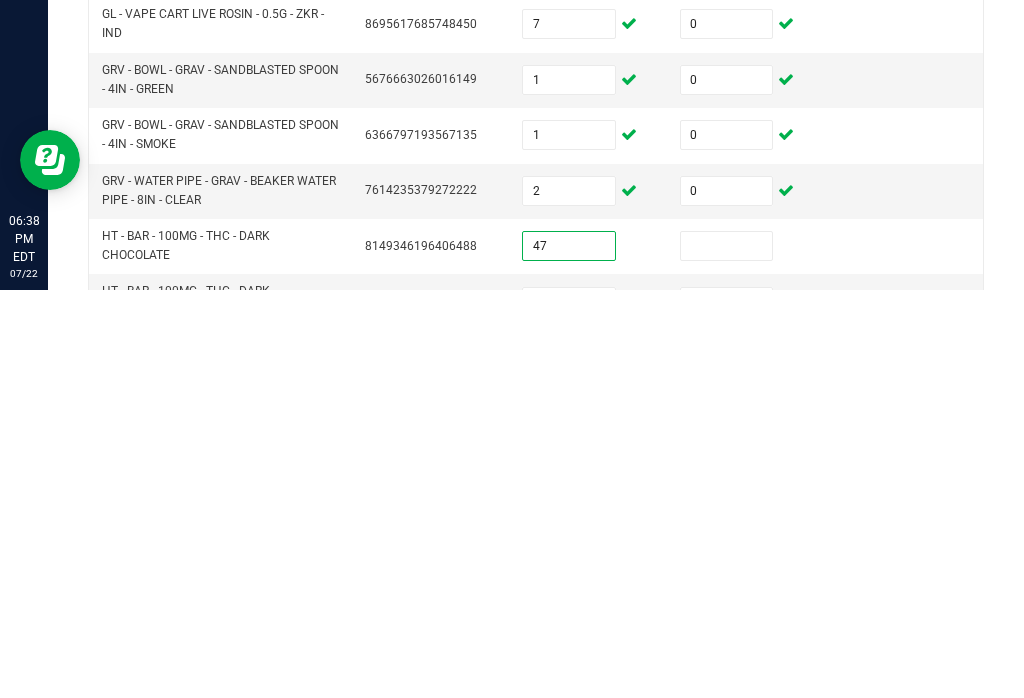 click at bounding box center (727, 654) 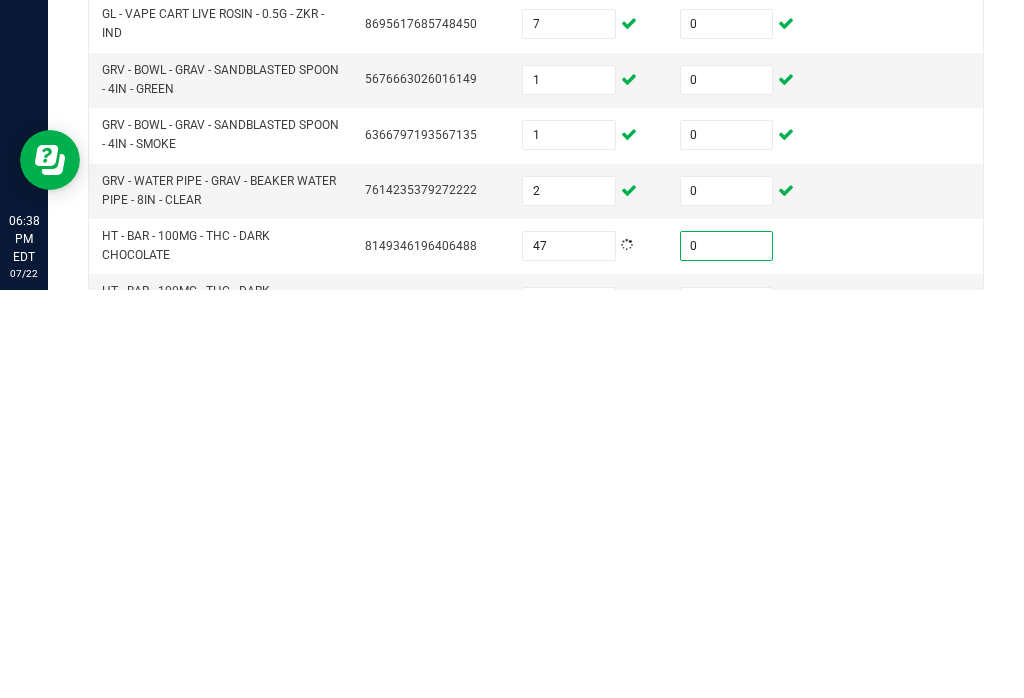 click at bounding box center [569, 710] 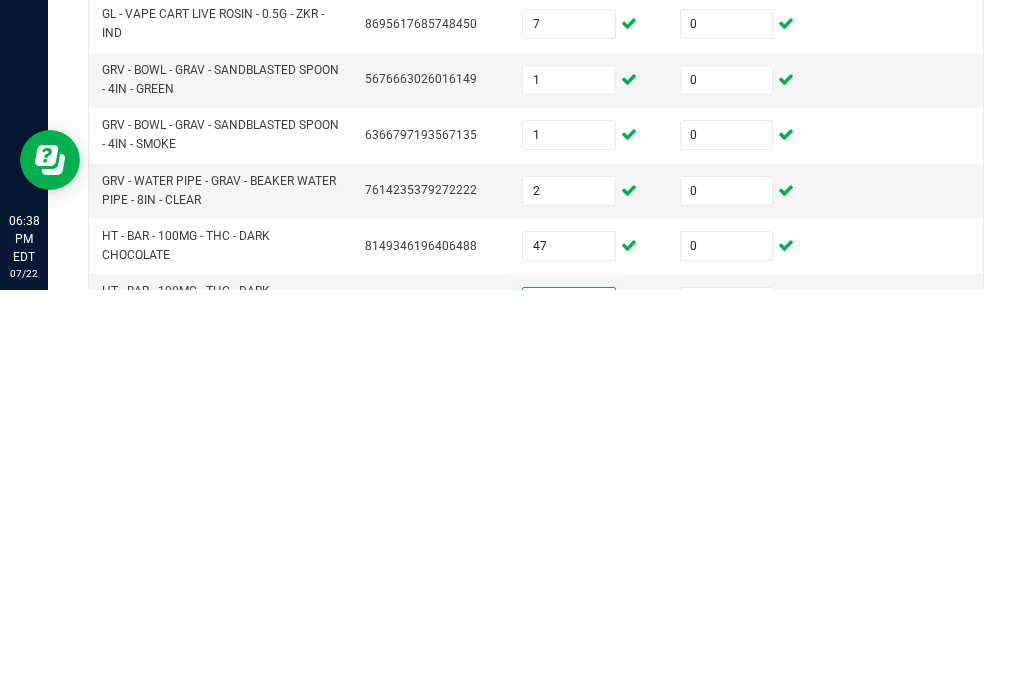 click at bounding box center [727, 710] 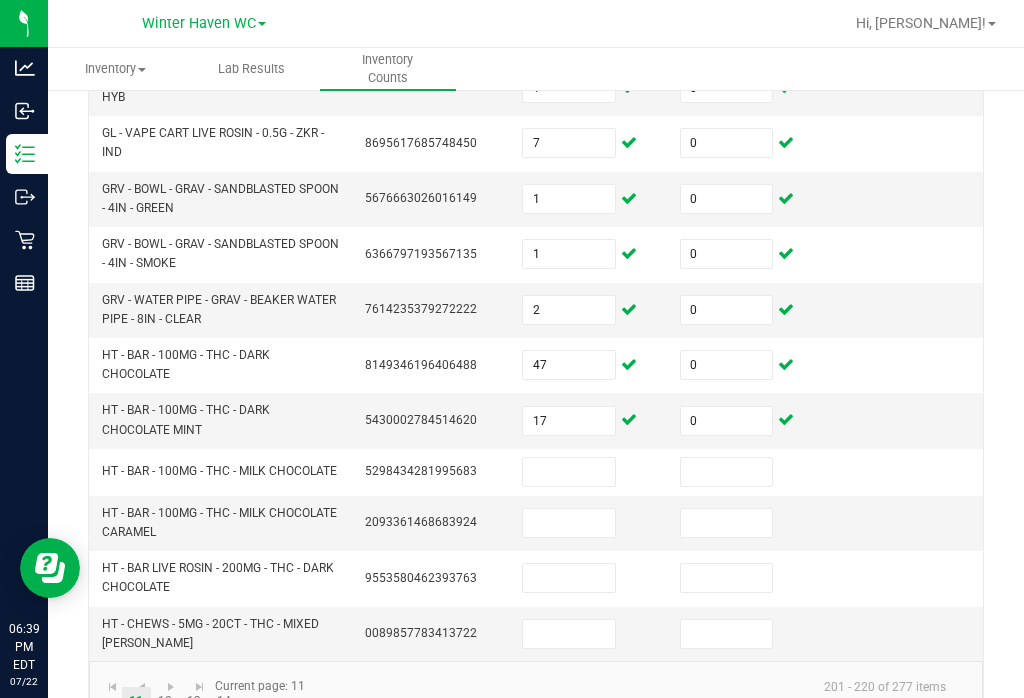 scroll, scrollTop: 725, scrollLeft: 0, axis: vertical 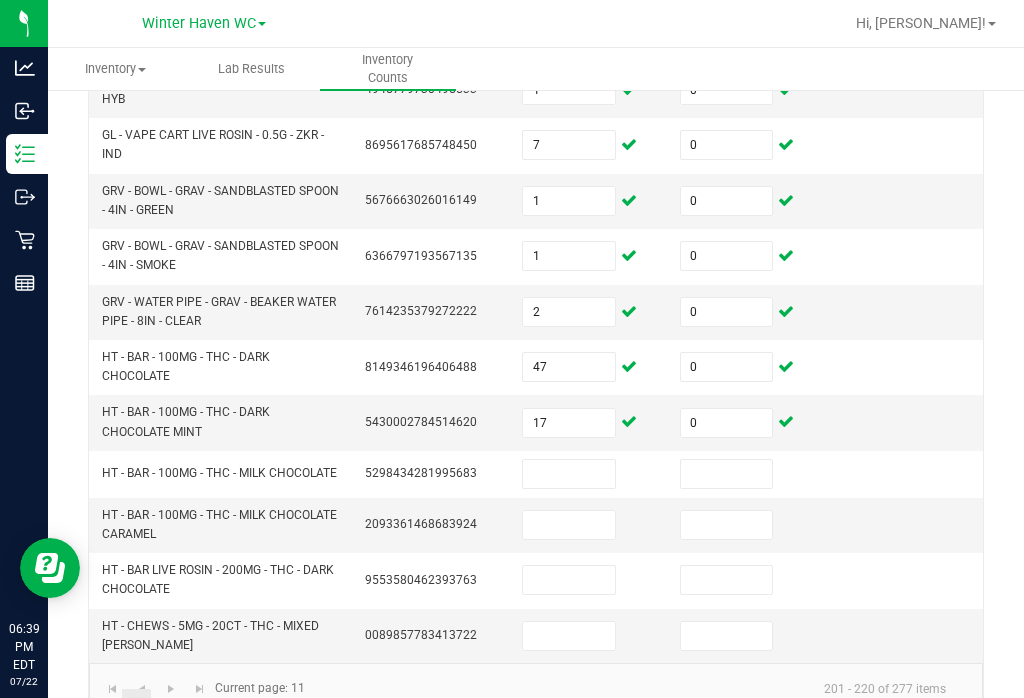 click at bounding box center (569, 474) 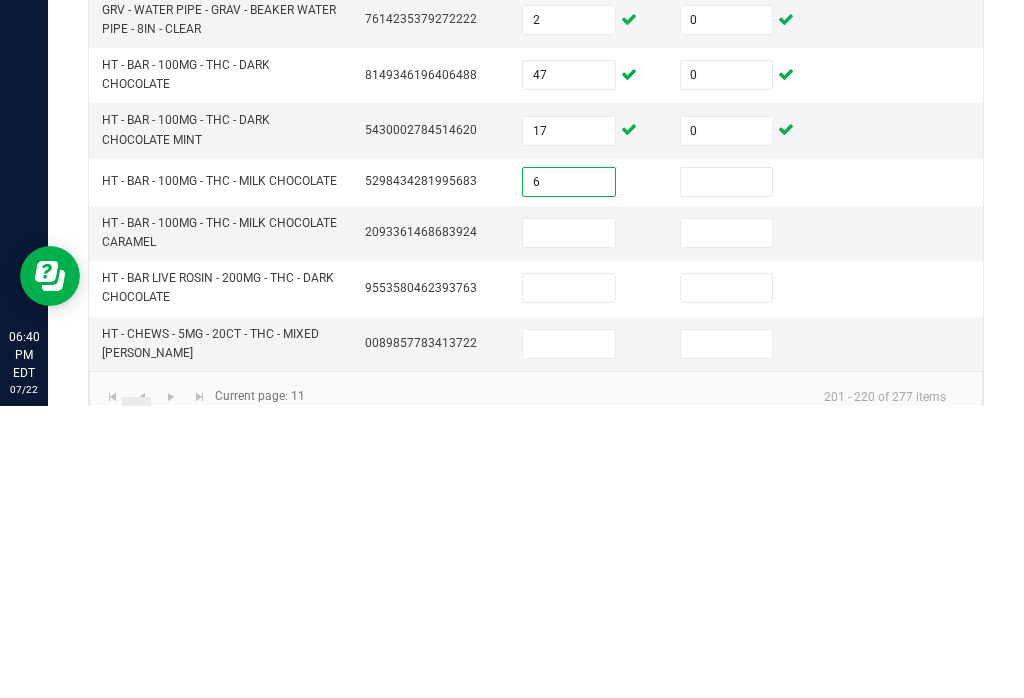 click at bounding box center (727, 474) 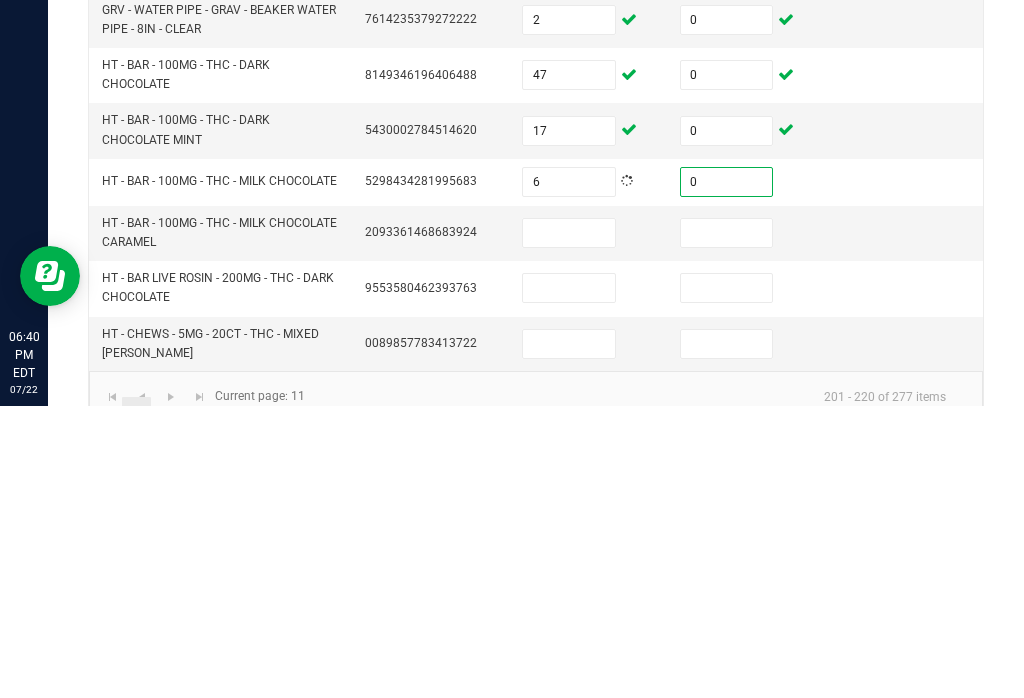 click at bounding box center [569, 525] 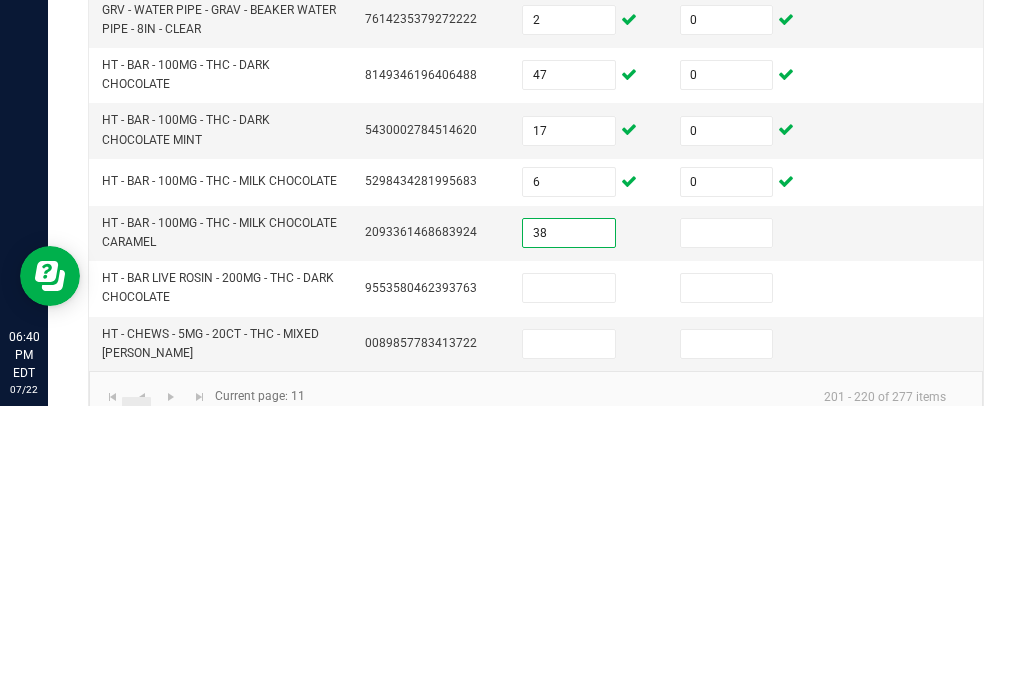click at bounding box center [727, 525] 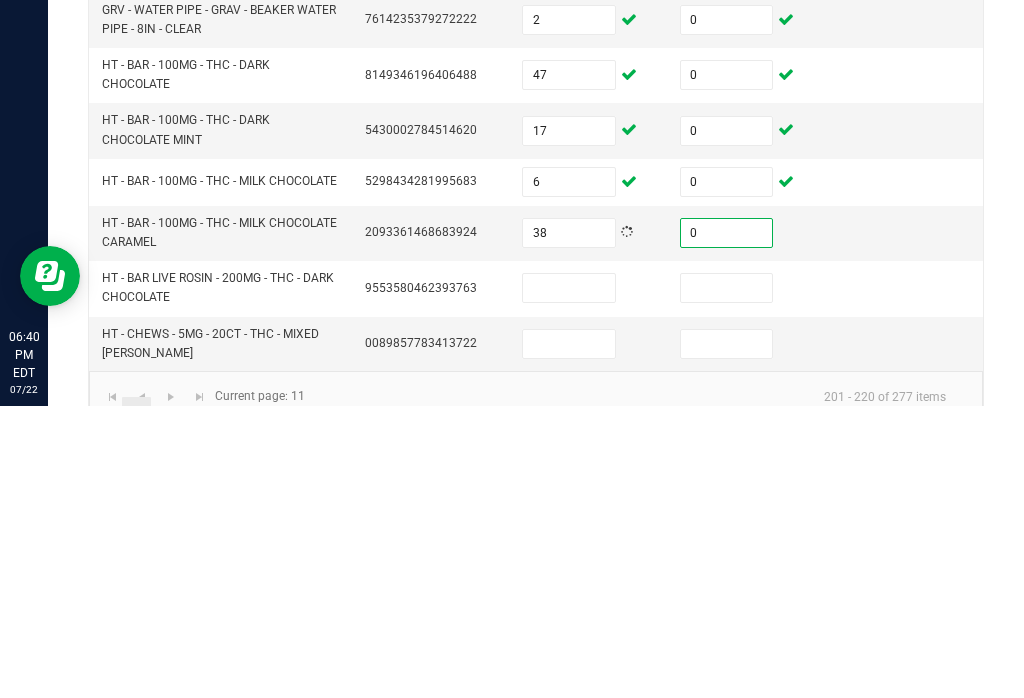 click at bounding box center (569, 580) 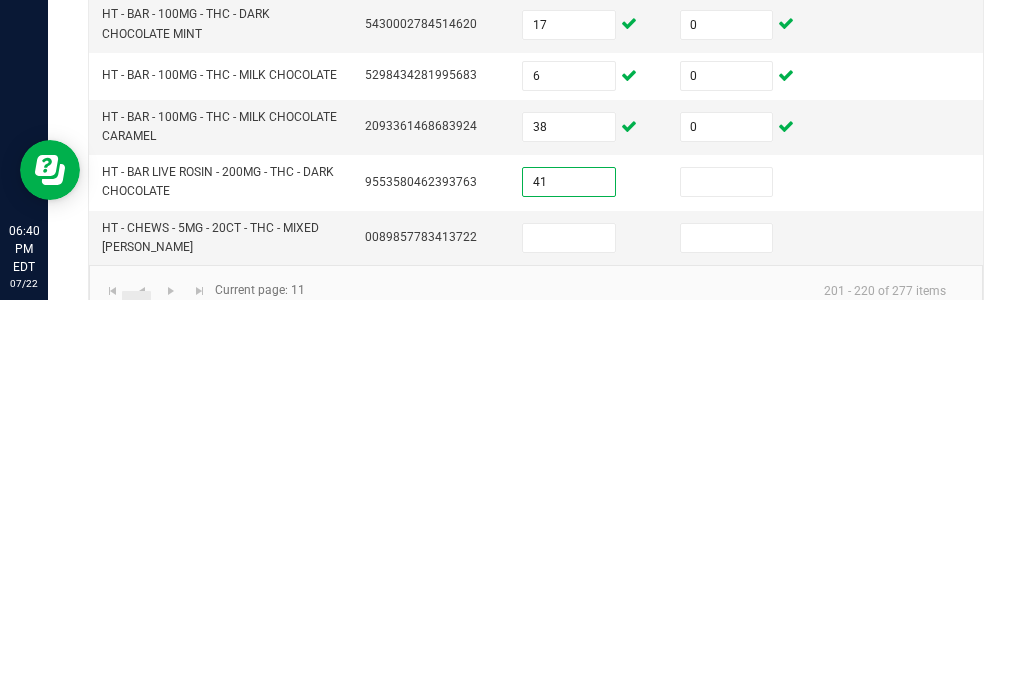 click at bounding box center [727, 580] 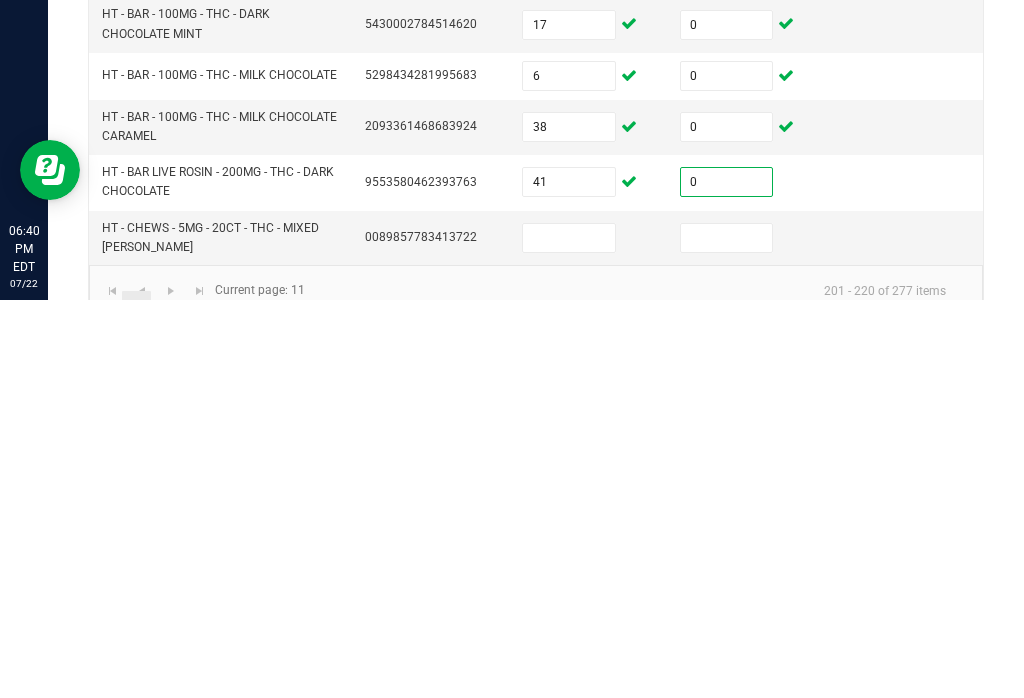 click at bounding box center [569, 636] 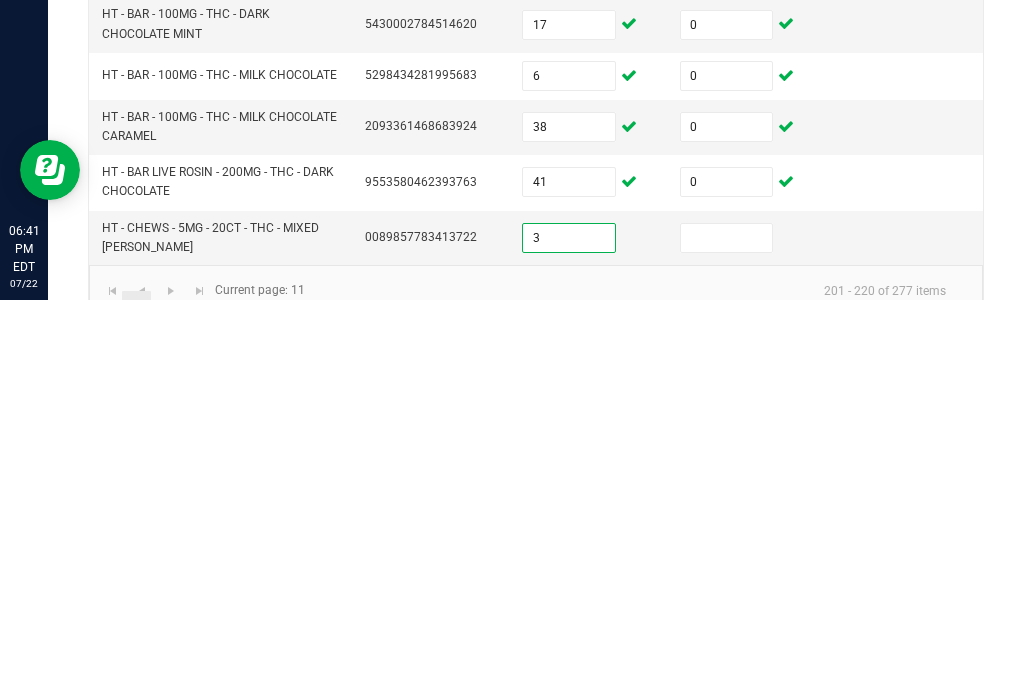 click at bounding box center [727, 636] 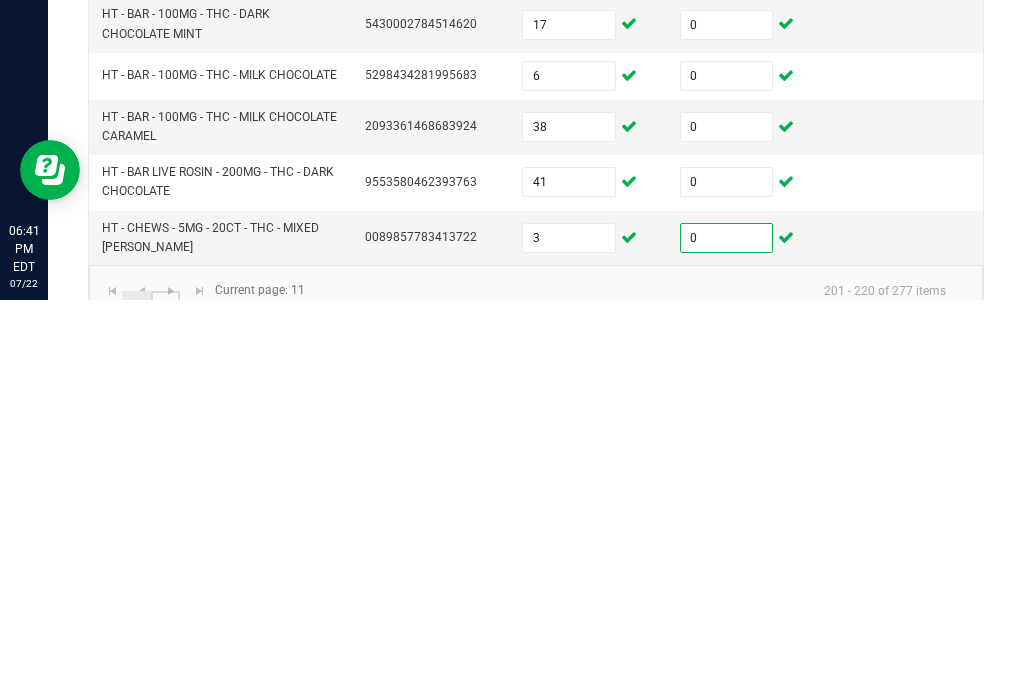 click on "12" 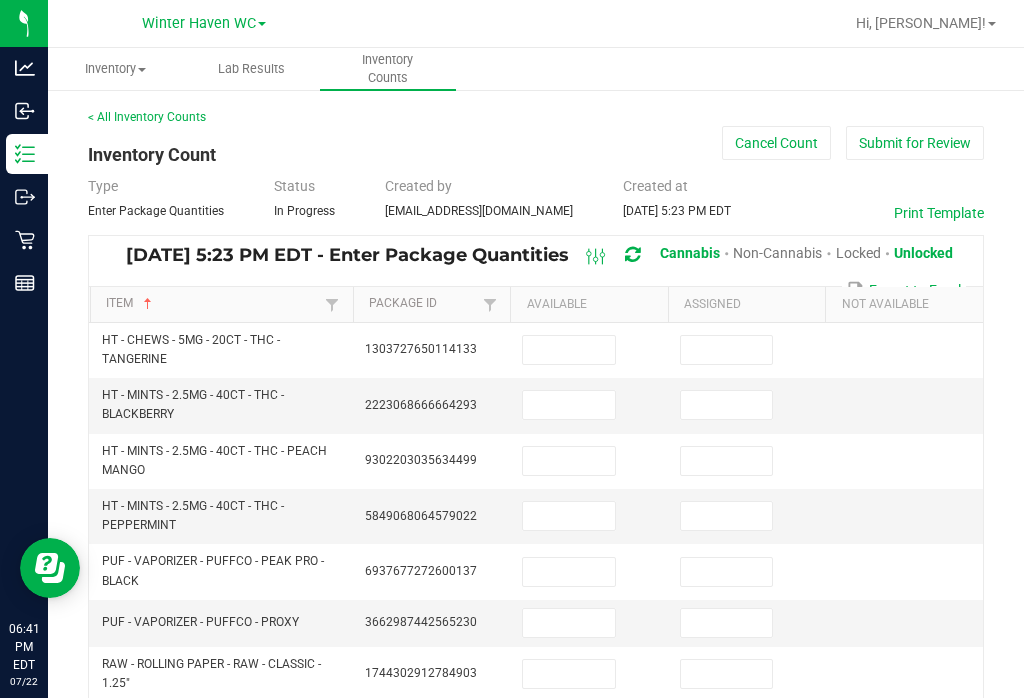 scroll, scrollTop: 0, scrollLeft: 0, axis: both 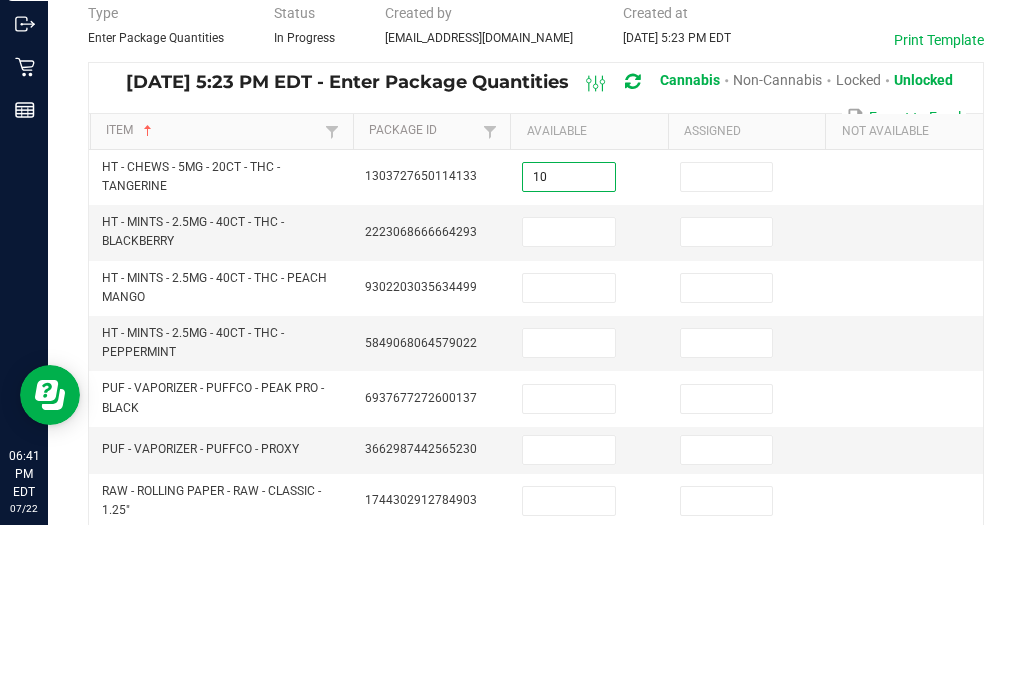 click at bounding box center (727, 350) 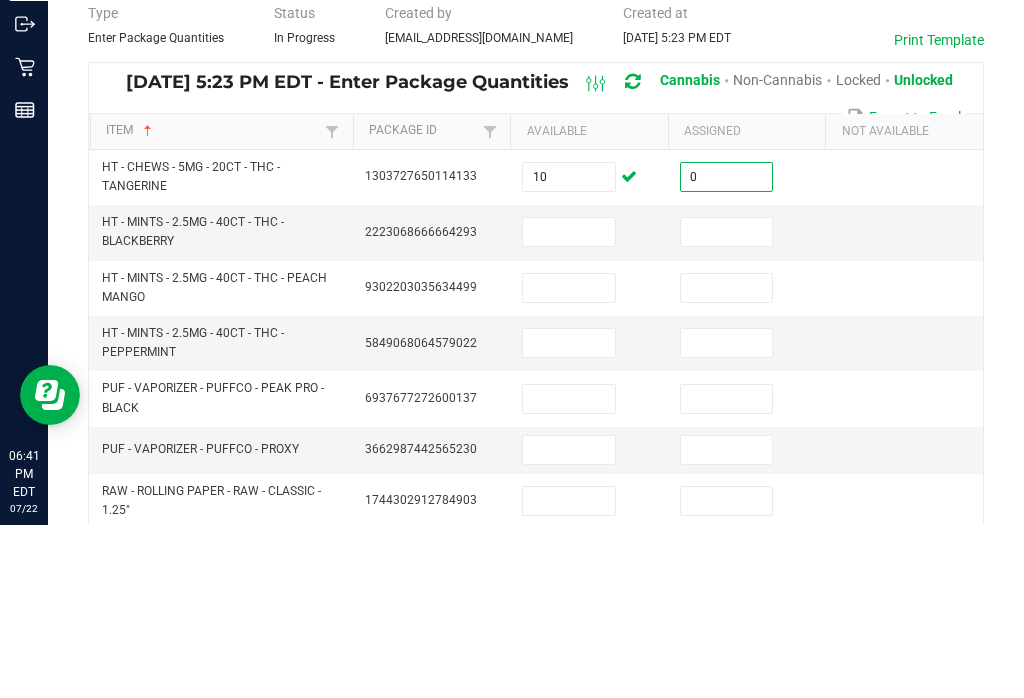 click at bounding box center (569, 405) 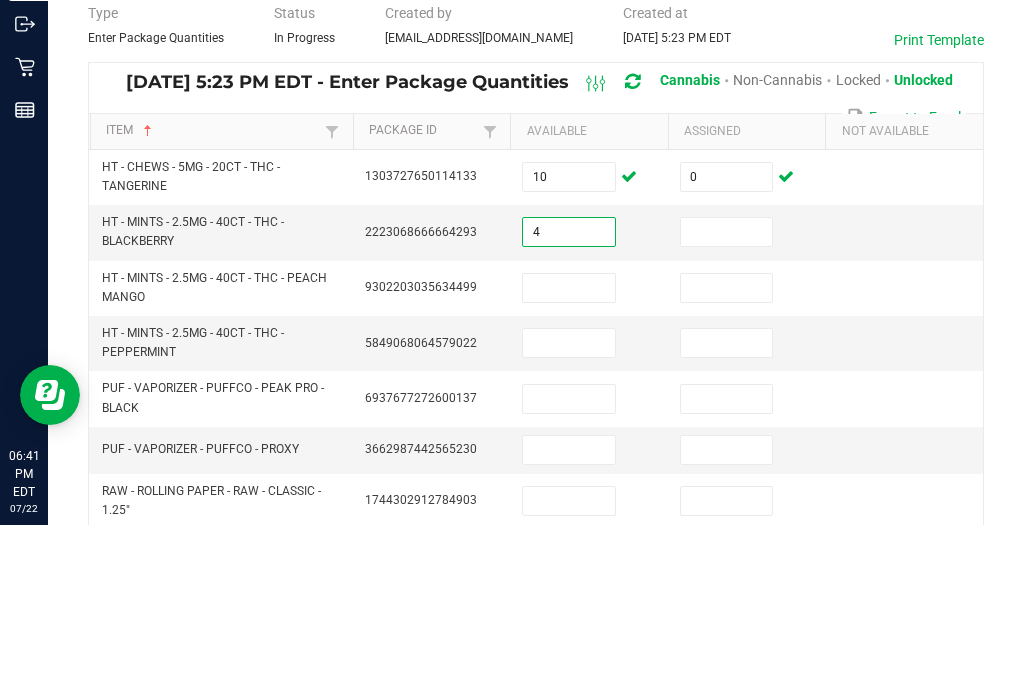 click at bounding box center [727, 405] 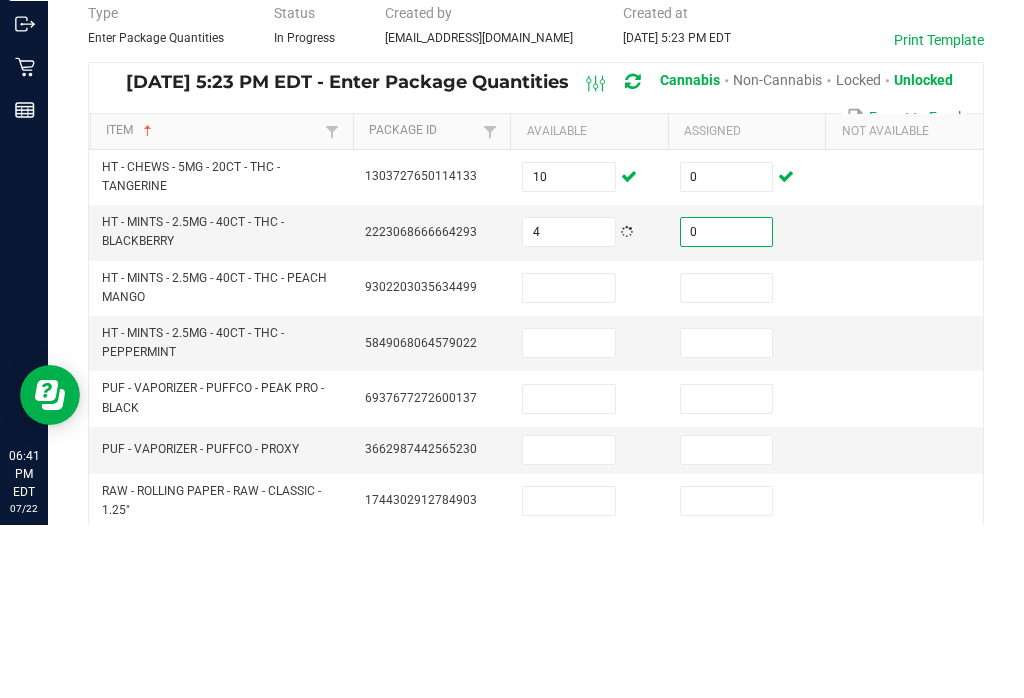 click at bounding box center (569, 461) 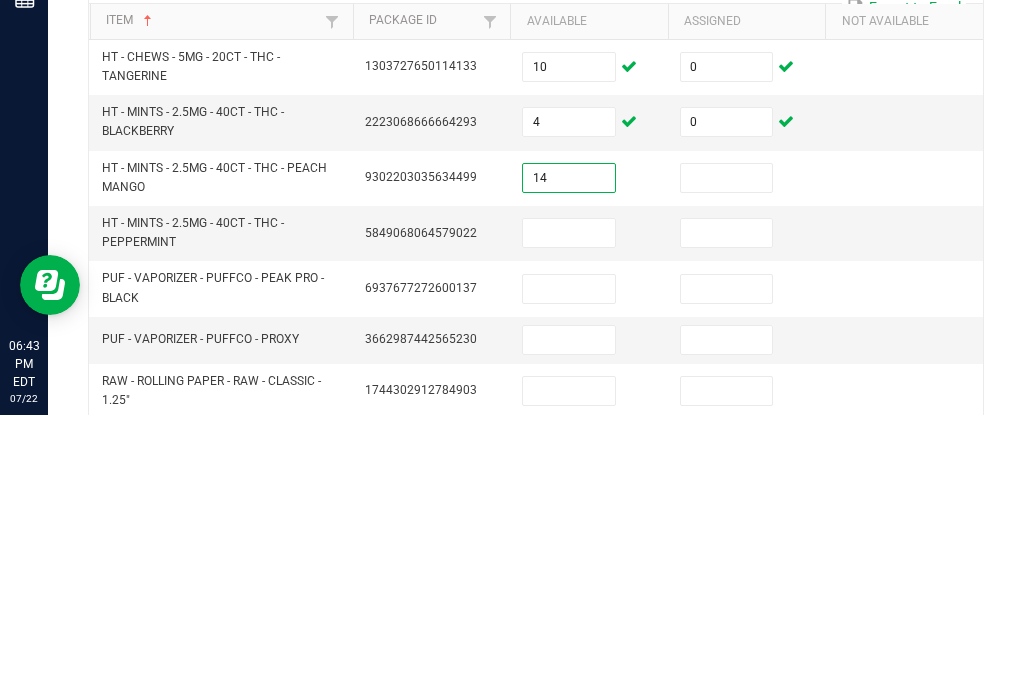 click at bounding box center (727, 461) 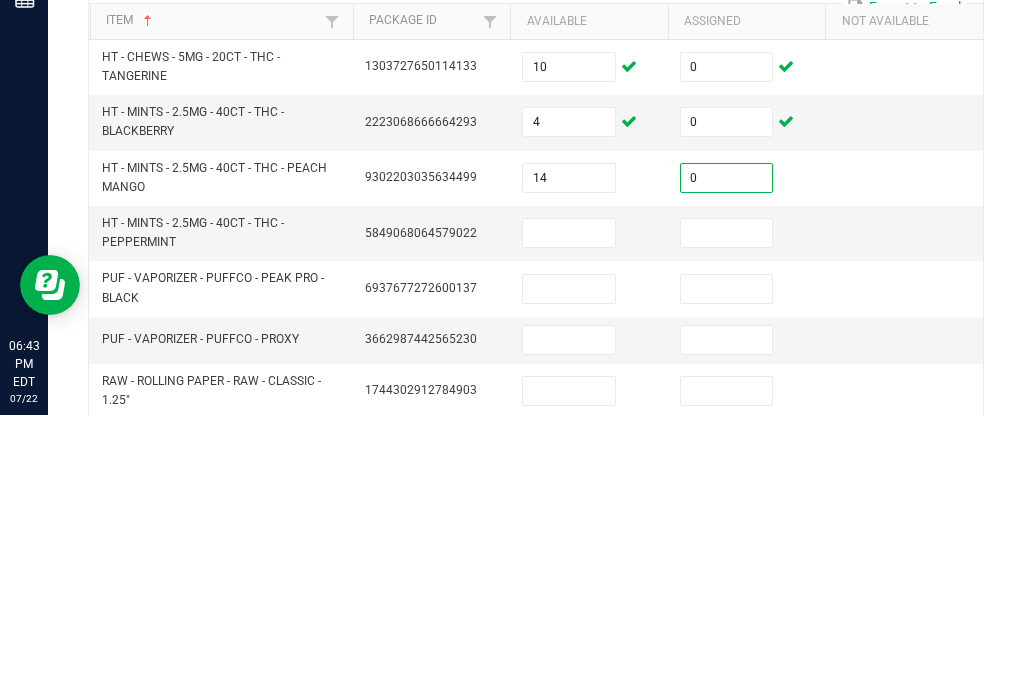 click at bounding box center [569, 516] 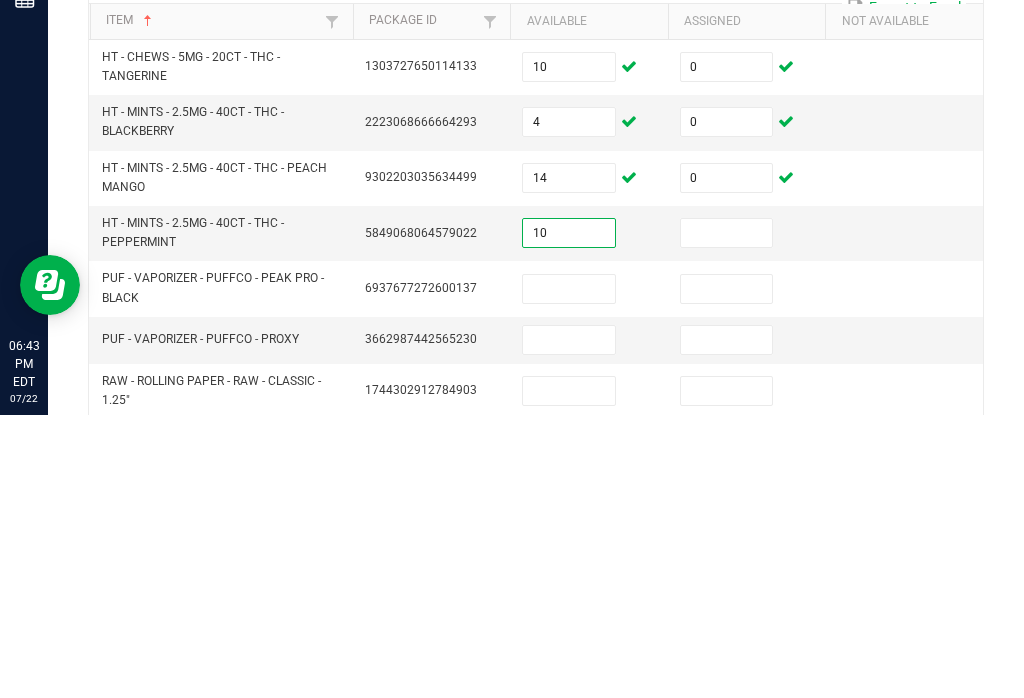 click at bounding box center [727, 516] 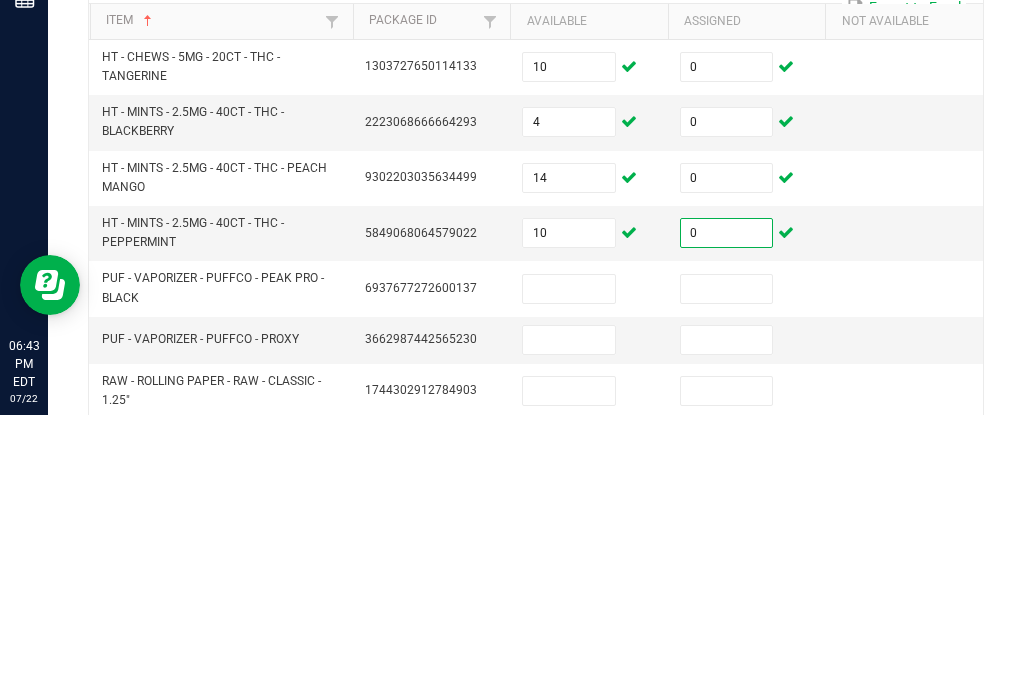 click at bounding box center (569, 572) 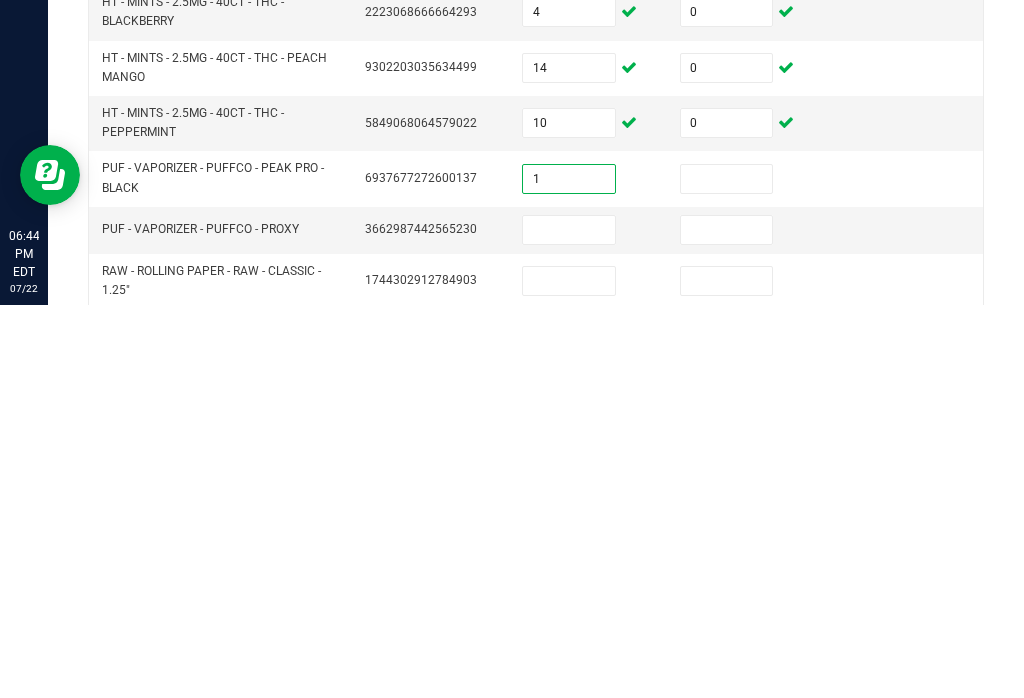 click at bounding box center (747, 571) 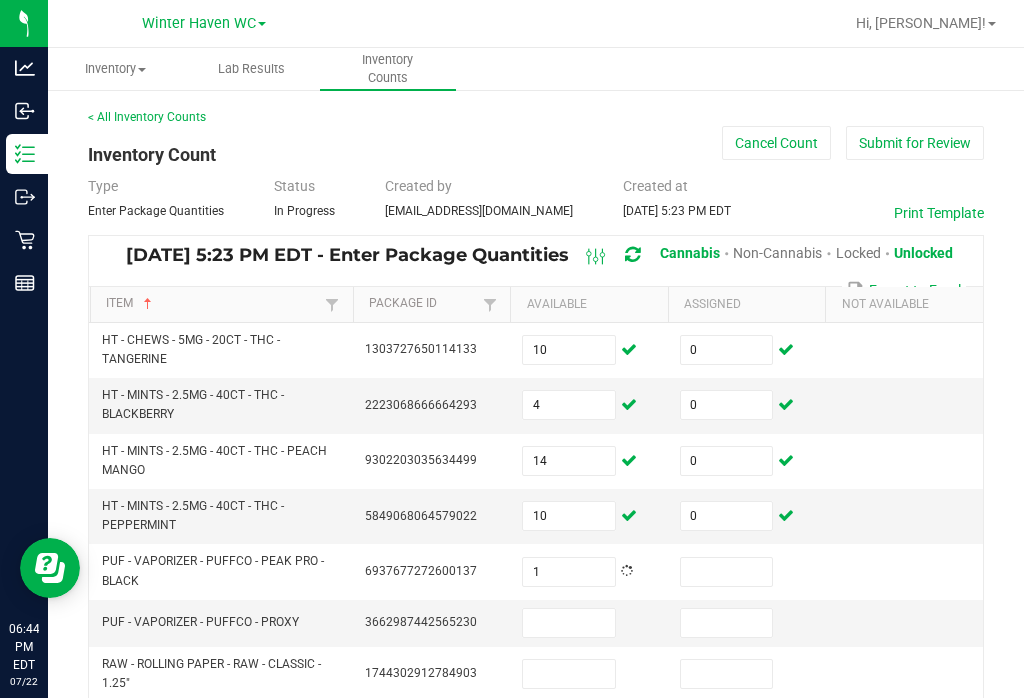 click at bounding box center (727, 572) 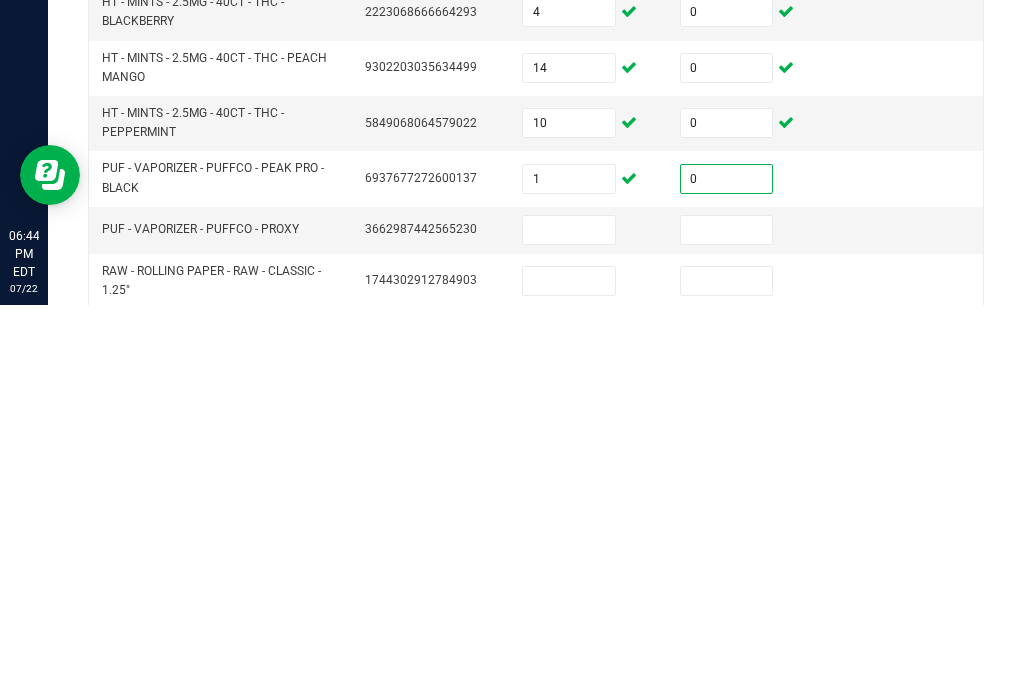 click at bounding box center (569, 623) 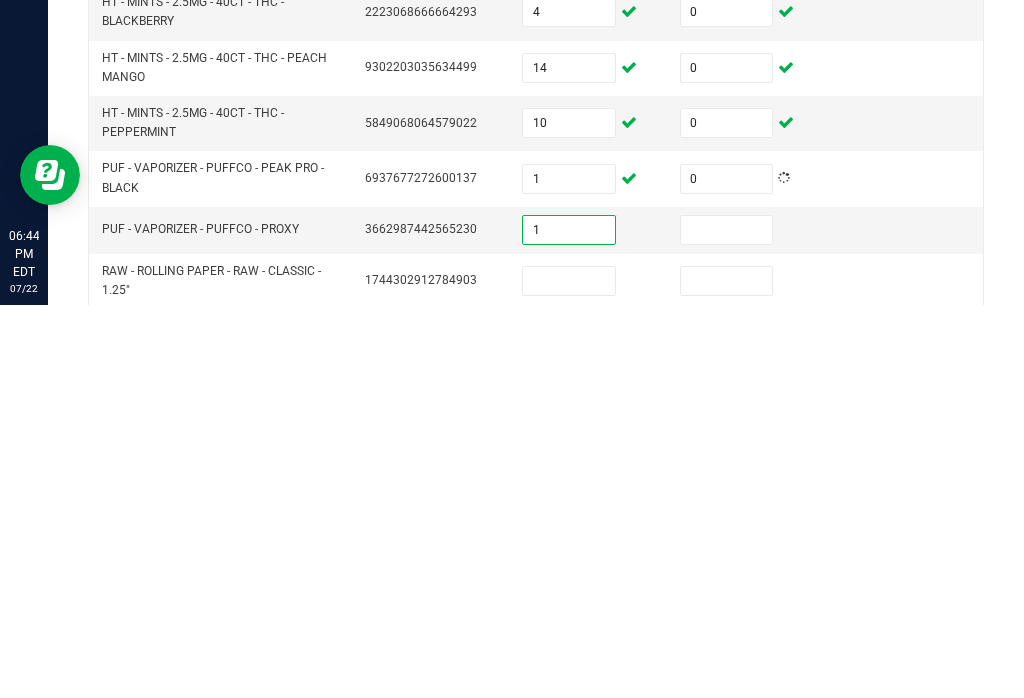 click at bounding box center (727, 623) 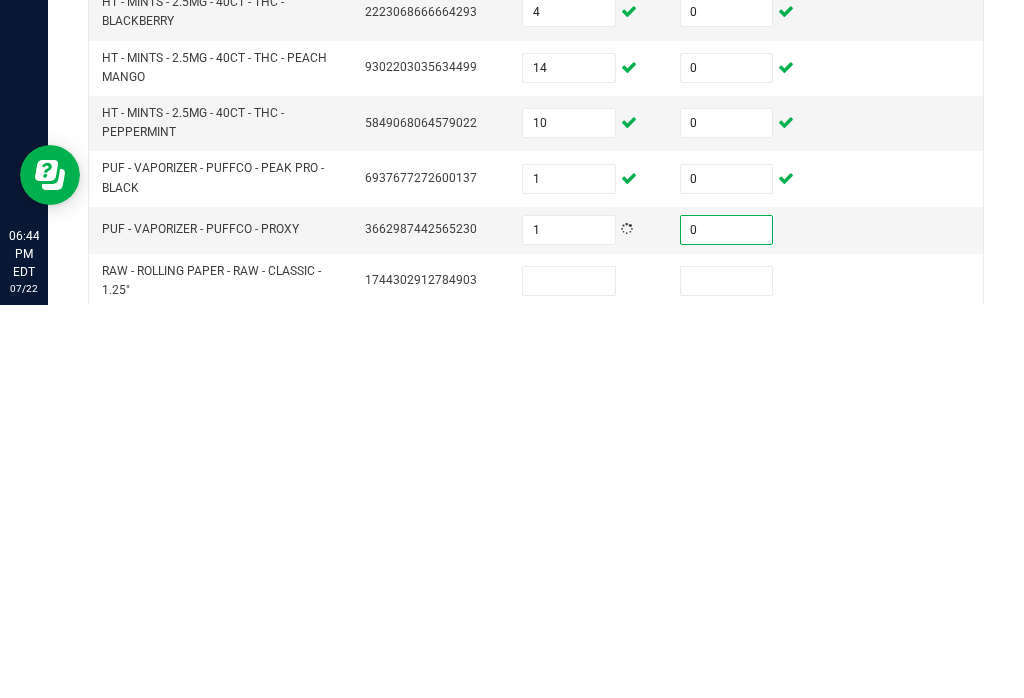 click at bounding box center [569, 674] 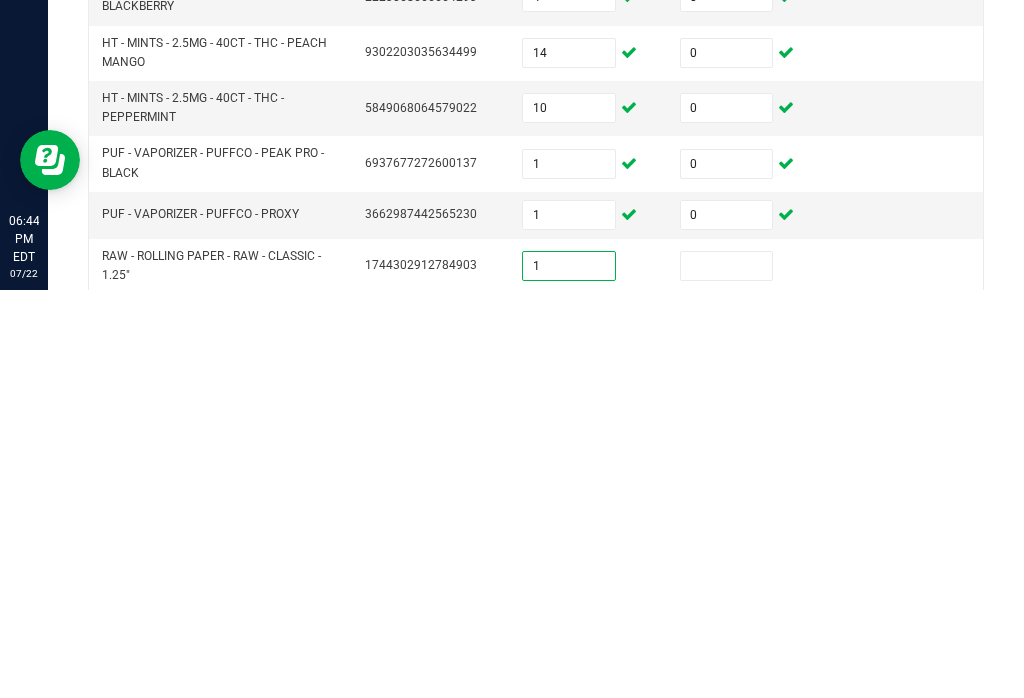 click at bounding box center (727, 674) 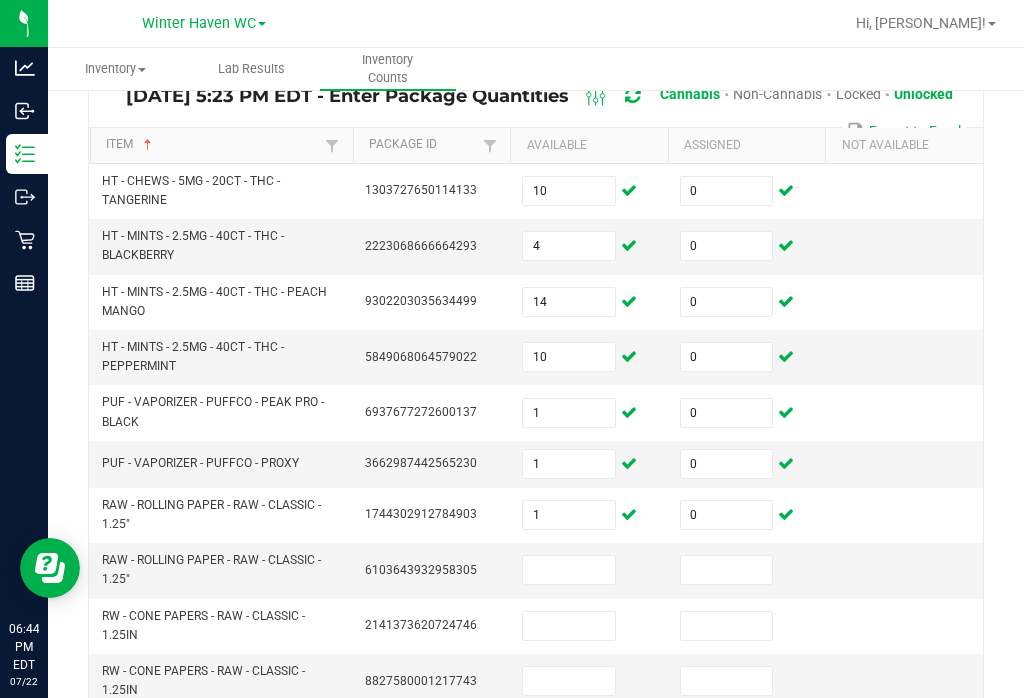 scroll, scrollTop: 179, scrollLeft: 0, axis: vertical 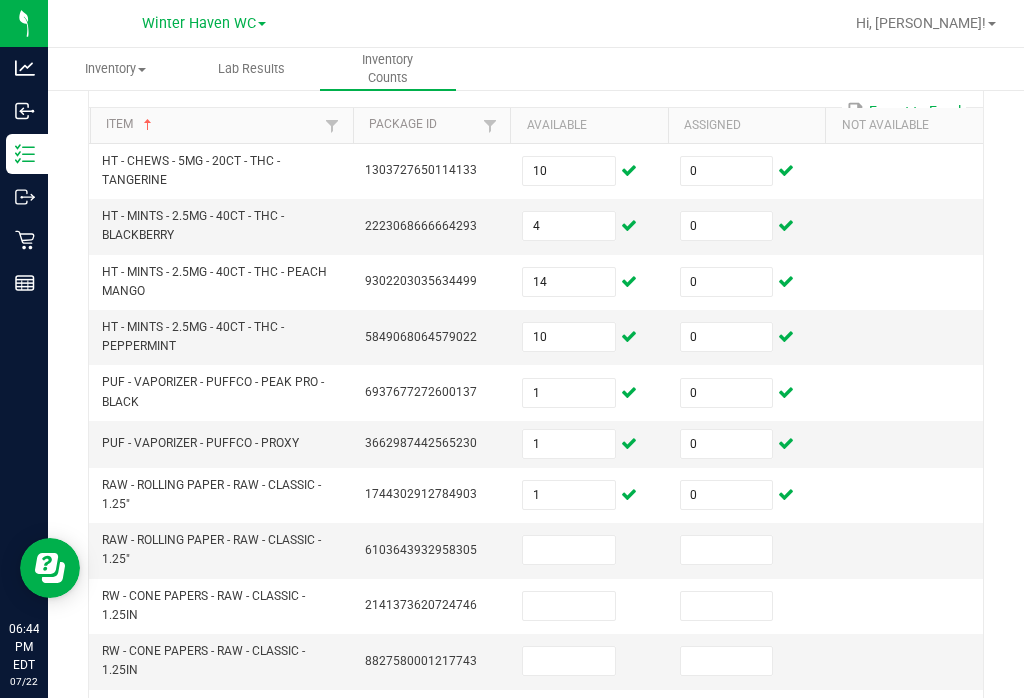 click at bounding box center [569, 550] 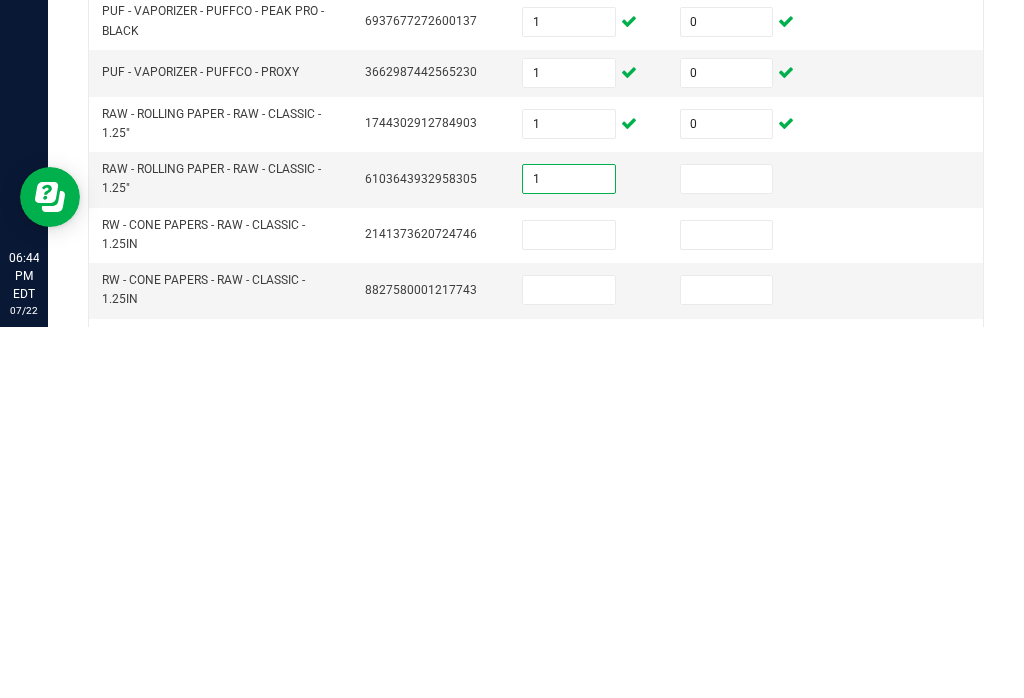 click at bounding box center [727, 550] 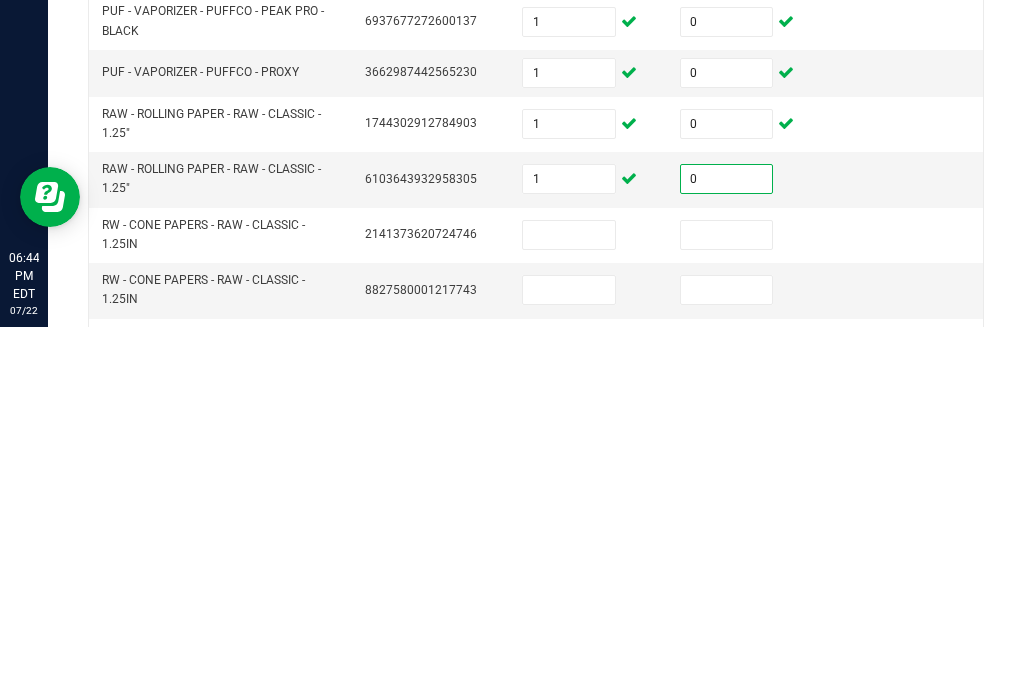 click at bounding box center [569, 606] 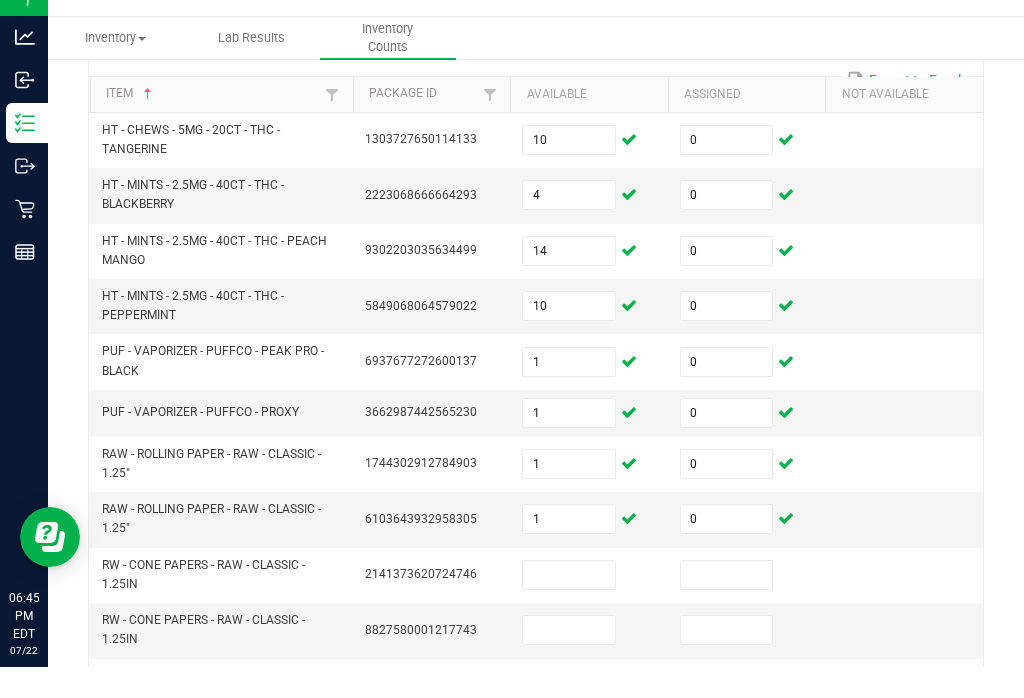 scroll, scrollTop: 31, scrollLeft: 0, axis: vertical 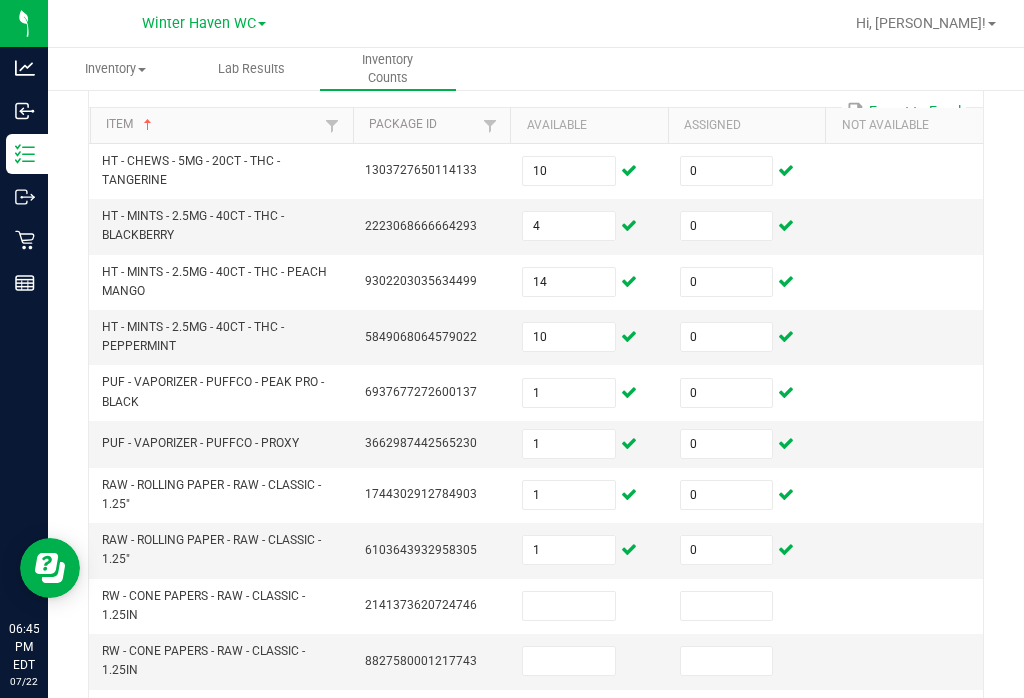 click at bounding box center [569, 606] 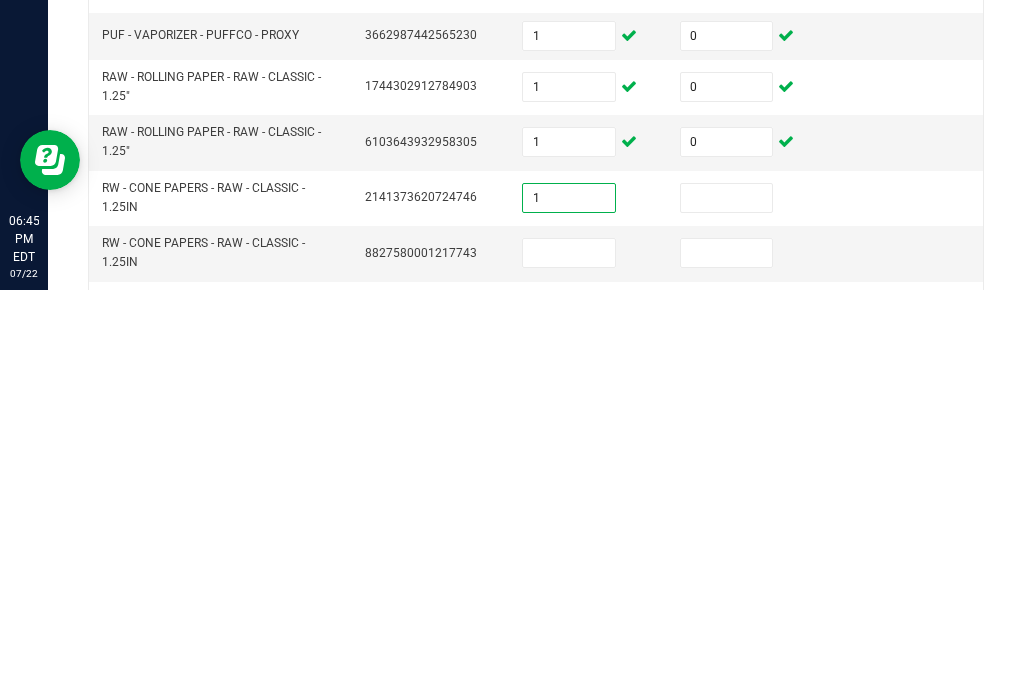 click at bounding box center [727, 606] 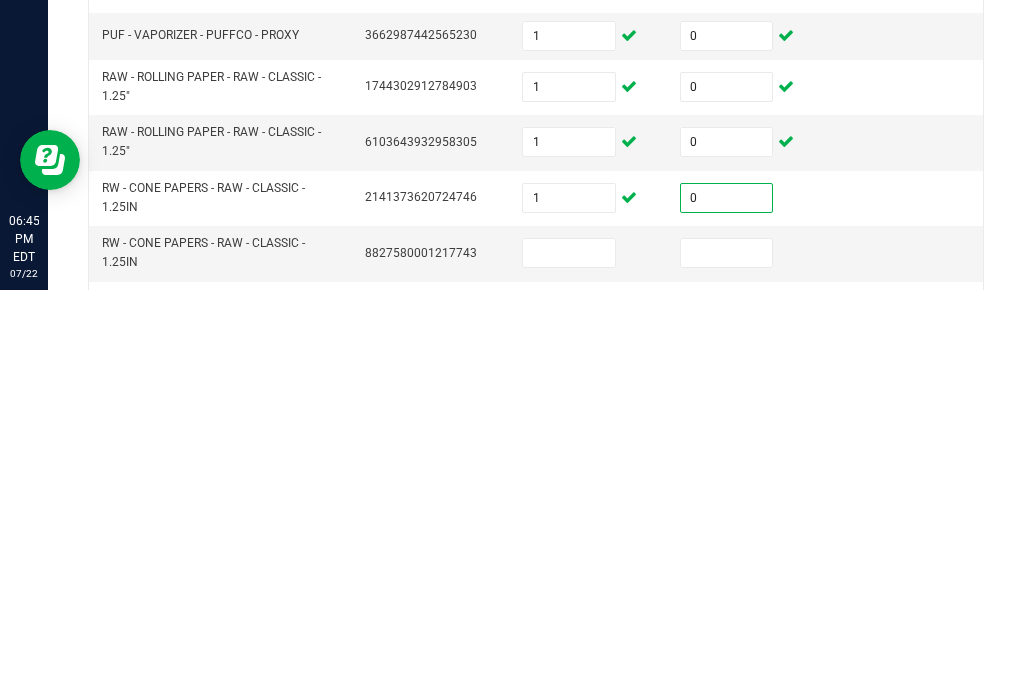 click at bounding box center [569, 661] 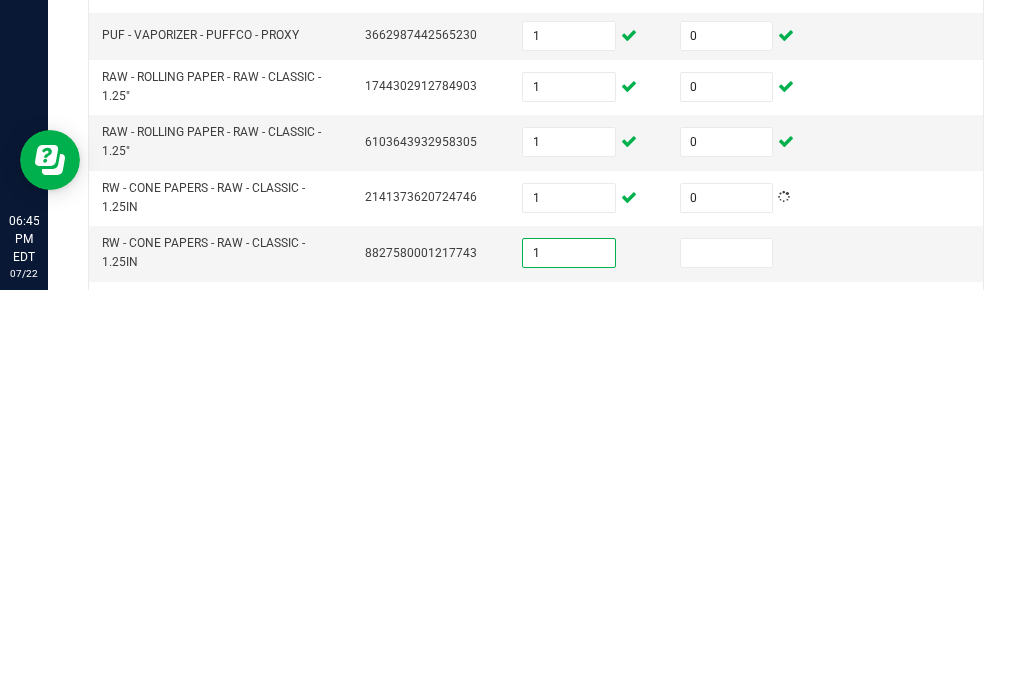 click at bounding box center [727, 661] 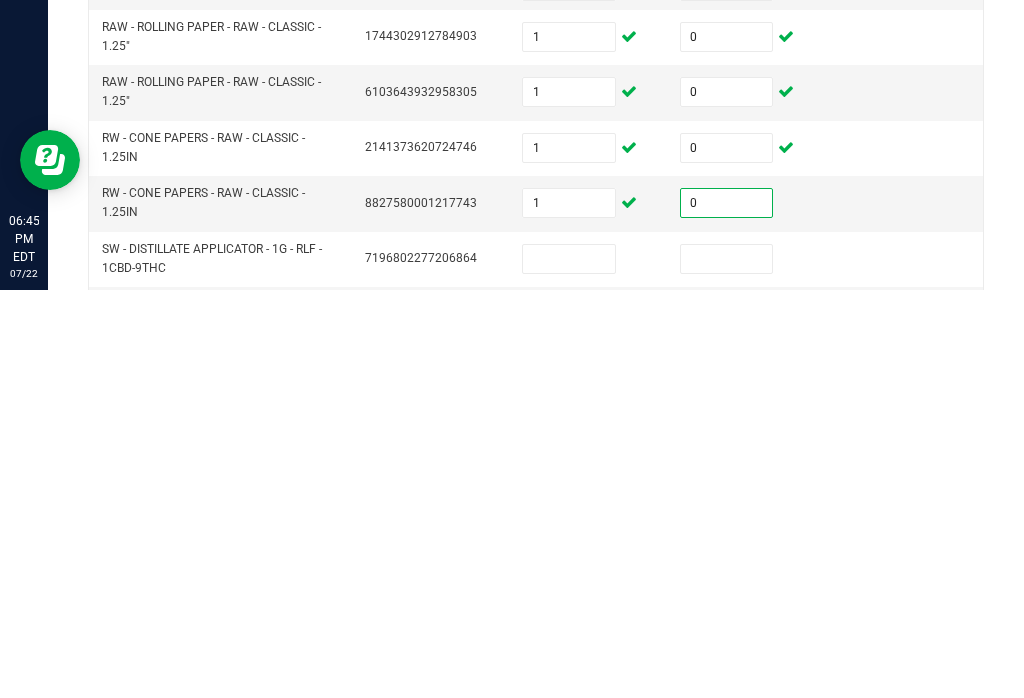 scroll, scrollTop: 230, scrollLeft: 0, axis: vertical 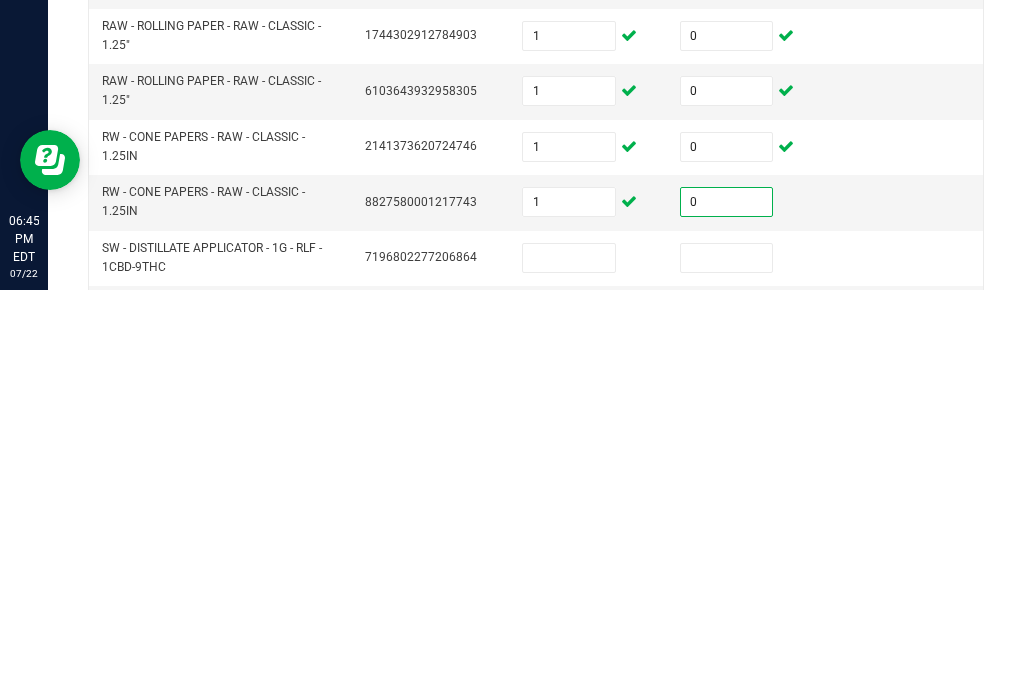 click at bounding box center (569, 666) 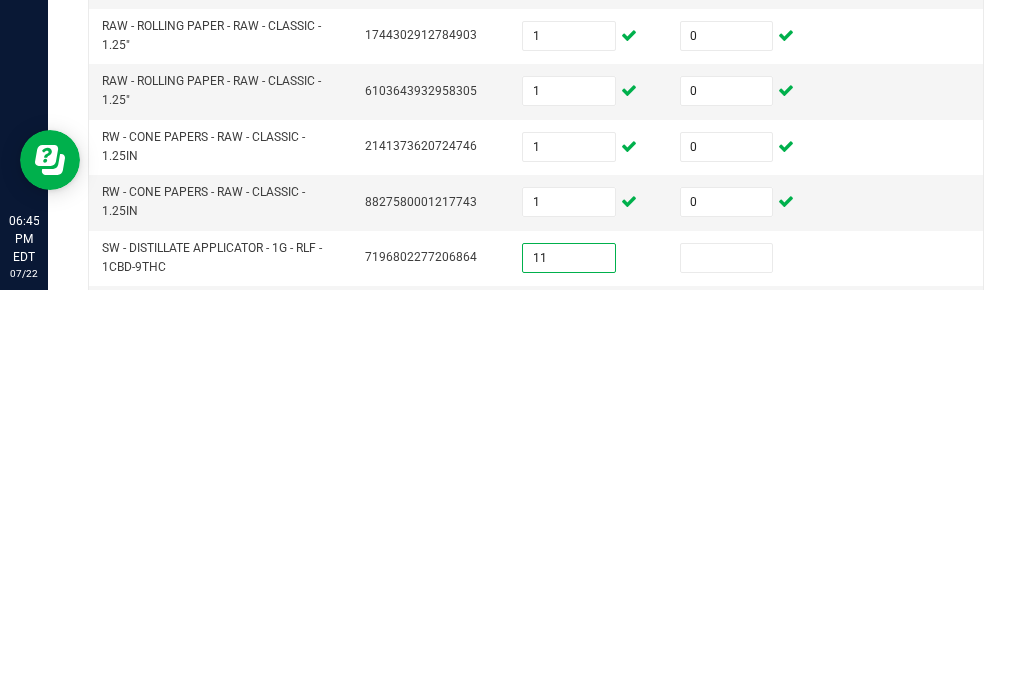 click at bounding box center (727, 666) 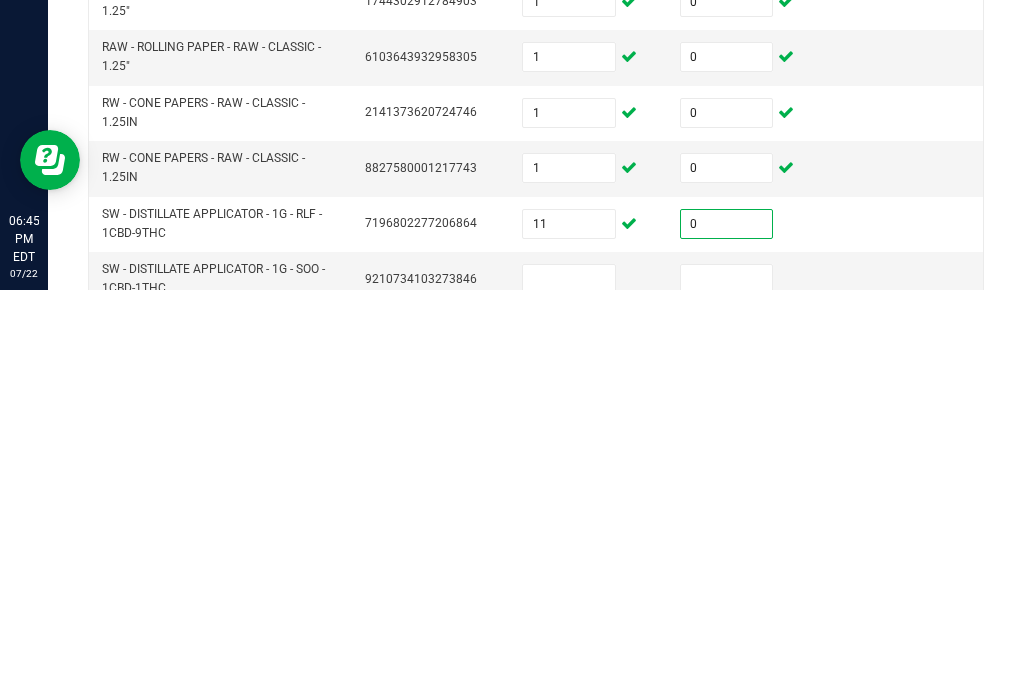 scroll, scrollTop: 309, scrollLeft: 0, axis: vertical 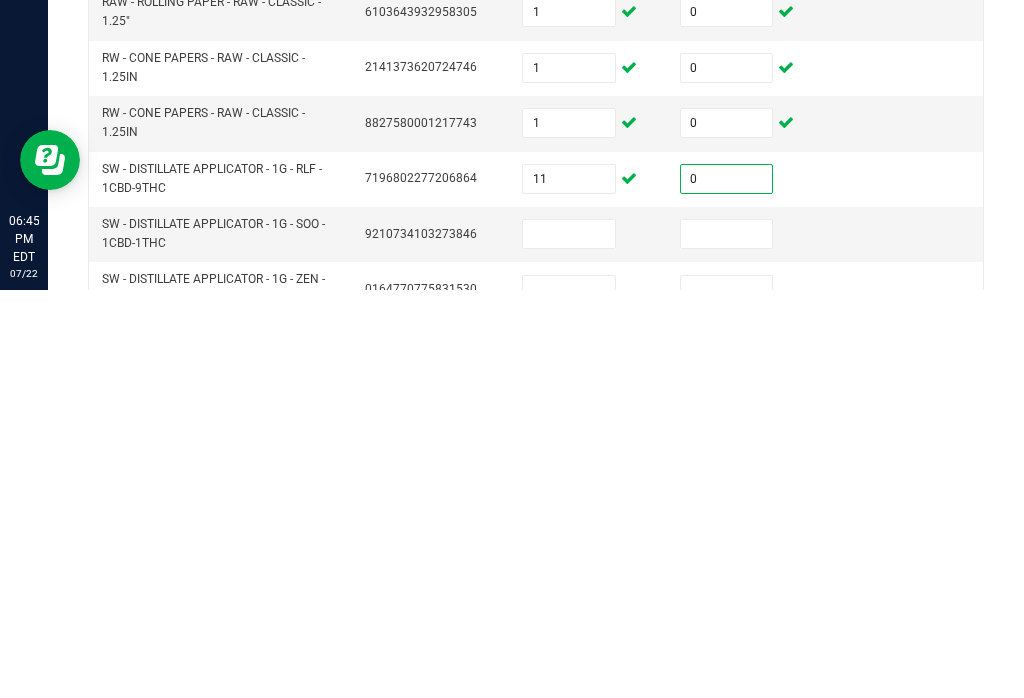 click at bounding box center [569, 642] 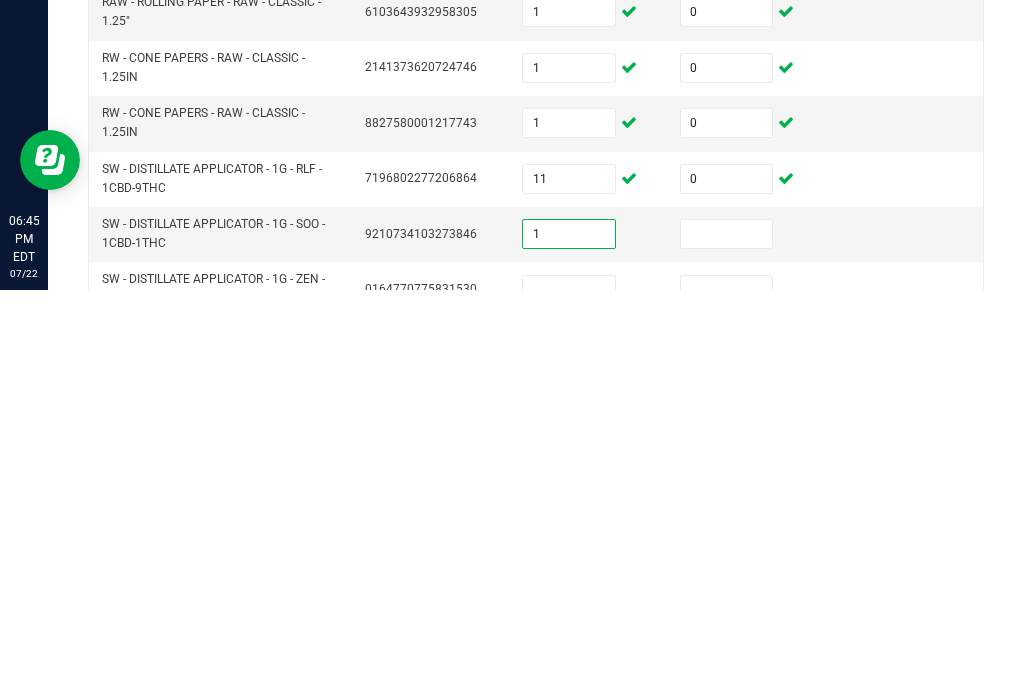 click at bounding box center (727, 642) 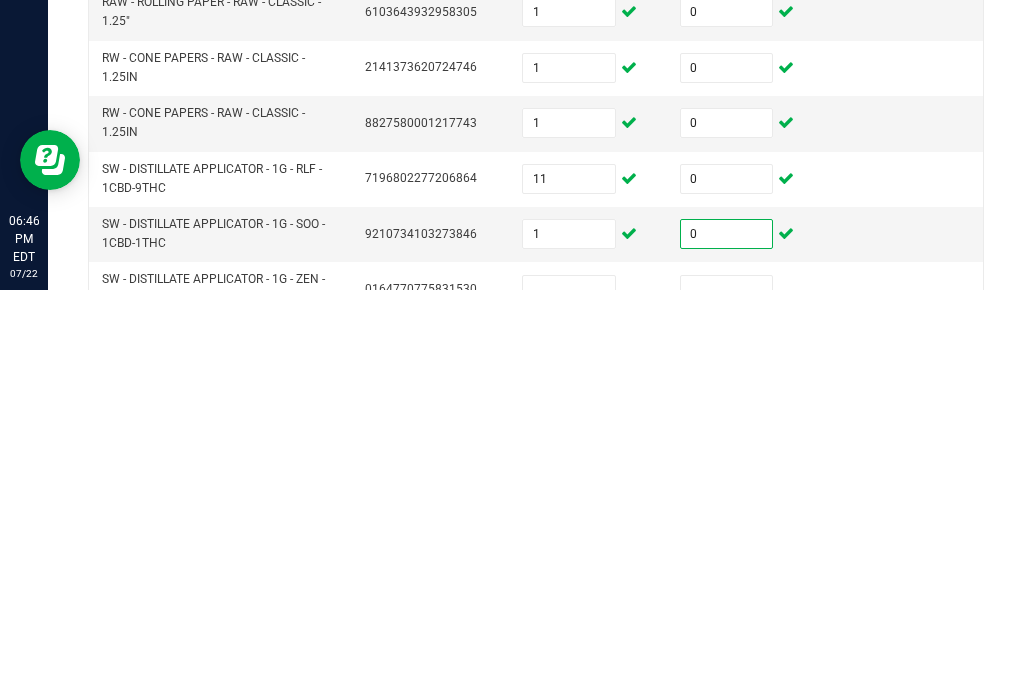 click at bounding box center [569, 698] 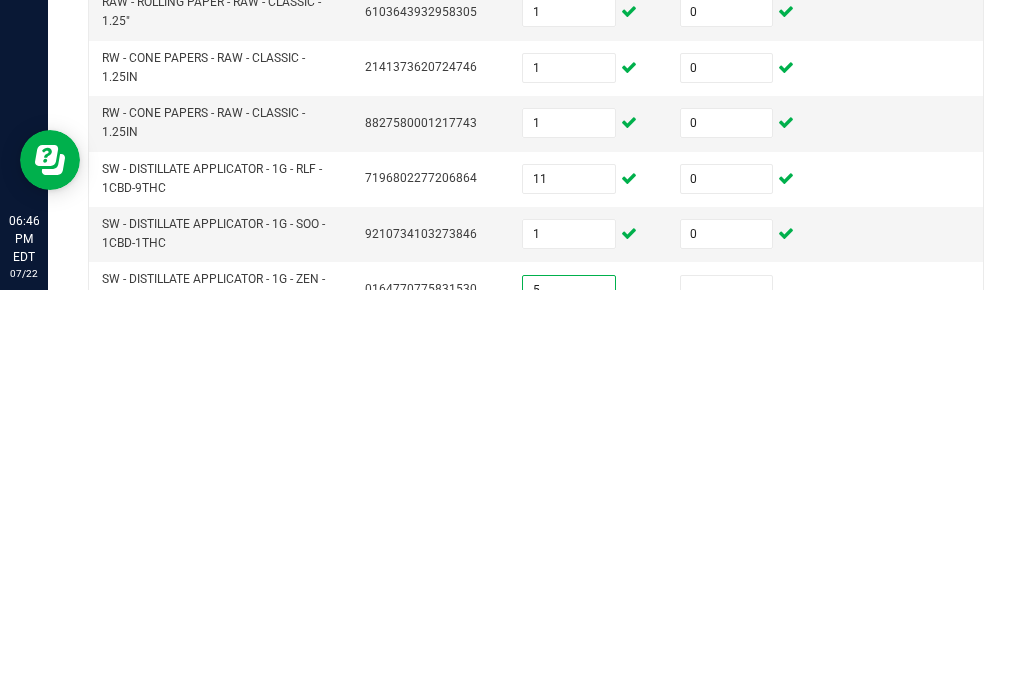click at bounding box center [727, 698] 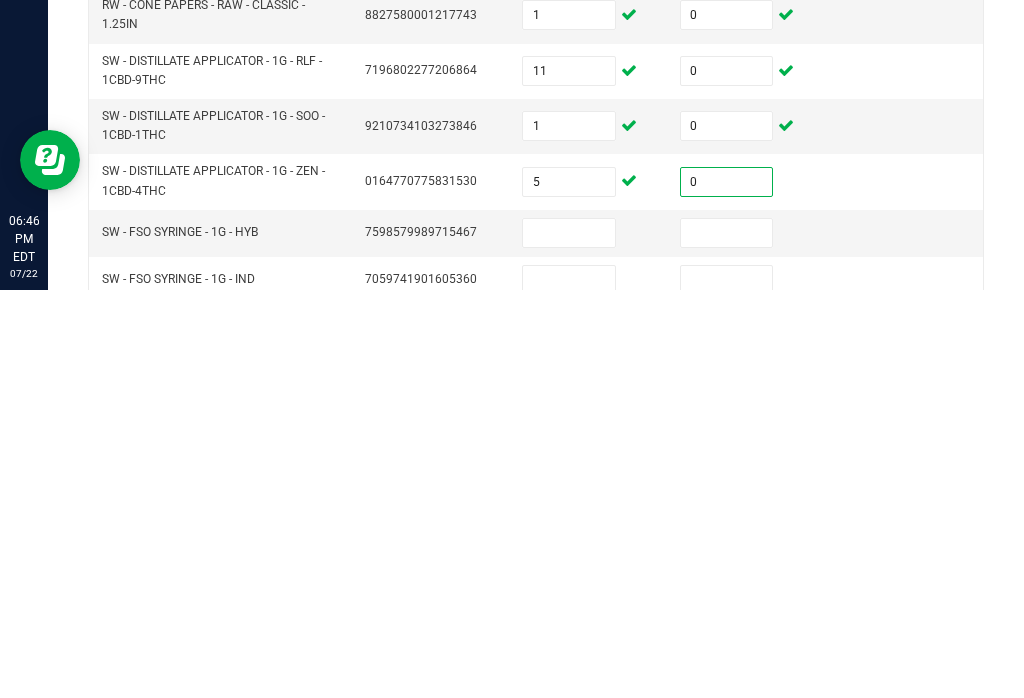 scroll, scrollTop: 422, scrollLeft: 0, axis: vertical 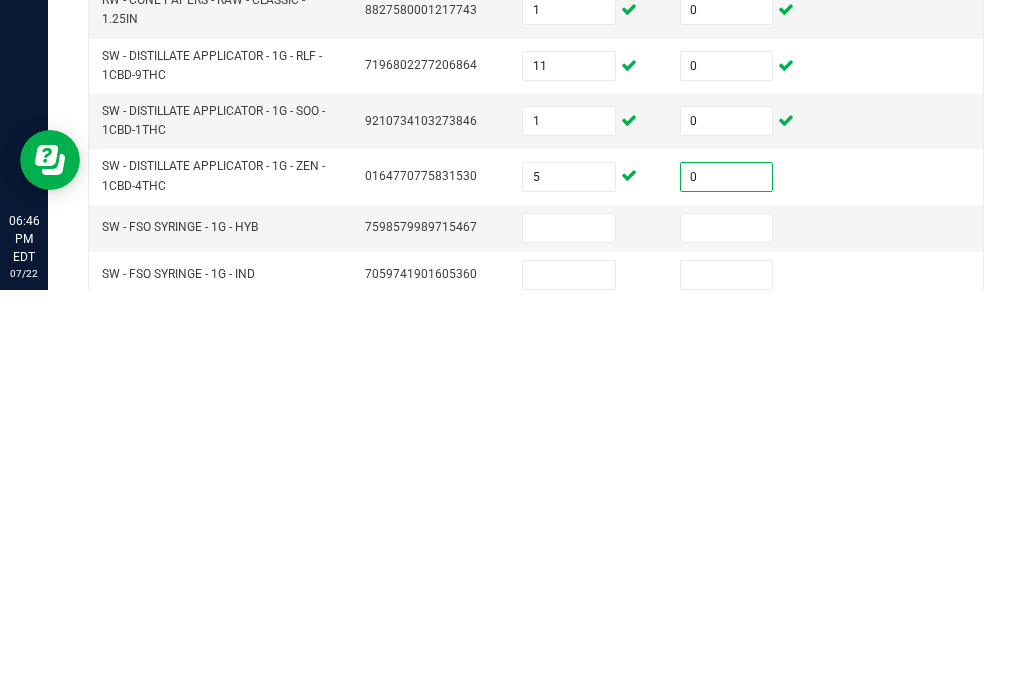 click at bounding box center (569, 636) 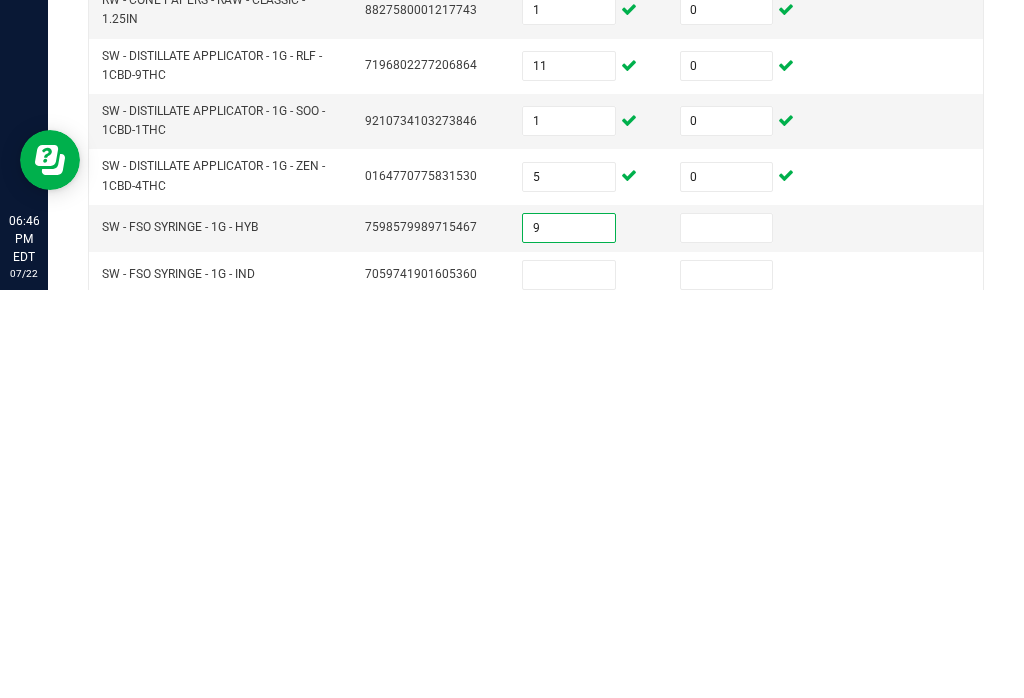 click at bounding box center (727, 636) 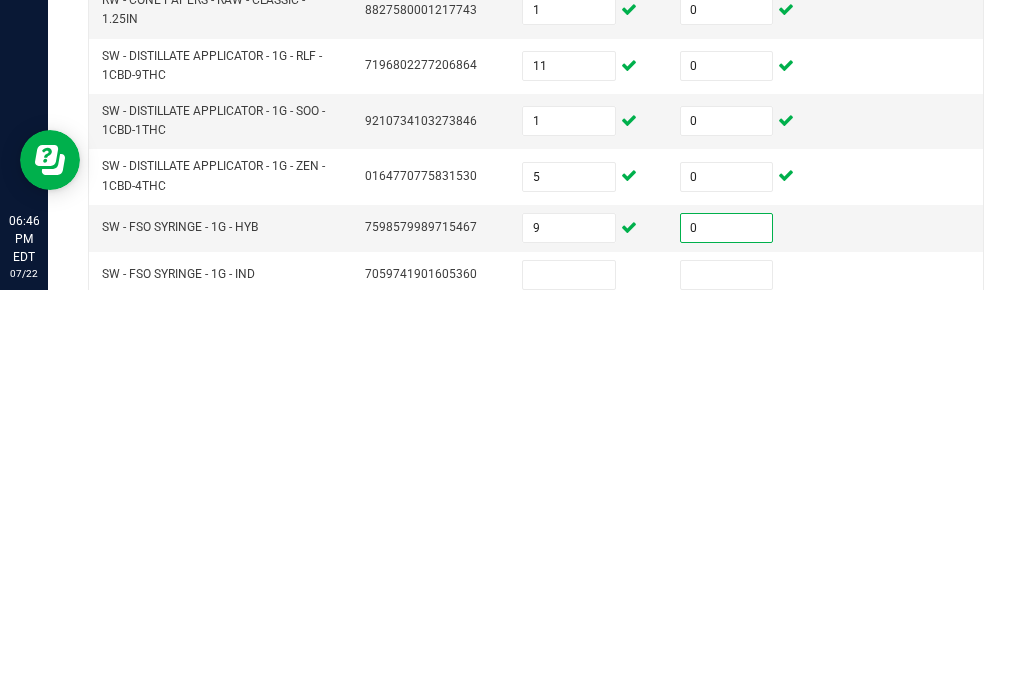 click at bounding box center (569, 683) 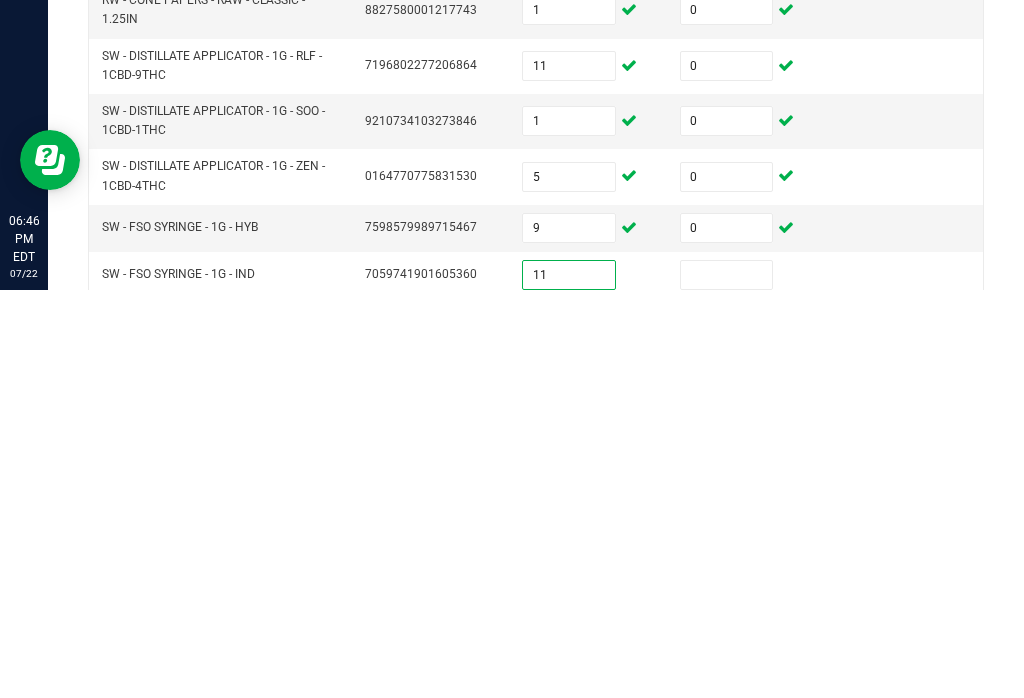click at bounding box center [727, 683] 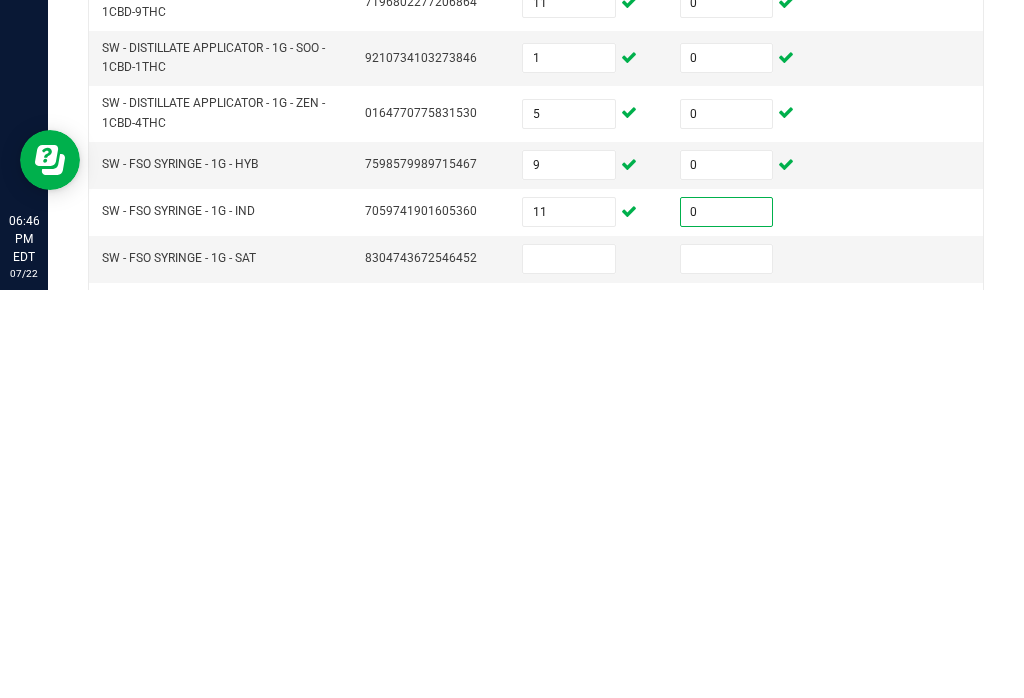 scroll, scrollTop: 507, scrollLeft: 0, axis: vertical 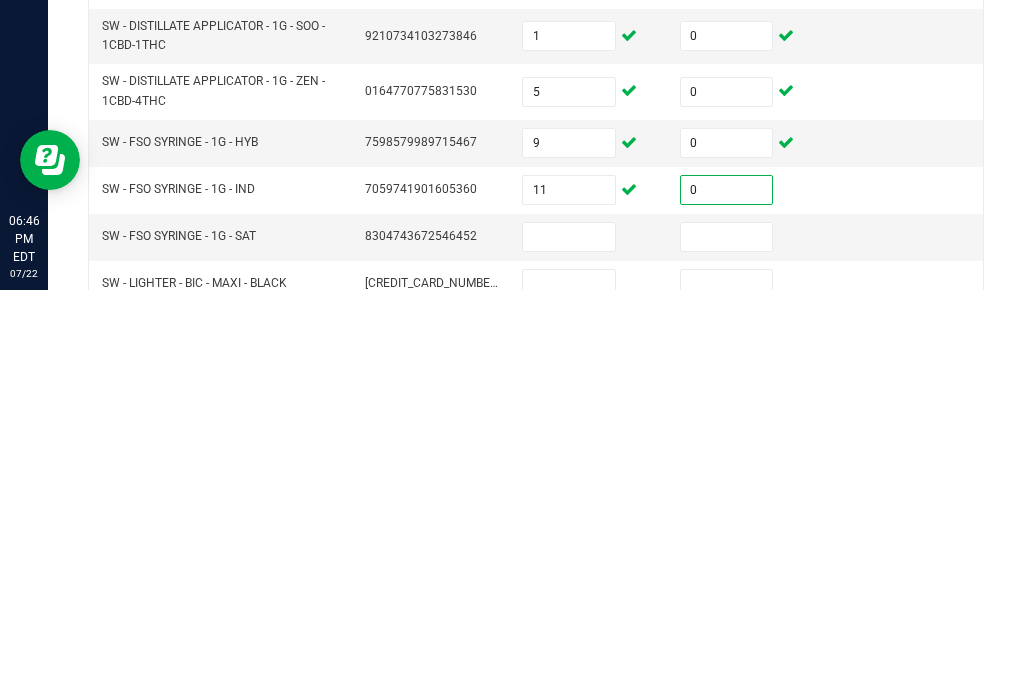 click at bounding box center (589, 645) 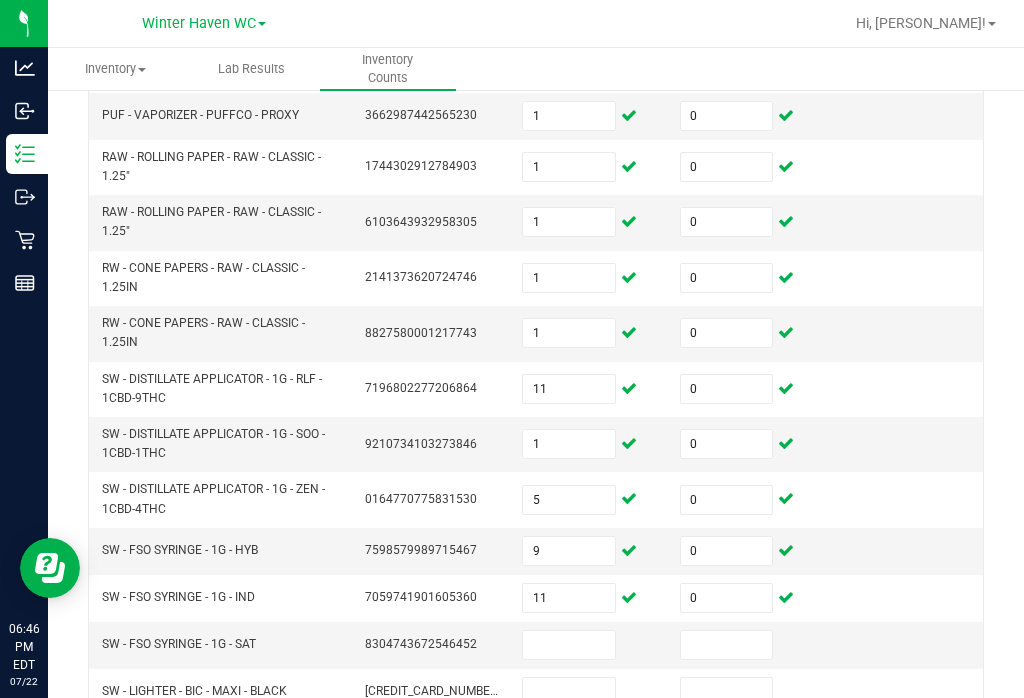 click at bounding box center [569, 645] 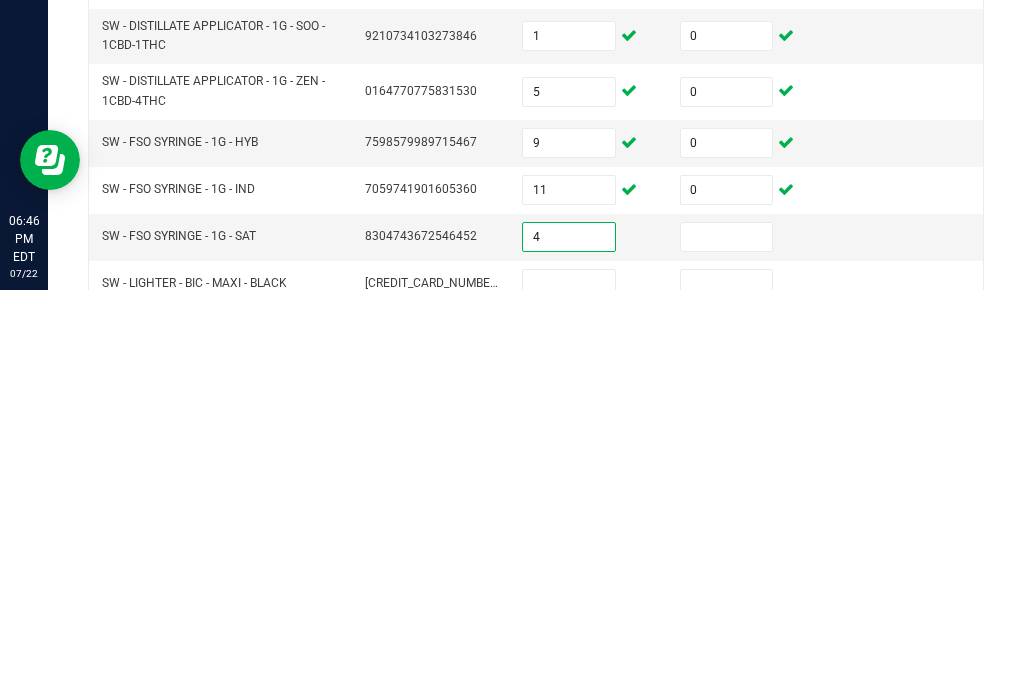 click at bounding box center [727, 645] 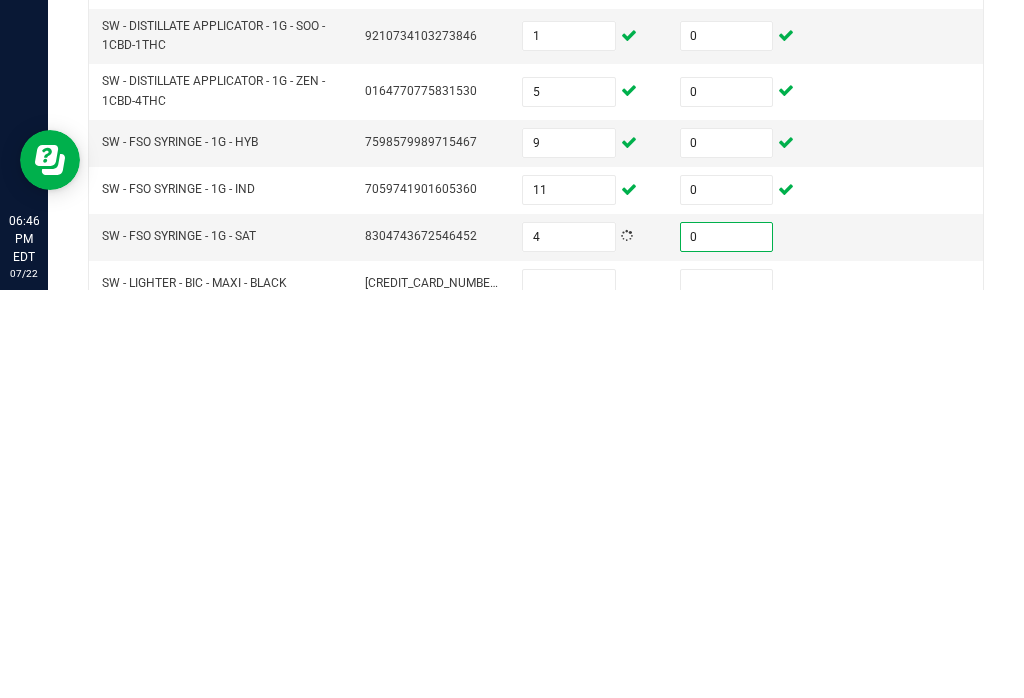 click at bounding box center [569, 692] 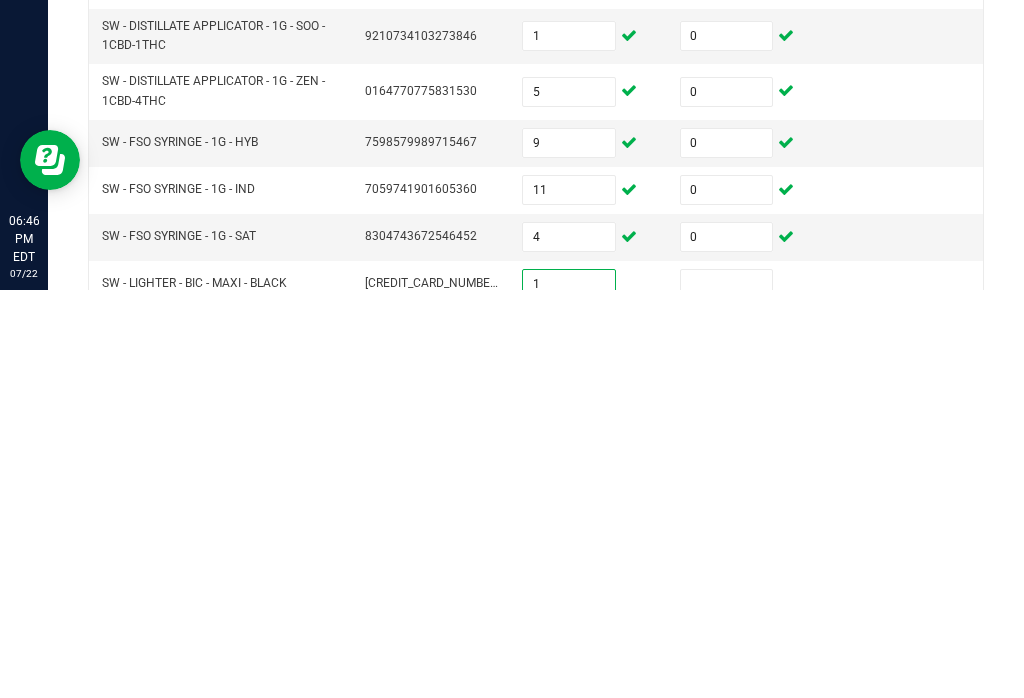 click at bounding box center [727, 692] 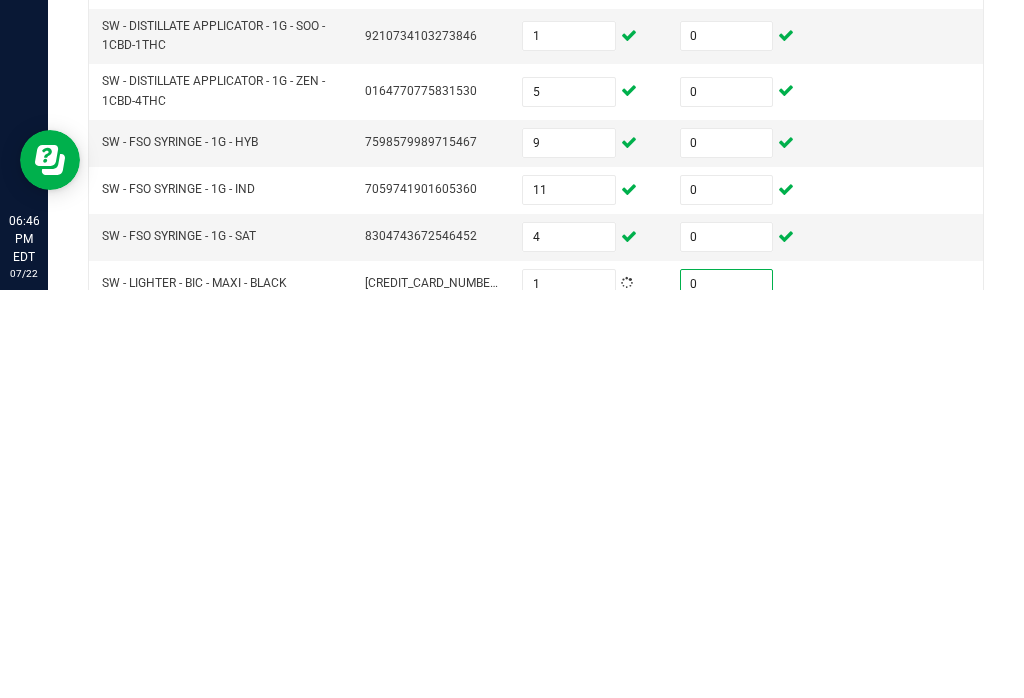 scroll, scrollTop: 548, scrollLeft: 0, axis: vertical 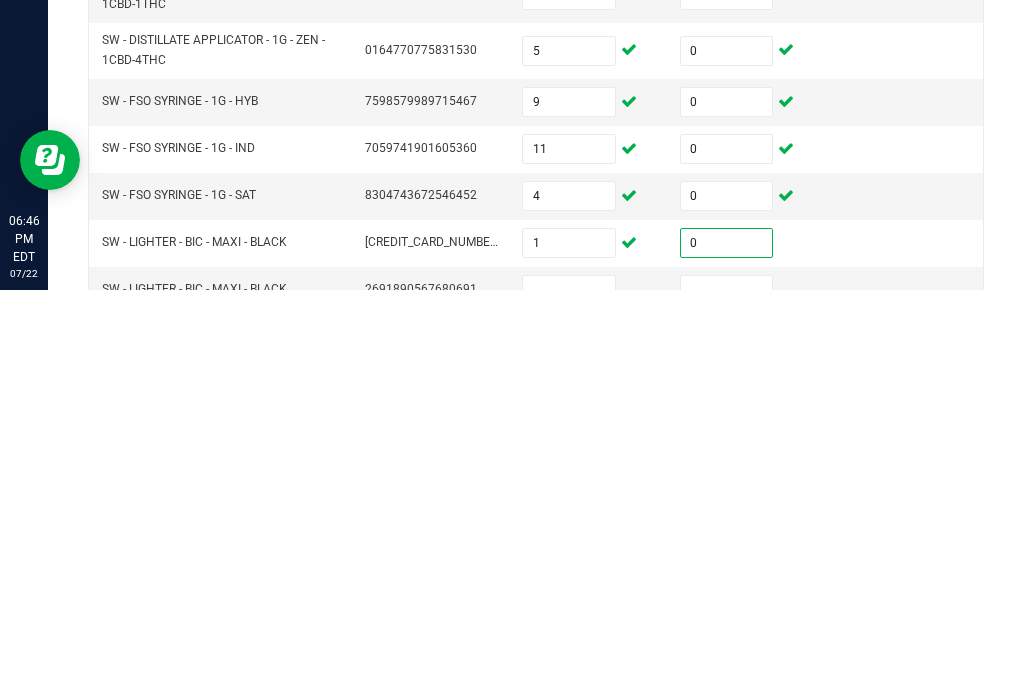 click at bounding box center (569, 698) 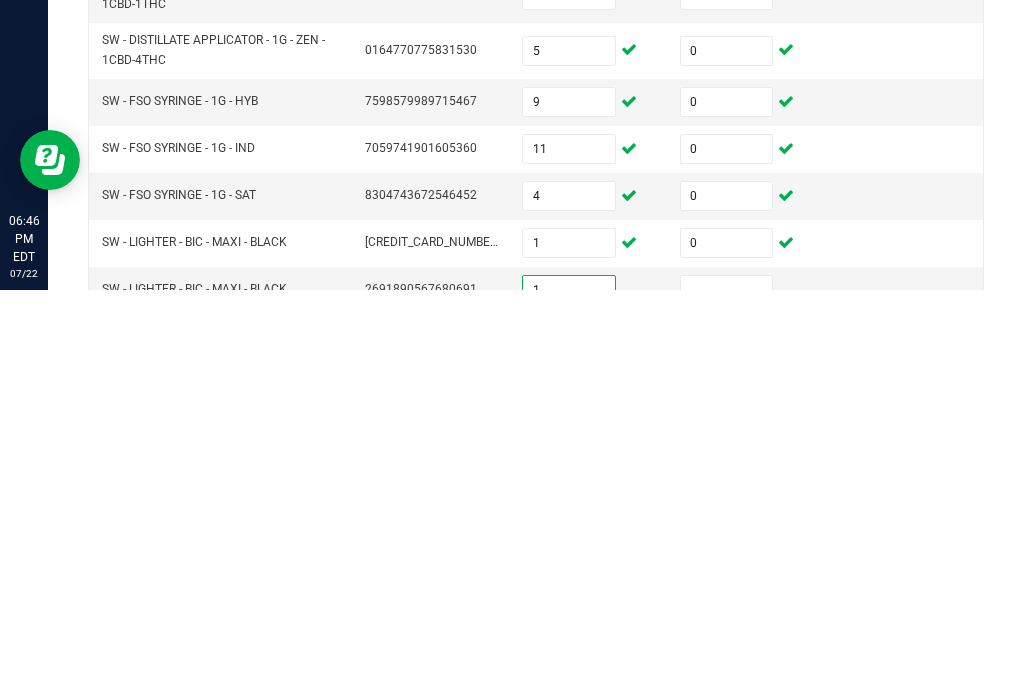 click at bounding box center (727, 698) 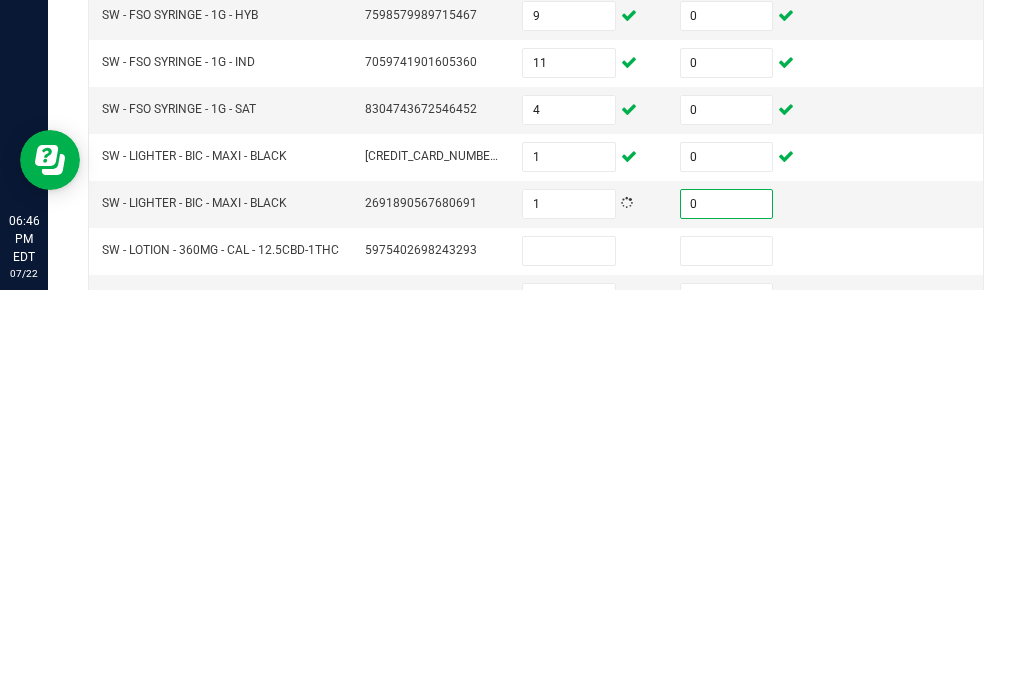scroll, scrollTop: 634, scrollLeft: 0, axis: vertical 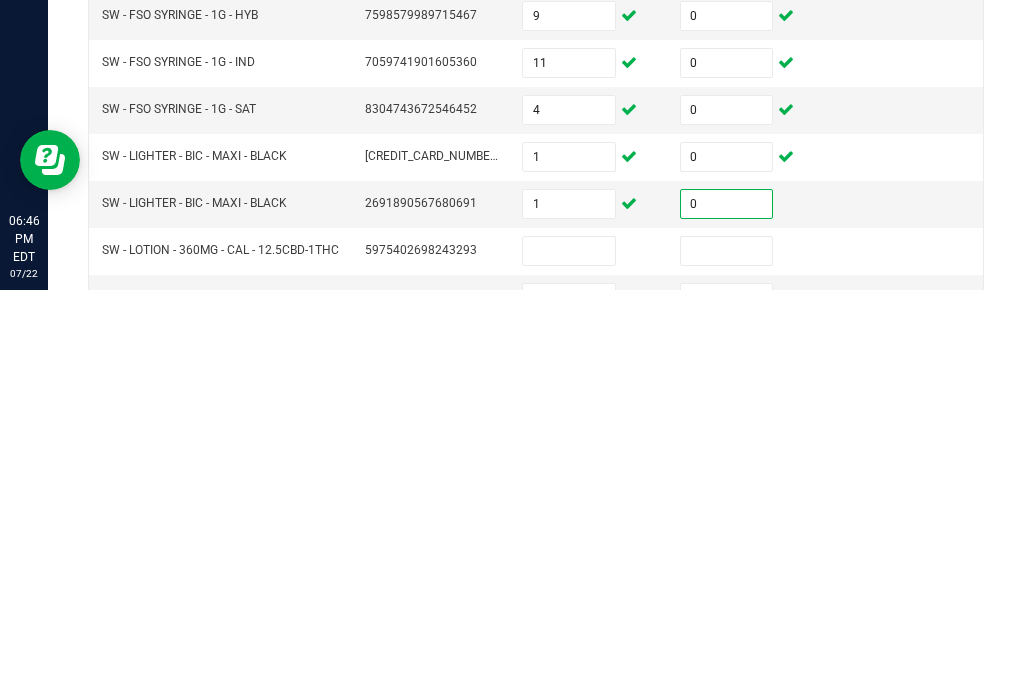 click at bounding box center (569, 659) 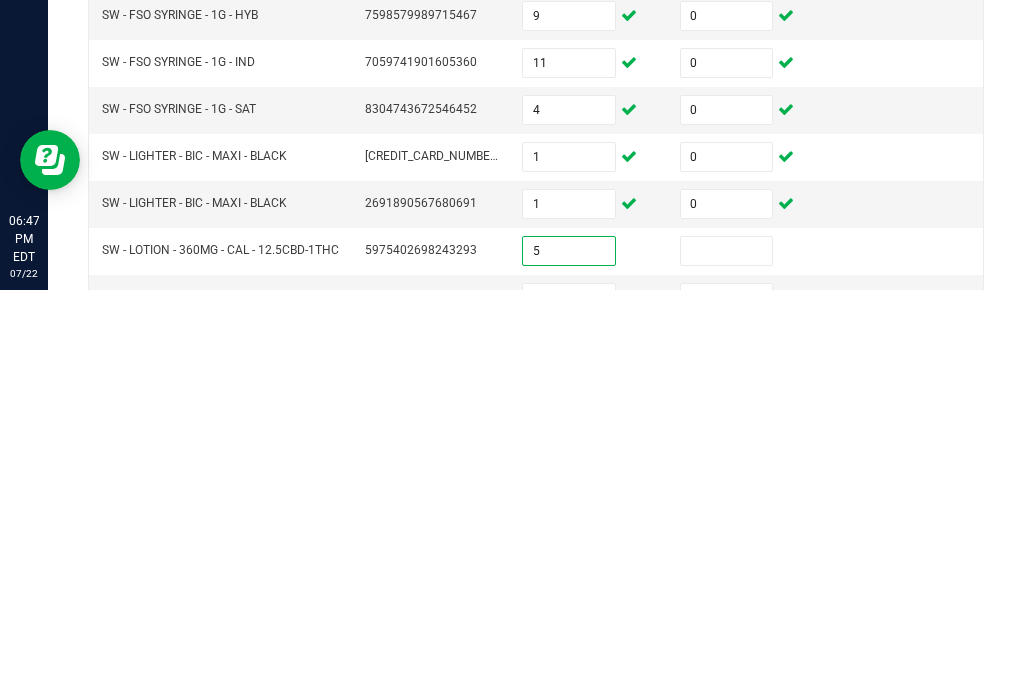 click at bounding box center (727, 659) 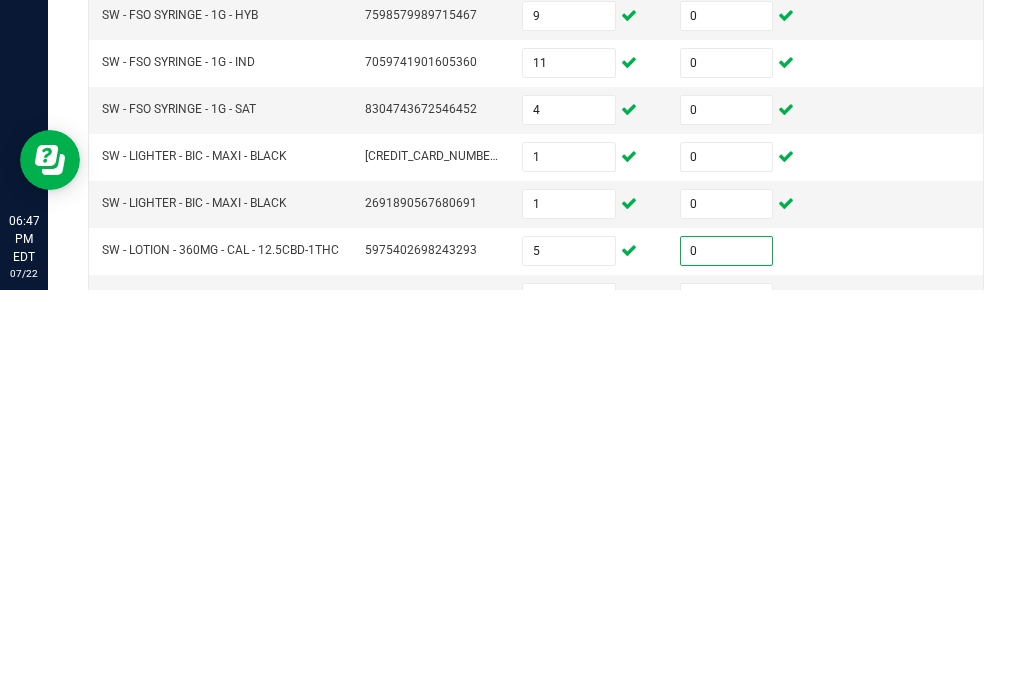 click at bounding box center (569, 706) 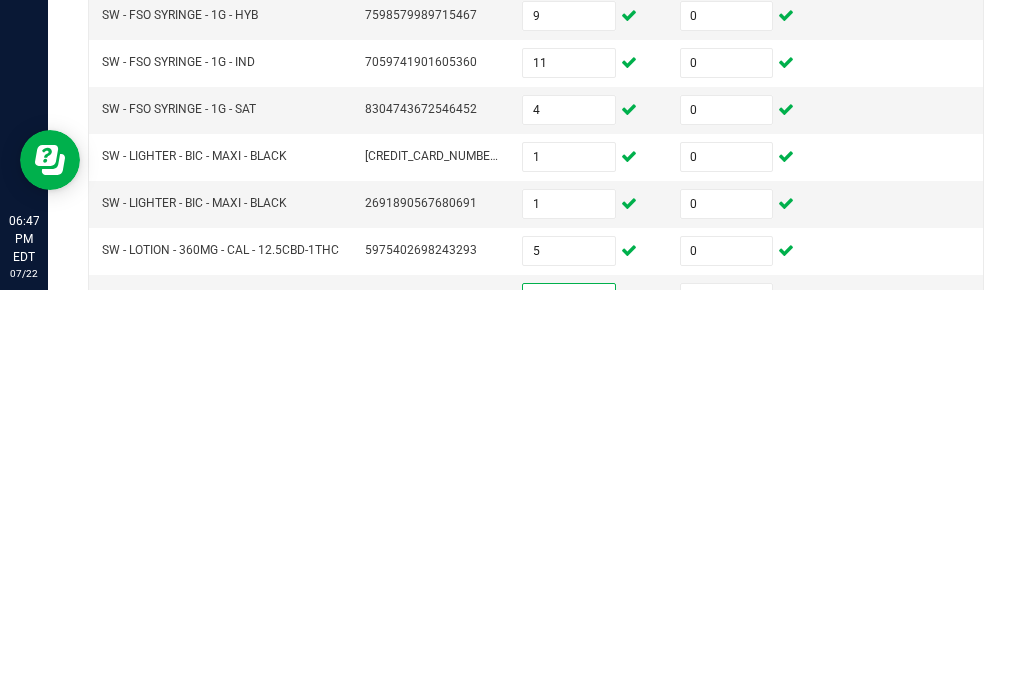 click at bounding box center [727, 706] 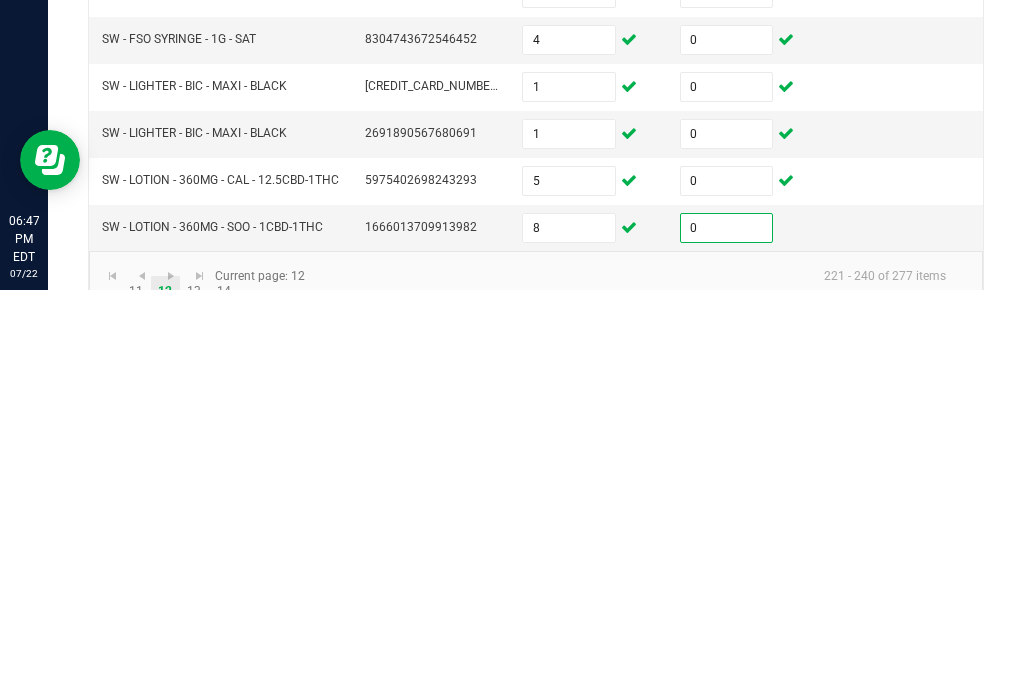scroll, scrollTop: 701, scrollLeft: 0, axis: vertical 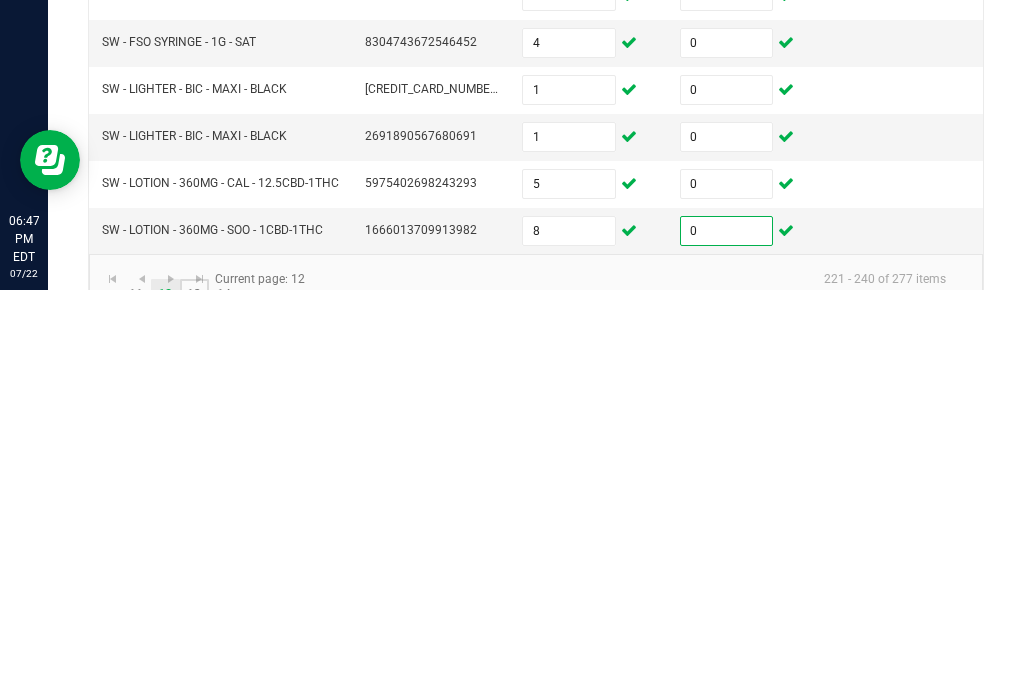 click on "13" 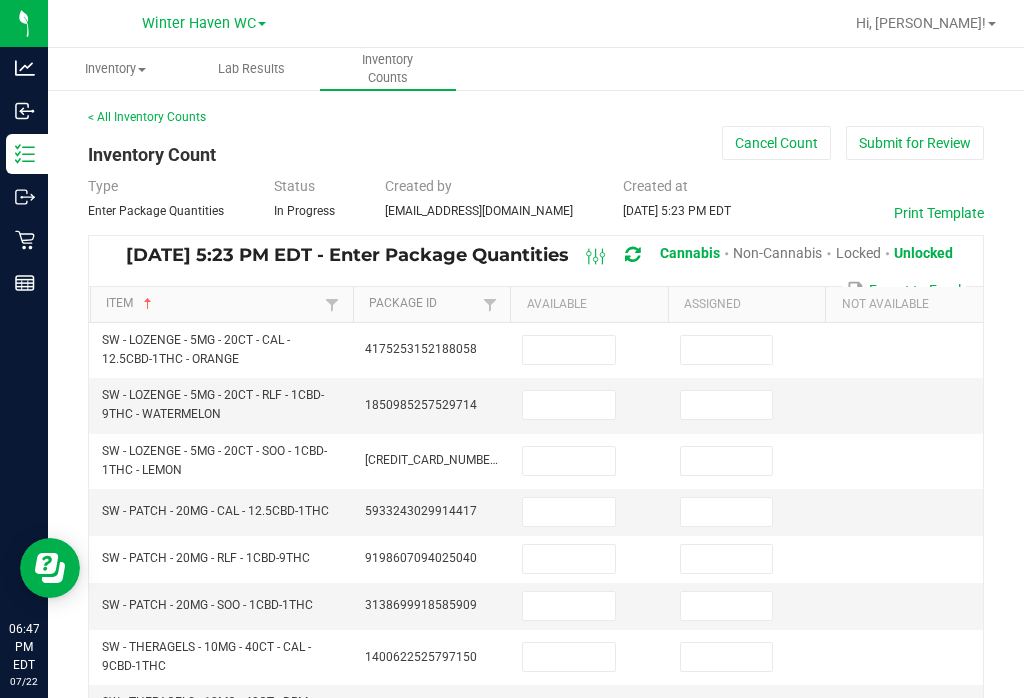 scroll, scrollTop: 0, scrollLeft: 0, axis: both 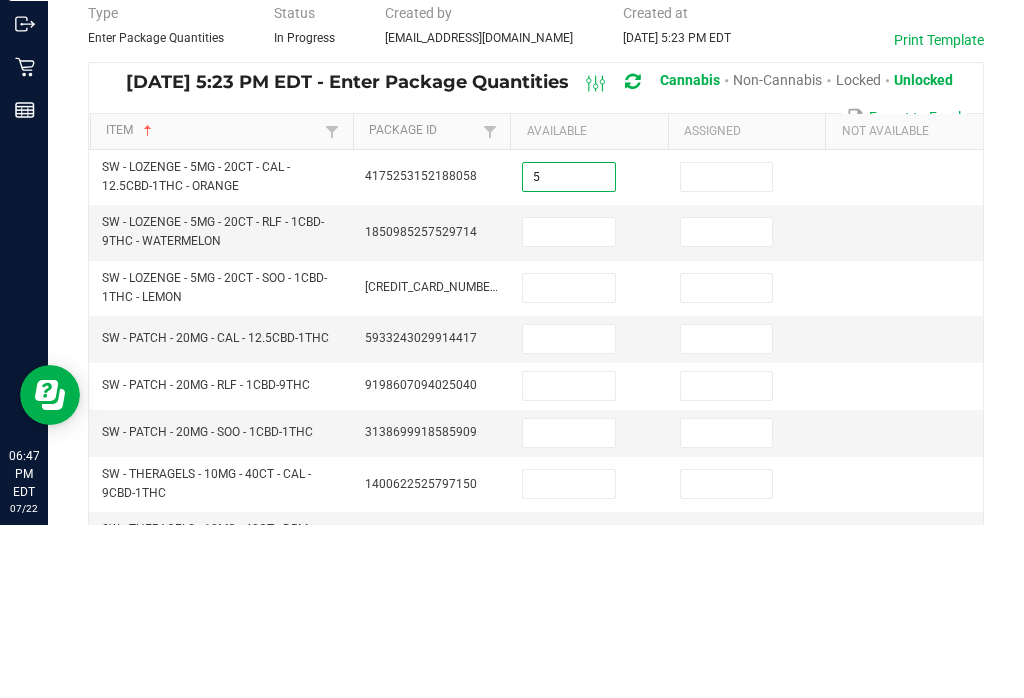click at bounding box center (727, 350) 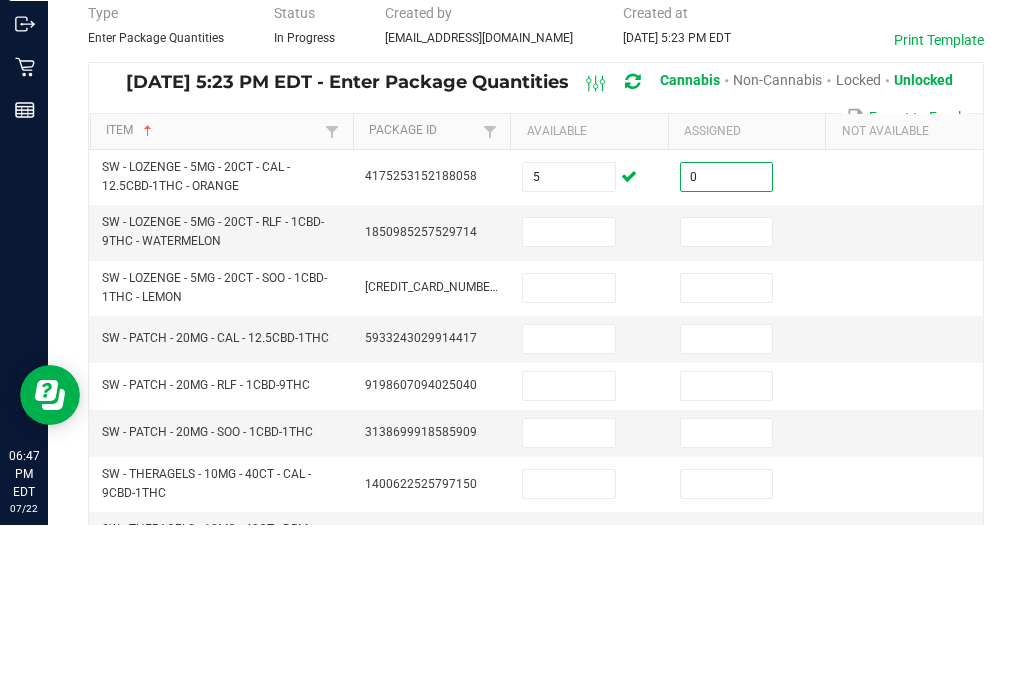 click at bounding box center (569, 405) 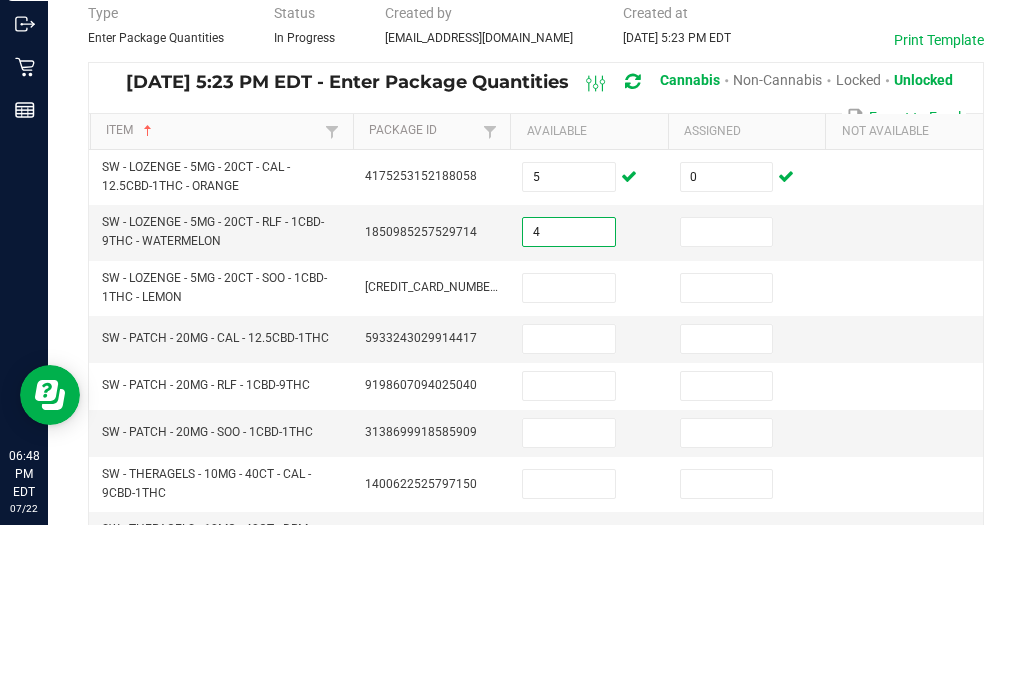 click at bounding box center (727, 405) 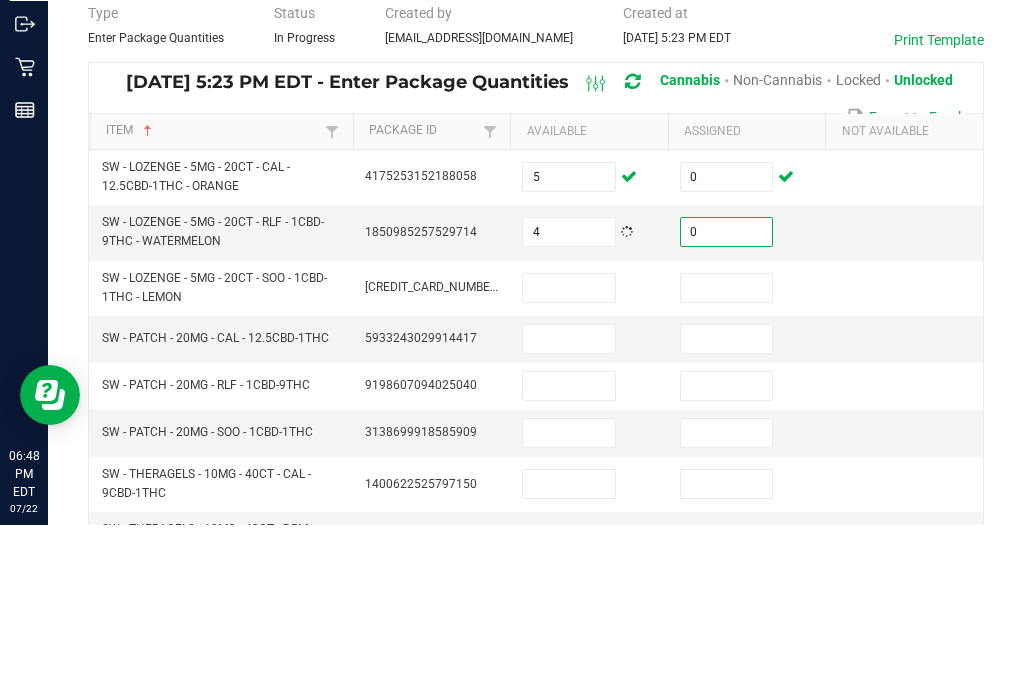 click at bounding box center (569, 461) 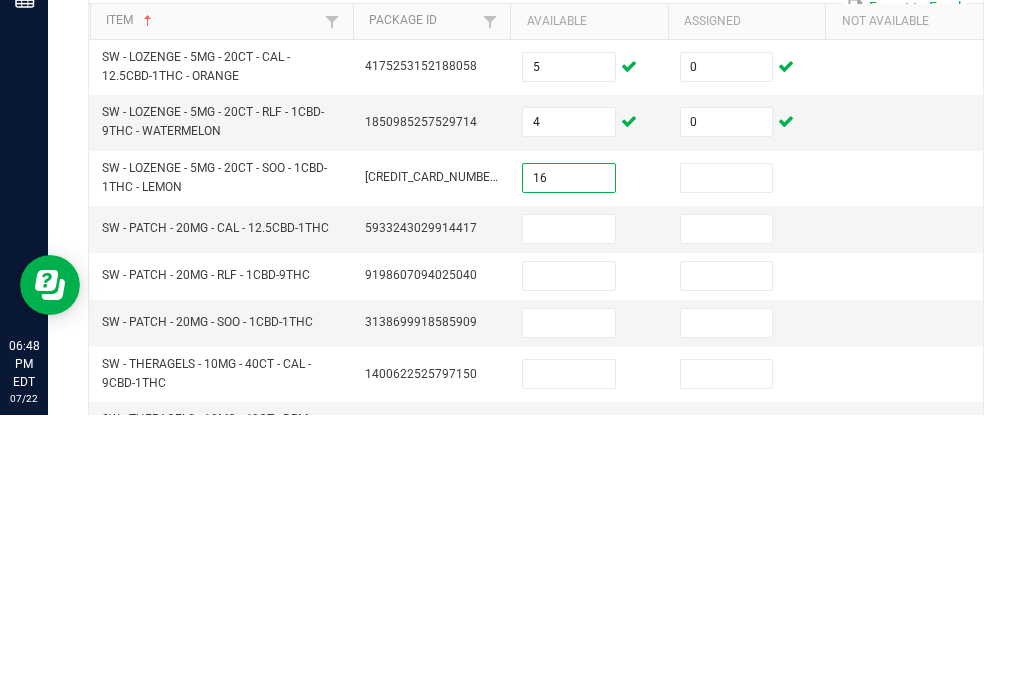 click at bounding box center [727, 461] 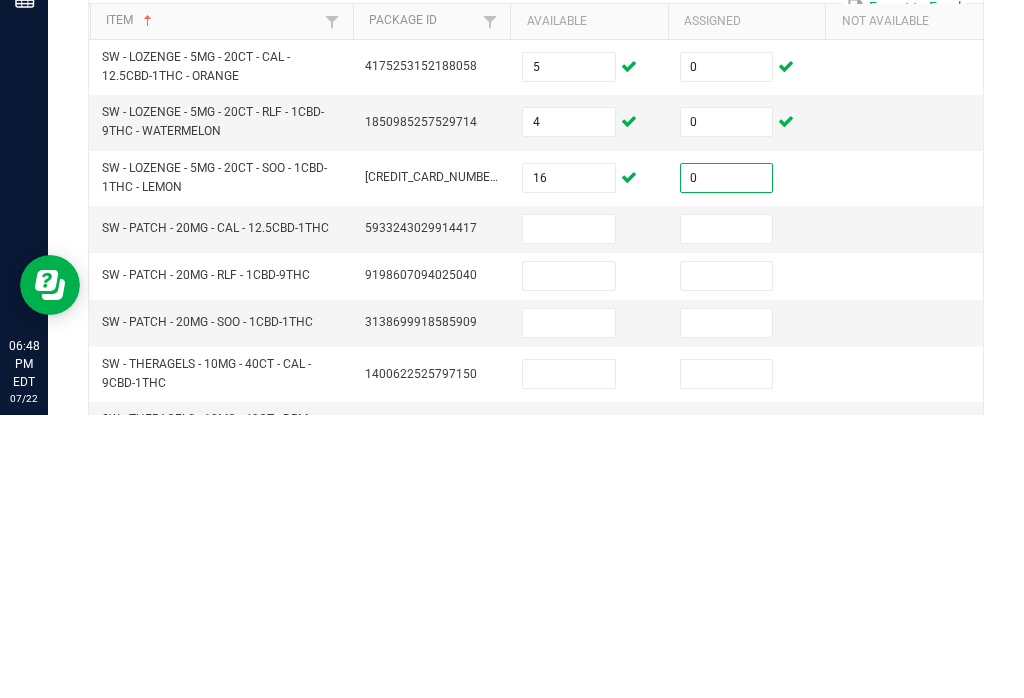 click at bounding box center (569, 512) 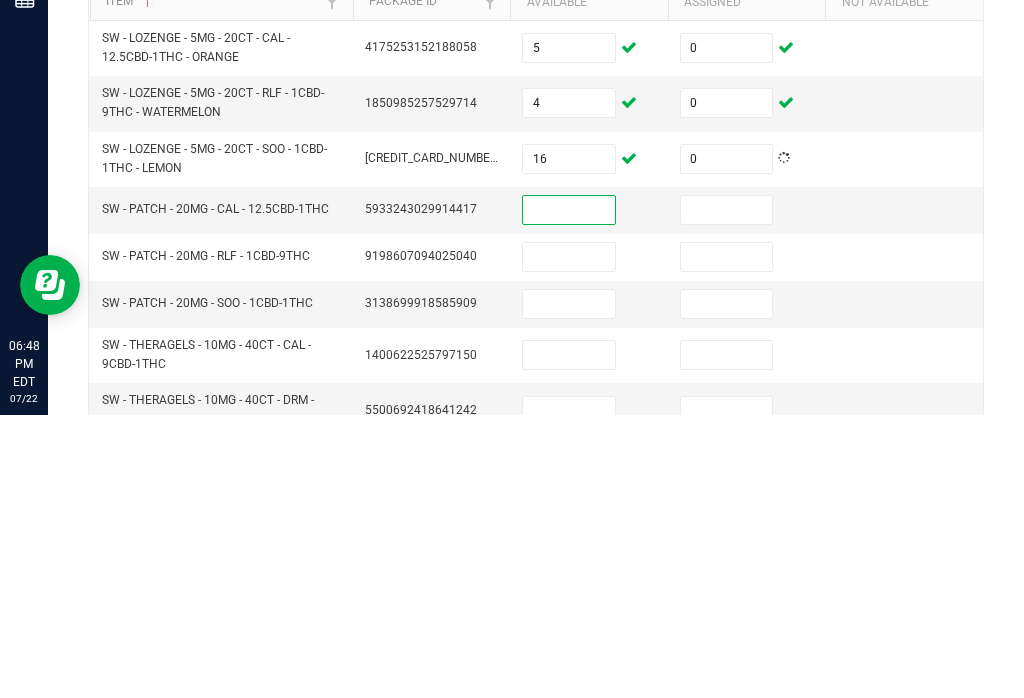 scroll, scrollTop: 38, scrollLeft: 0, axis: vertical 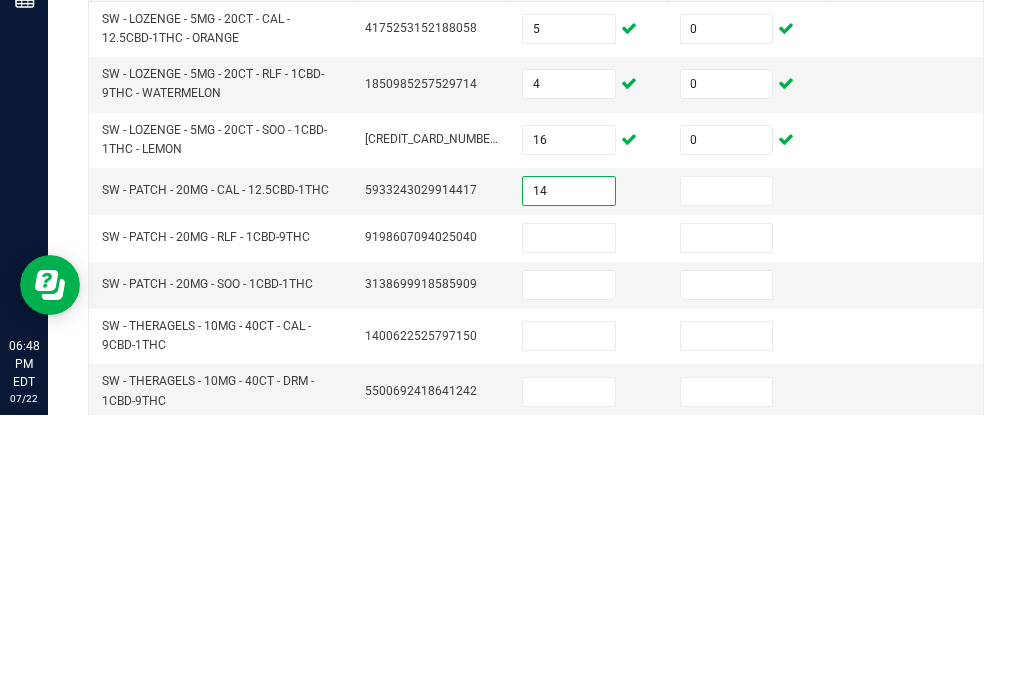 click at bounding box center [727, 474] 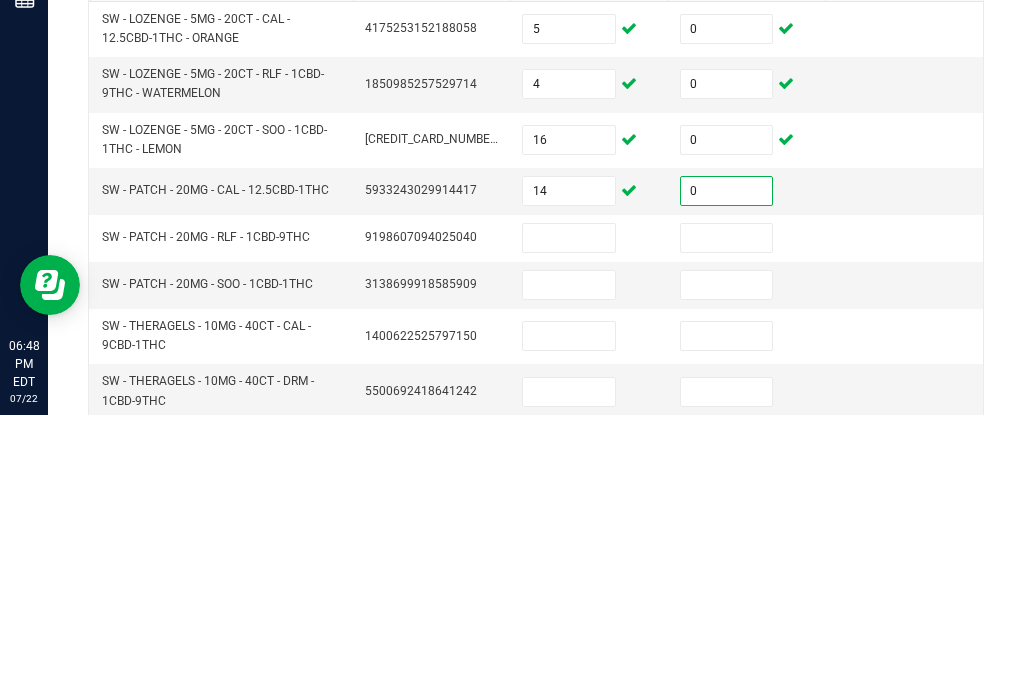 click at bounding box center (569, 521) 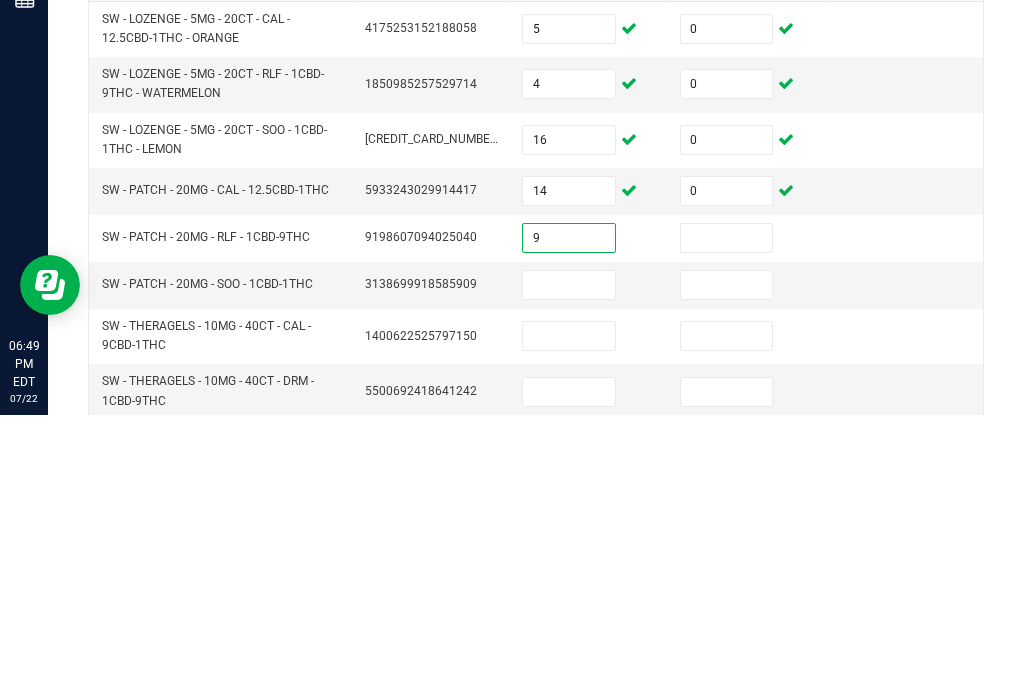 click at bounding box center [727, 521] 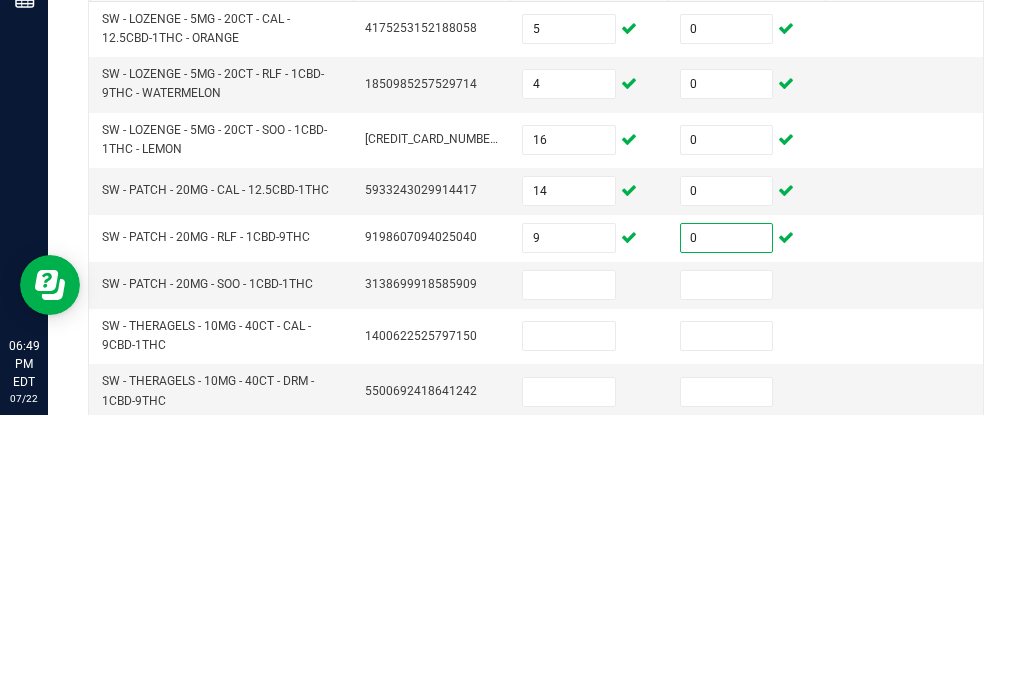 click at bounding box center (569, 568) 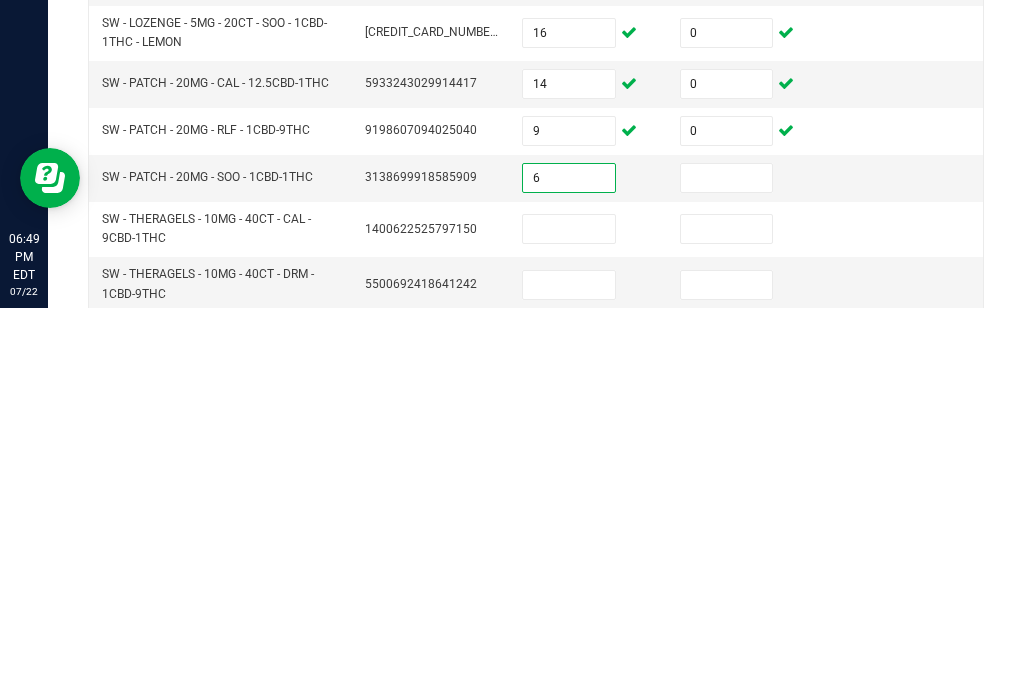 click at bounding box center [727, 568] 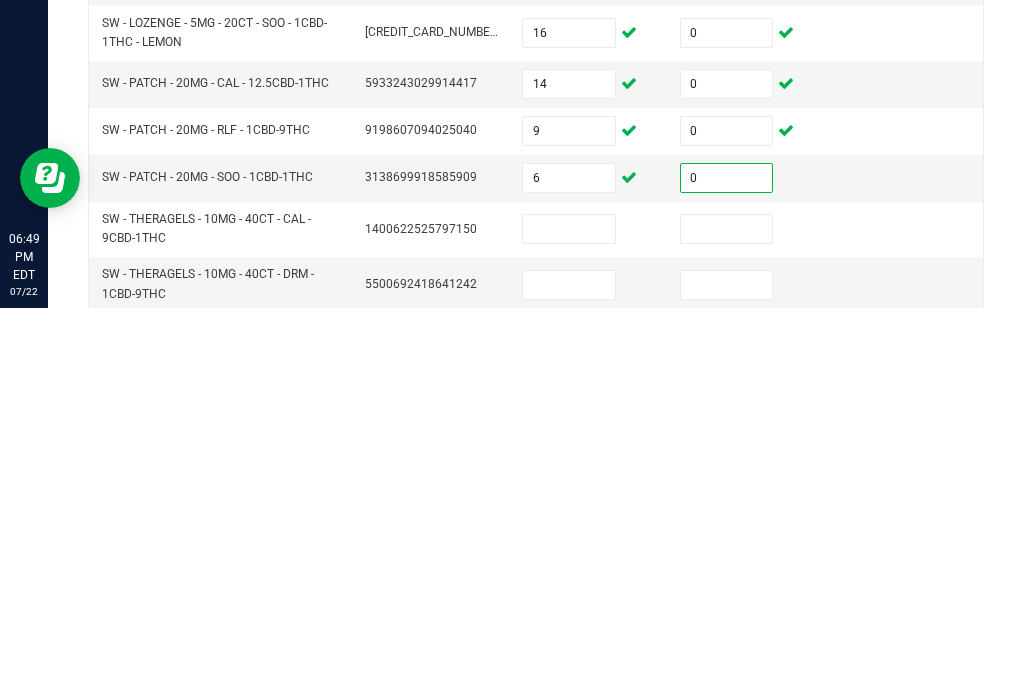 click at bounding box center [569, 619] 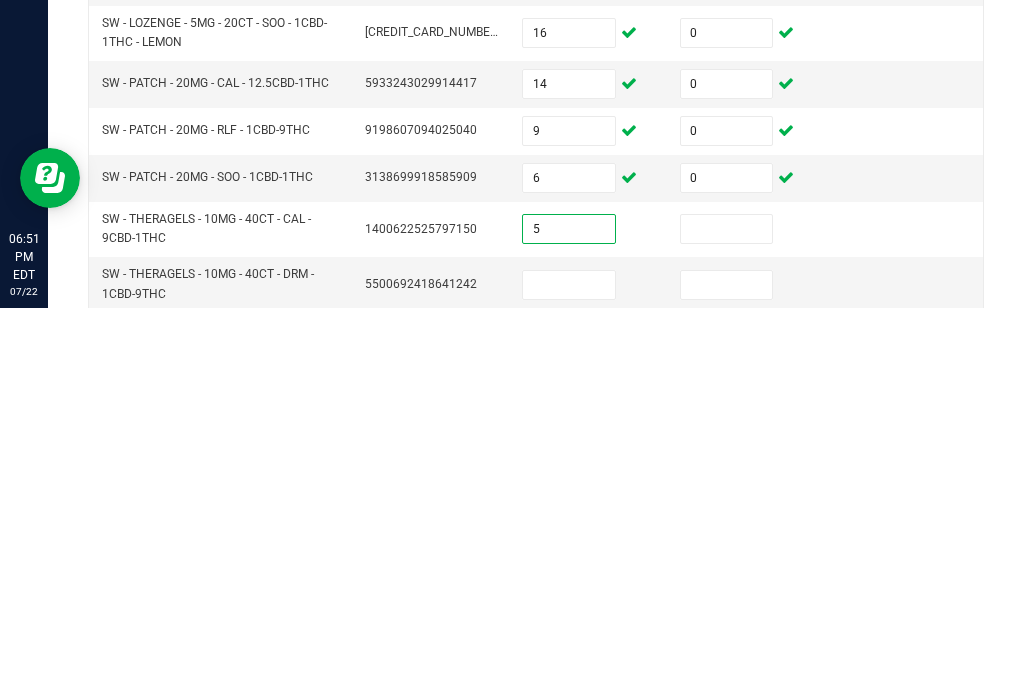 click at bounding box center (727, 619) 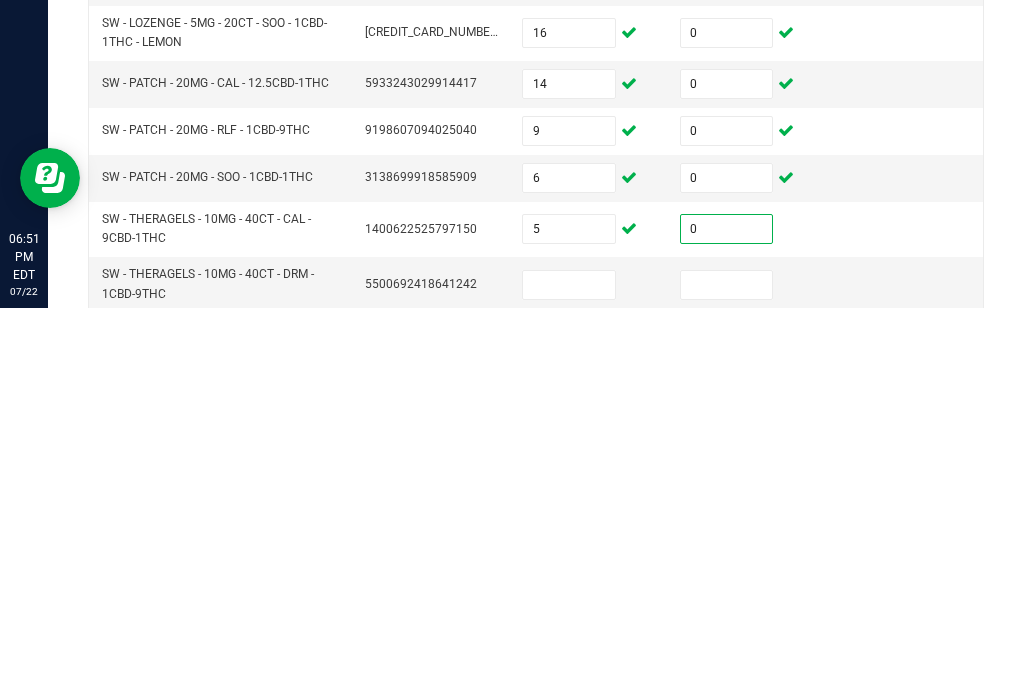 click at bounding box center (569, 675) 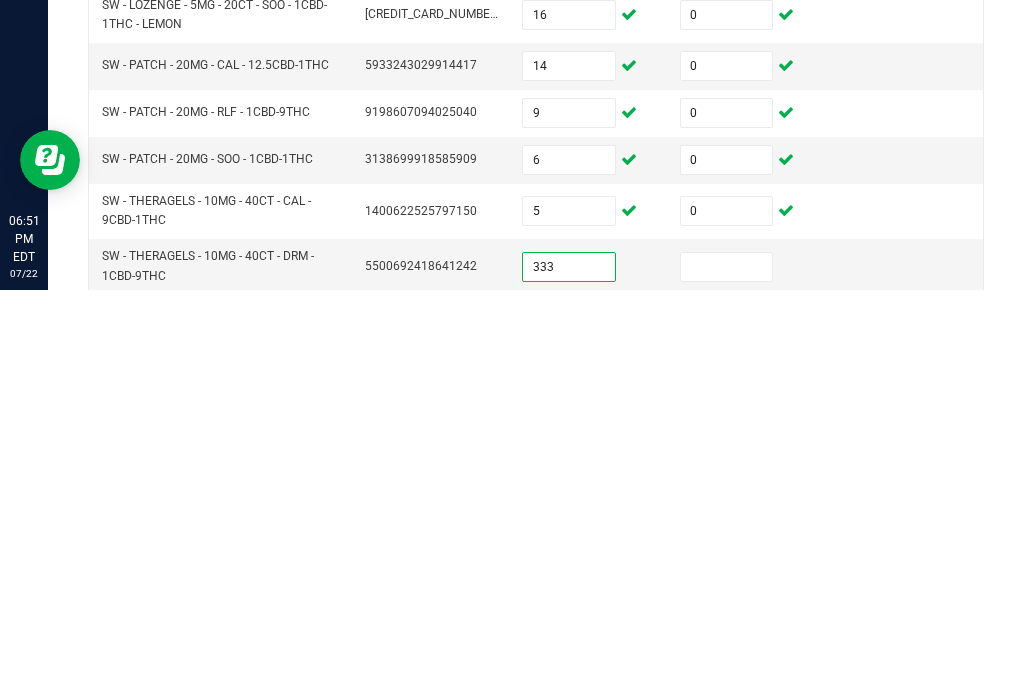 click at bounding box center (727, 675) 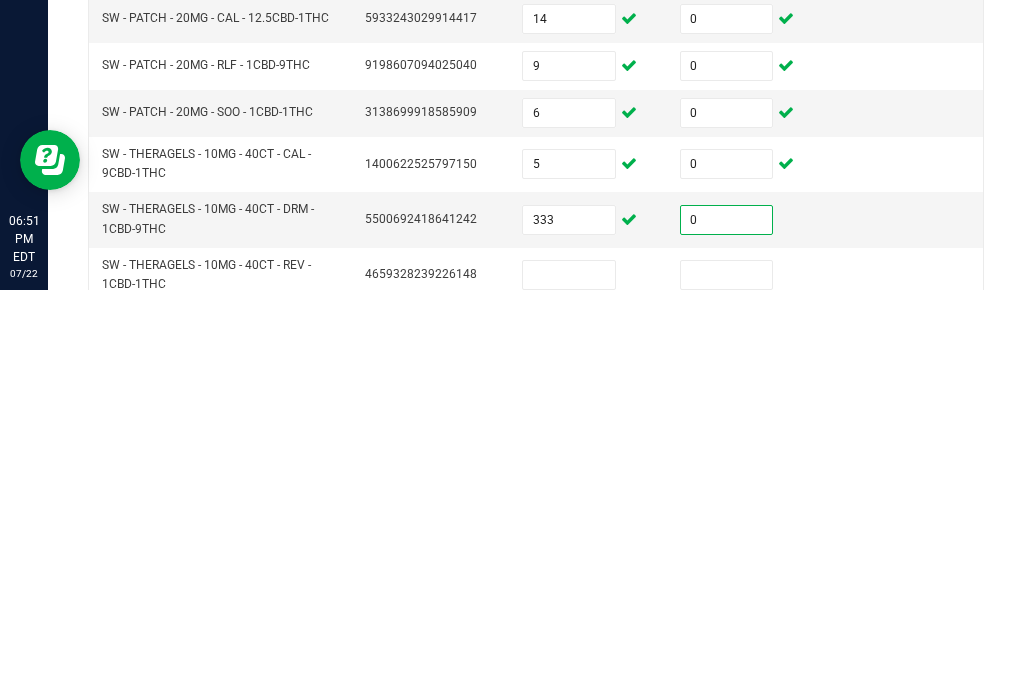 scroll, scrollTop: 102, scrollLeft: 0, axis: vertical 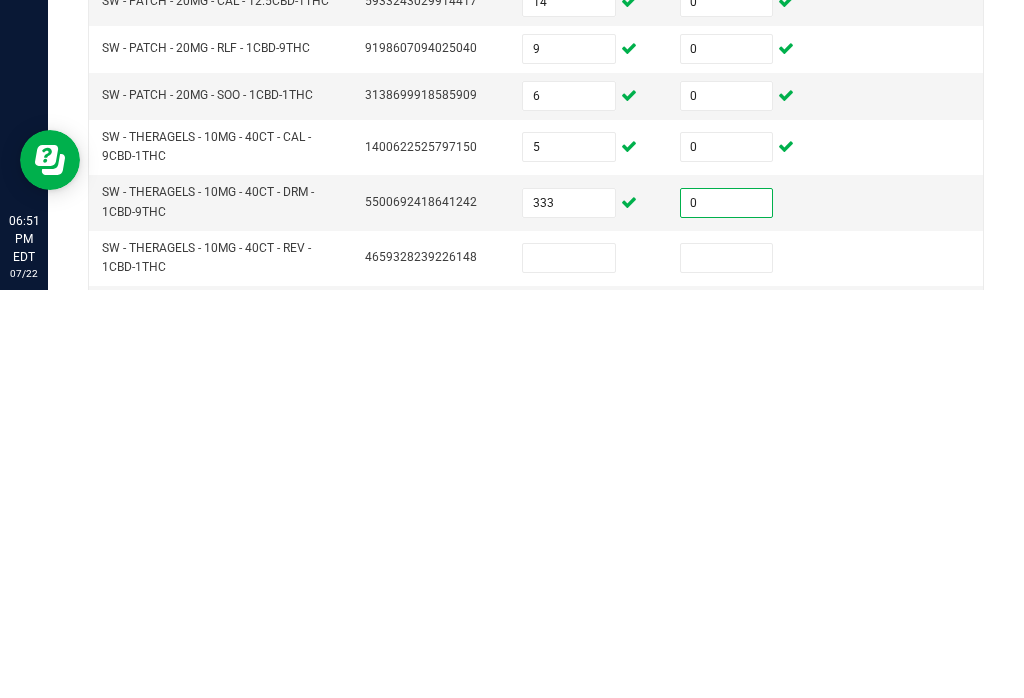 click at bounding box center (569, 666) 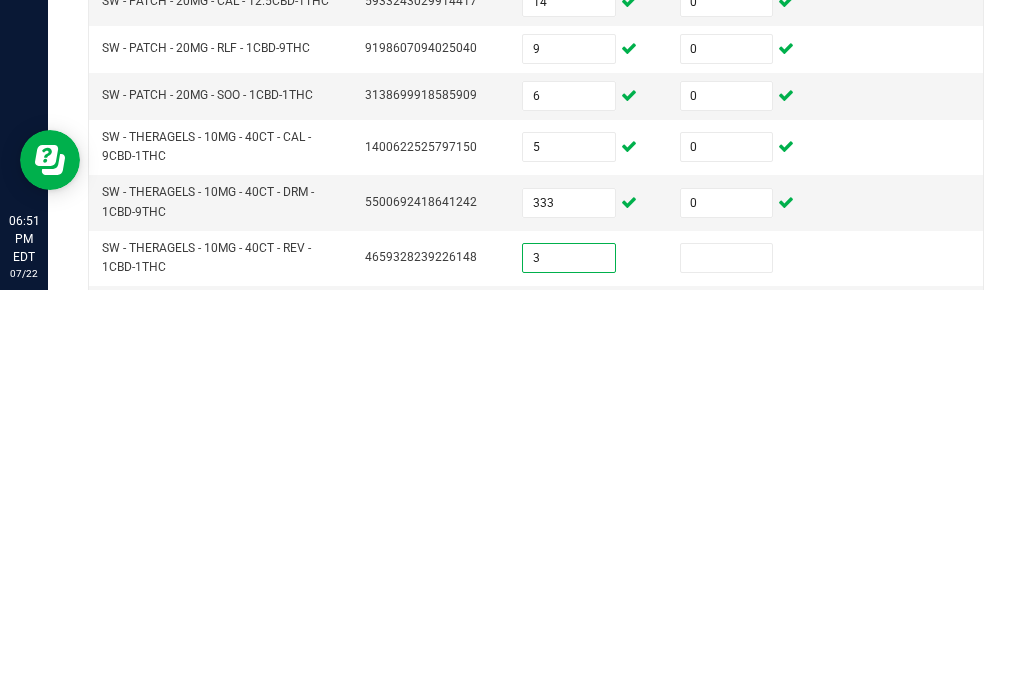 click at bounding box center (727, 666) 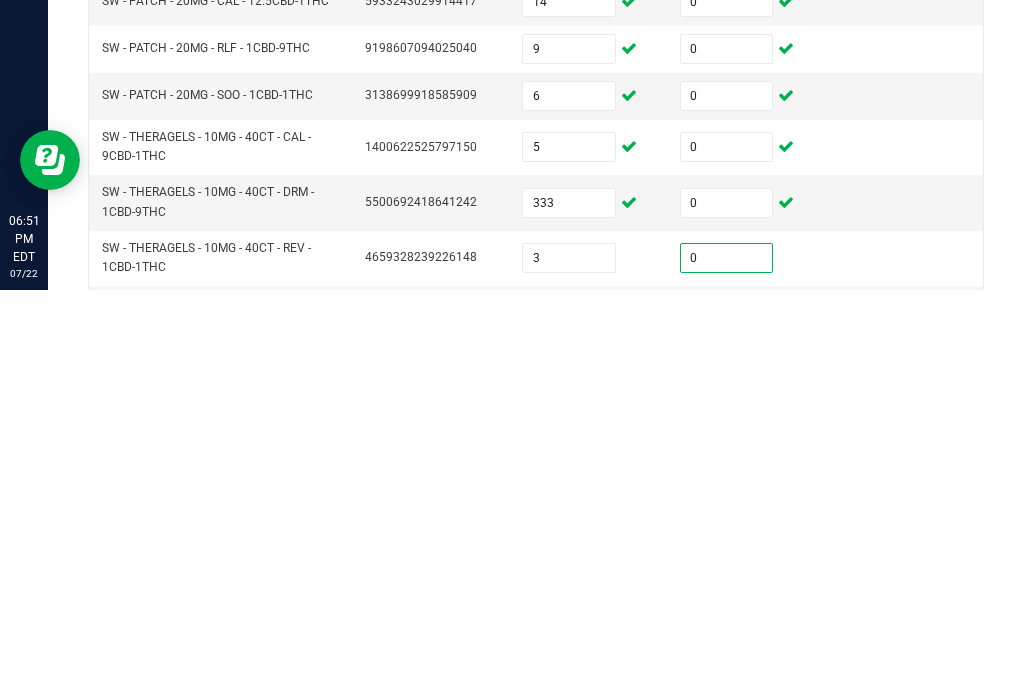 scroll, scrollTop: 182, scrollLeft: 0, axis: vertical 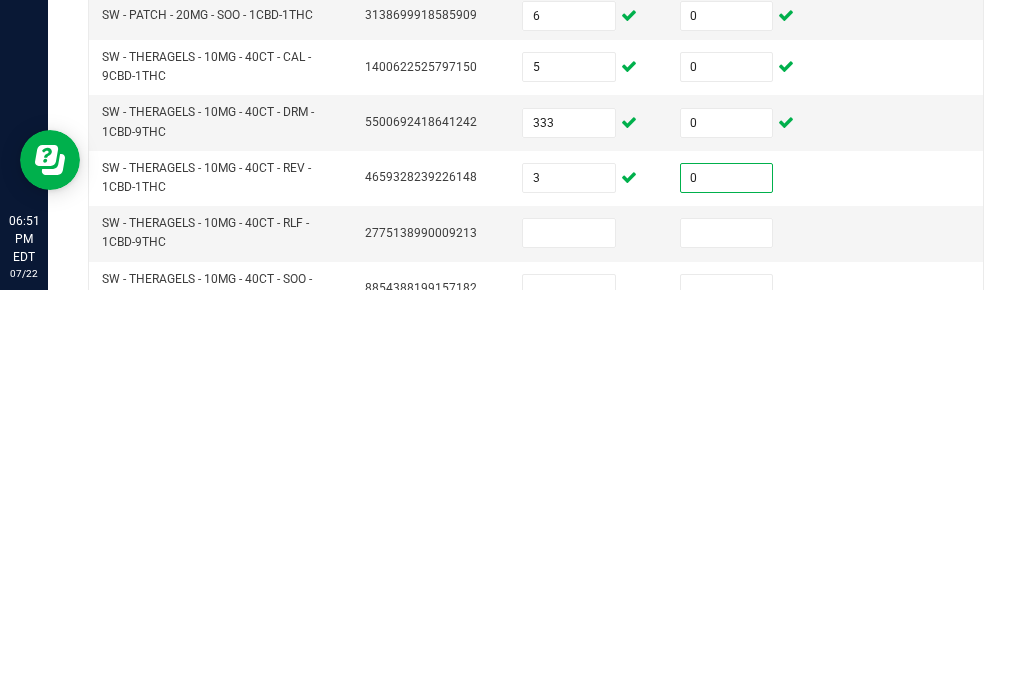 click at bounding box center (569, 641) 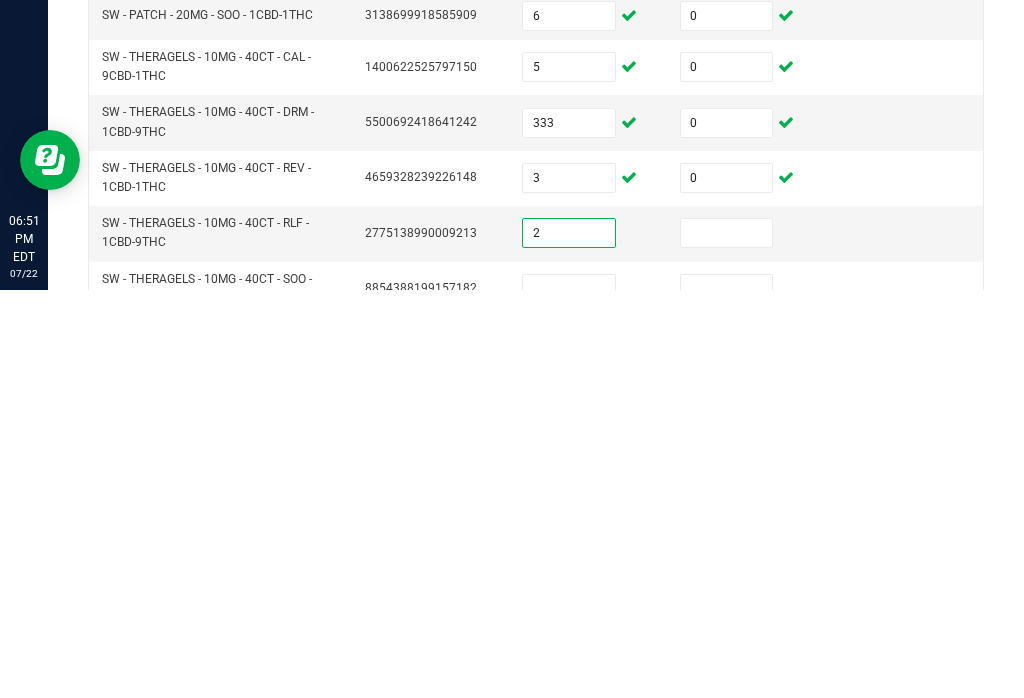 click at bounding box center [727, 641] 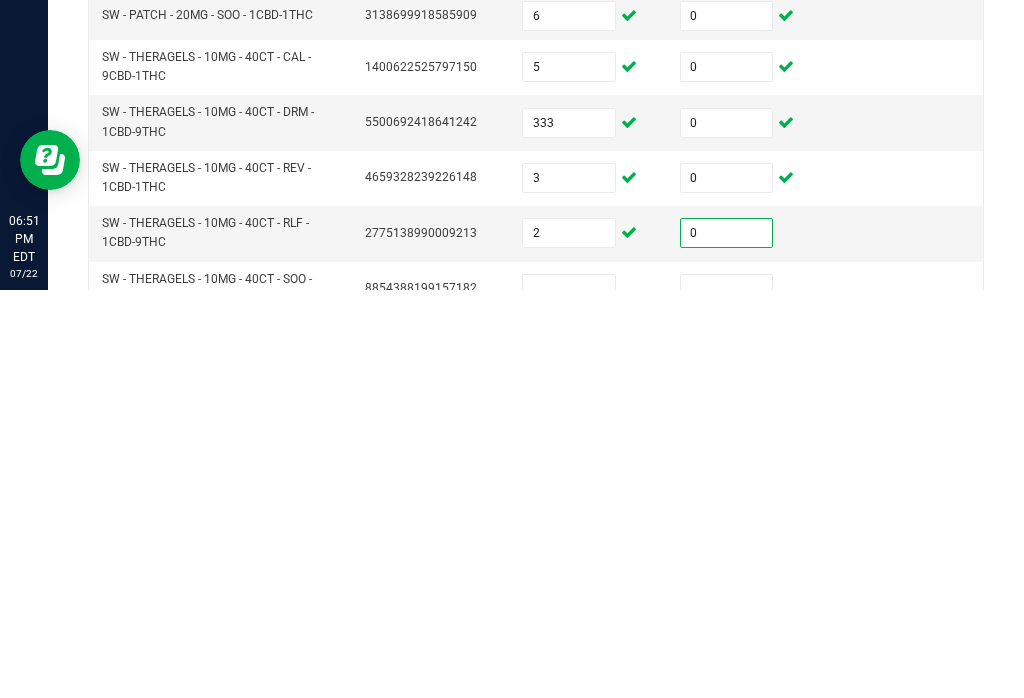 click at bounding box center [569, 697] 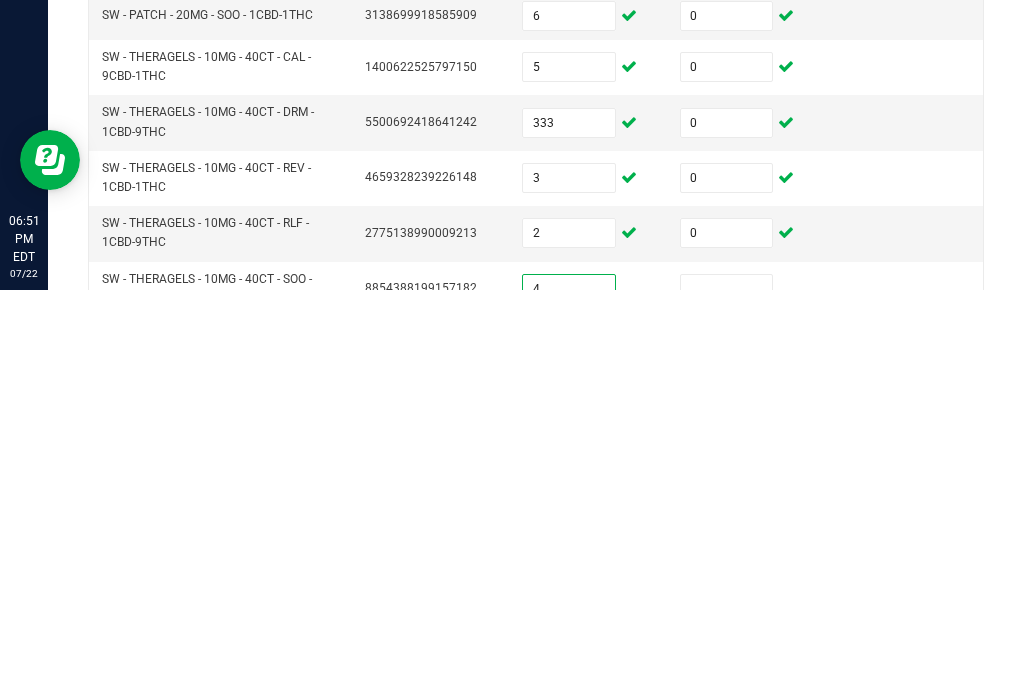 click at bounding box center (747, 697) 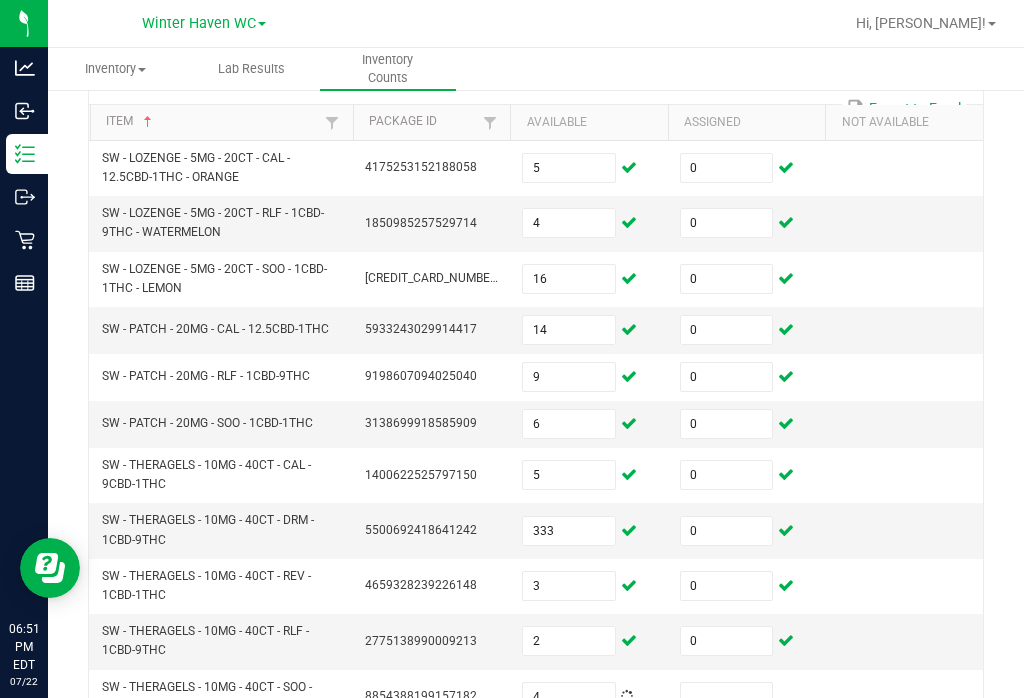 click at bounding box center (727, 697) 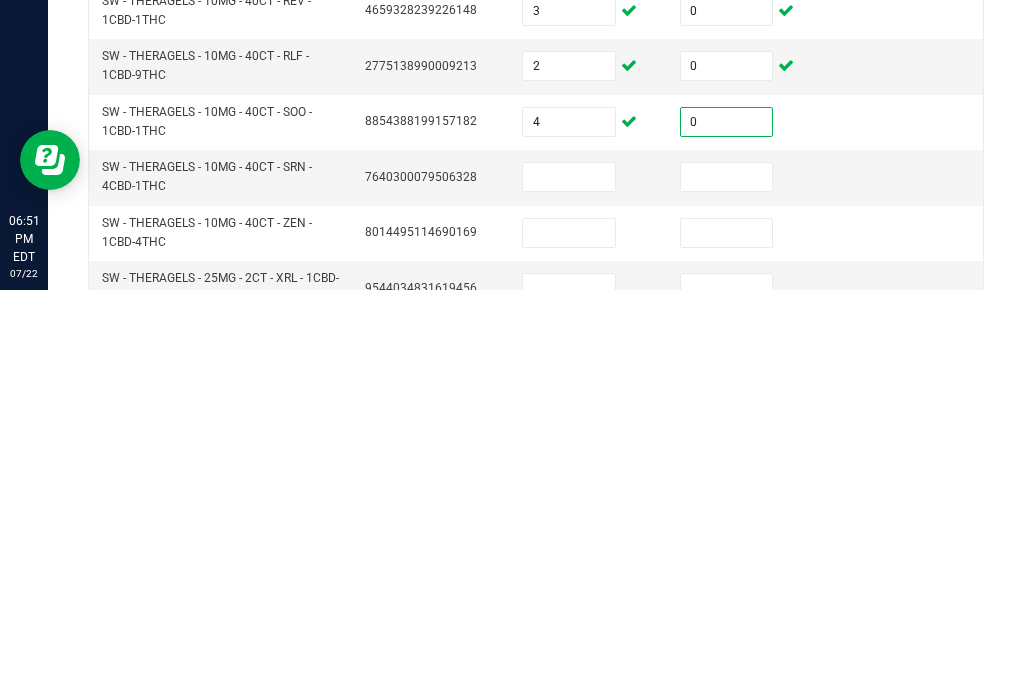 scroll, scrollTop: 357, scrollLeft: 0, axis: vertical 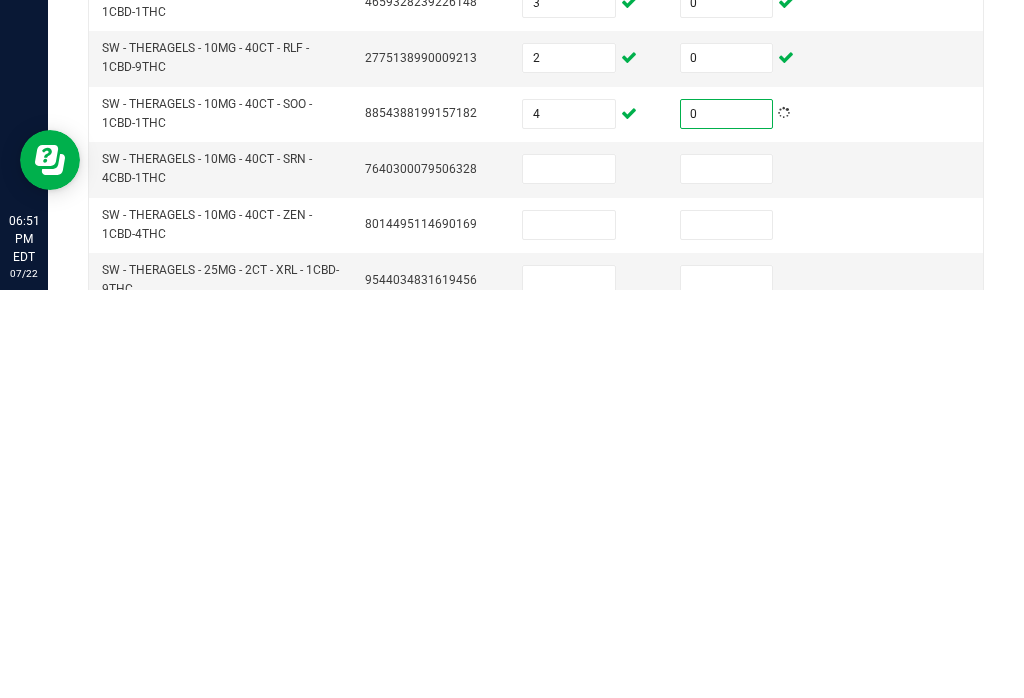 click at bounding box center [569, 577] 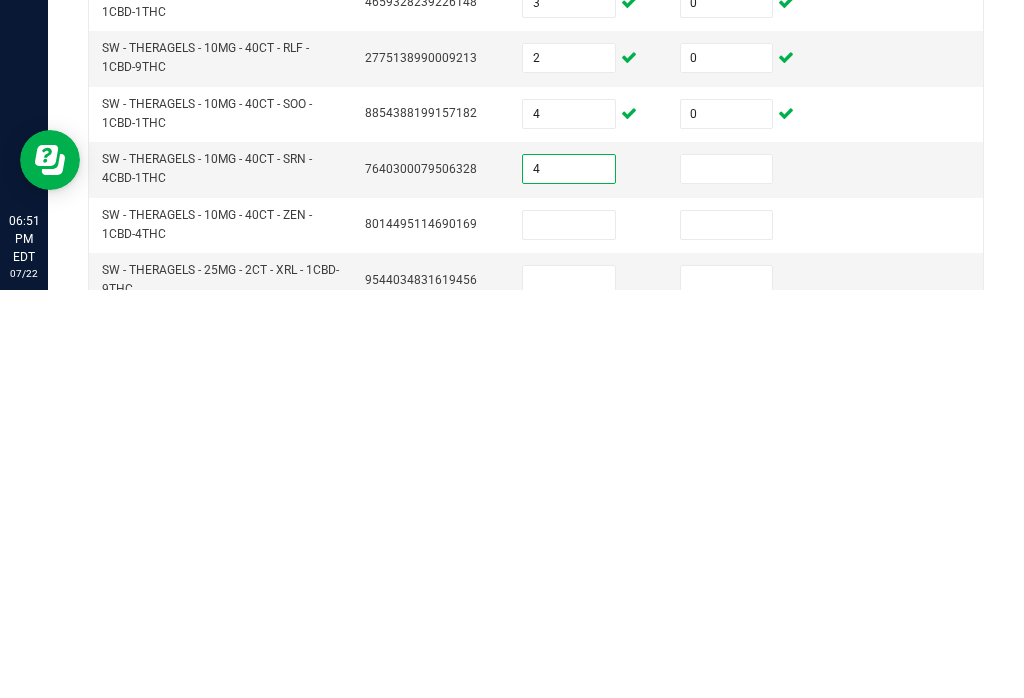 click at bounding box center [727, 577] 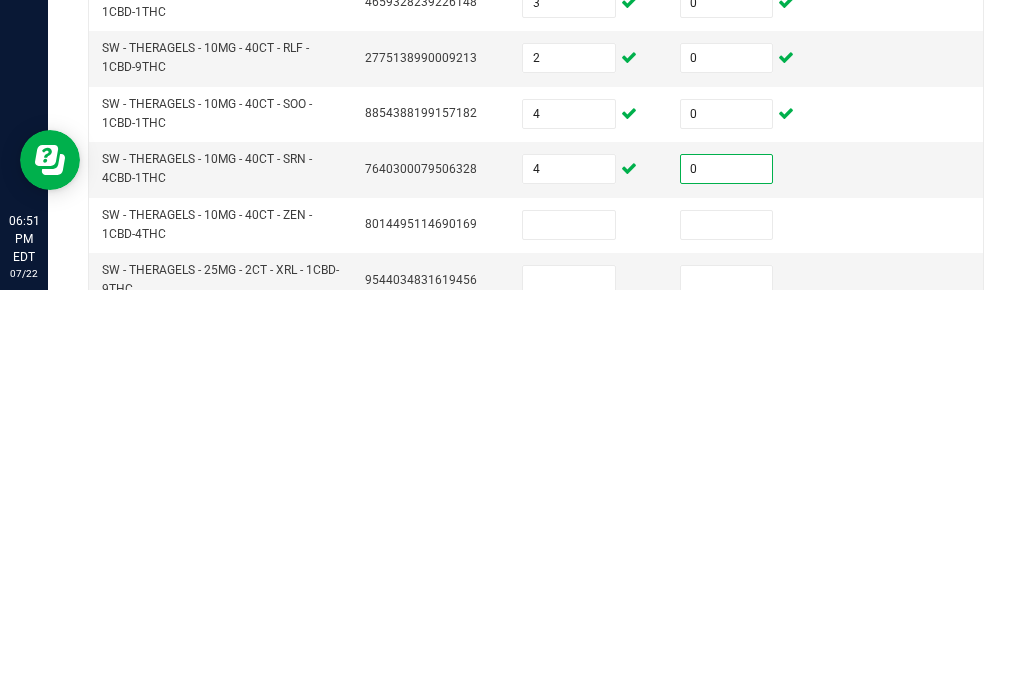 click at bounding box center (569, 633) 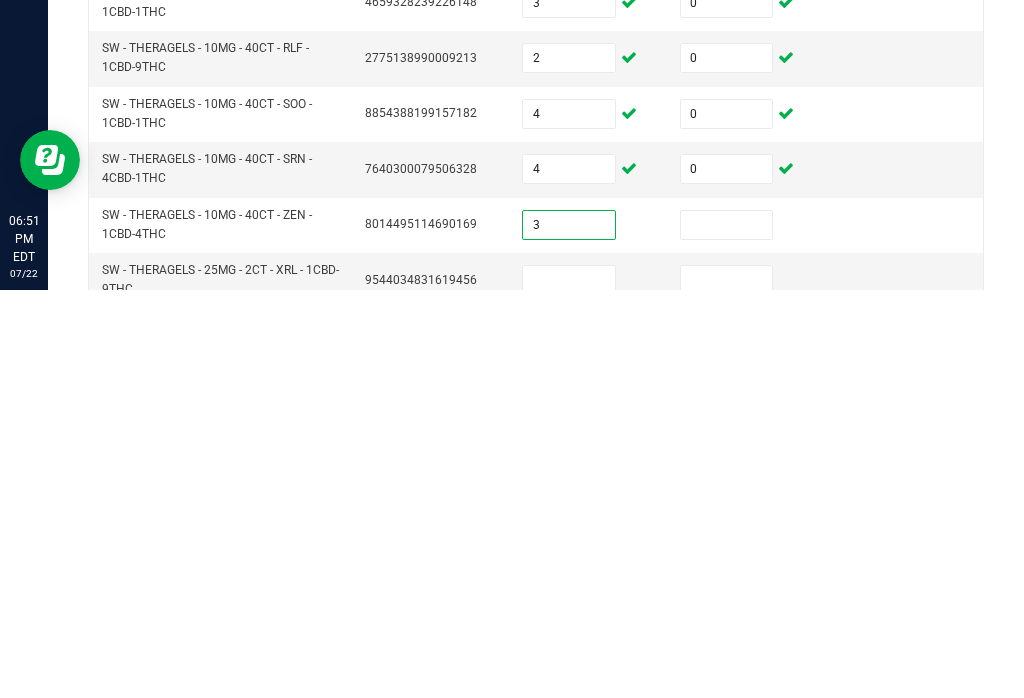 click at bounding box center (727, 633) 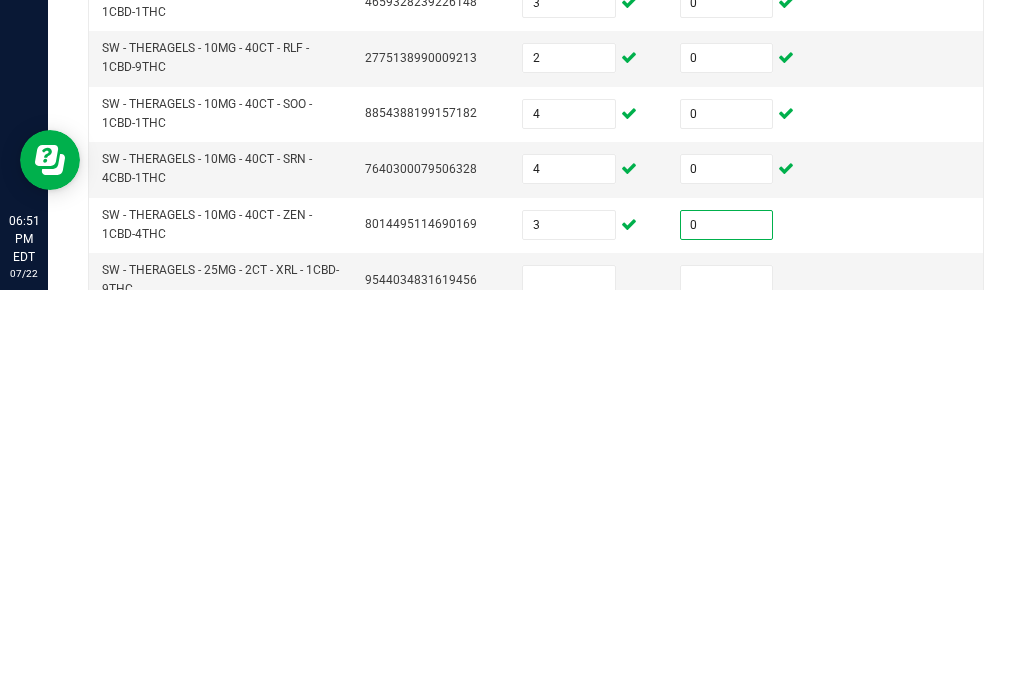 click at bounding box center (569, 688) 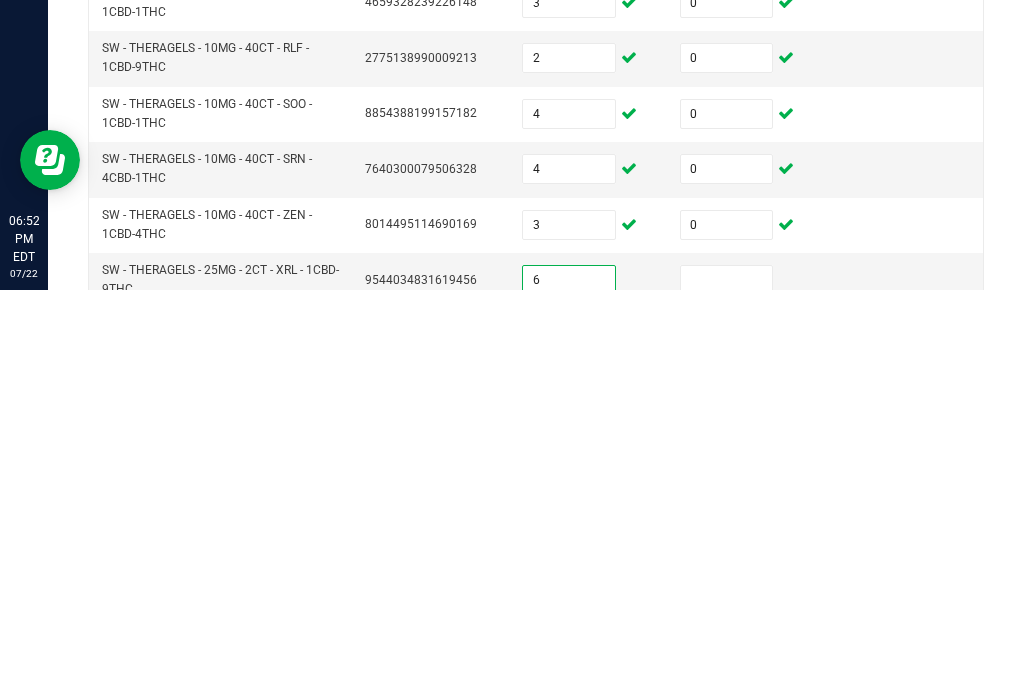 click at bounding box center [727, 688] 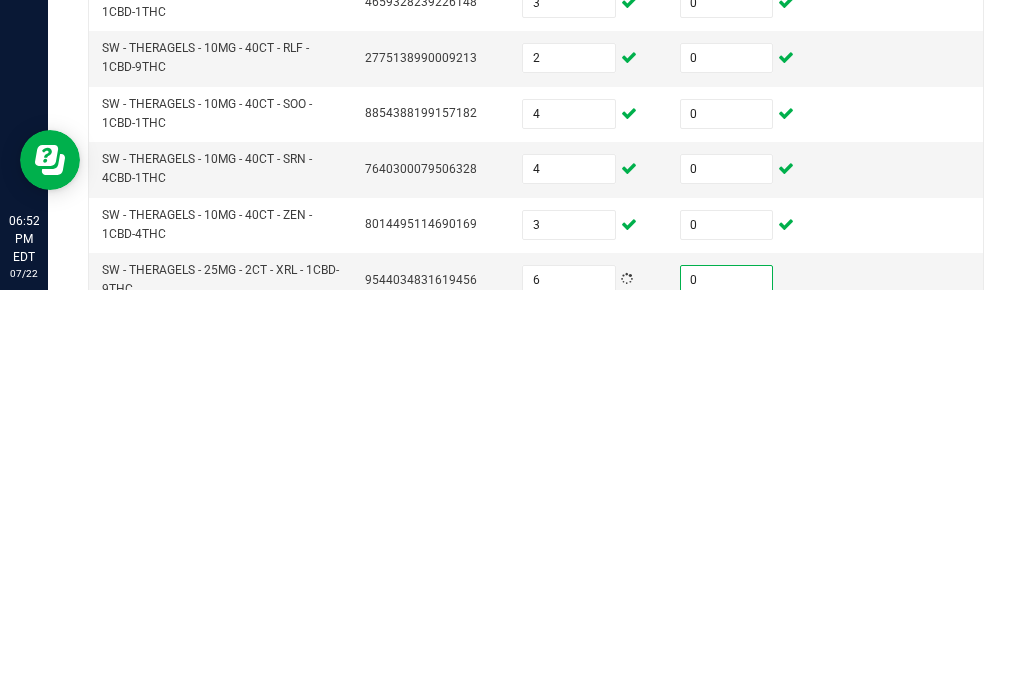scroll, scrollTop: 392, scrollLeft: 0, axis: vertical 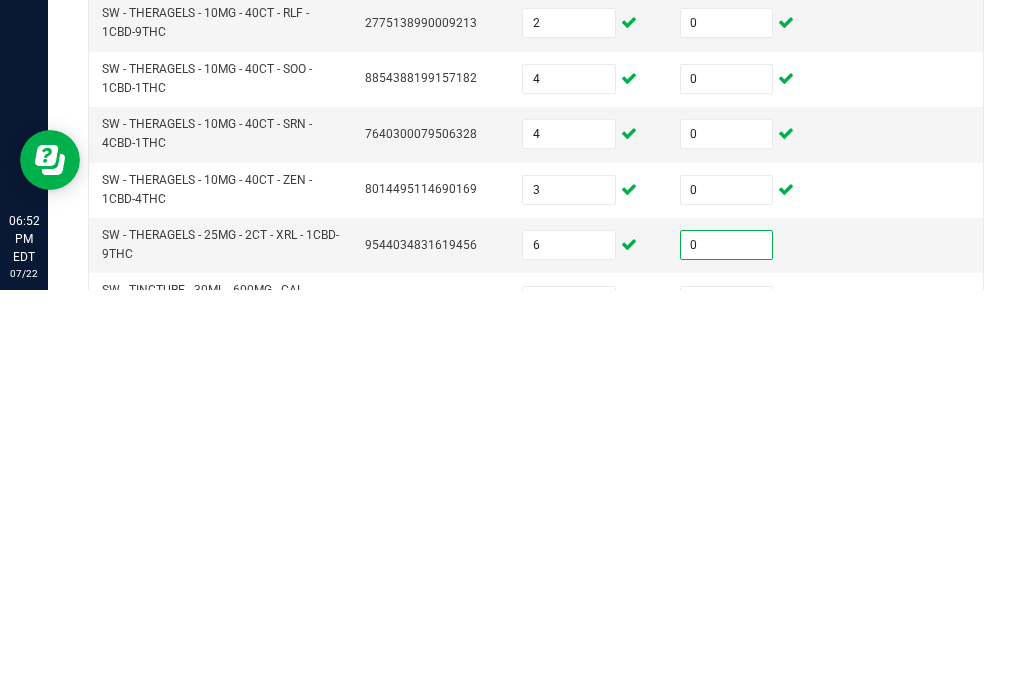 click at bounding box center (569, 709) 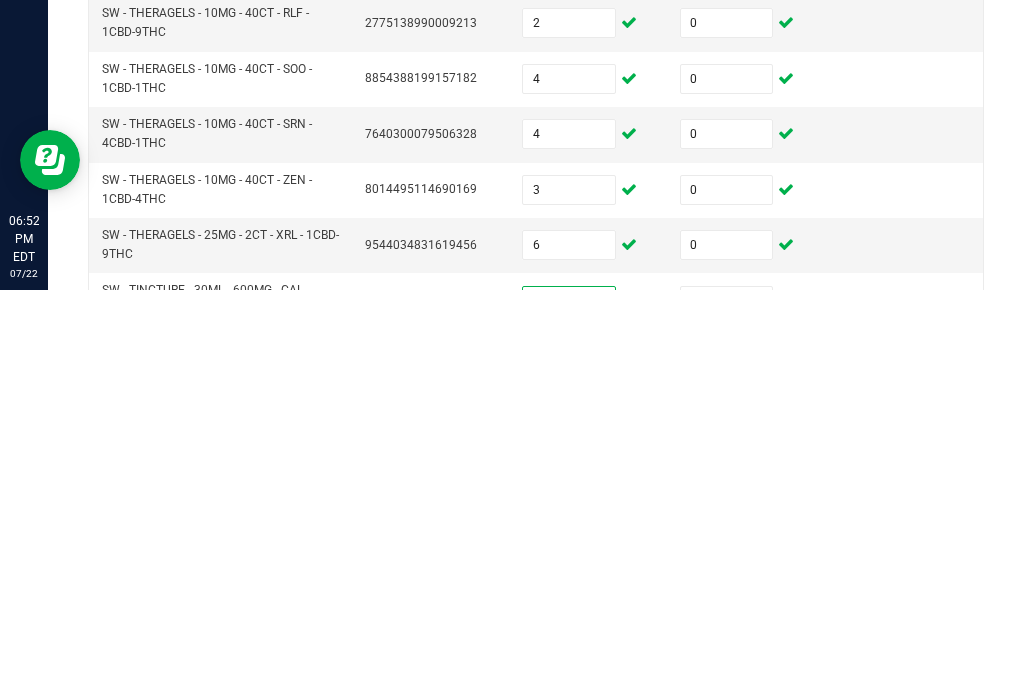 click at bounding box center [727, 709] 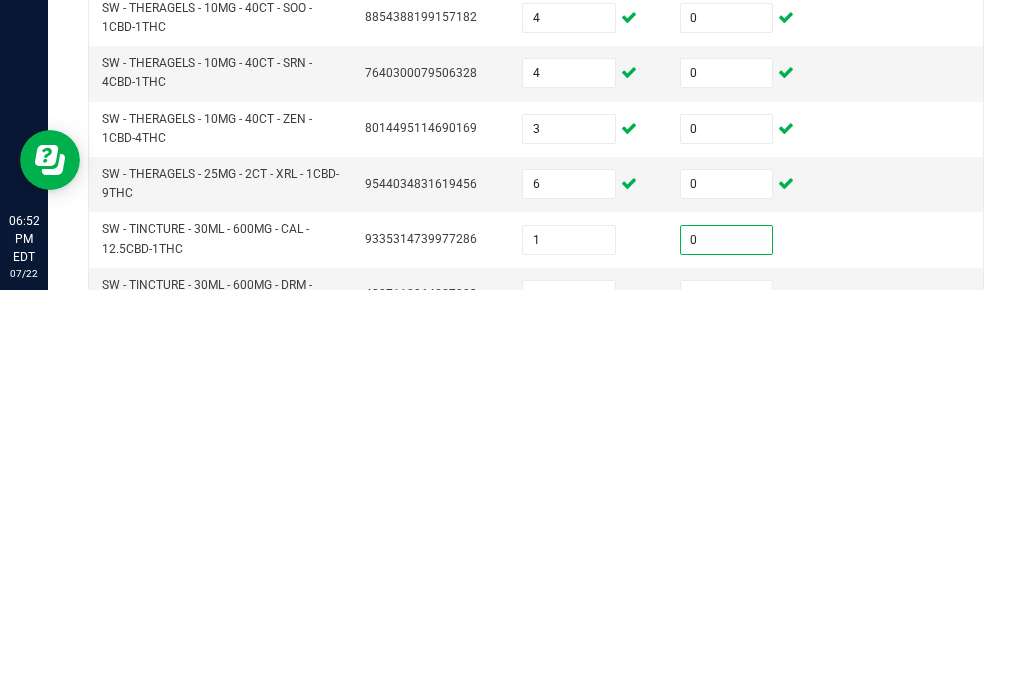 scroll, scrollTop: 480, scrollLeft: 0, axis: vertical 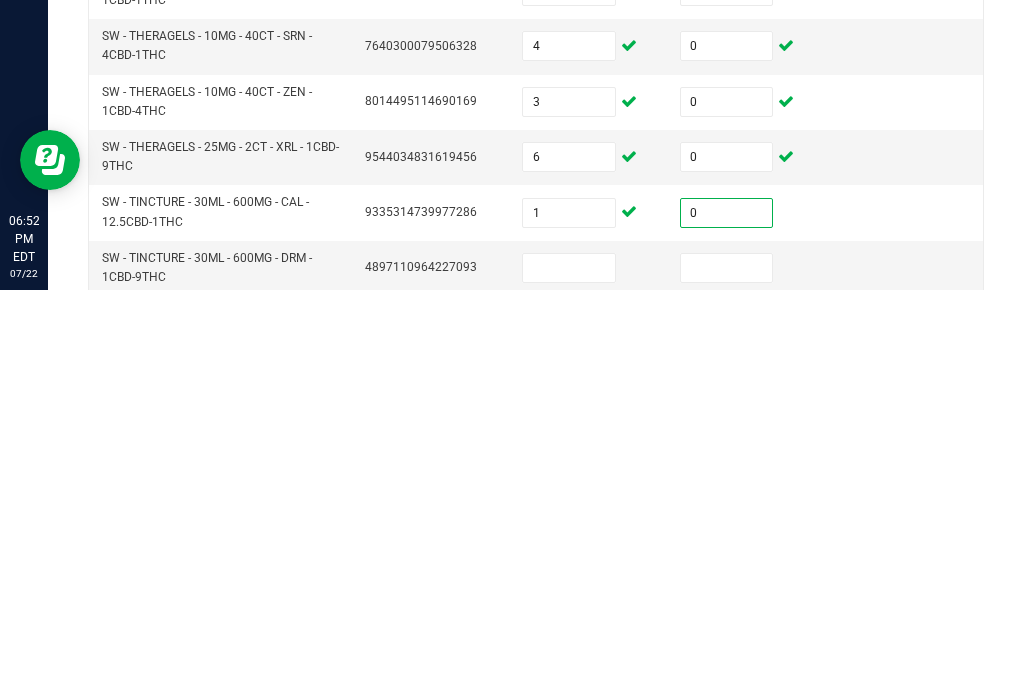 click at bounding box center (569, 676) 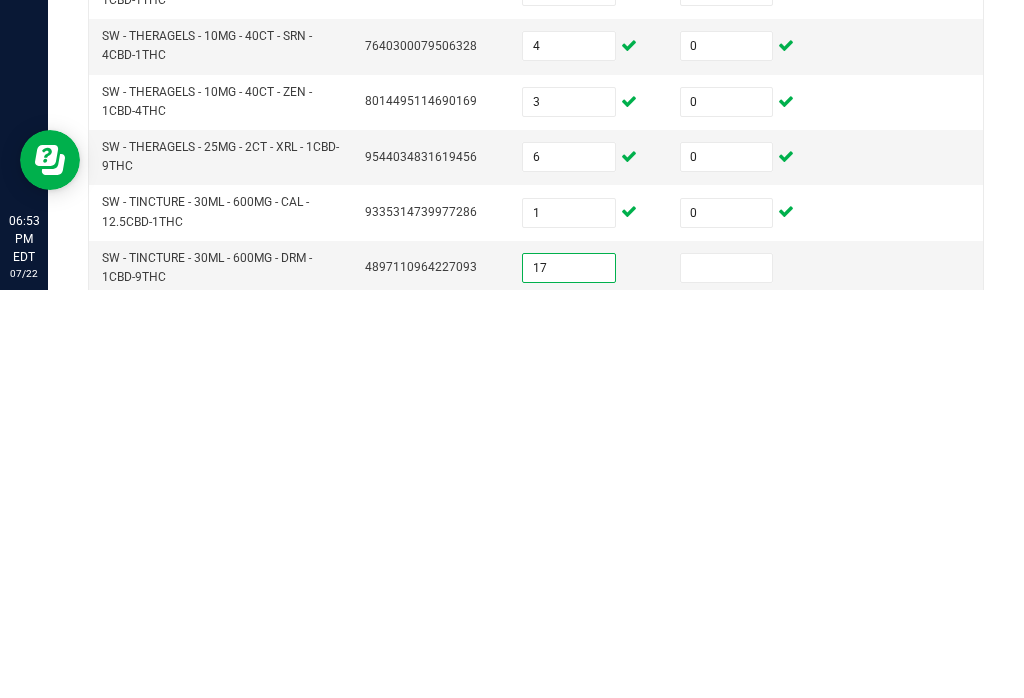 click at bounding box center (727, 676) 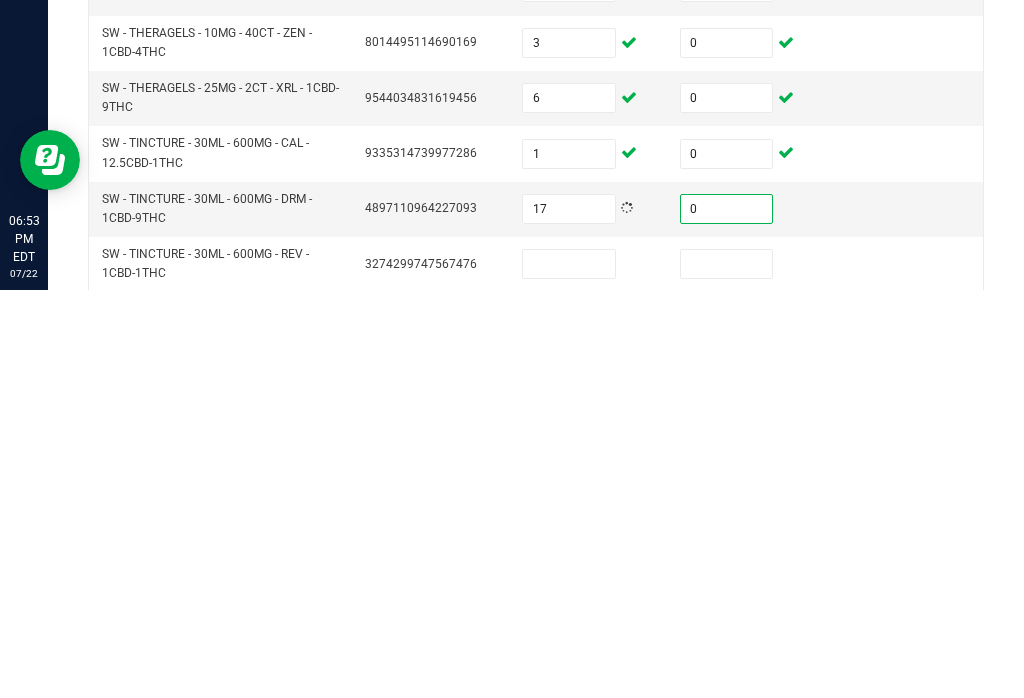 scroll, scrollTop: 569, scrollLeft: 0, axis: vertical 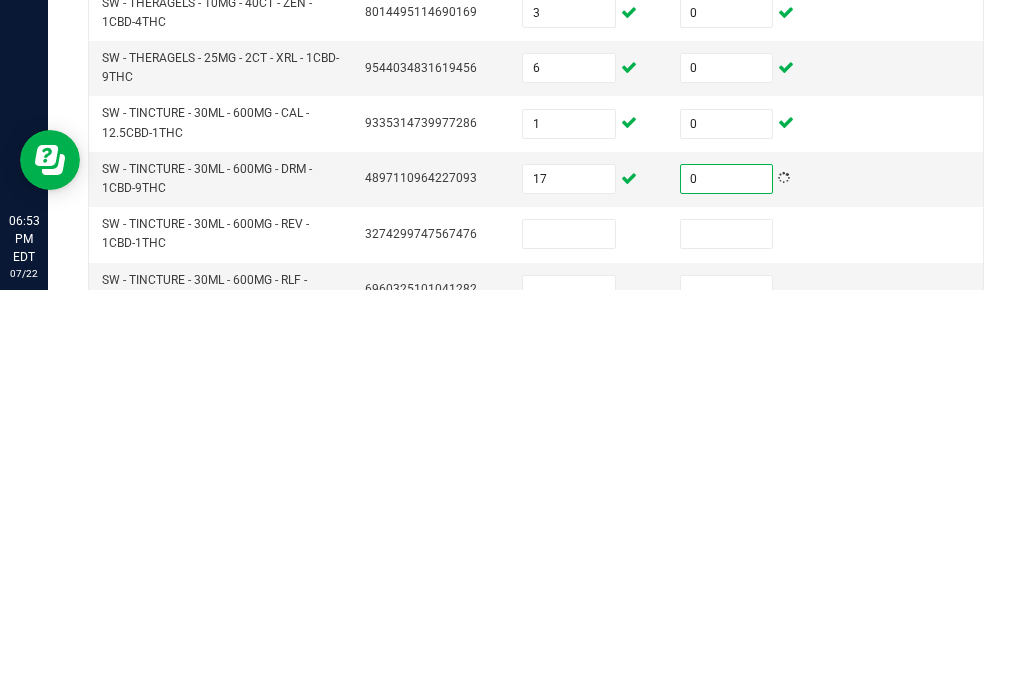 click at bounding box center (589, 698) 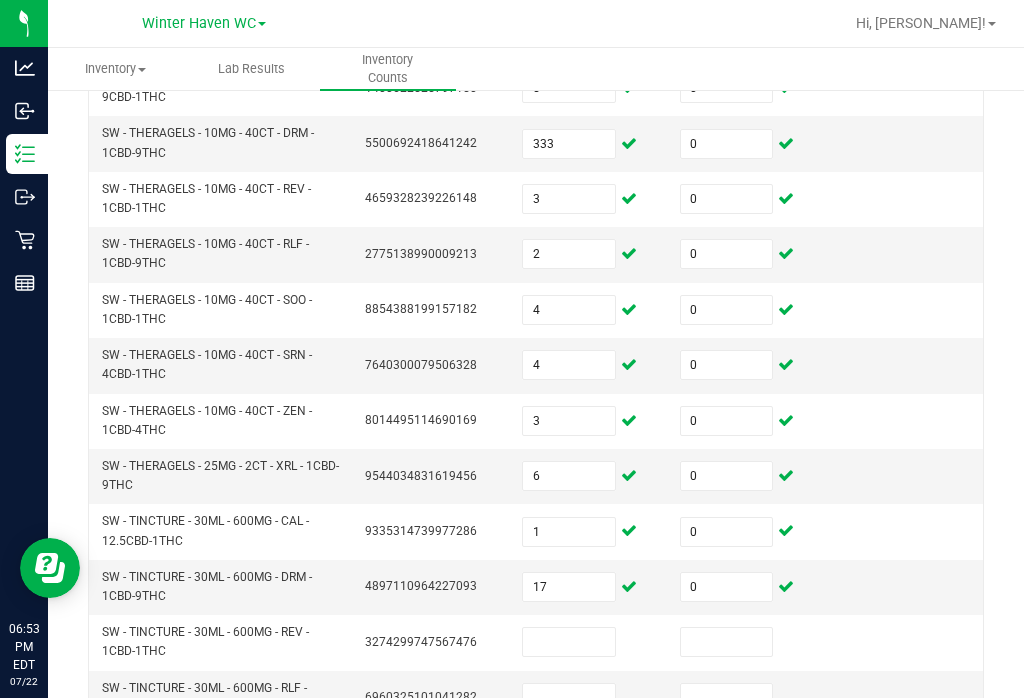 click at bounding box center (569, 642) 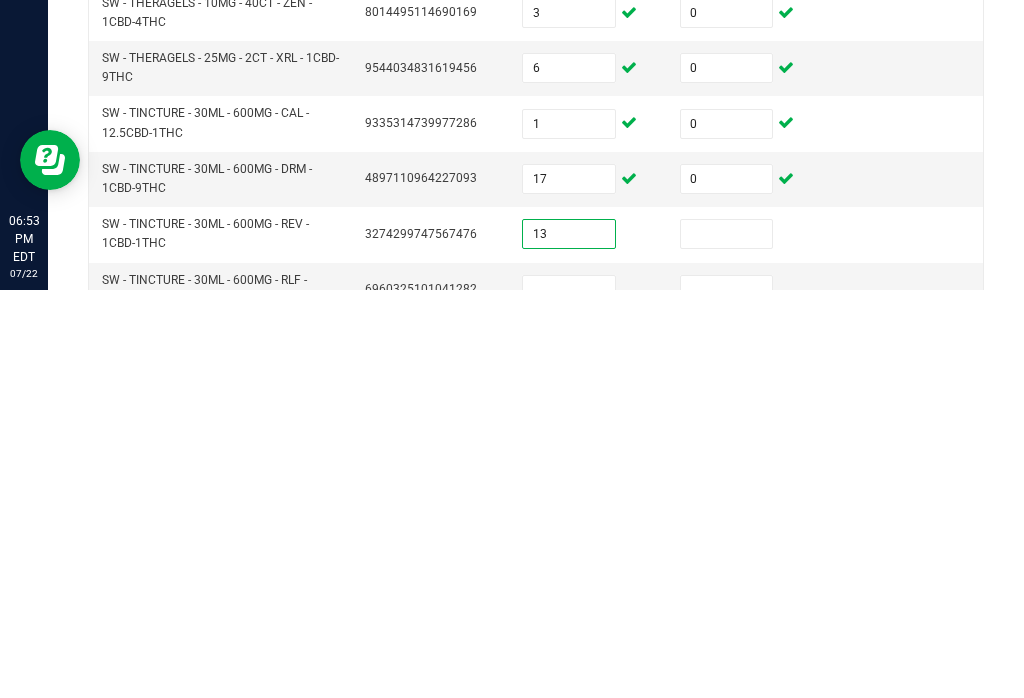 click at bounding box center (727, 642) 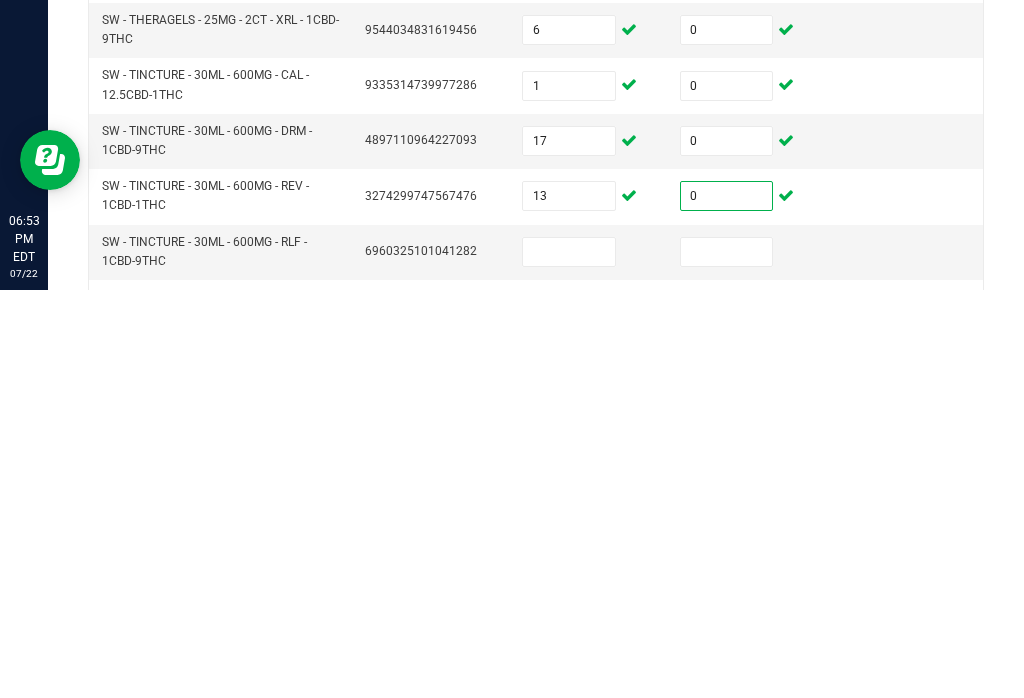 scroll, scrollTop: 610, scrollLeft: 0, axis: vertical 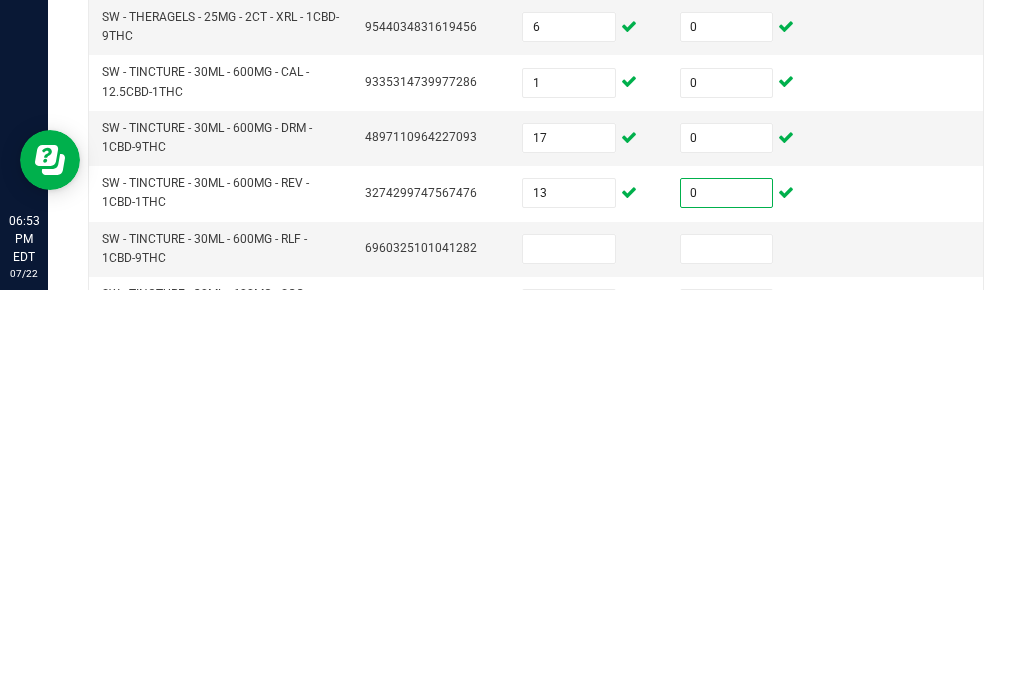 click at bounding box center [569, 657] 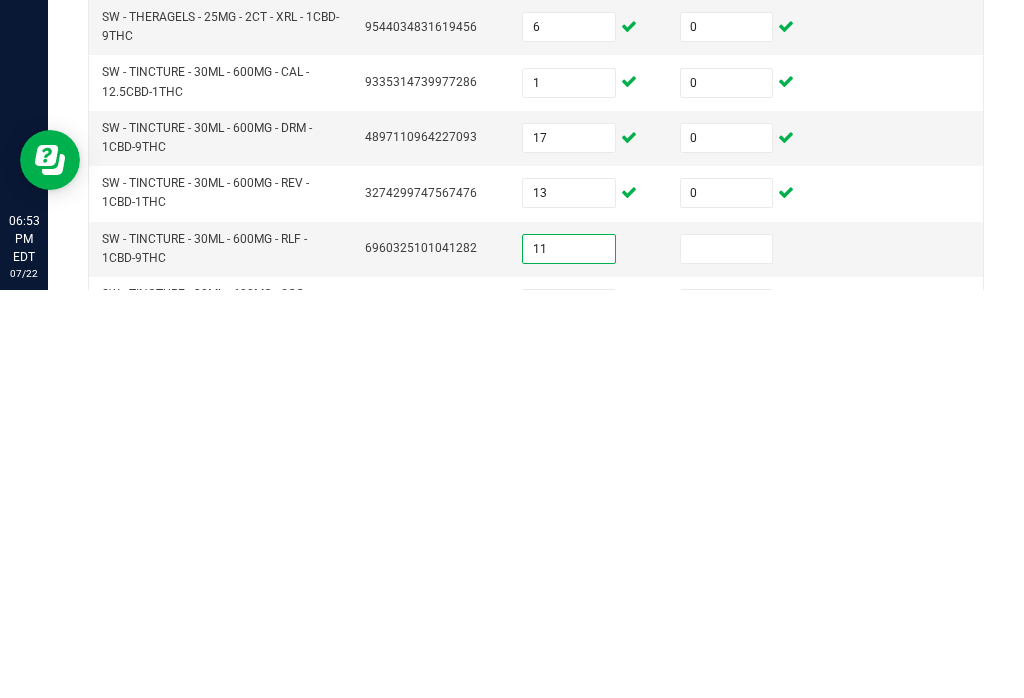 click at bounding box center (727, 657) 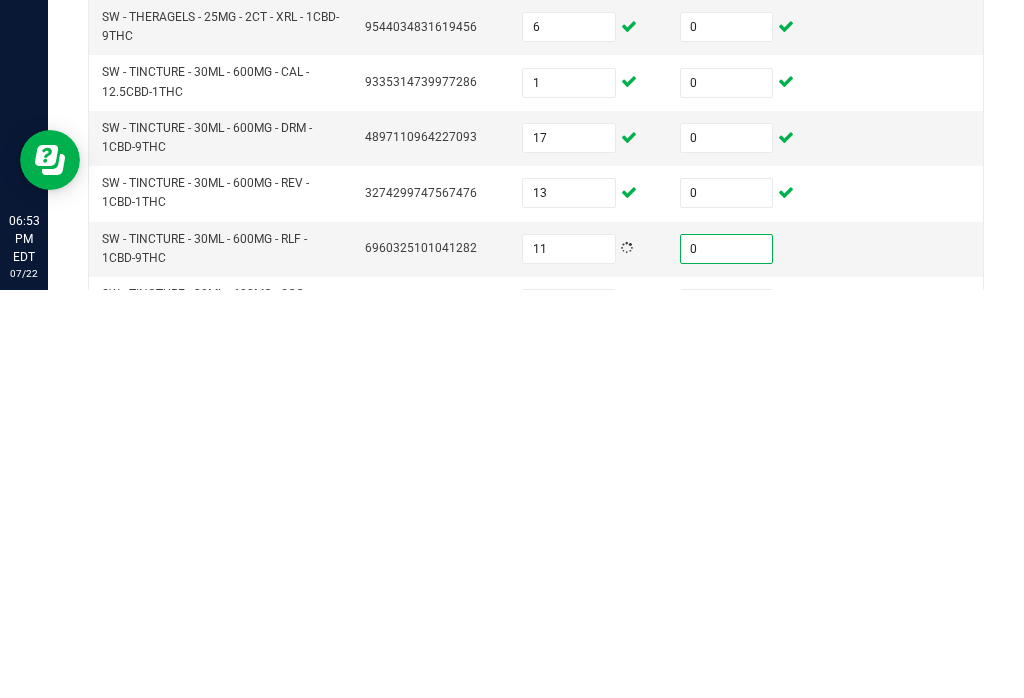click at bounding box center [569, 712] 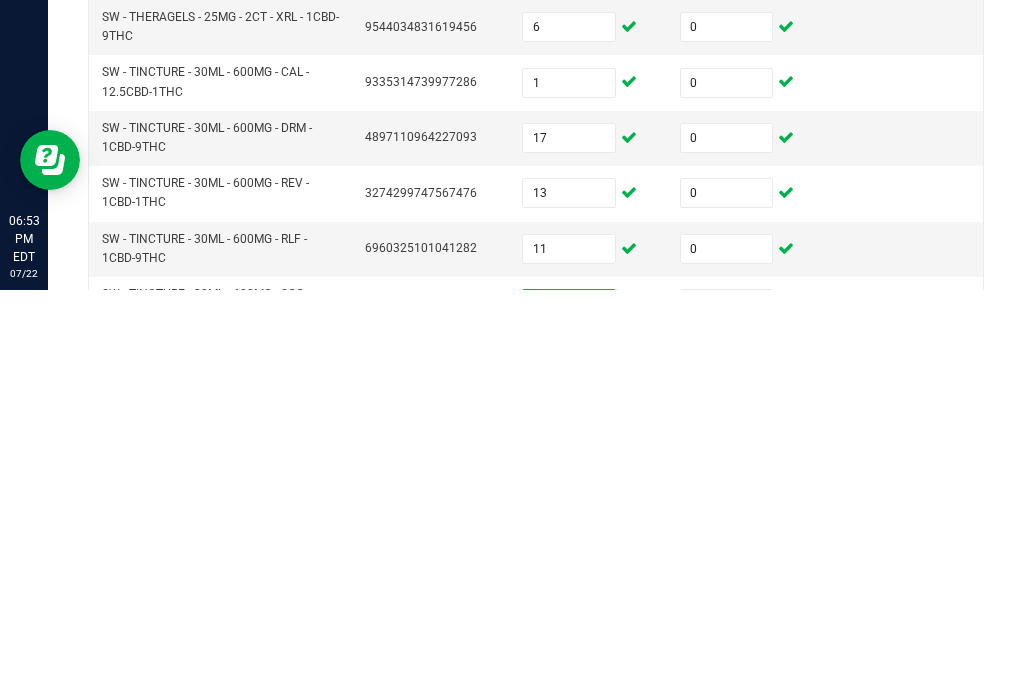 click at bounding box center [727, 712] 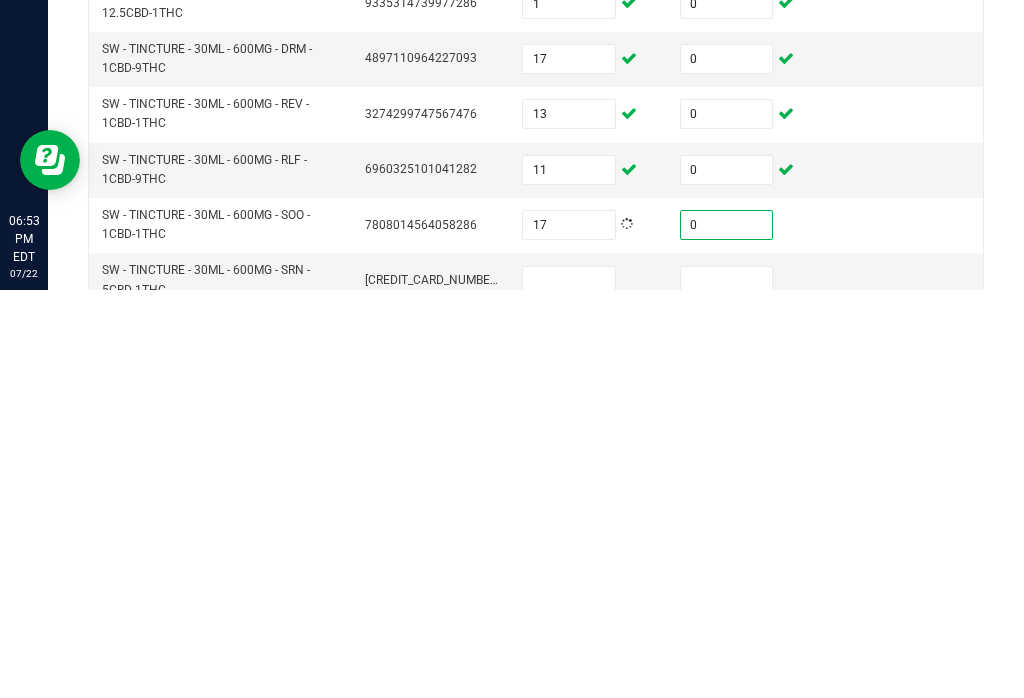 scroll, scrollTop: 700, scrollLeft: 0, axis: vertical 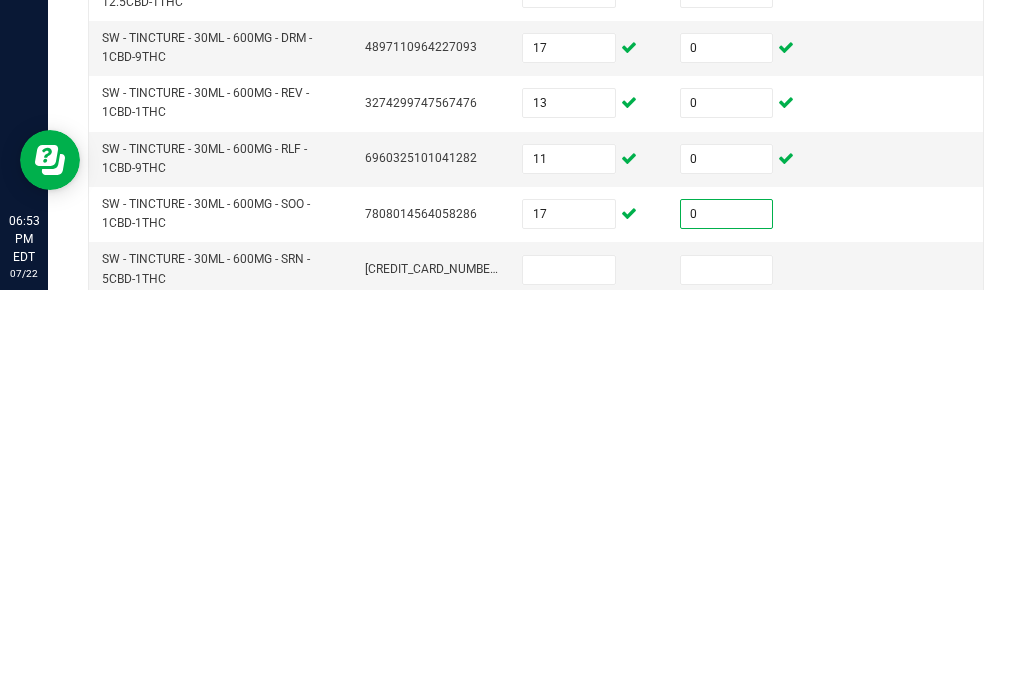 click at bounding box center [569, 678] 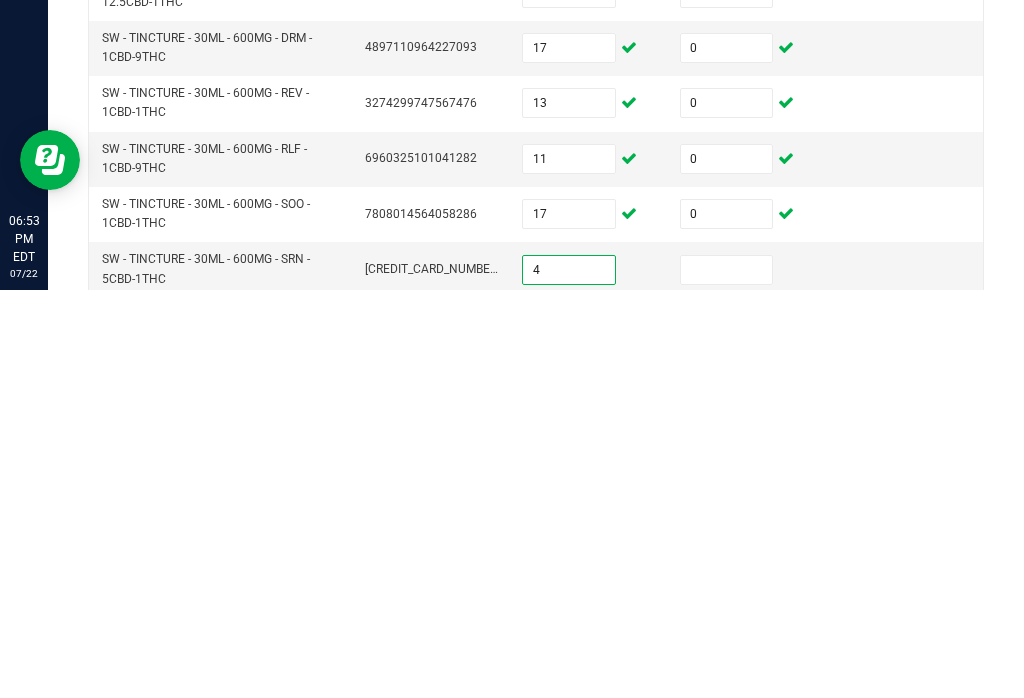 click at bounding box center (727, 678) 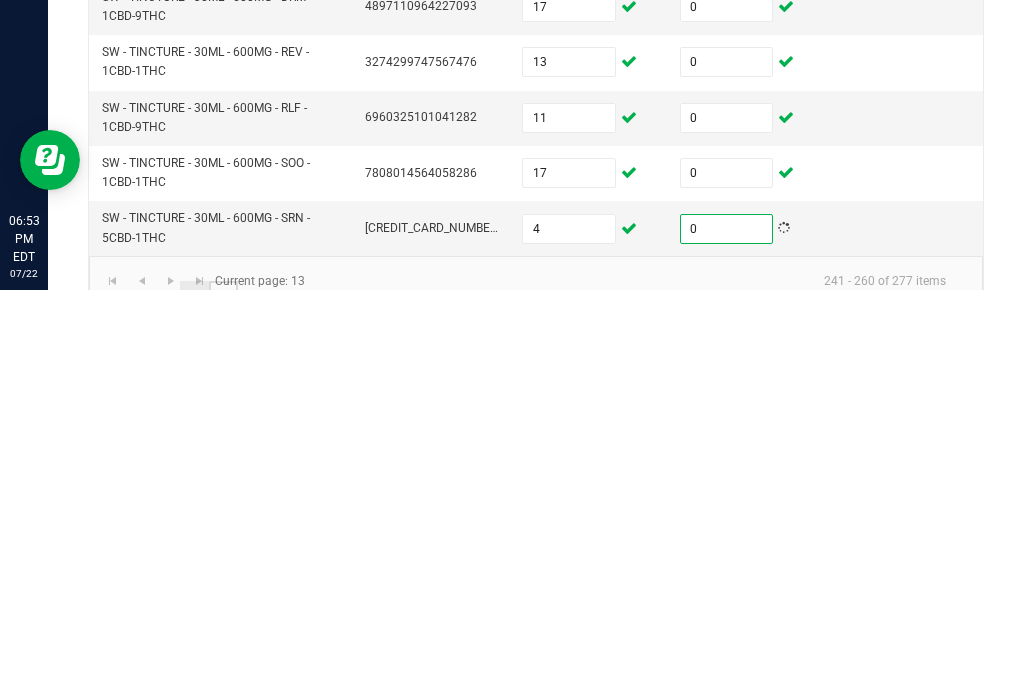 click on "14" 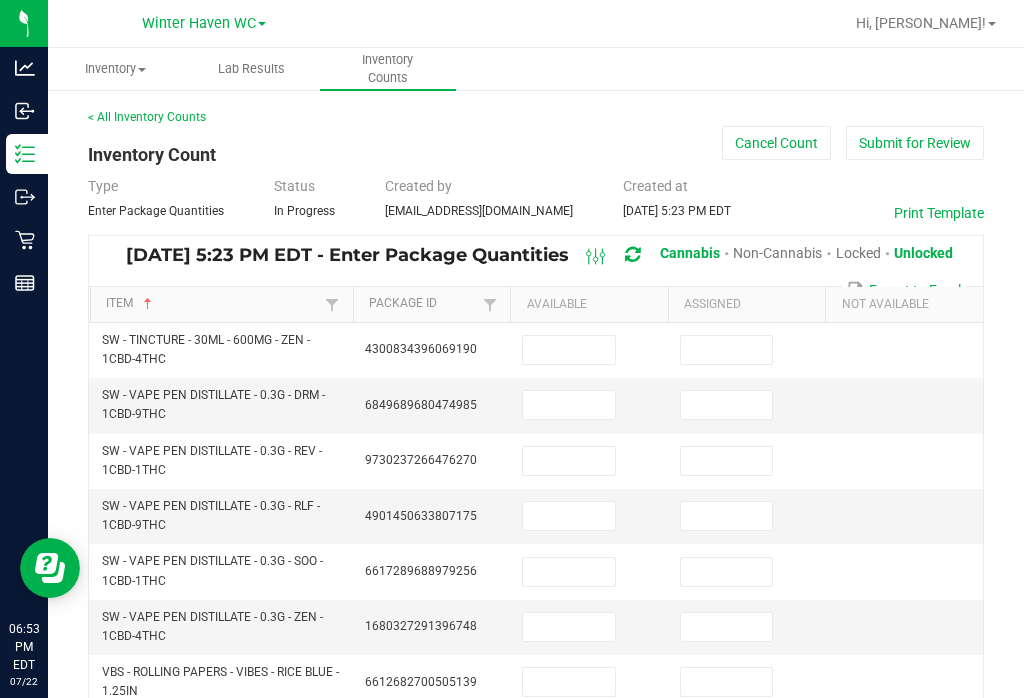 scroll, scrollTop: 22, scrollLeft: 0, axis: vertical 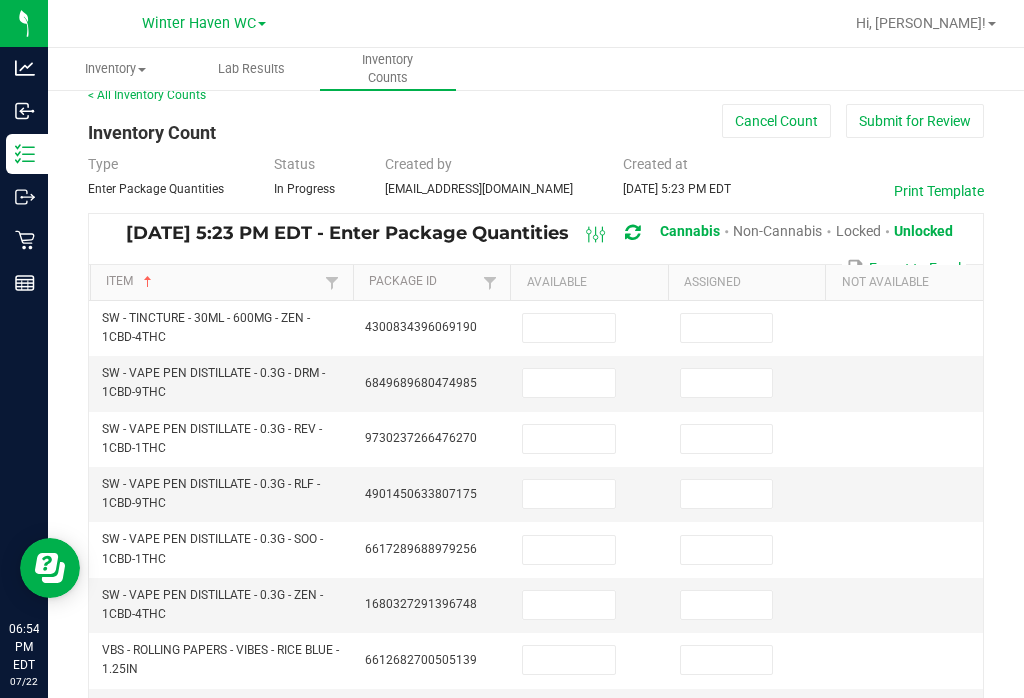 click at bounding box center (569, 328) 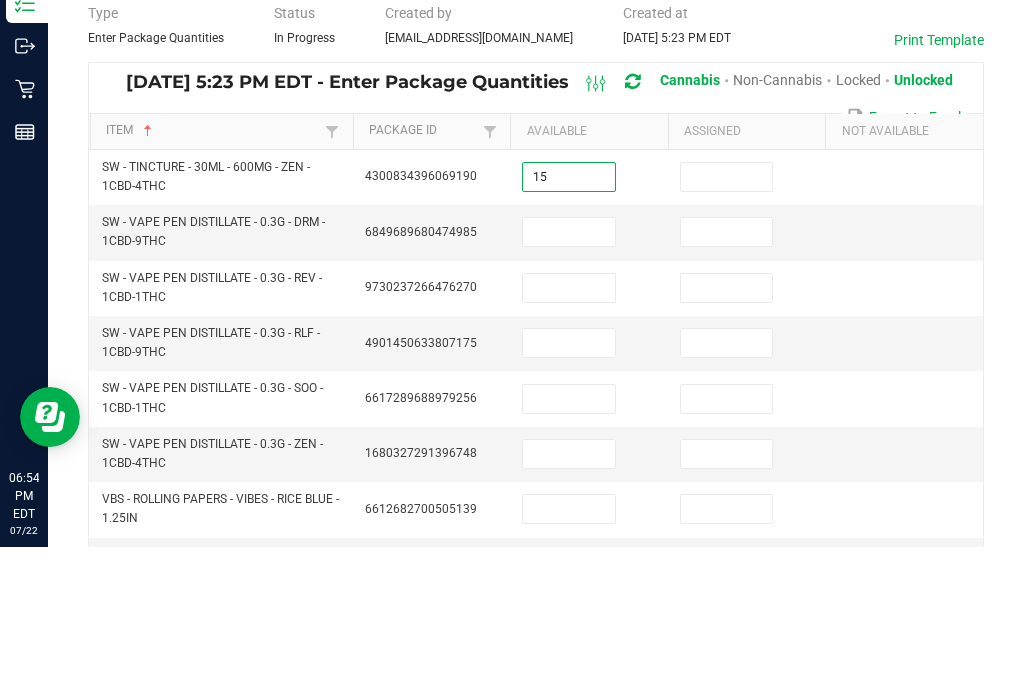 click at bounding box center [727, 328] 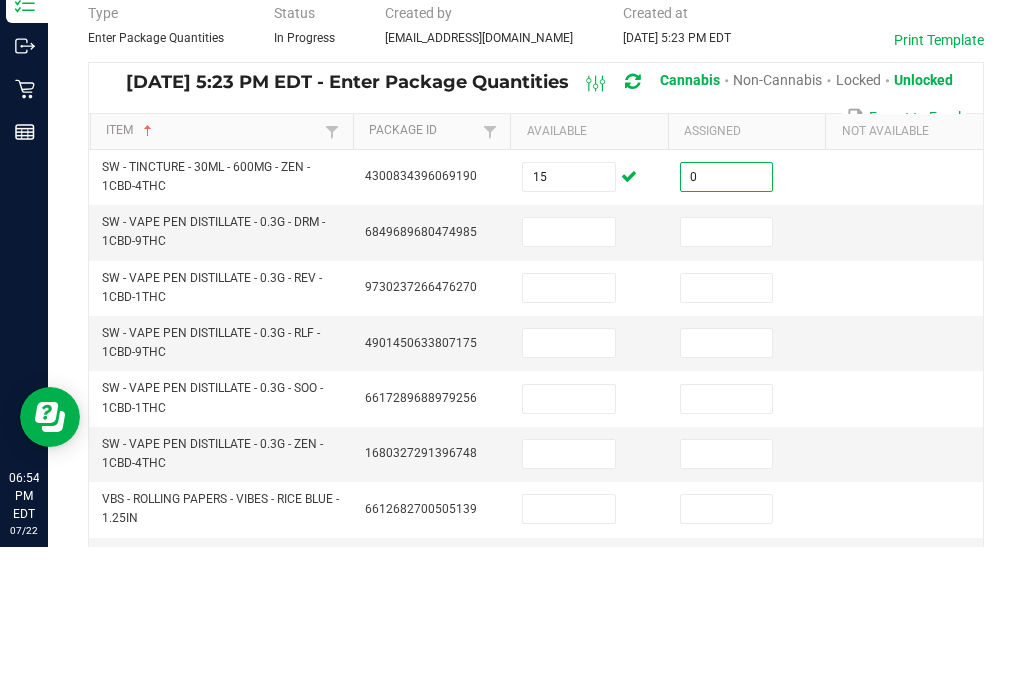click at bounding box center [589, 383] 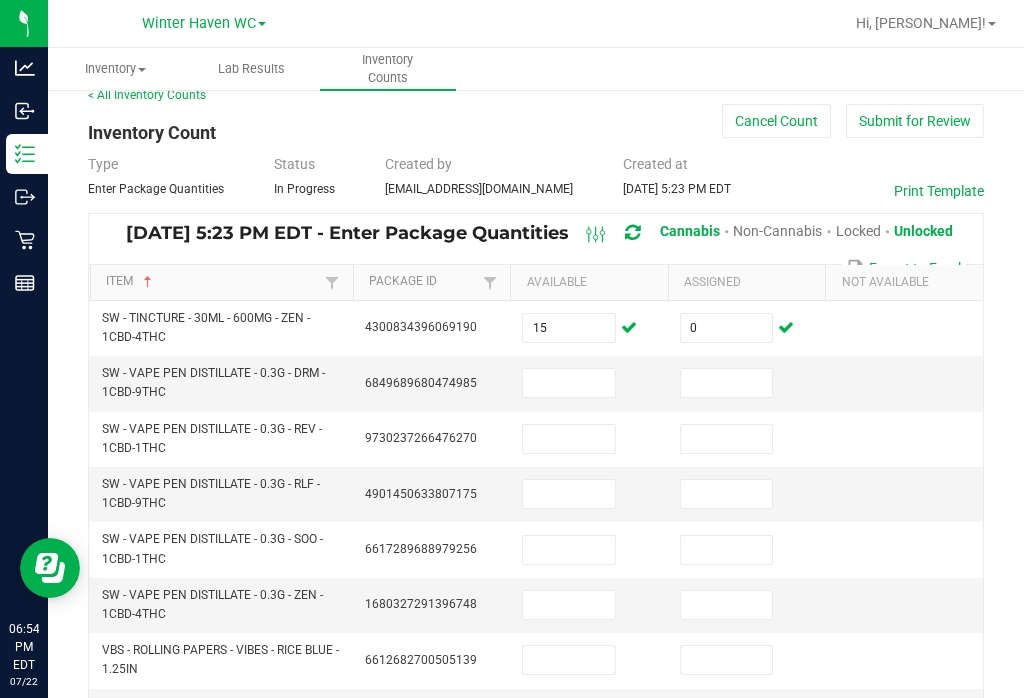 click at bounding box center (569, 383) 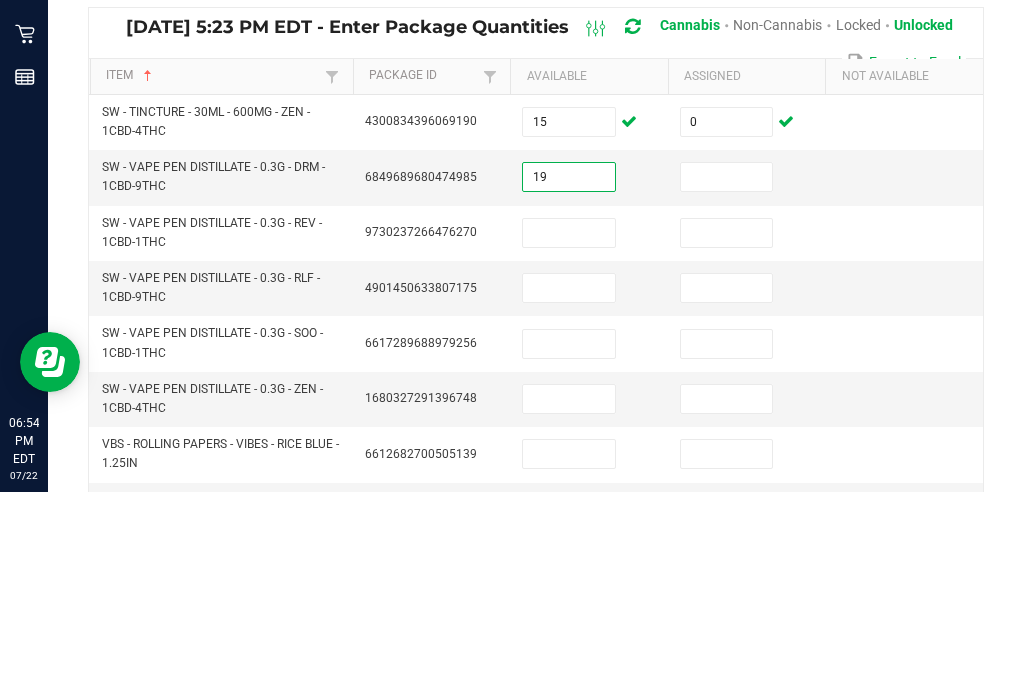 click at bounding box center [727, 383] 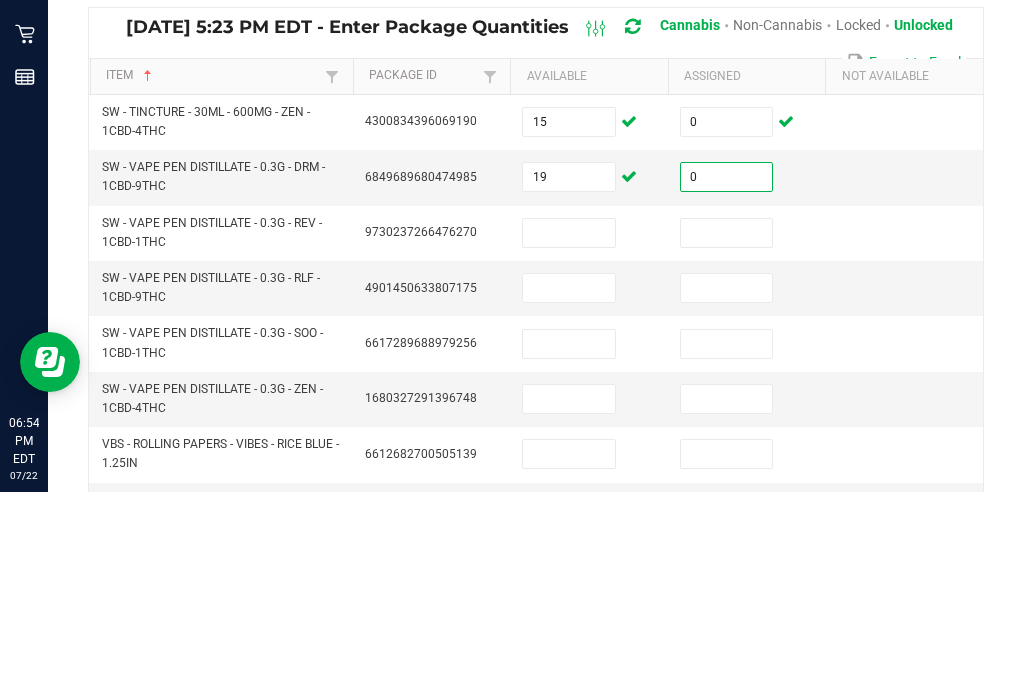 click at bounding box center [569, 439] 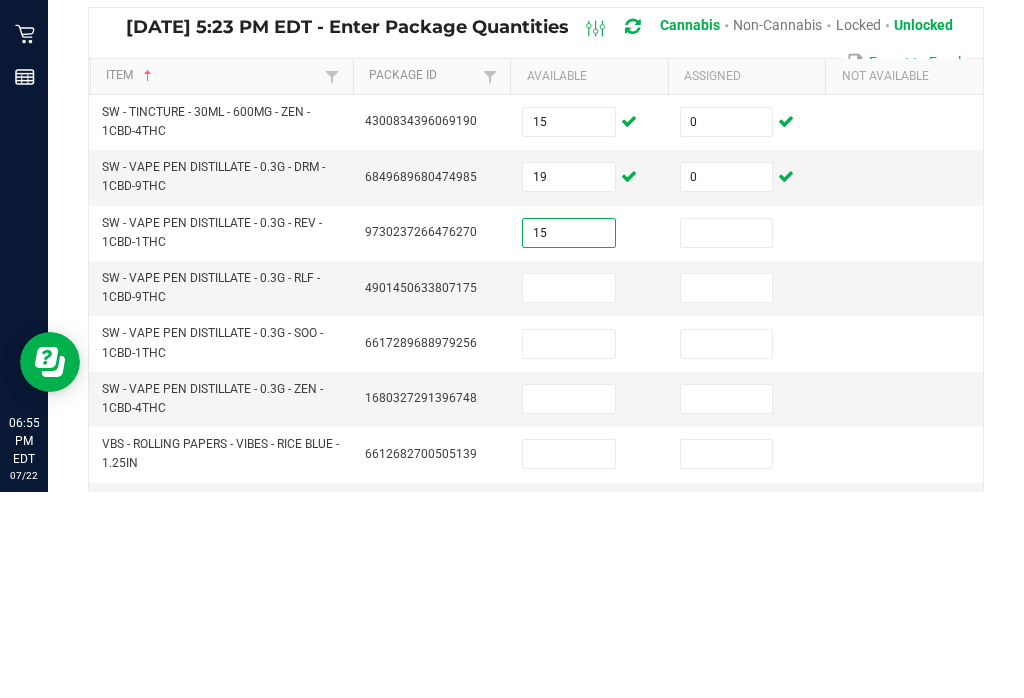 click at bounding box center [727, 439] 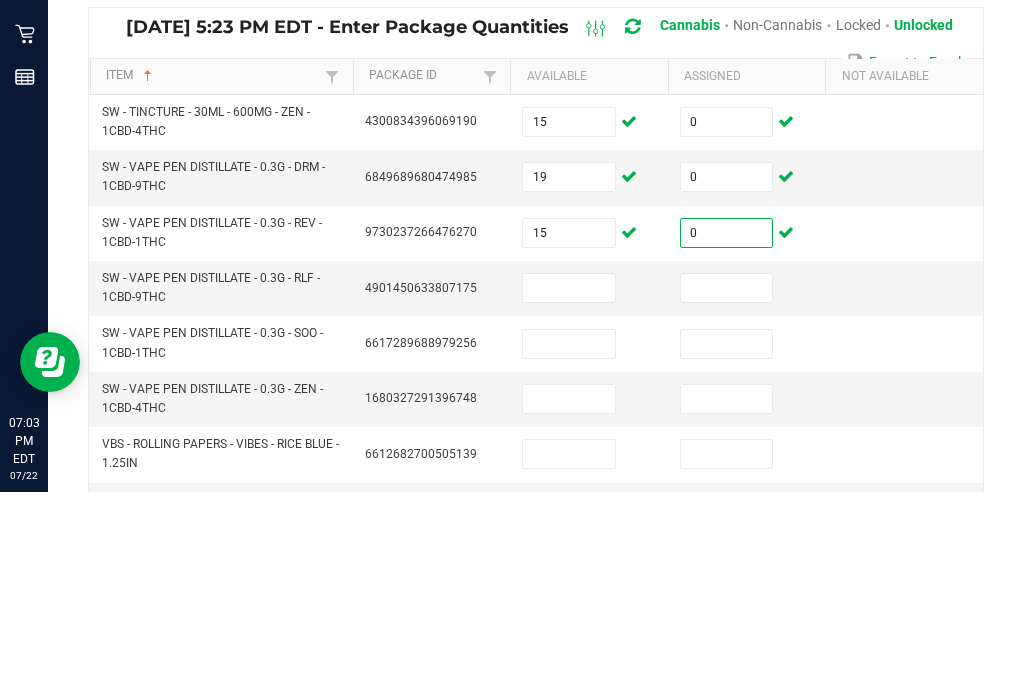 click at bounding box center [569, 494] 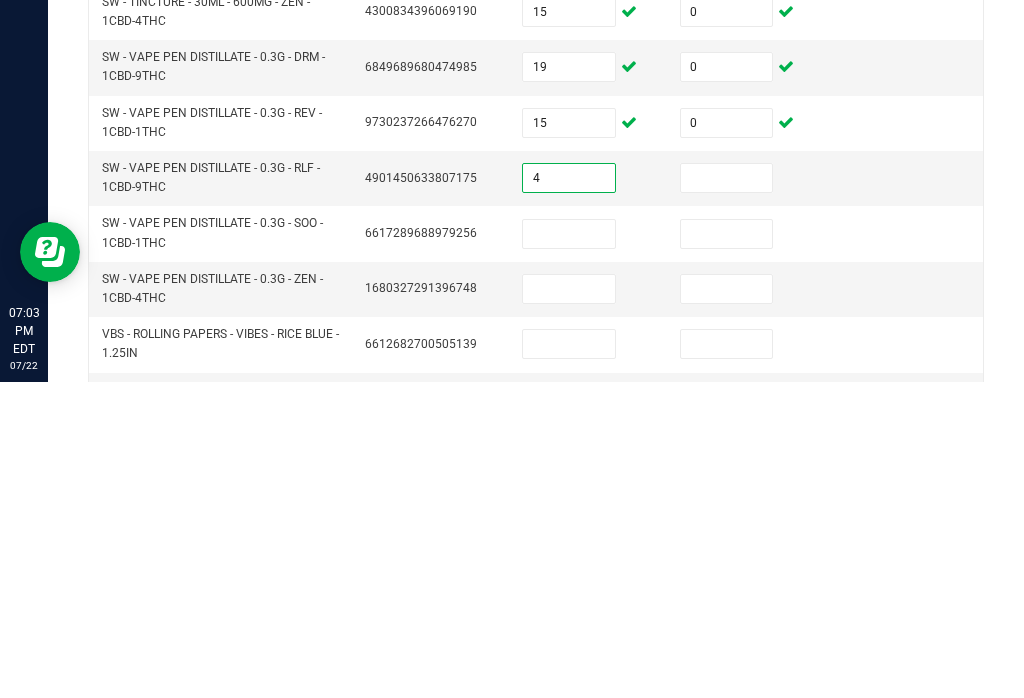 click at bounding box center (747, 494) 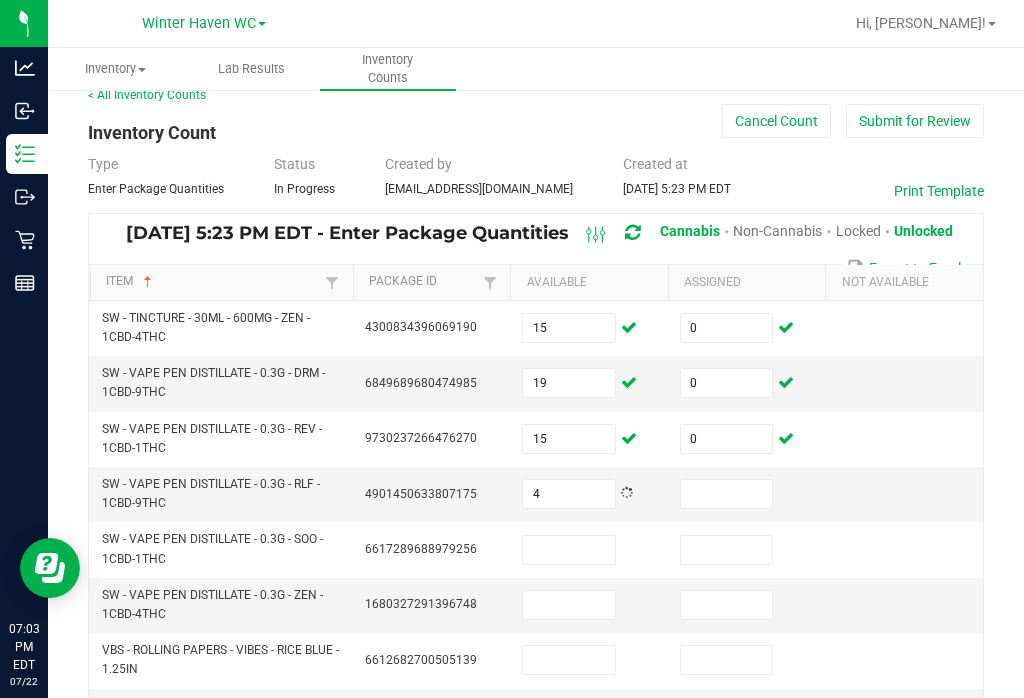 click at bounding box center (727, 494) 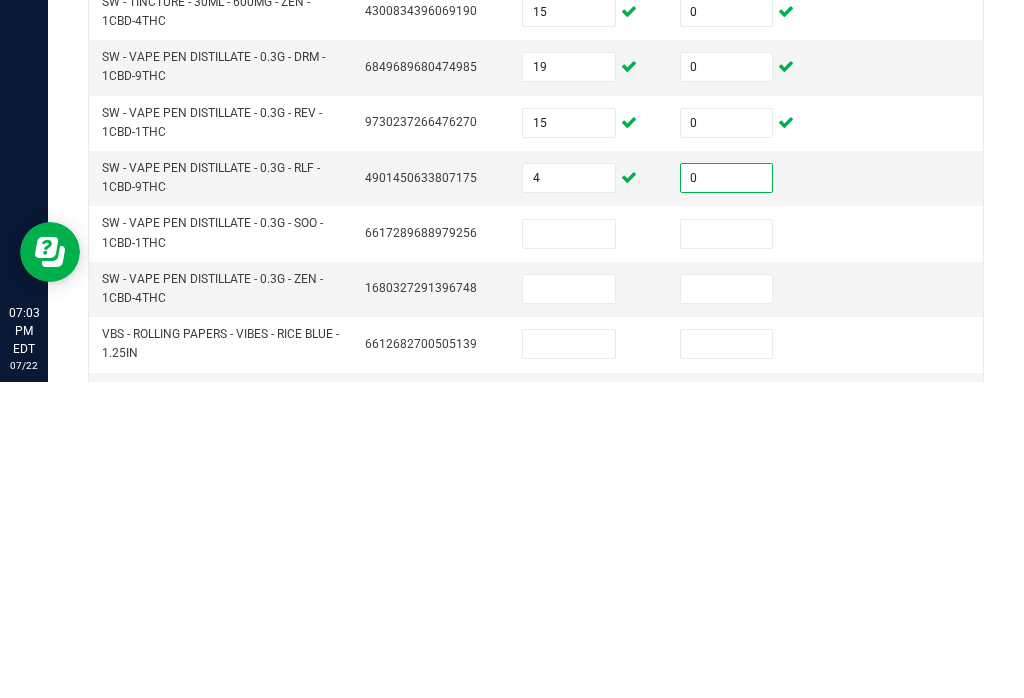 click at bounding box center (569, 550) 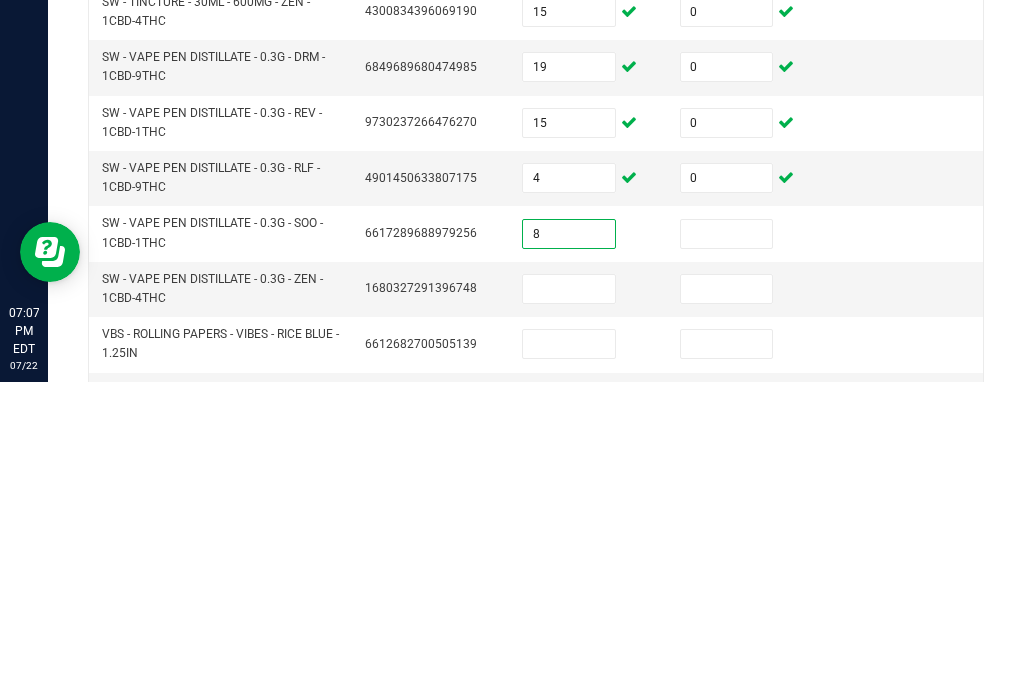 click at bounding box center (727, 550) 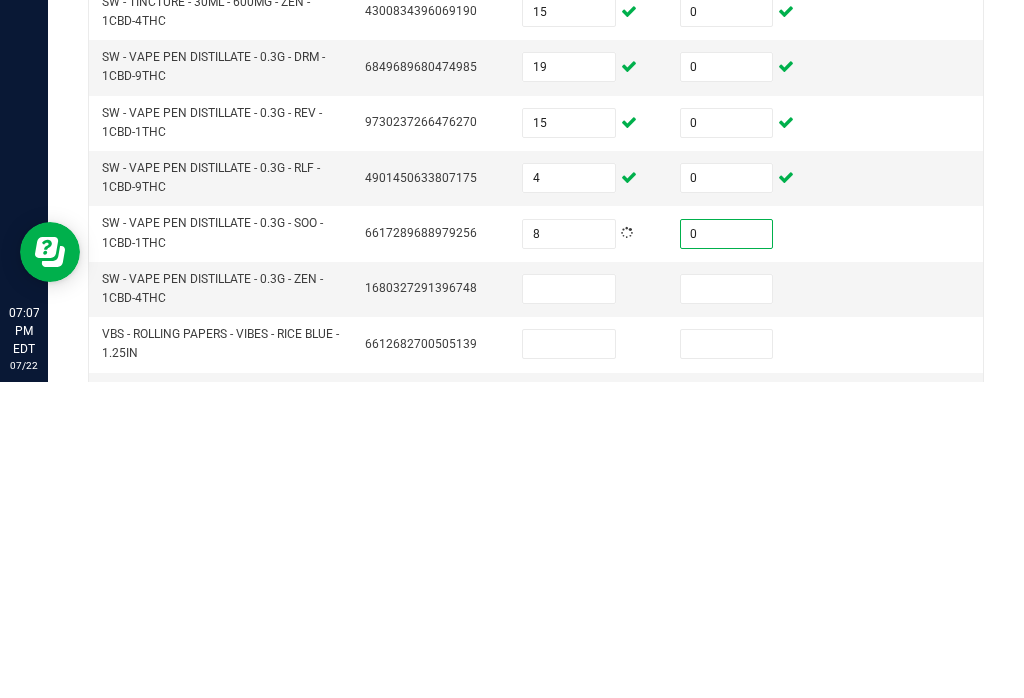 click at bounding box center (569, 605) 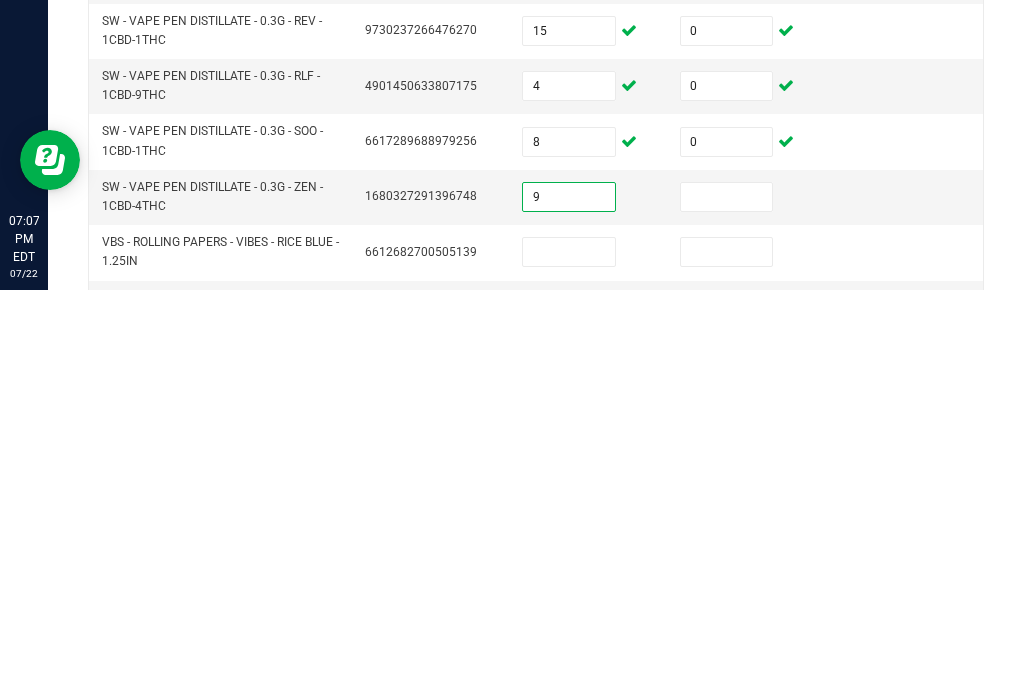 click at bounding box center (727, 605) 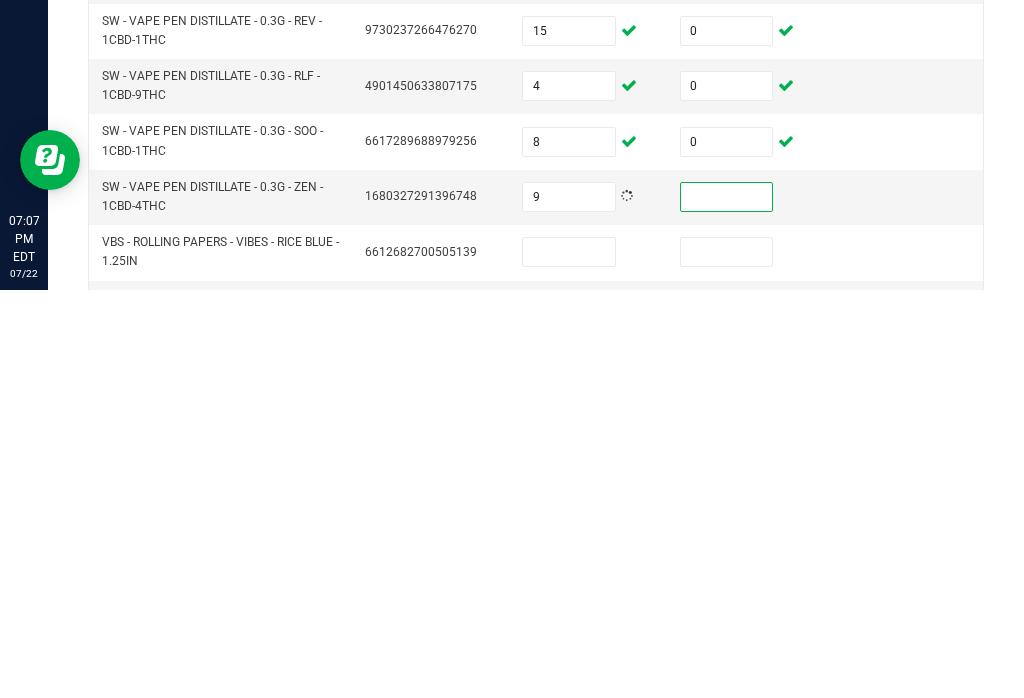 click at bounding box center (569, 660) 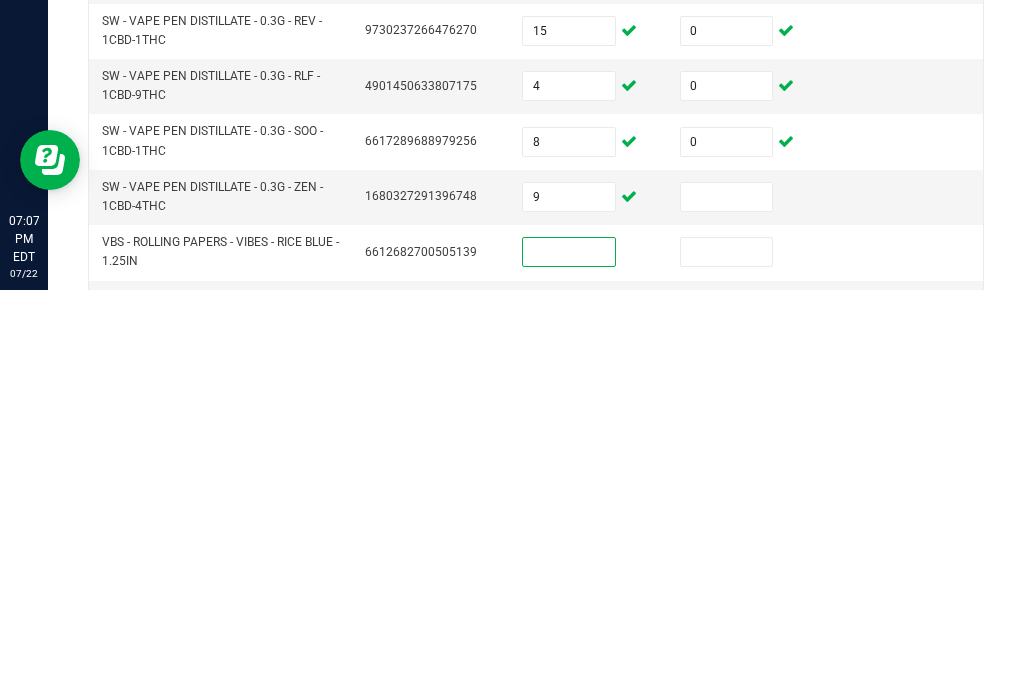click at bounding box center (727, 605) 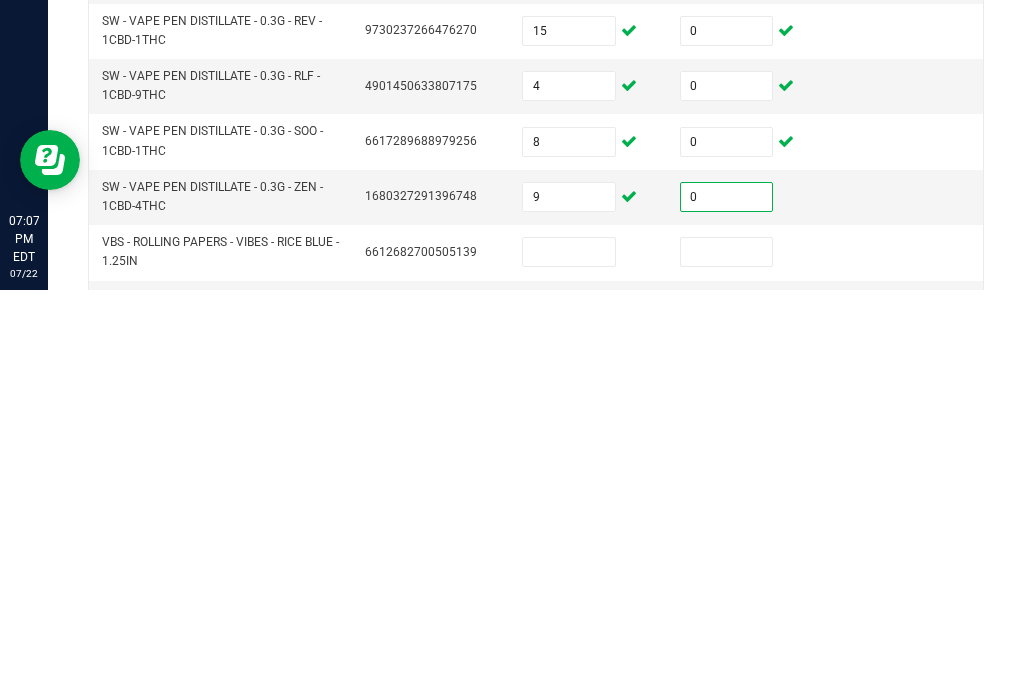 click at bounding box center [569, 660] 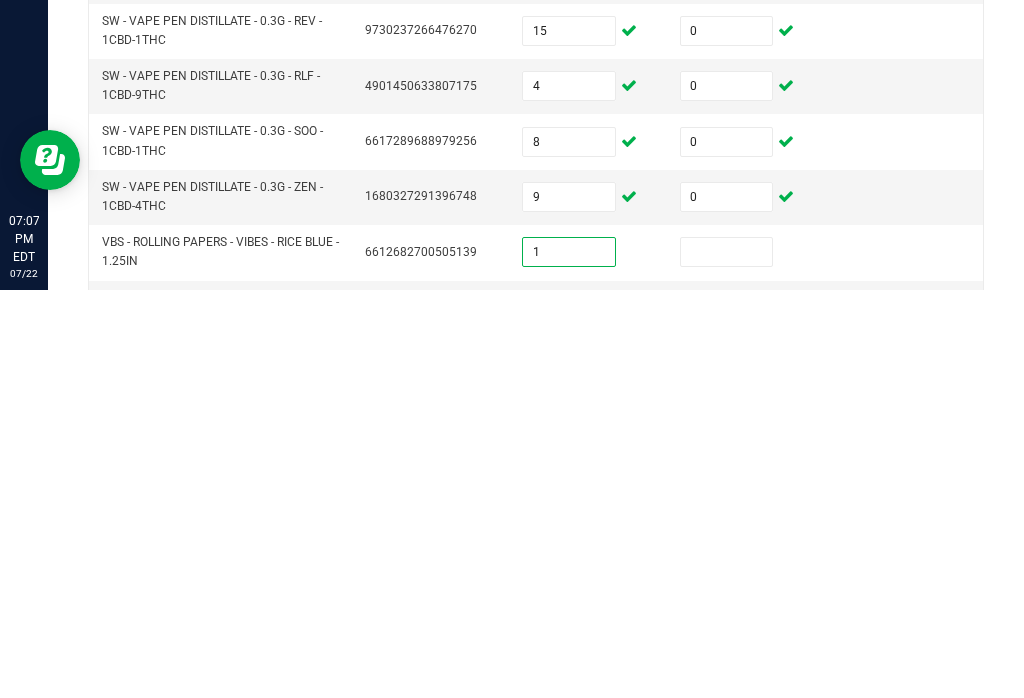 click at bounding box center [727, 660] 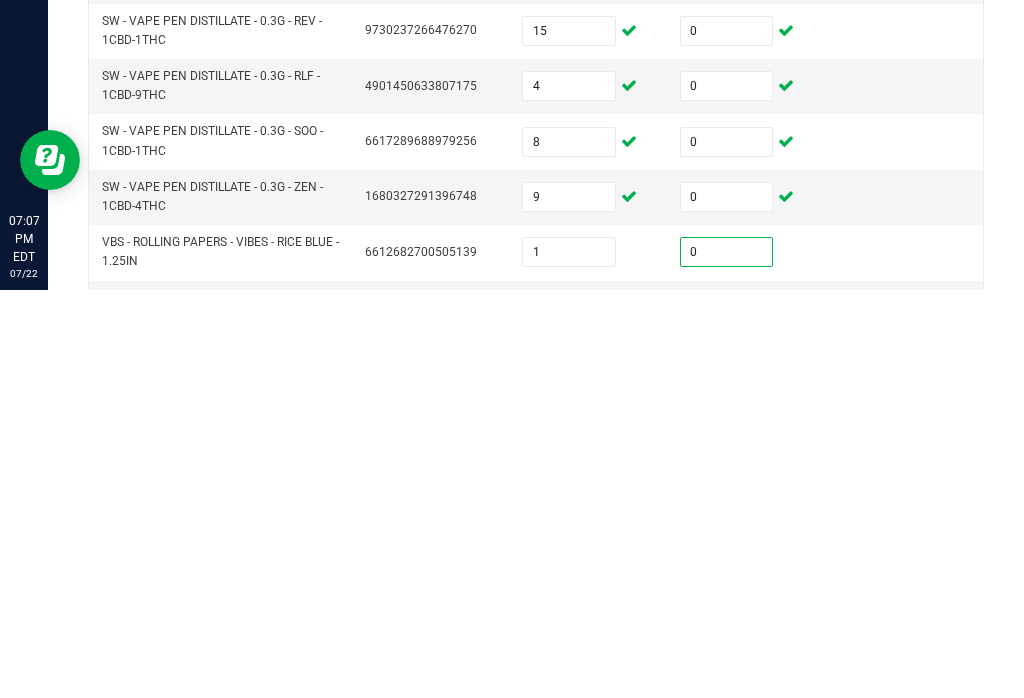 click at bounding box center (569, 716) 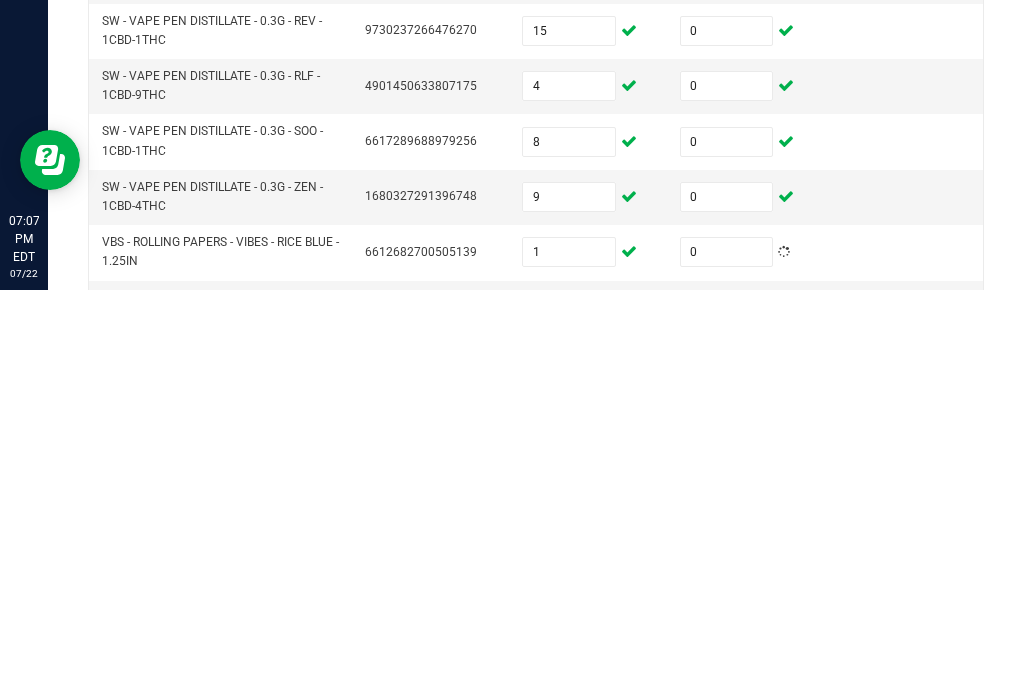 click at bounding box center (727, 716) 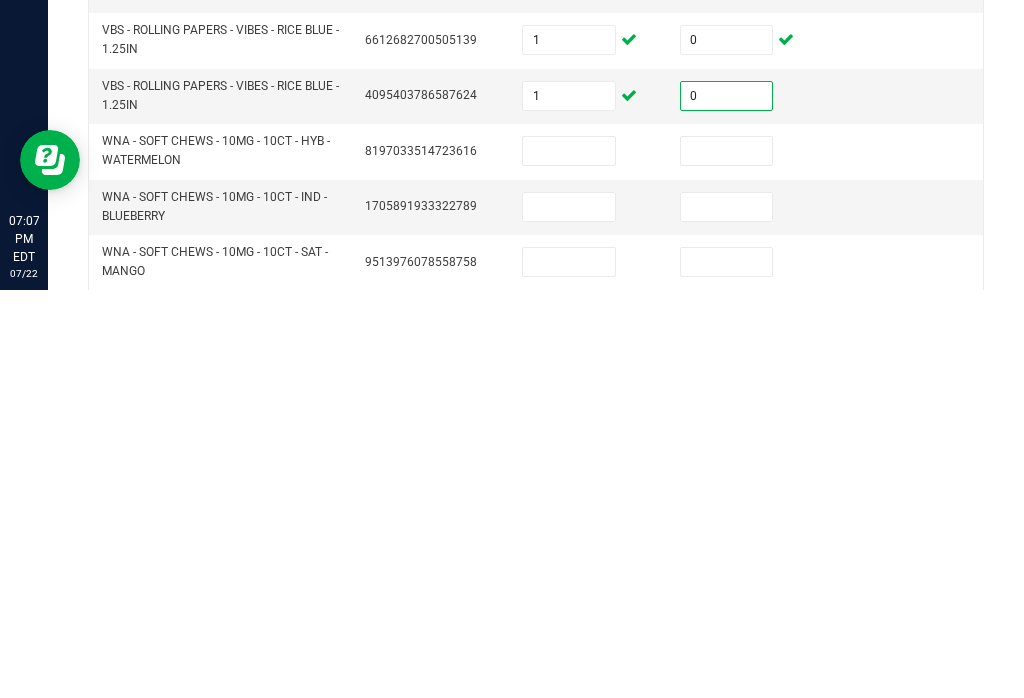 scroll, scrollTop: 248, scrollLeft: 0, axis: vertical 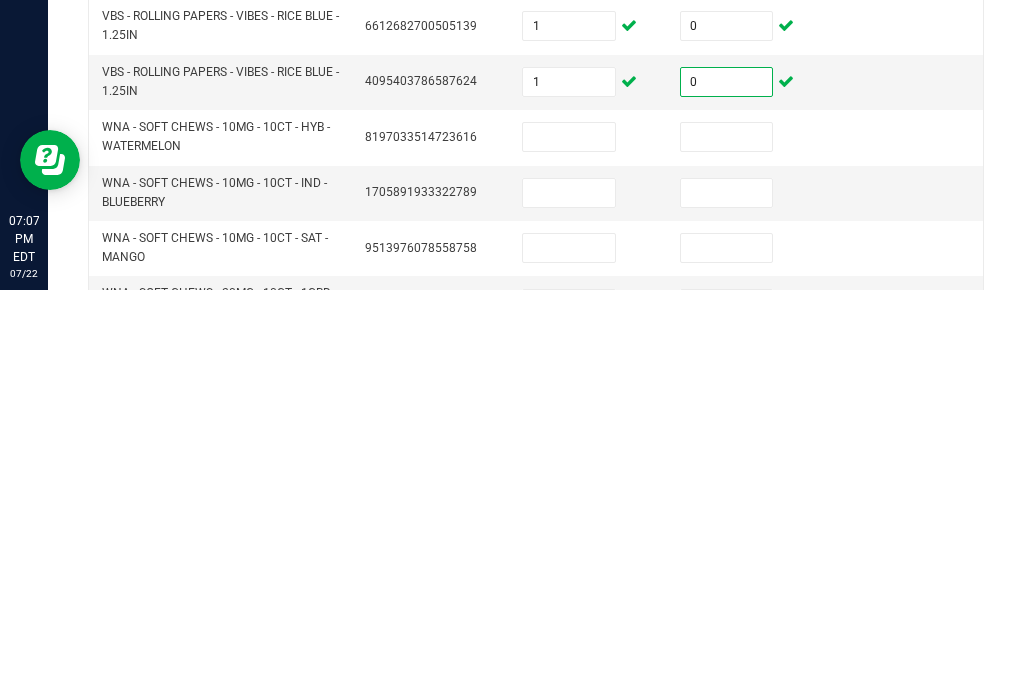click at bounding box center (569, 545) 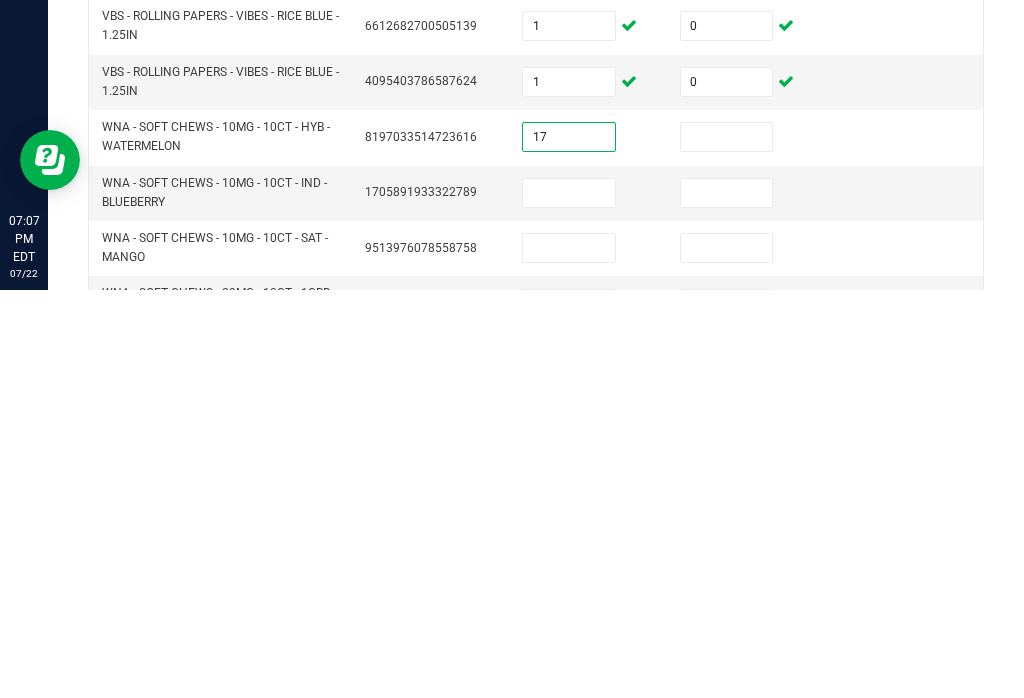 click at bounding box center (727, 545) 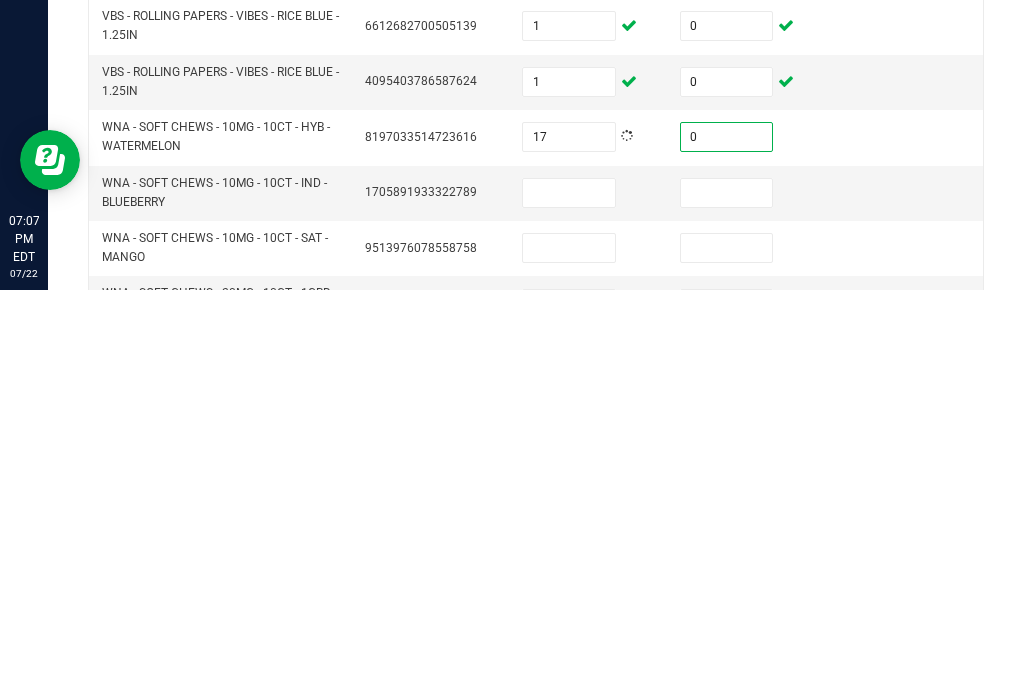 click at bounding box center [569, 601] 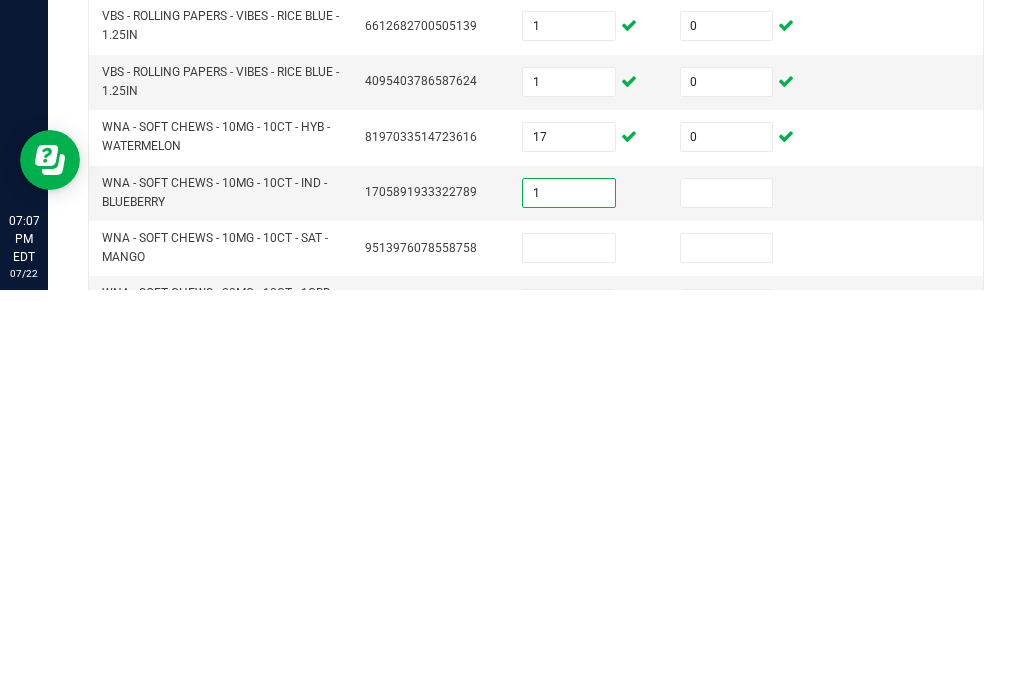 click at bounding box center [727, 601] 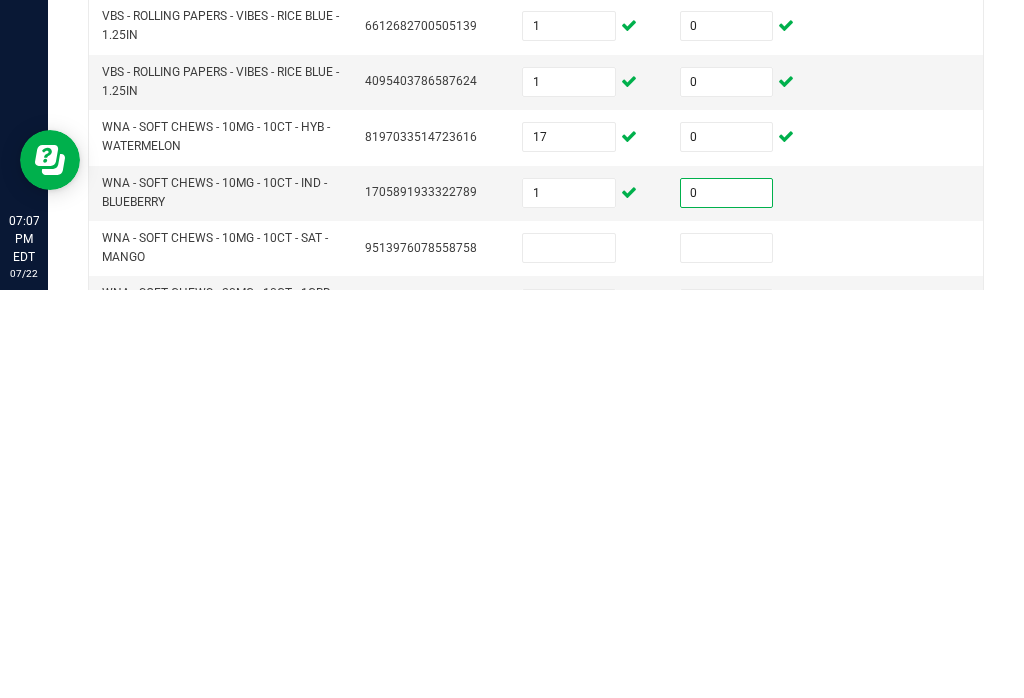 click on "1" at bounding box center [569, 601] 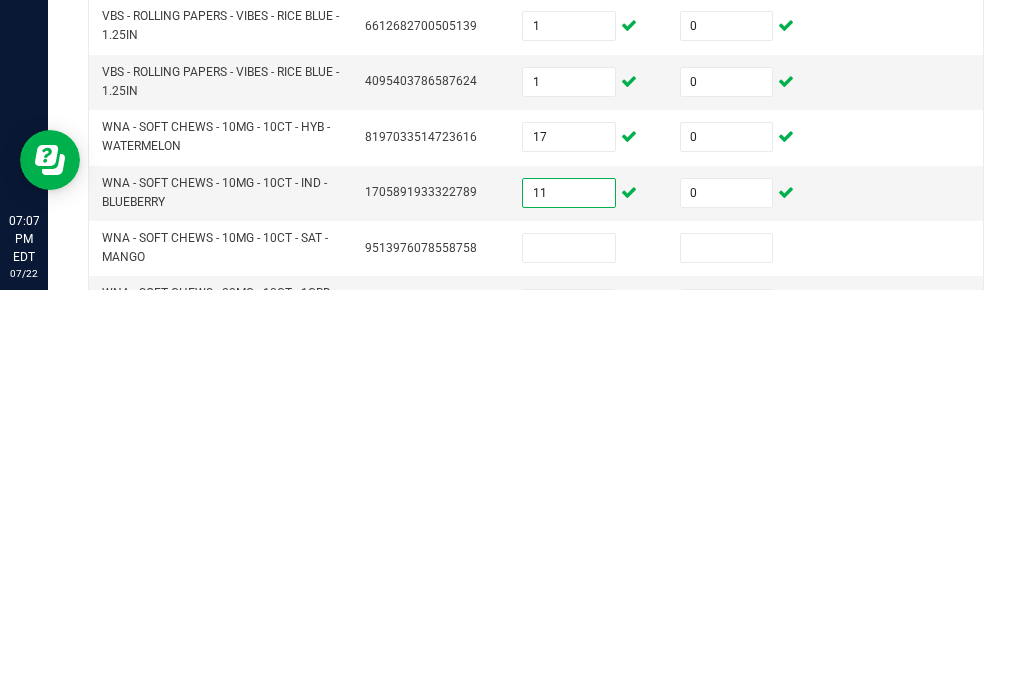 click at bounding box center [569, 656] 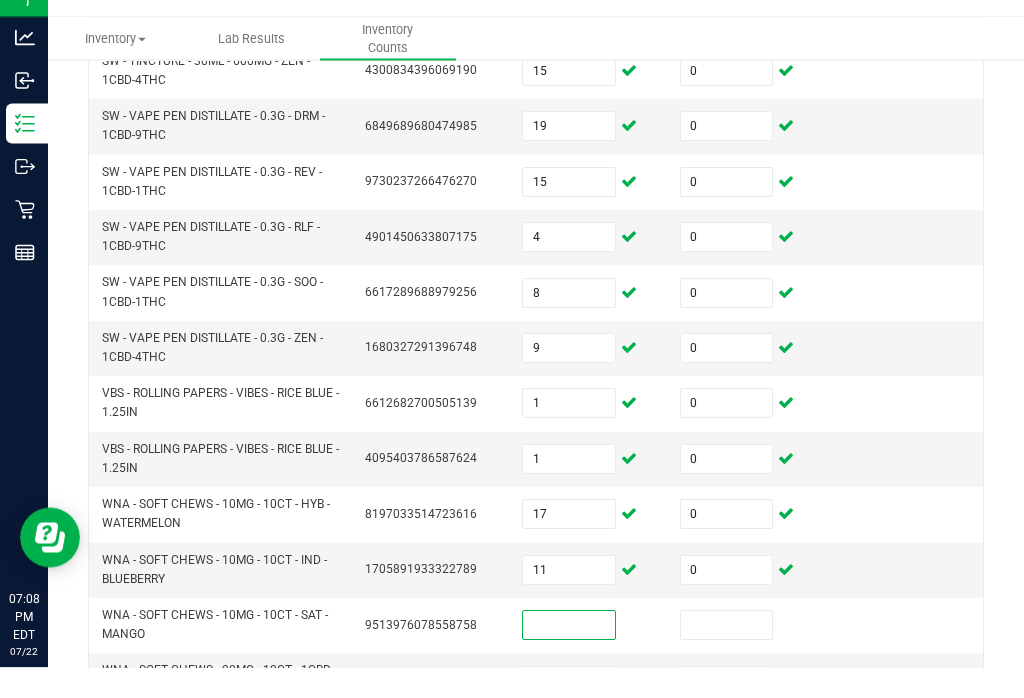 scroll, scrollTop: 31, scrollLeft: 0, axis: vertical 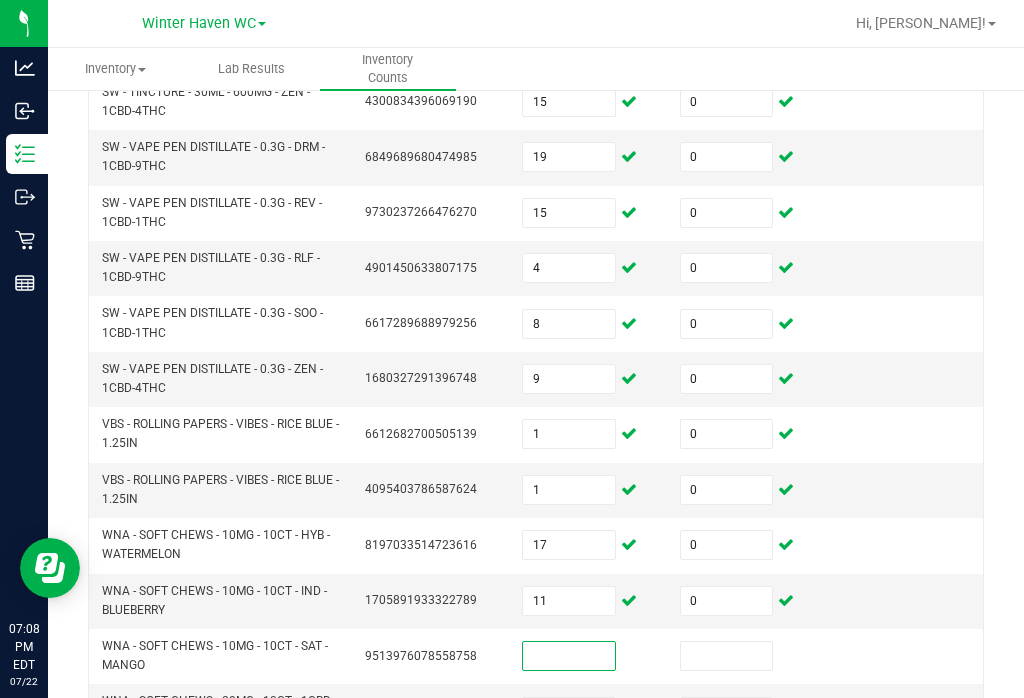 click at bounding box center [569, 656] 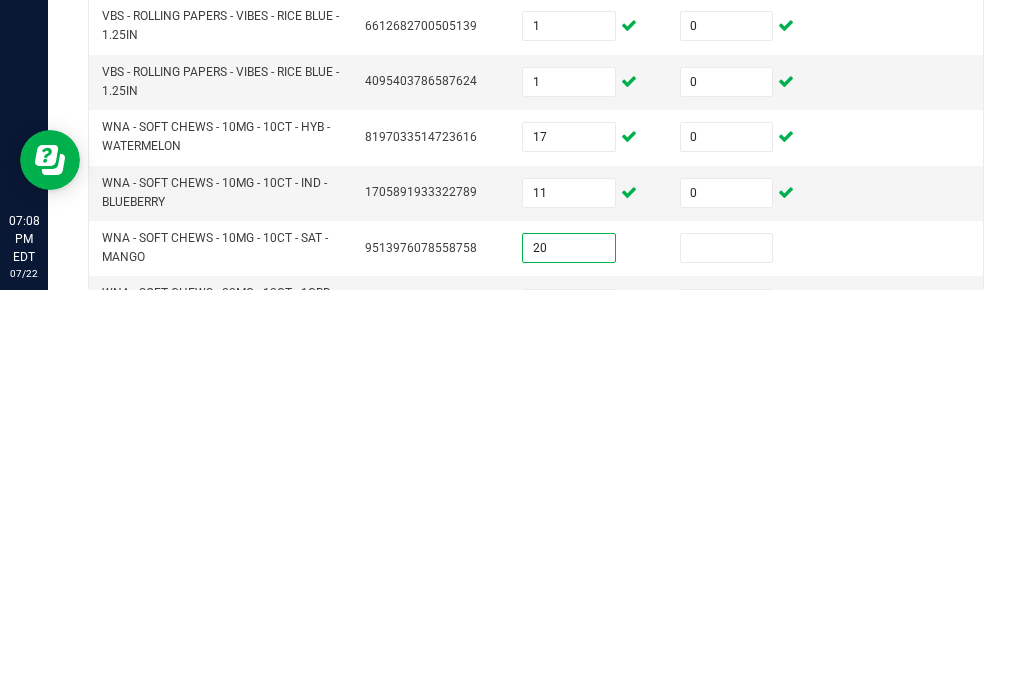 click at bounding box center (727, 656) 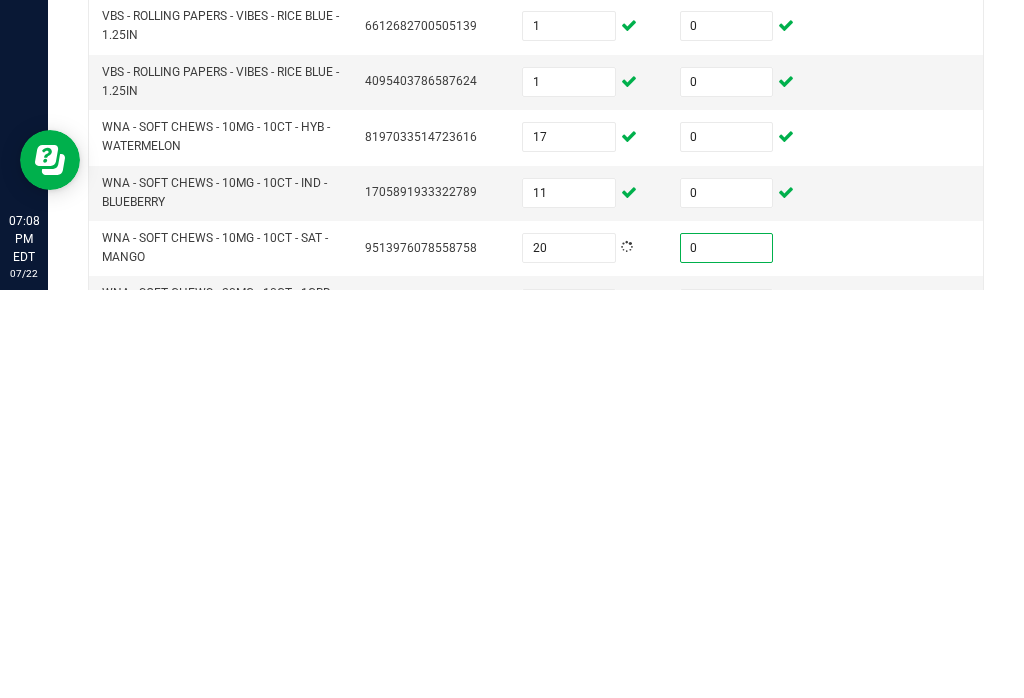 click at bounding box center (569, 712) 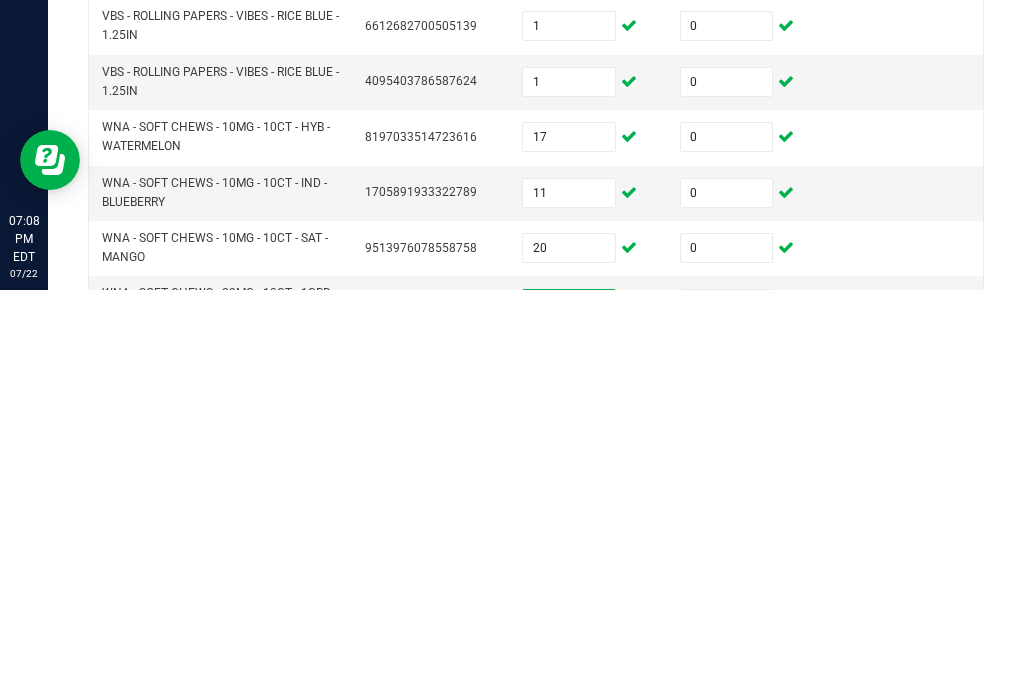 click at bounding box center [727, 712] 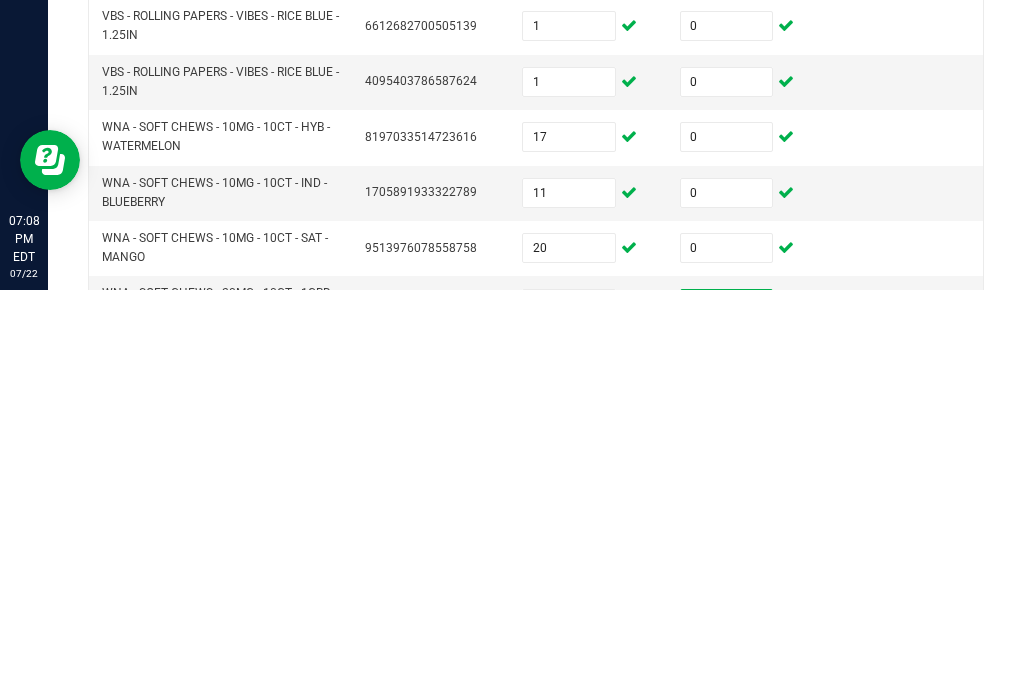 scroll, scrollTop: 377, scrollLeft: 0, axis: vertical 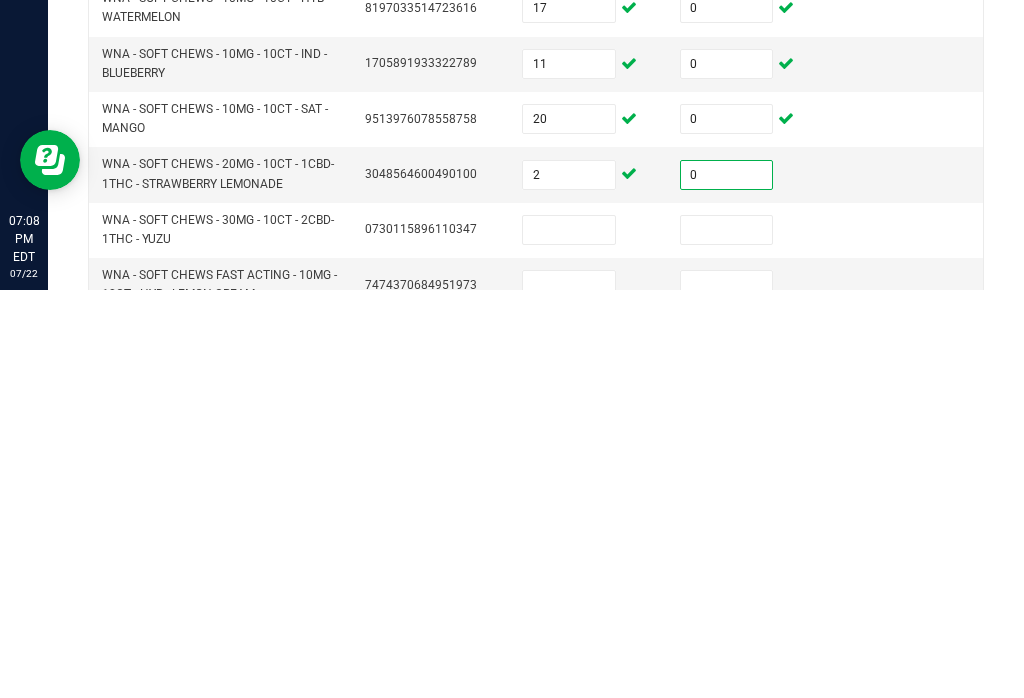 click at bounding box center (569, 638) 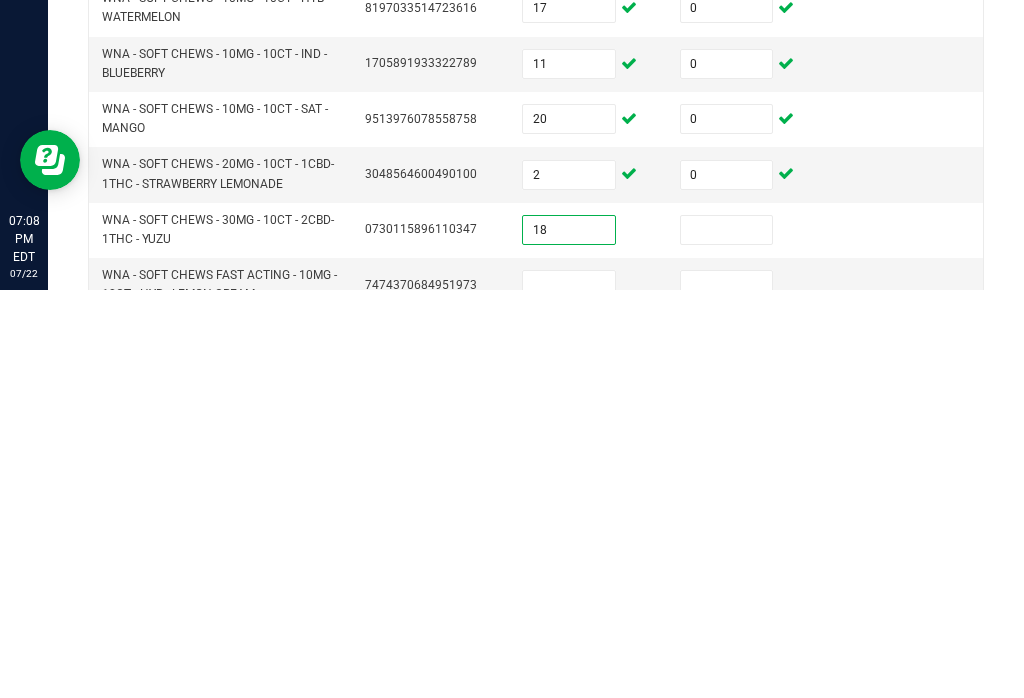 click at bounding box center (727, 638) 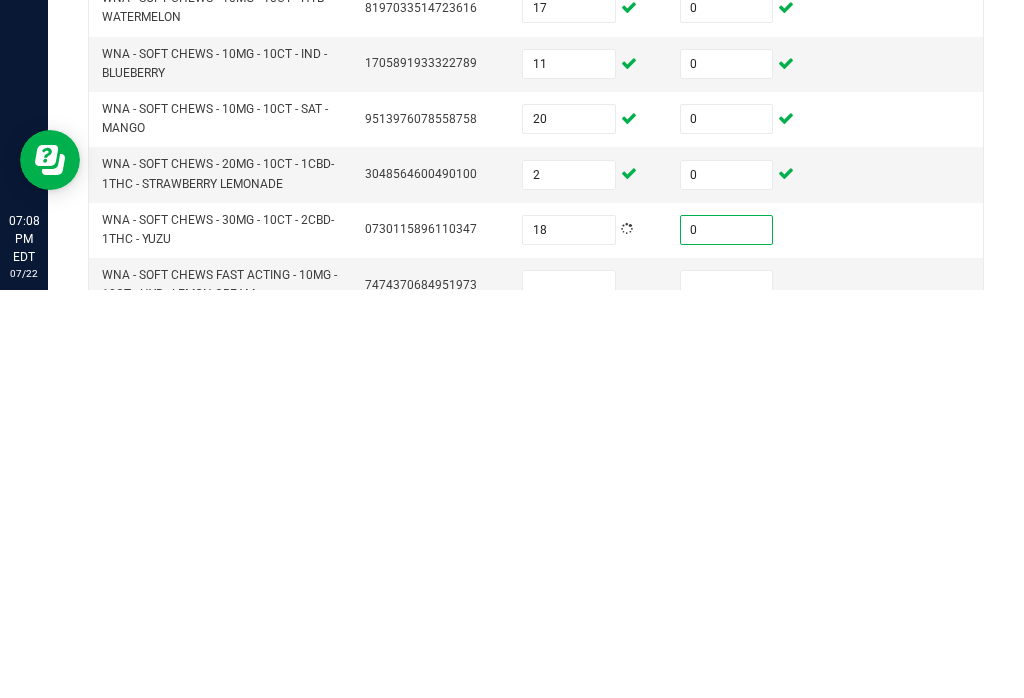 click at bounding box center [569, 693] 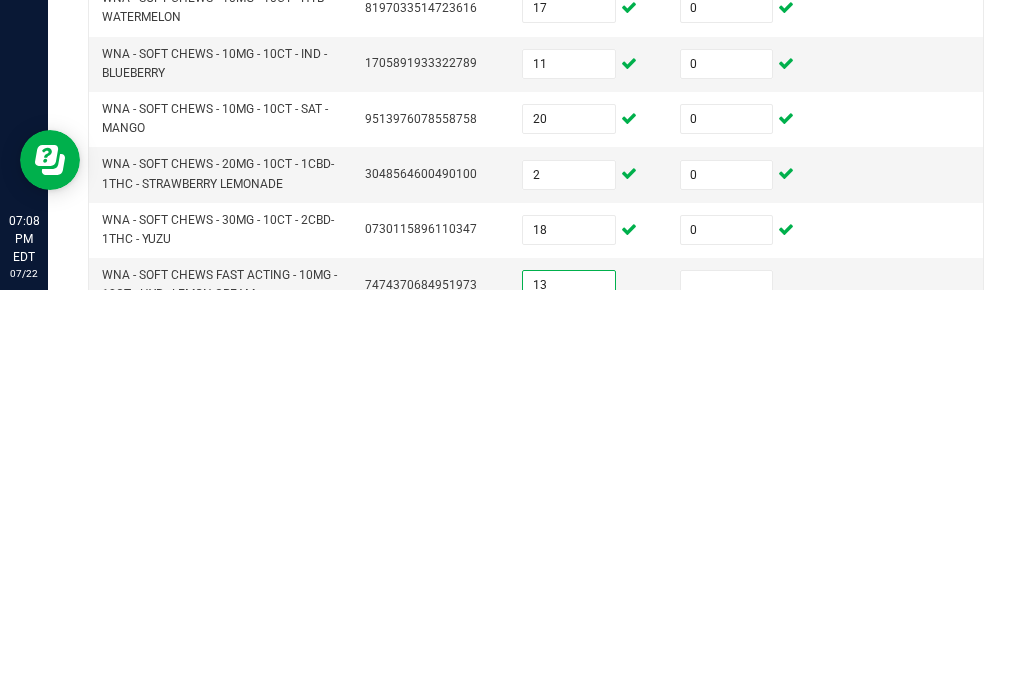 click at bounding box center (727, 693) 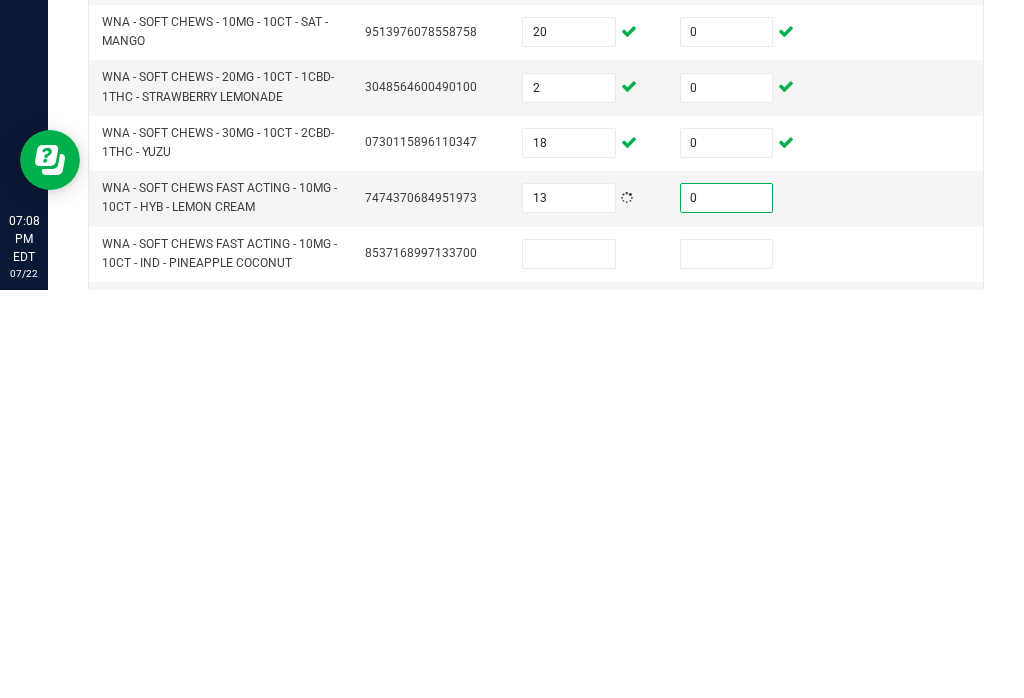 scroll, scrollTop: 475, scrollLeft: 0, axis: vertical 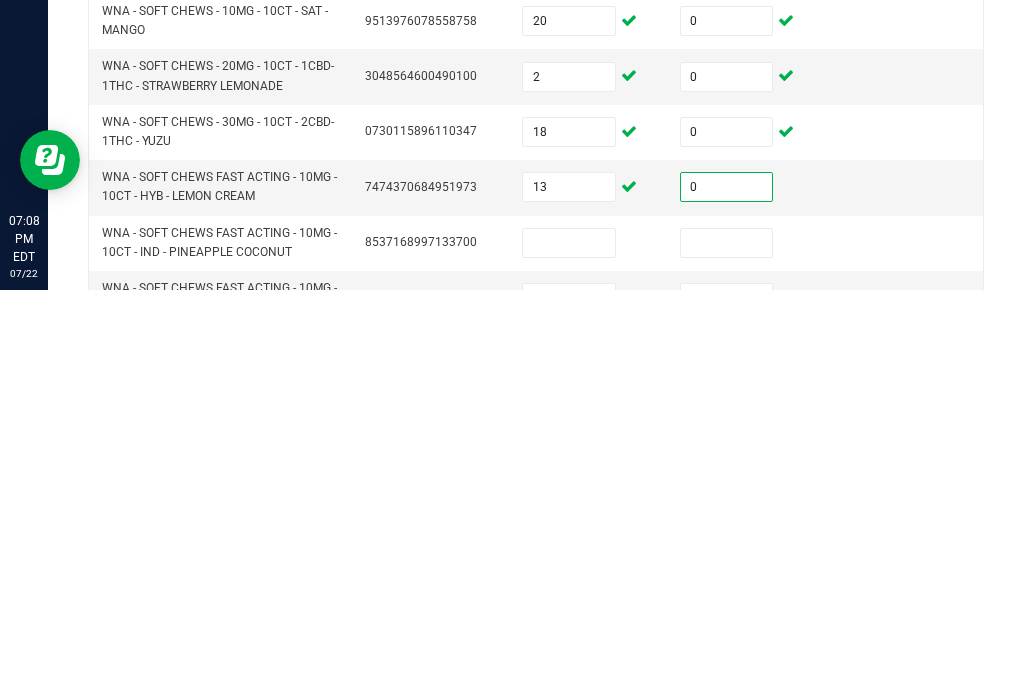 click at bounding box center (569, 651) 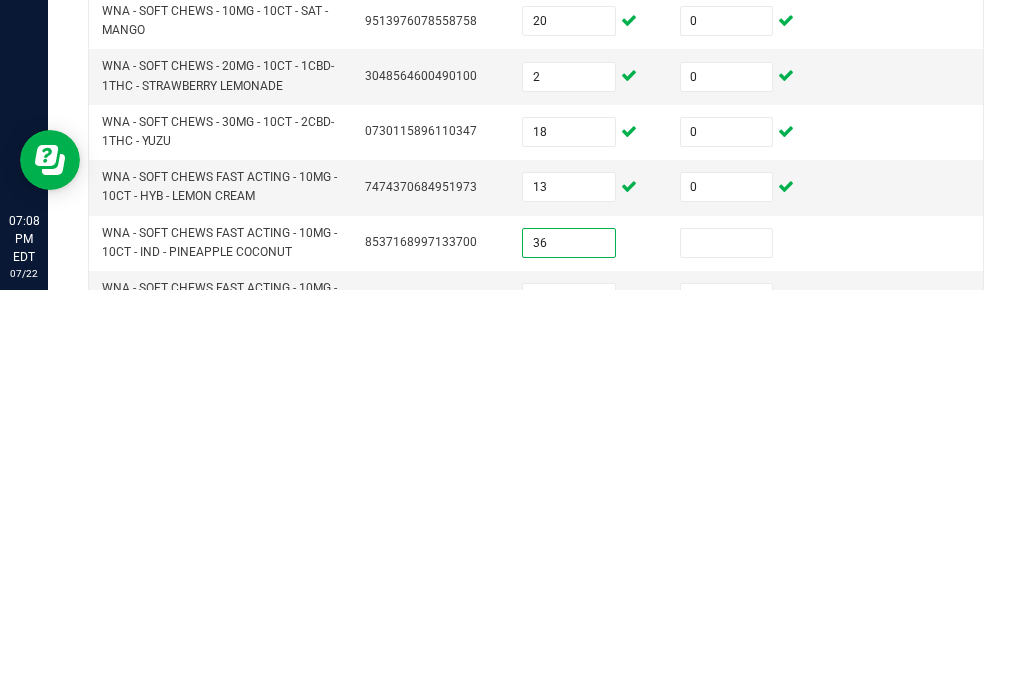 click at bounding box center (727, 651) 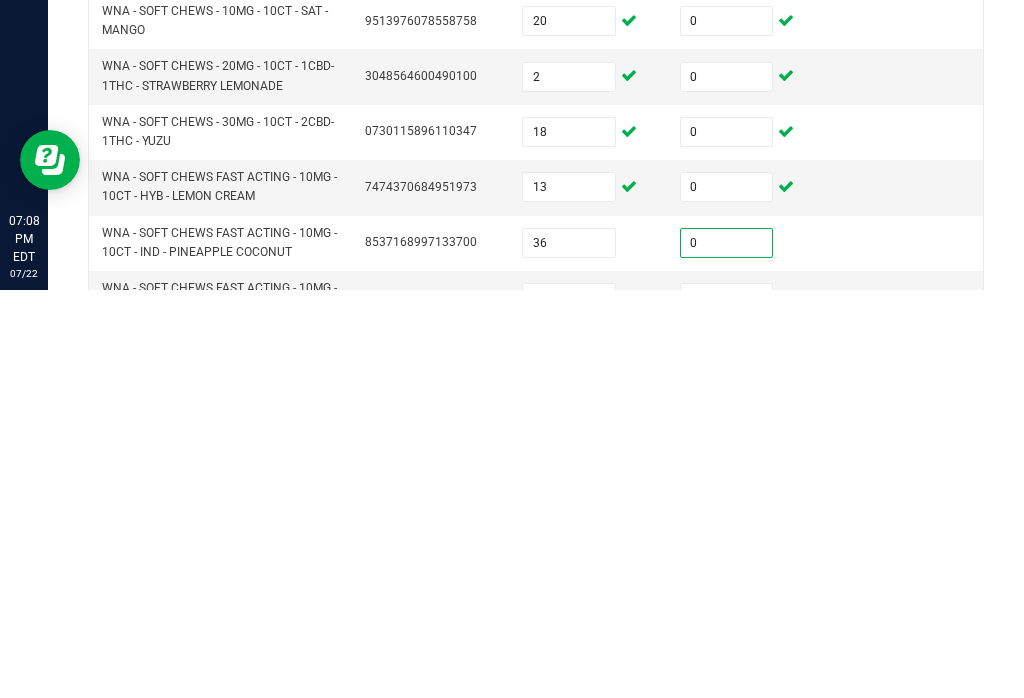 click at bounding box center (569, 706) 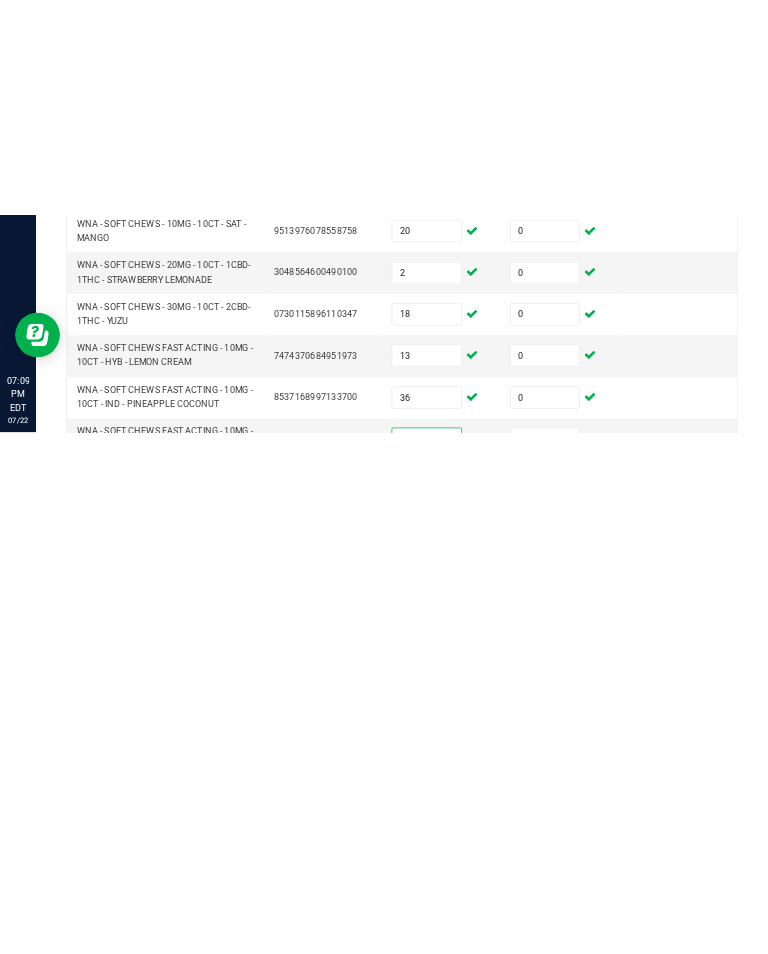scroll, scrollTop: 0, scrollLeft: 0, axis: both 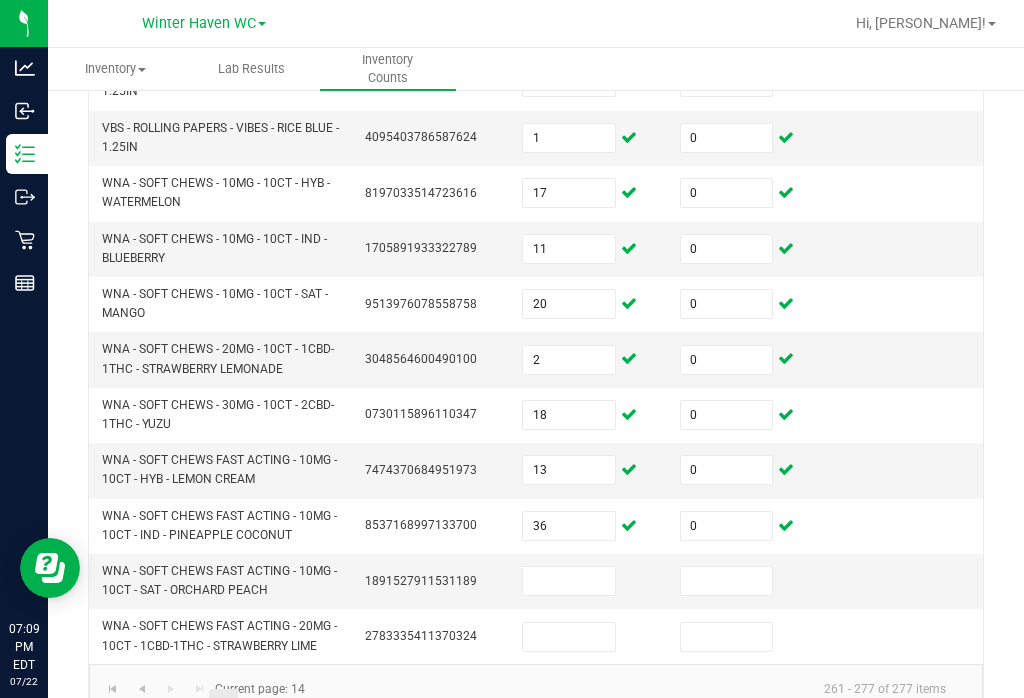 click at bounding box center (569, 581) 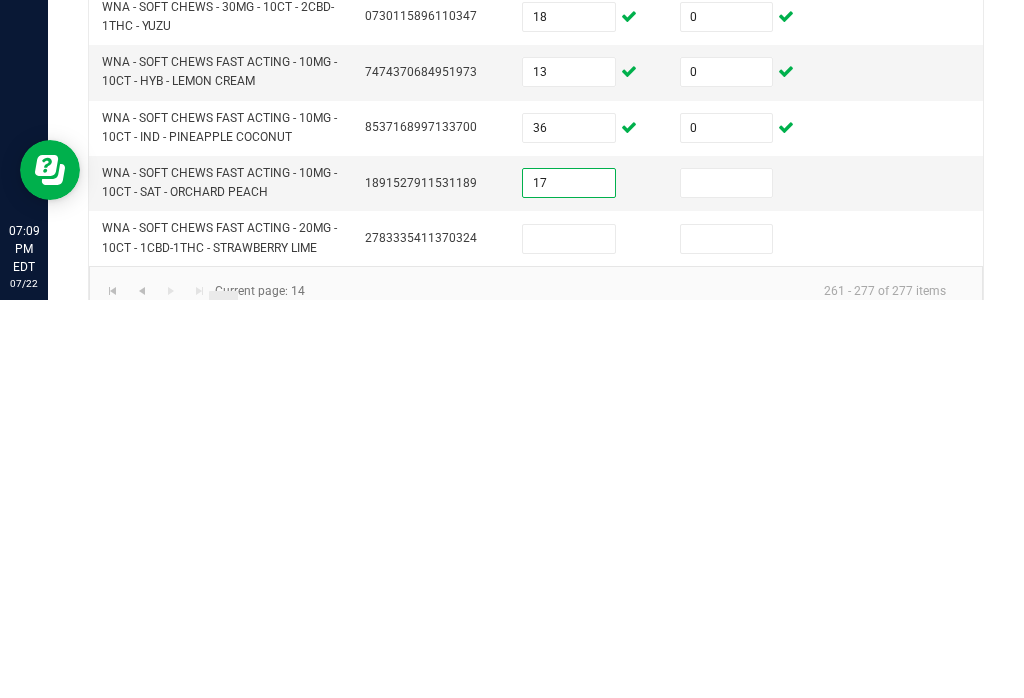 click at bounding box center (727, 581) 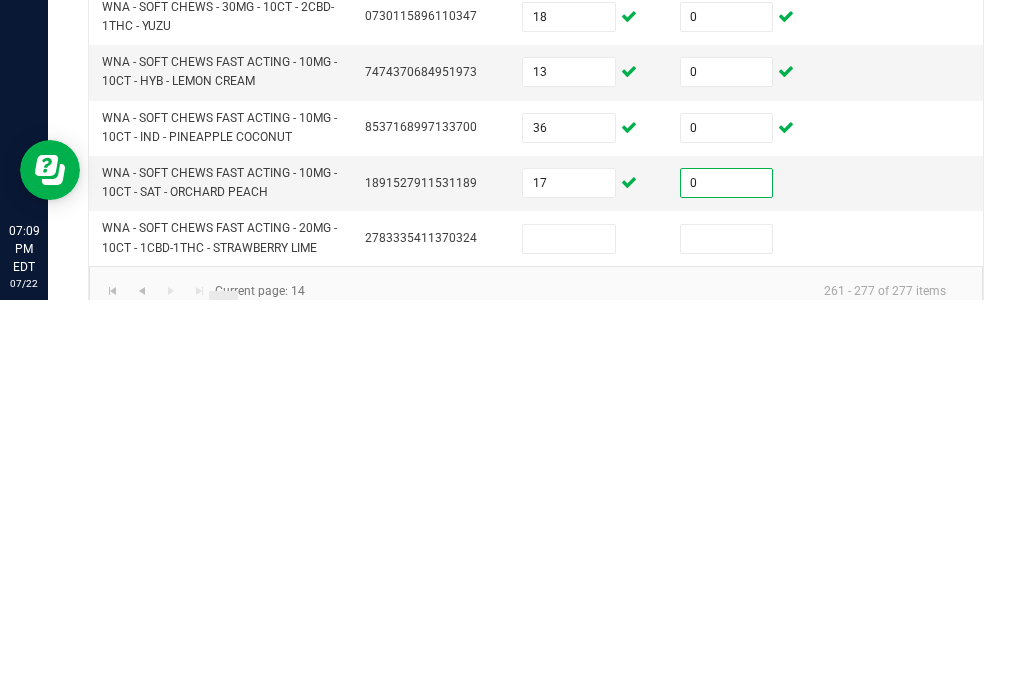 click at bounding box center (569, 637) 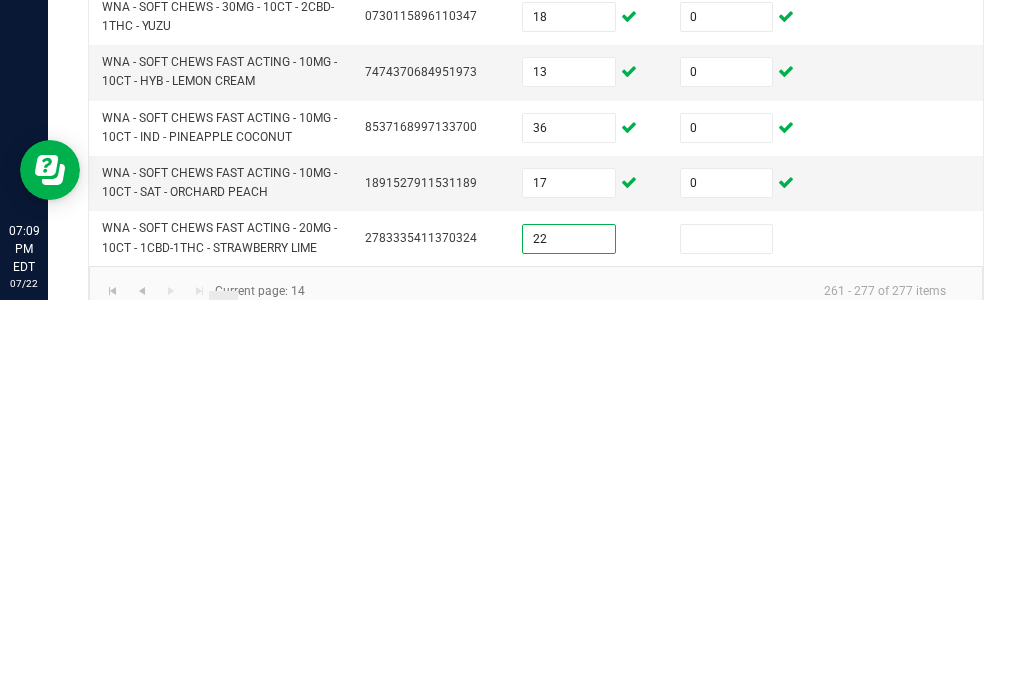 click at bounding box center (727, 637) 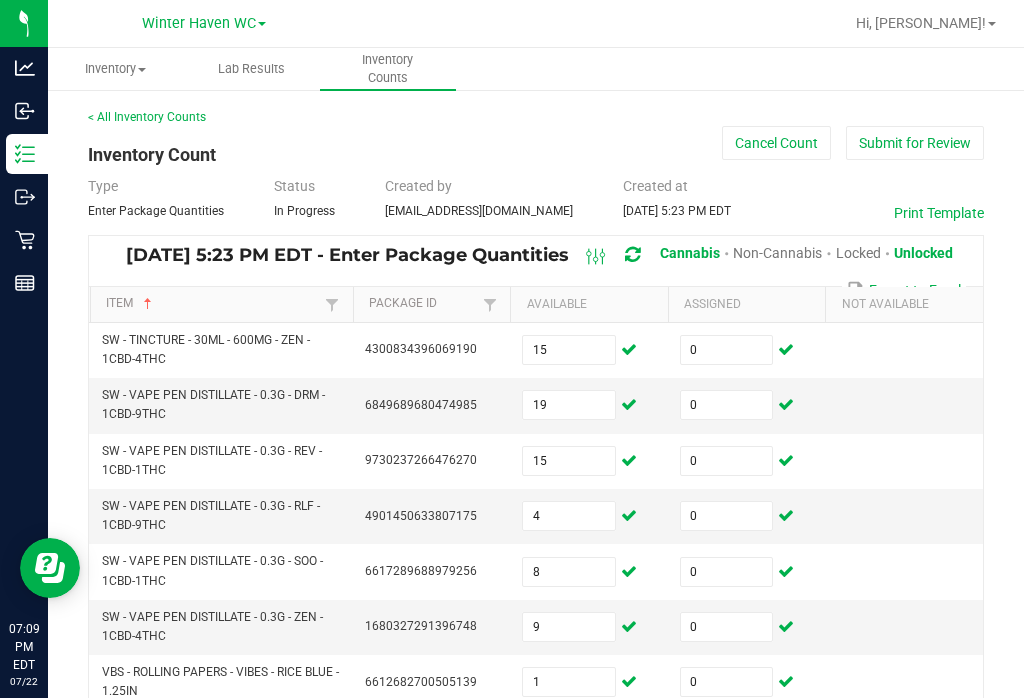 scroll, scrollTop: 0, scrollLeft: 0, axis: both 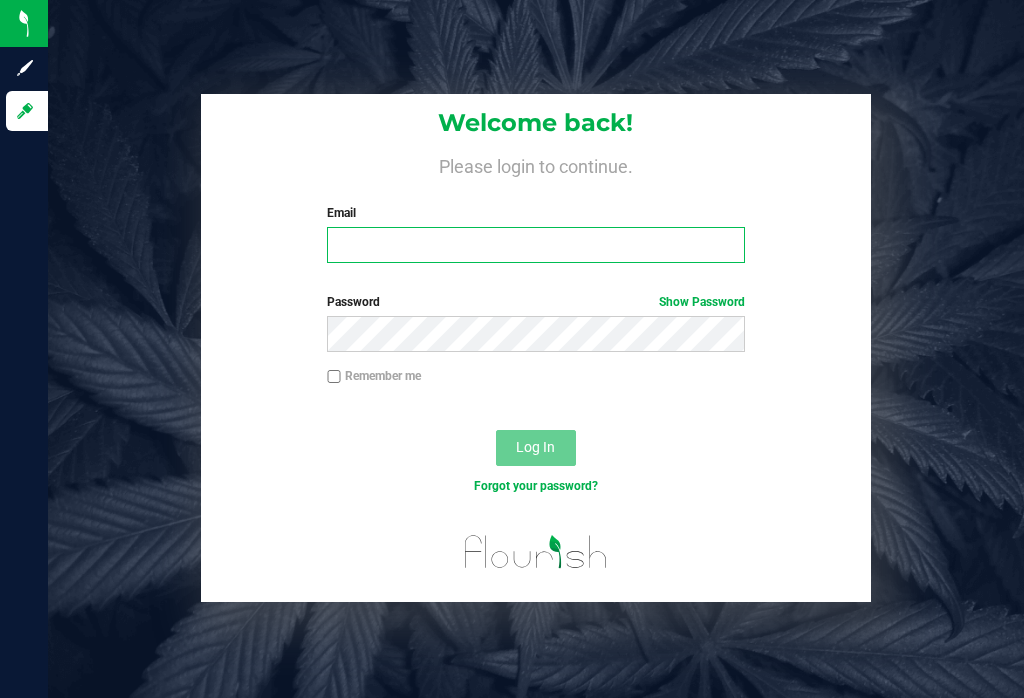 click on "Email" at bounding box center [535, 245] 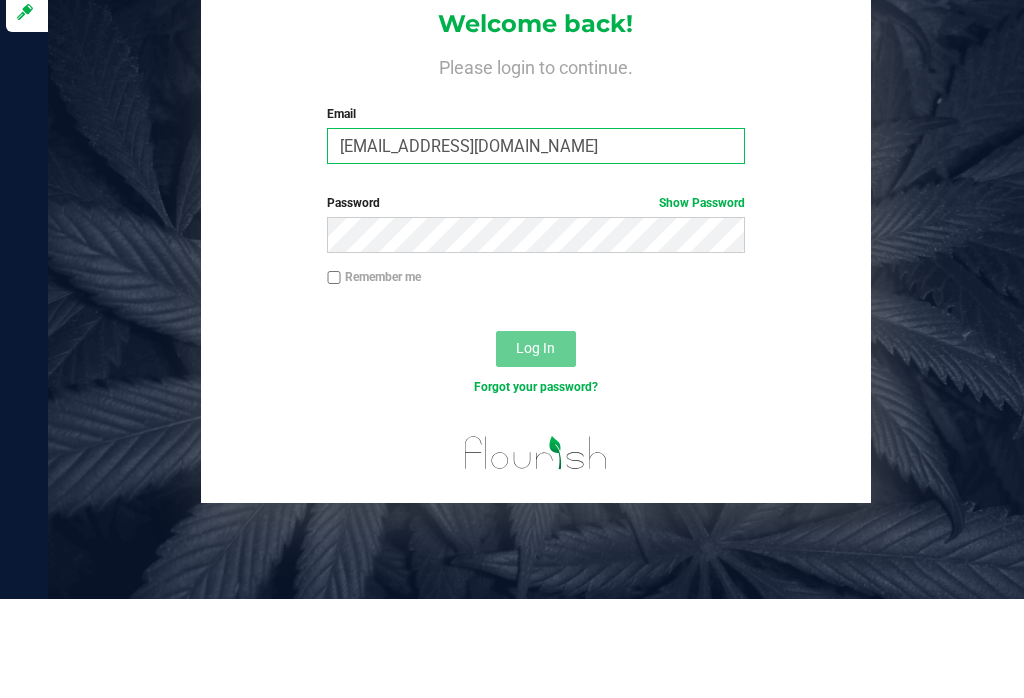 type on "[EMAIL_ADDRESS][DOMAIN_NAME]" 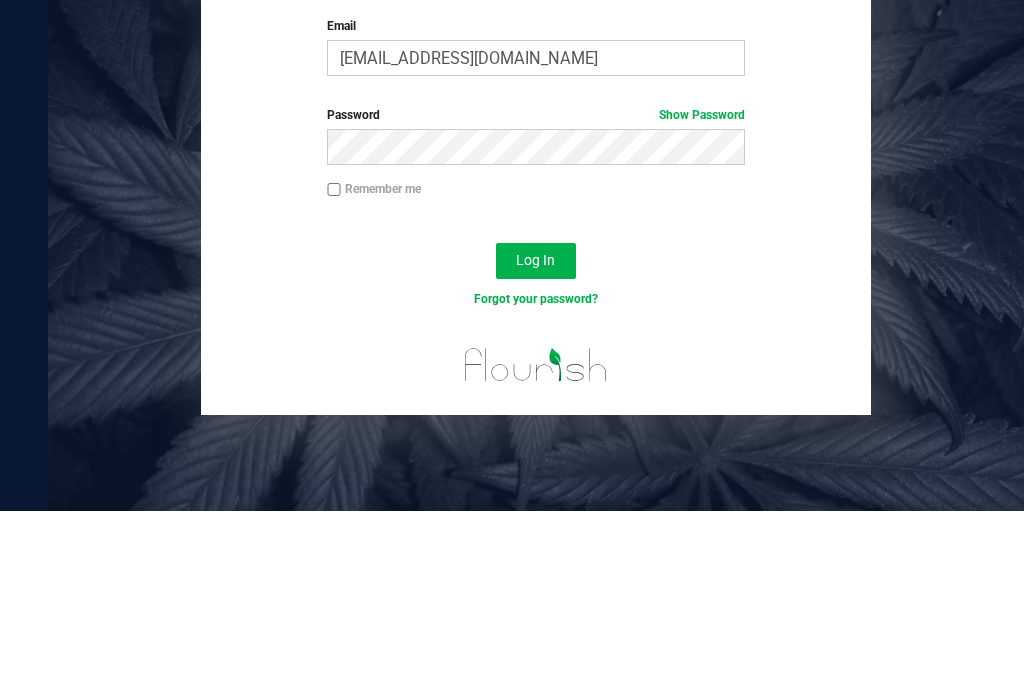 click on "Log In" at bounding box center (536, 448) 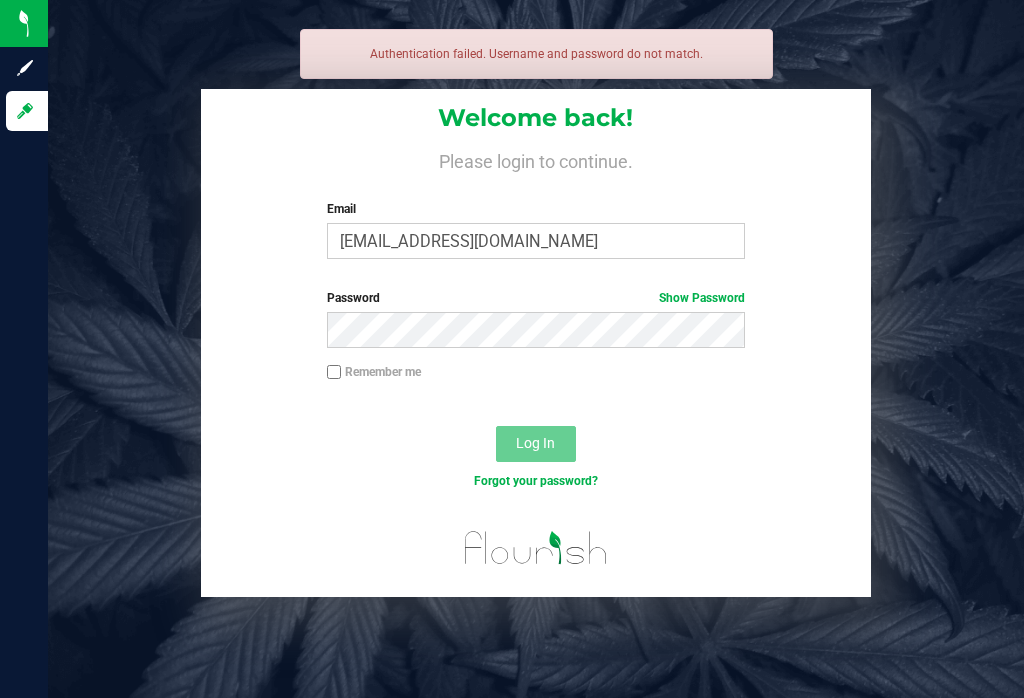 click on "Password
Show Password" at bounding box center (535, 298) 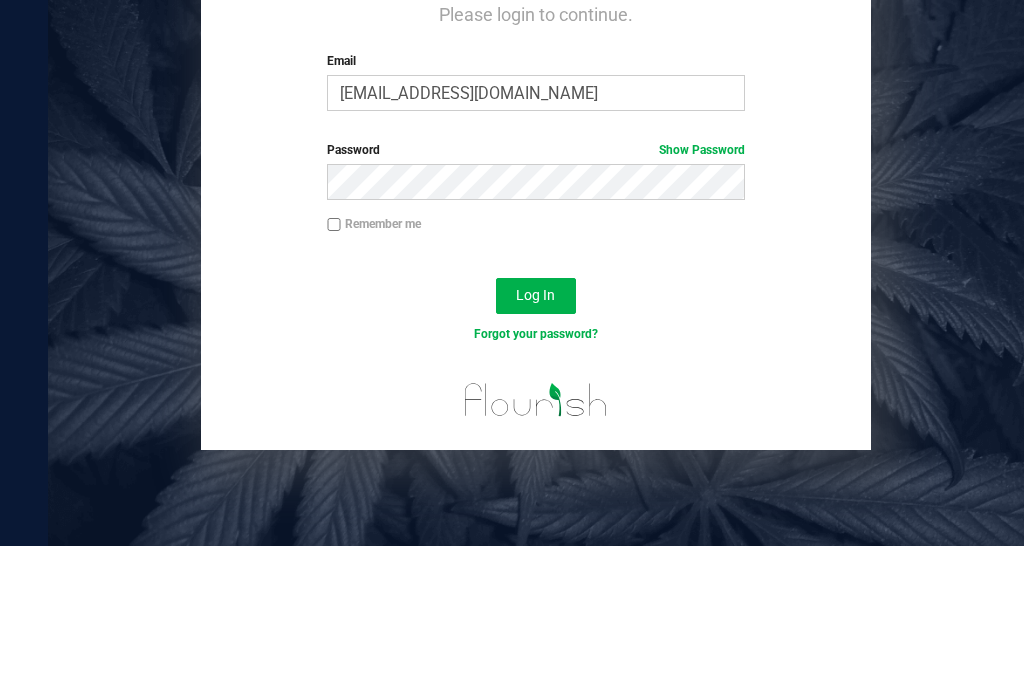 click on "Log In" at bounding box center [536, 448] 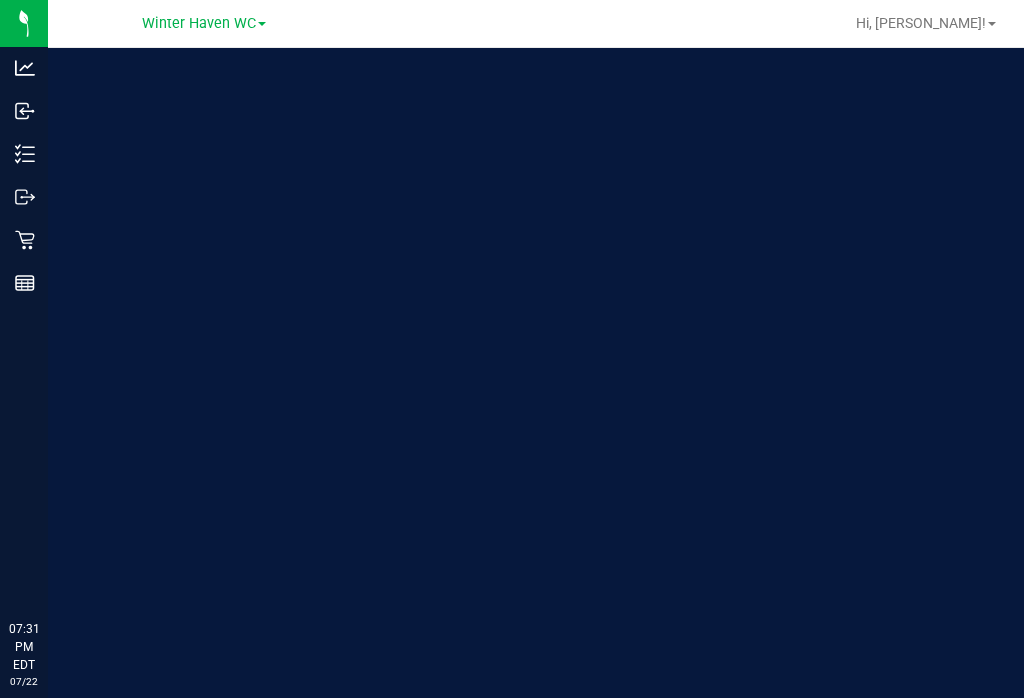 scroll, scrollTop: 0, scrollLeft: 0, axis: both 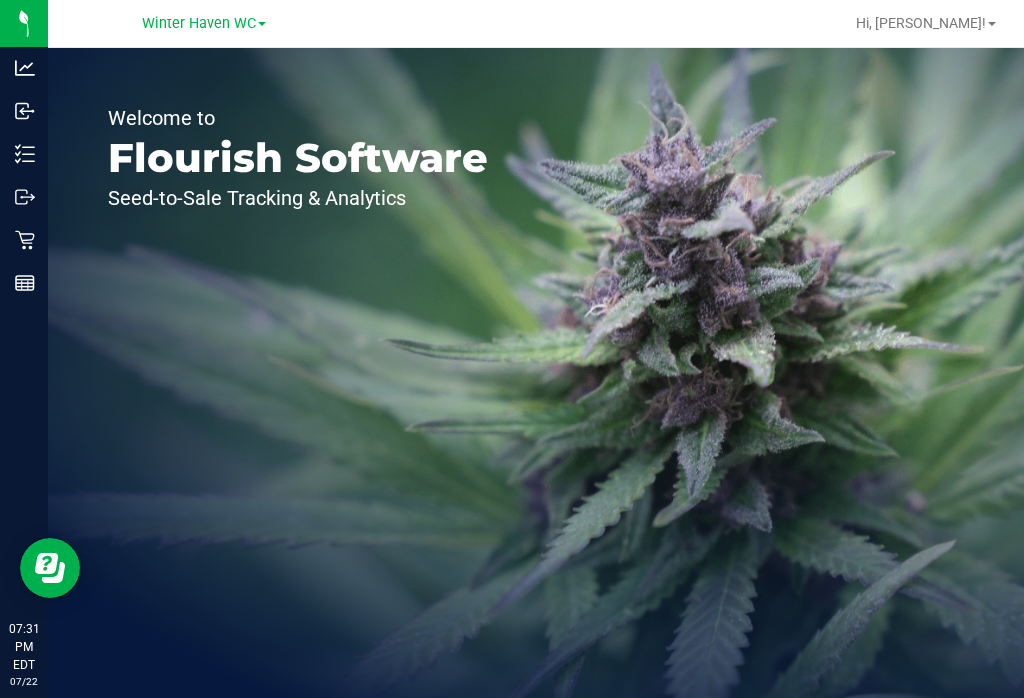 click 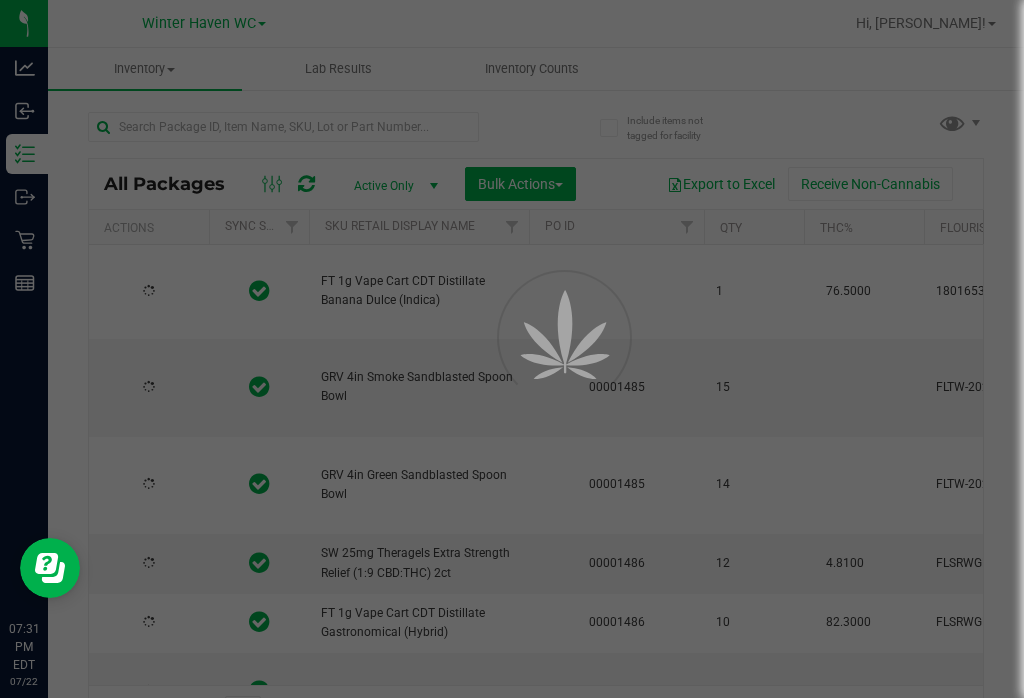 click on "Inventory Counts" at bounding box center (532, 69) 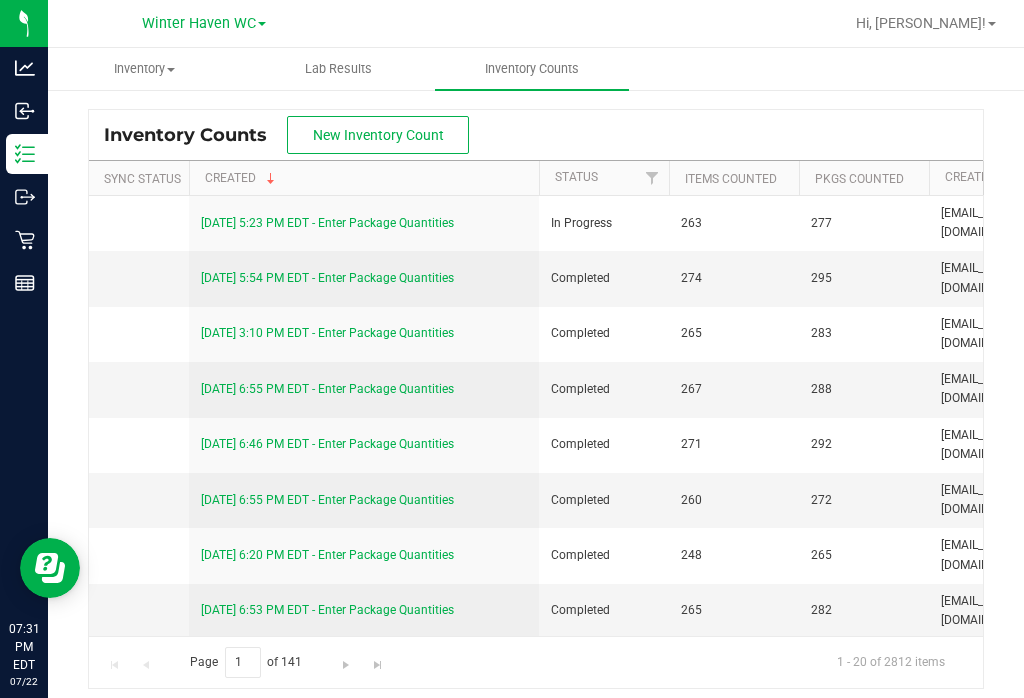 click on "7/22/25 5:23 PM EDT - Enter Package Quantities" at bounding box center (327, 223) 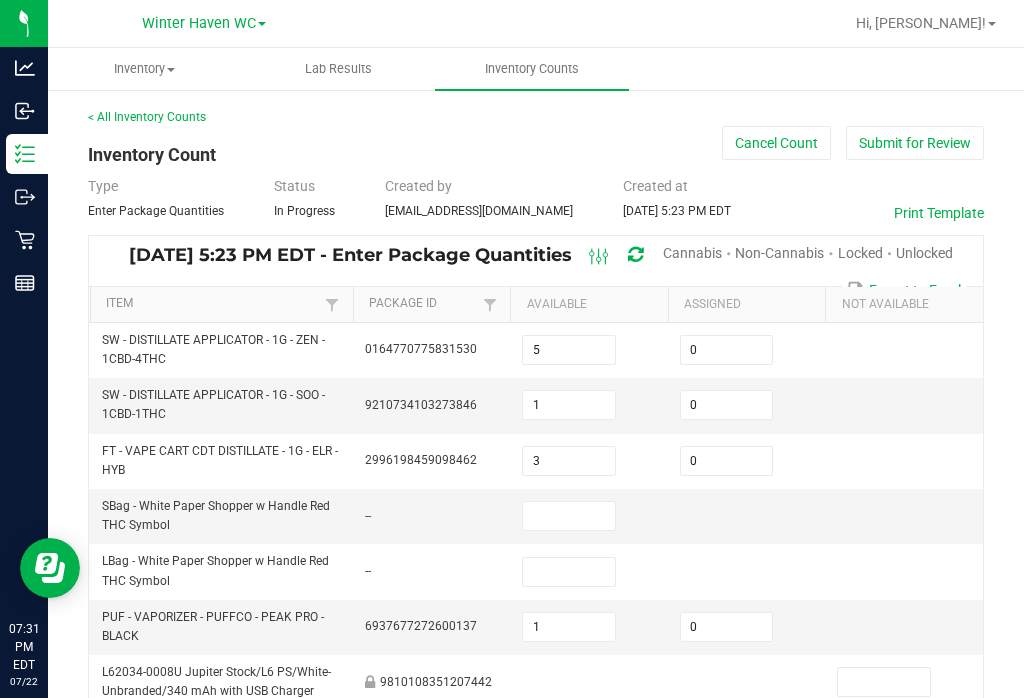 click on "Unlocked" at bounding box center (924, 253) 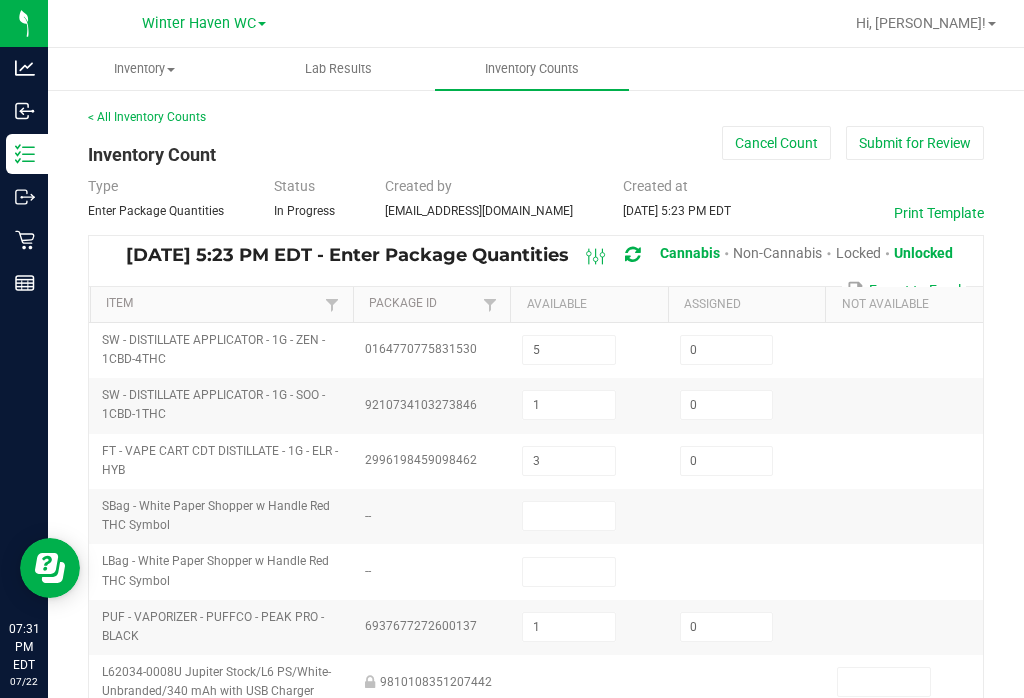 type on "1" 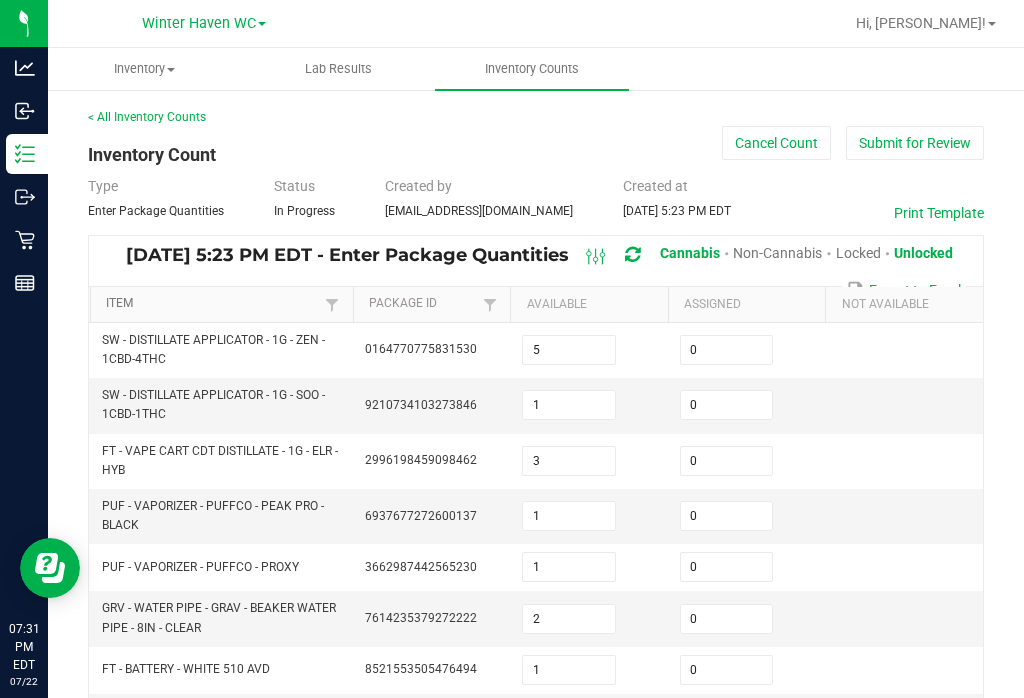 click on "Item" at bounding box center [213, 304] 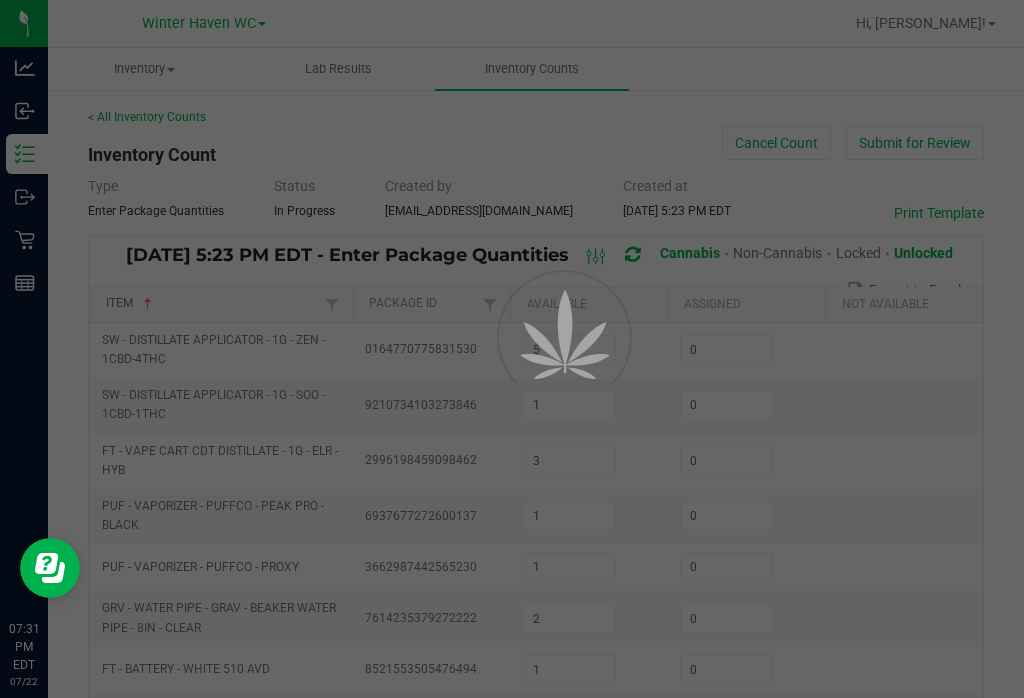 type on "1" 